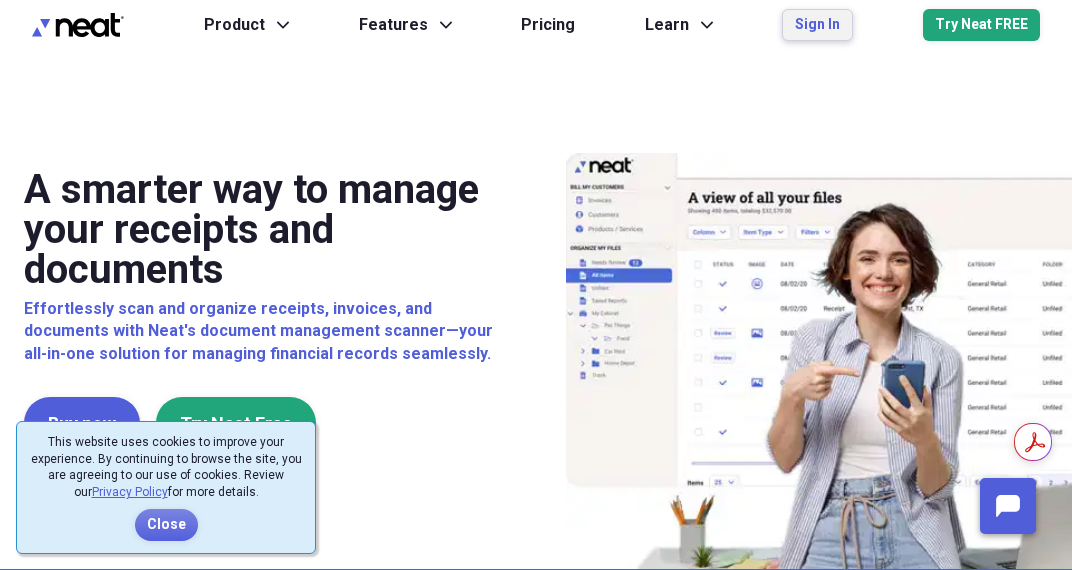 scroll, scrollTop: 0, scrollLeft: 0, axis: both 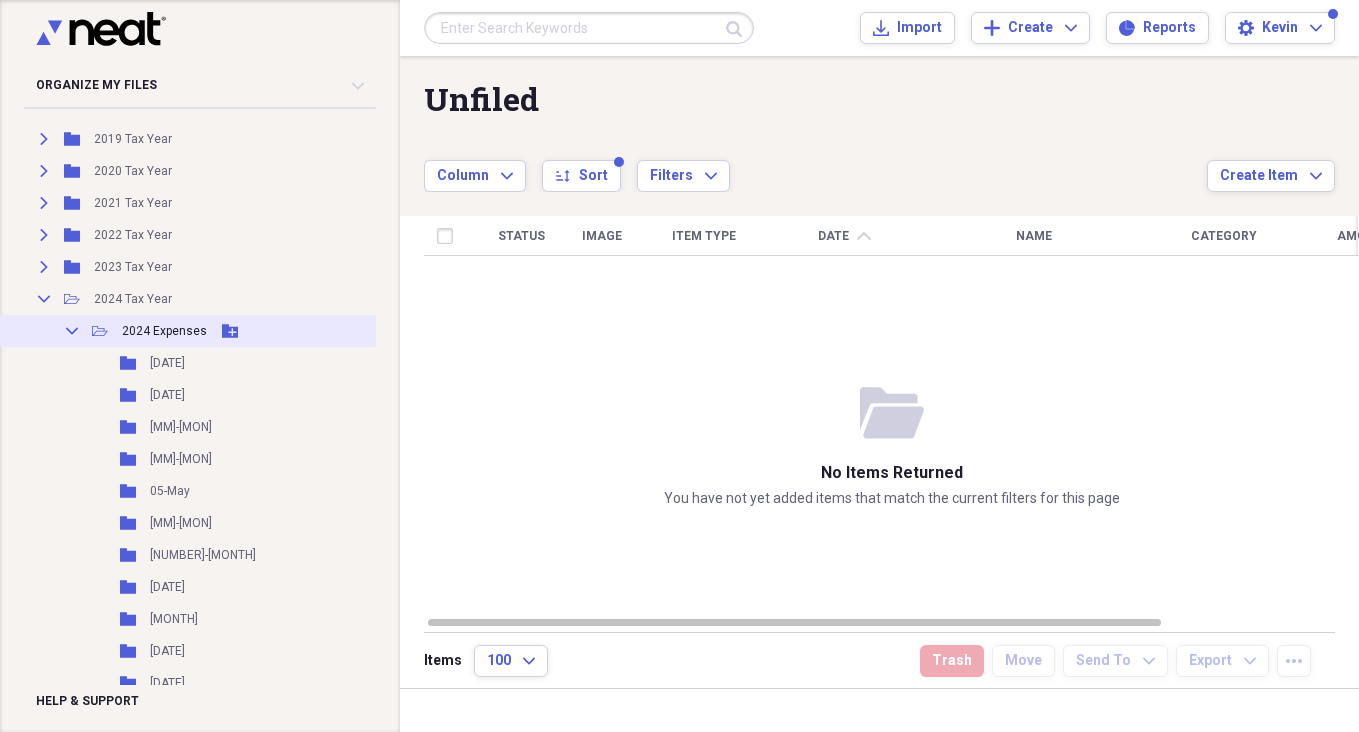 click on "2024 Expenses" at bounding box center [164, 331] 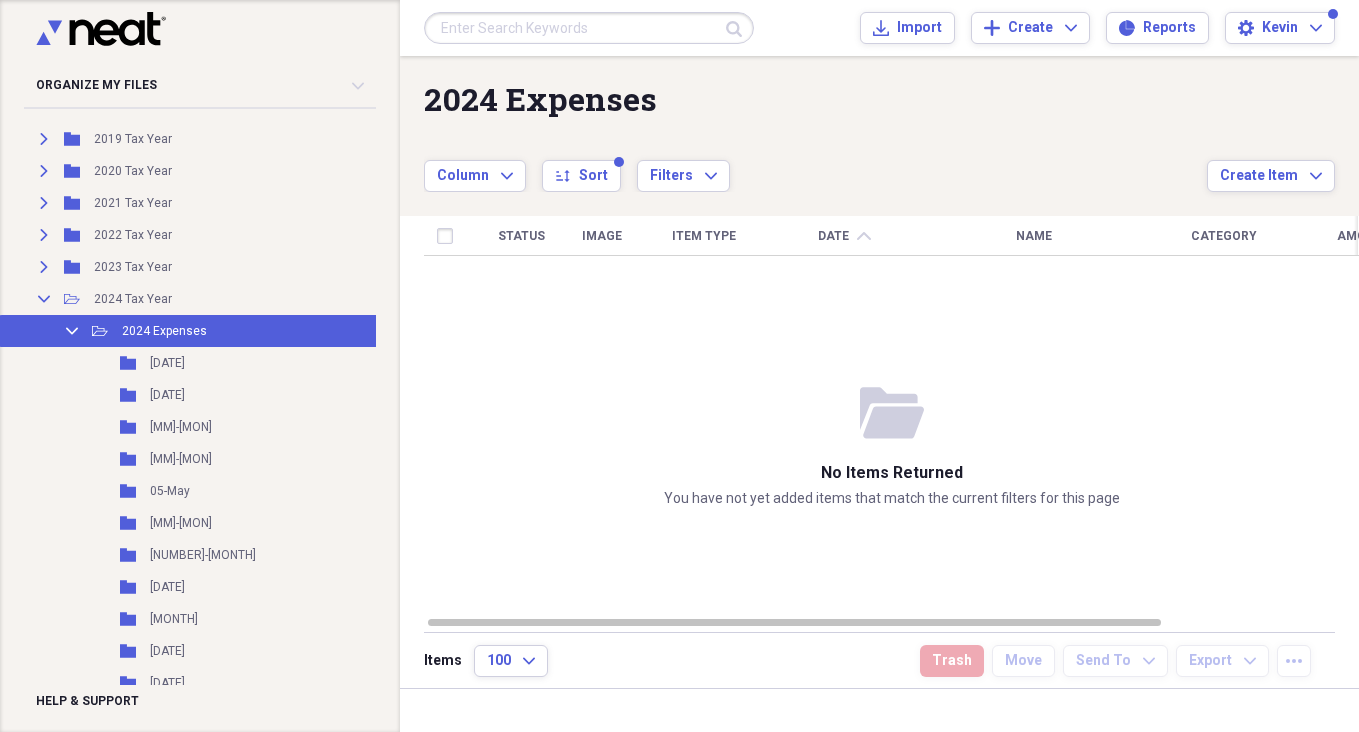 click at bounding box center [589, 28] 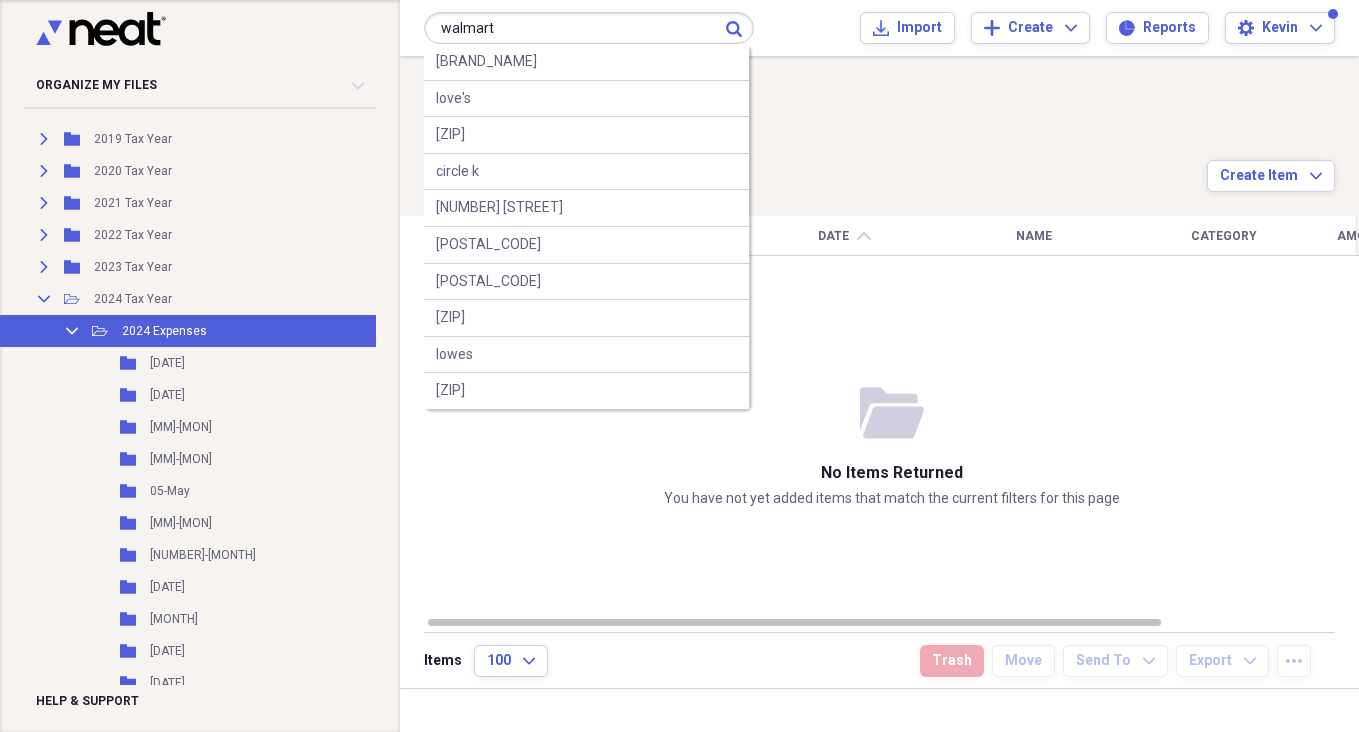 type on "walmart" 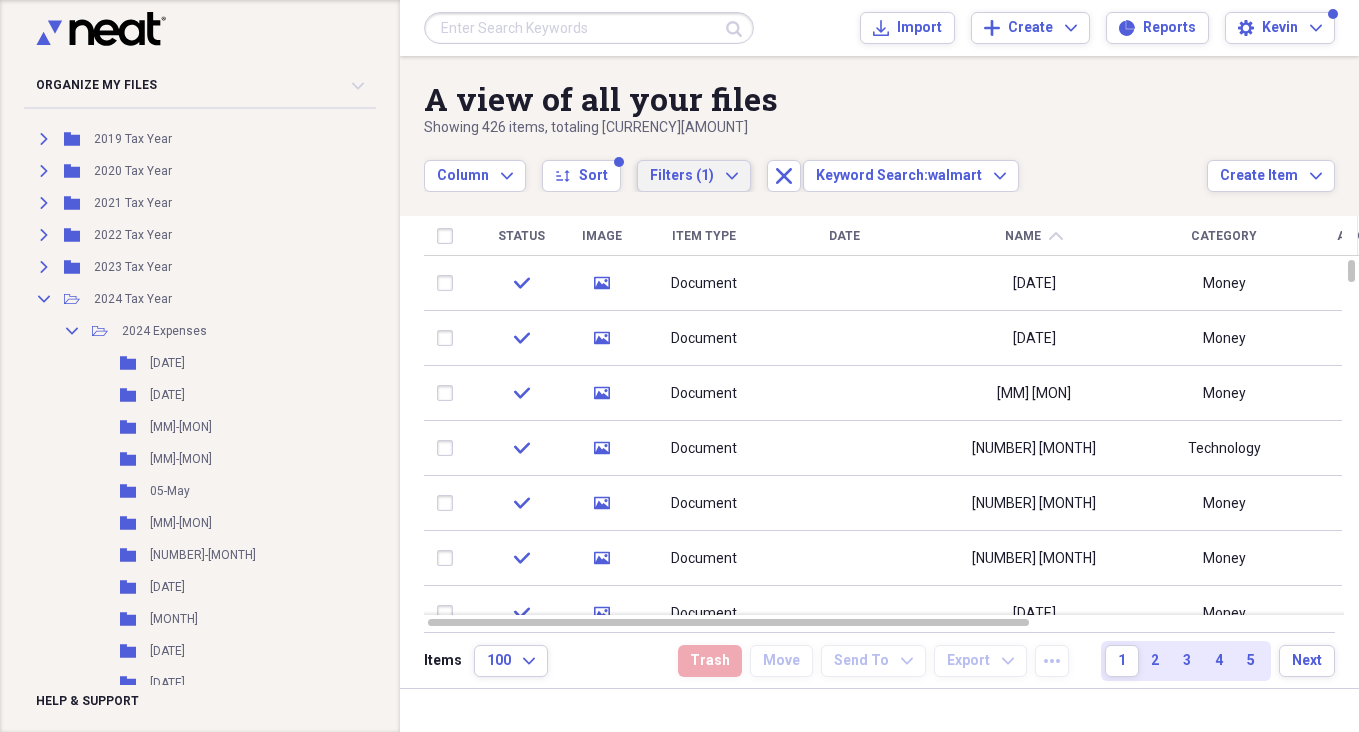 click on "Filters (1) Expand" at bounding box center [694, 176] 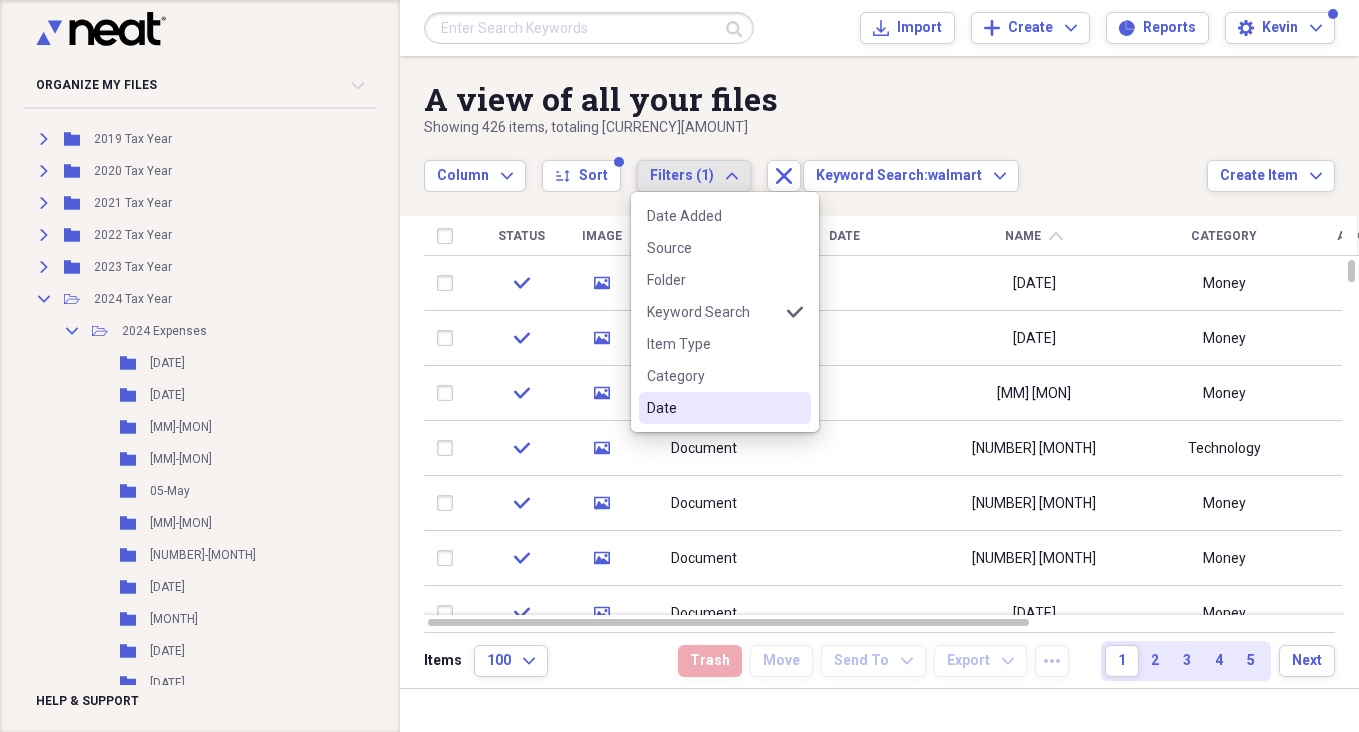 click on "Date" at bounding box center [713, 408] 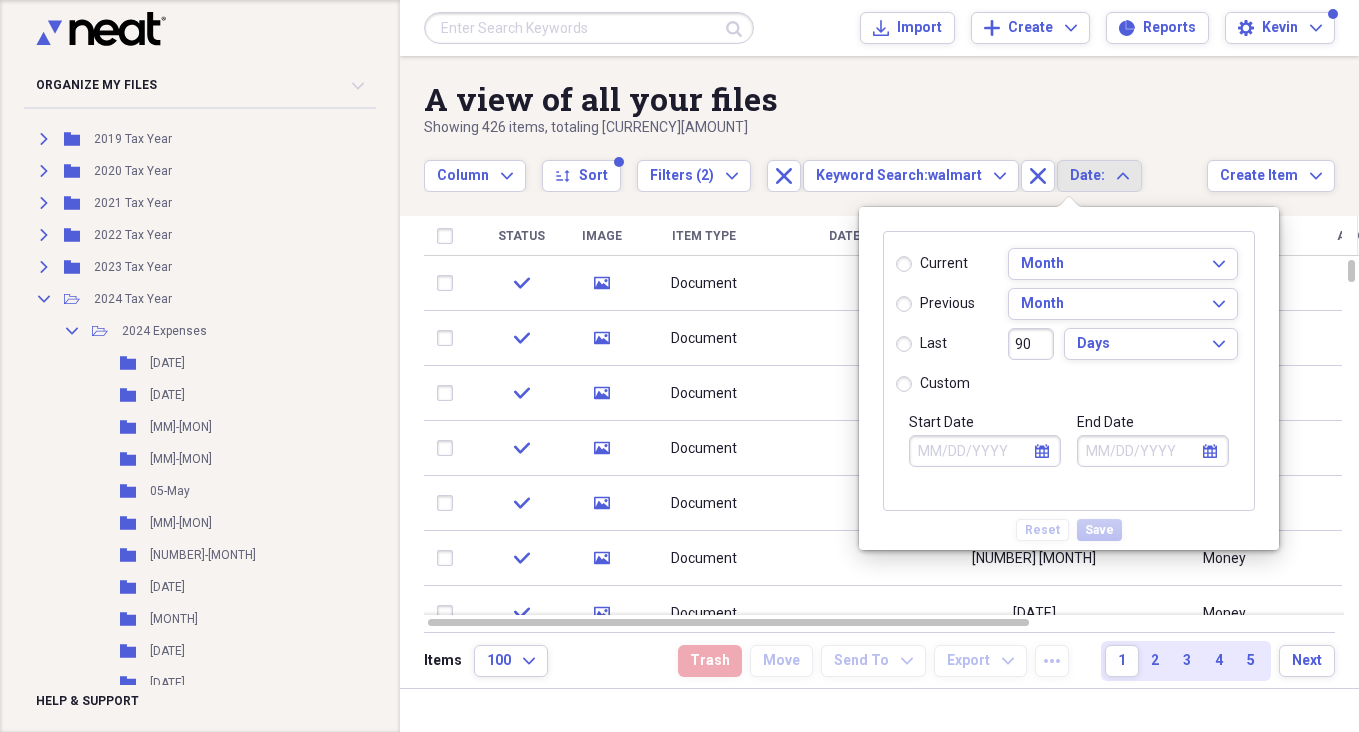 click on "custom" at bounding box center (933, 384) 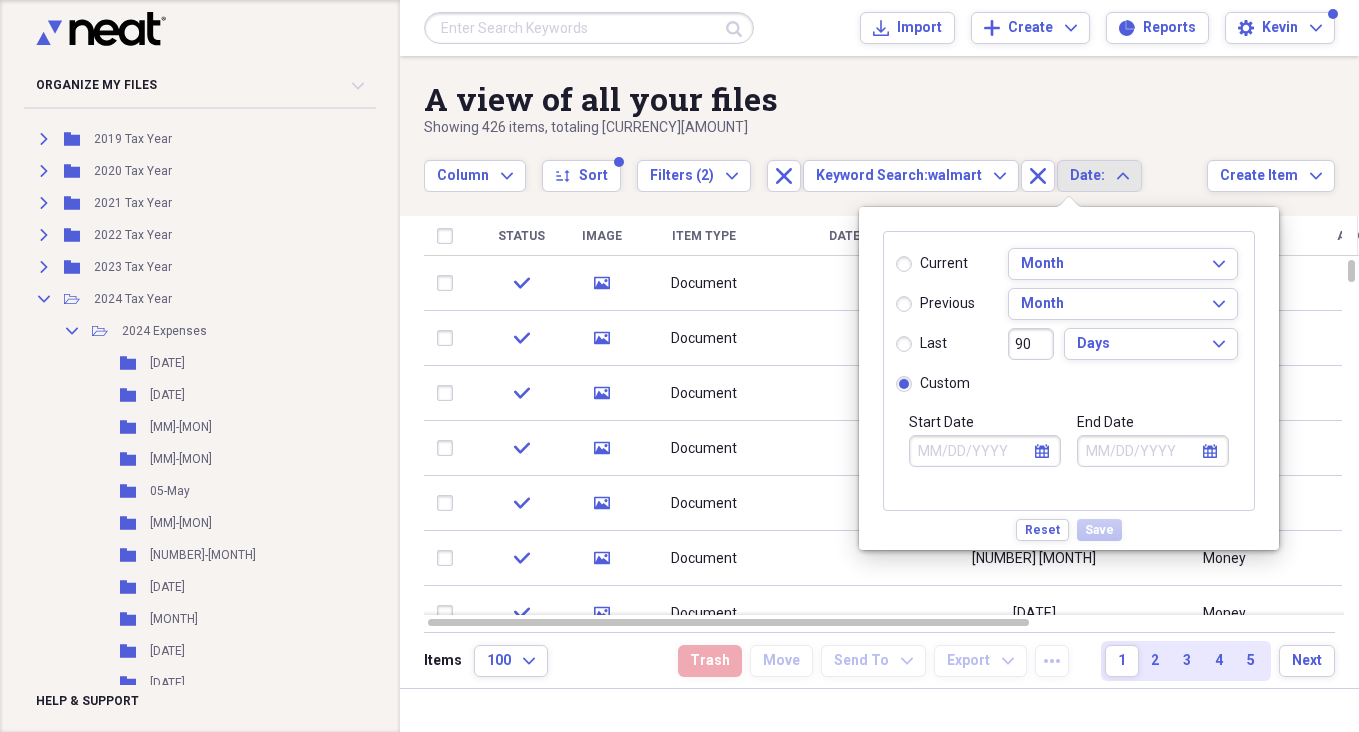 click on "calendar" 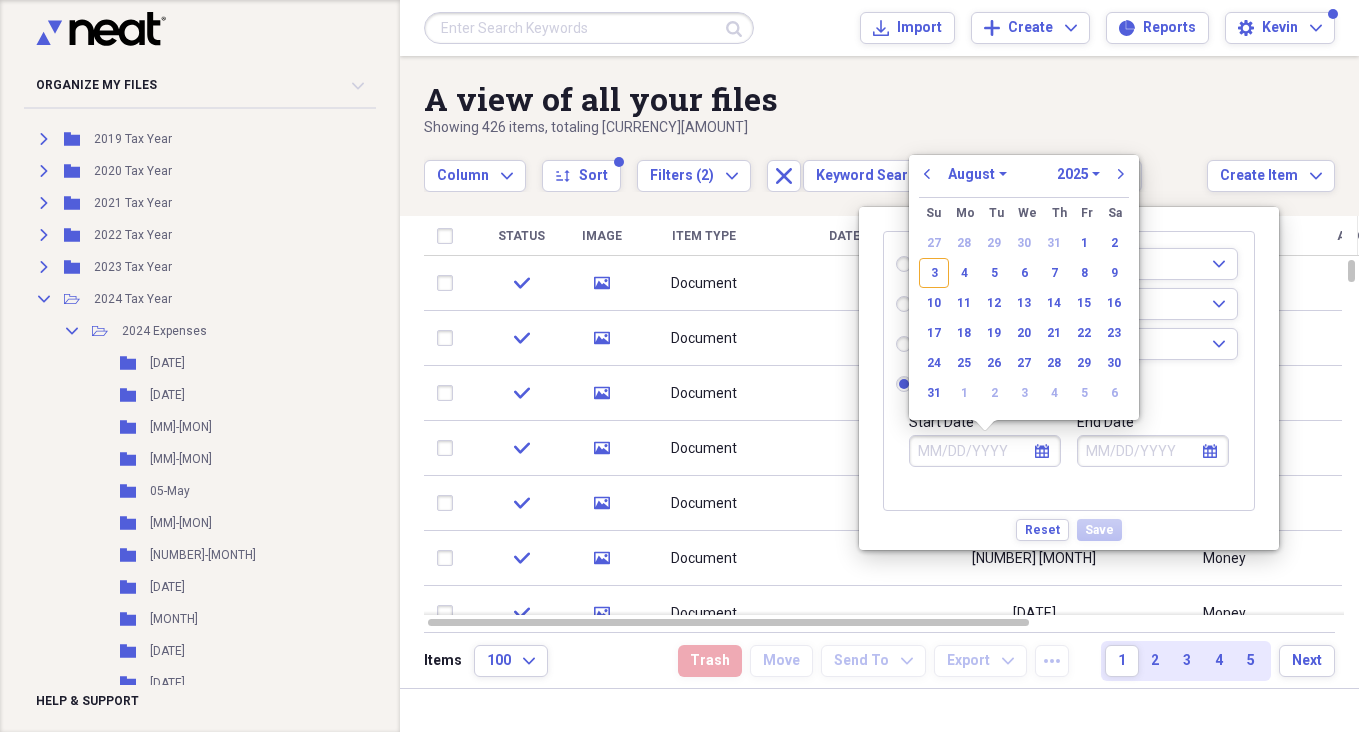 click on "January February March April May June July August September October November December" at bounding box center (977, 174) 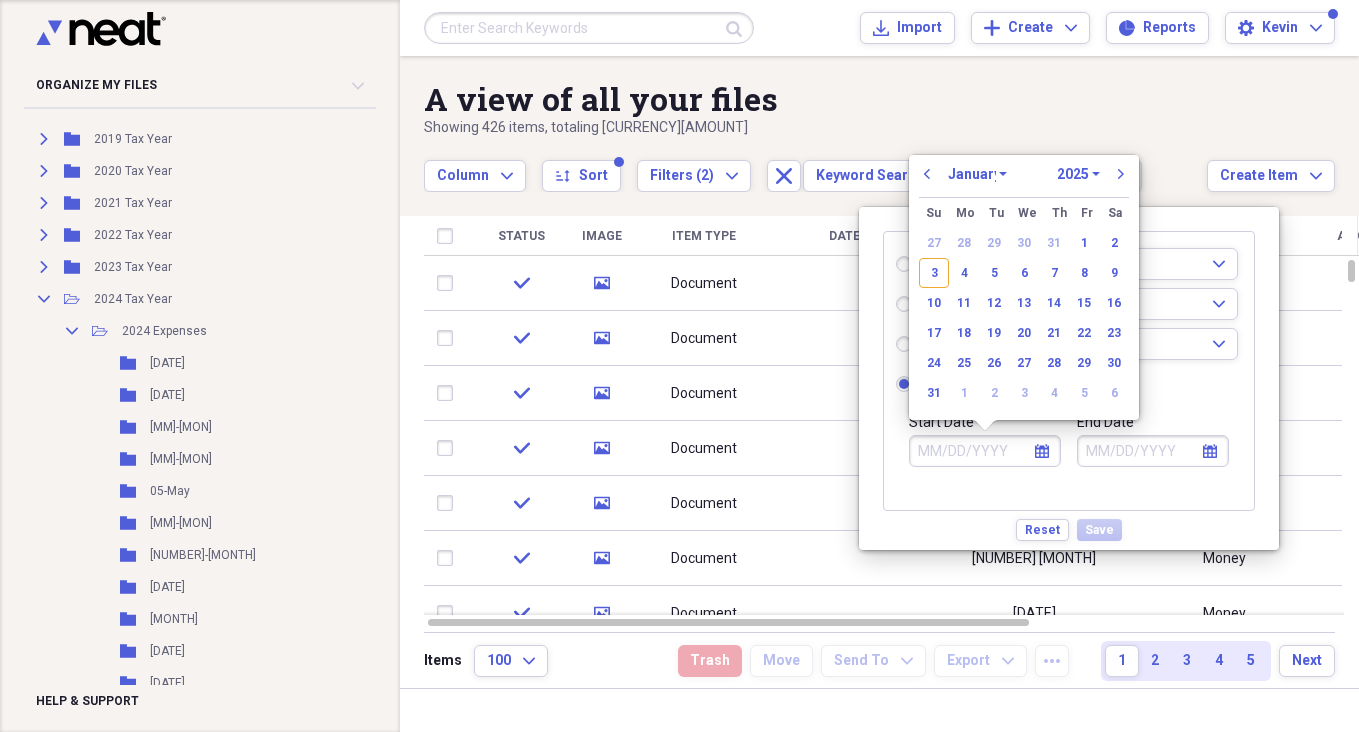click on "January February March April May June July August September October November December" at bounding box center [977, 174] 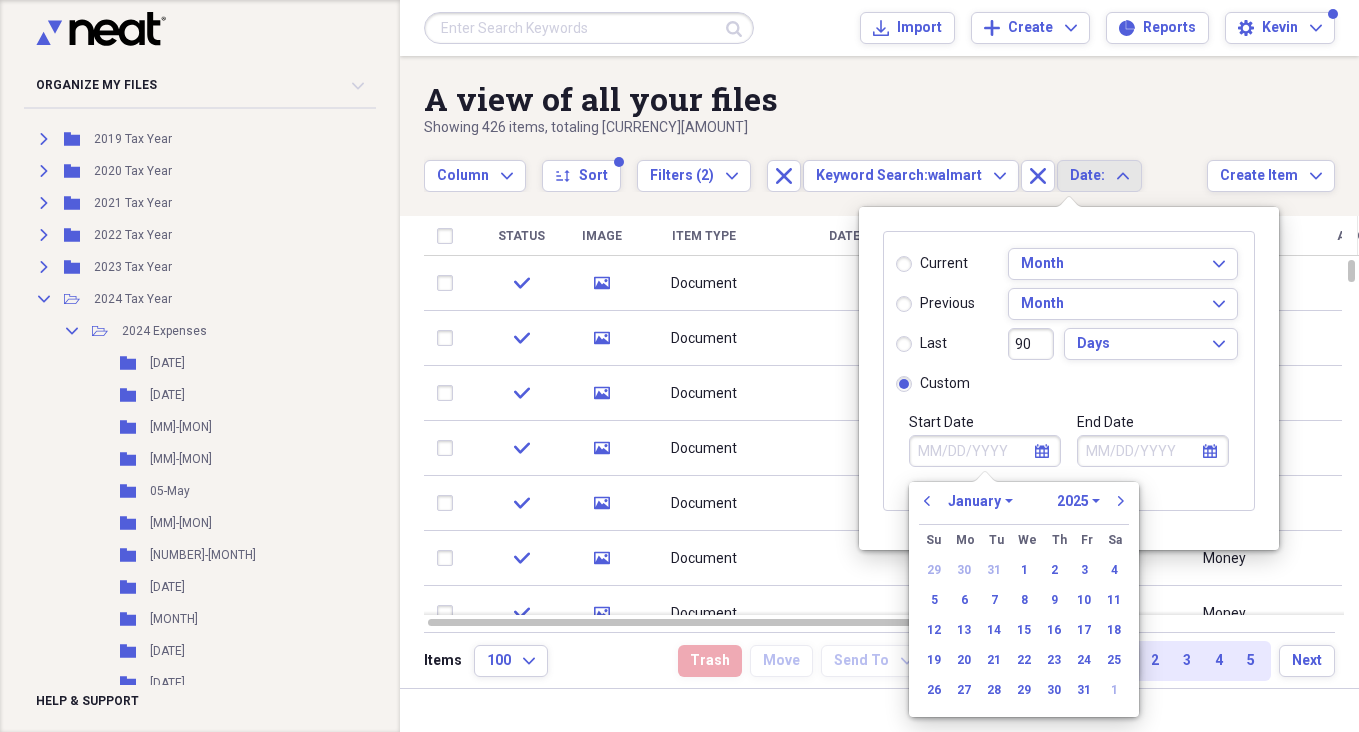 click on "1970 1971 1972 1973 1974 1975 1976 1977 1978 1979 1980 1981 1982 1983 1984 1985 1986 1987 1988 1989 1990 1991 1992 1993 1994 1995 1996 1997 1998 1999 2000 2001 2002 2003 2004 2005 2006 2007 2008 2009 2010 2011 2012 2013 2014 2015 2016 2017 2018 2019 2020 2021 2022 2023 2024 2025 2026 2027 2028 2029 2030 2031 2032 2033 2034 2035" at bounding box center [1078, 501] 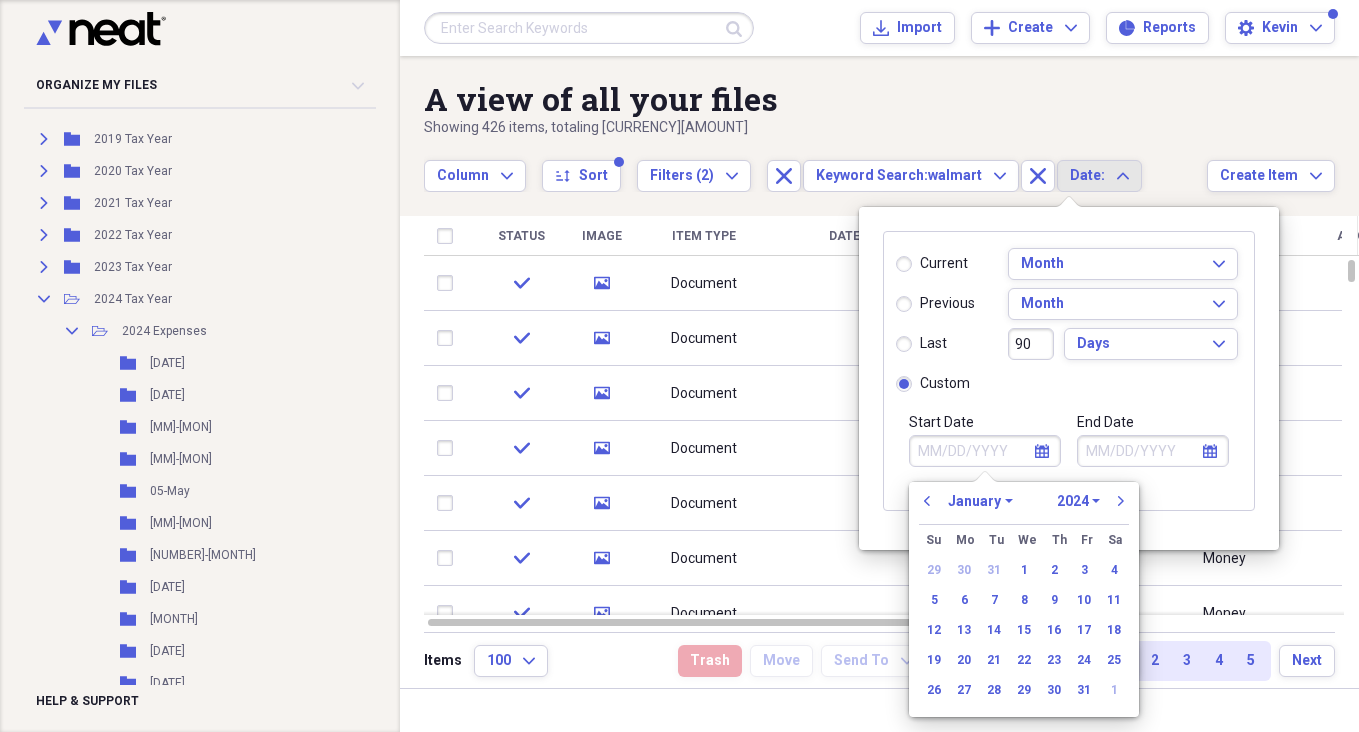 click on "1970 1971 1972 1973 1974 1975 1976 1977 1978 1979 1980 1981 1982 1983 1984 1985 1986 1987 1988 1989 1990 1991 1992 1993 1994 1995 1996 1997 1998 1999 2000 2001 2002 2003 2004 2005 2006 2007 2008 2009 2010 2011 2012 2013 2014 2015 2016 2017 2018 2019 2020 2021 2022 2023 2024 2025 2026 2027 2028 2029 2030 2031 2032 2033 2034 2035" at bounding box center (1078, 501) 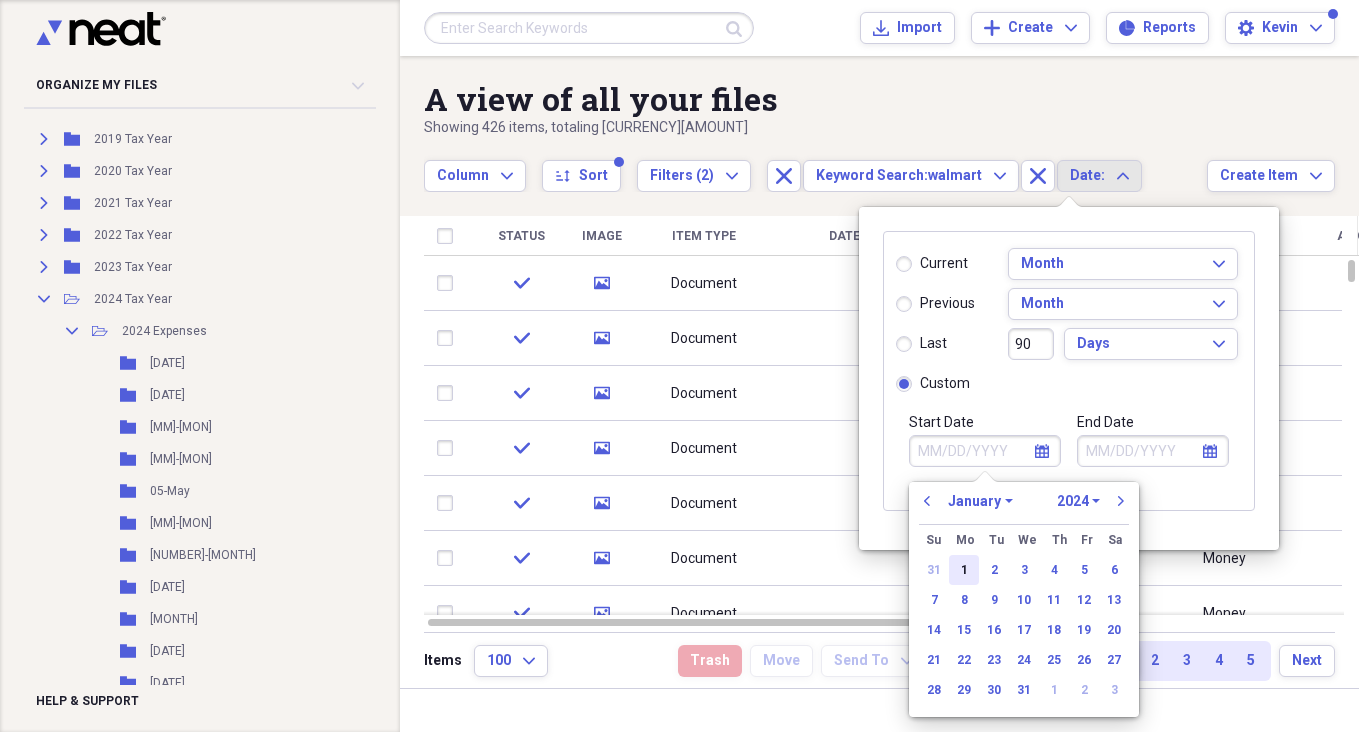 click on "1" at bounding box center [964, 570] 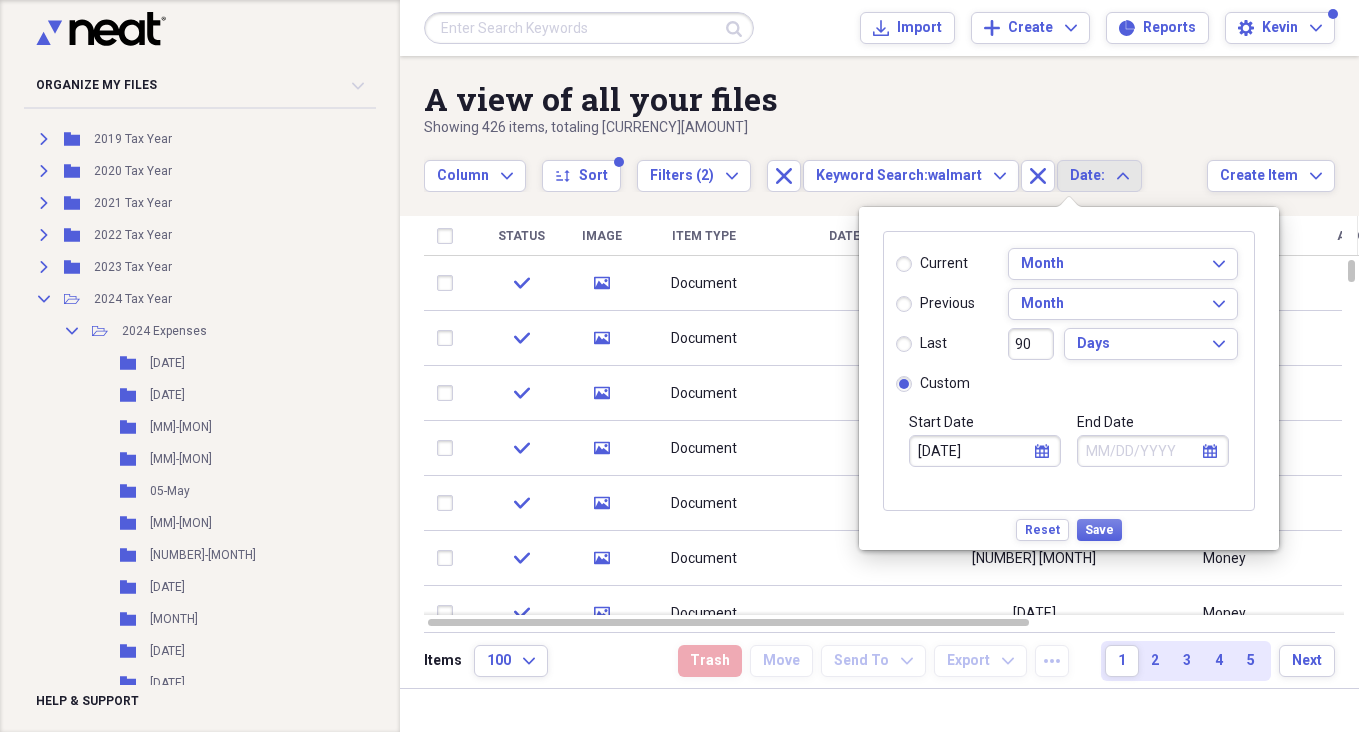 click on "calendar" 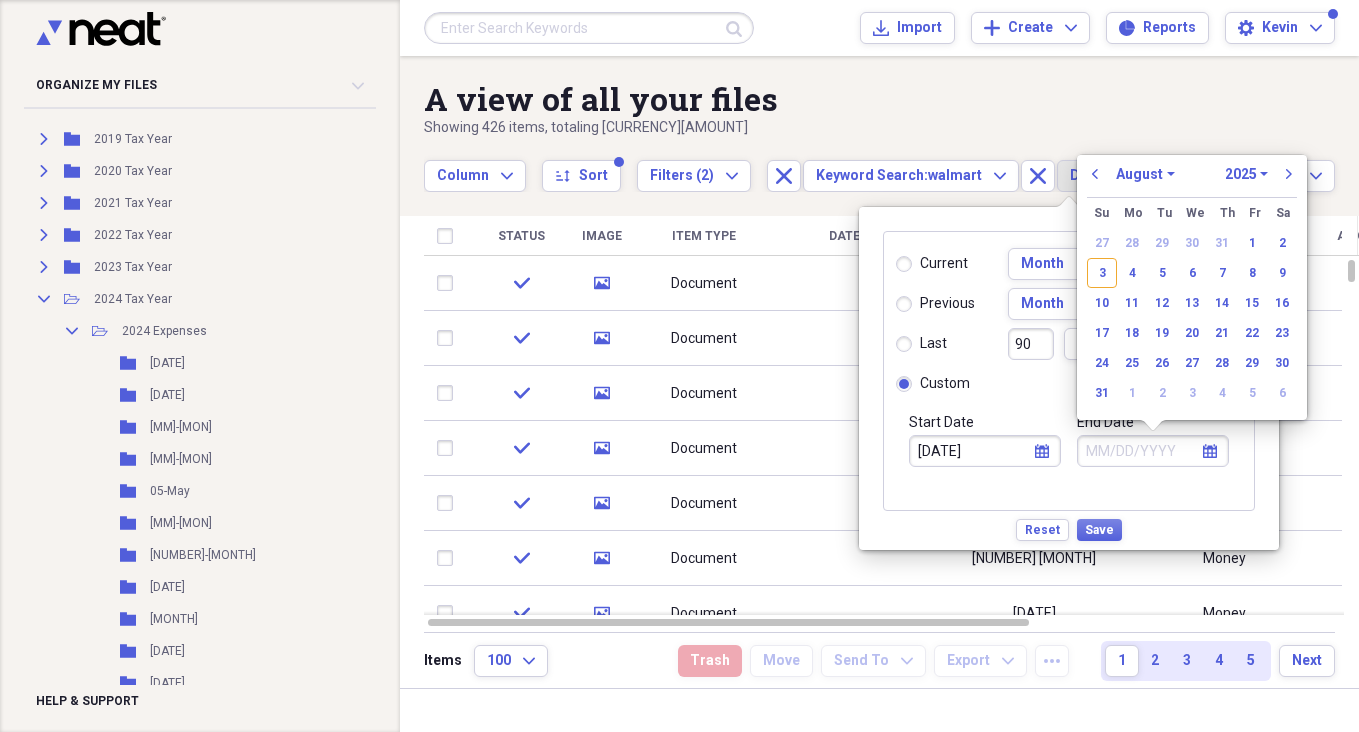 click on "January February March April May June July August September October November December" at bounding box center [1145, 174] 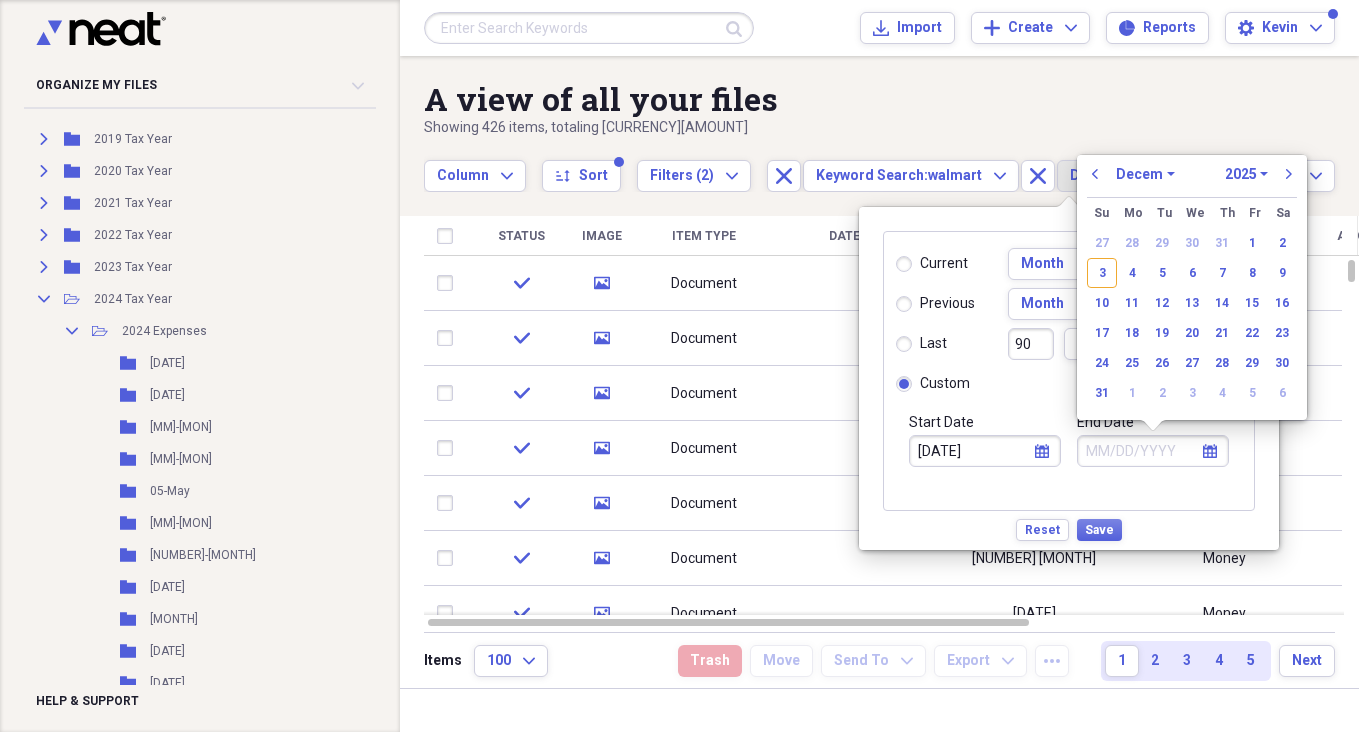 click on "January February March April May June July August September October November December" at bounding box center [1145, 174] 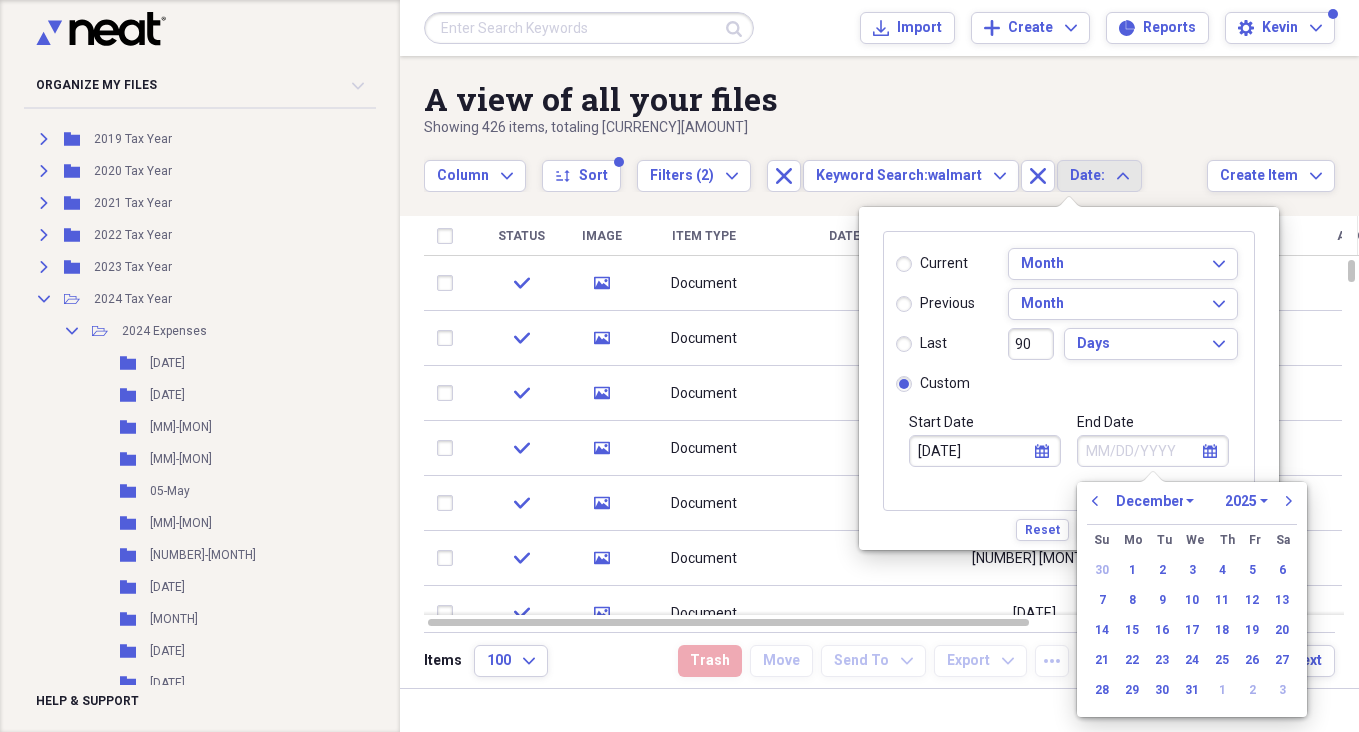 click on "1970 1971 1972 1973 1974 1975 1976 1977 1978 1979 1980 1981 1982 1983 1984 1985 1986 1987 1988 1989 1990 1991 1992 1993 1994 1995 1996 1997 1998 1999 2000 2001 2002 2003 2004 2005 2006 2007 2008 2009 2010 2011 2012 2013 2014 2015 2016 2017 2018 2019 2020 2021 2022 2023 2024 2025 2026 2027 2028 2029 2030 2031 2032 2033 2034 2035" at bounding box center [1246, 501] 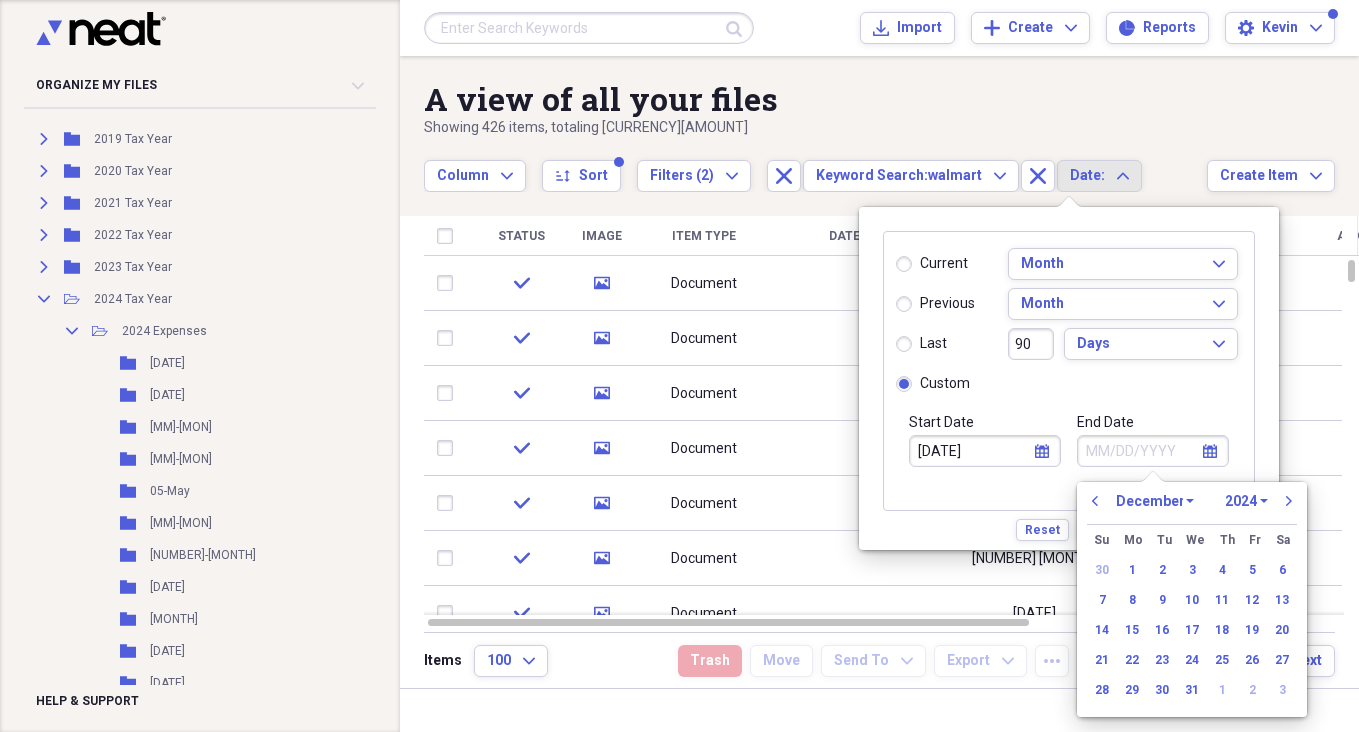 click on "1970 1971 1972 1973 1974 1975 1976 1977 1978 1979 1980 1981 1982 1983 1984 1985 1986 1987 1988 1989 1990 1991 1992 1993 1994 1995 1996 1997 1998 1999 2000 2001 2002 2003 2004 2005 2006 2007 2008 2009 2010 2011 2012 2013 2014 2015 2016 2017 2018 2019 2020 2021 2022 2023 2024 2025 2026 2027 2028 2029 2030 2031 2032 2033 2034 2035" at bounding box center (1246, 501) 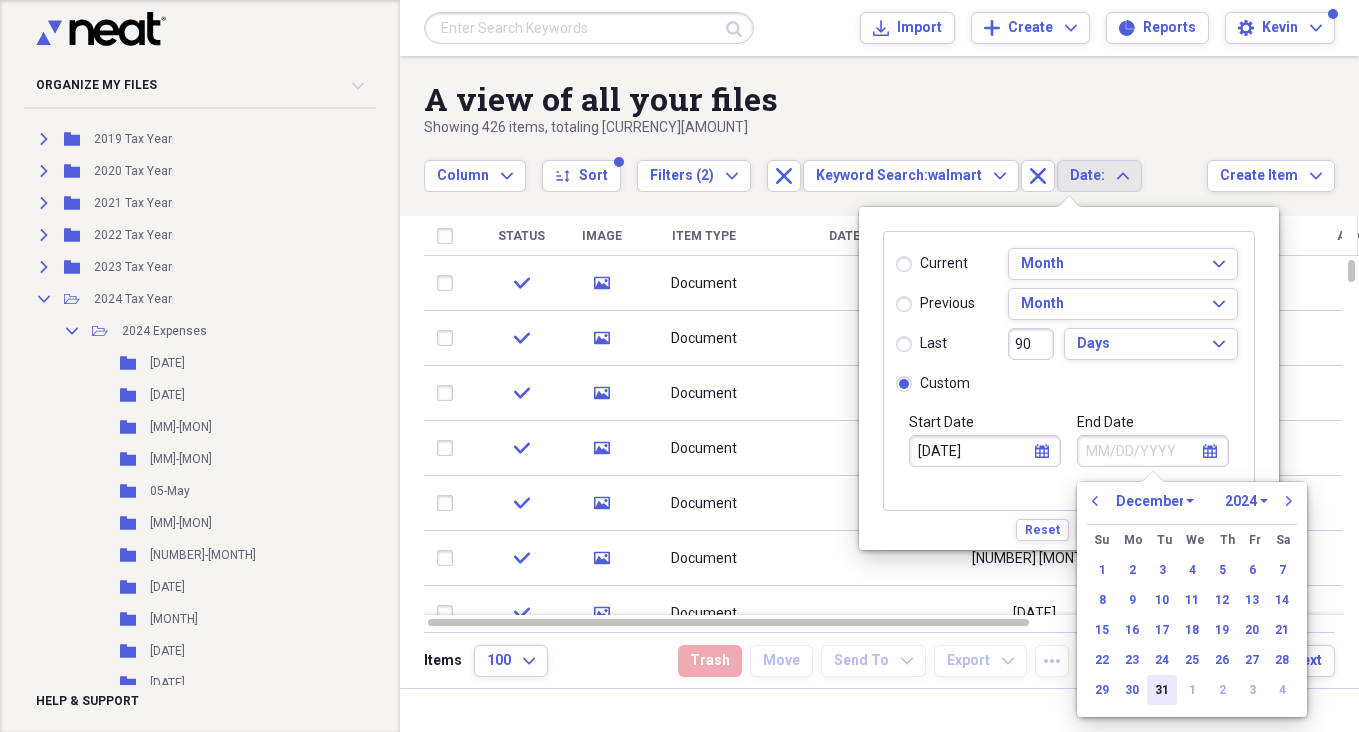 click on "31" at bounding box center (1162, 690) 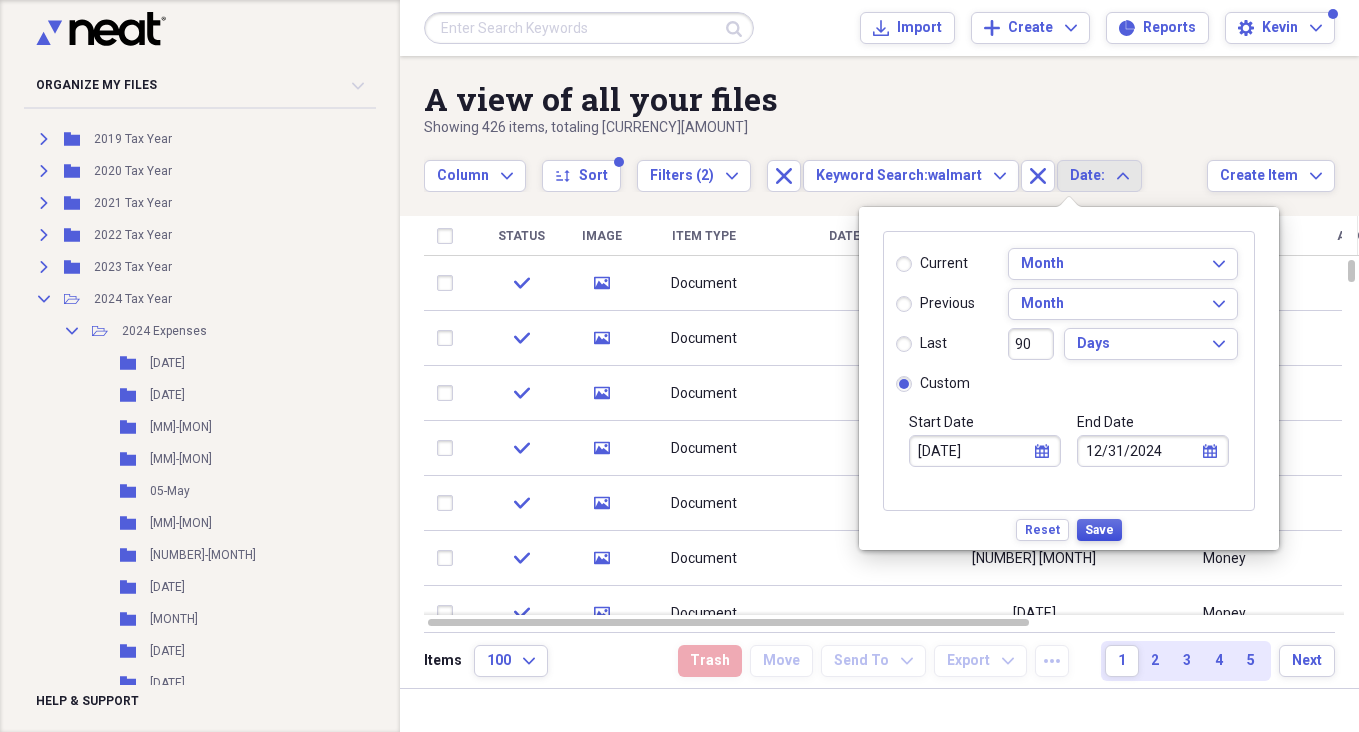 click on "Save" at bounding box center (1099, 530) 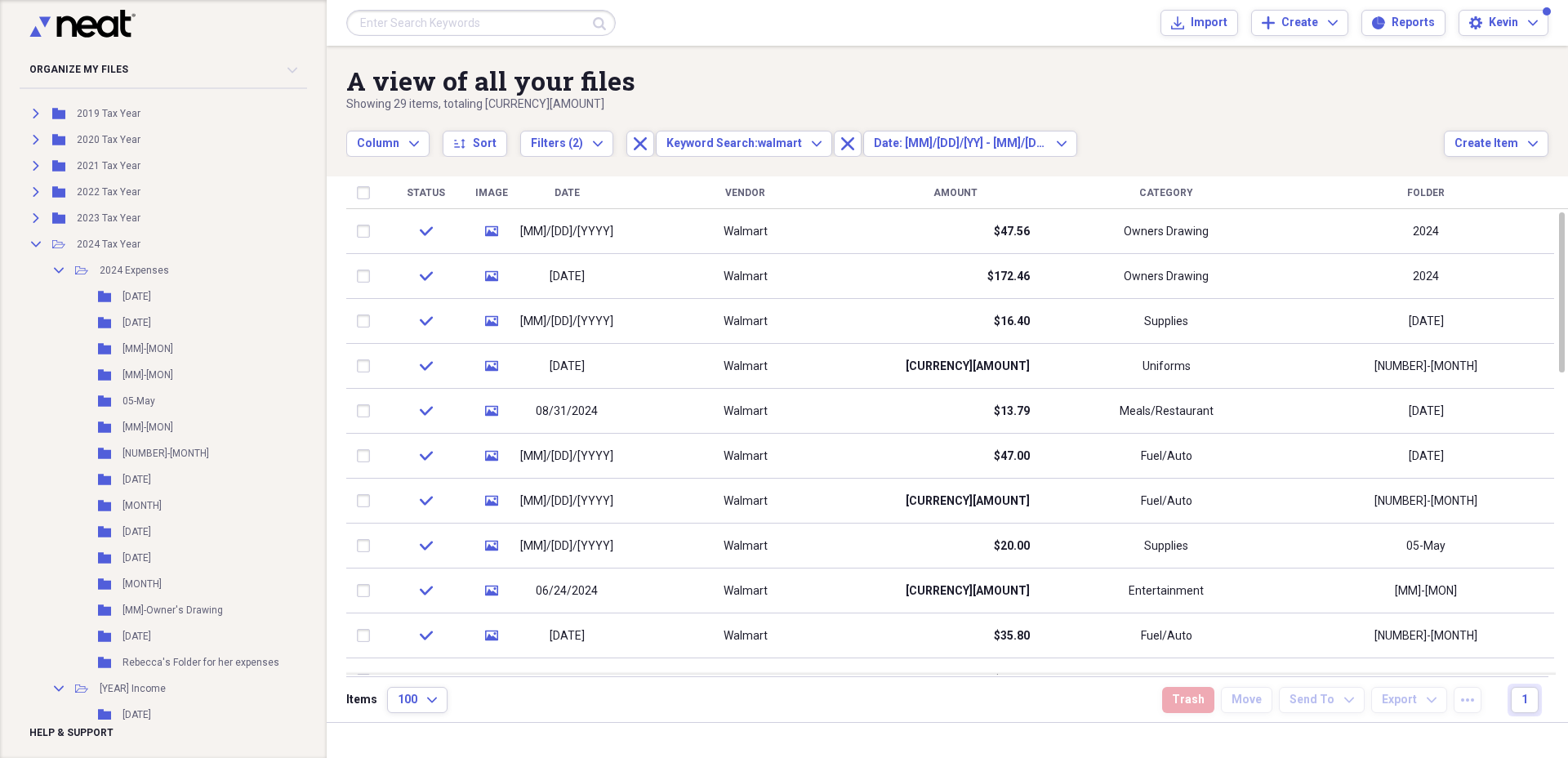 click on "Date" at bounding box center [567, 193] 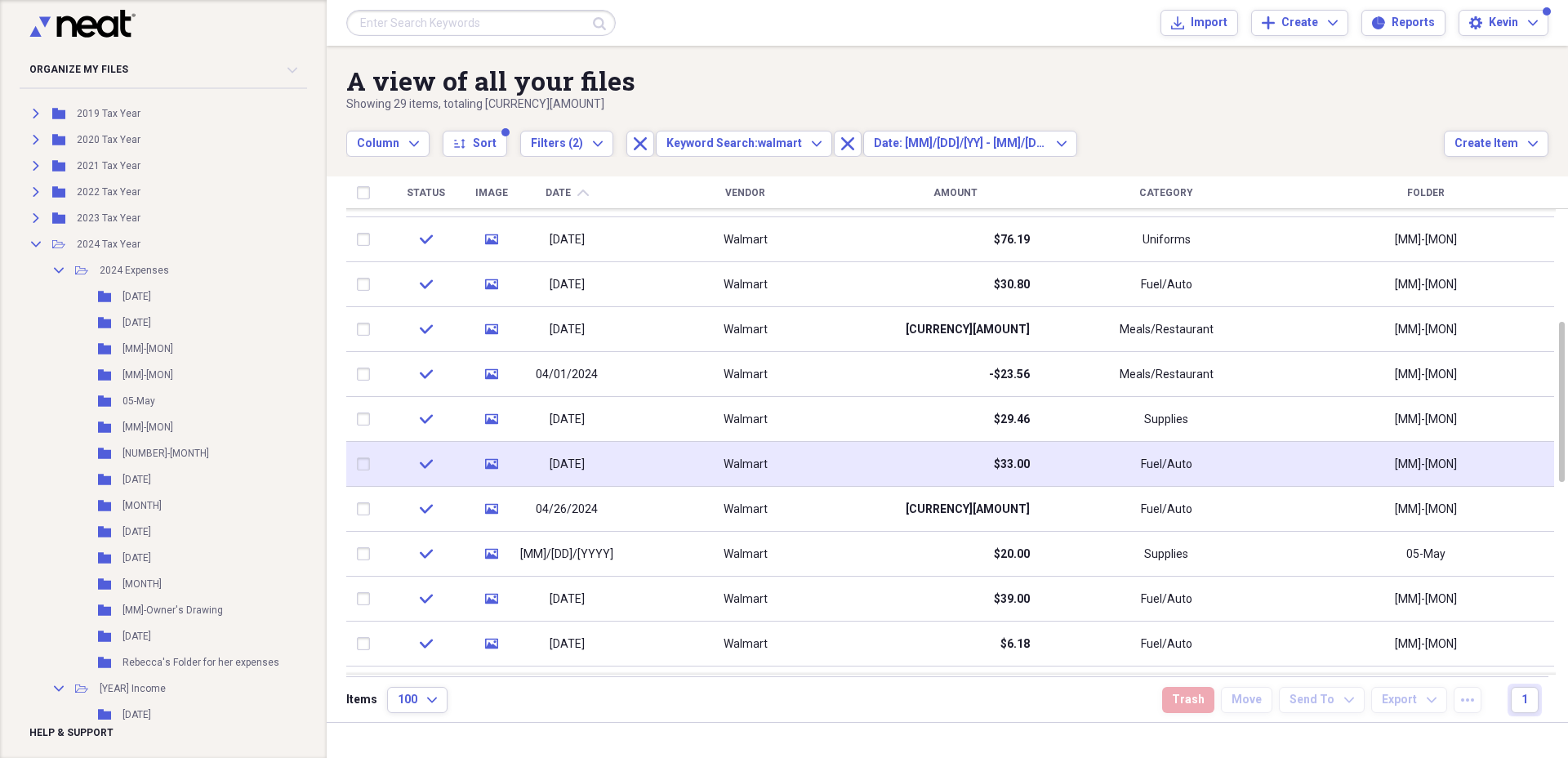 click on "Fuel/Auto" at bounding box center (1166, 464) 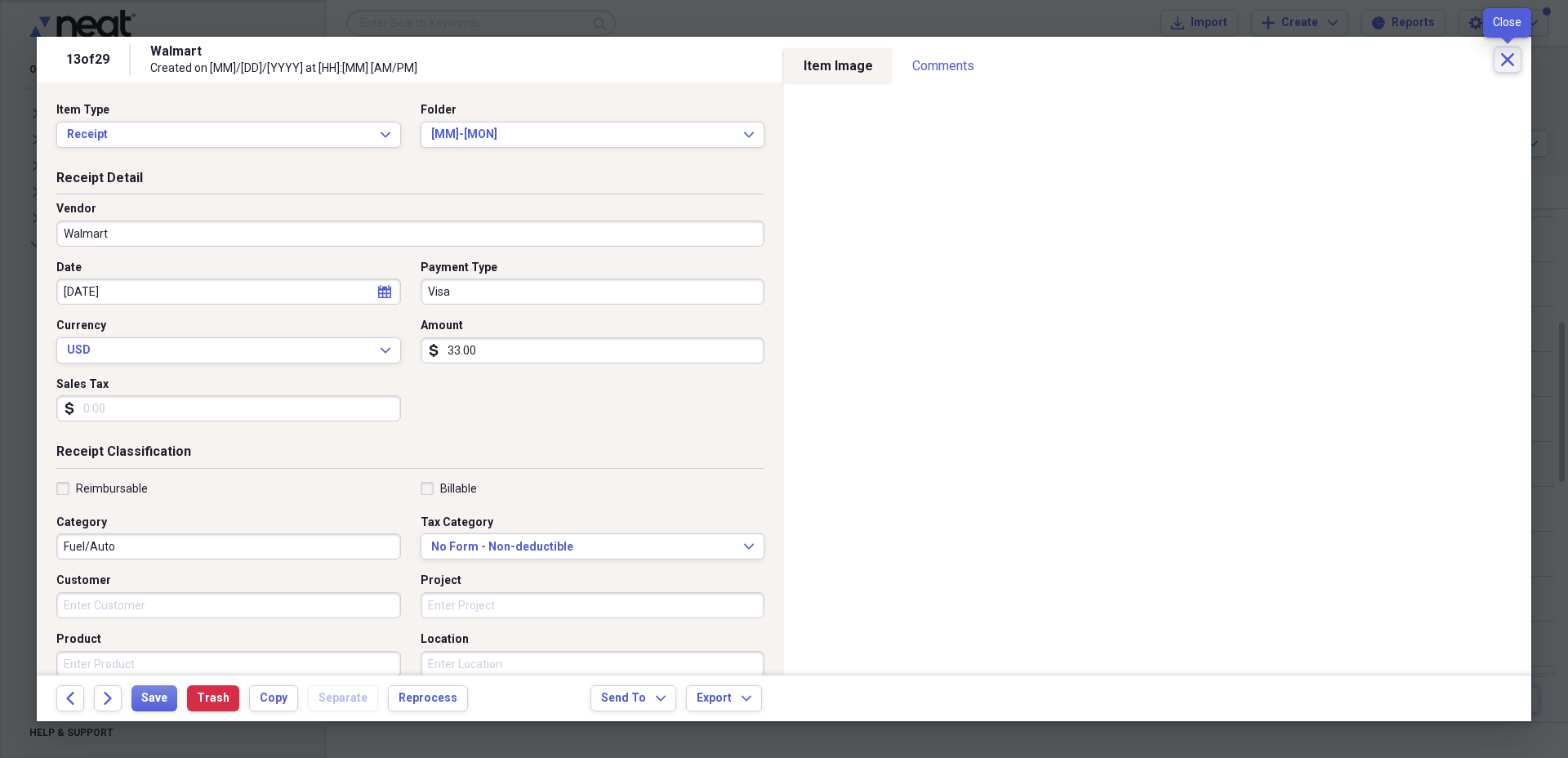 click on "Close" at bounding box center [1508, 60] 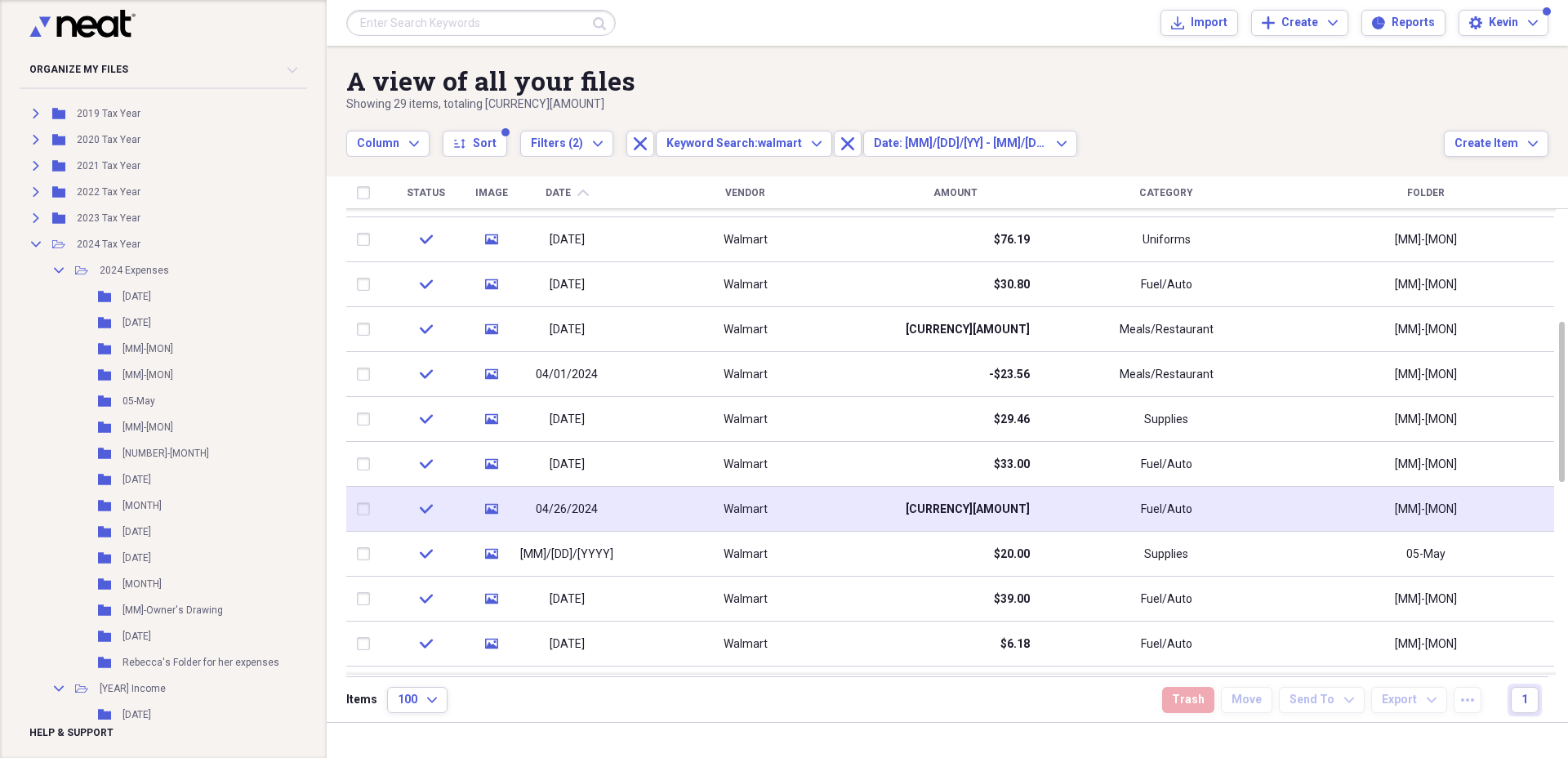 click on "Fuel/Auto" at bounding box center (1166, 509) 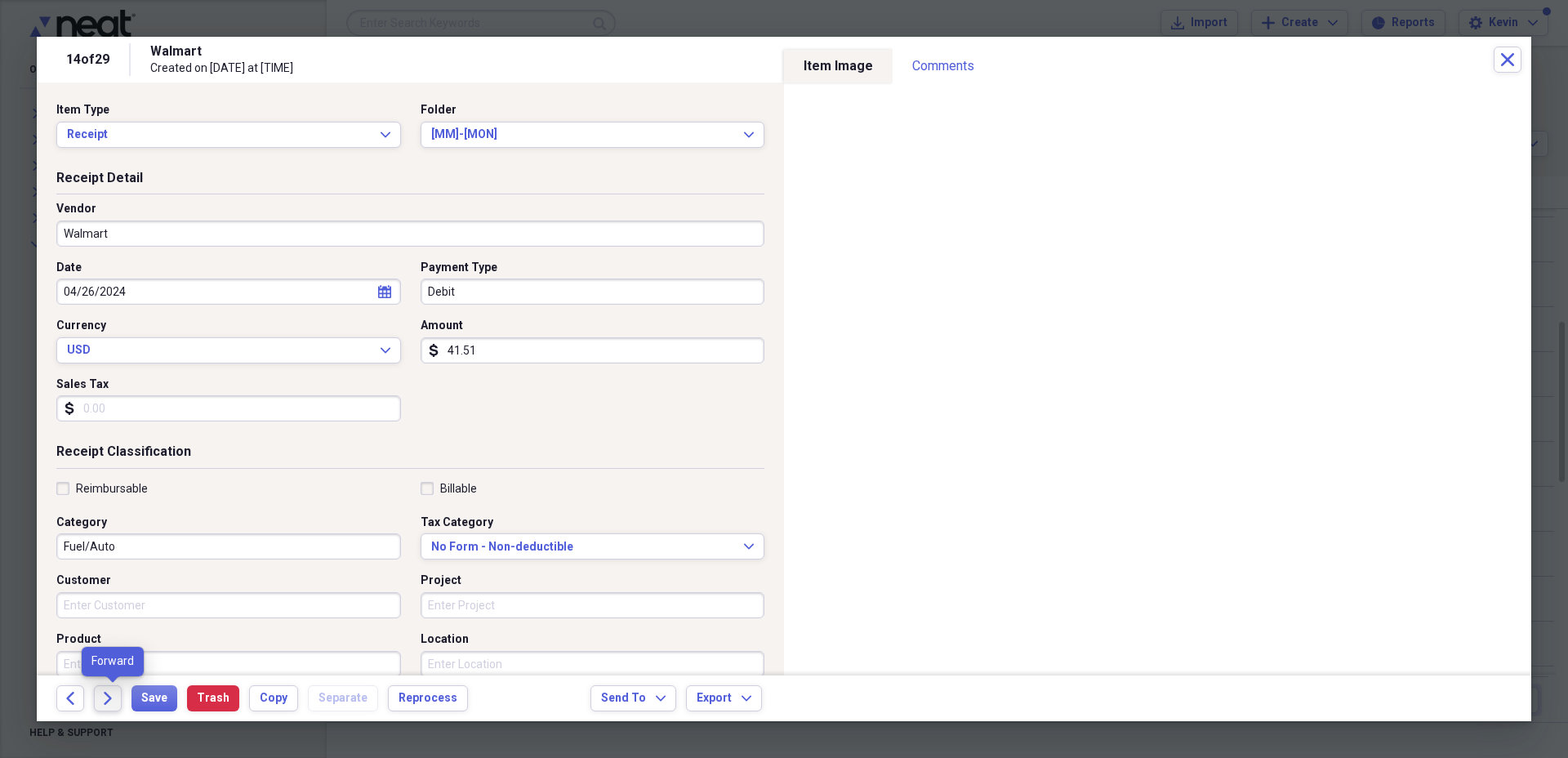 click on "Forward" at bounding box center [108, 698] 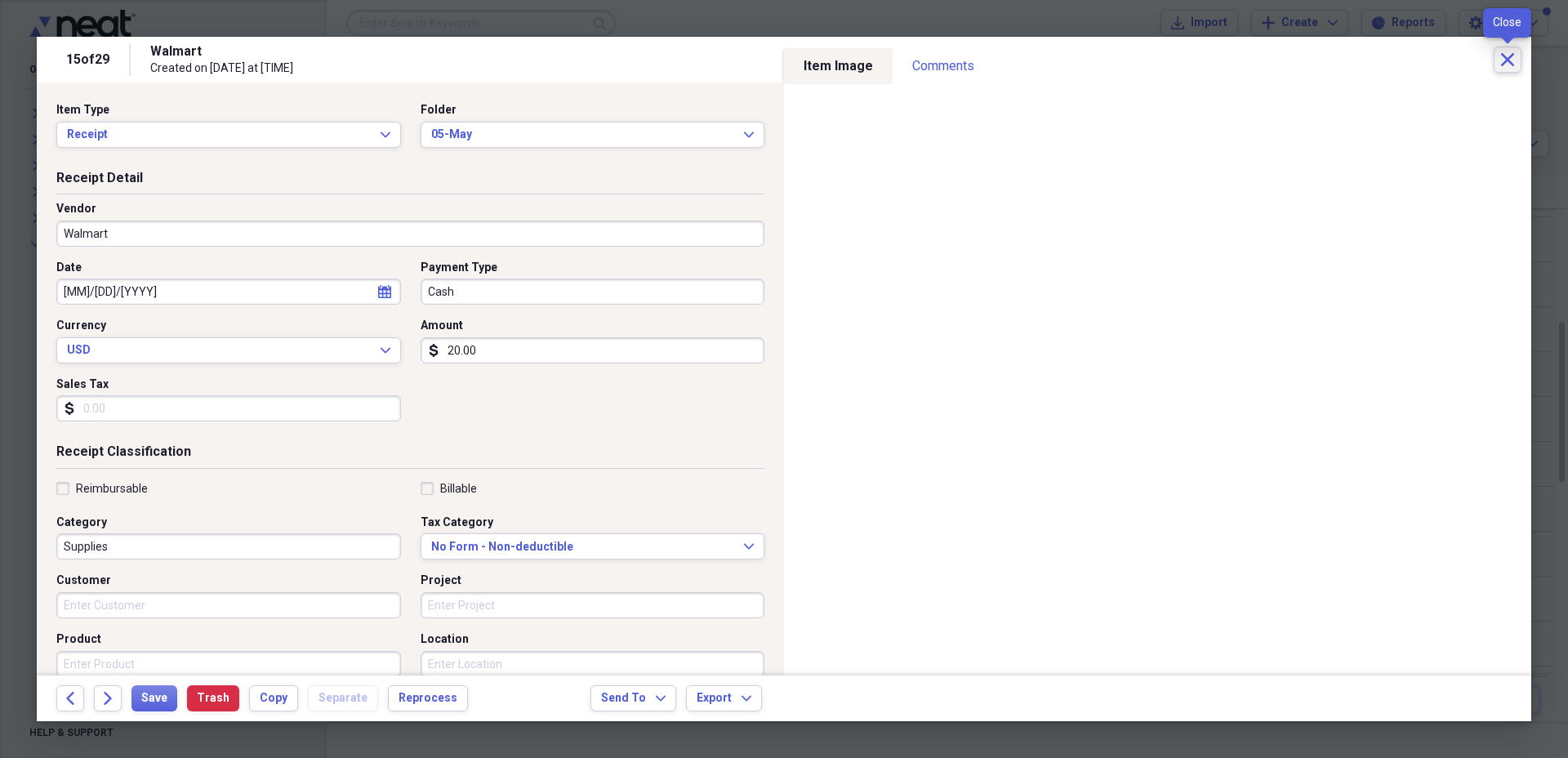 click 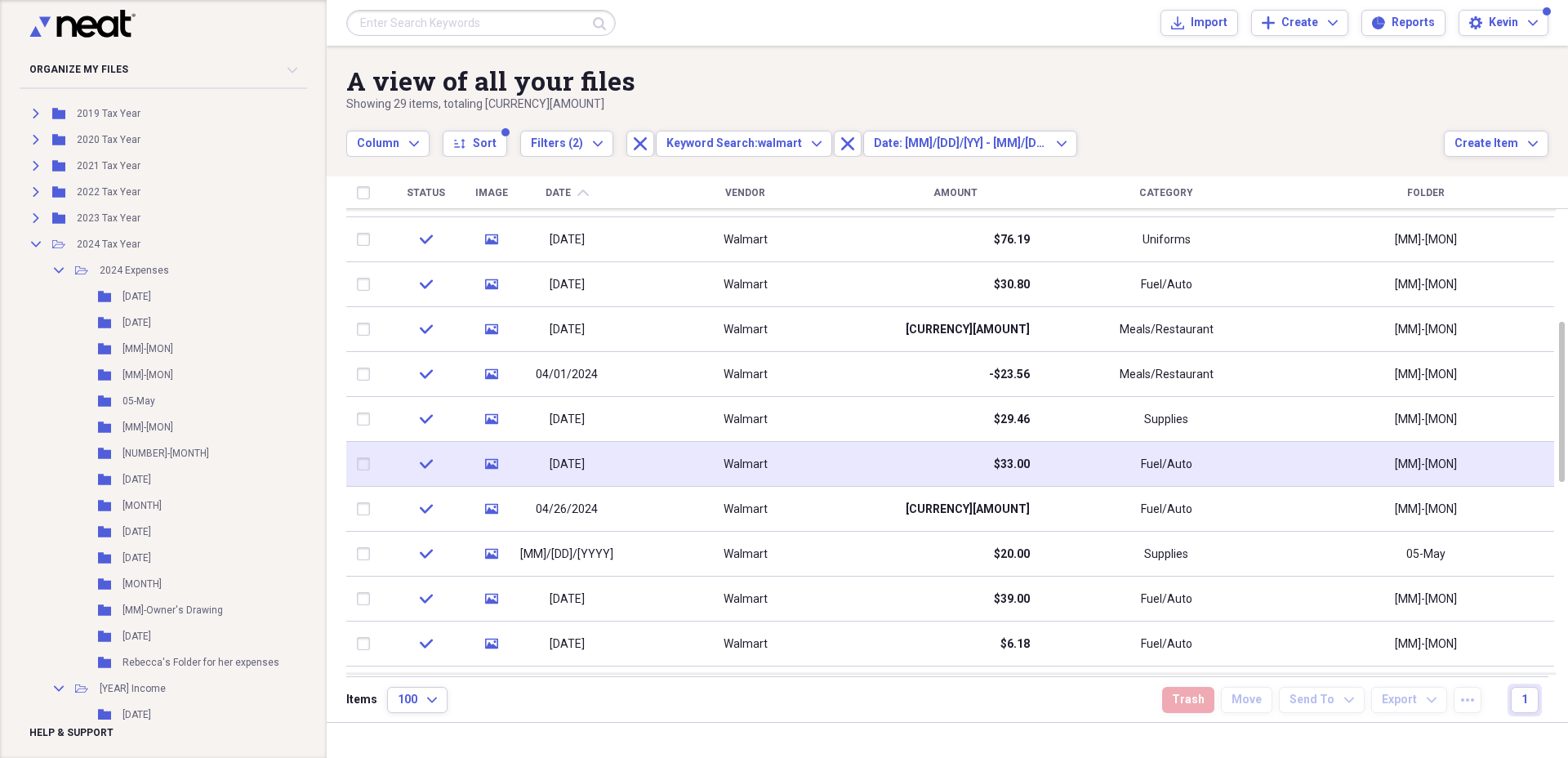 click on "Walmart" at bounding box center (745, 464) 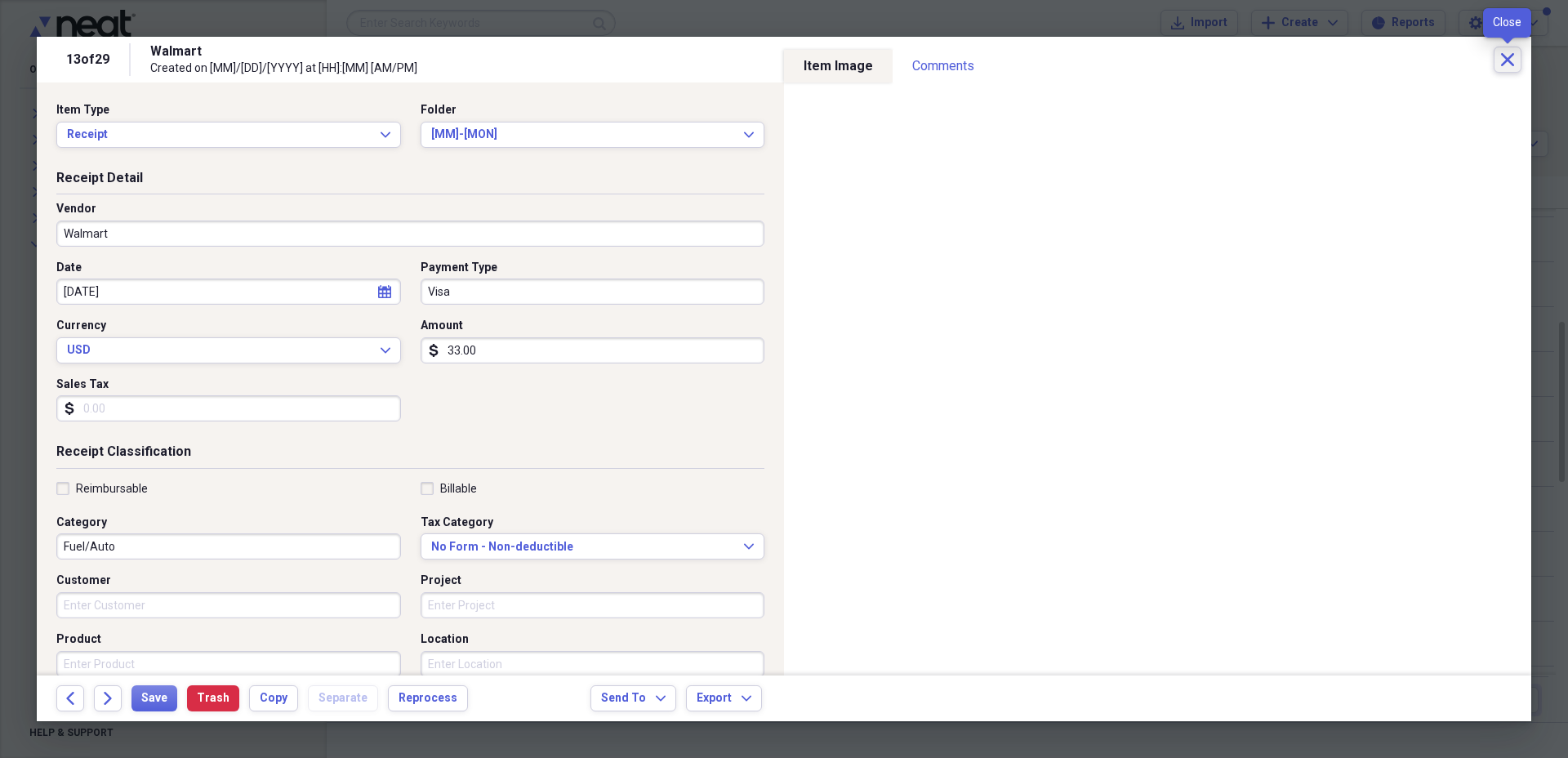 click on "Close" 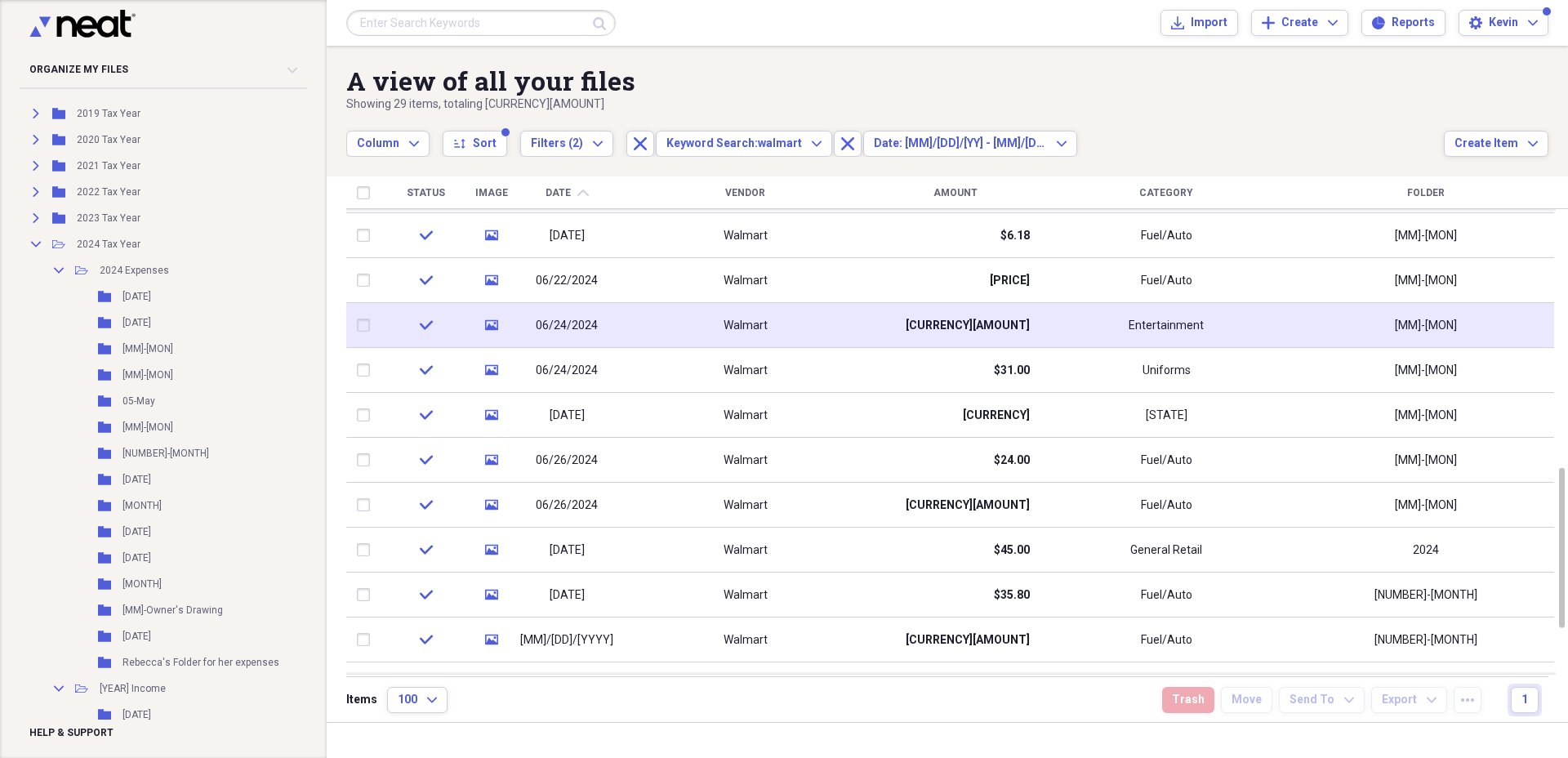 click on "Walmart" at bounding box center [745, 325] 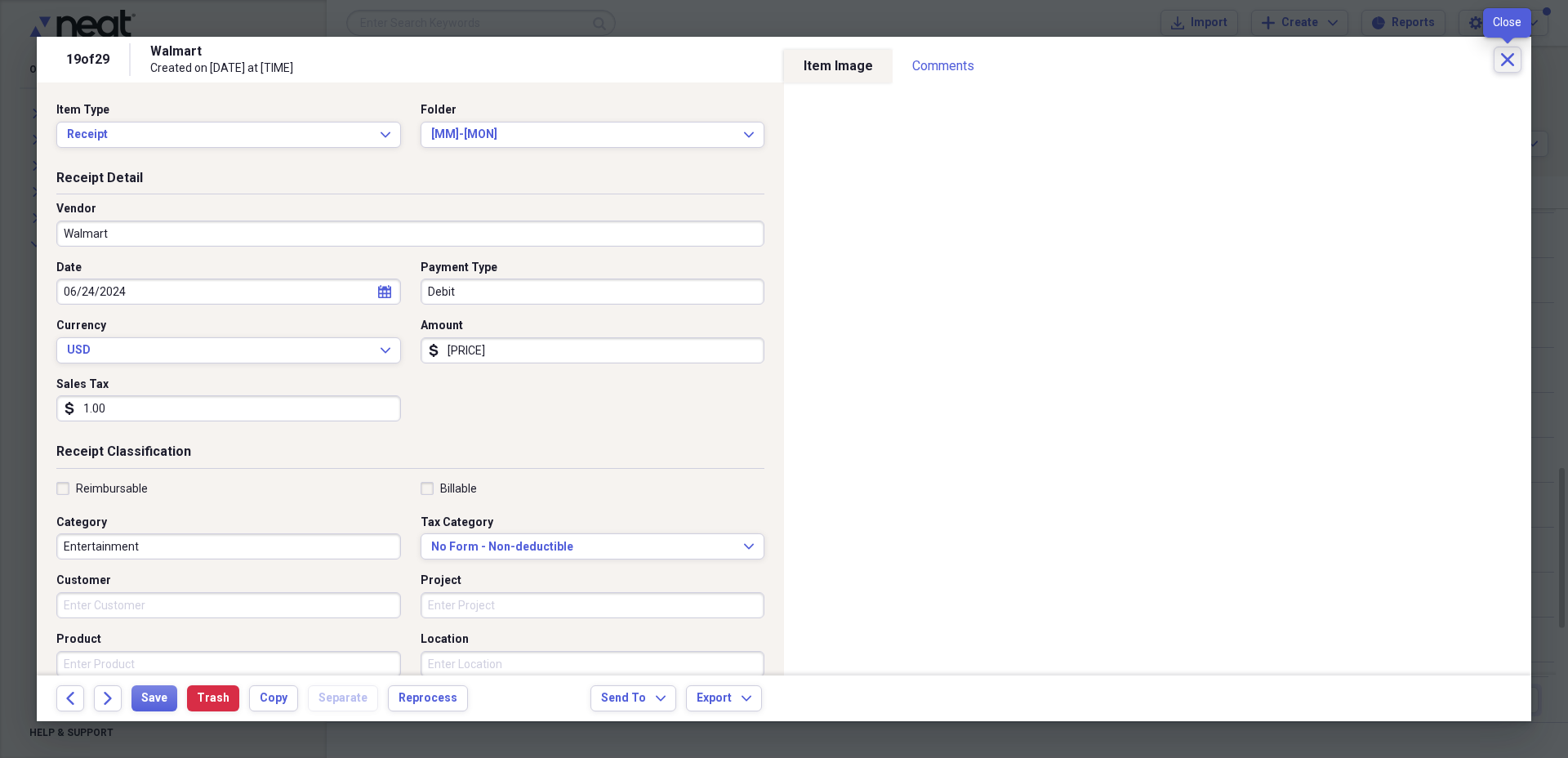 click on "Close" at bounding box center (1508, 60) 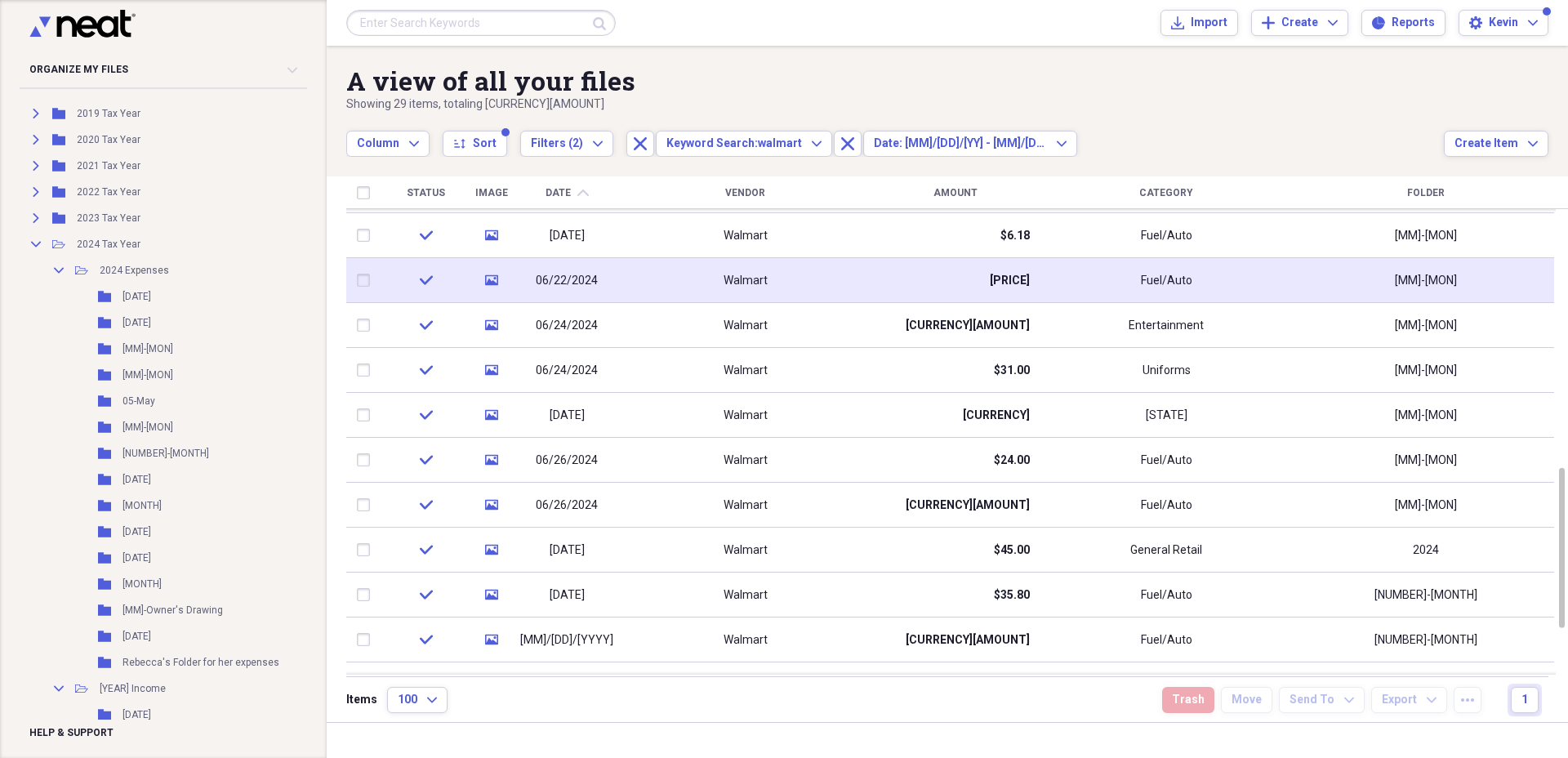 click on "Fuel/Auto" at bounding box center [1166, 280] 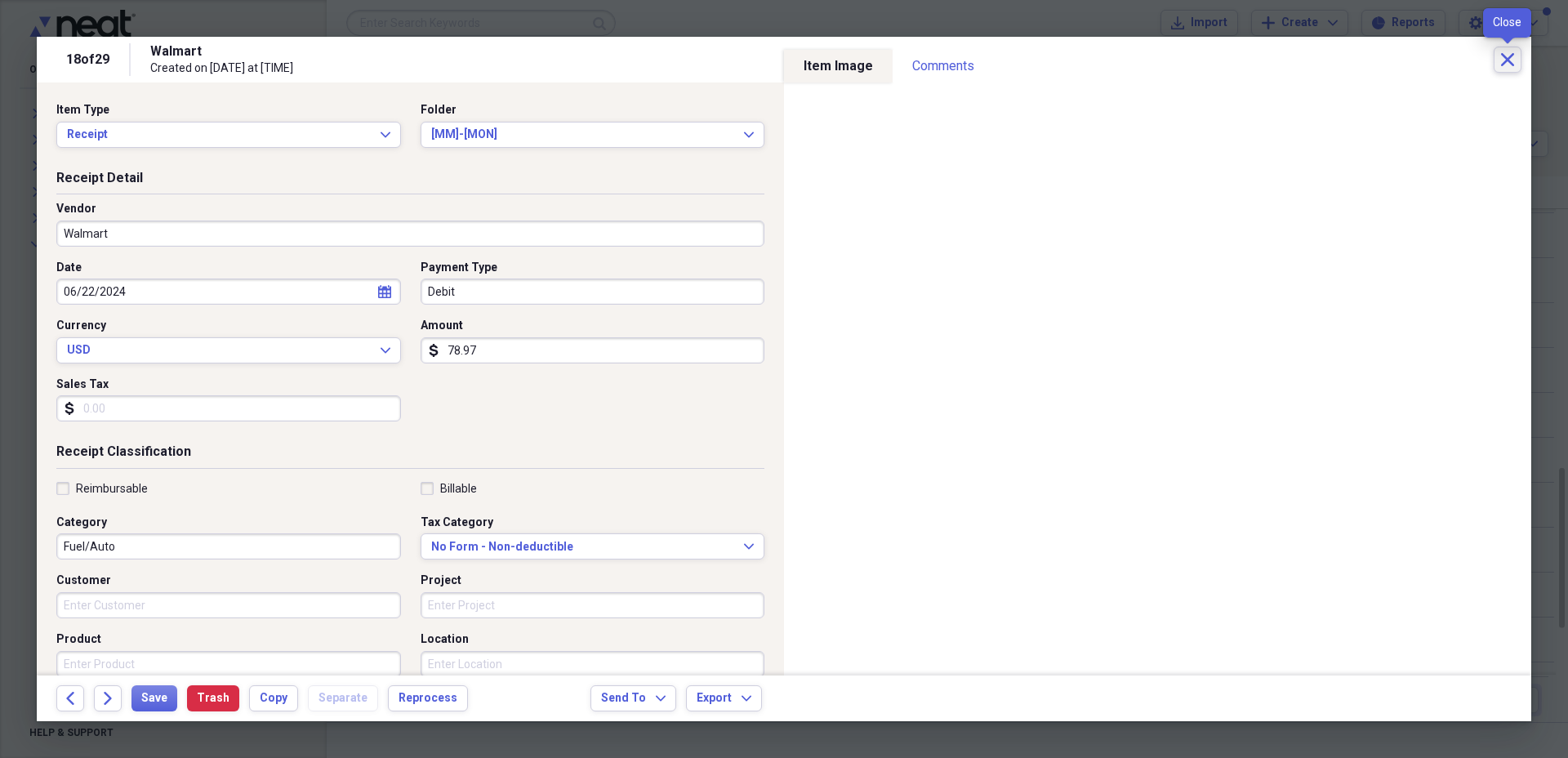 click on "Close" 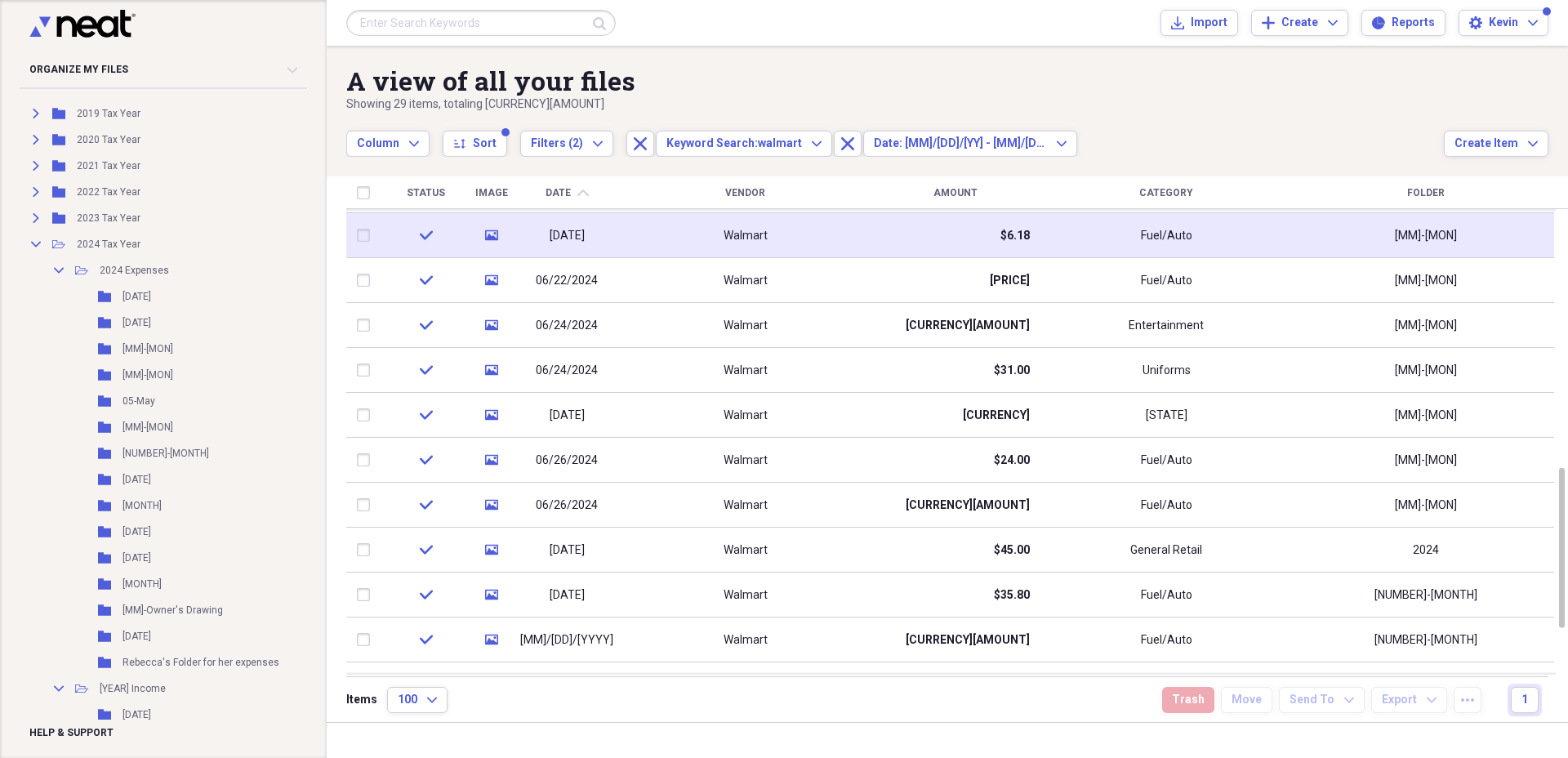 click on "Fuel/Auto" at bounding box center (1166, 235) 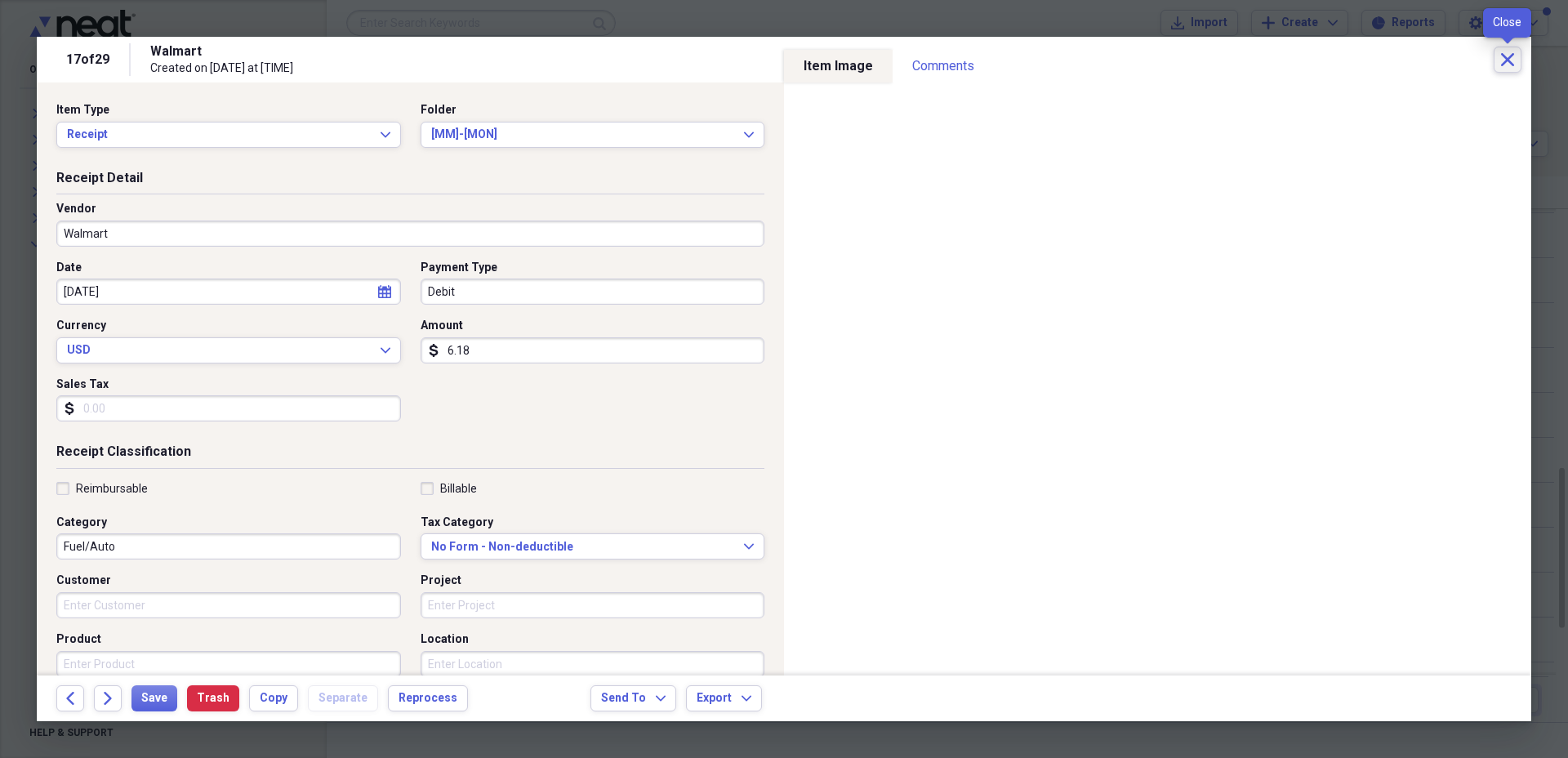 click 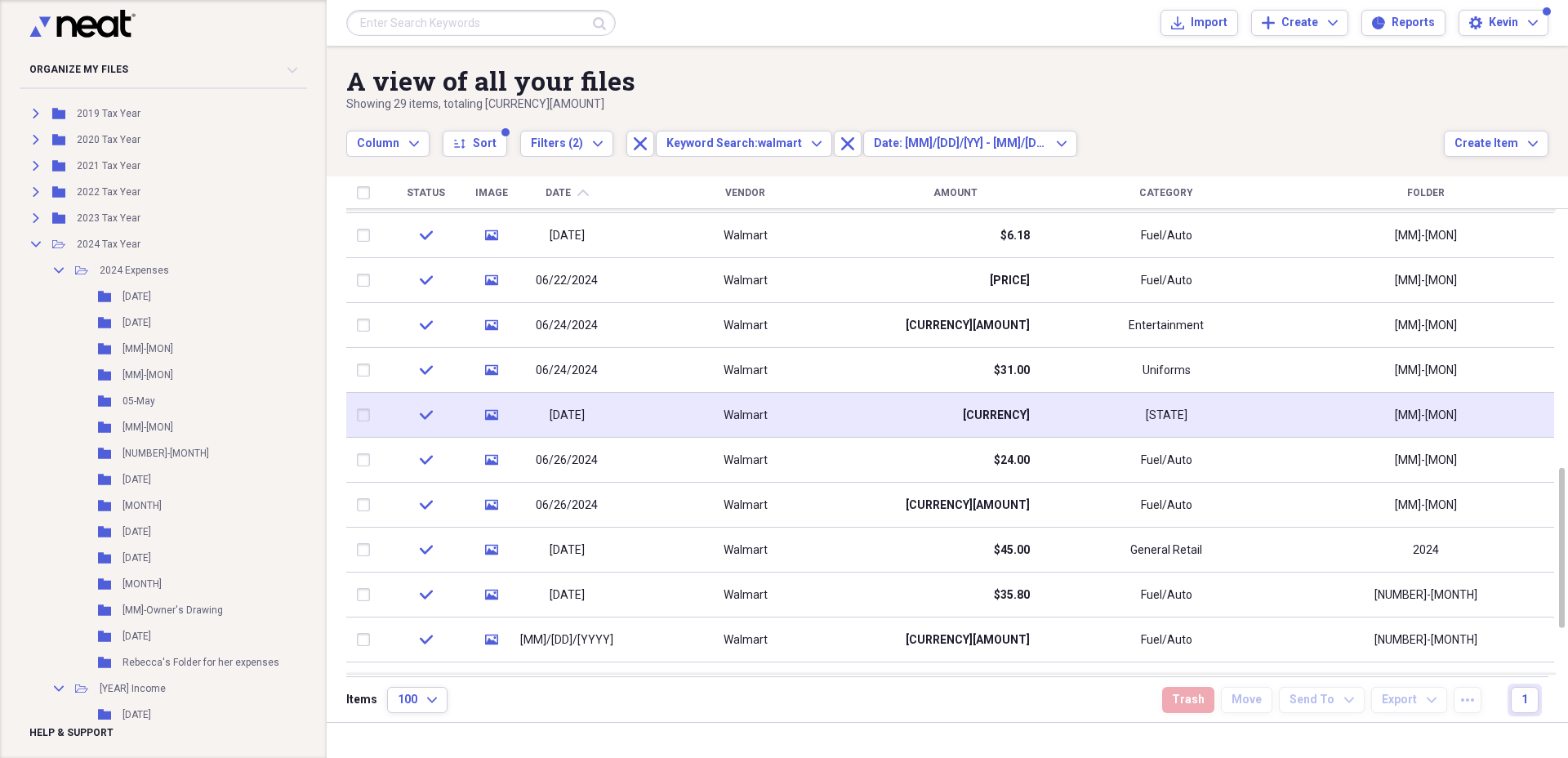 click on "[STATE]" at bounding box center (1166, 415) 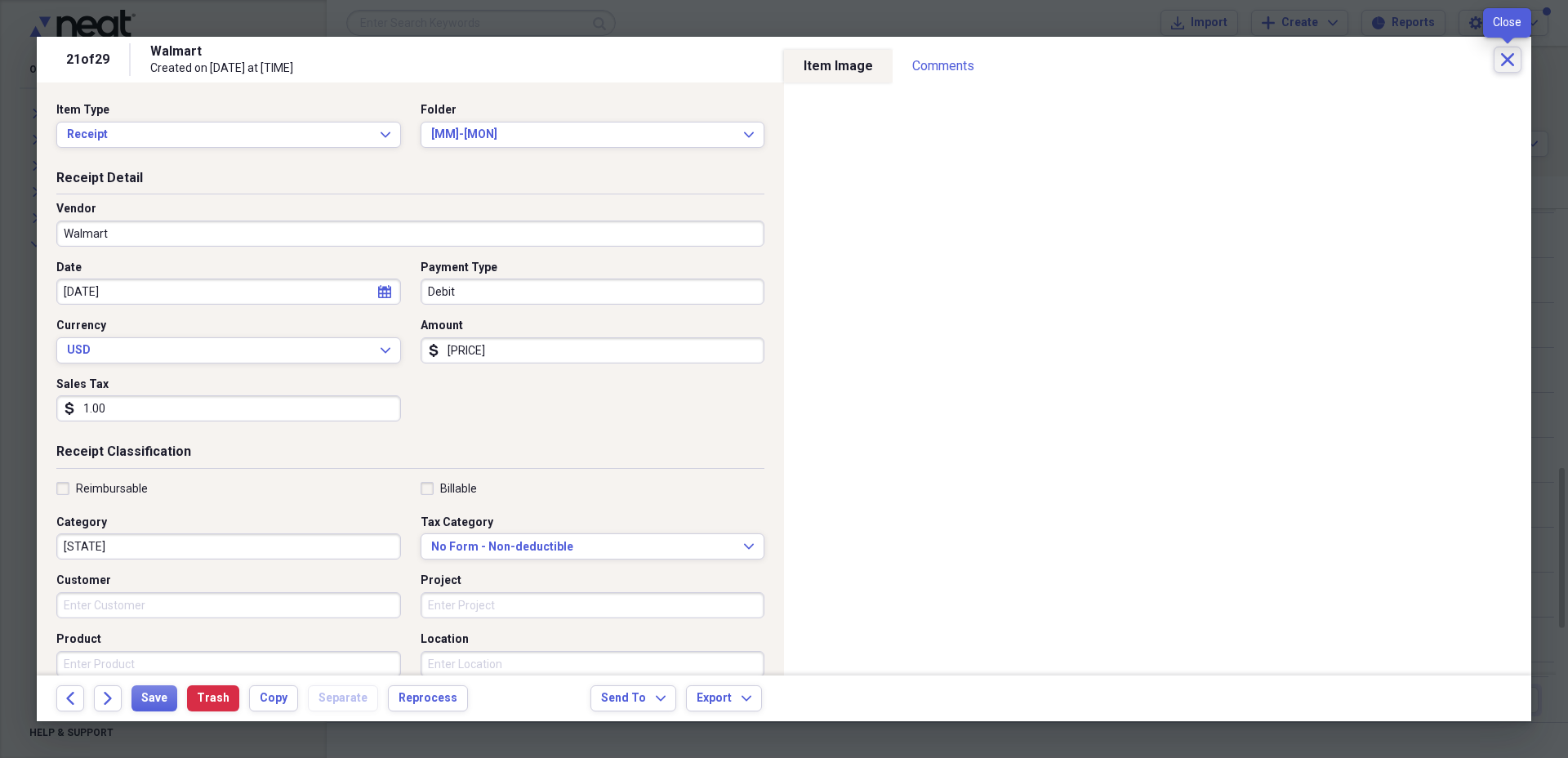 click on "Close" at bounding box center [1508, 60] 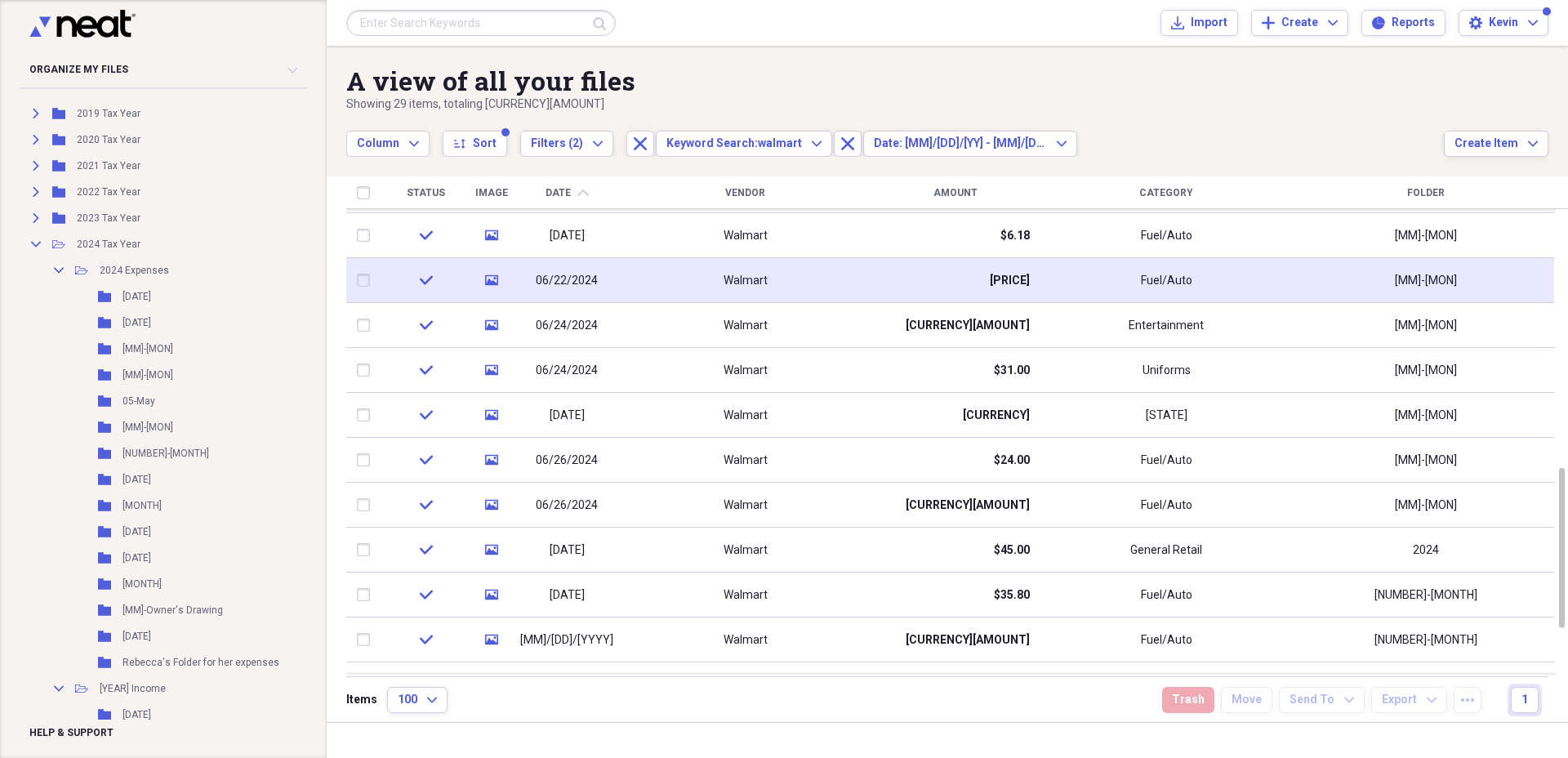 click on "Fuel/Auto" at bounding box center (1166, 280) 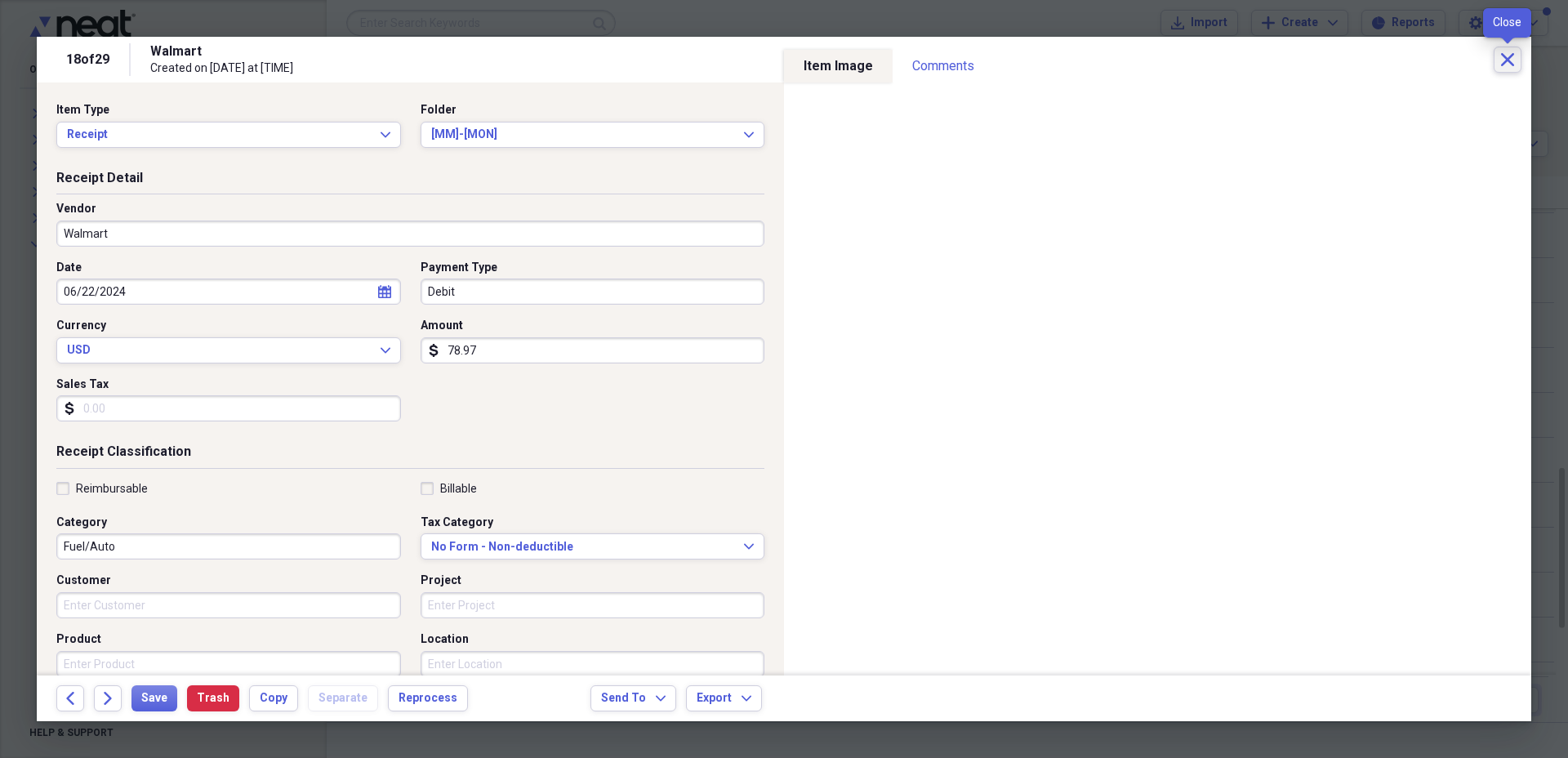 click 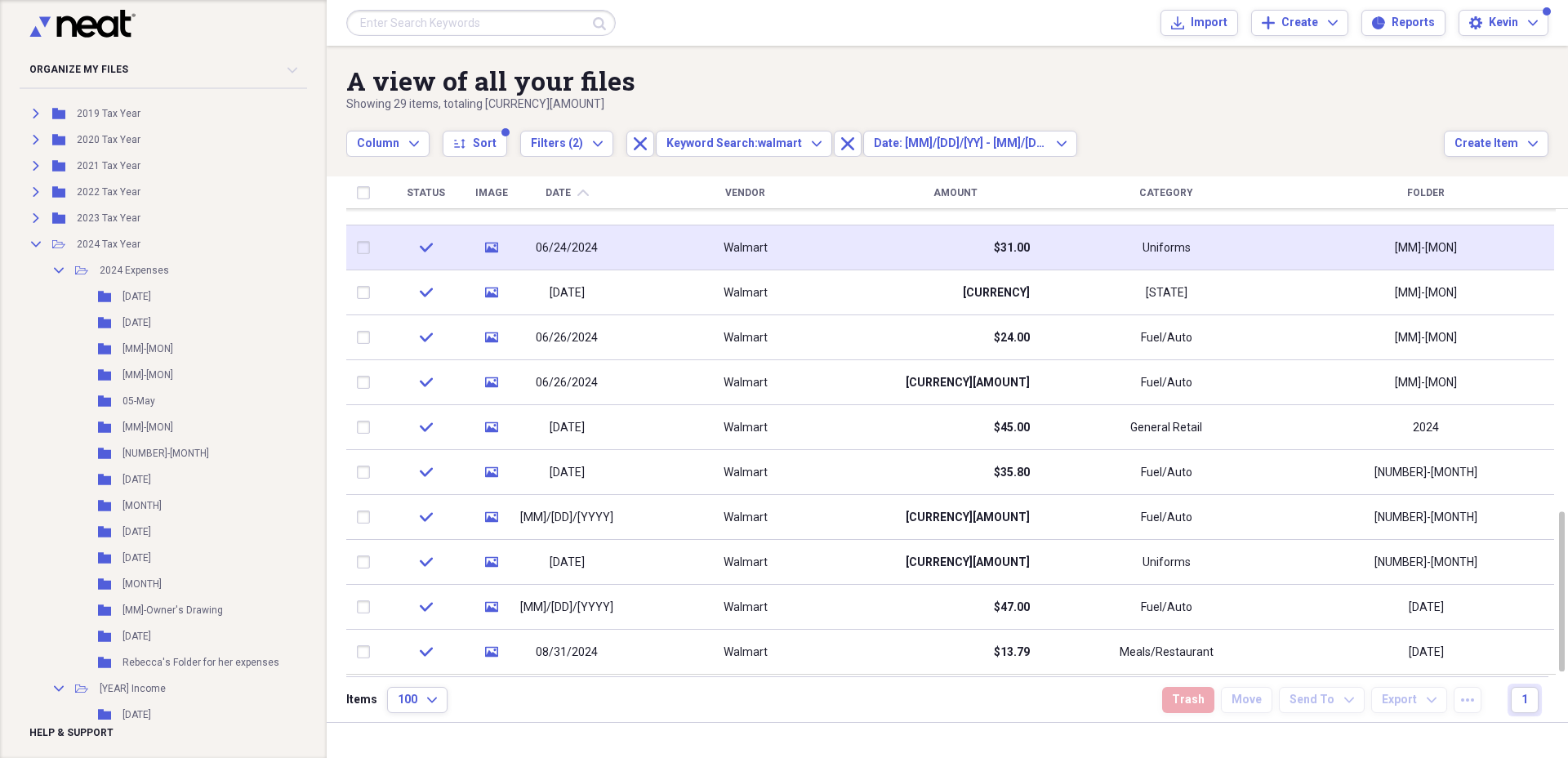 click on "Uniforms" at bounding box center (1166, 247) 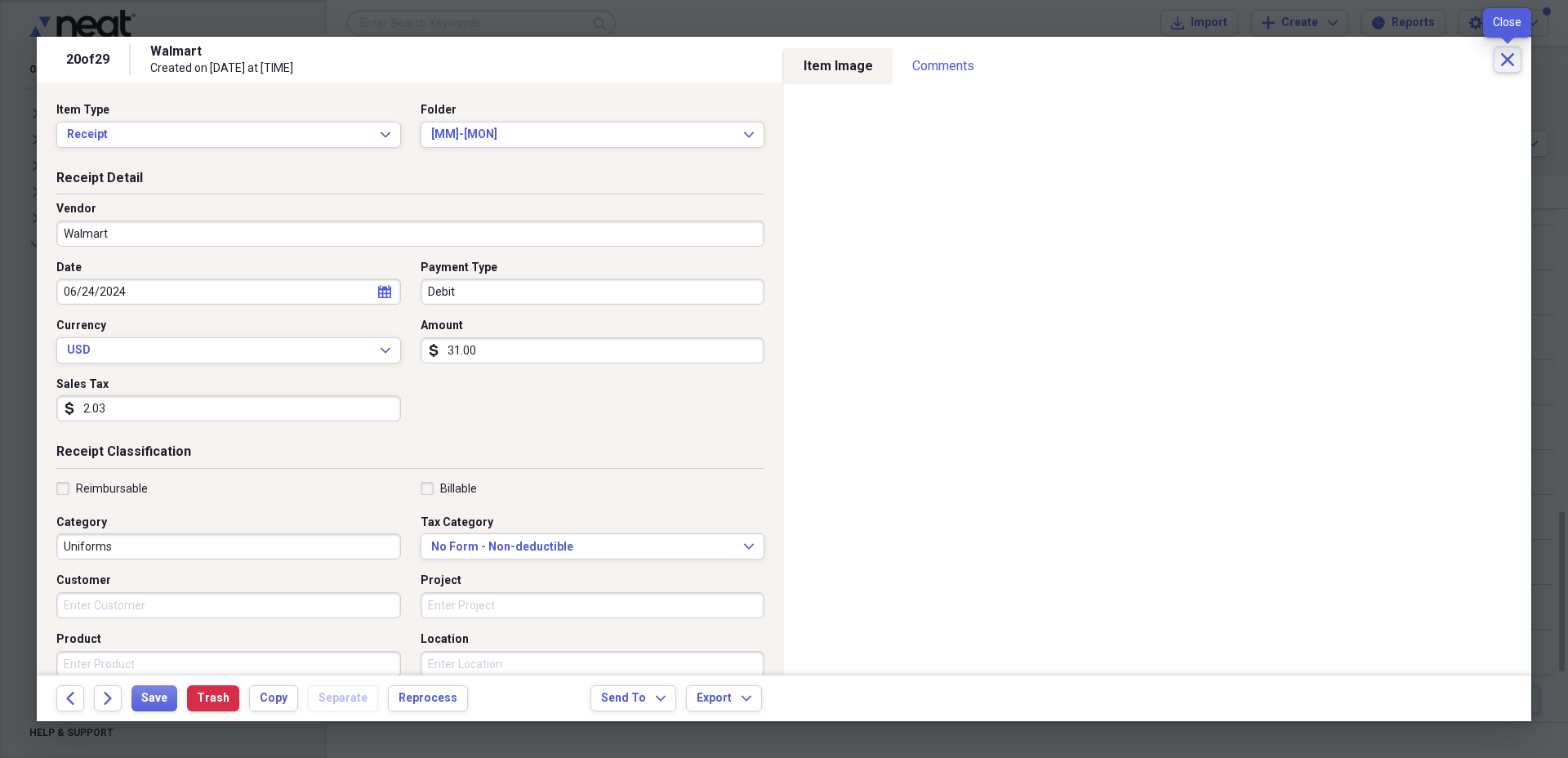 click 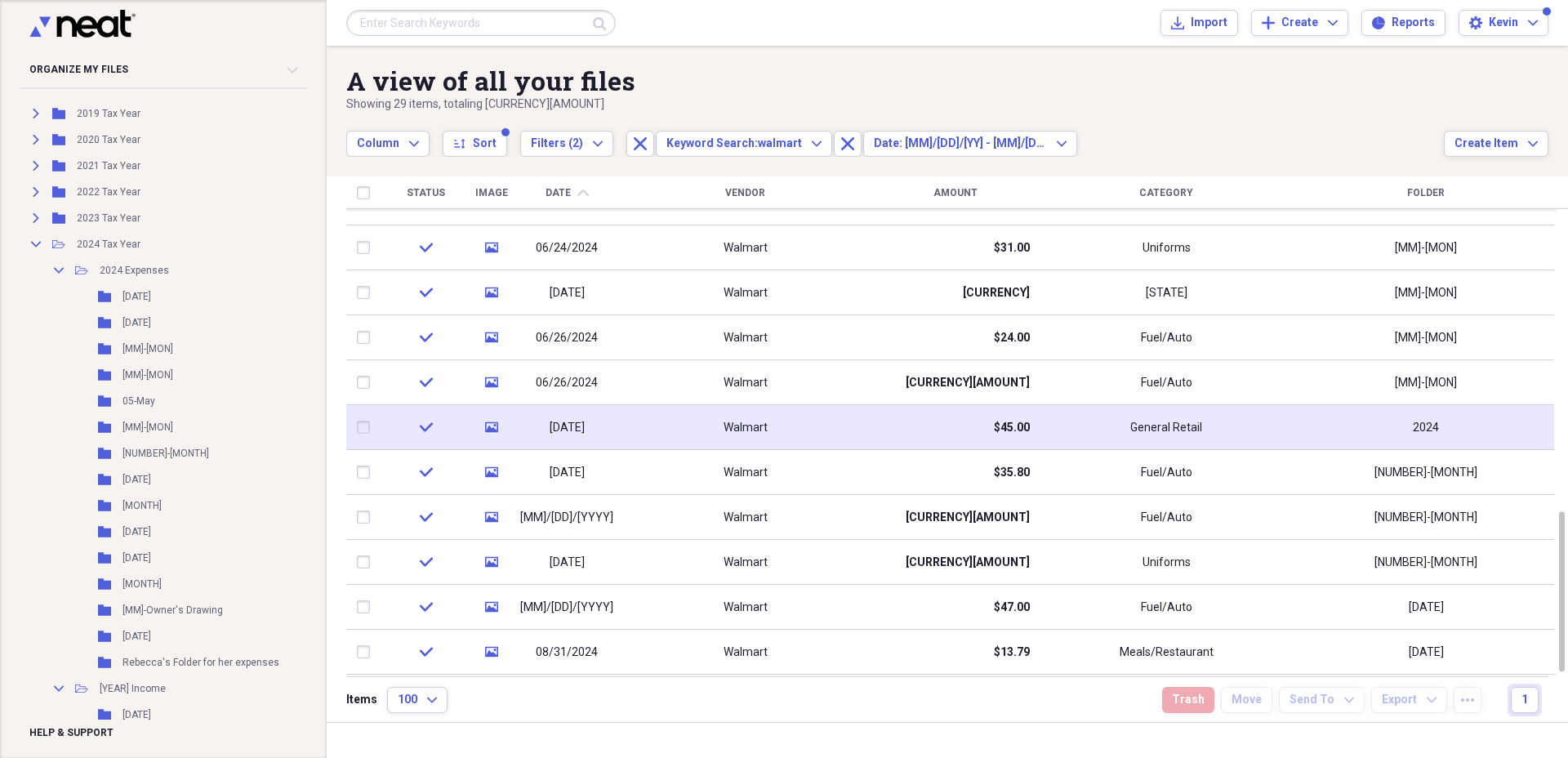 click on "General Retail" at bounding box center (1166, 427) 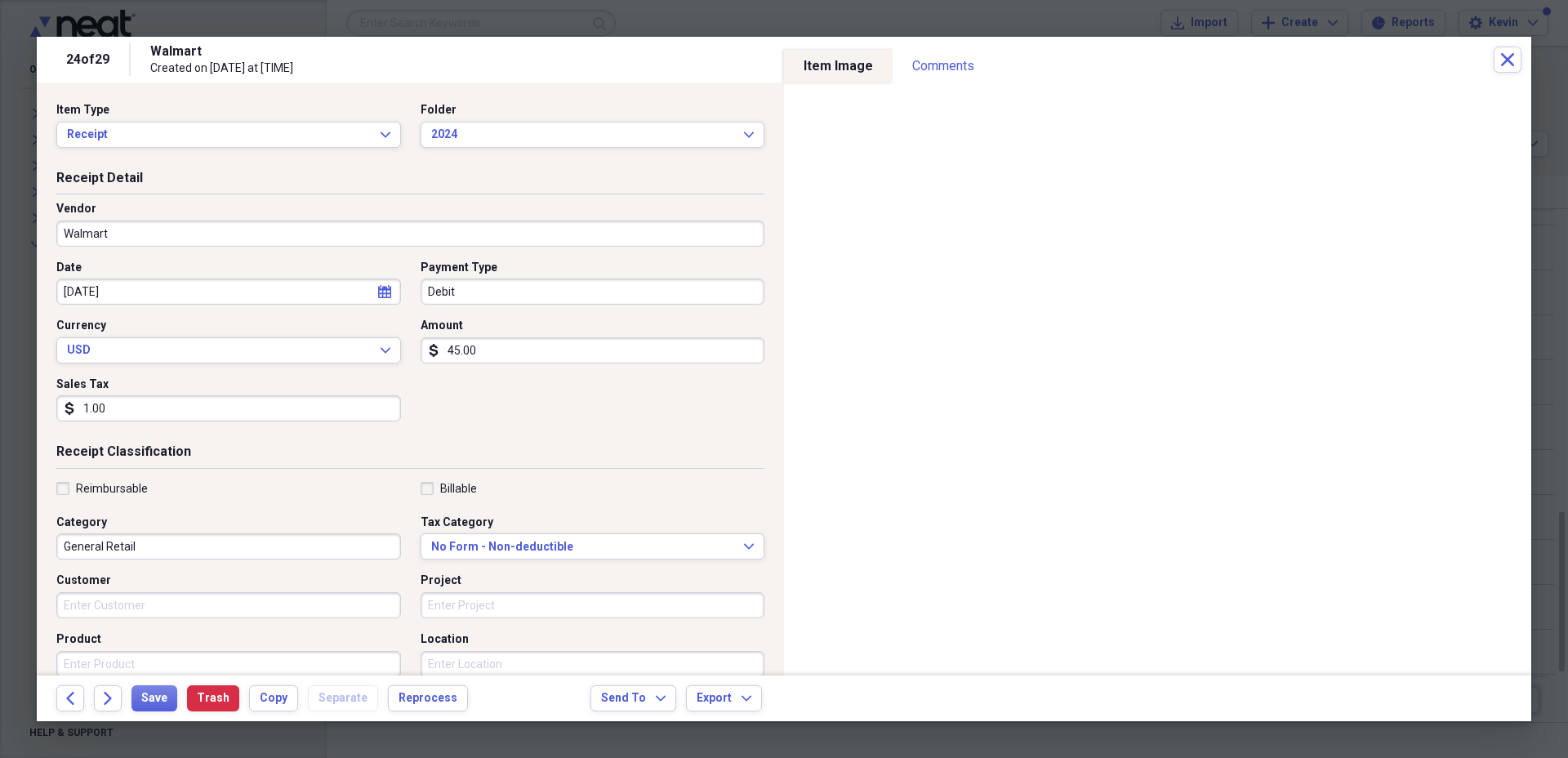 click on "General Retail" at bounding box center (229, 546) 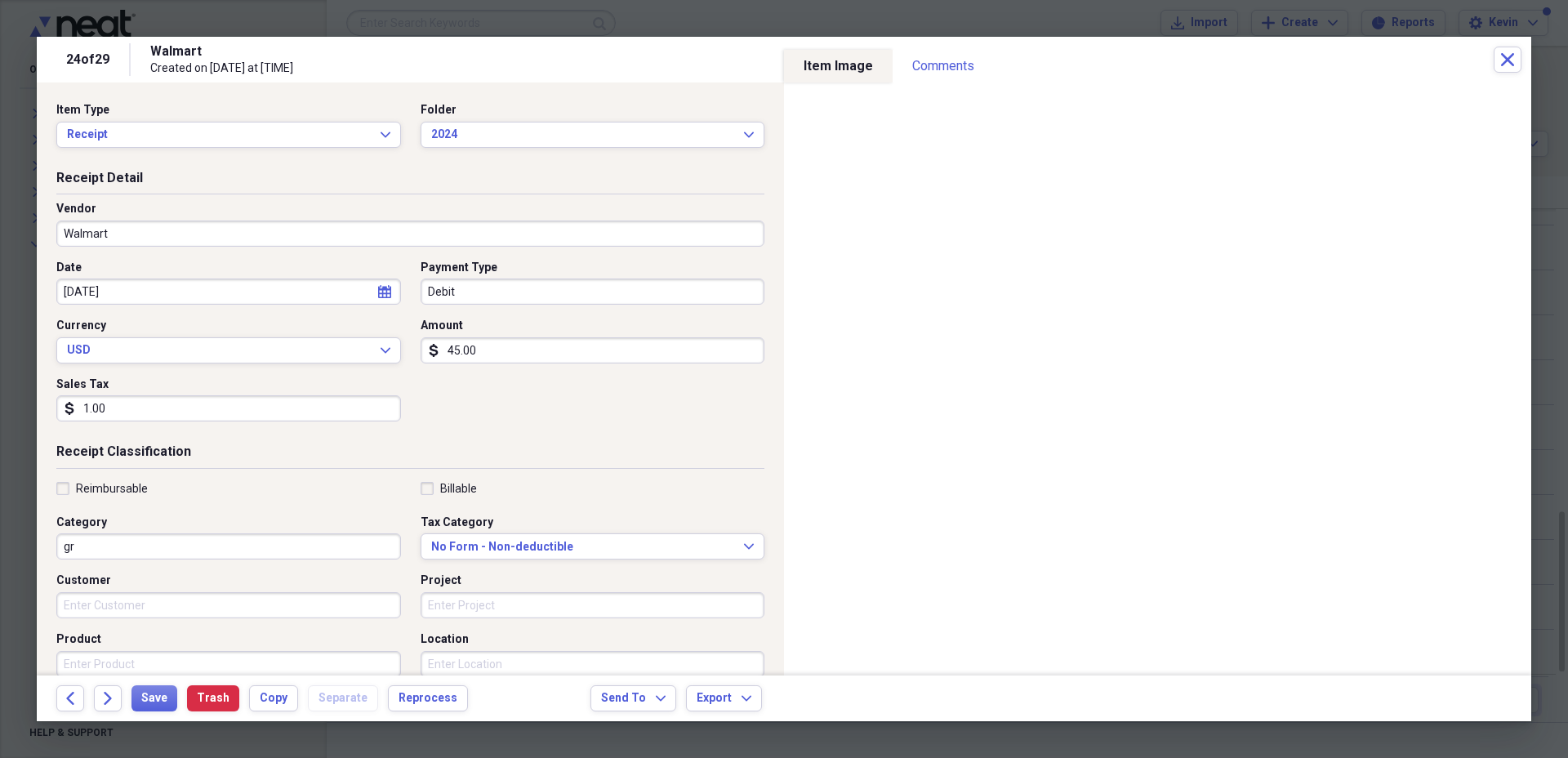 type on "g" 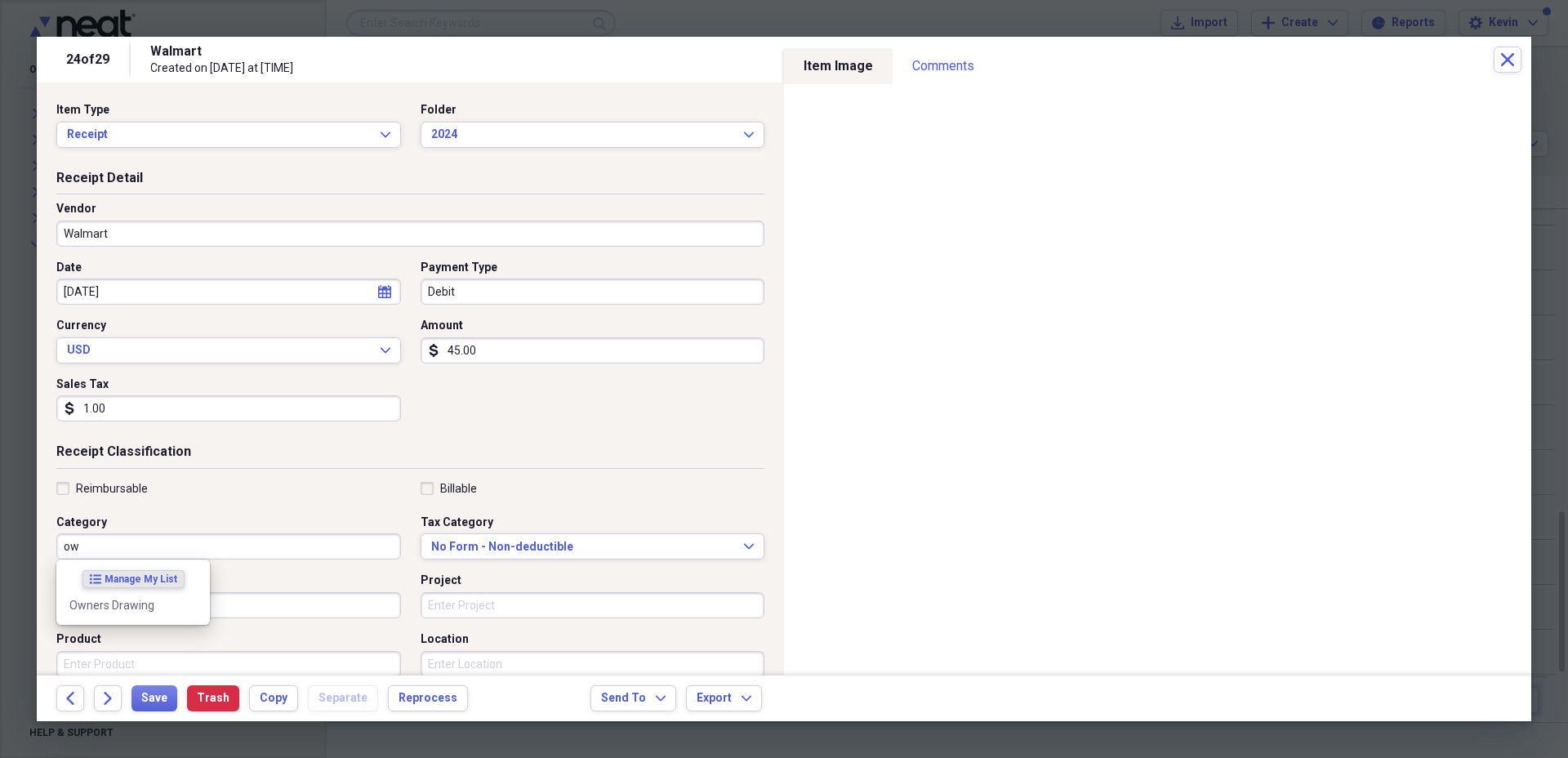 type on "o" 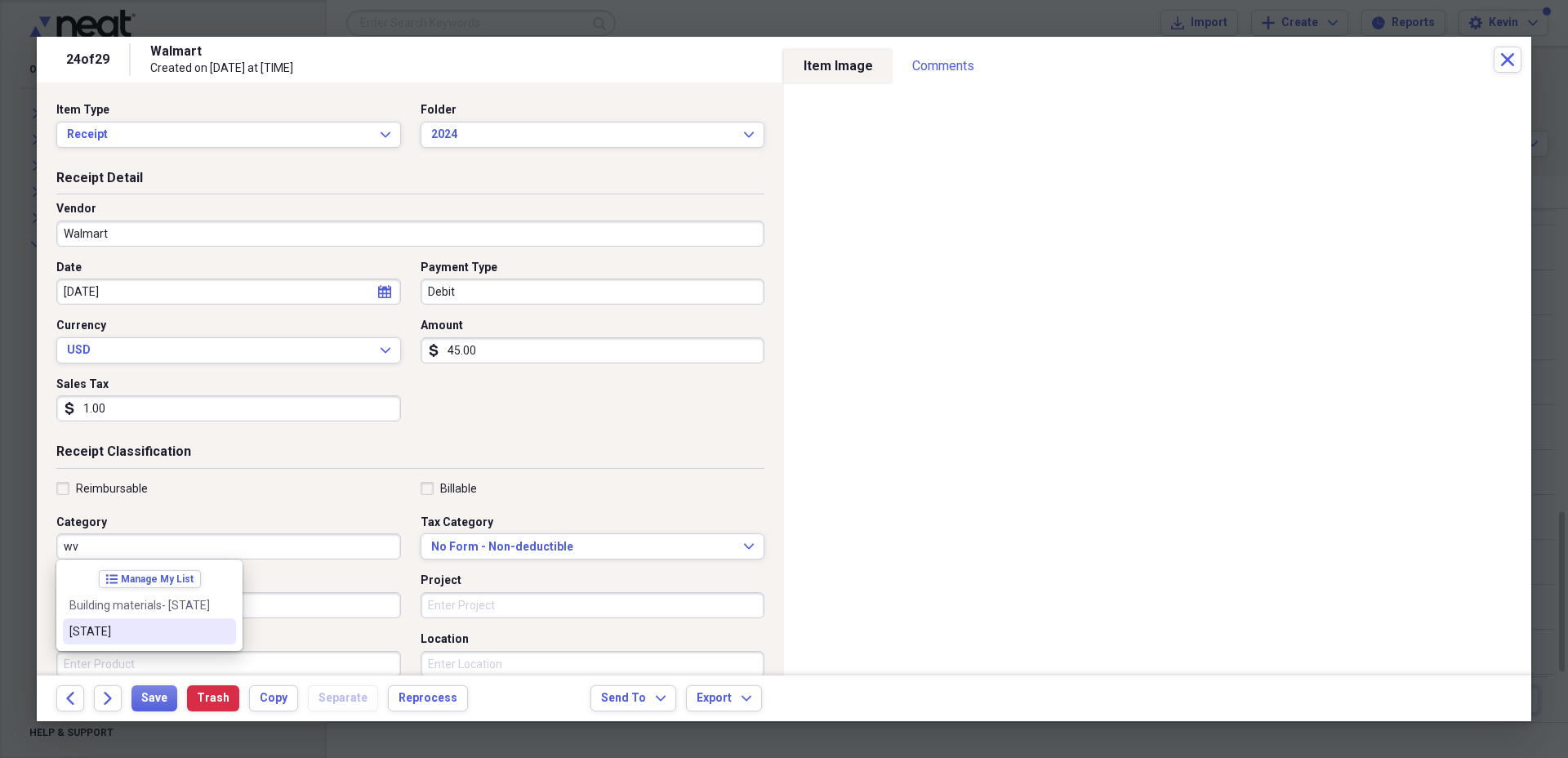 drag, startPoint x: 89, startPoint y: 638, endPoint x: 87, endPoint y: 622, distance: 16.12452 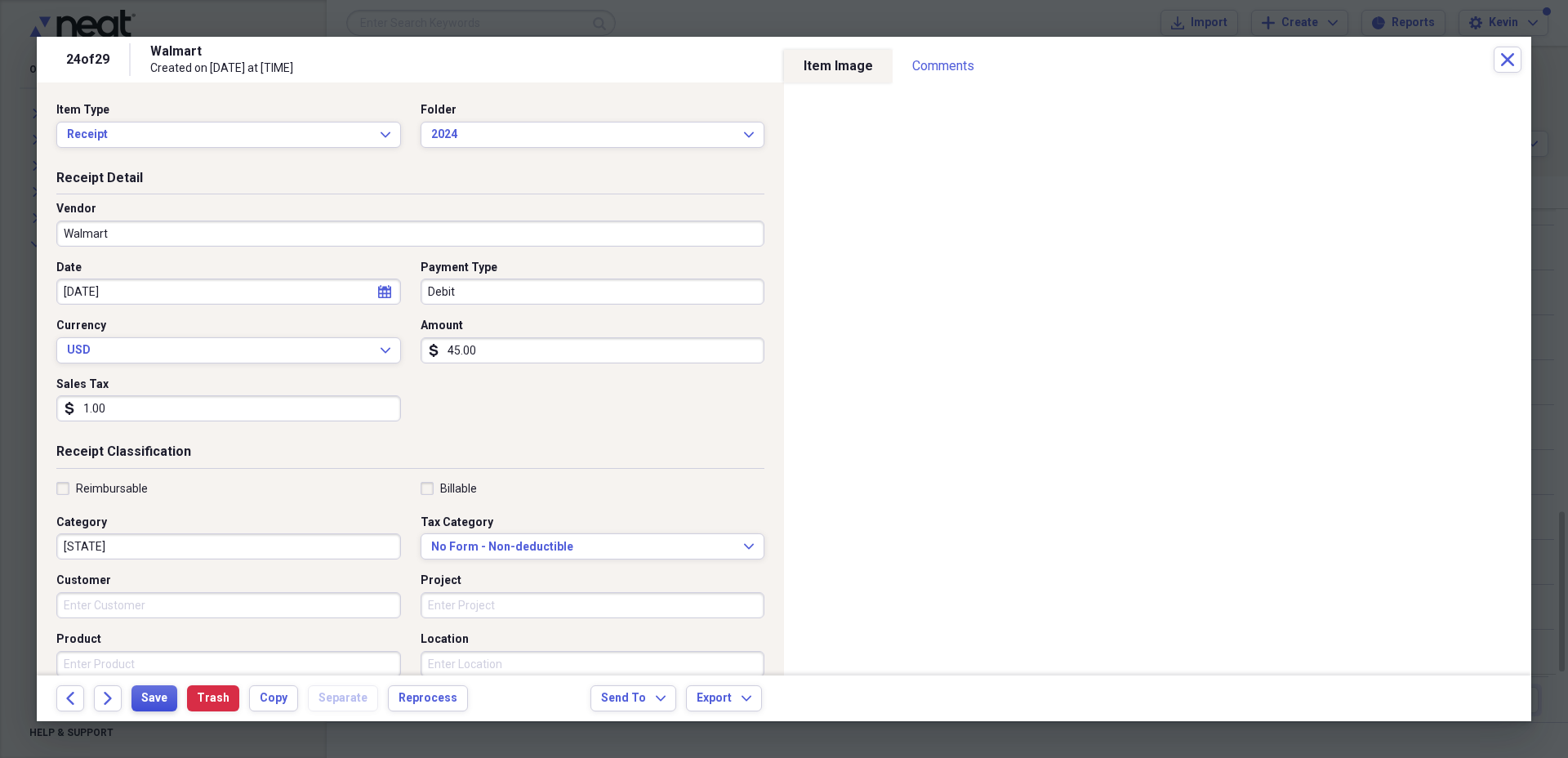 click on "Save" at bounding box center [154, 698] 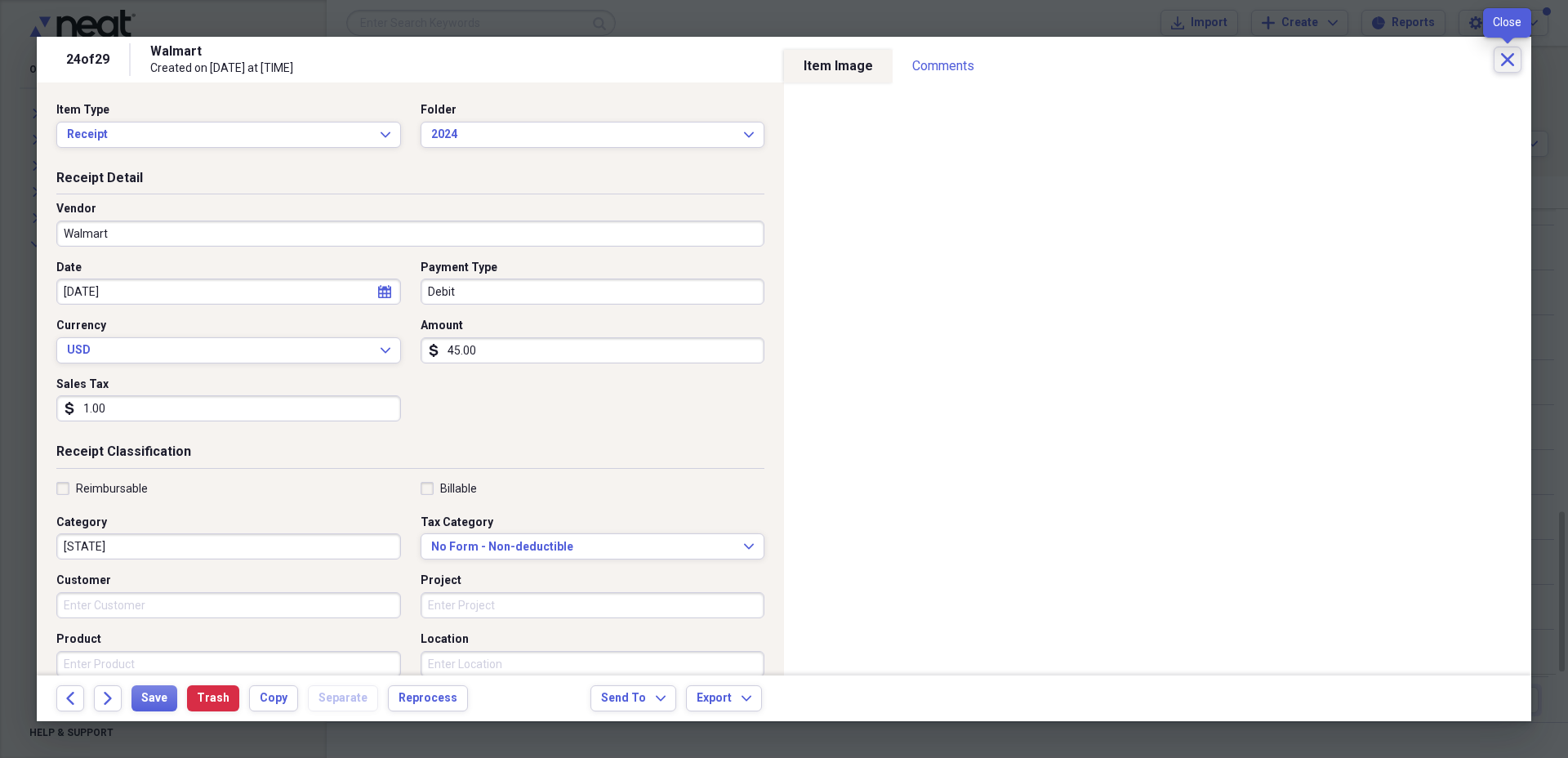 click on "Close" 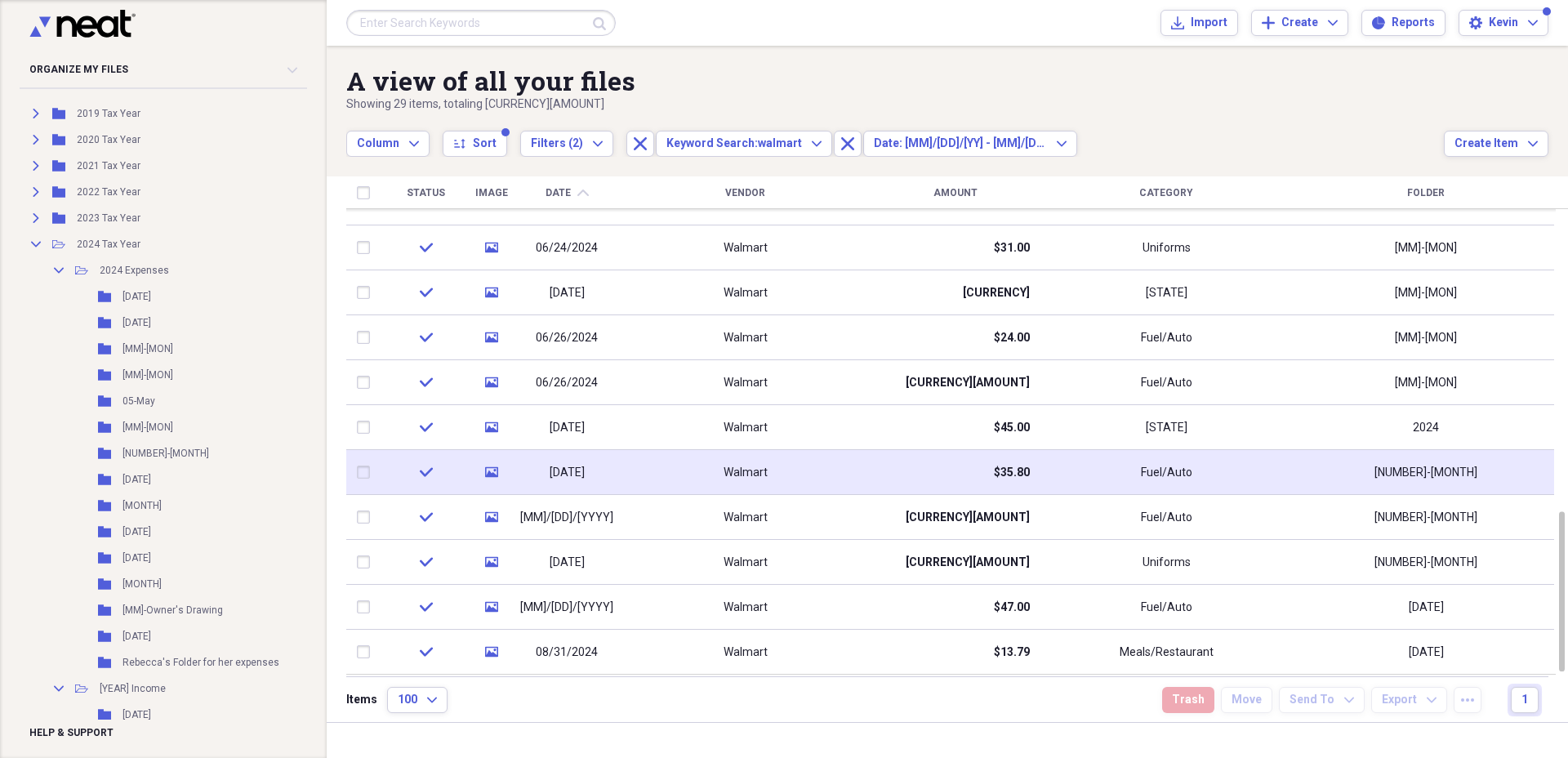 click on "Fuel/Auto" at bounding box center [1166, 473] 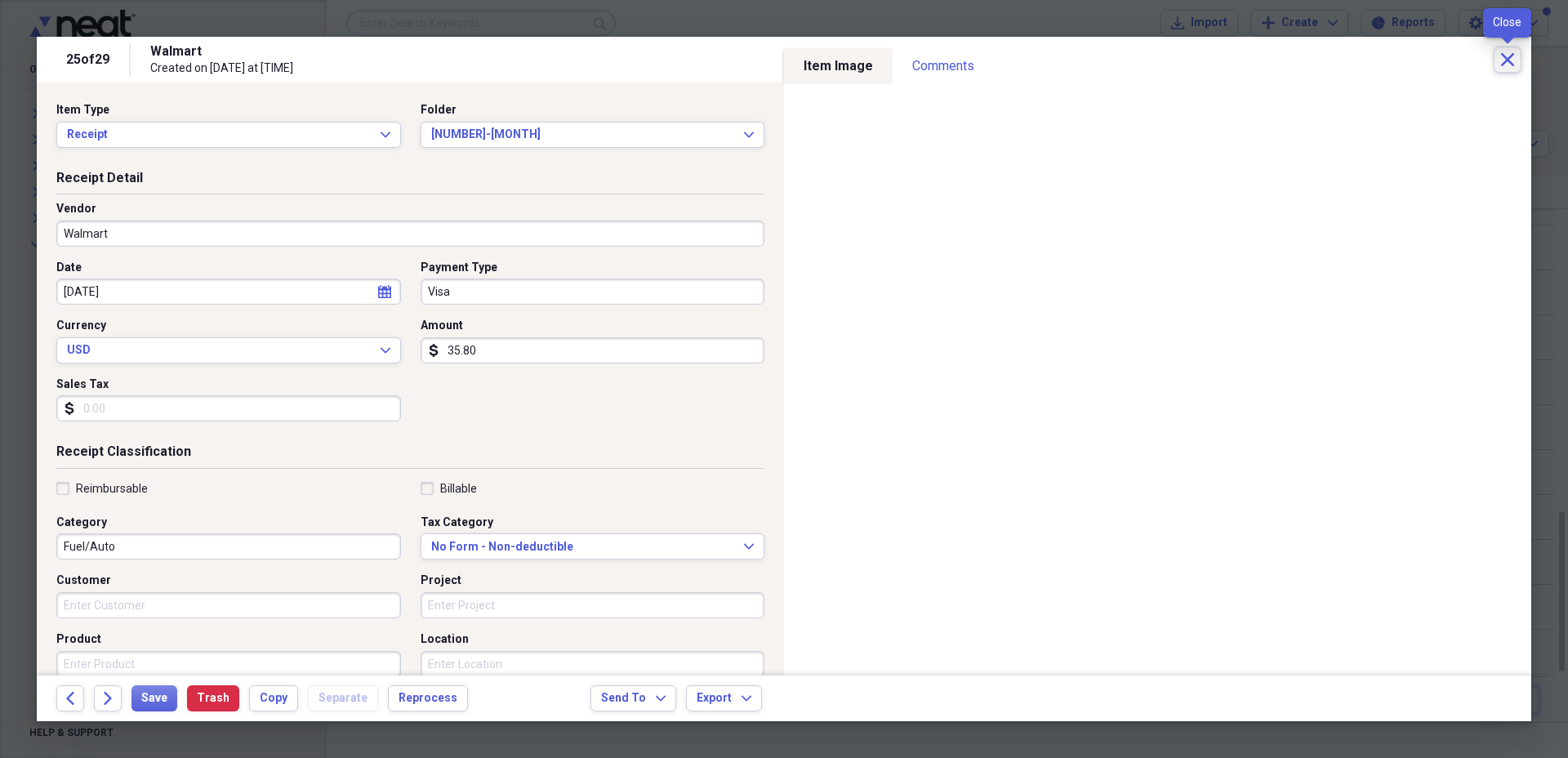 click on "Close" 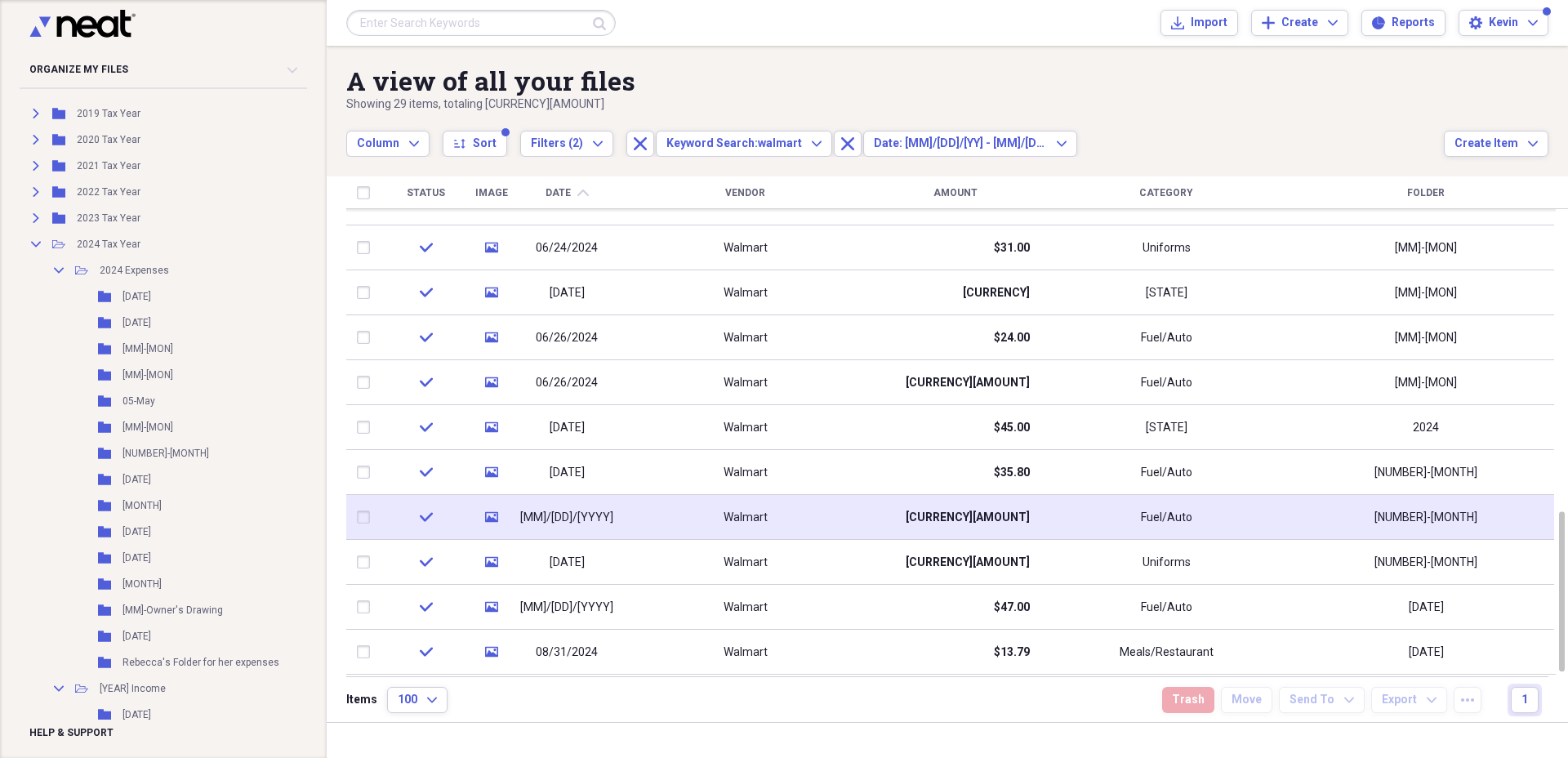 click on "[NUMBER]-[MONTH]" at bounding box center (1426, 517) 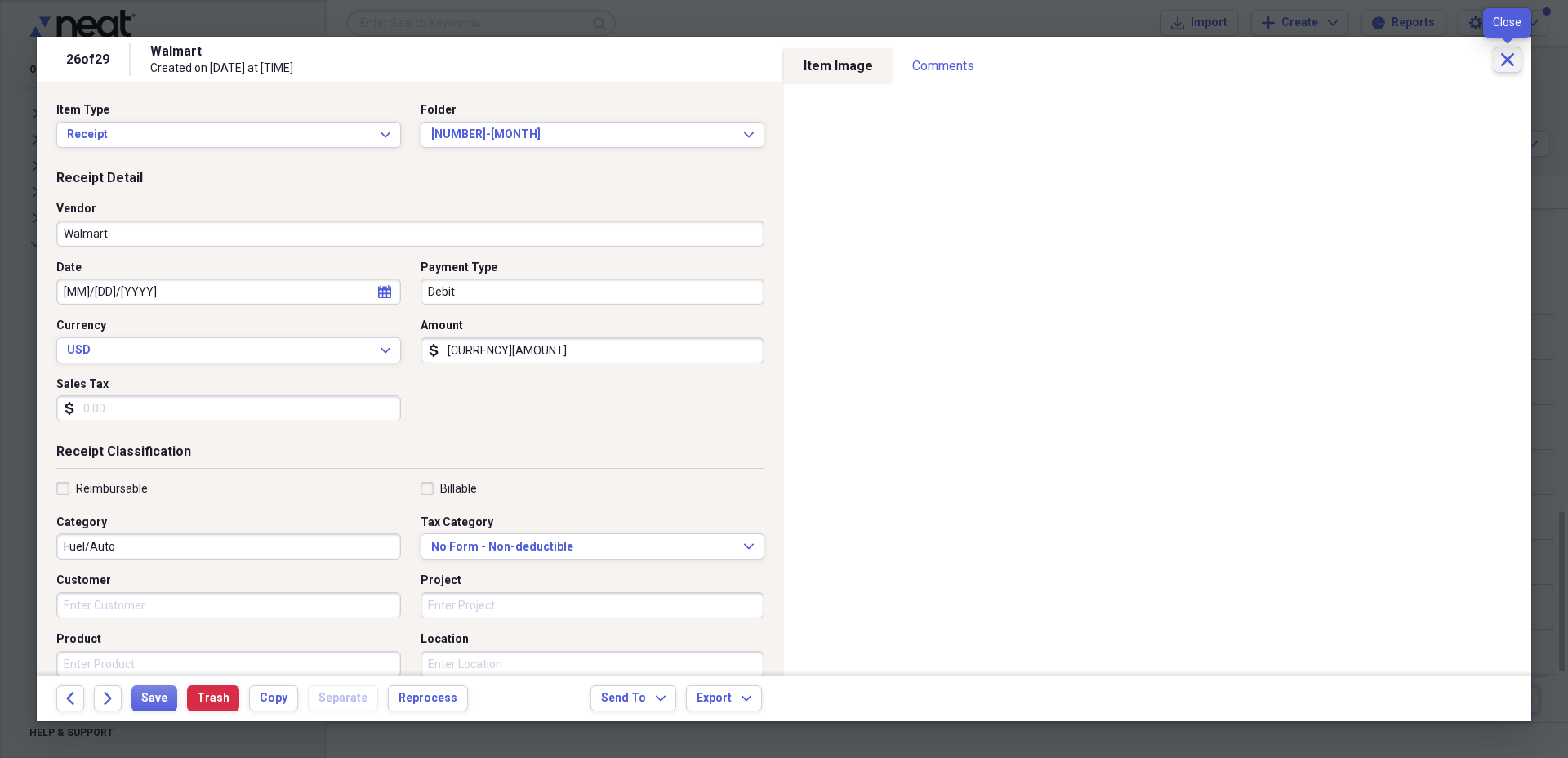 click on "Close" 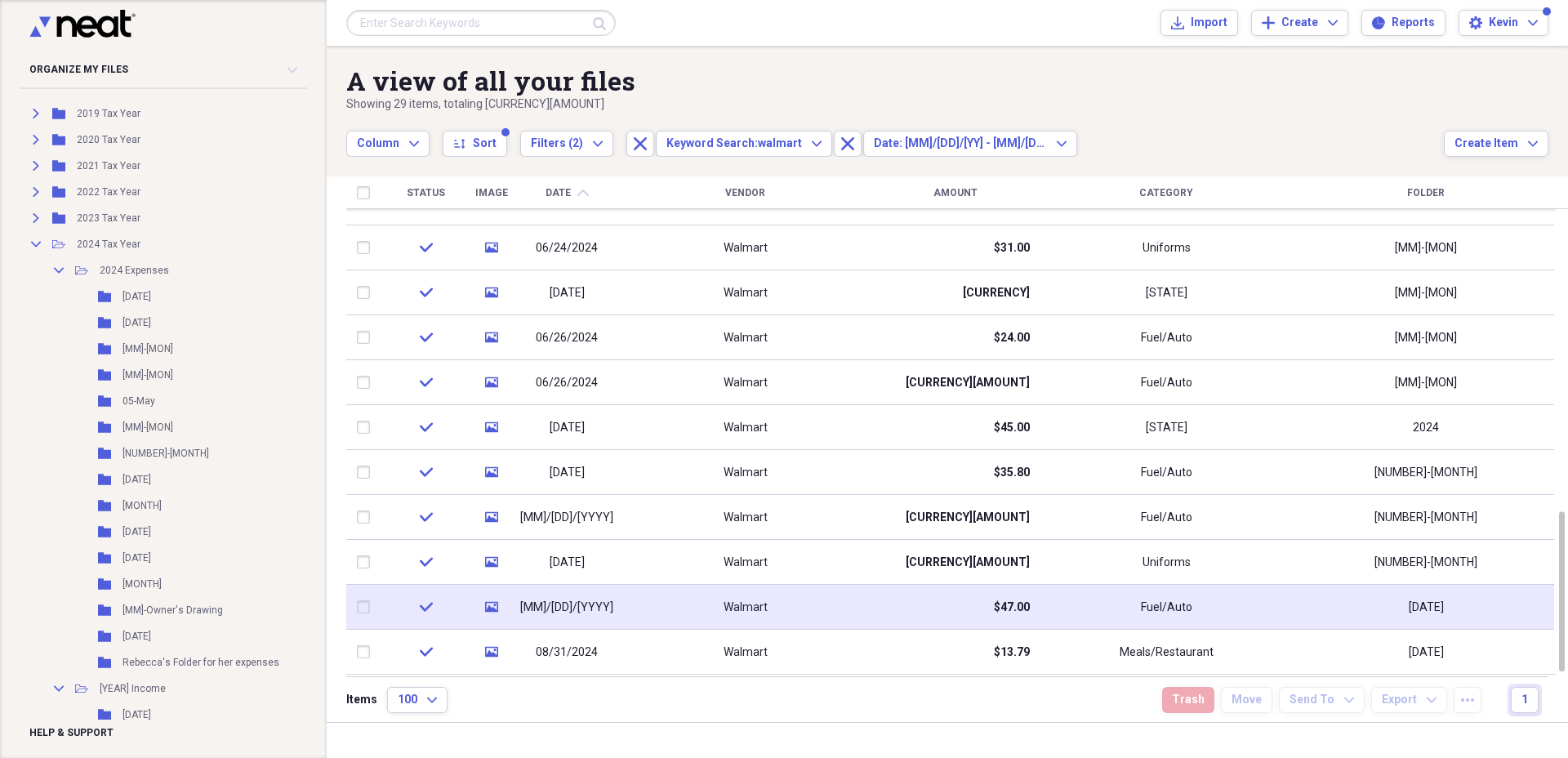 click on "Fuel/Auto" at bounding box center [1166, 607] 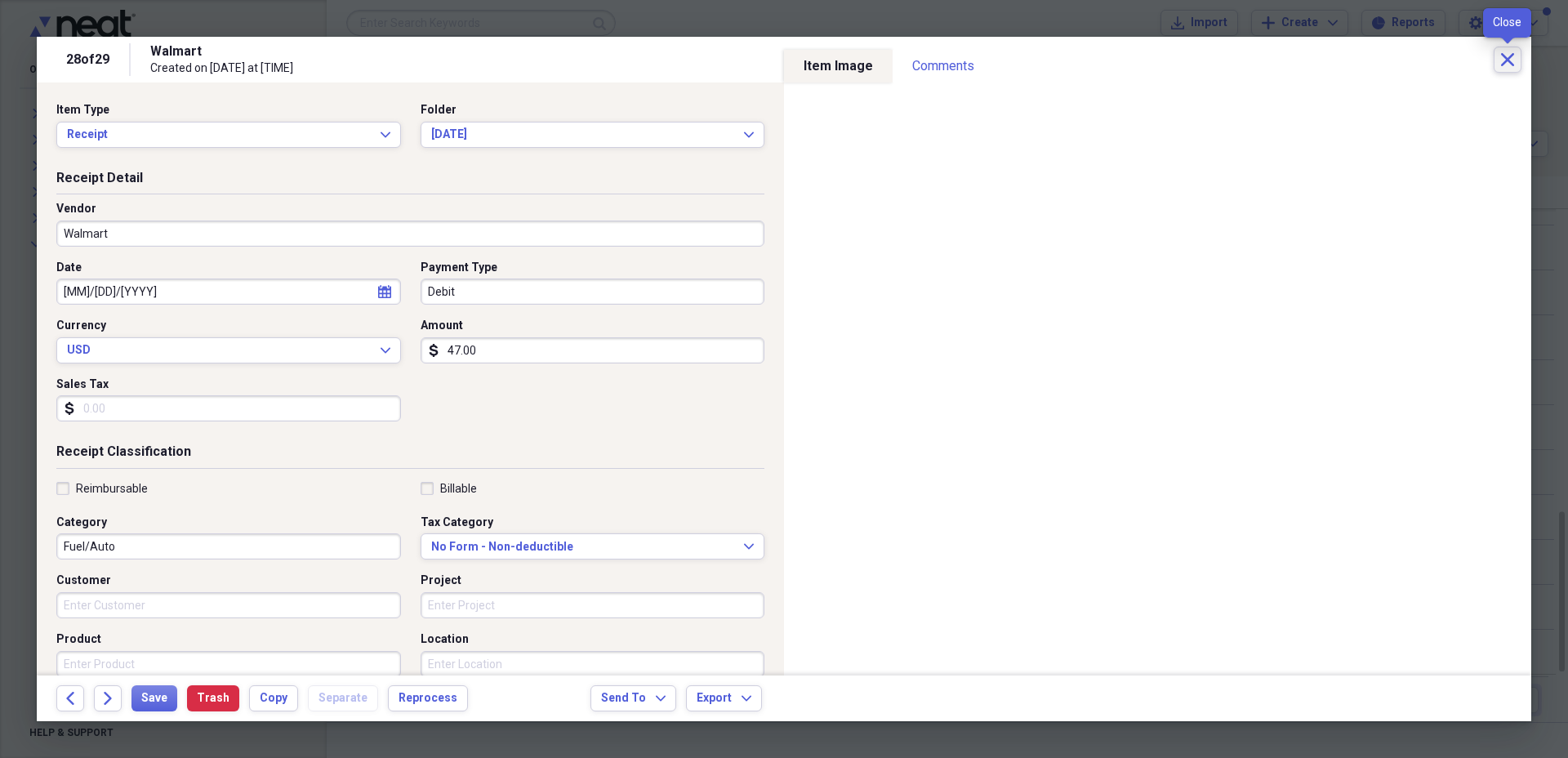 click on "Close" at bounding box center [1508, 60] 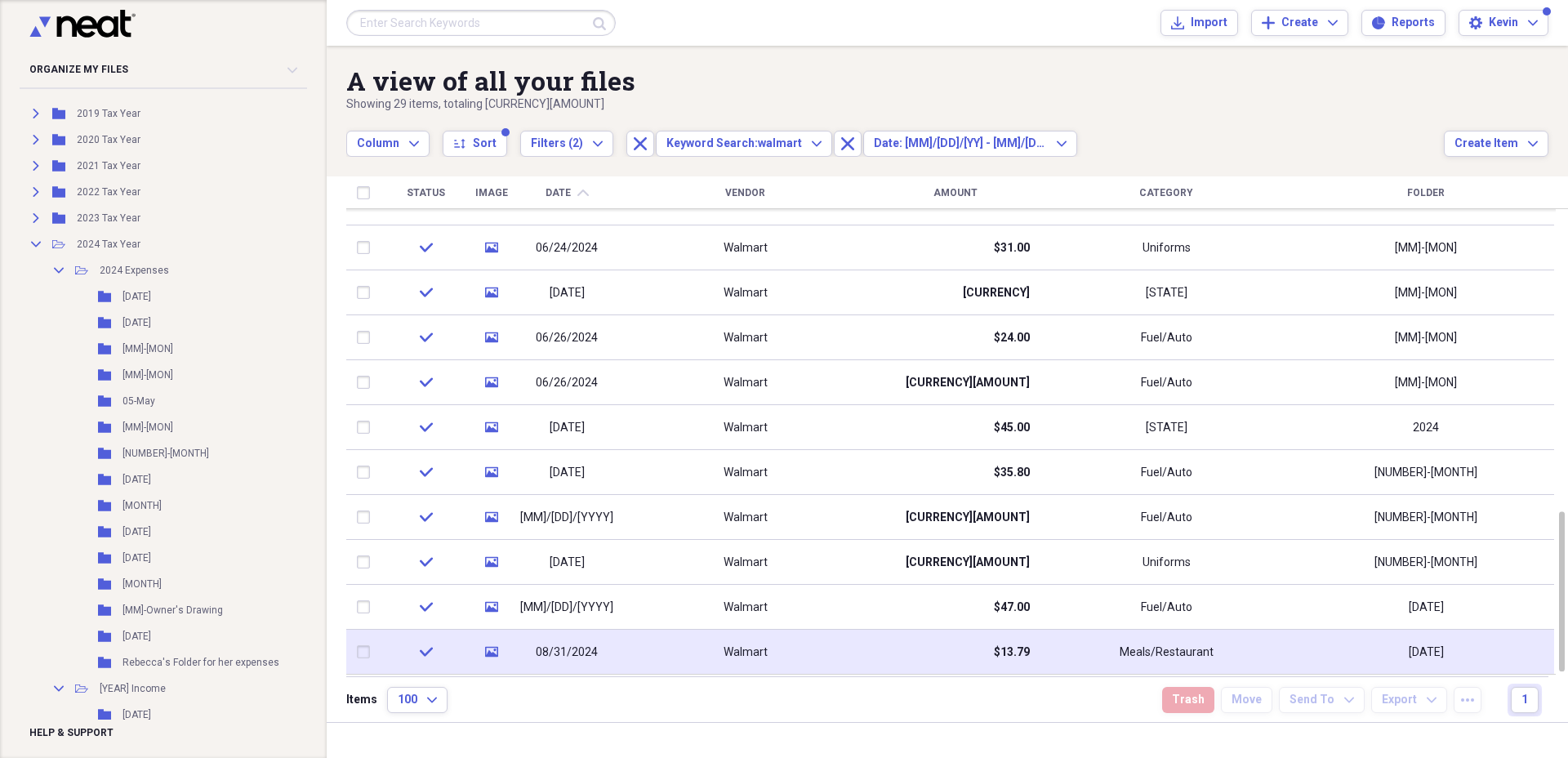 click on "Meals/Restaurant" at bounding box center [1166, 652] 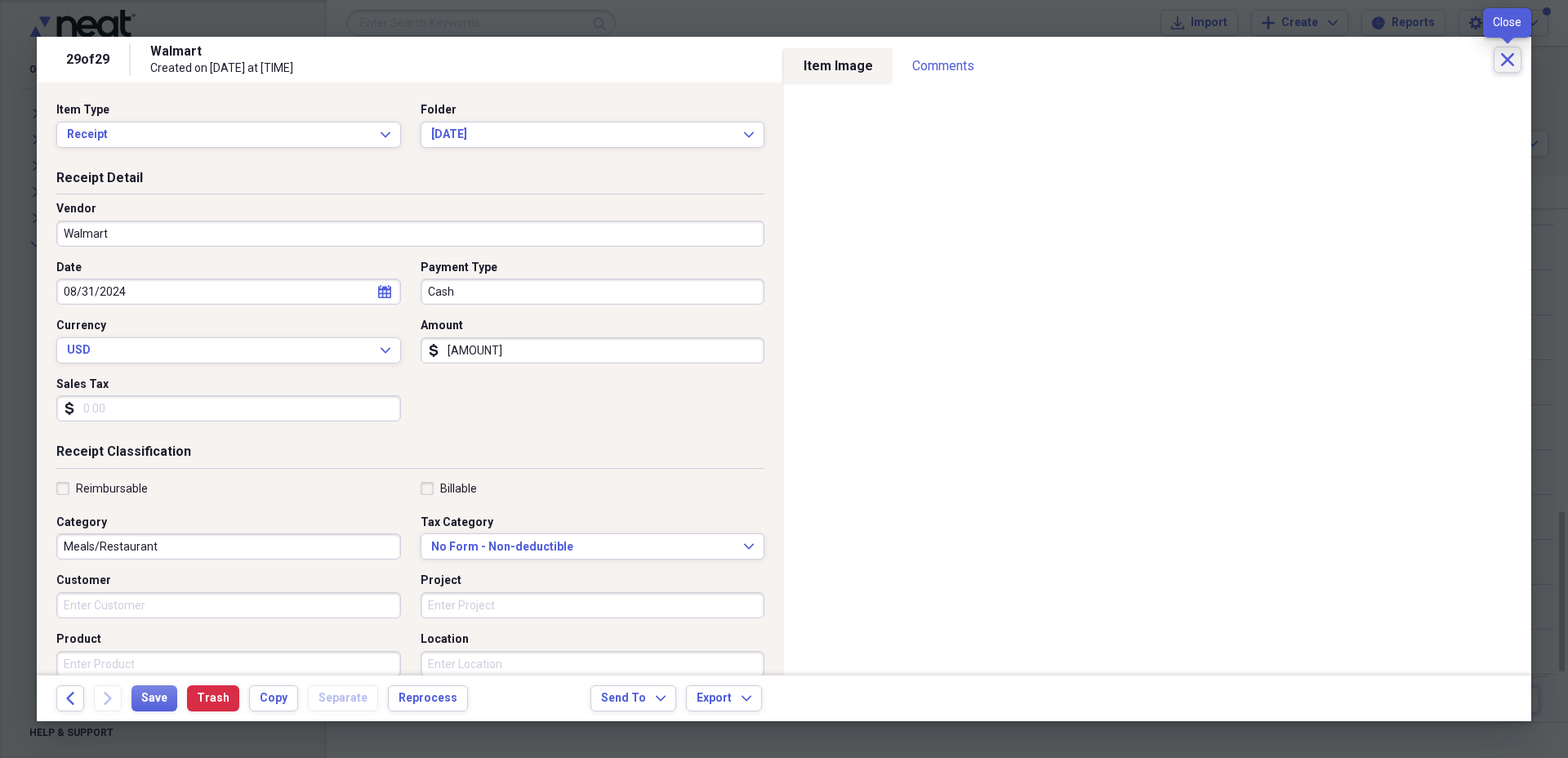click 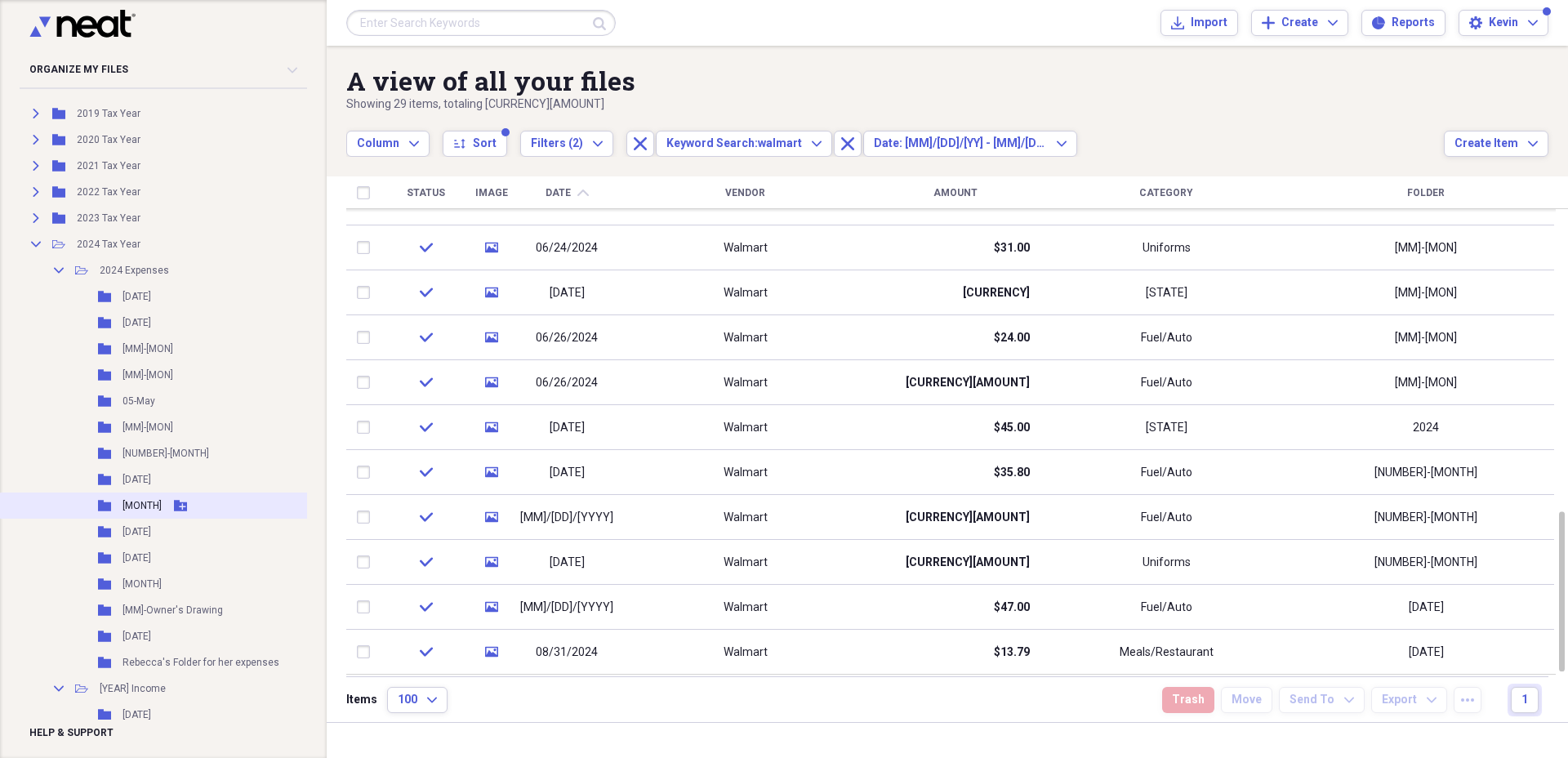 click on "[MONTH]" at bounding box center [142, 506] 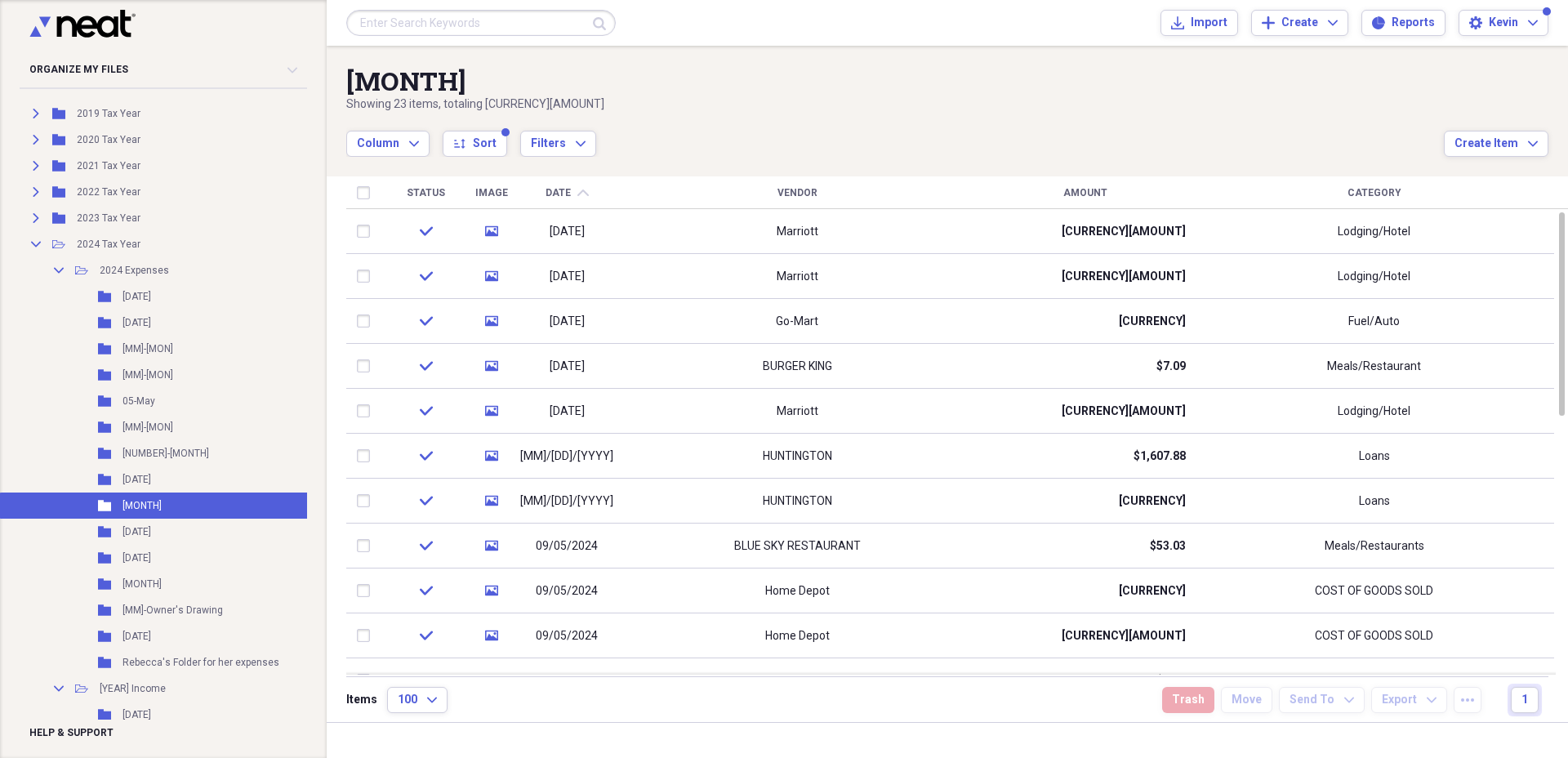 click on "Vendor" at bounding box center (797, 193) 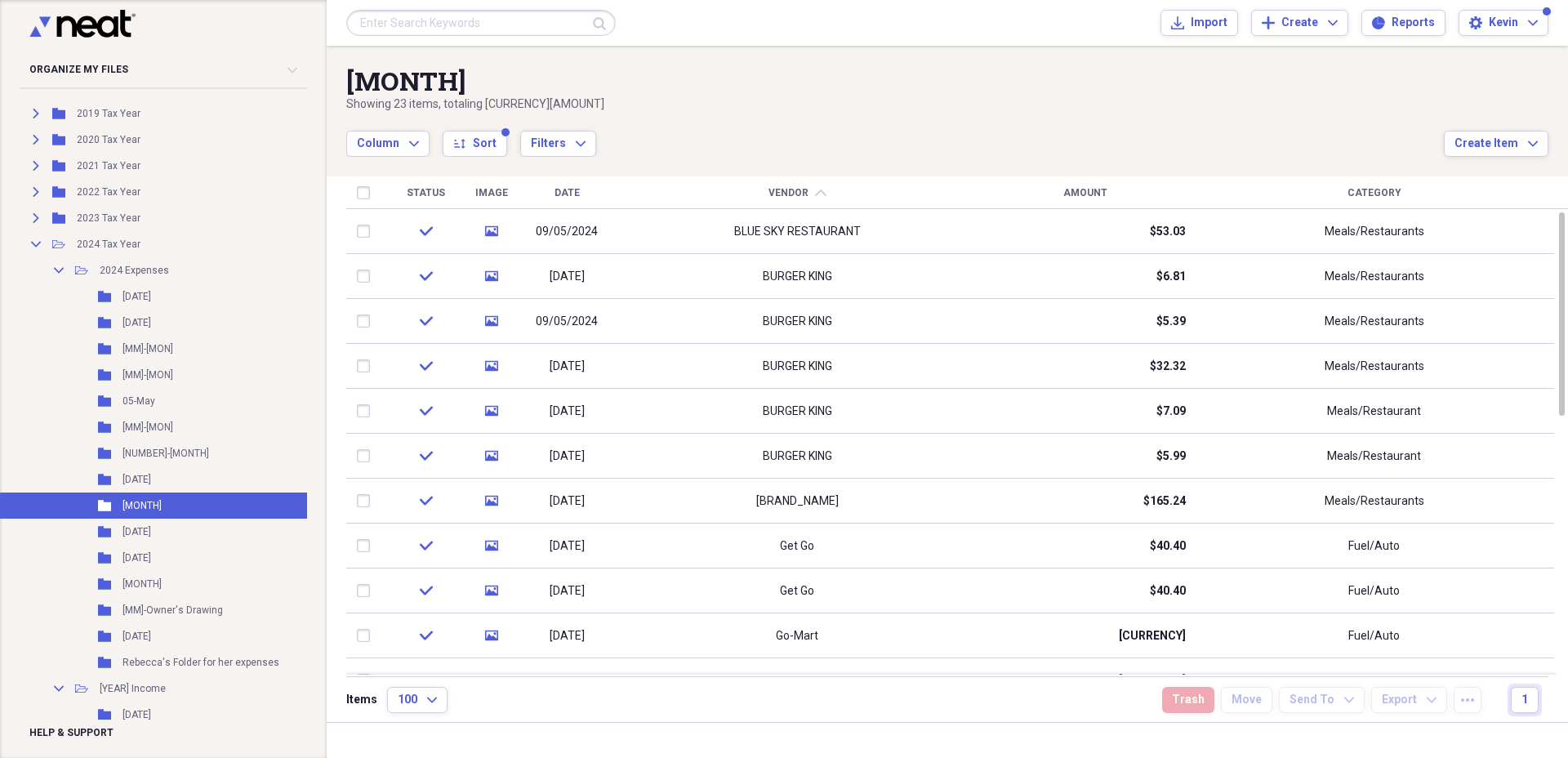 click on "Vendor chevron-up" at bounding box center (797, 193) 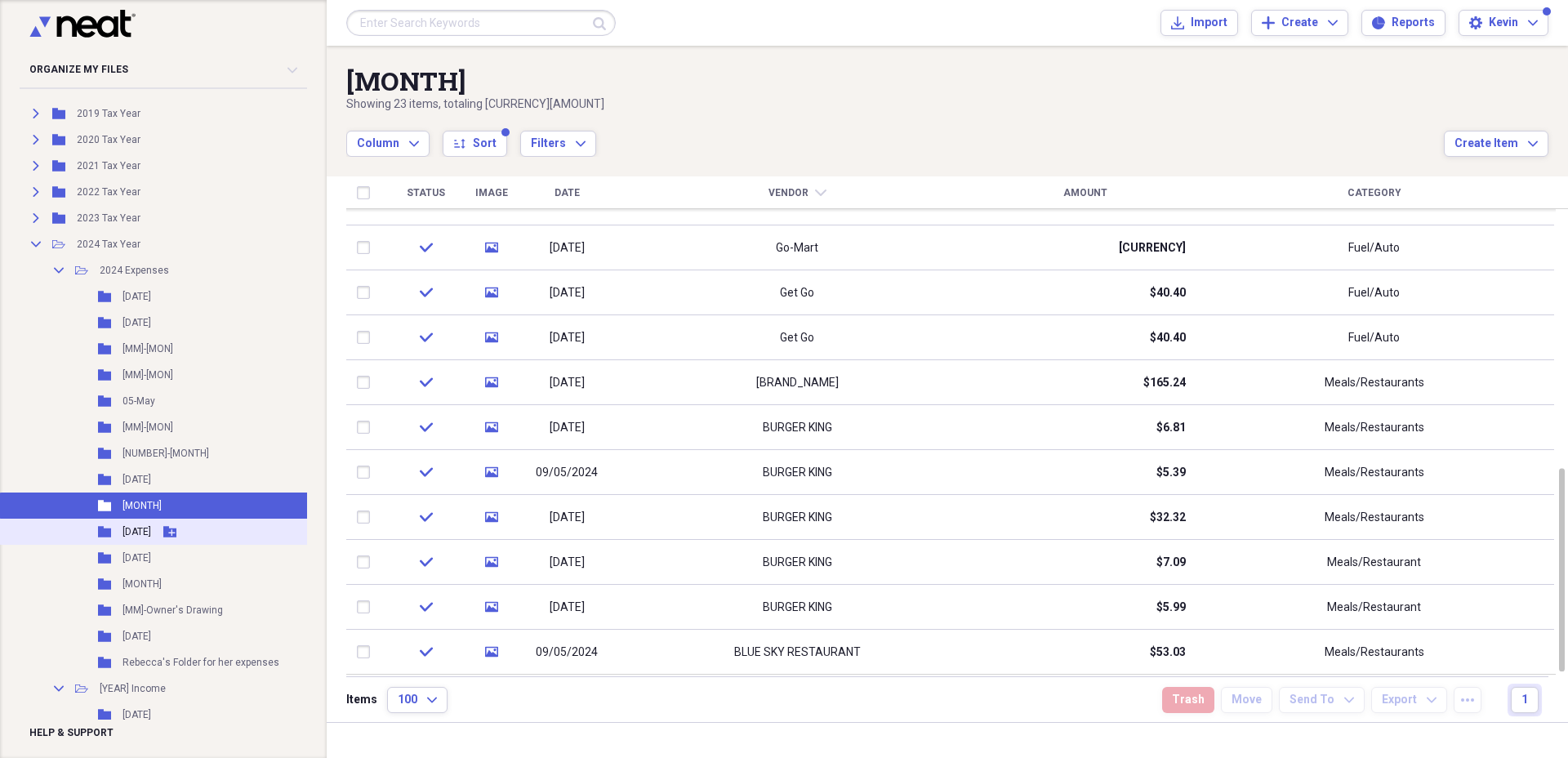 click on "[DATE]" at bounding box center [136, 532] 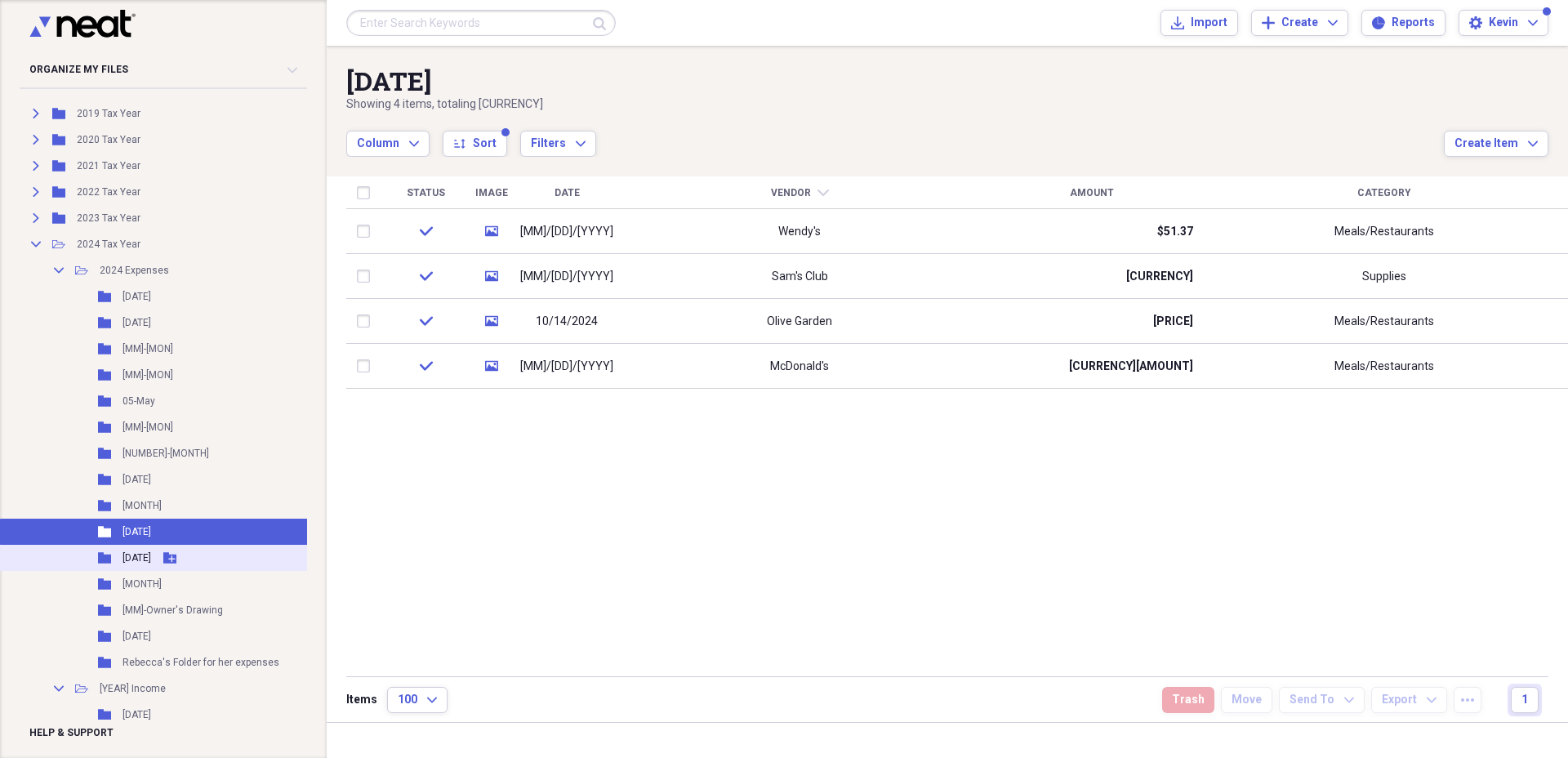click on "Folder [NUMBER]-[MONTH] Add Folder" at bounding box center (176, 558) 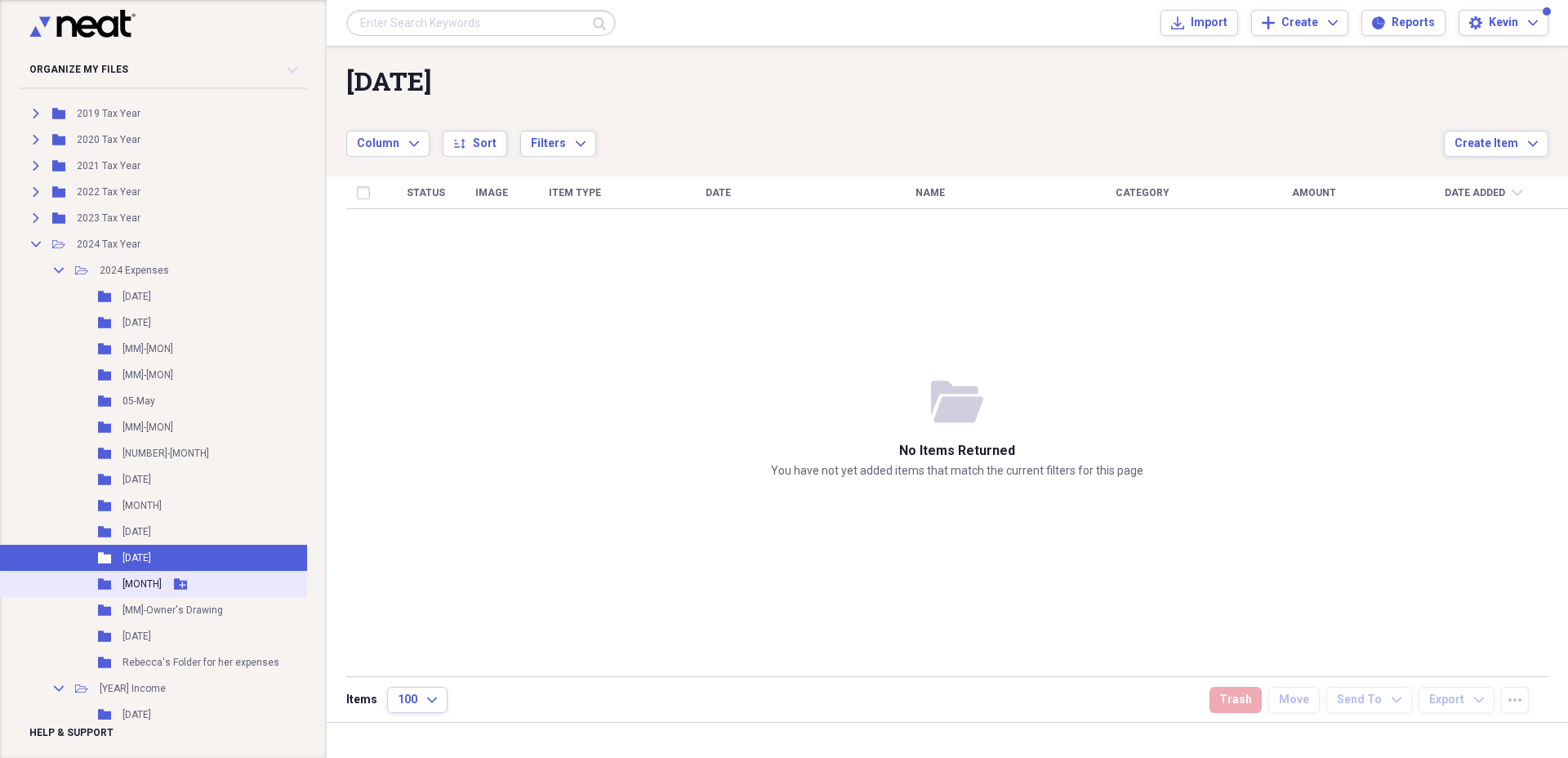 click on "[MONTH]" at bounding box center [142, 584] 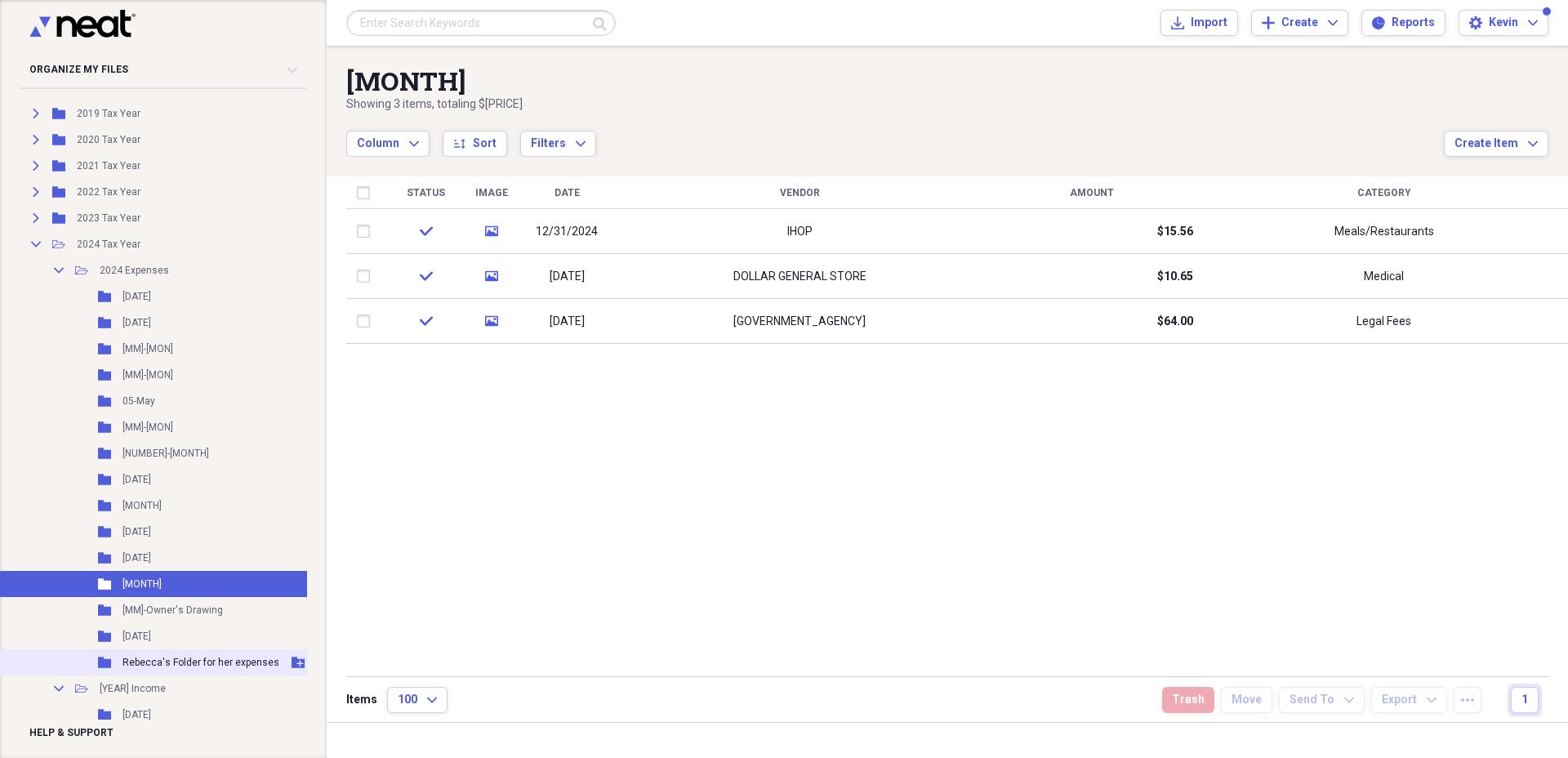 click on "Rebecca's Folder for her expenses" at bounding box center (201, 662) 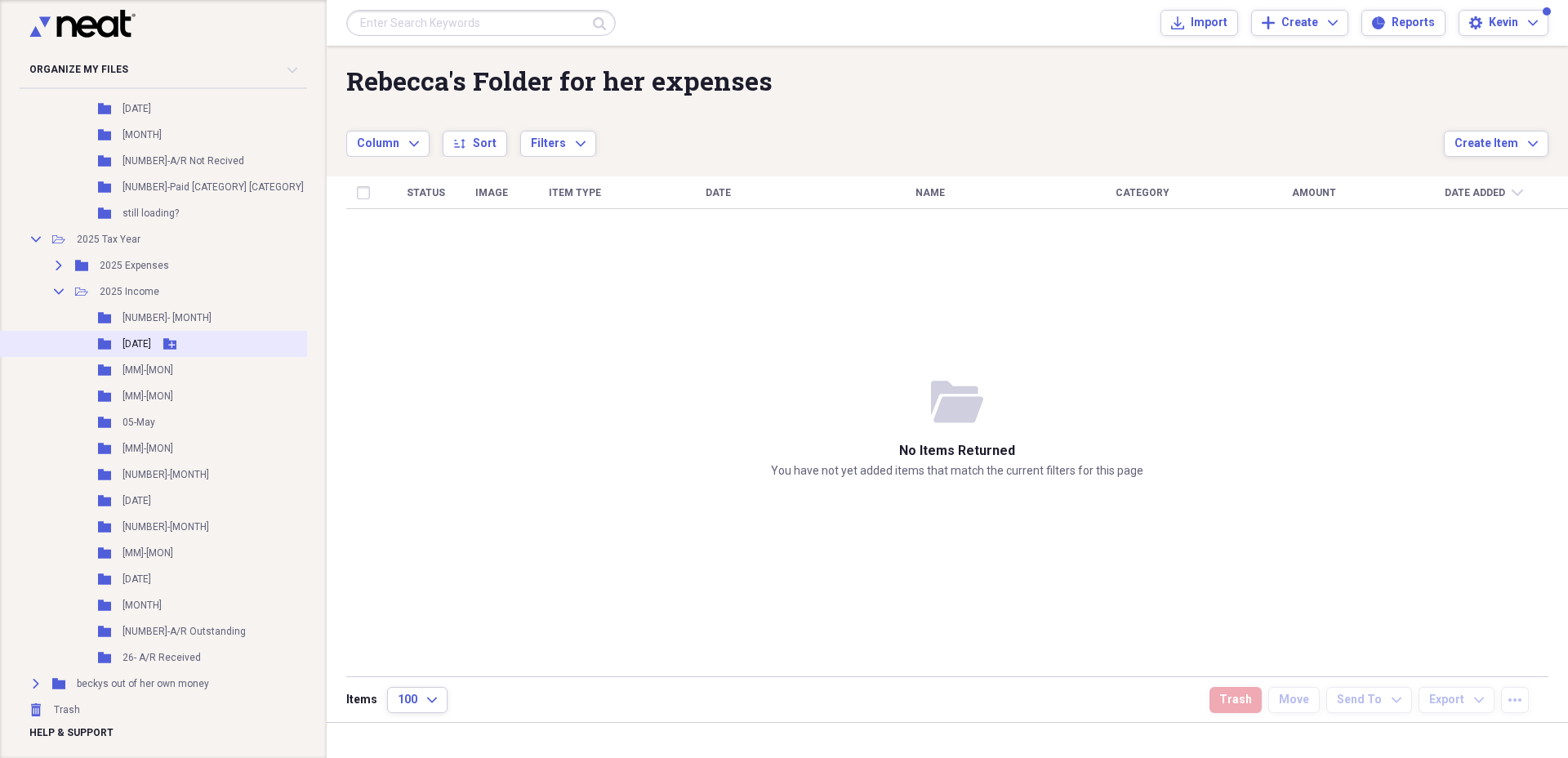 scroll, scrollTop: 1090, scrollLeft: 0, axis: vertical 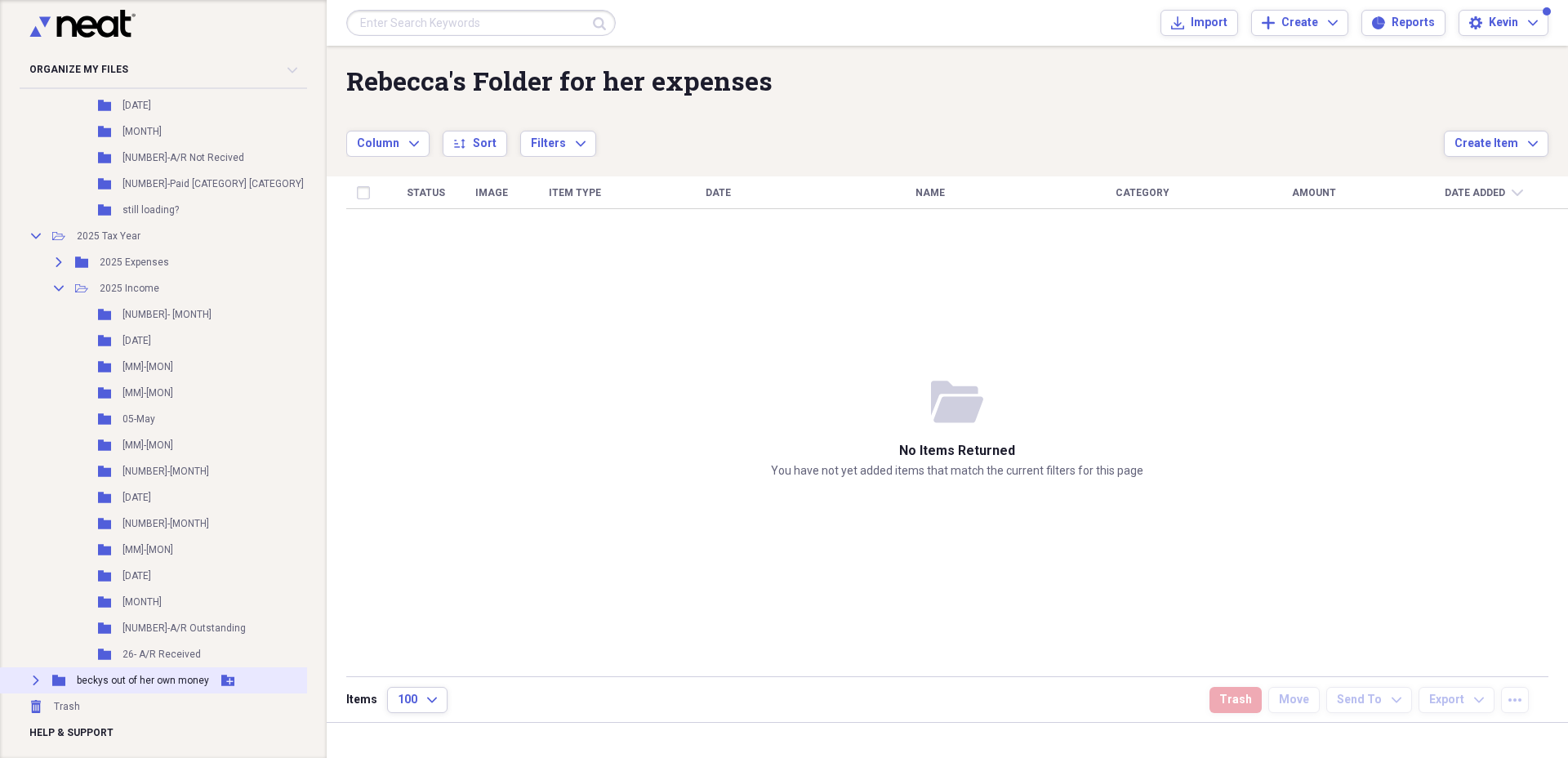 click on "beckys out of her own money" at bounding box center (143, 680) 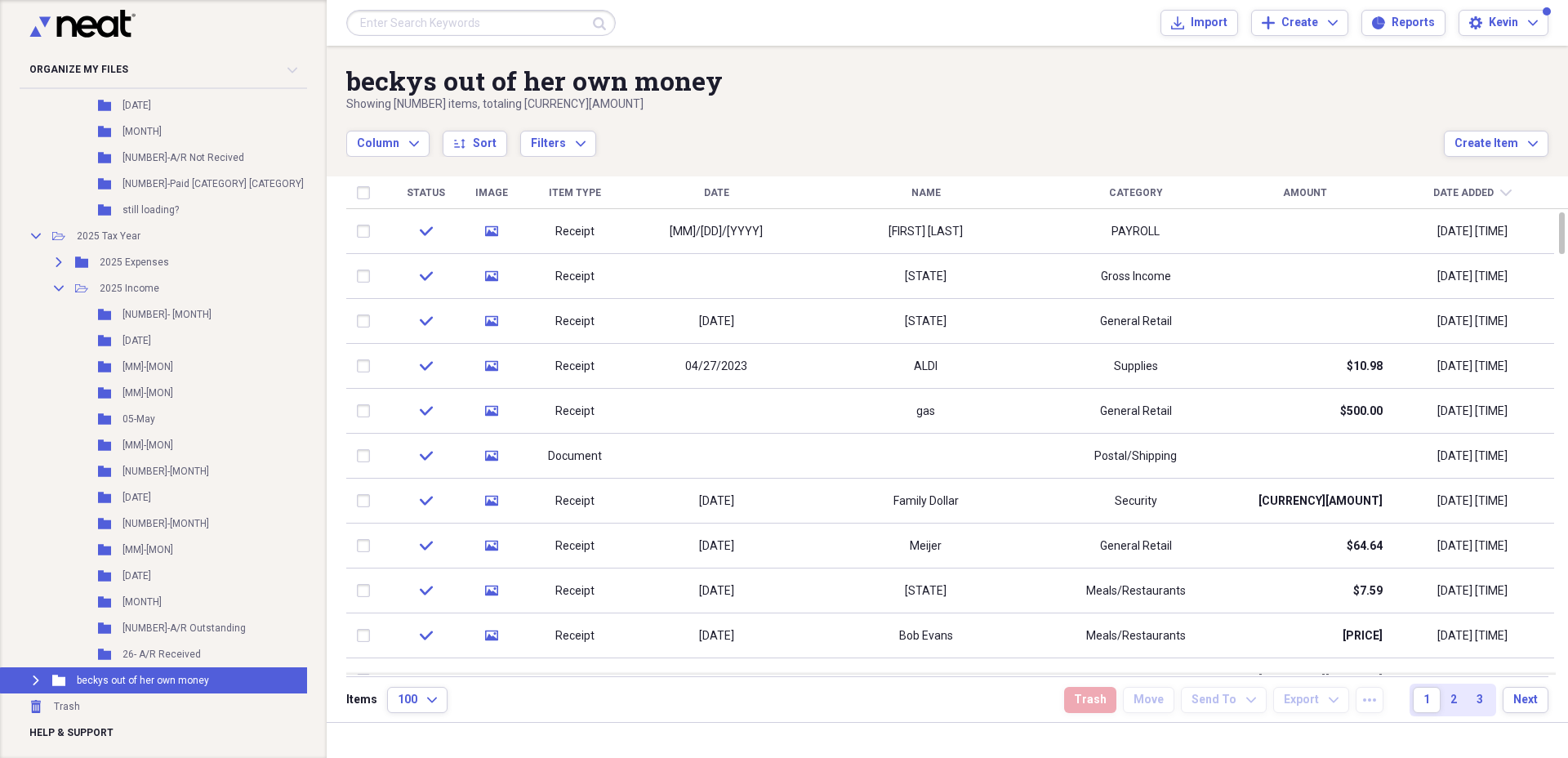 click on "Name" at bounding box center [926, 193] 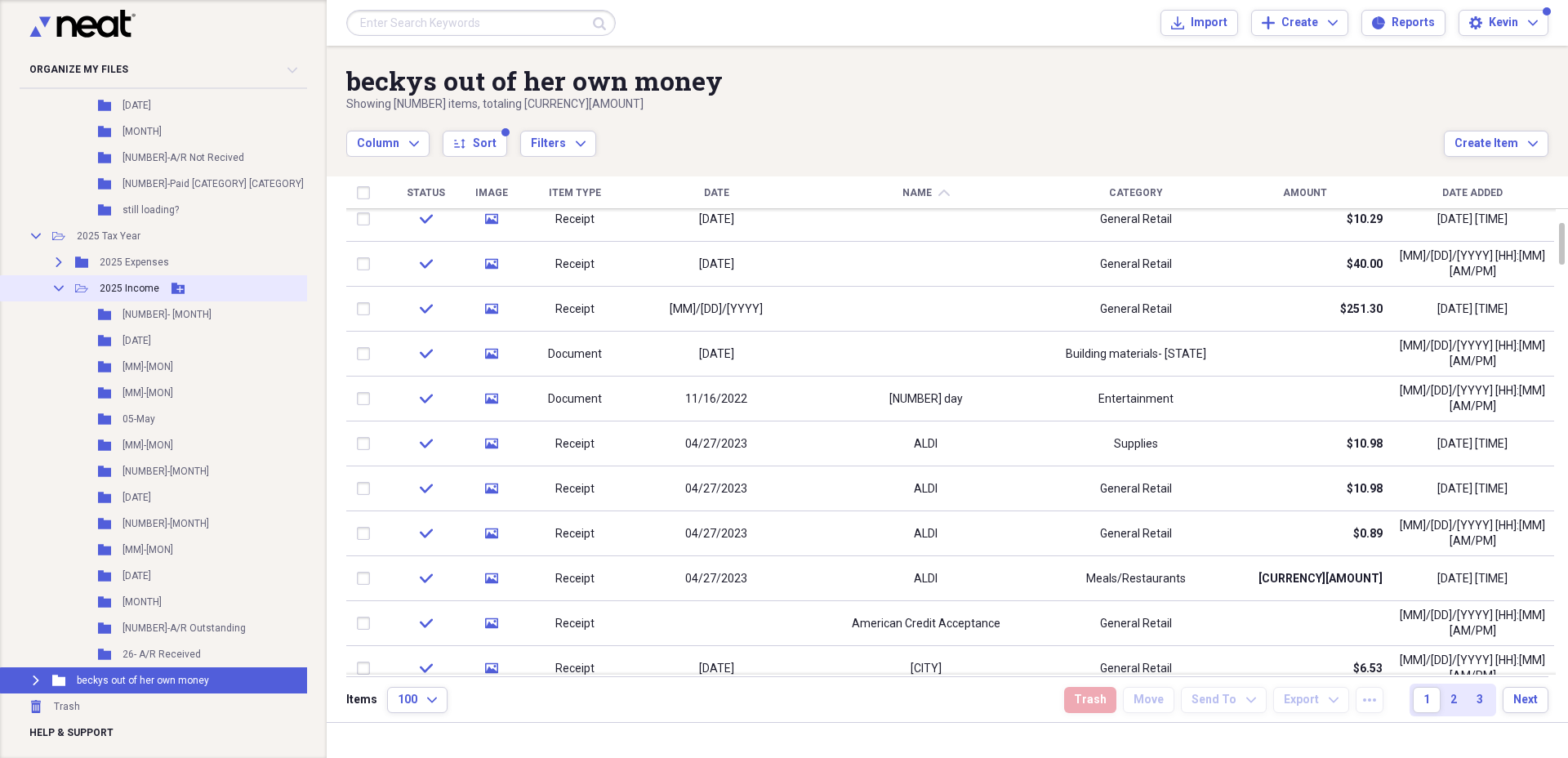 click on "Collapse" at bounding box center (59, 288) 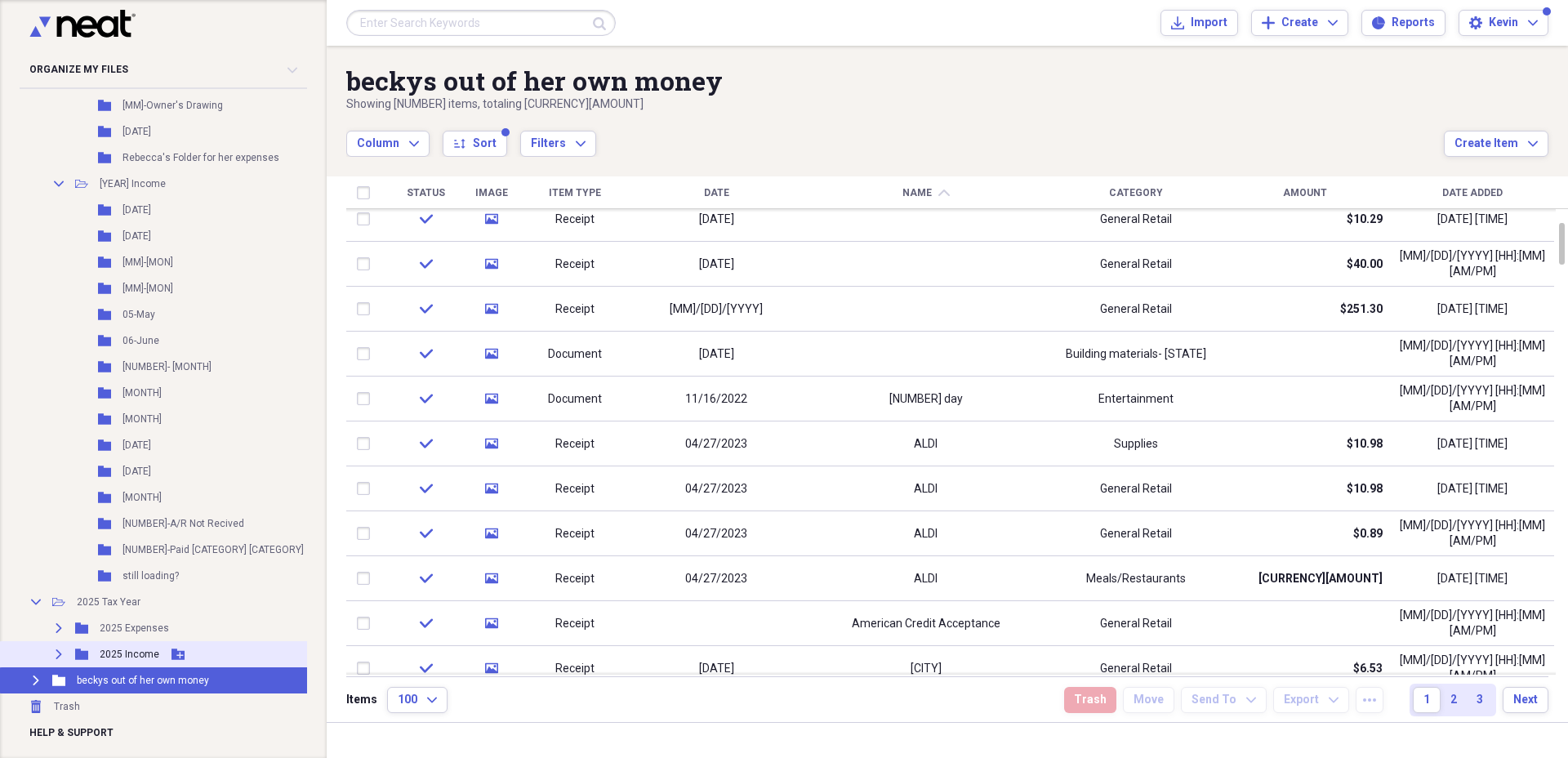 scroll, scrollTop: 725, scrollLeft: 0, axis: vertical 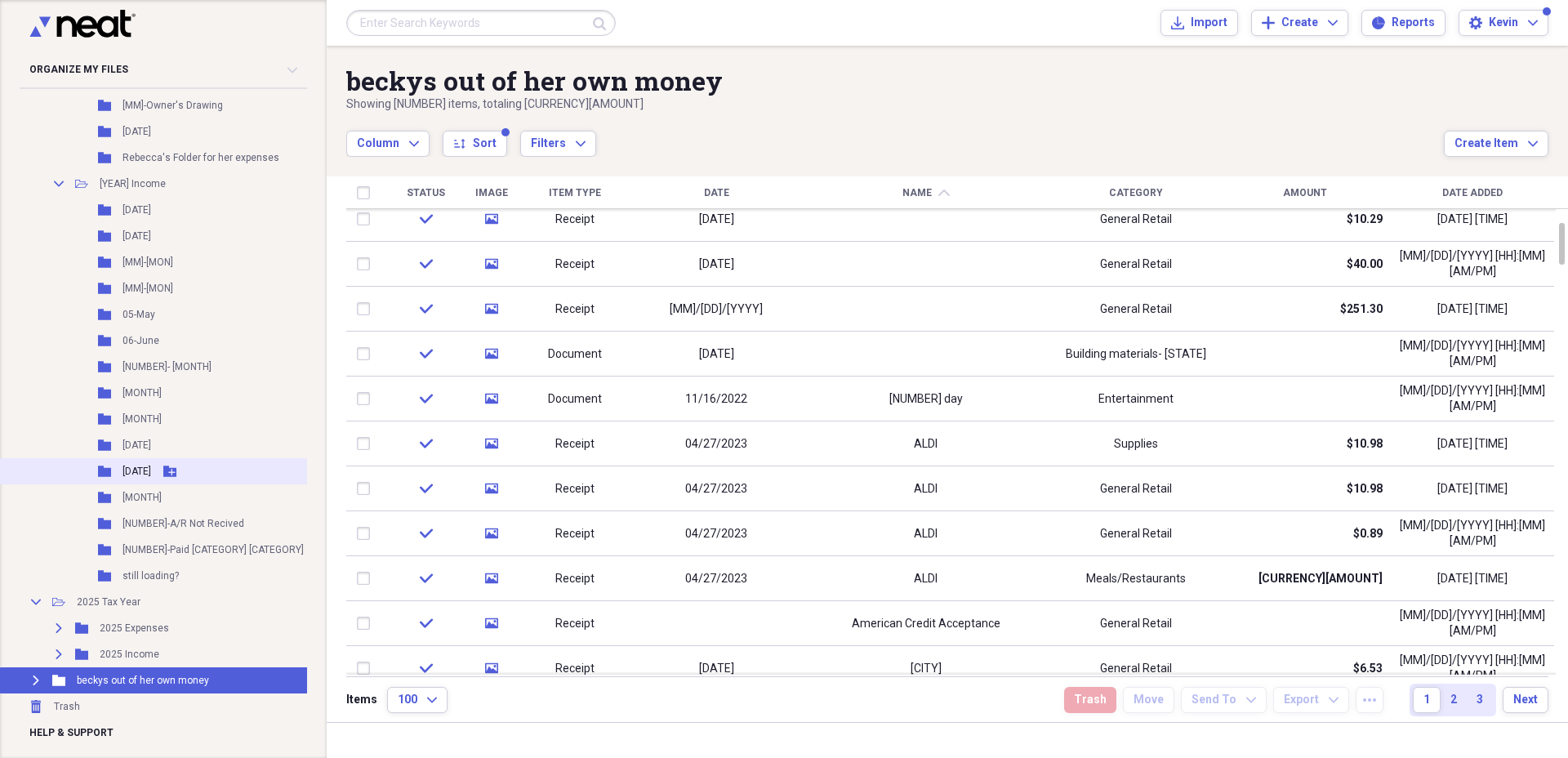 click on "Folder [NUMBER]-[MONTH] Add Folder" at bounding box center (176, 471) 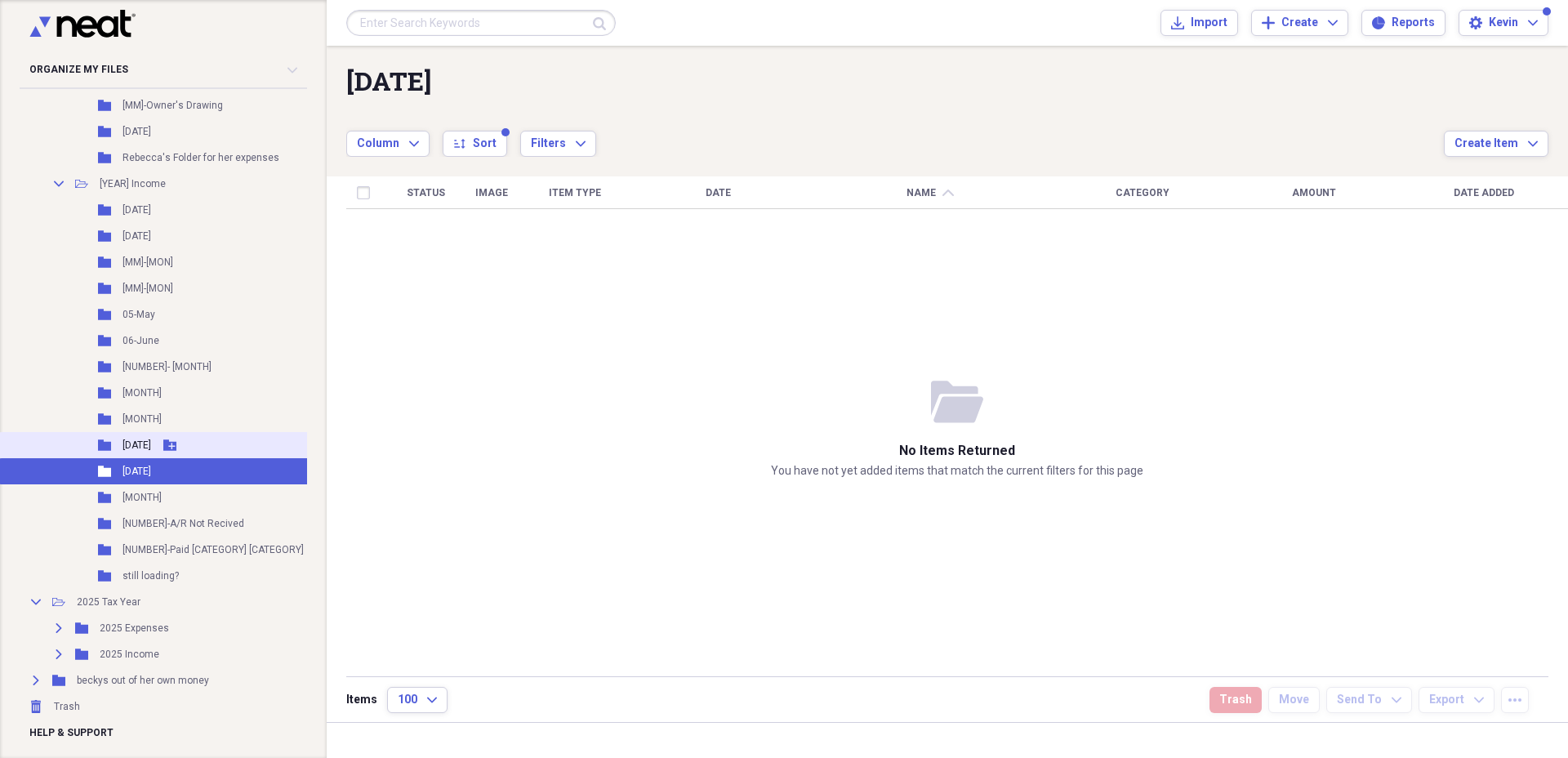 click on "Folder [NUMBER]- [MONTH] Add Folder" at bounding box center [176, 445] 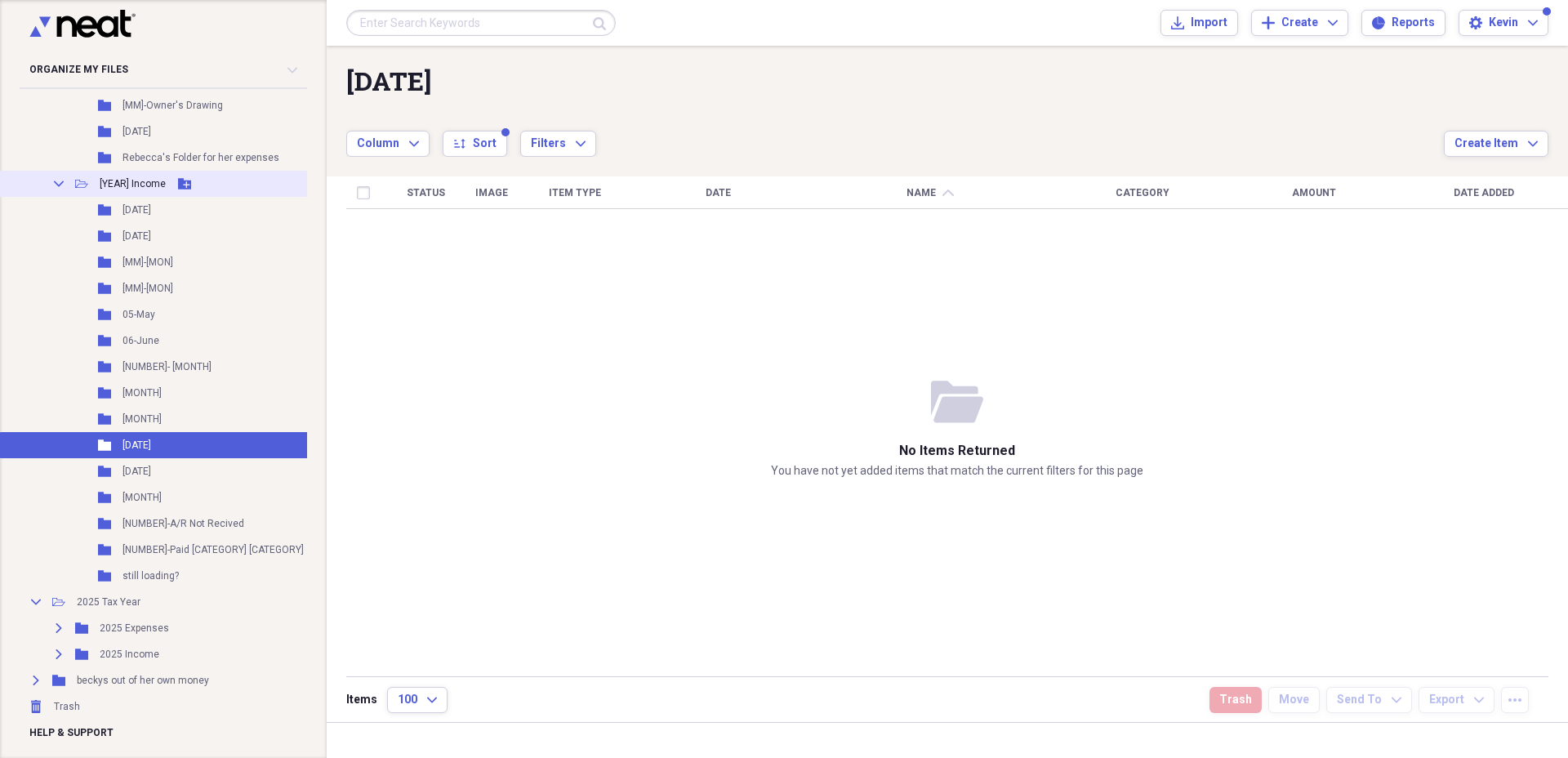 click 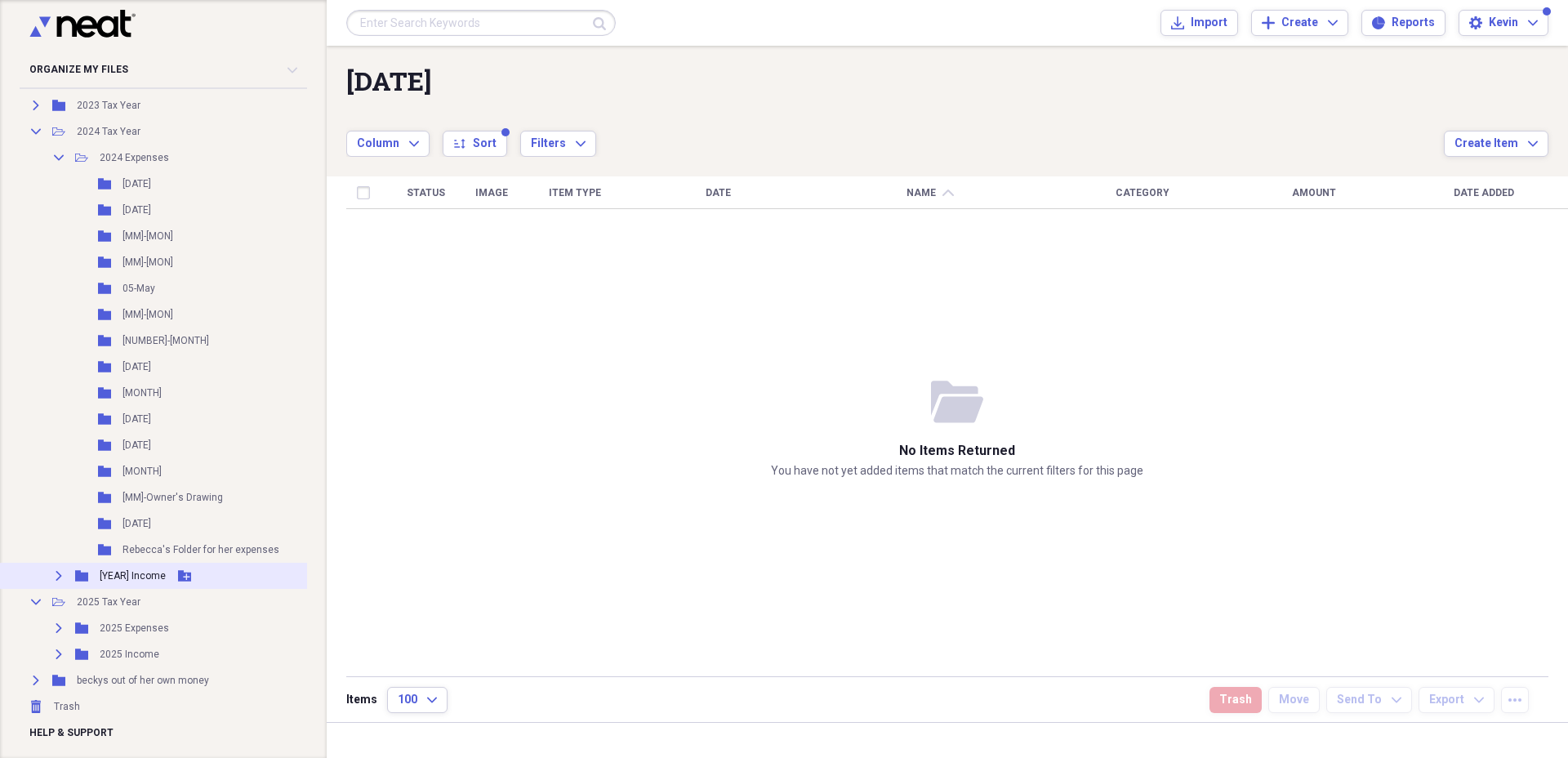 scroll, scrollTop: 332, scrollLeft: 0, axis: vertical 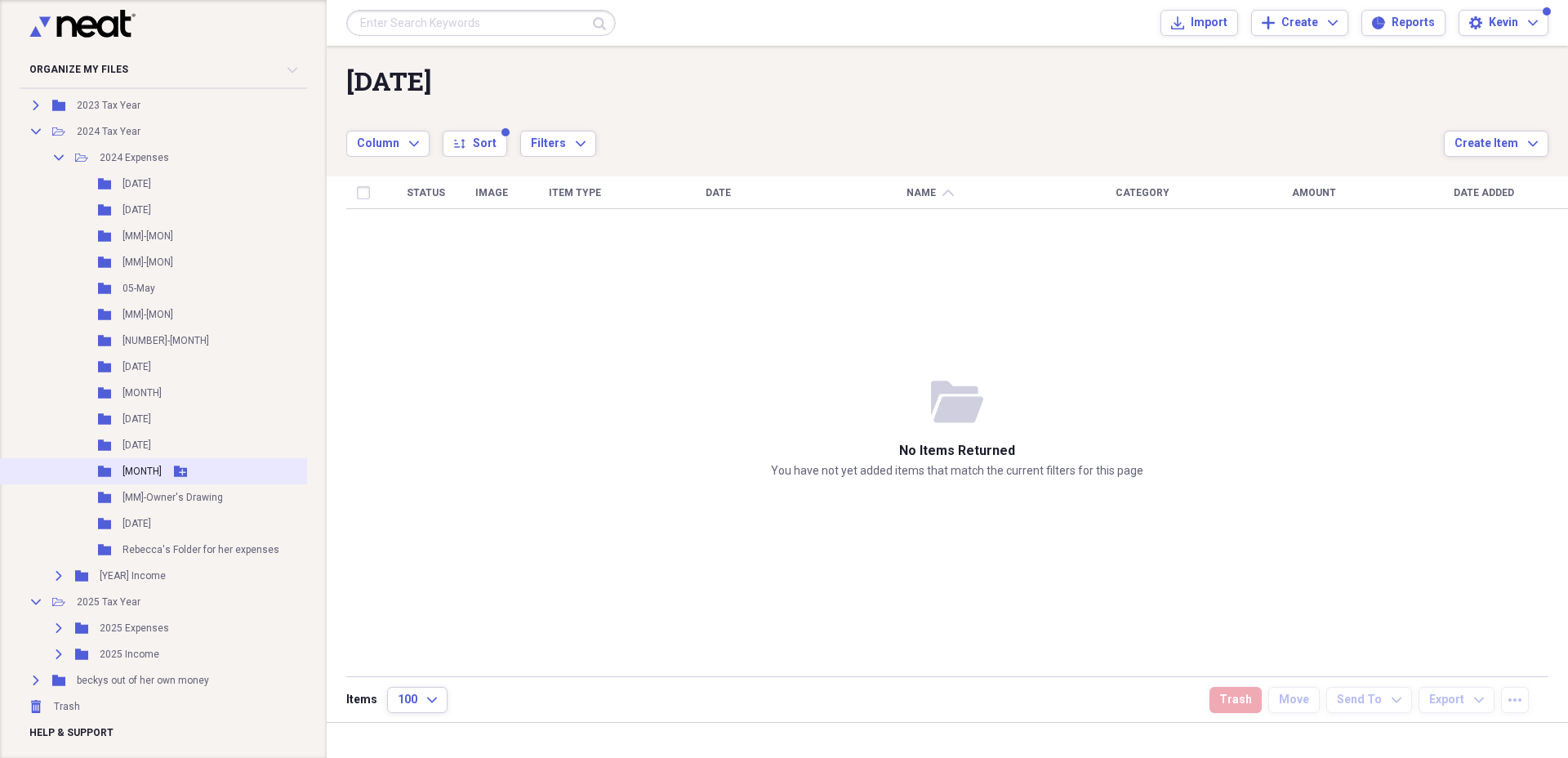 click on "[MONTH]" at bounding box center [142, 471] 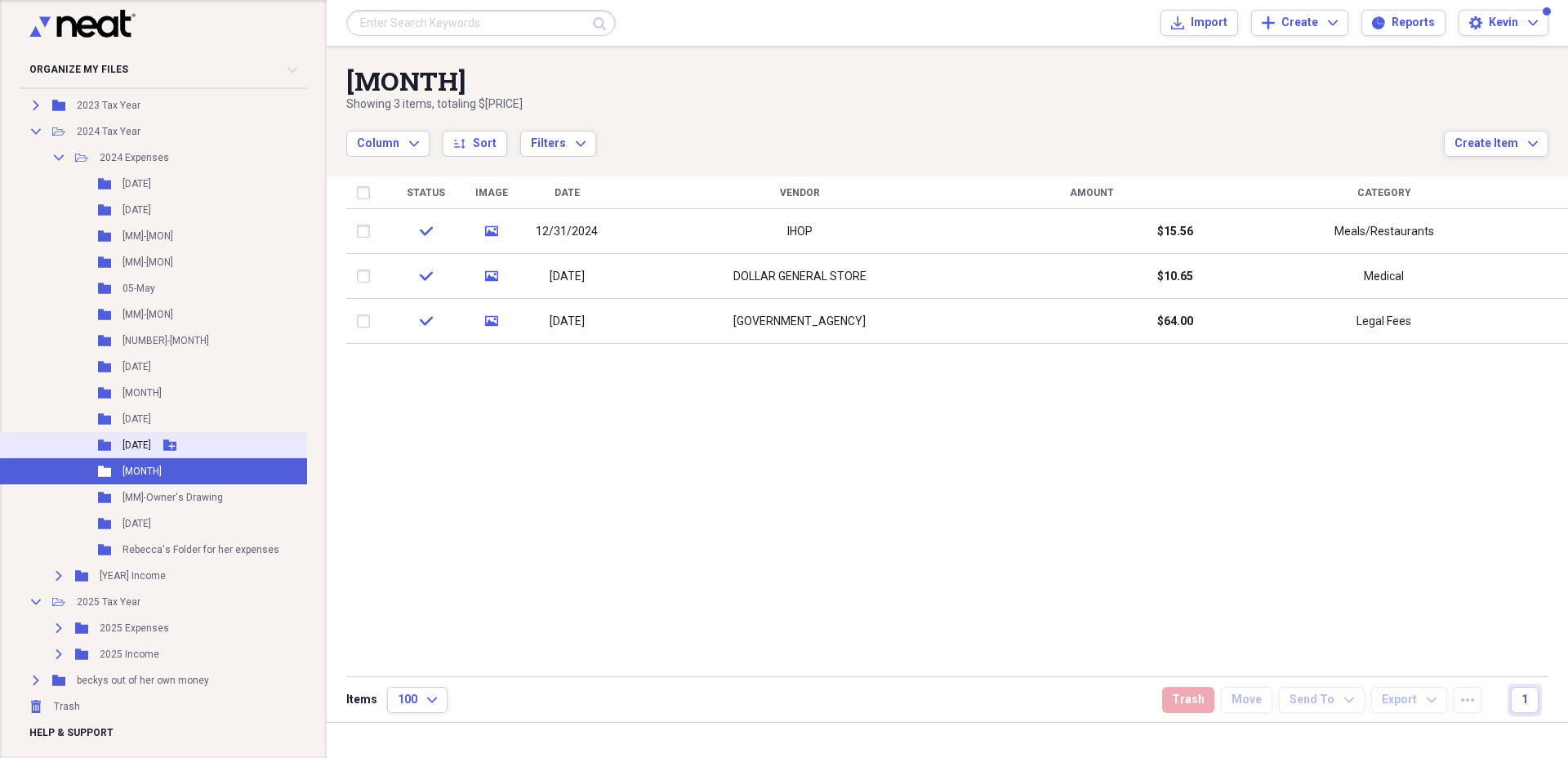 click on "[DATE]" at bounding box center [136, 445] 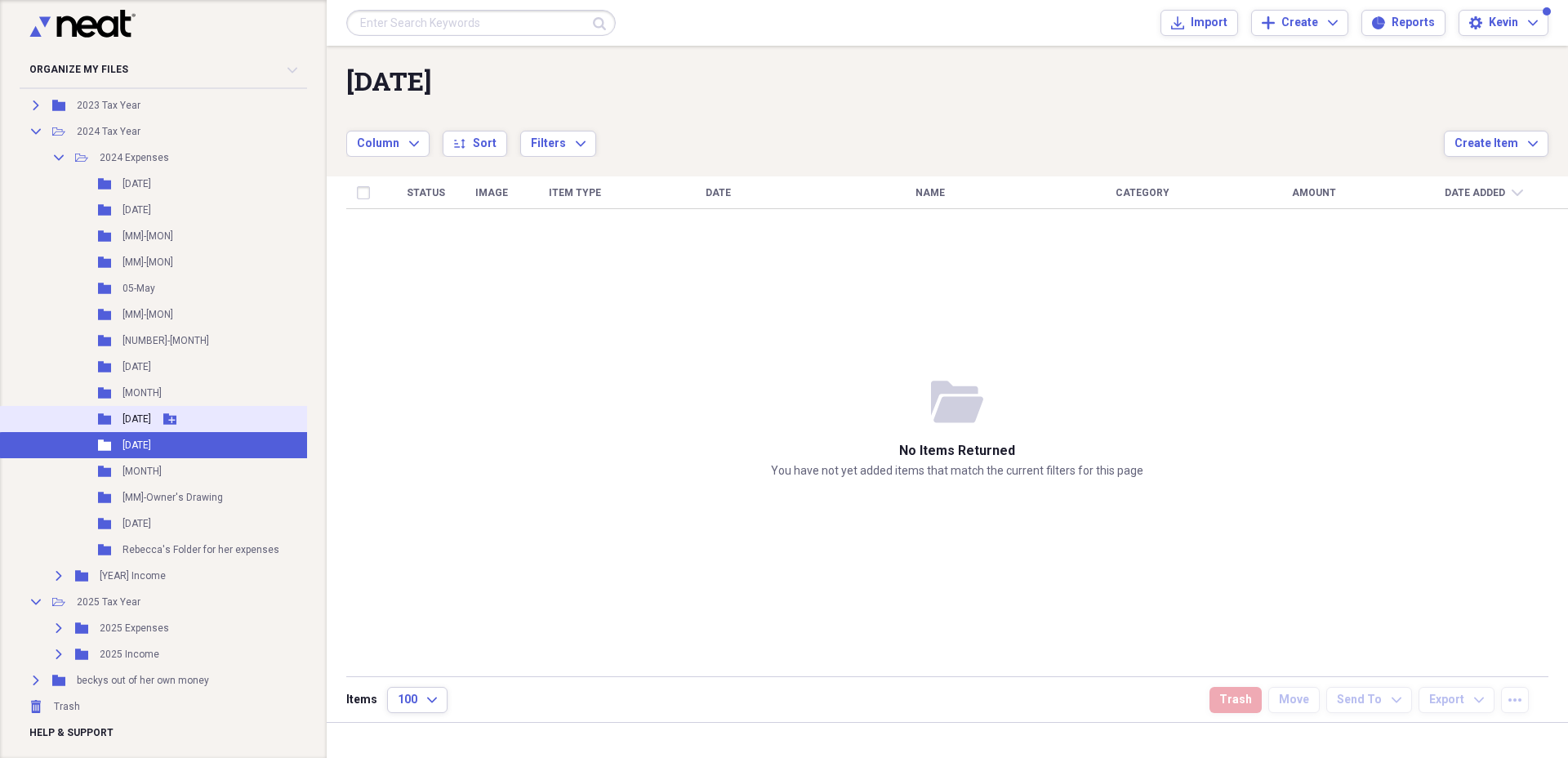 click on "[DATE]" at bounding box center [136, 419] 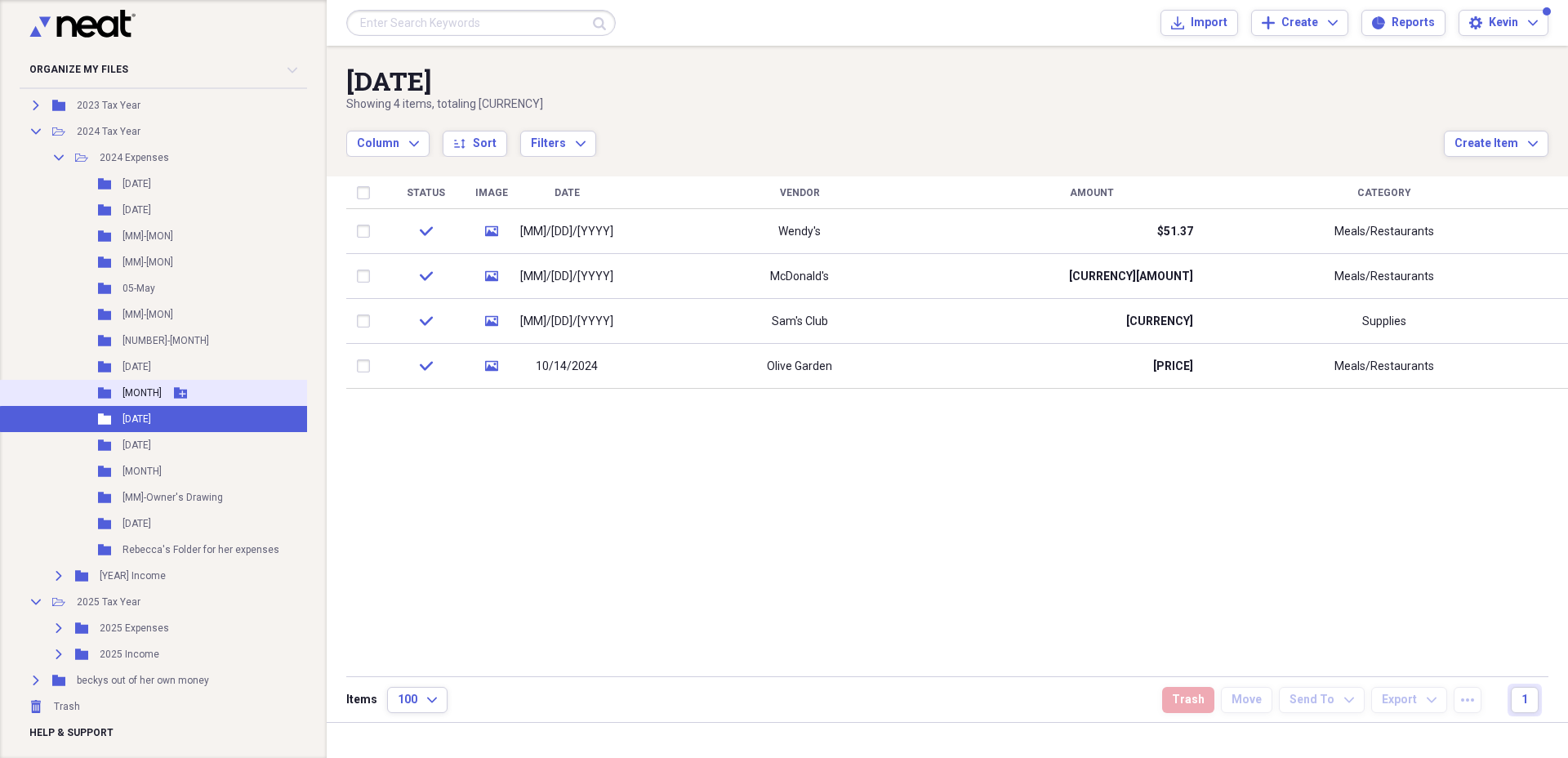 click on "[MONTH]" at bounding box center (142, 393) 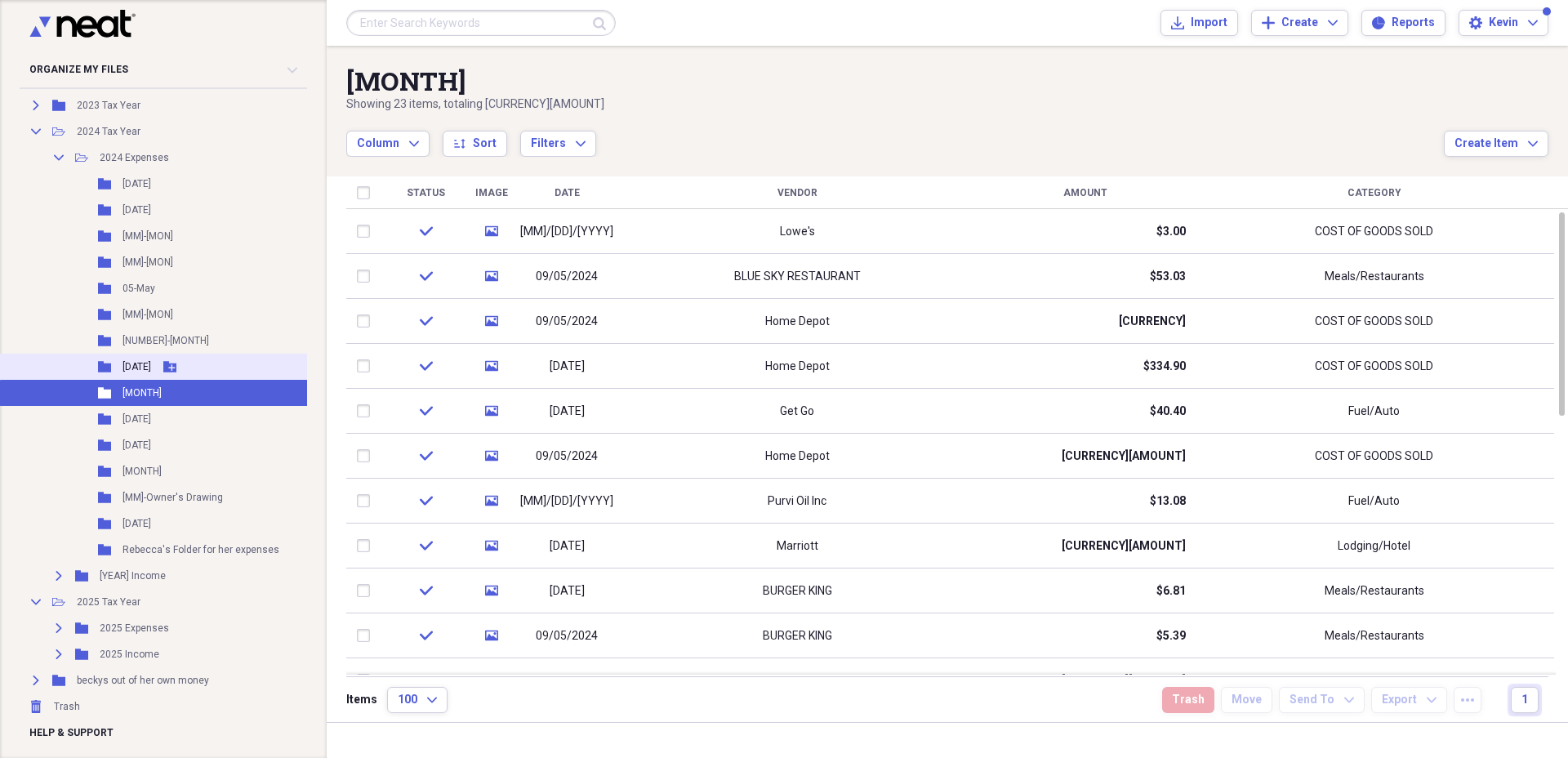 click on "[DATE]" at bounding box center [136, 367] 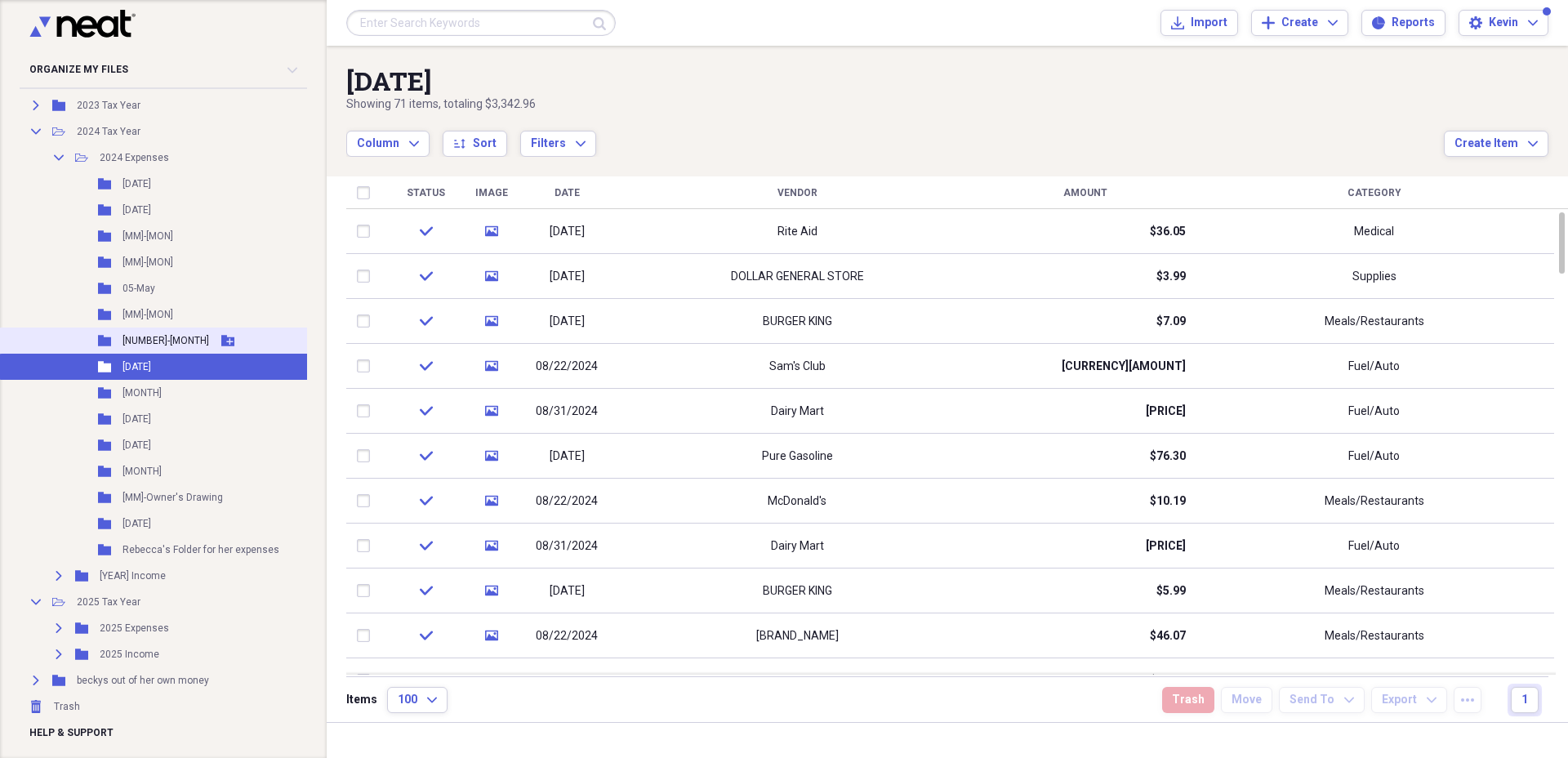 click on "[NUMBER]-[MONTH]" at bounding box center (166, 341) 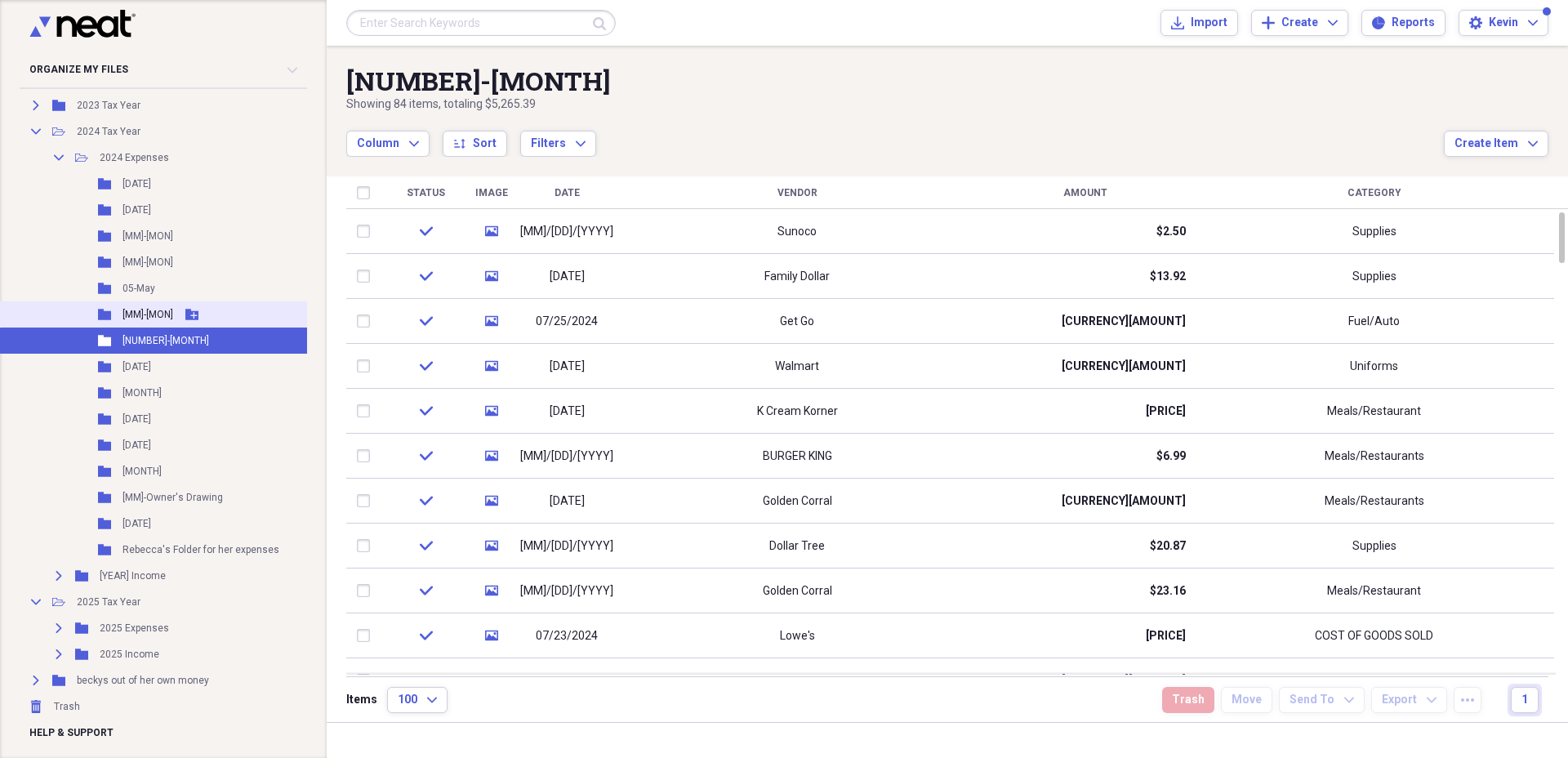 click on "[MM]-[MON]" at bounding box center [148, 314] 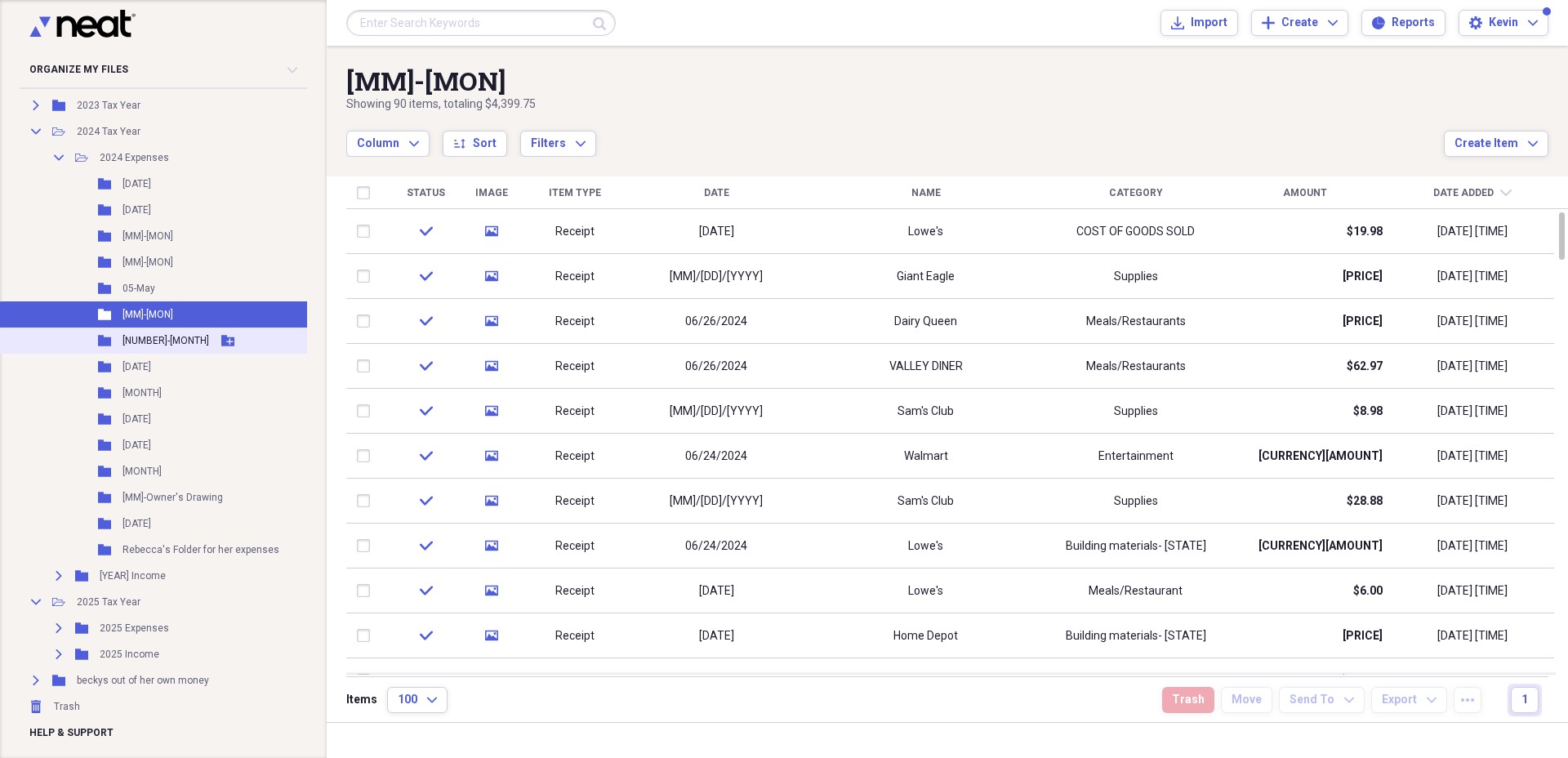 click on "[NUMBER]-[MONTH]" at bounding box center [166, 341] 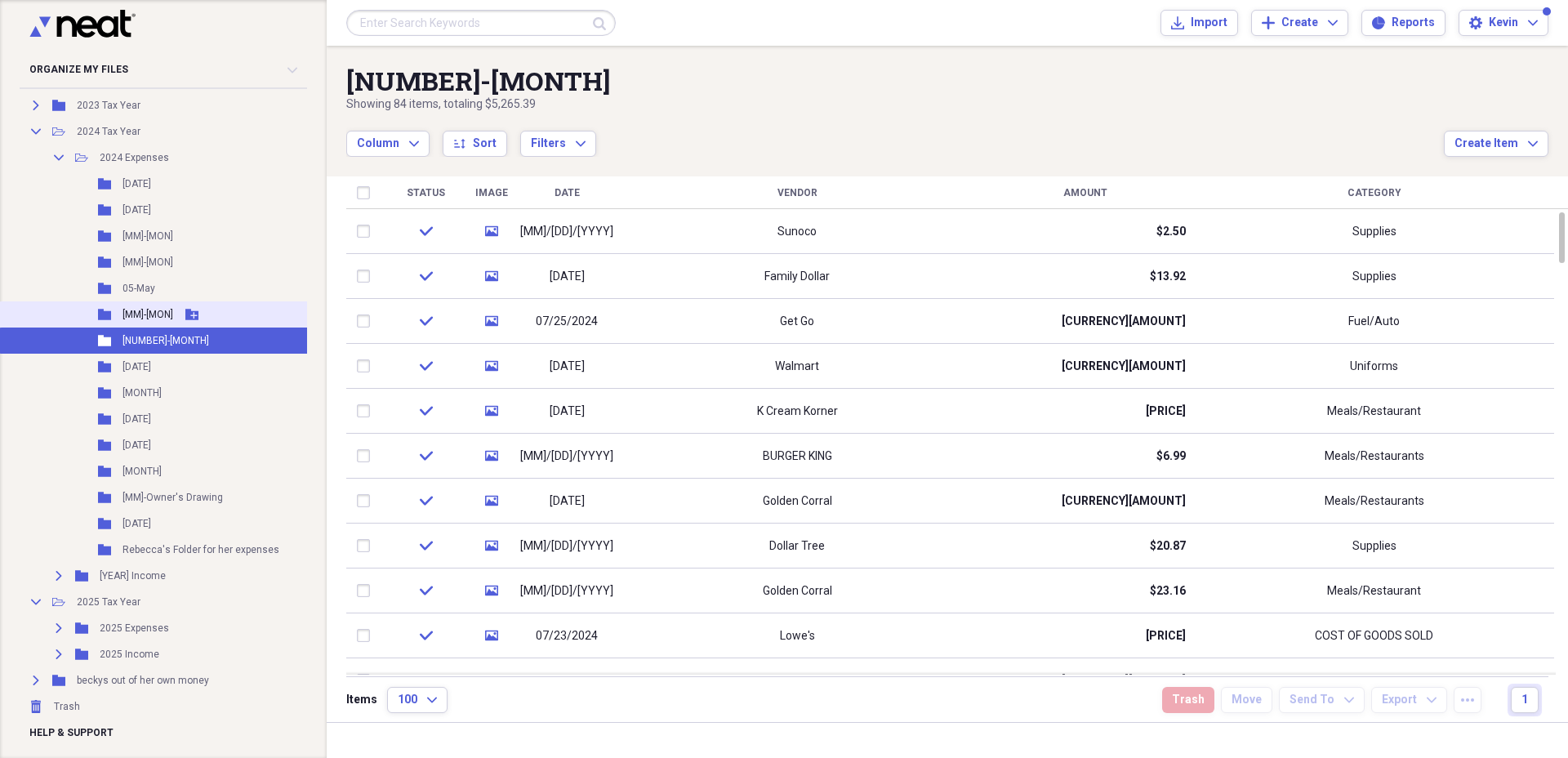 click on "[MM]-[MON]" at bounding box center [148, 314] 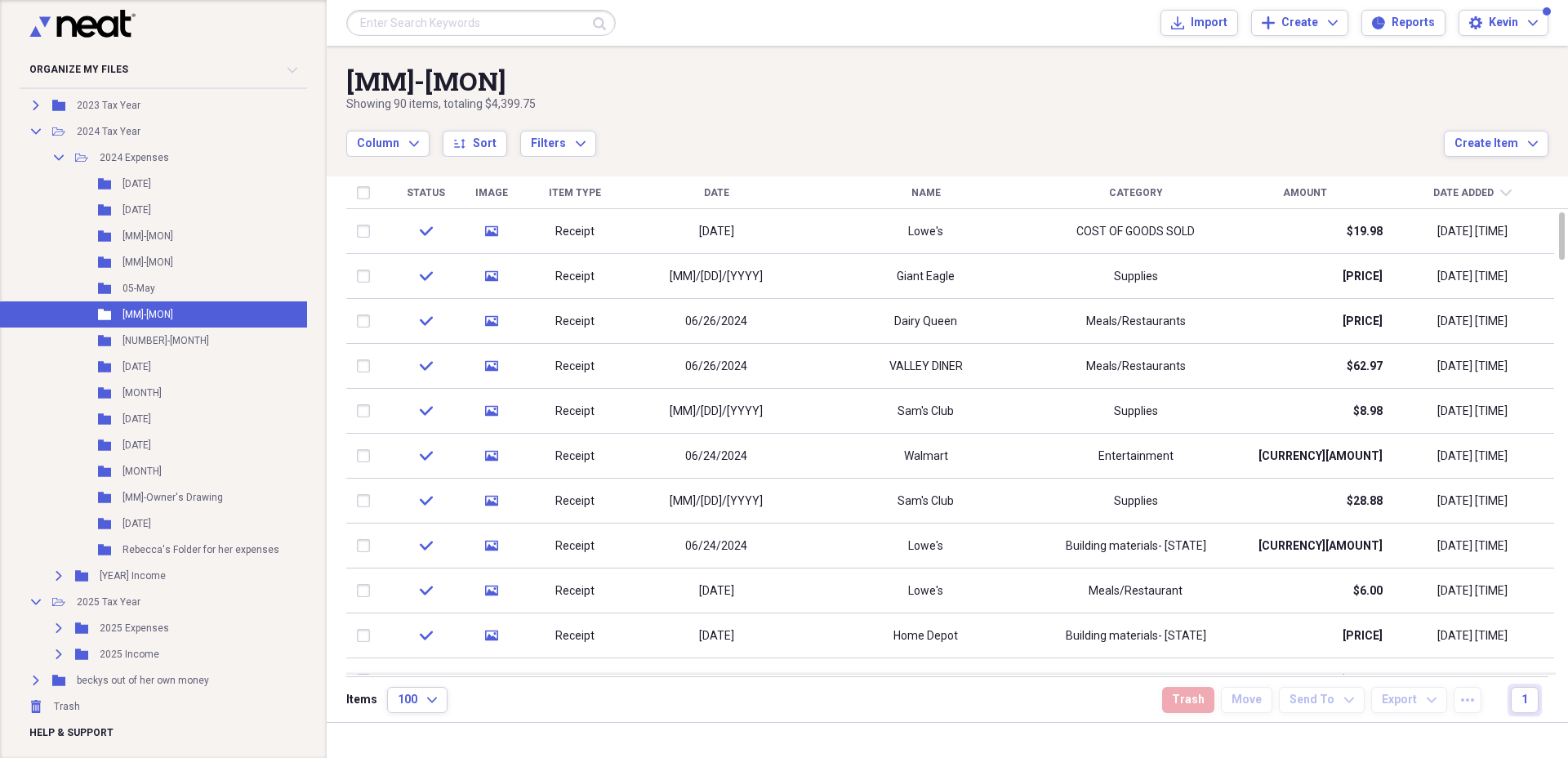click on "Name" at bounding box center (926, 193) 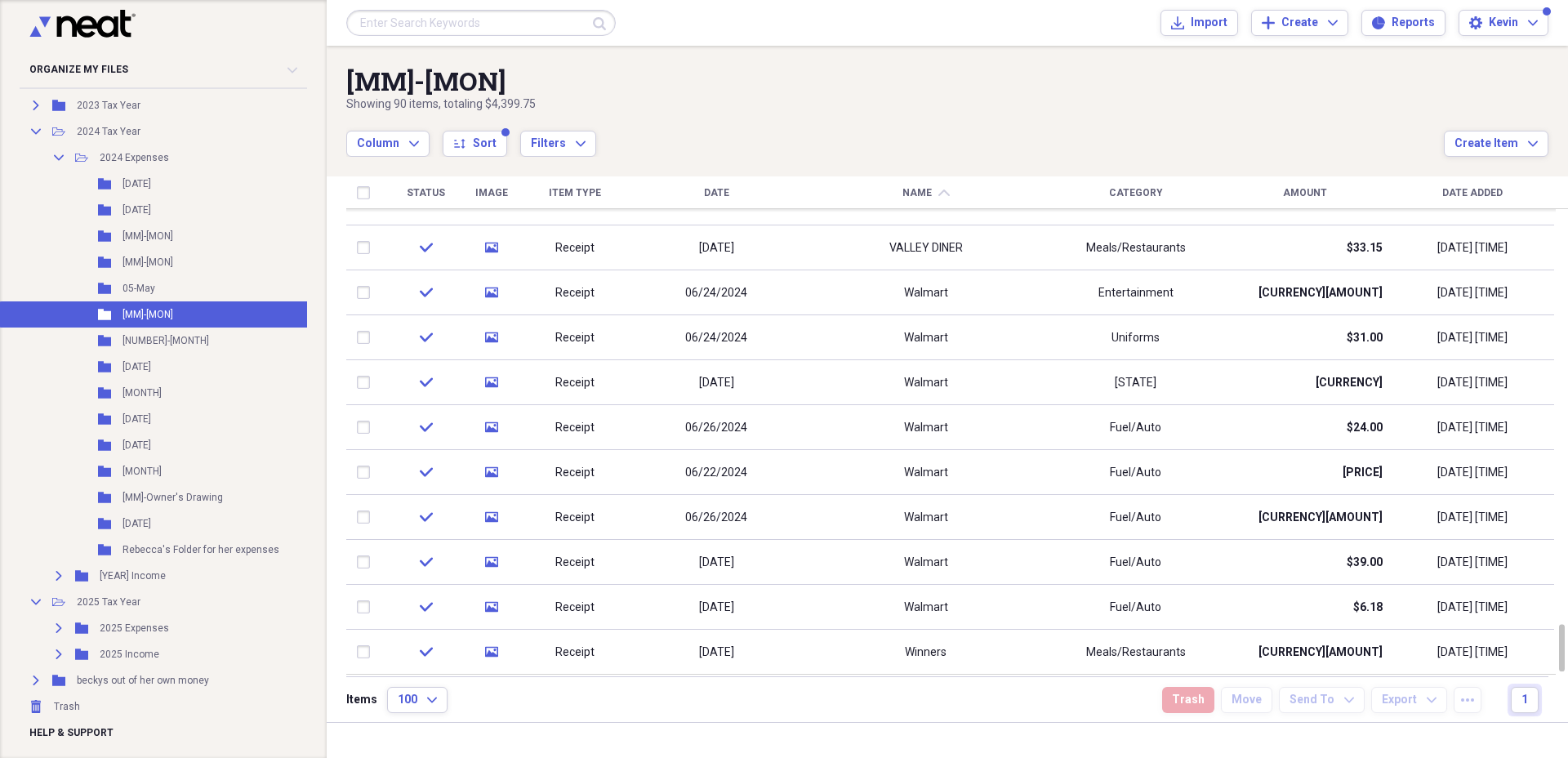 click on "Showing 90 items , totaling $4,399.75" at bounding box center [895, 105] 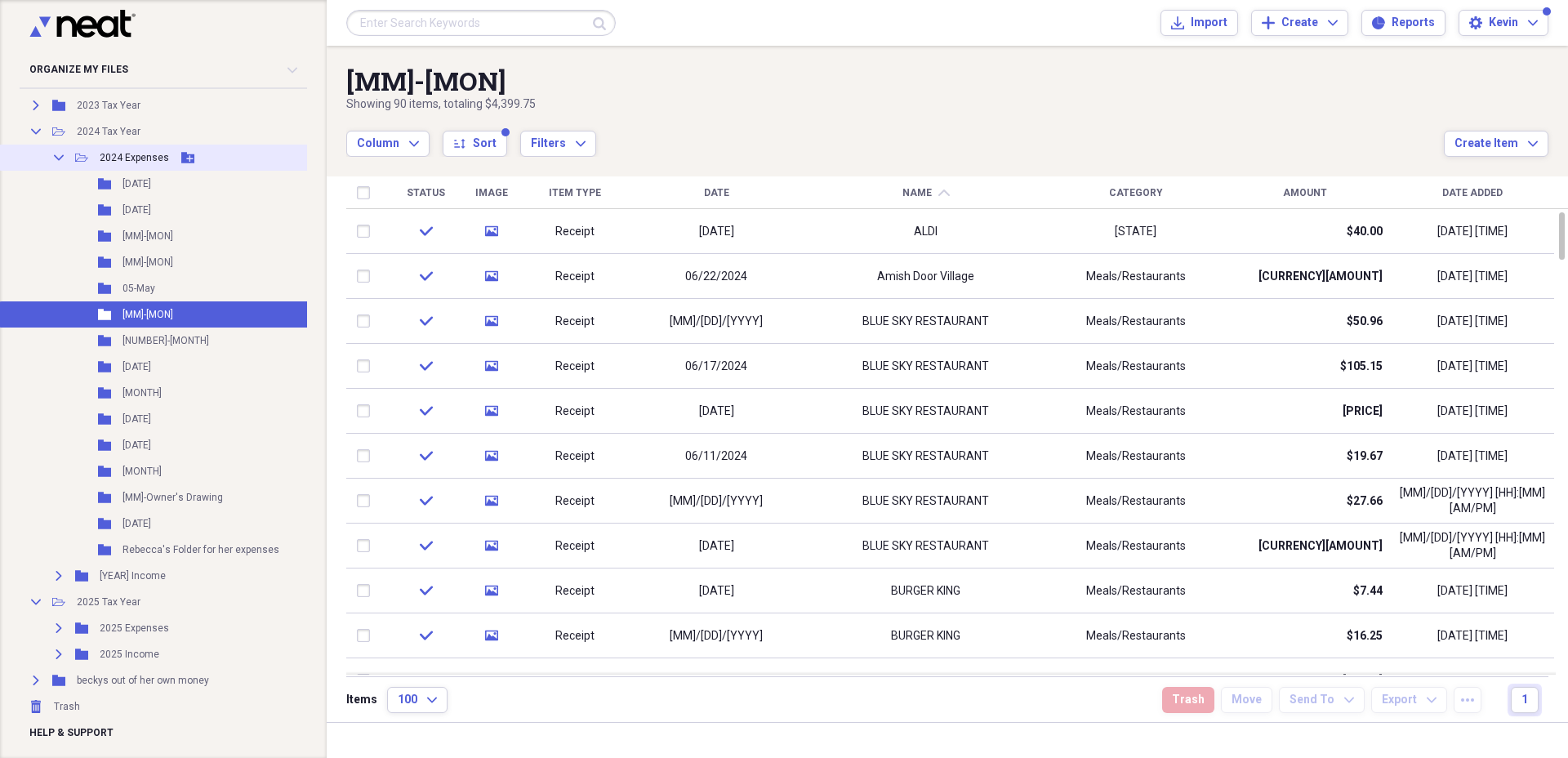 click on "2024 Expenses" at bounding box center (134, 158) 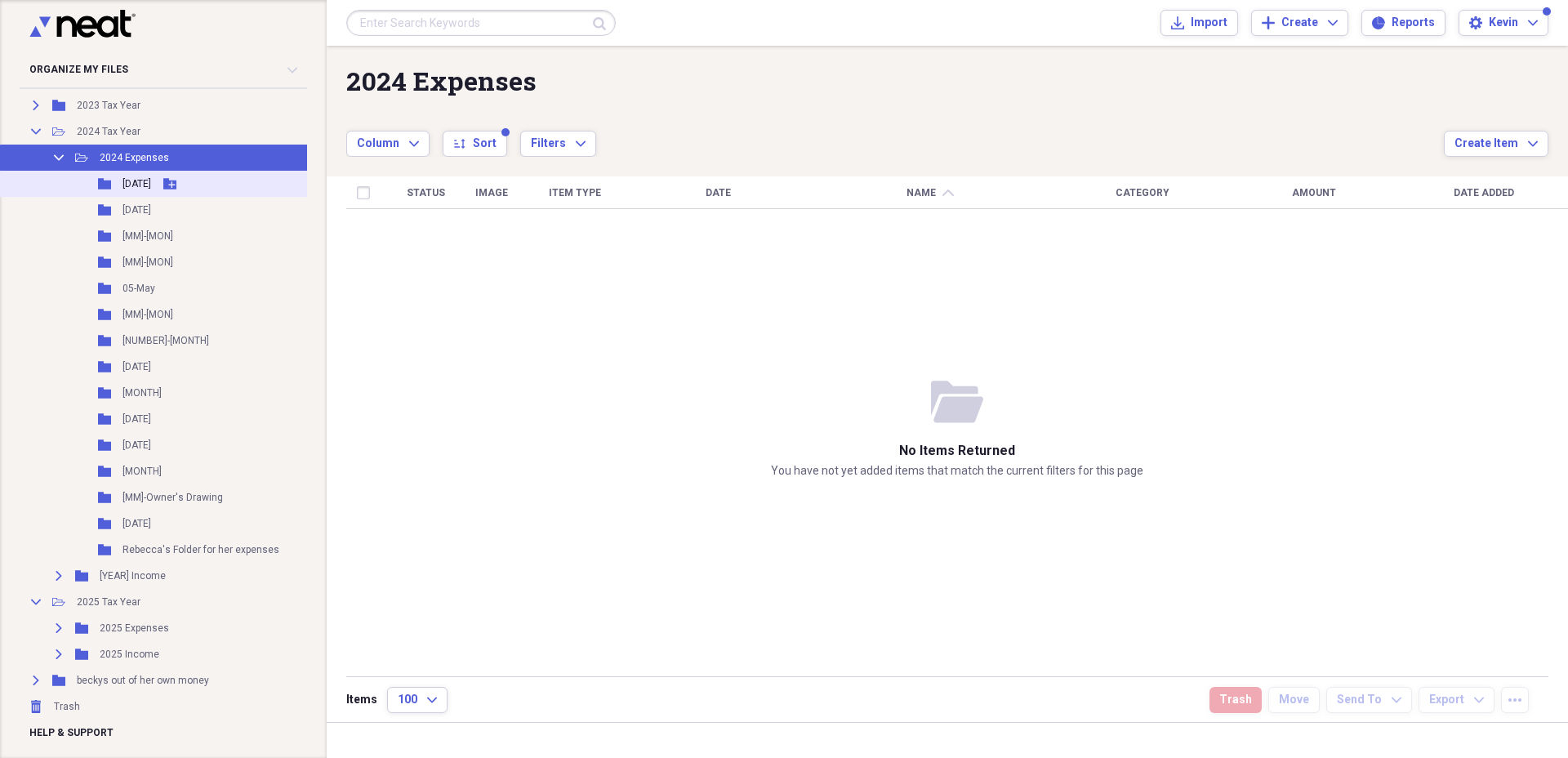 click on "[DATE]" at bounding box center [136, 184] 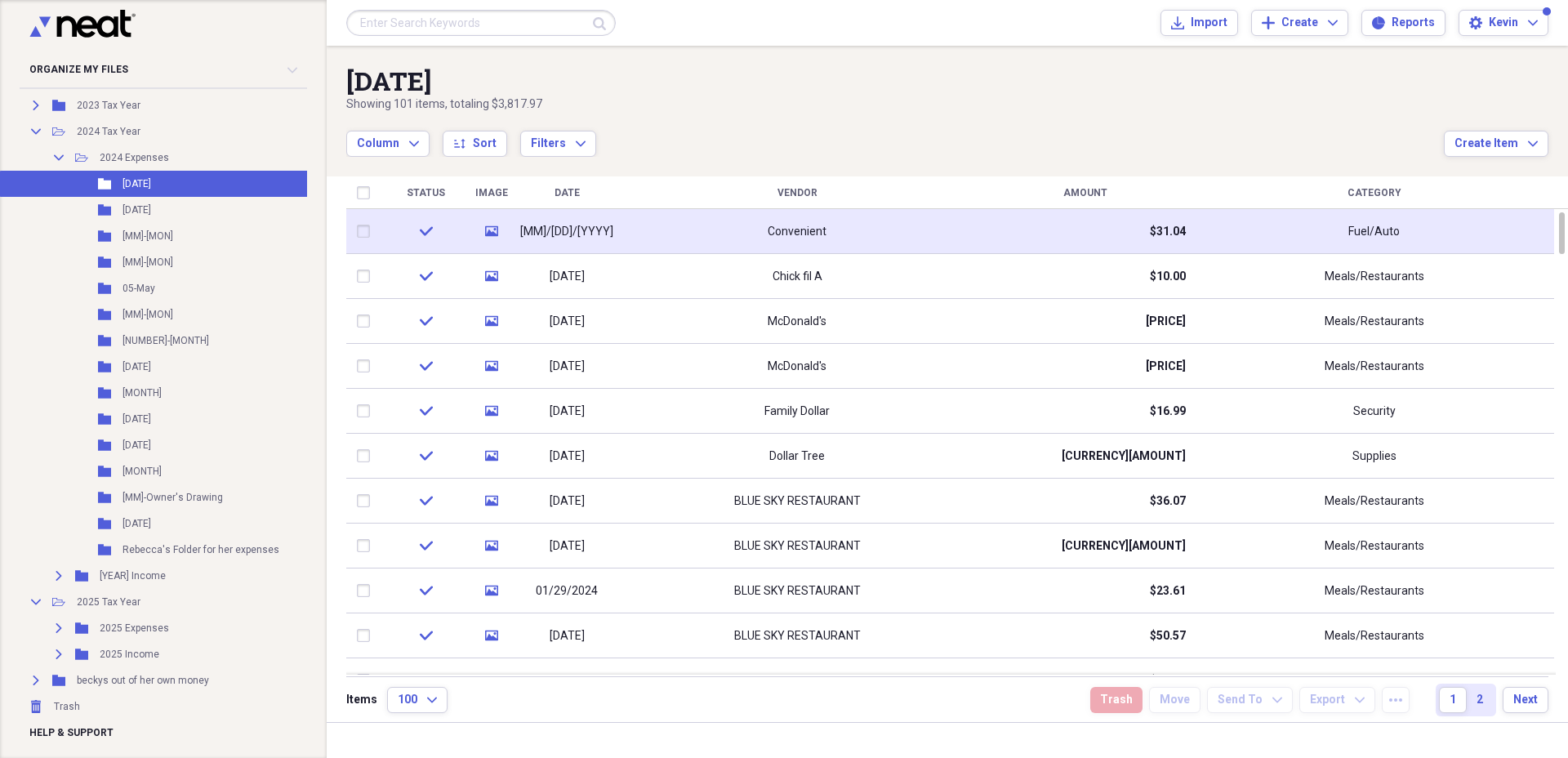 click on "Convenient" at bounding box center (797, 231) 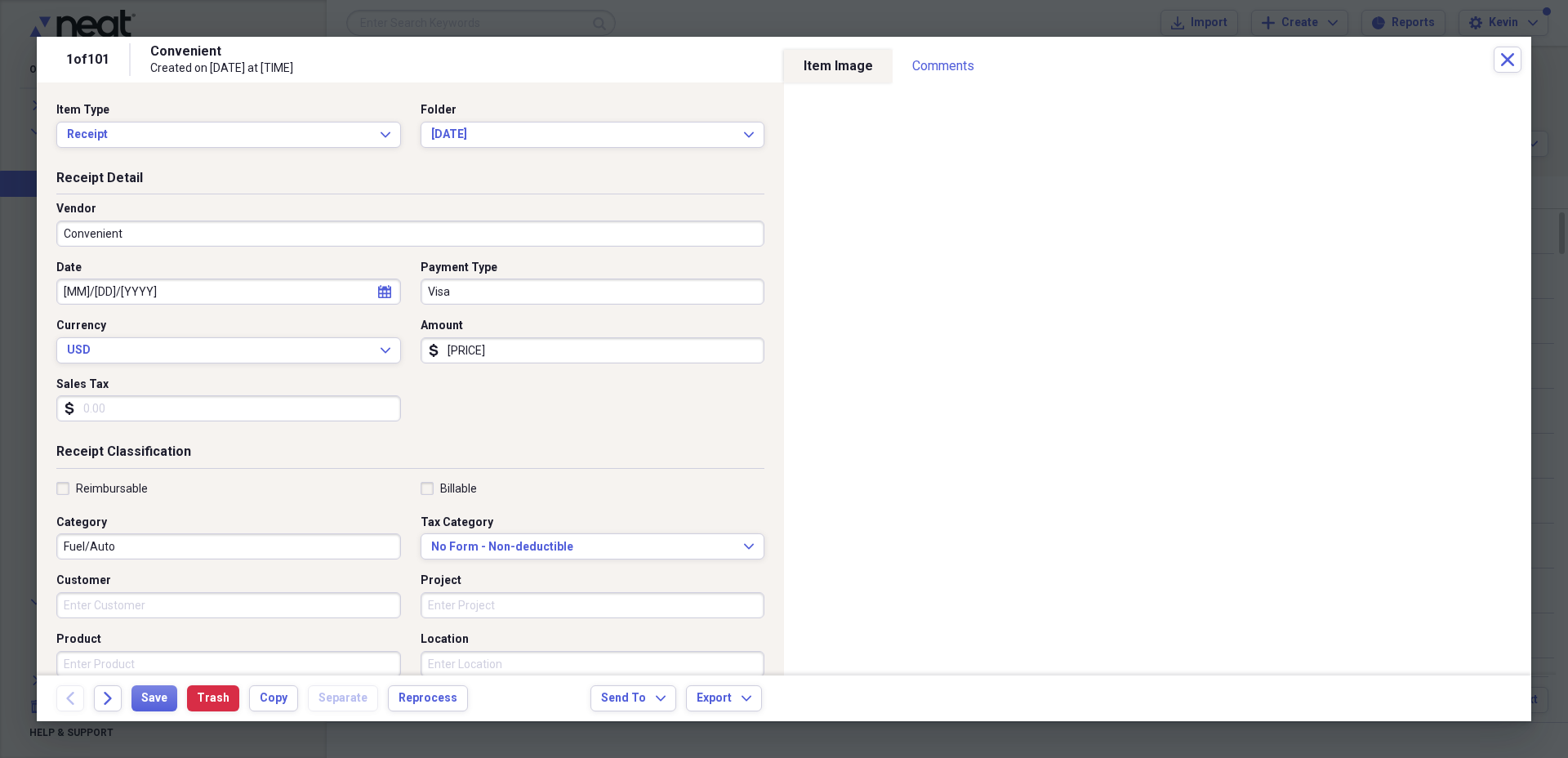 click on "Visa" at bounding box center [593, 292] 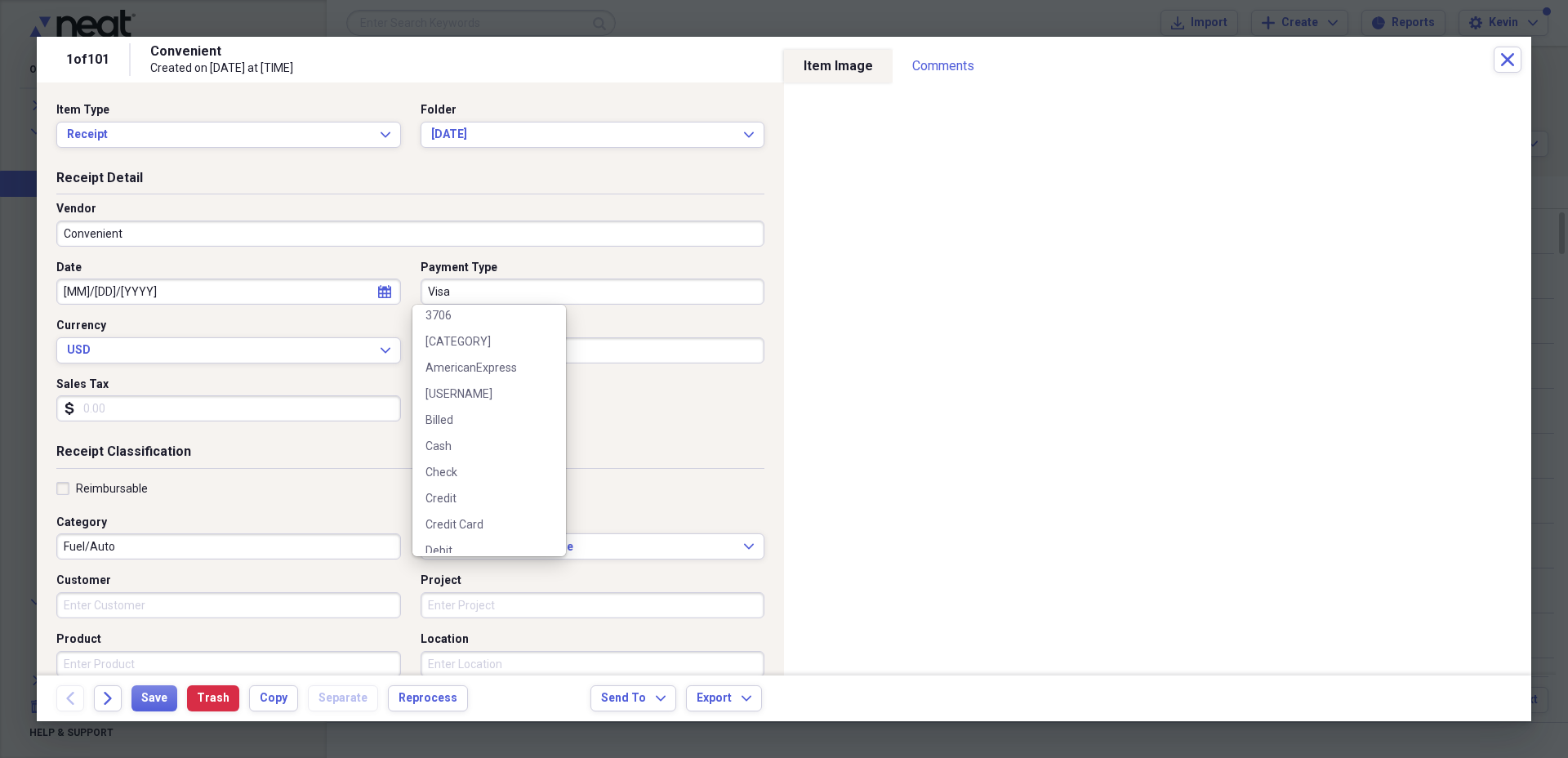 scroll, scrollTop: 0, scrollLeft: 0, axis: both 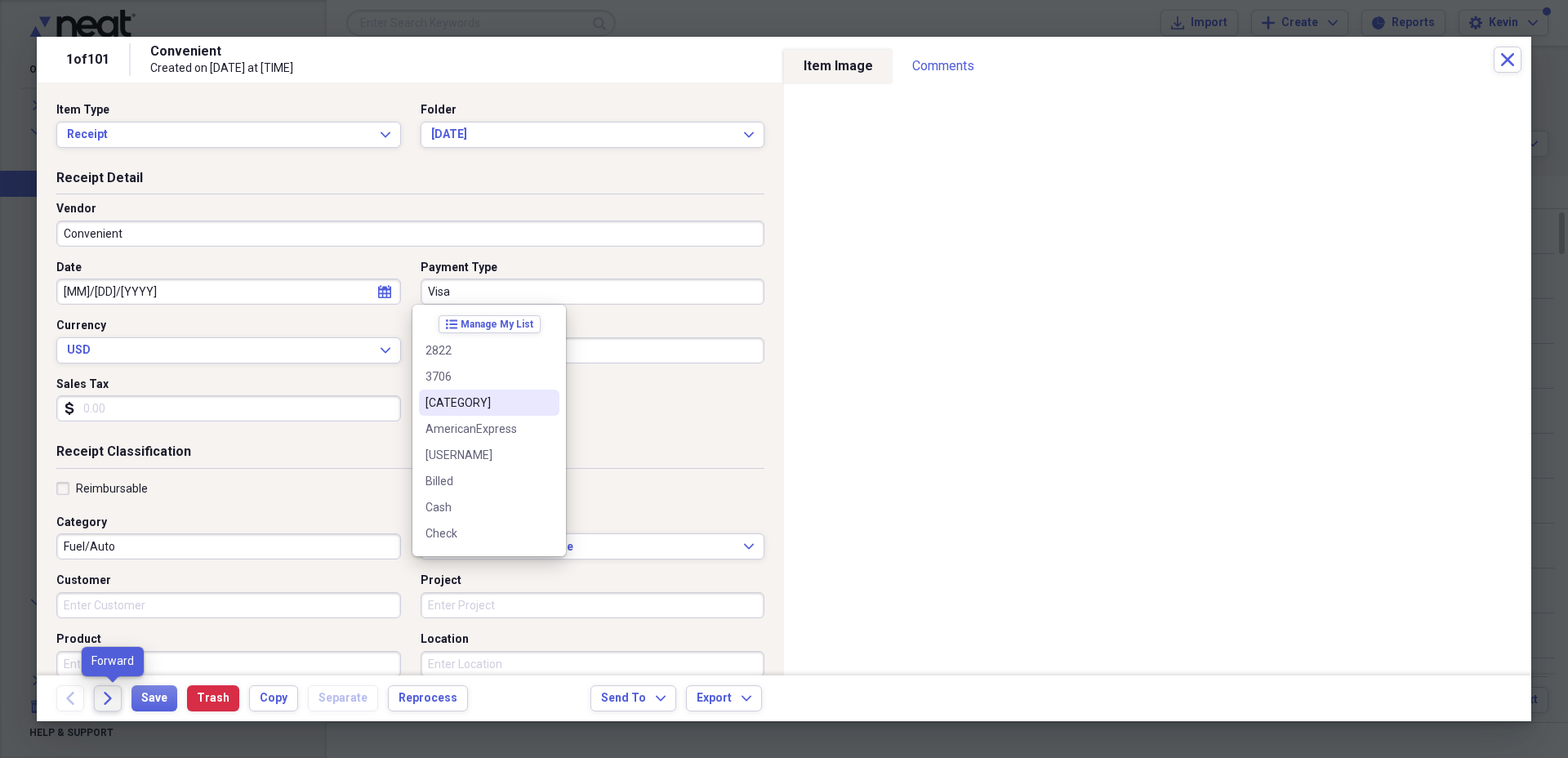 click on "Forward" 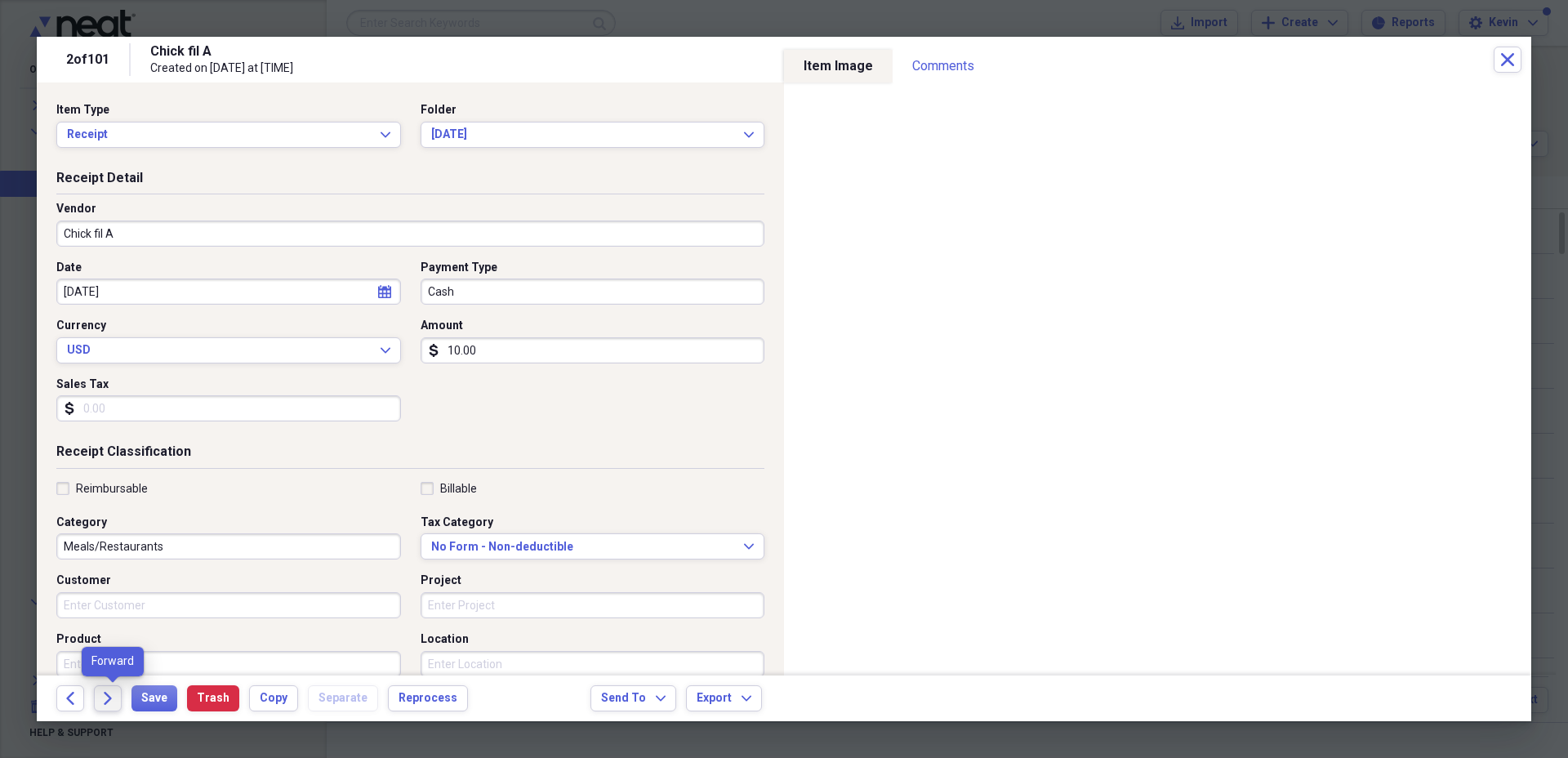 click on "Forward" 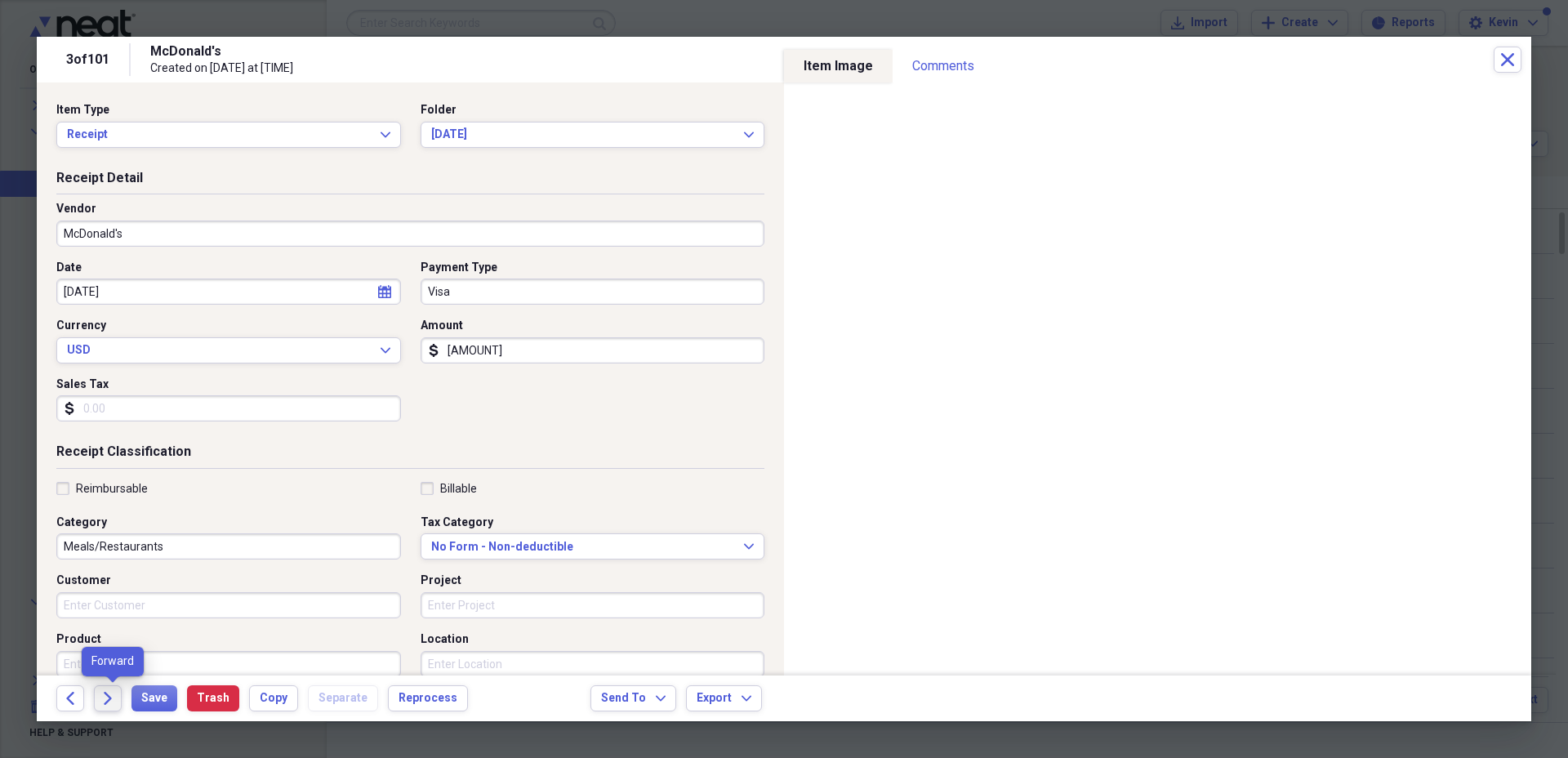 click on "Forward" 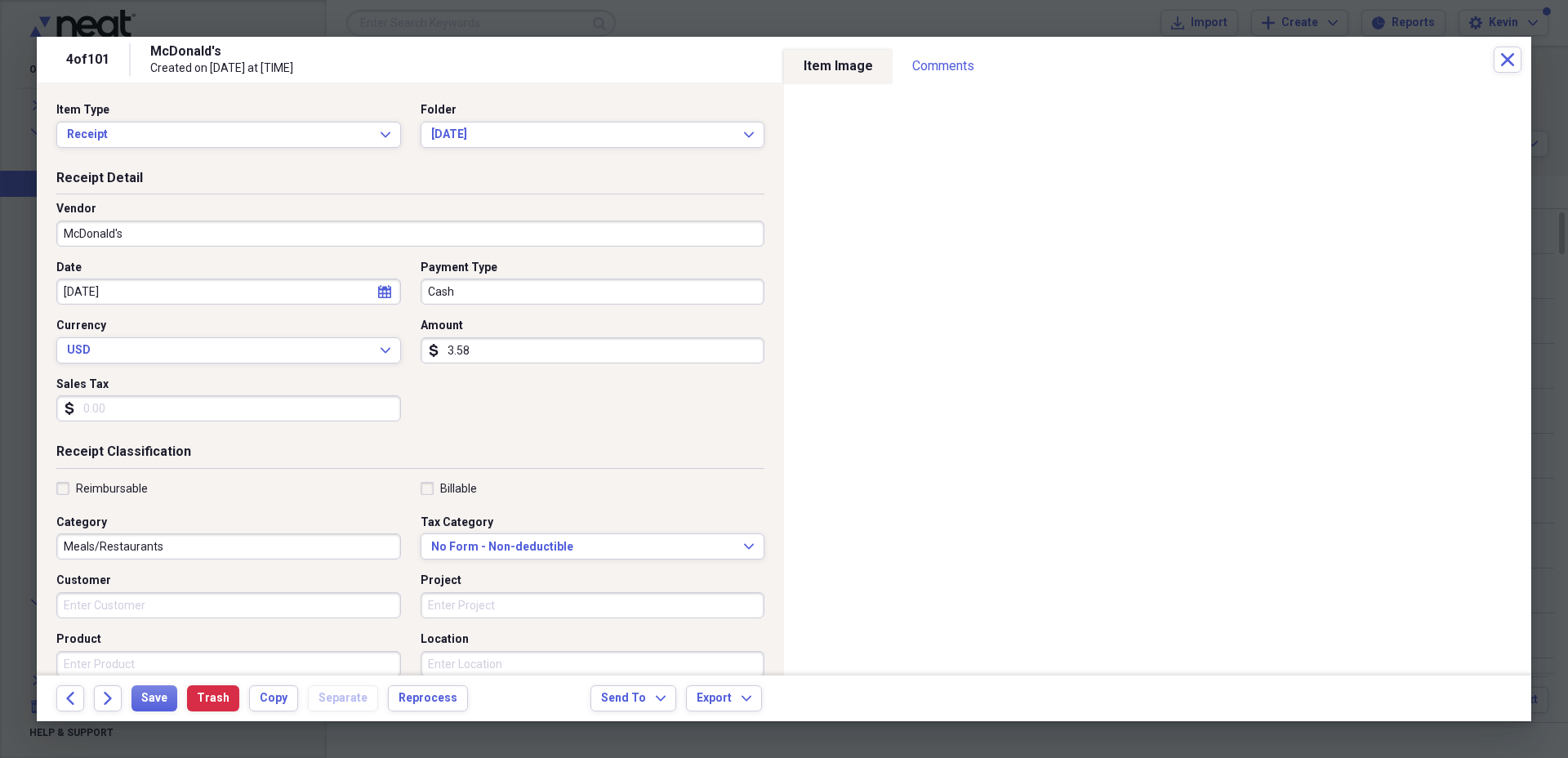 click on "Cash" at bounding box center [593, 292] 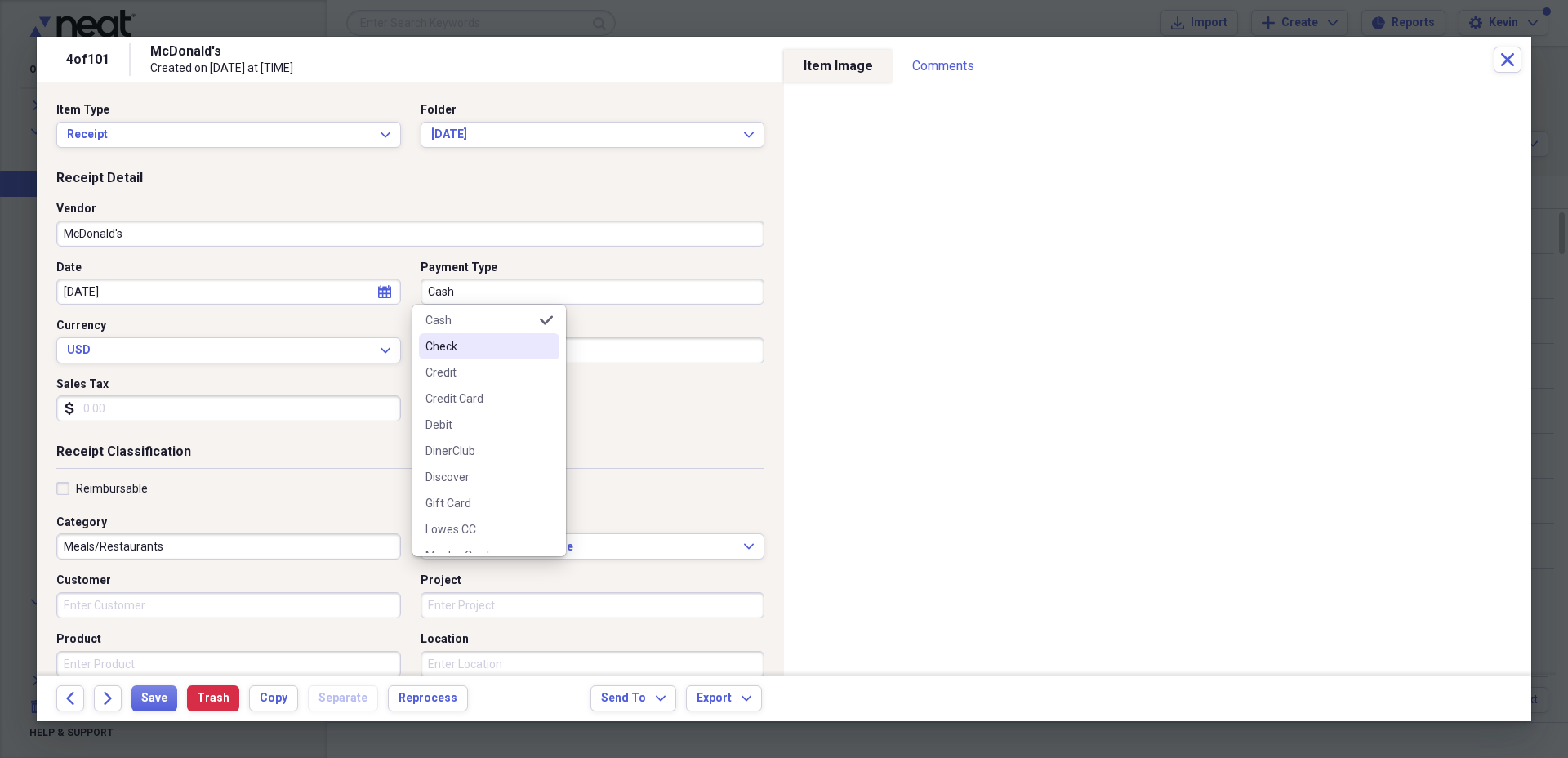 scroll, scrollTop: 204, scrollLeft: 0, axis: vertical 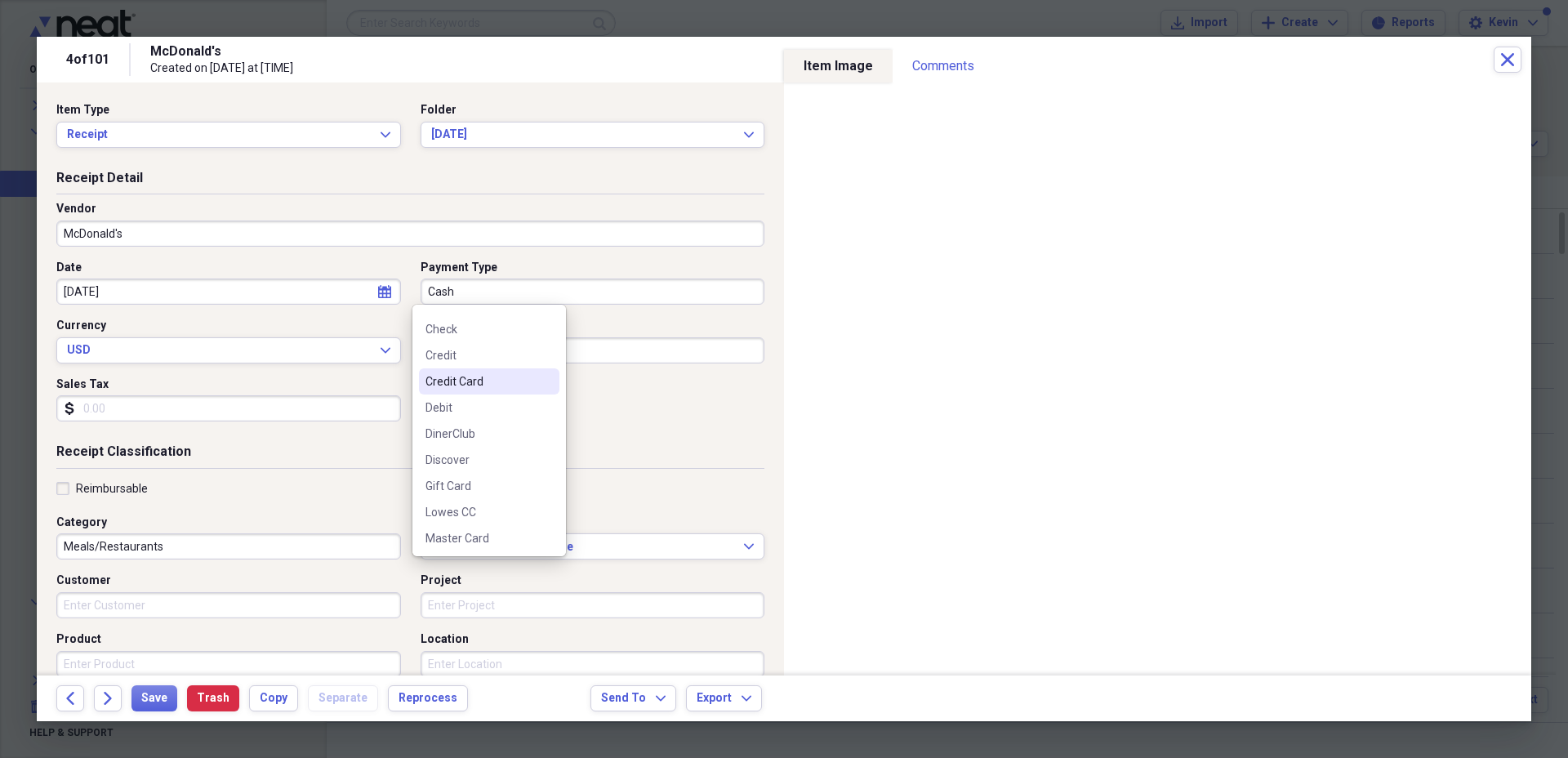 click on "Credit Card" at bounding box center (479, 381) 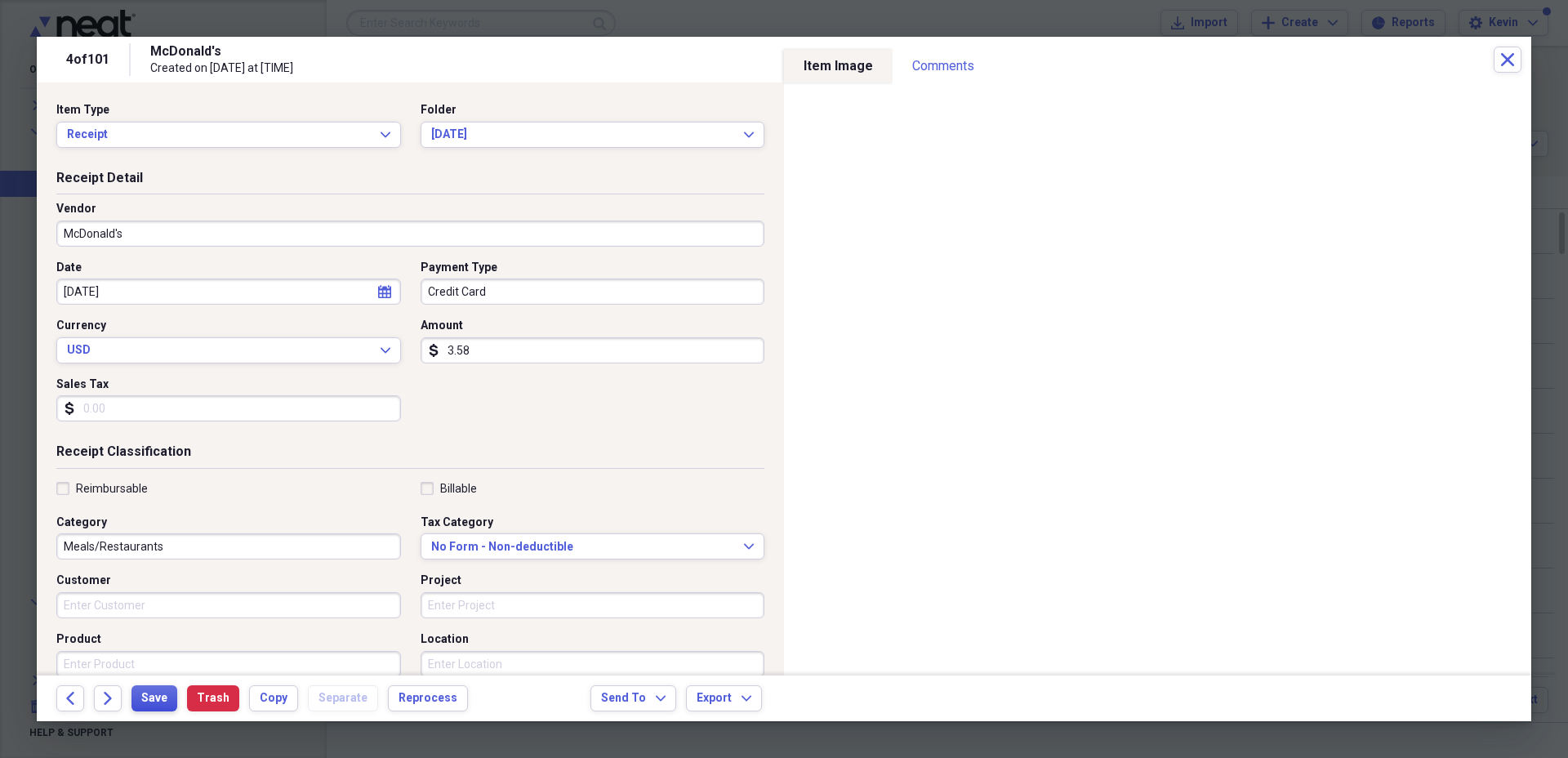 click on "Save" at bounding box center [154, 698] 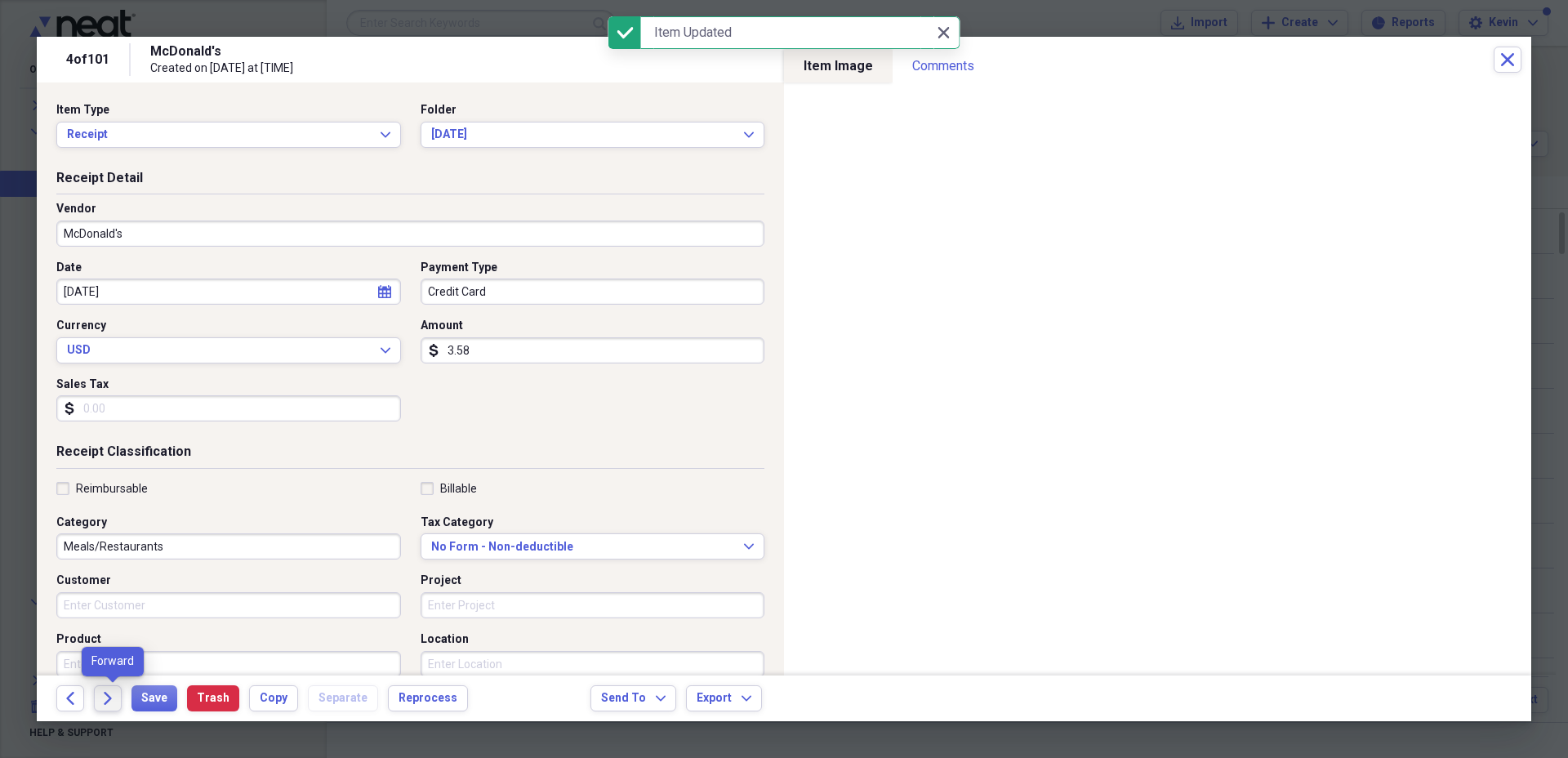 click 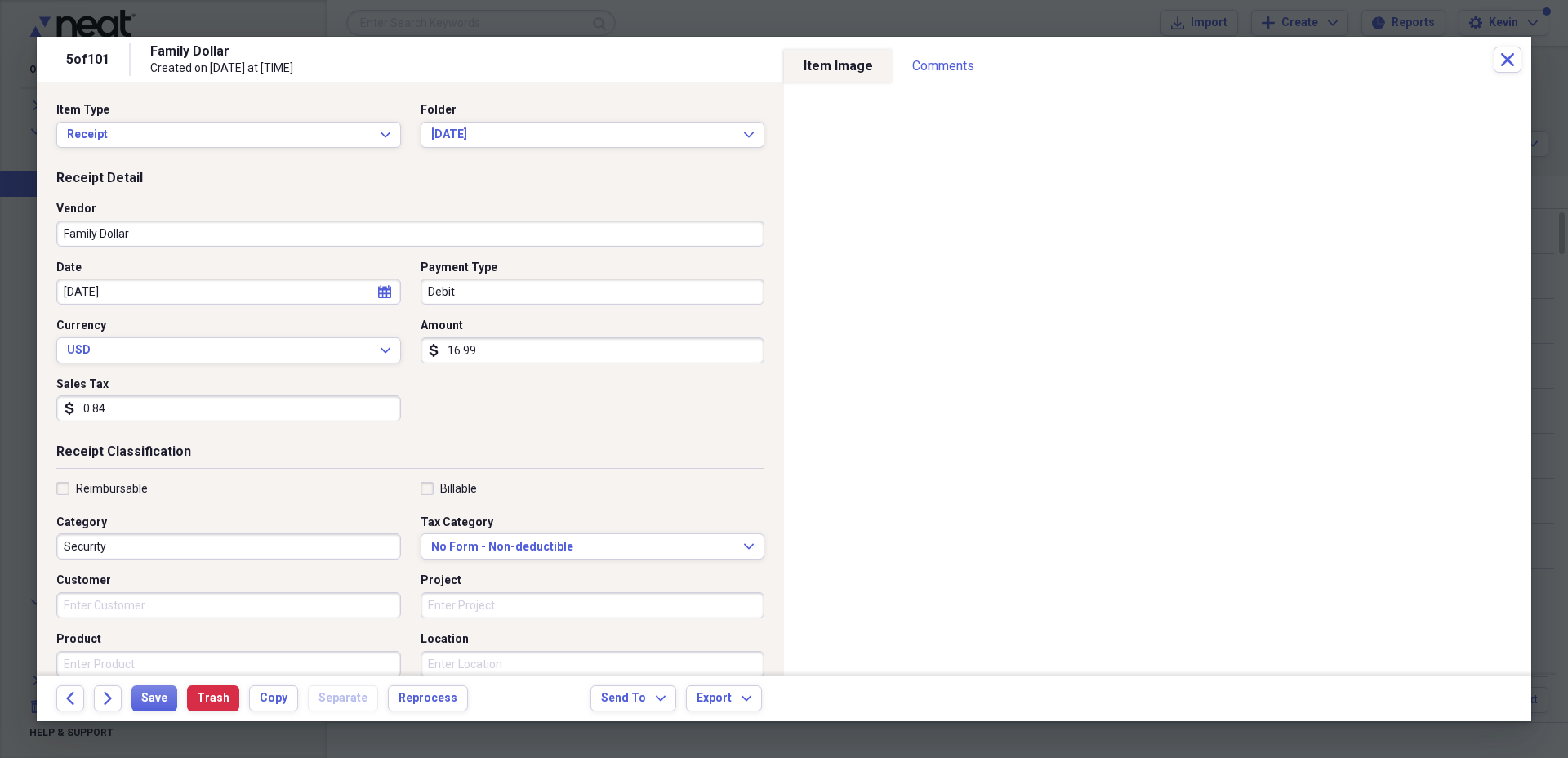 click on "Debit" at bounding box center (593, 292) 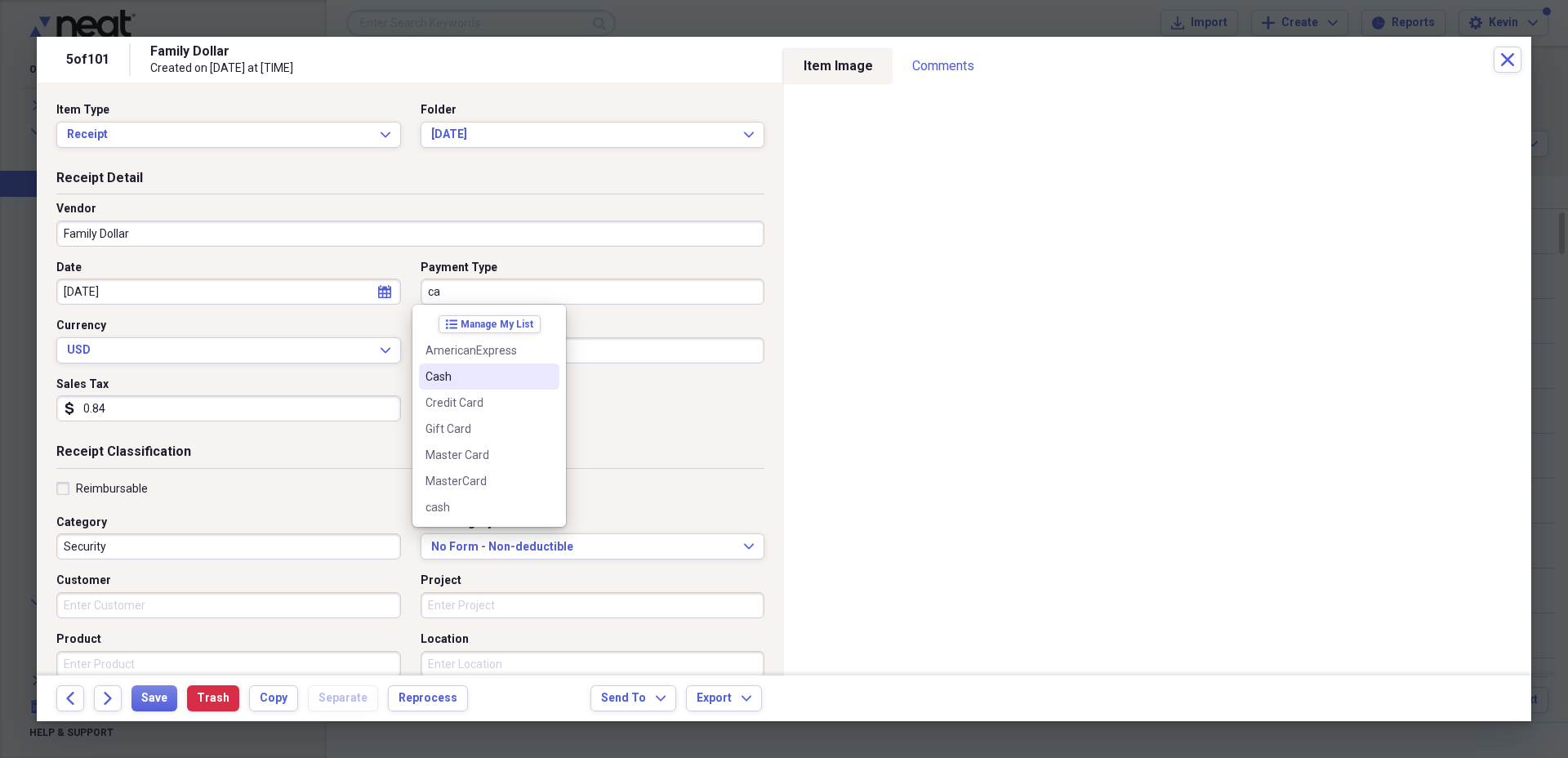 click on "Cash" at bounding box center (479, 377) 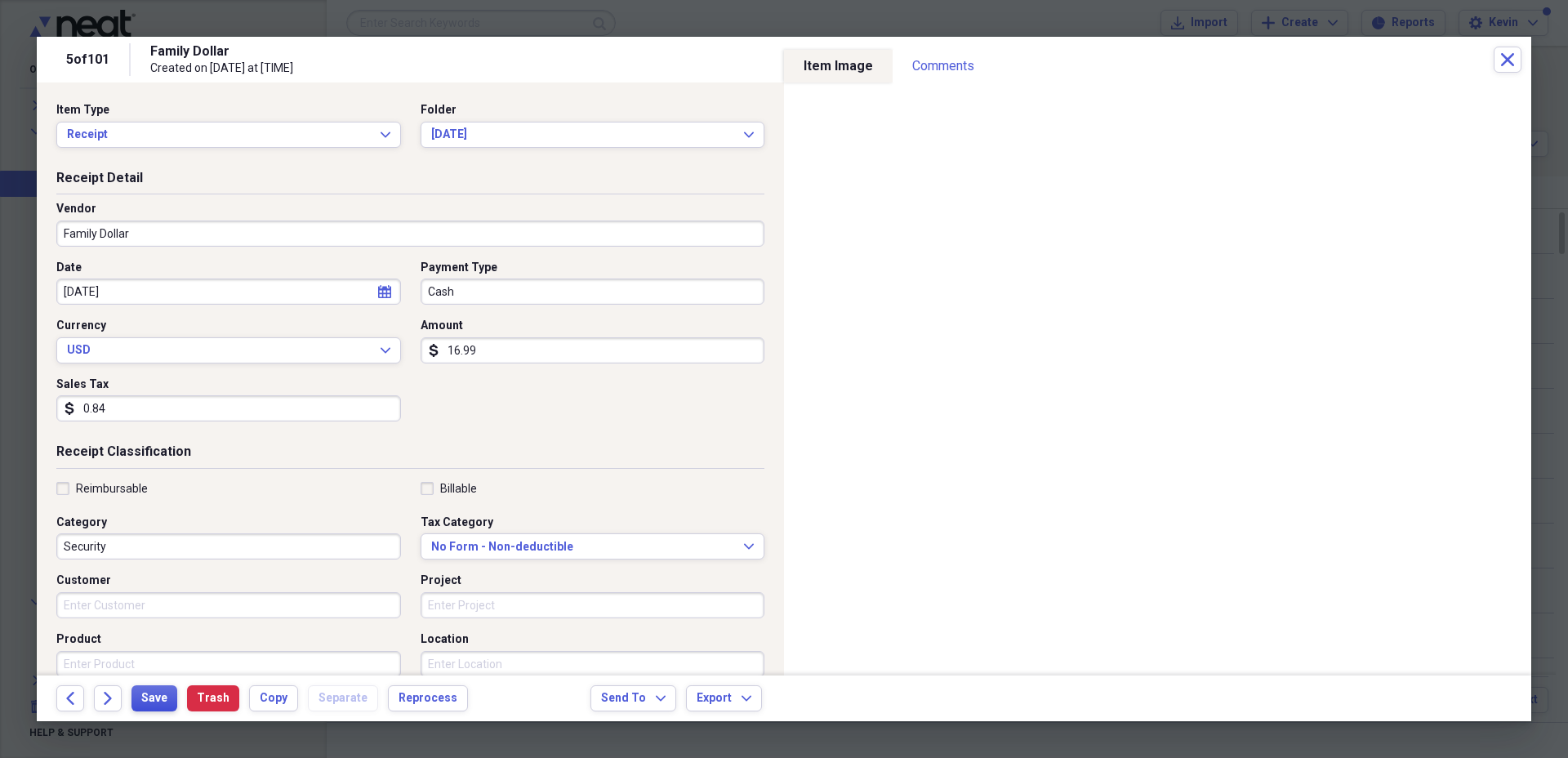 click on "Save" at bounding box center [154, 698] 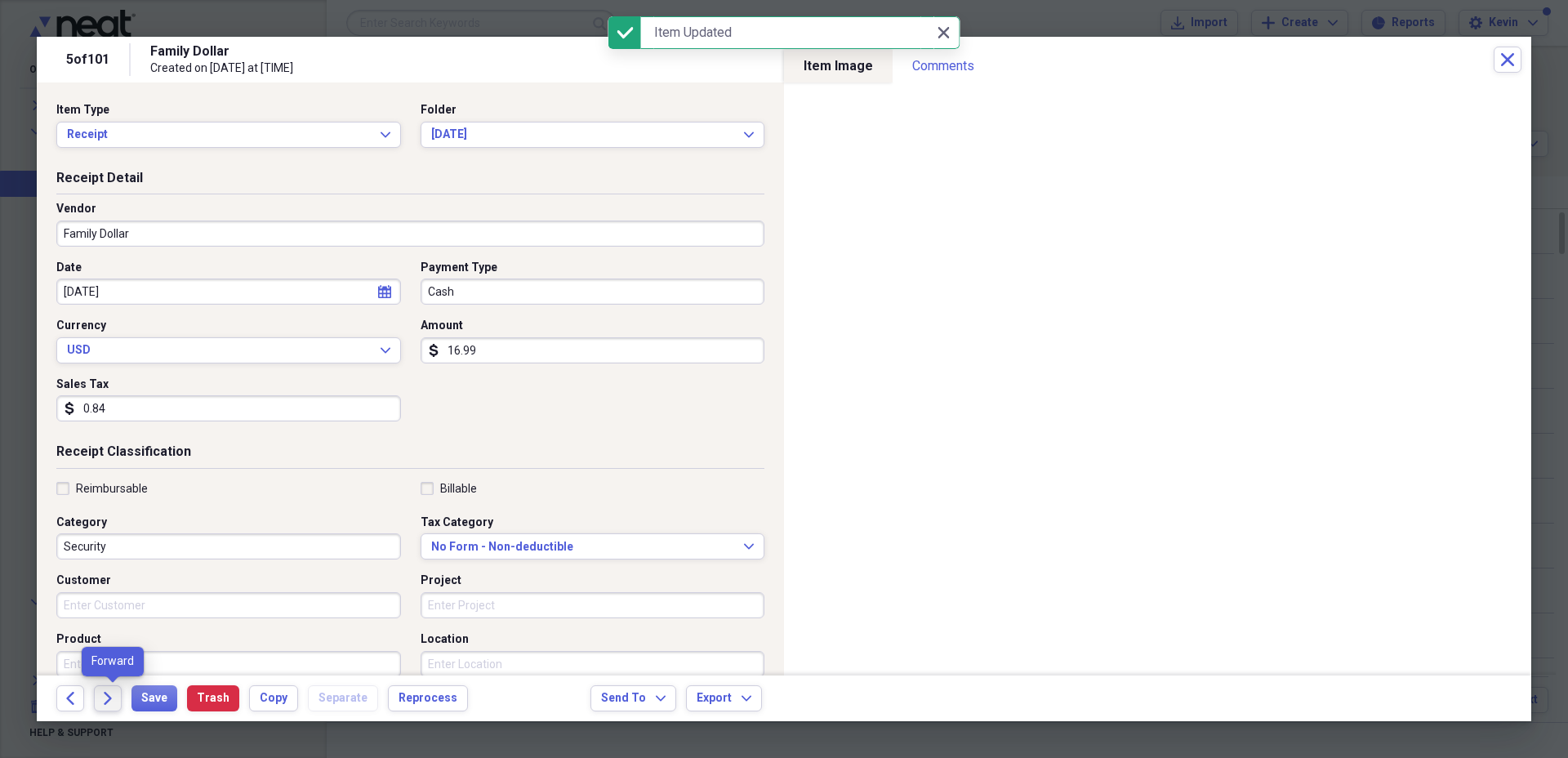 click on "Forward" 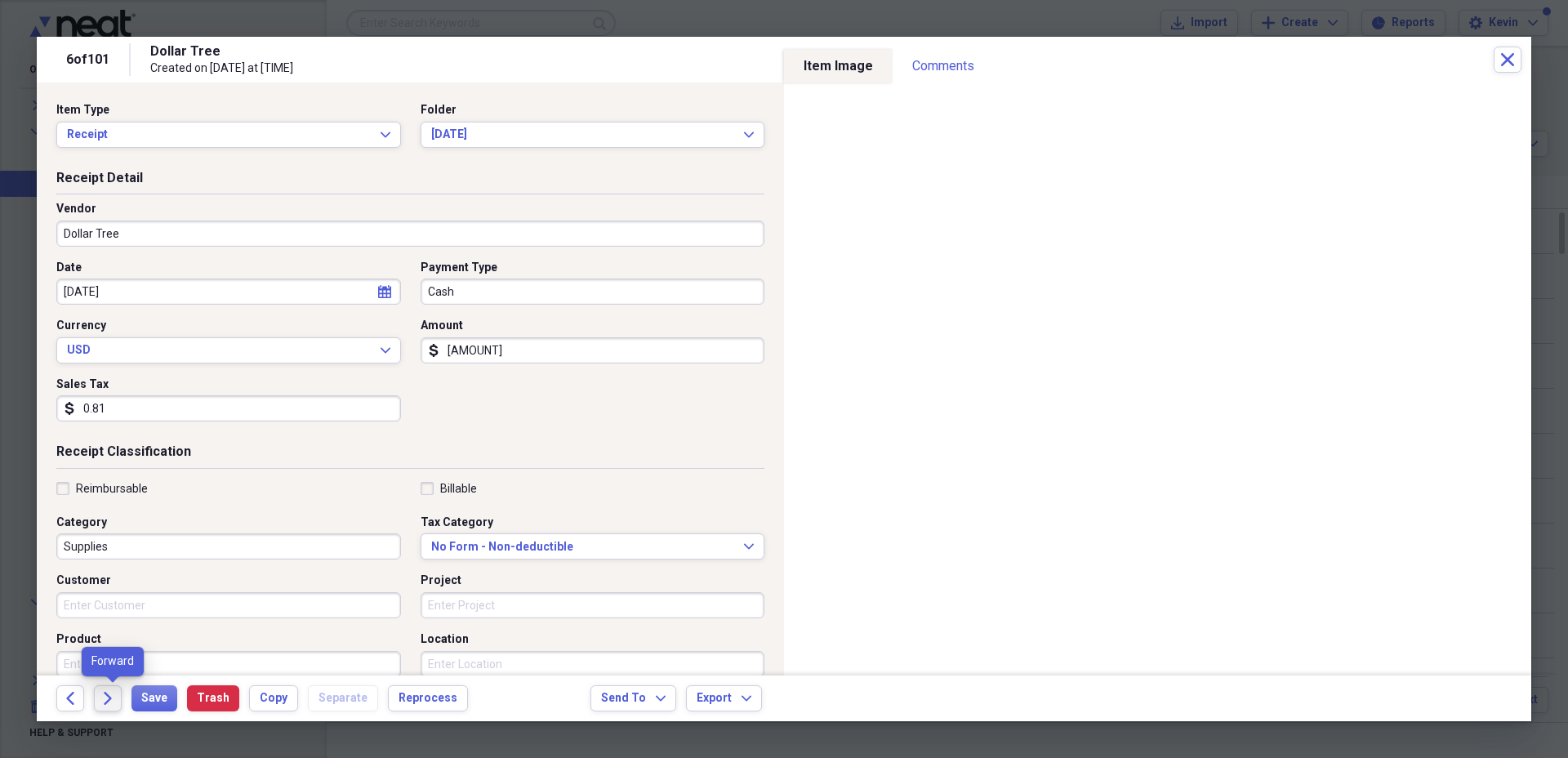 click on "Forward" at bounding box center [108, 698] 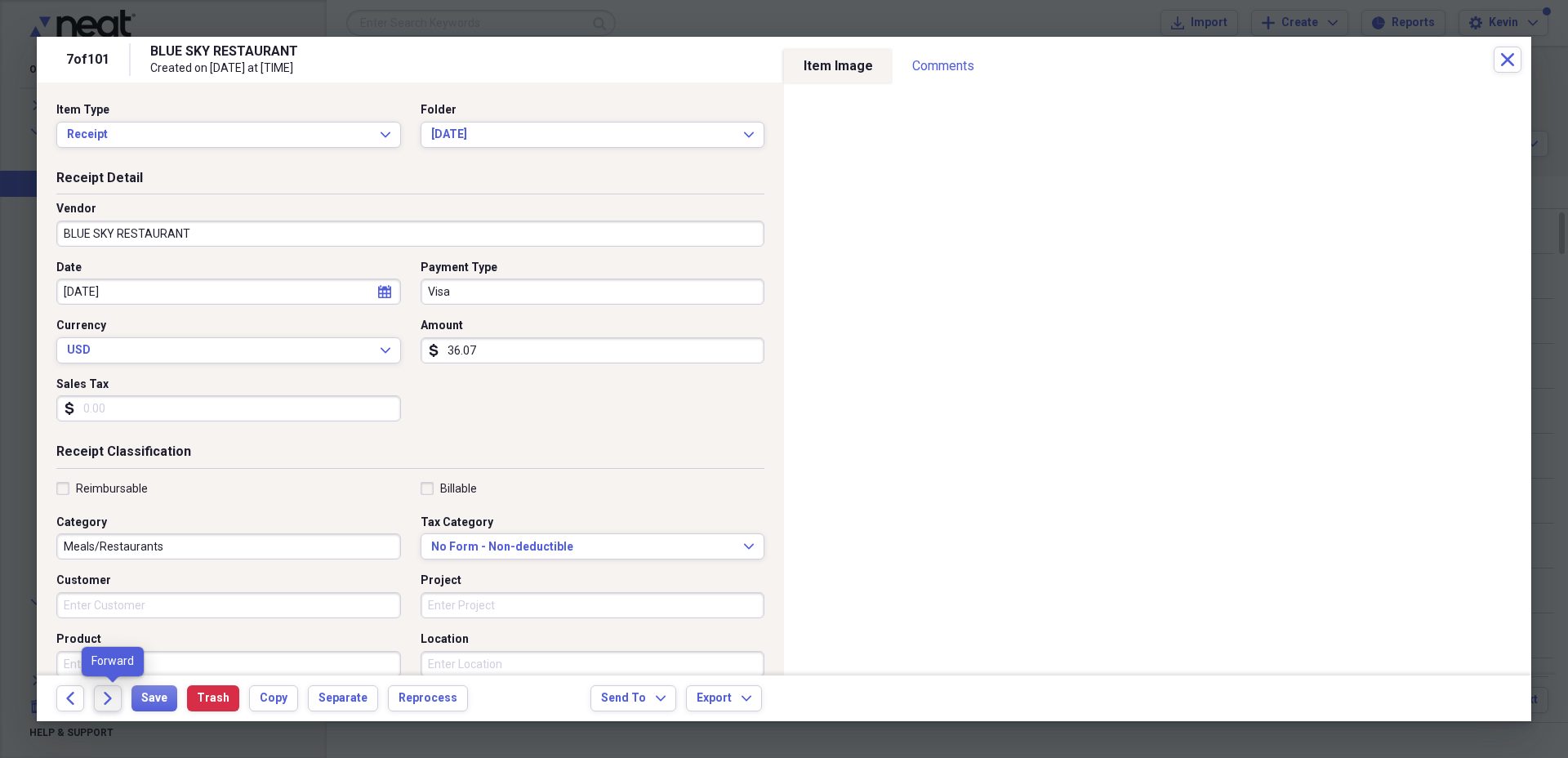 click on "Forward" at bounding box center (108, 698) 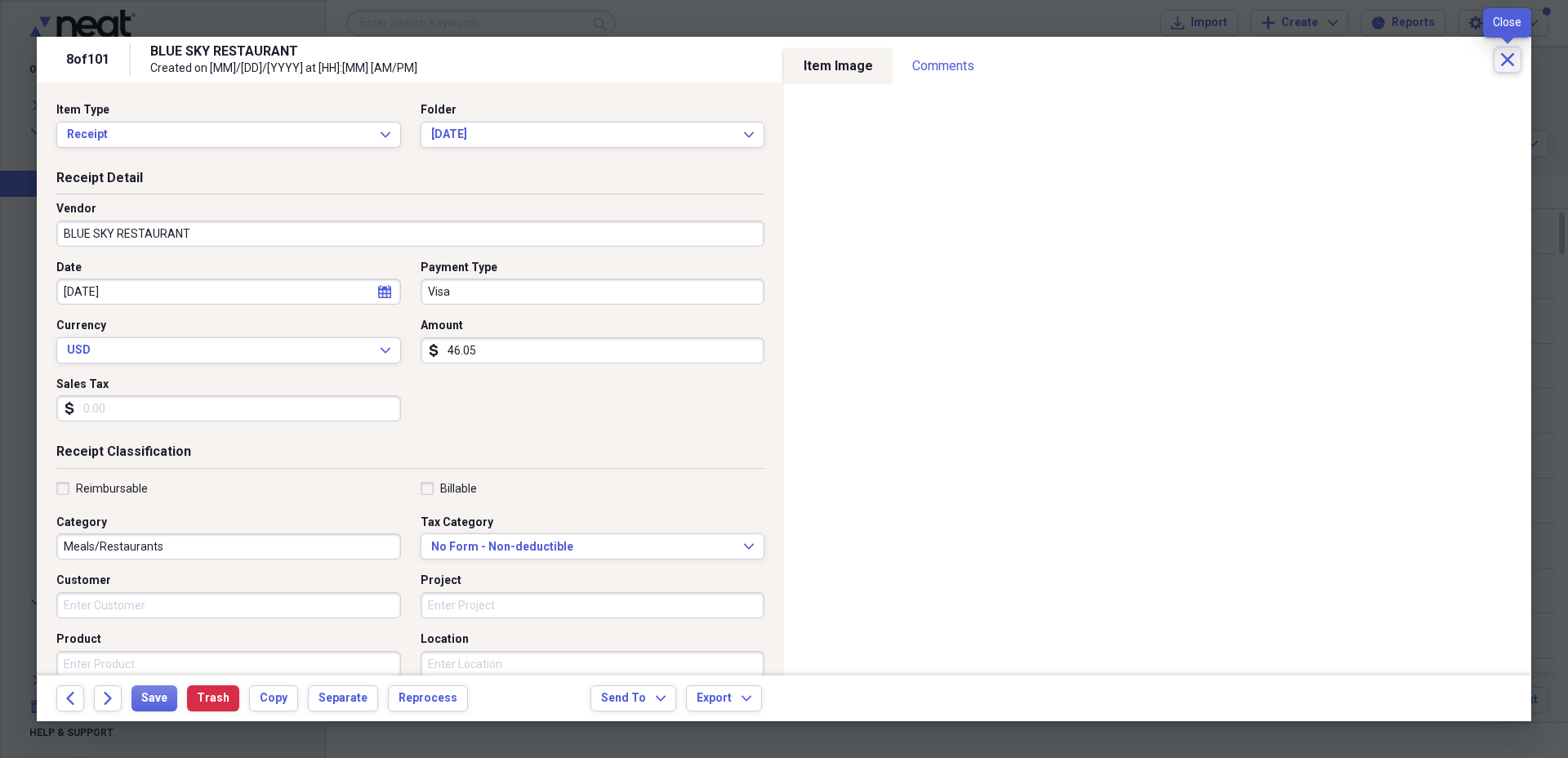 click on "Close" 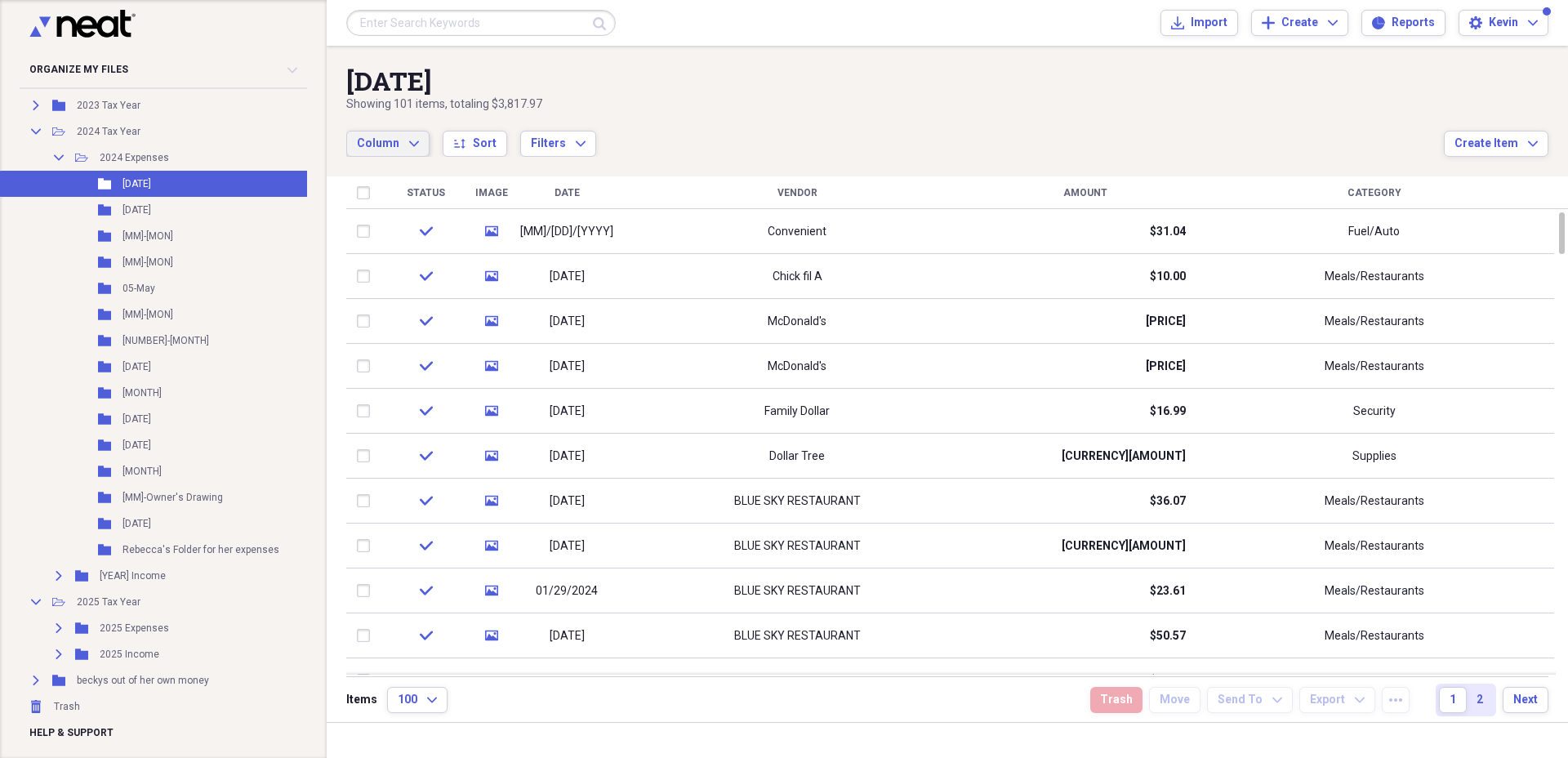 click on "Expand" 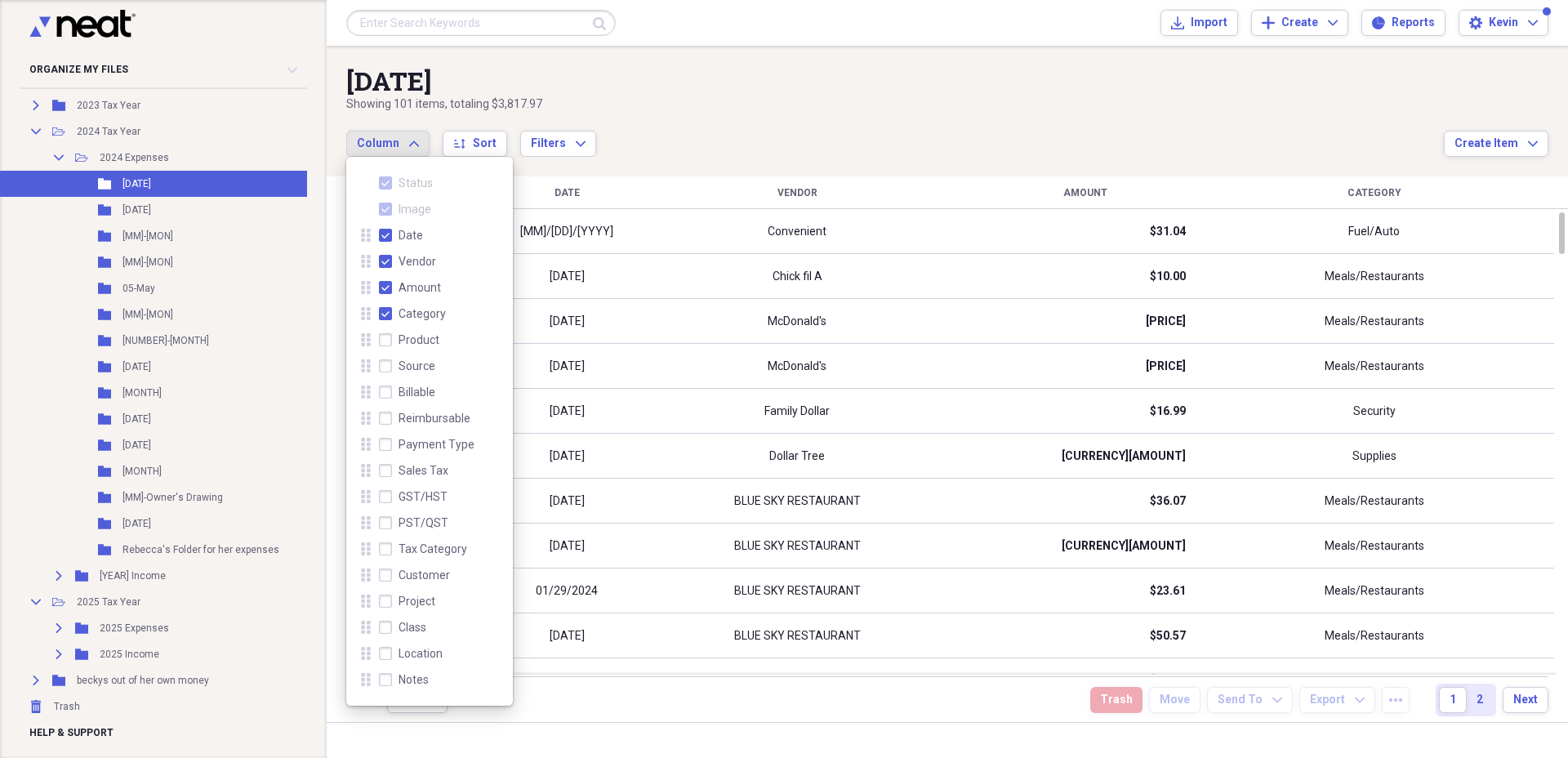 click on "Payment Type" at bounding box center [426, 444] 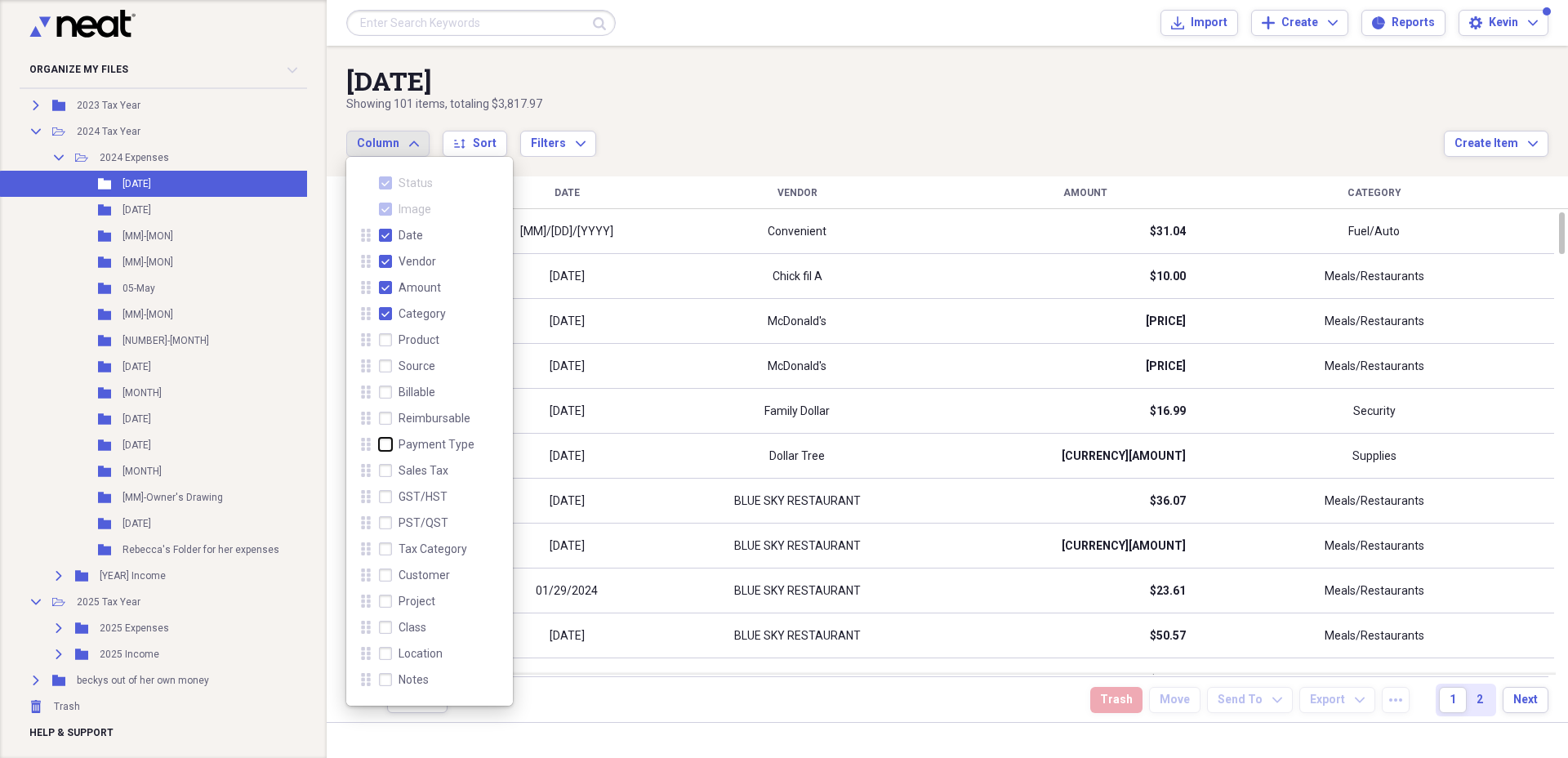 click on "Payment Type" at bounding box center [379, 444] 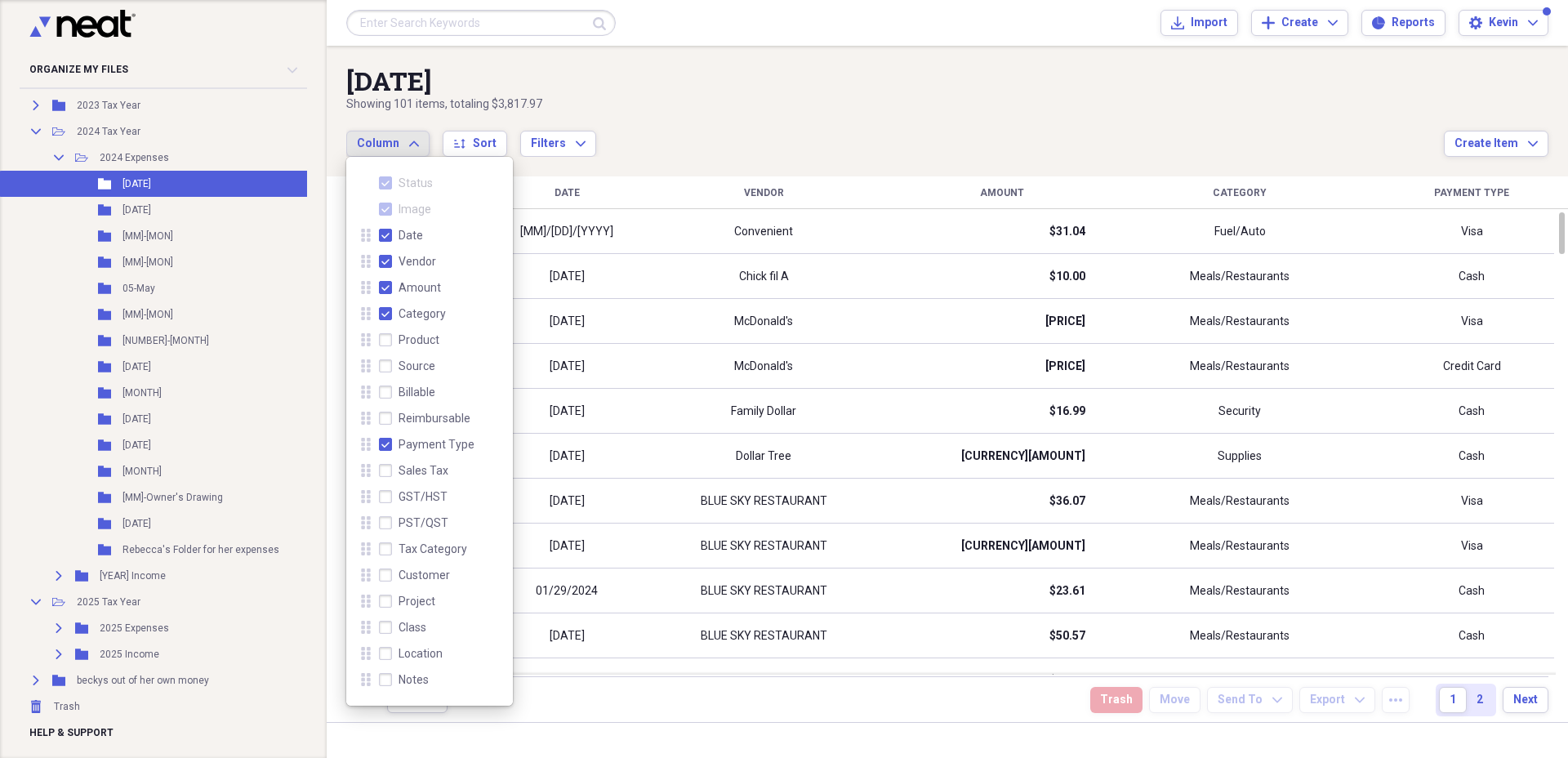 click on "[DATE]" at bounding box center (895, 81) 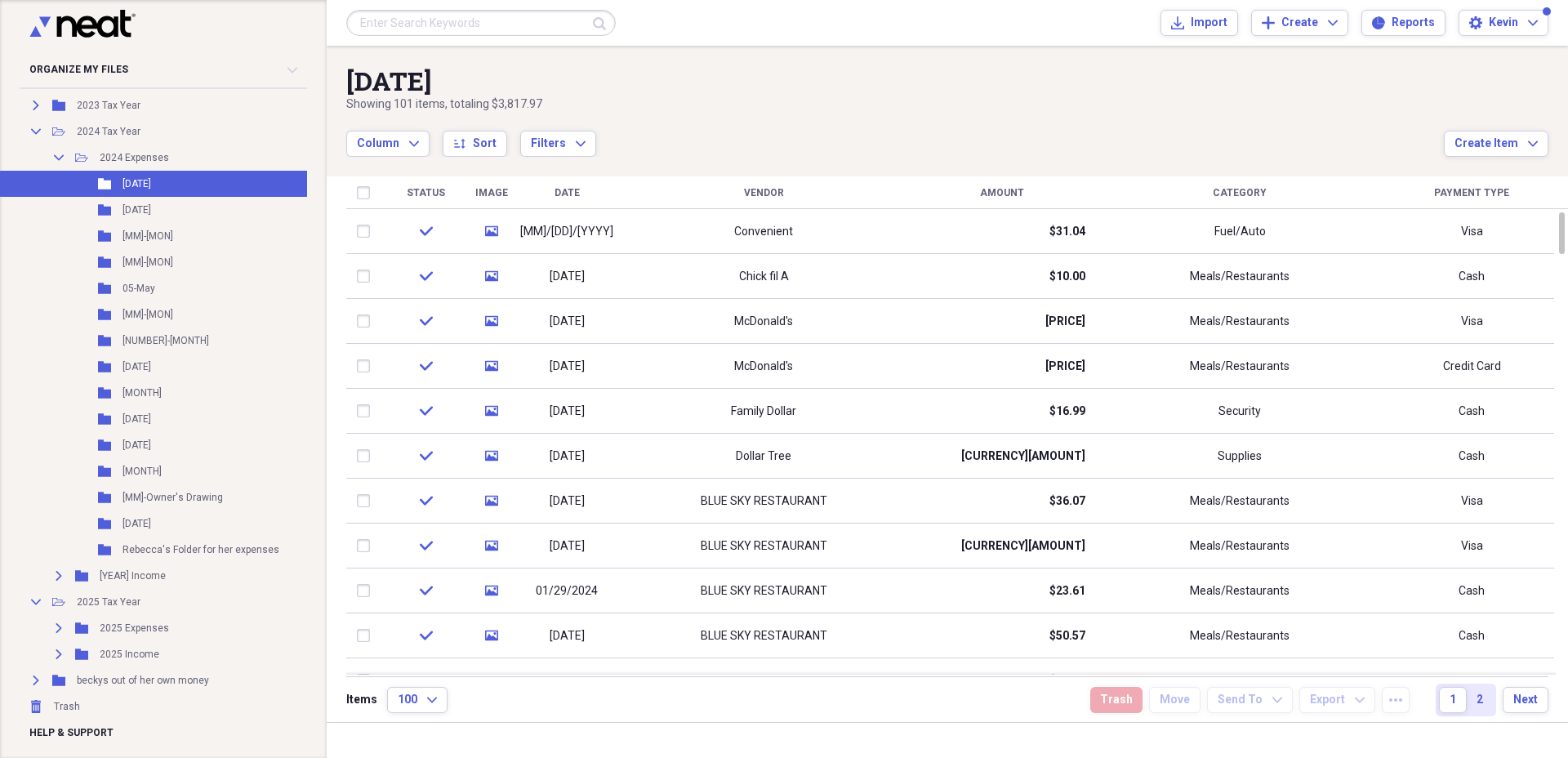 click on "Payment Type" at bounding box center (1472, 193) 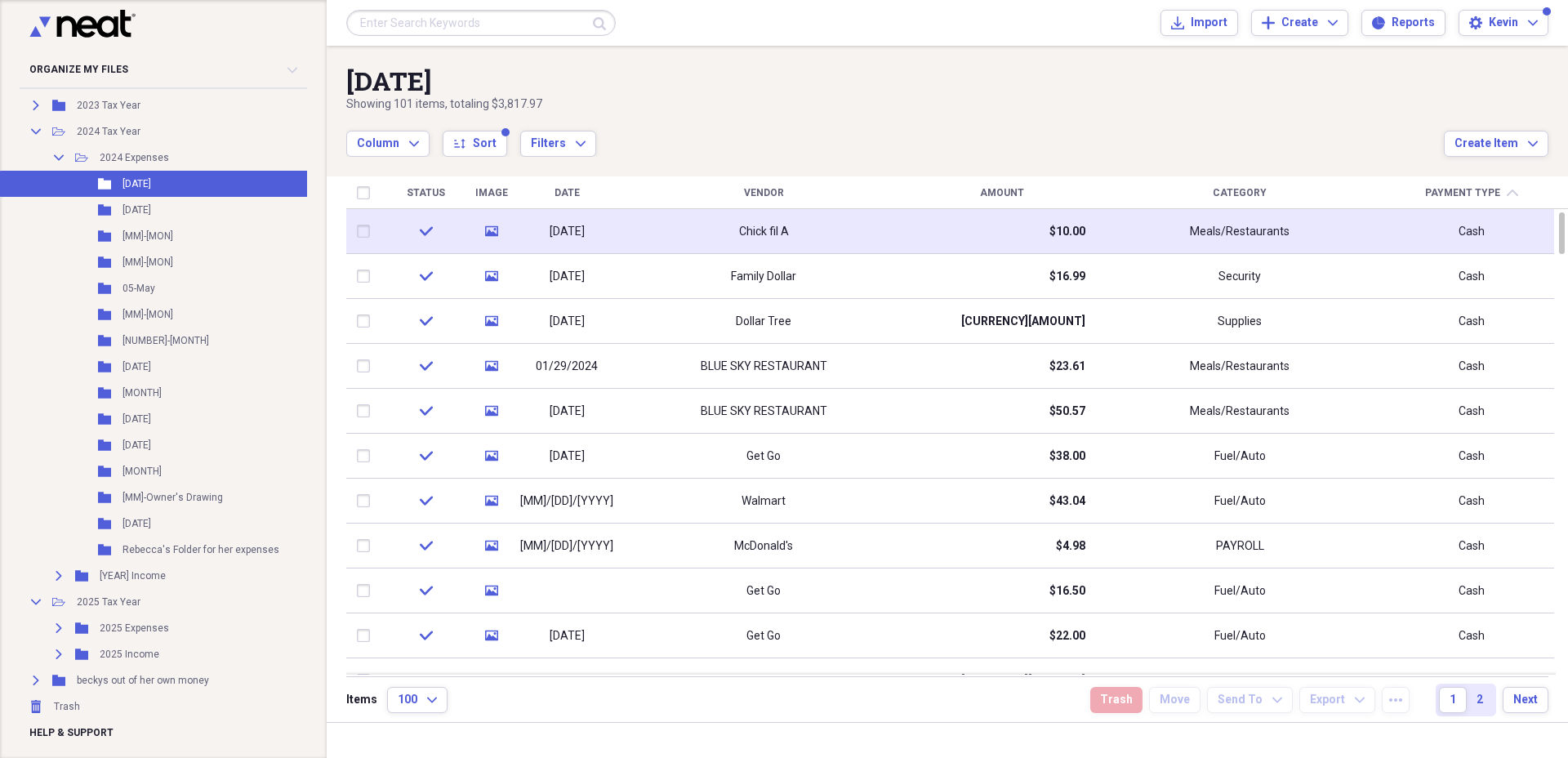 click on "Cash" at bounding box center [1472, 232] 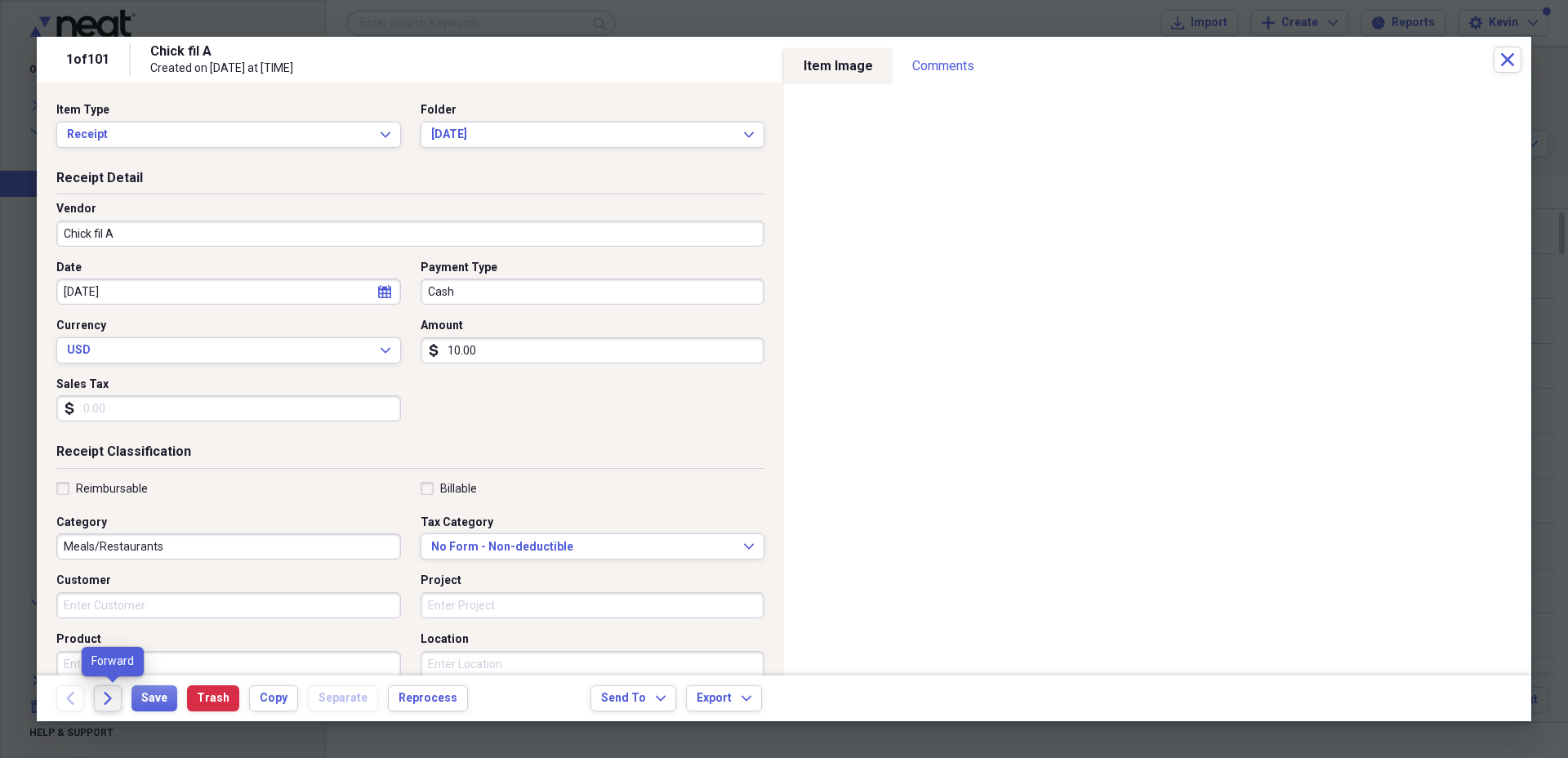 click on "Forward" at bounding box center [108, 698] 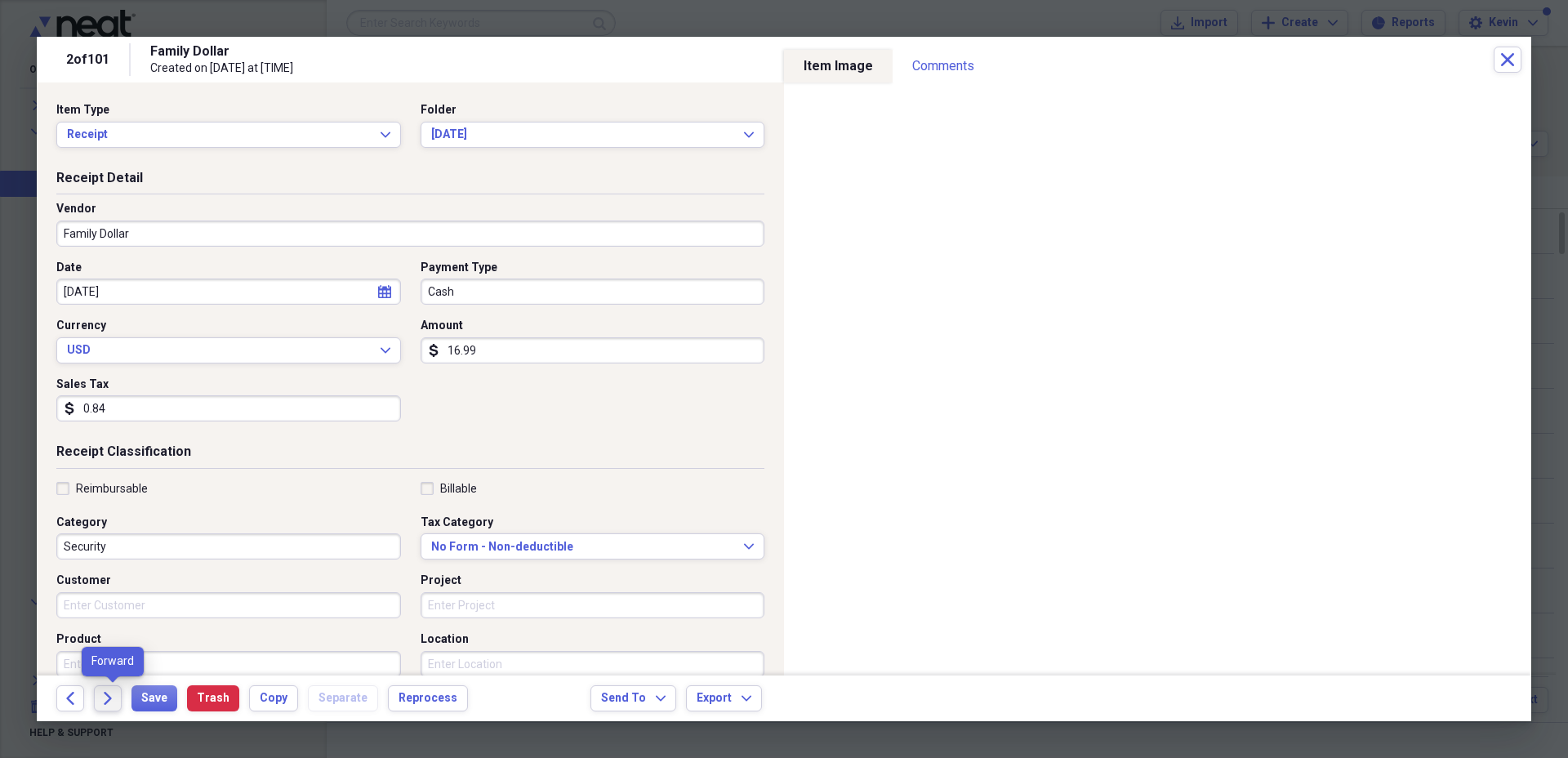 click on "Forward" at bounding box center (108, 698) 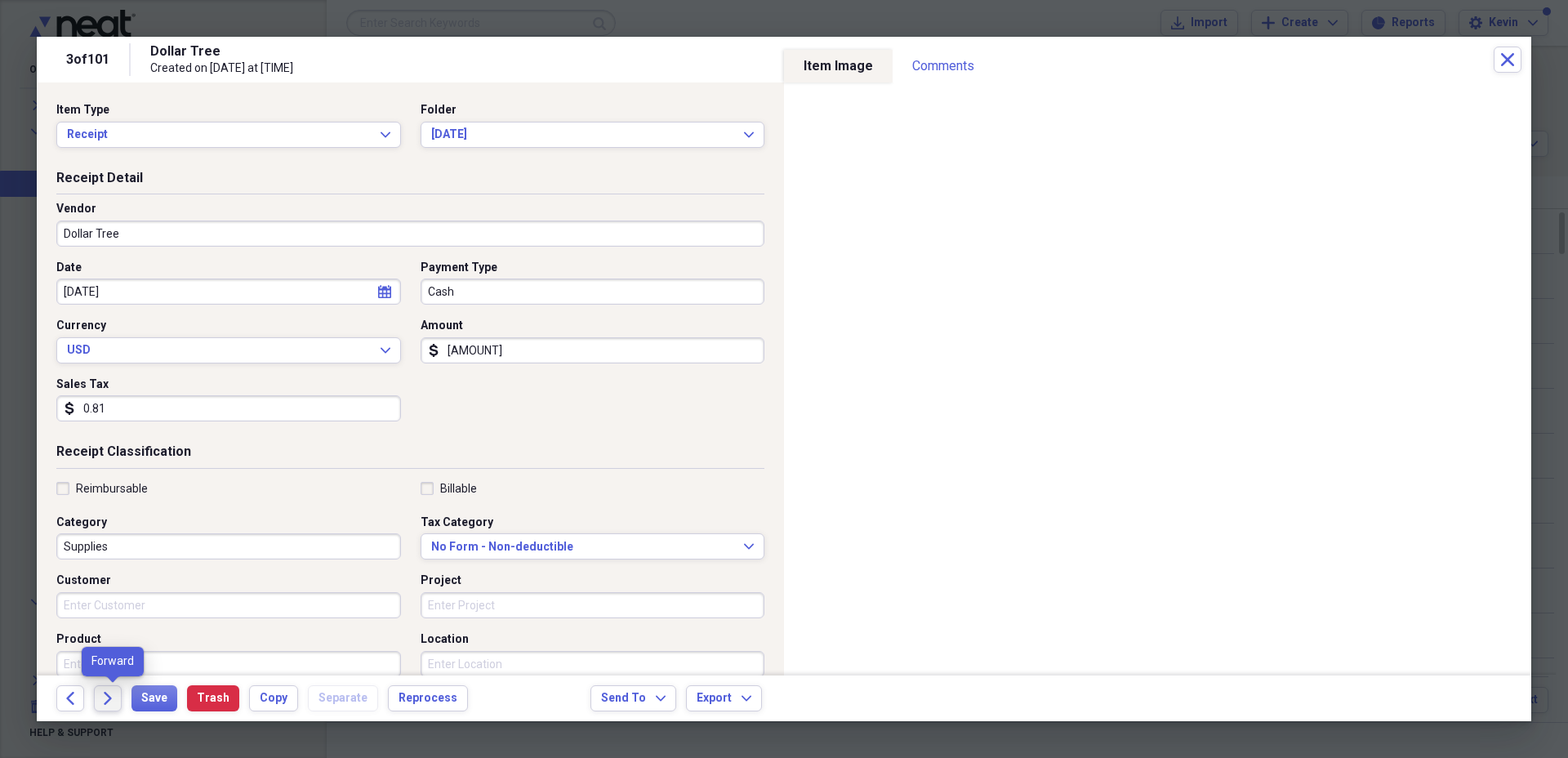 click on "Forward" at bounding box center [108, 698] 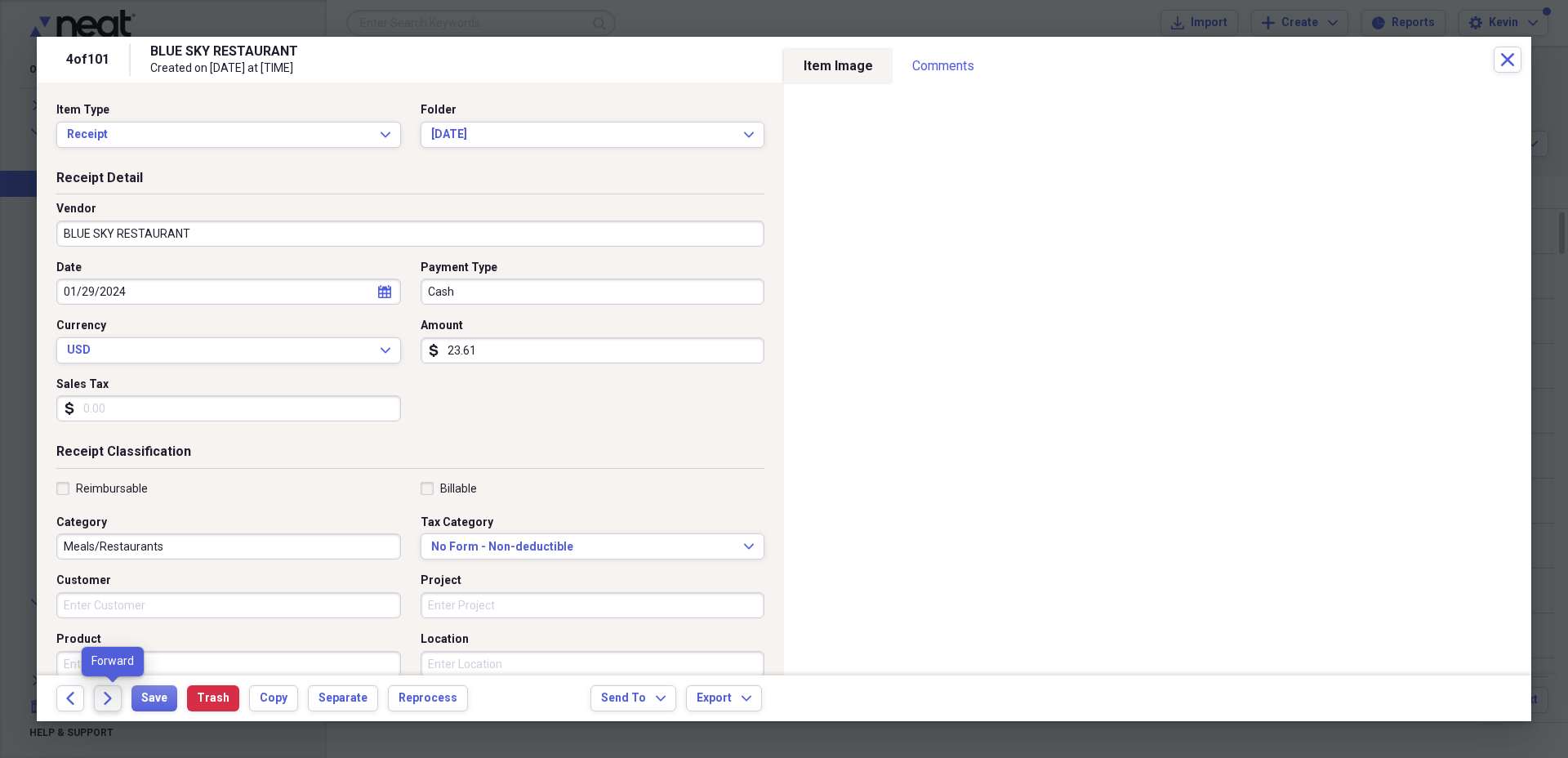 click on "Forward" at bounding box center (108, 698) 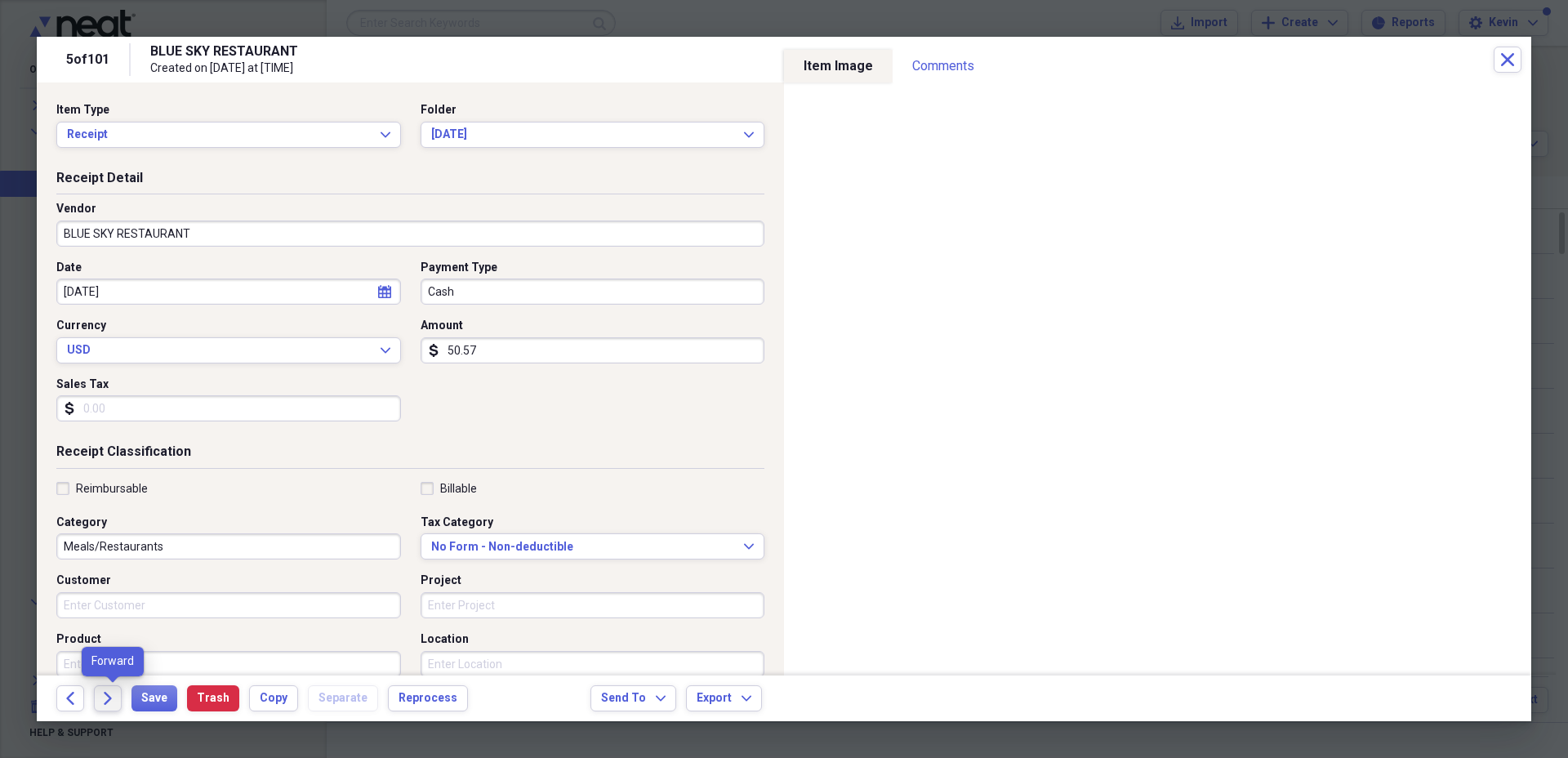 click on "Forward" at bounding box center (108, 698) 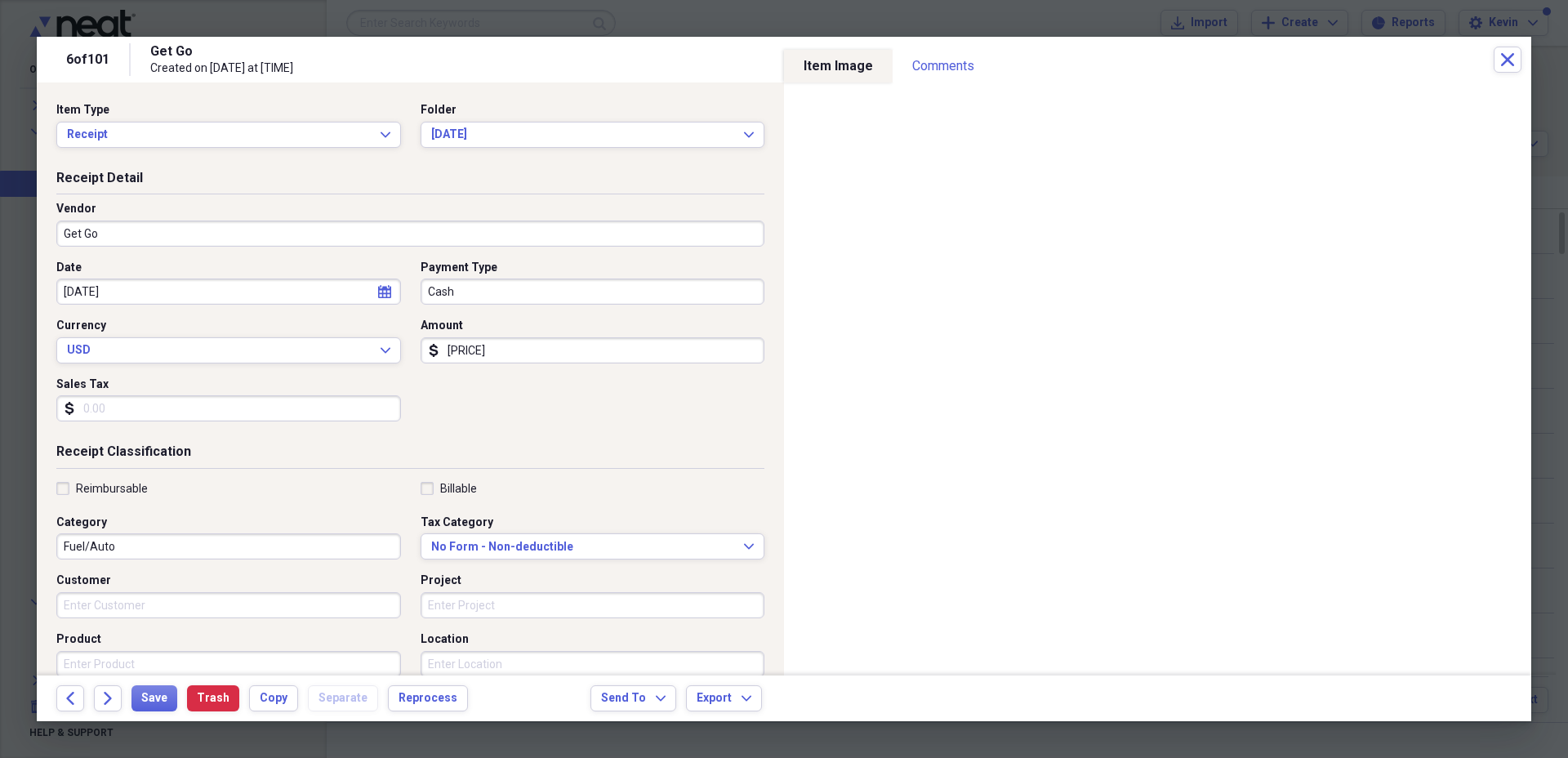 click on "Cash" at bounding box center (593, 292) 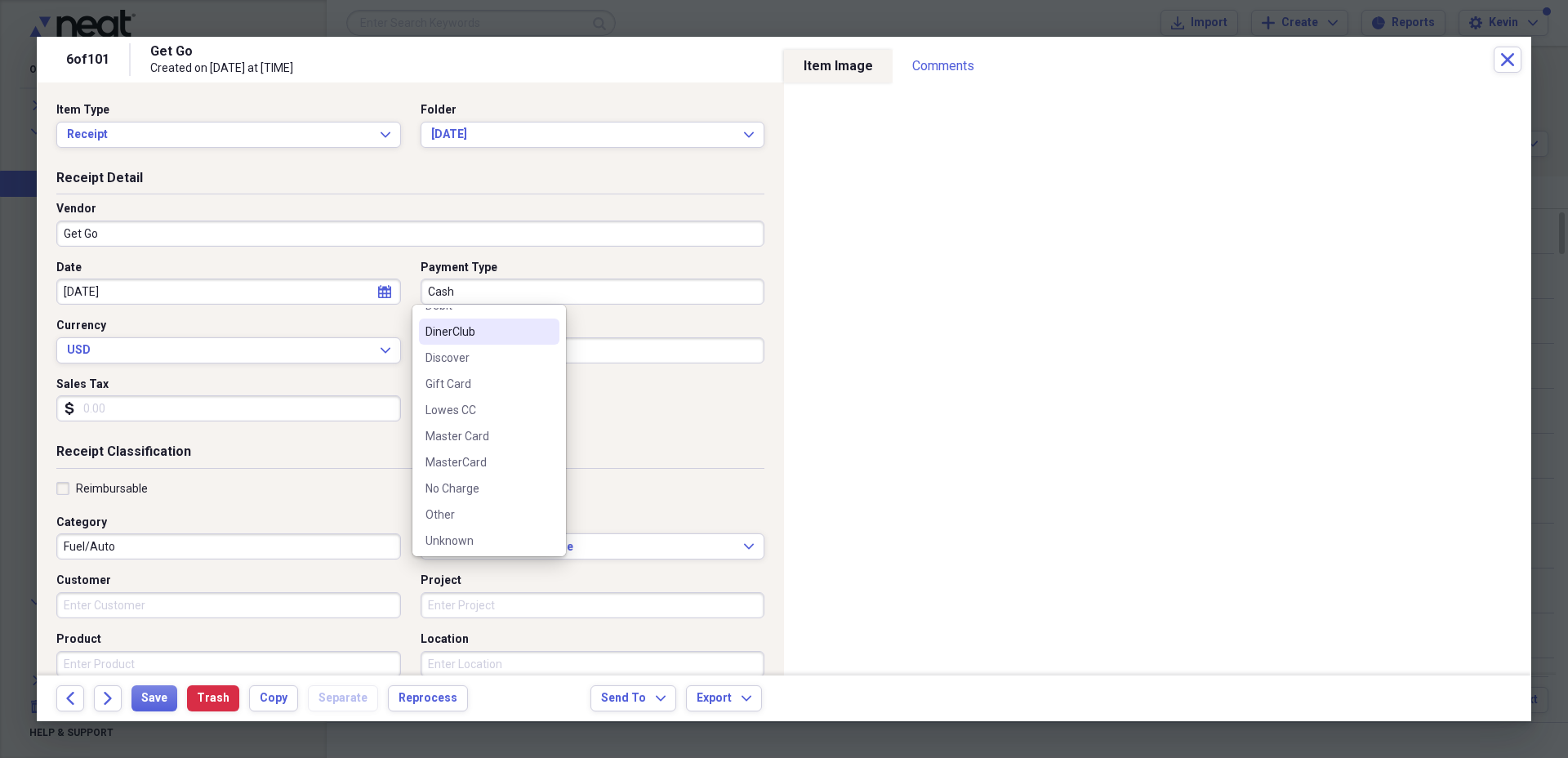 scroll, scrollTop: 408, scrollLeft: 0, axis: vertical 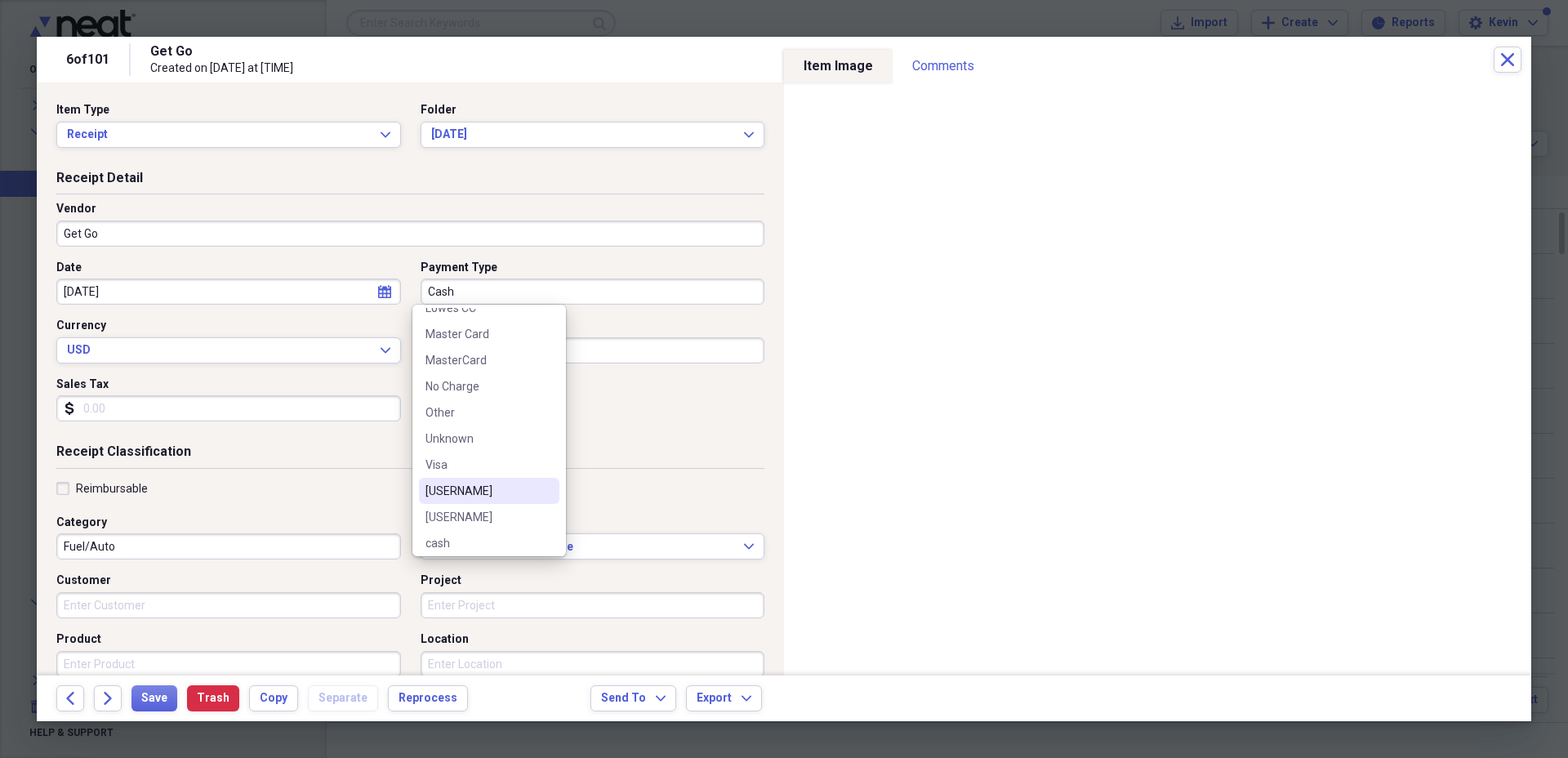 click on "[USERNAME]" at bounding box center (479, 491) 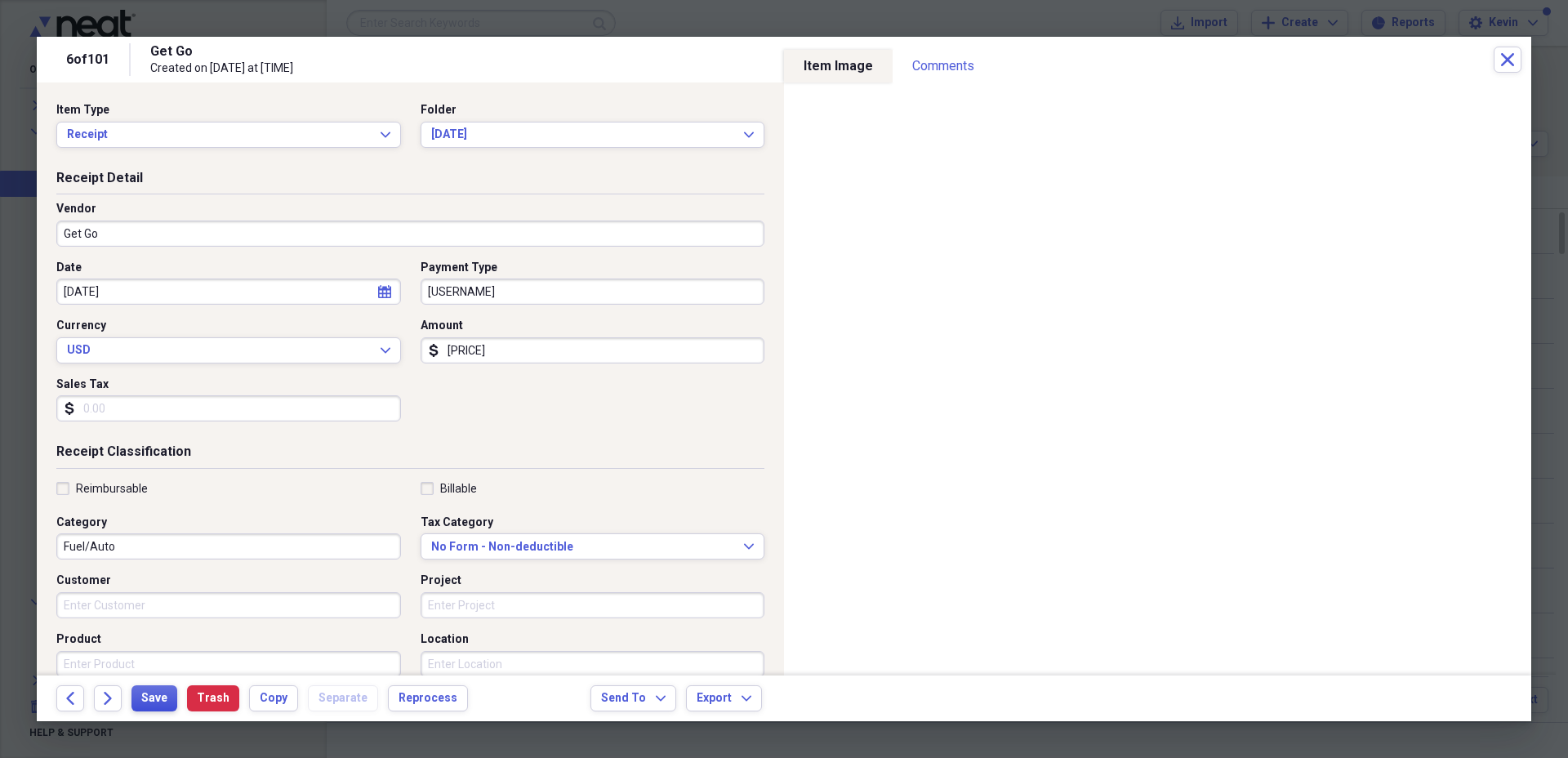 click on "Save" at bounding box center (154, 698) 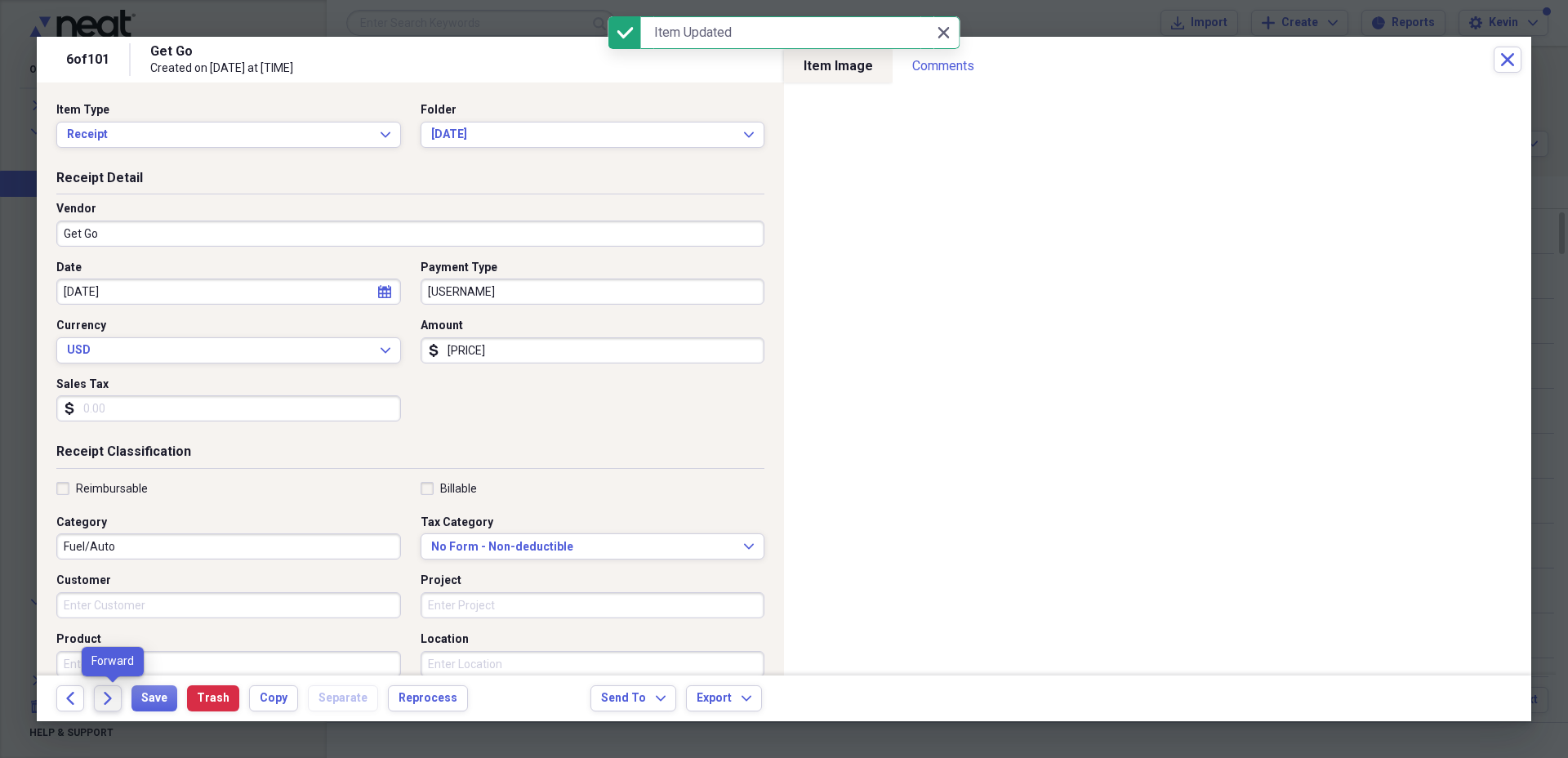 click on "Forward" 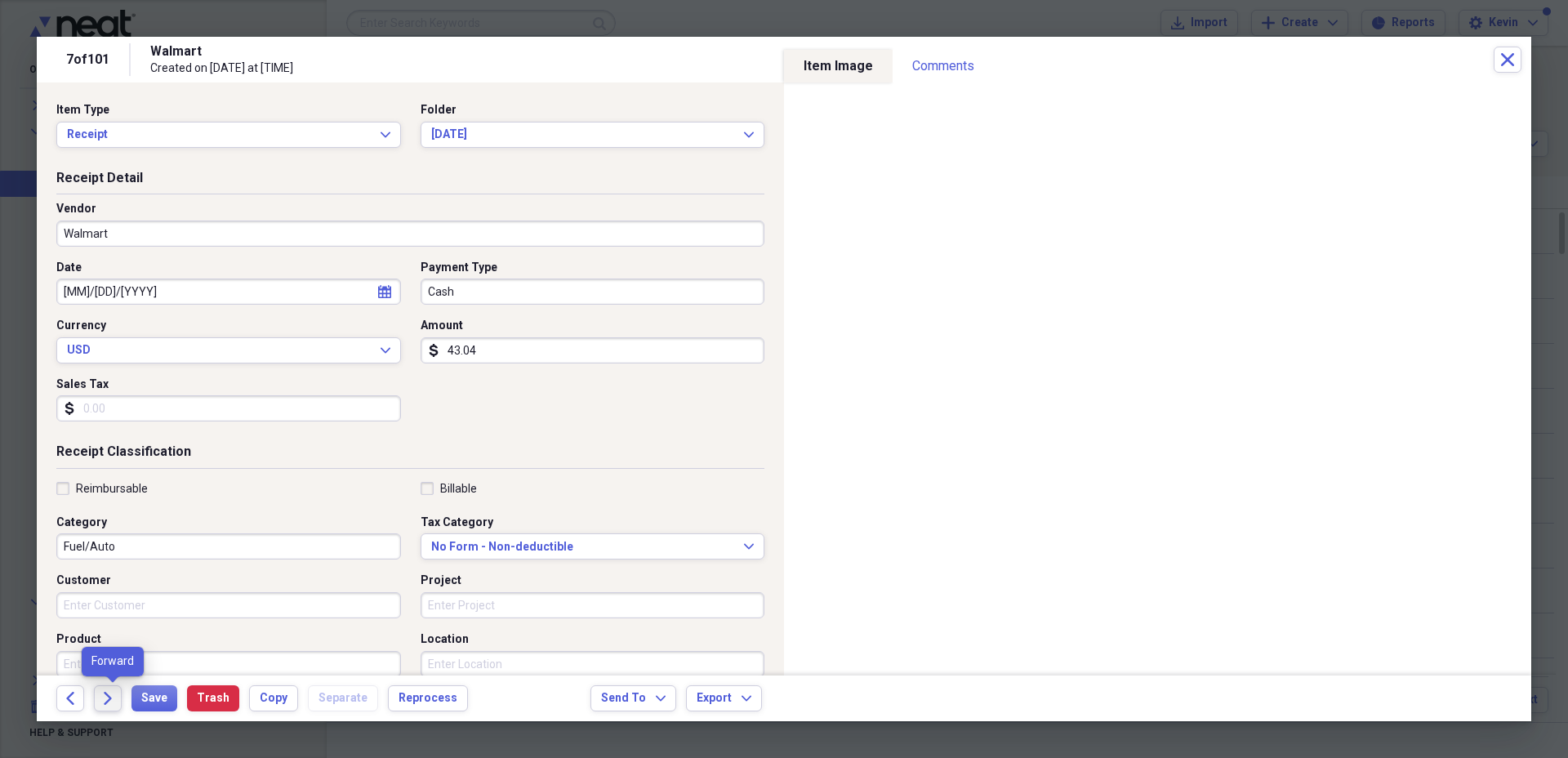 click on "Forward" 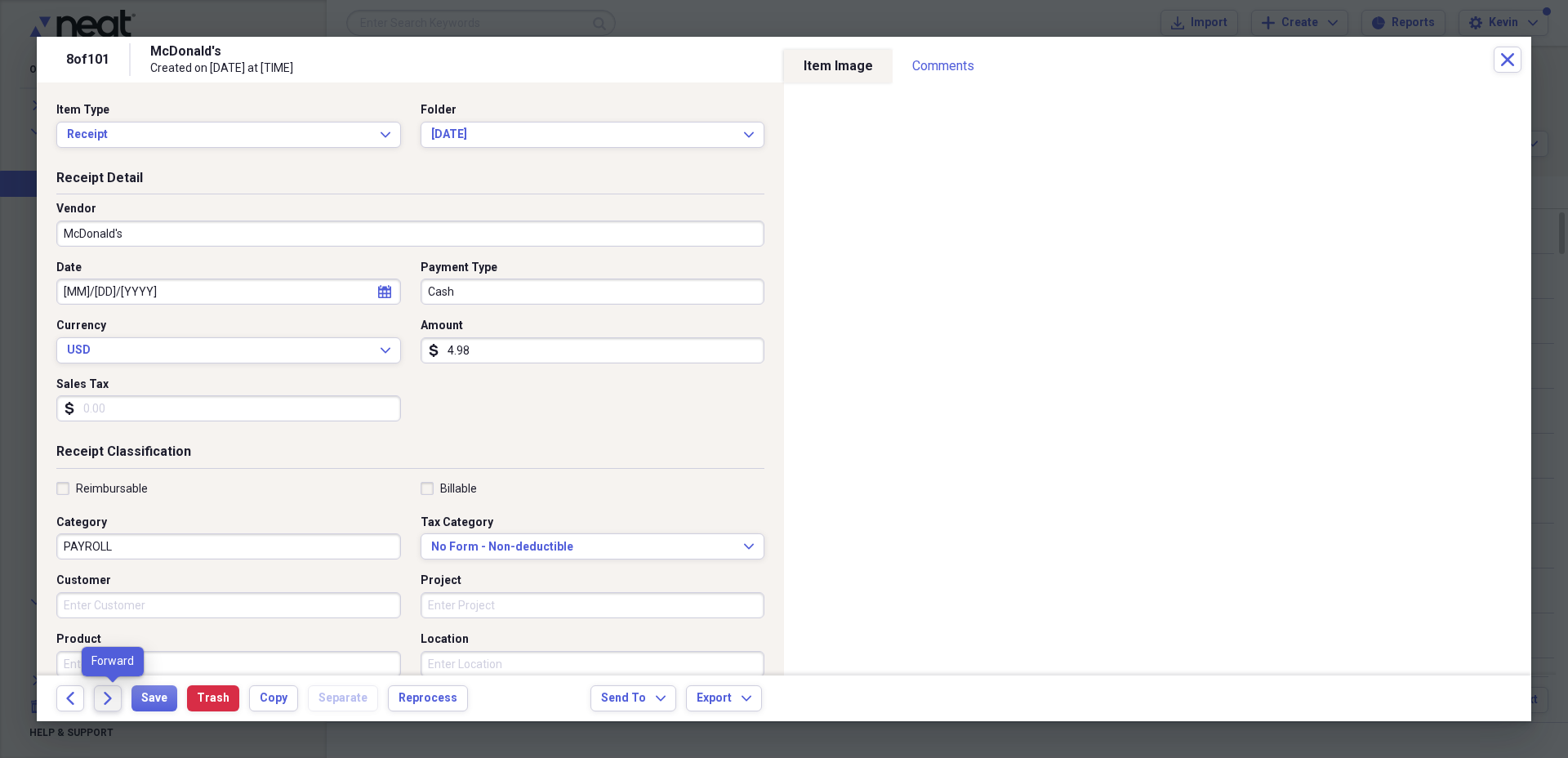 click on "Forward" at bounding box center (108, 698) 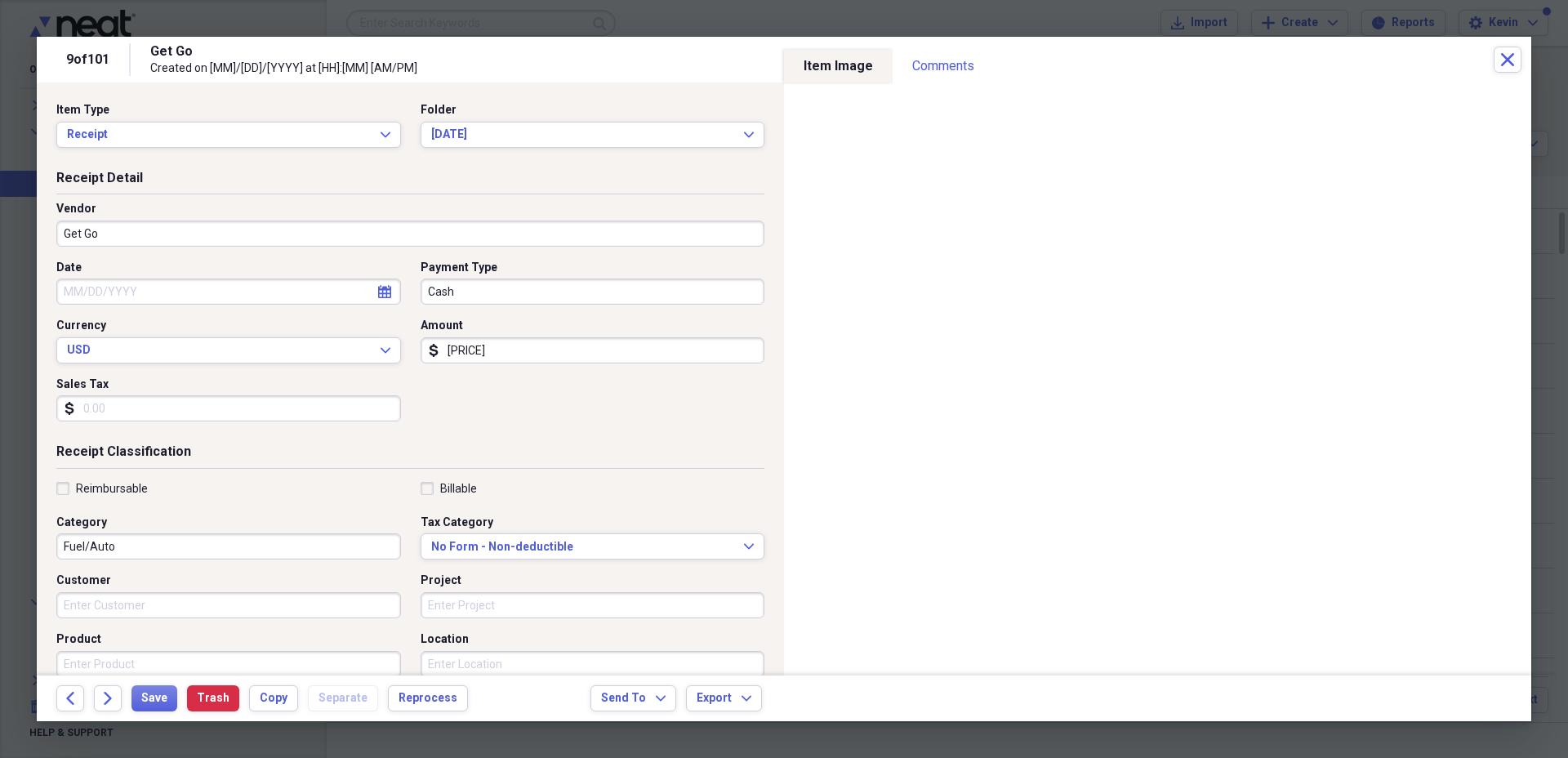 click on "Cash" at bounding box center [593, 292] 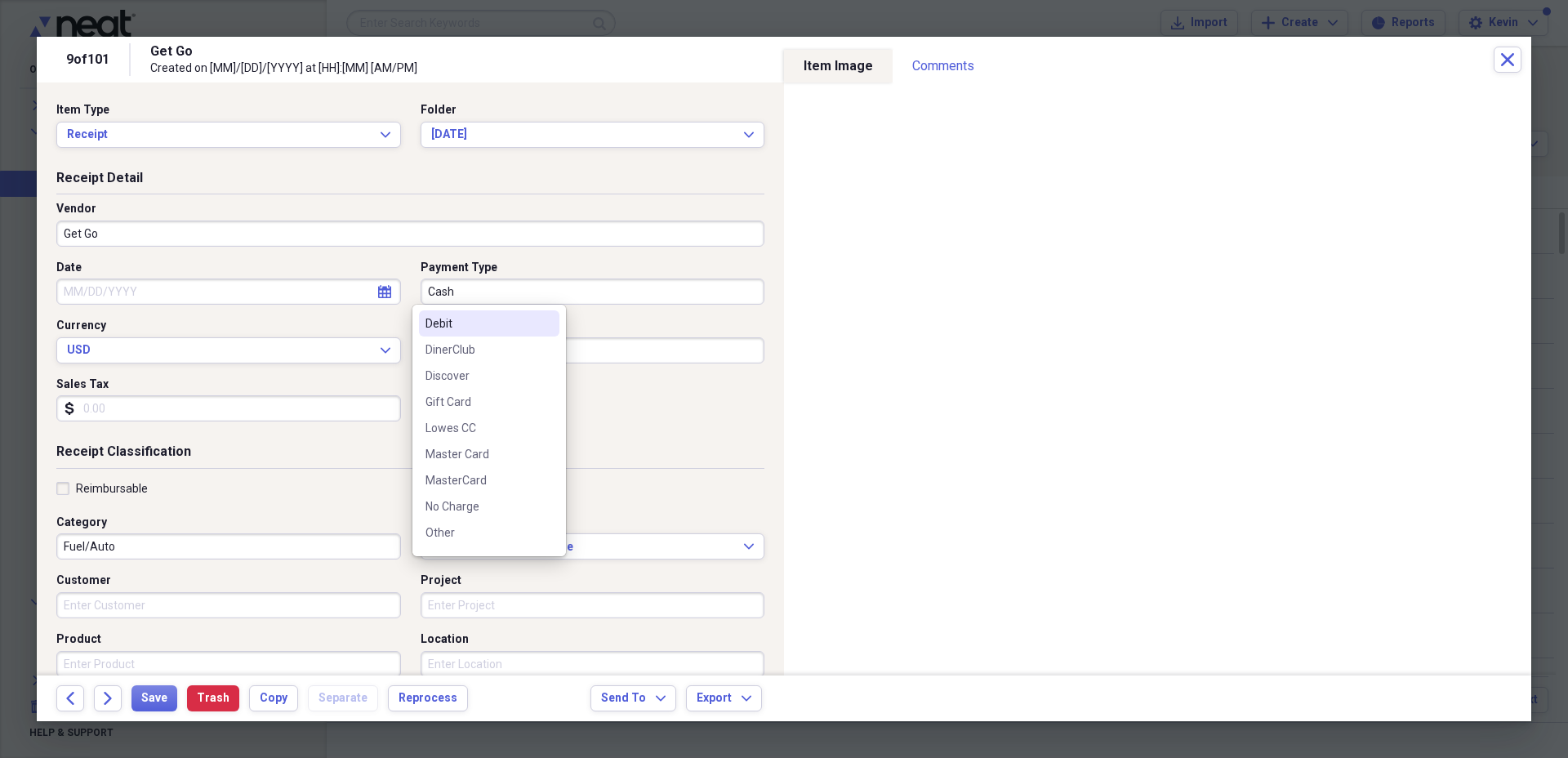 scroll, scrollTop: 408, scrollLeft: 0, axis: vertical 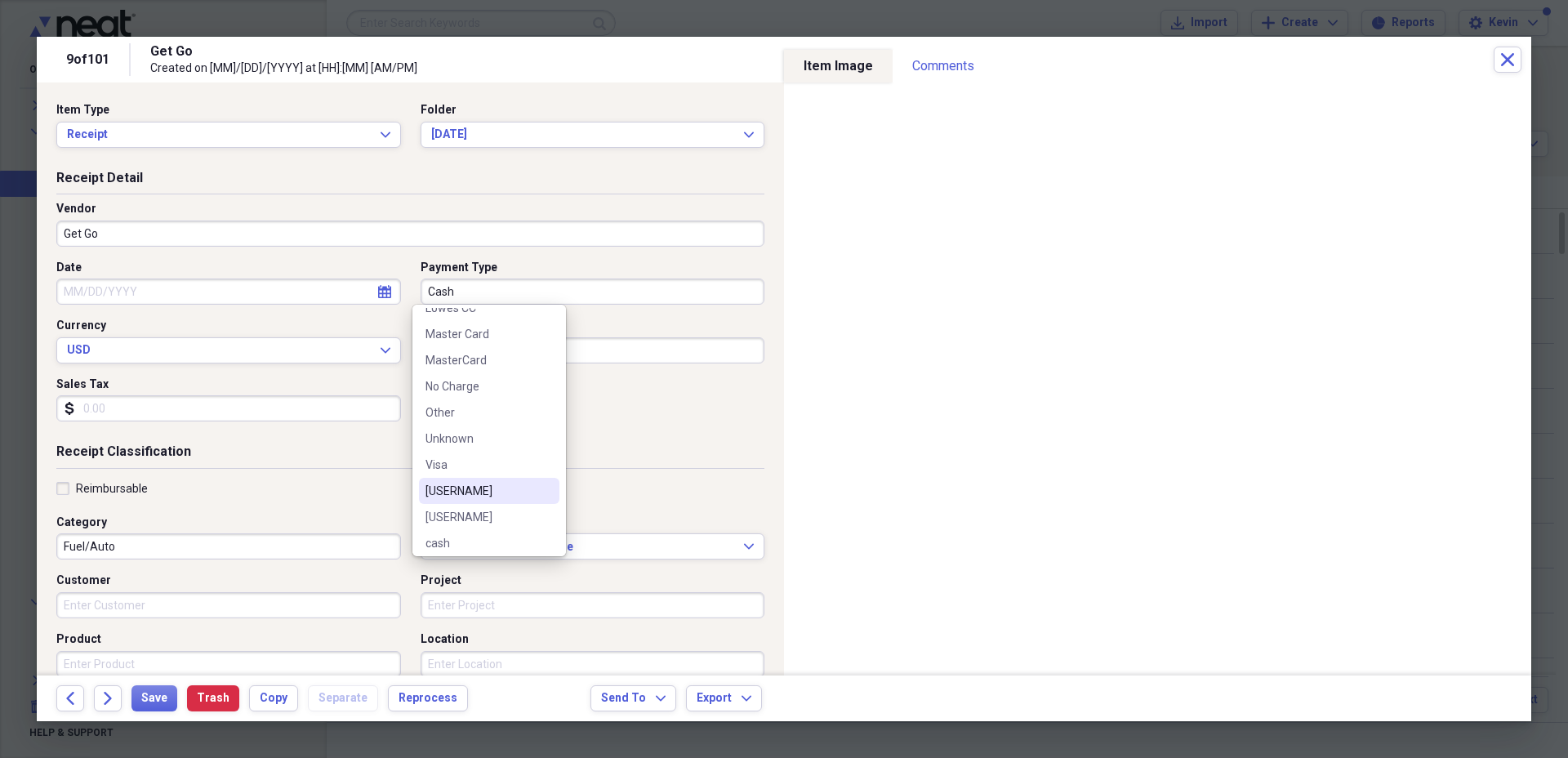 click on "[USERNAME]" at bounding box center [479, 491] 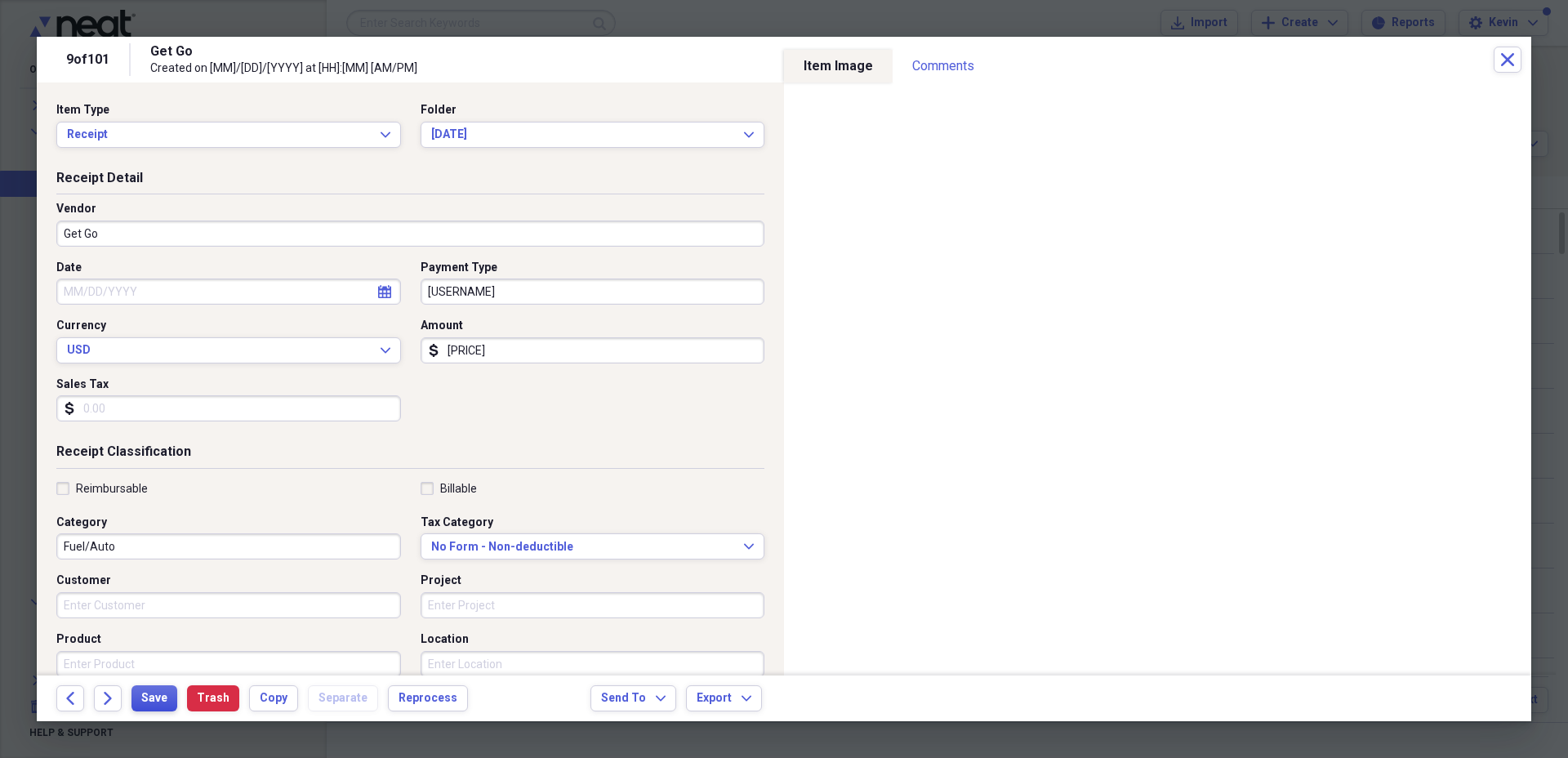 click on "Save" at bounding box center [154, 698] 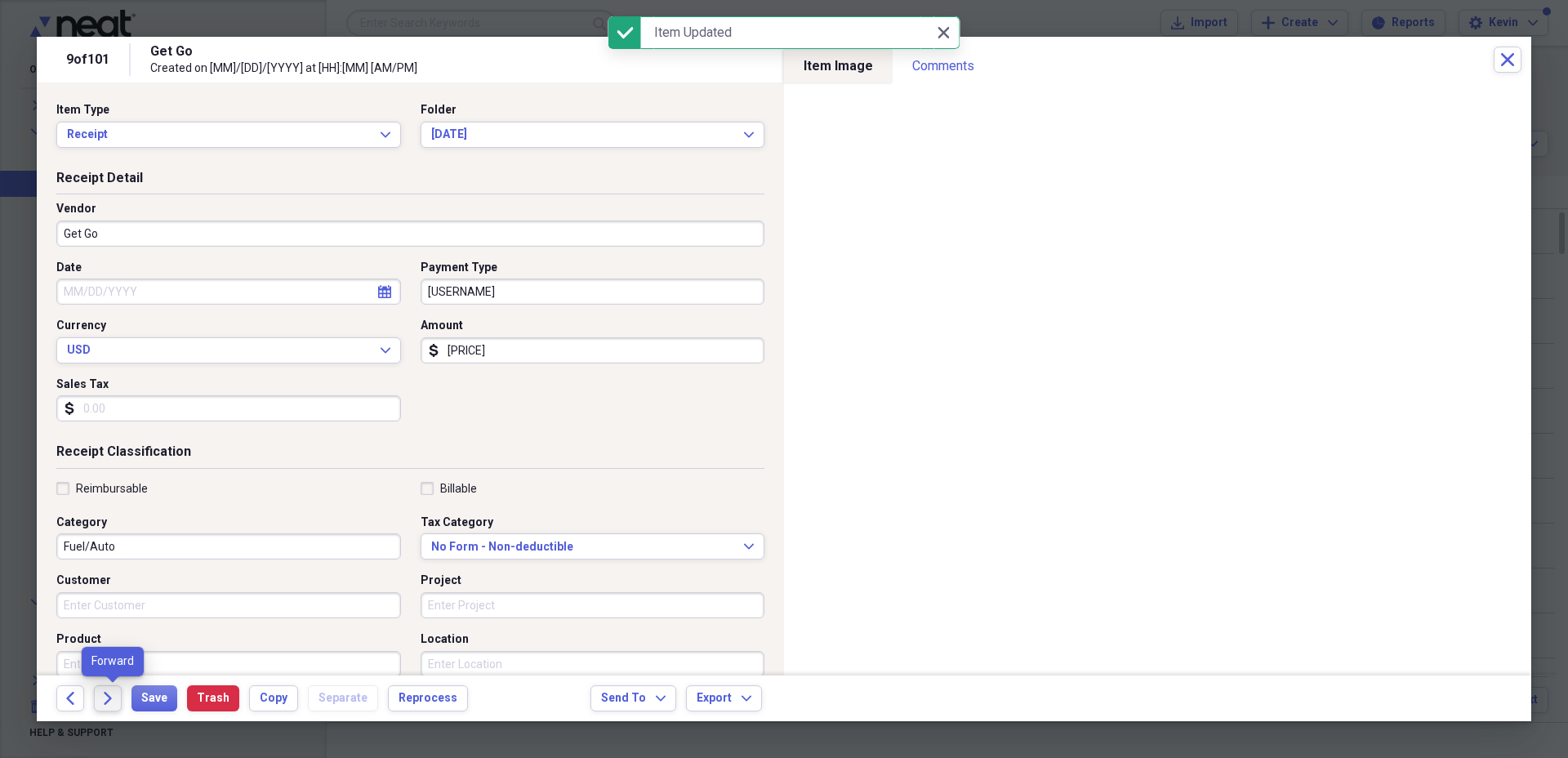 click on "Forward" 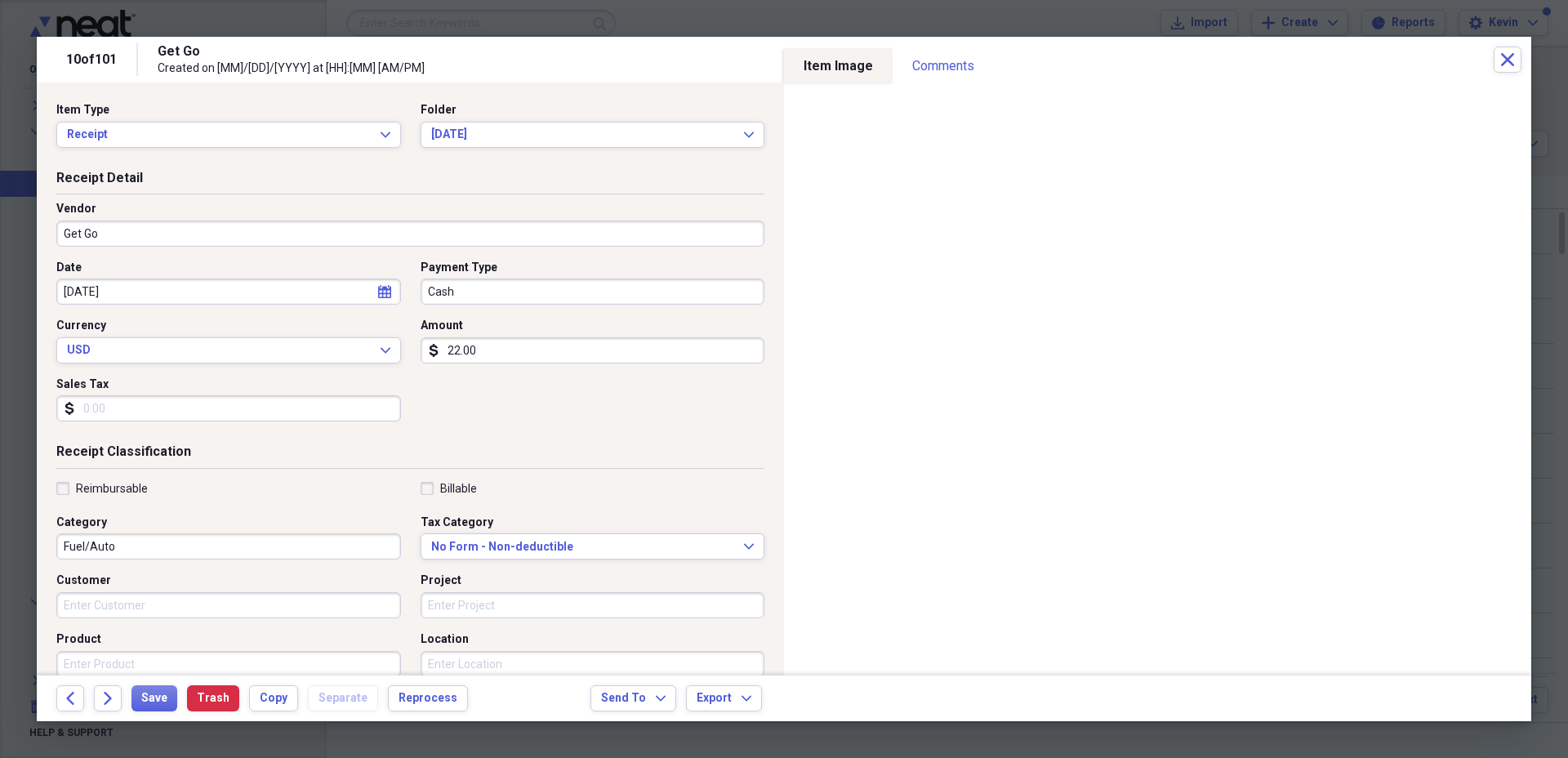 click on "Cash" at bounding box center [593, 292] 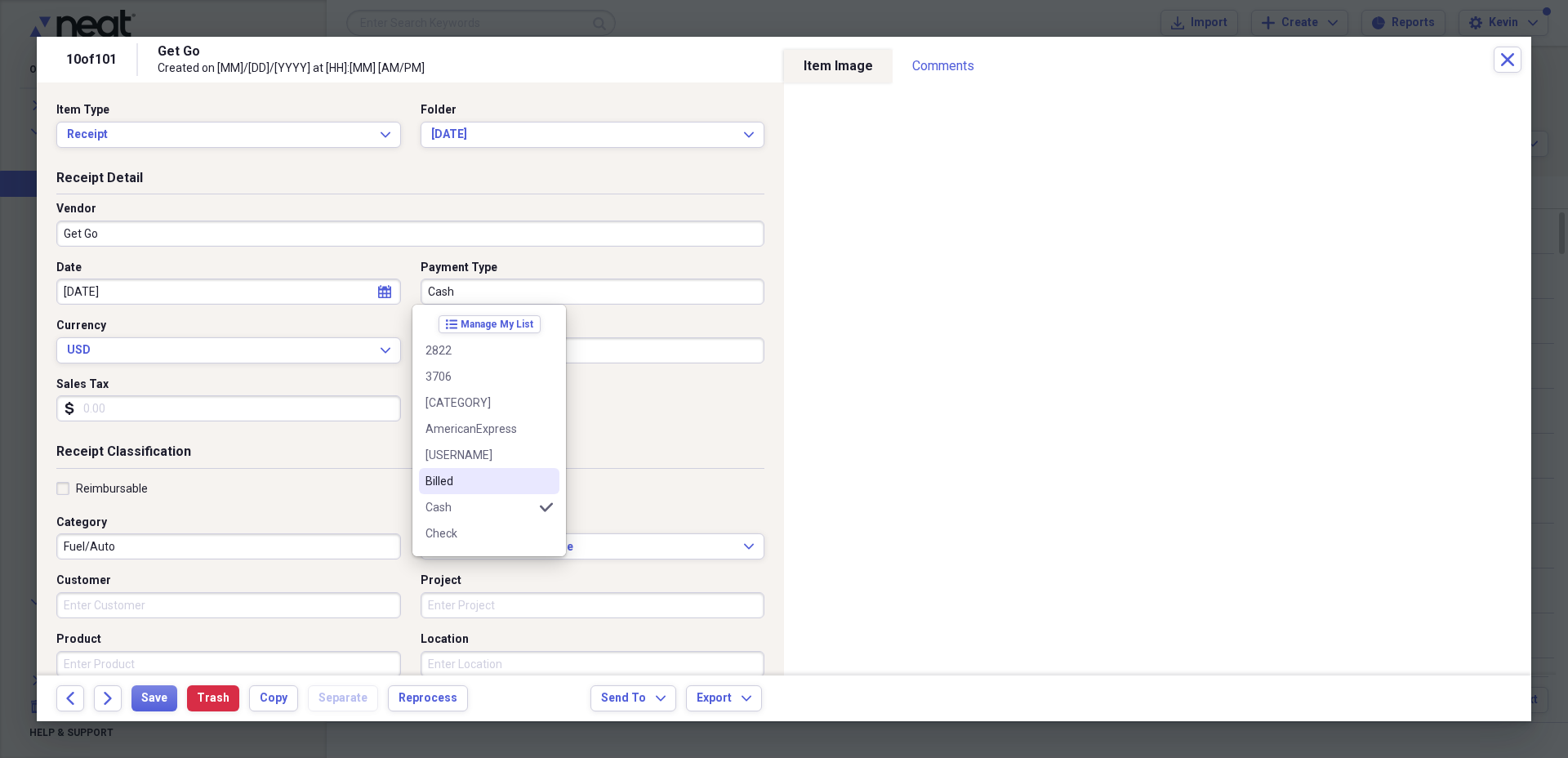 scroll, scrollTop: 408, scrollLeft: 0, axis: vertical 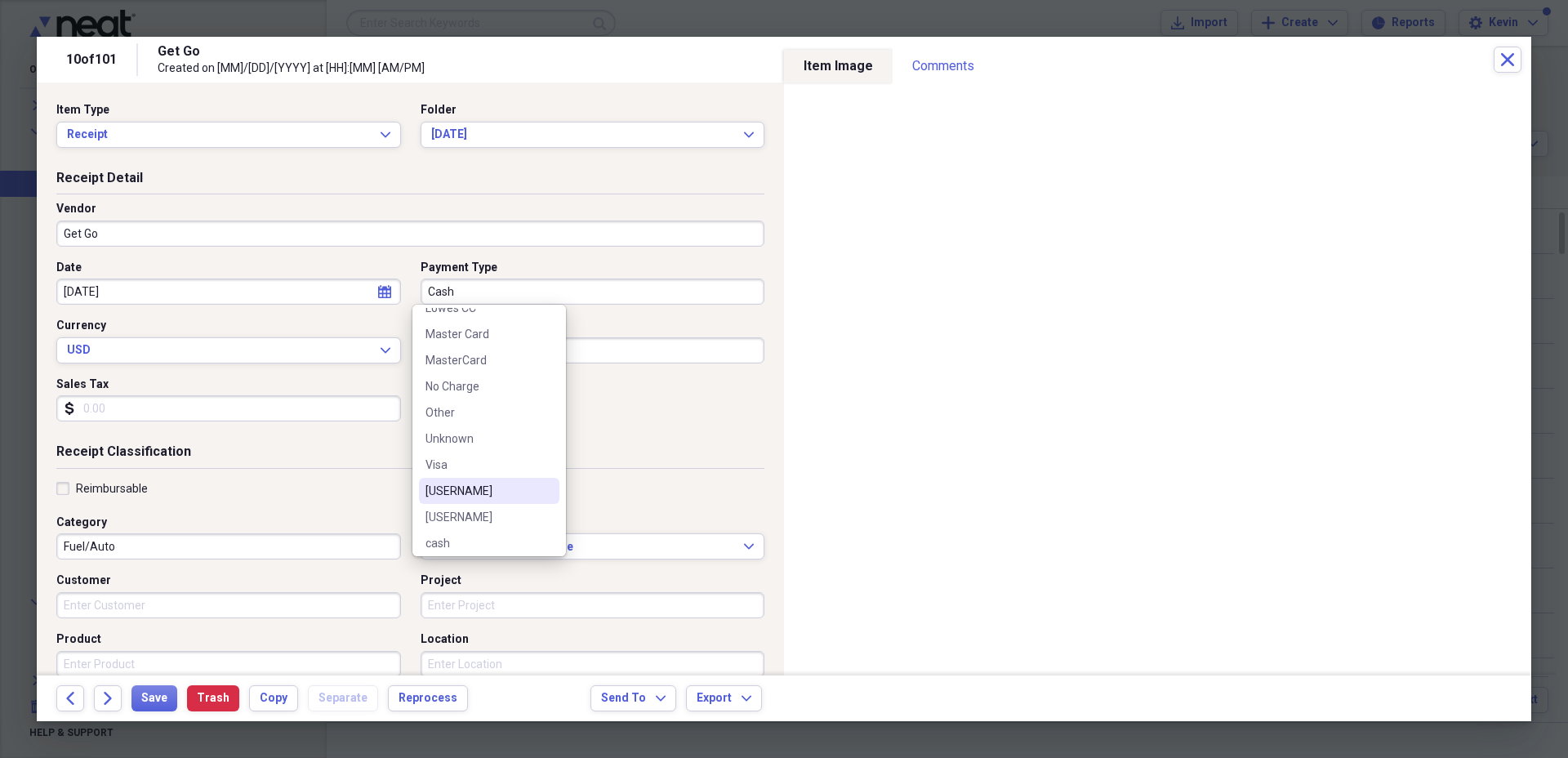 click on "[USERNAME]" at bounding box center [479, 491] 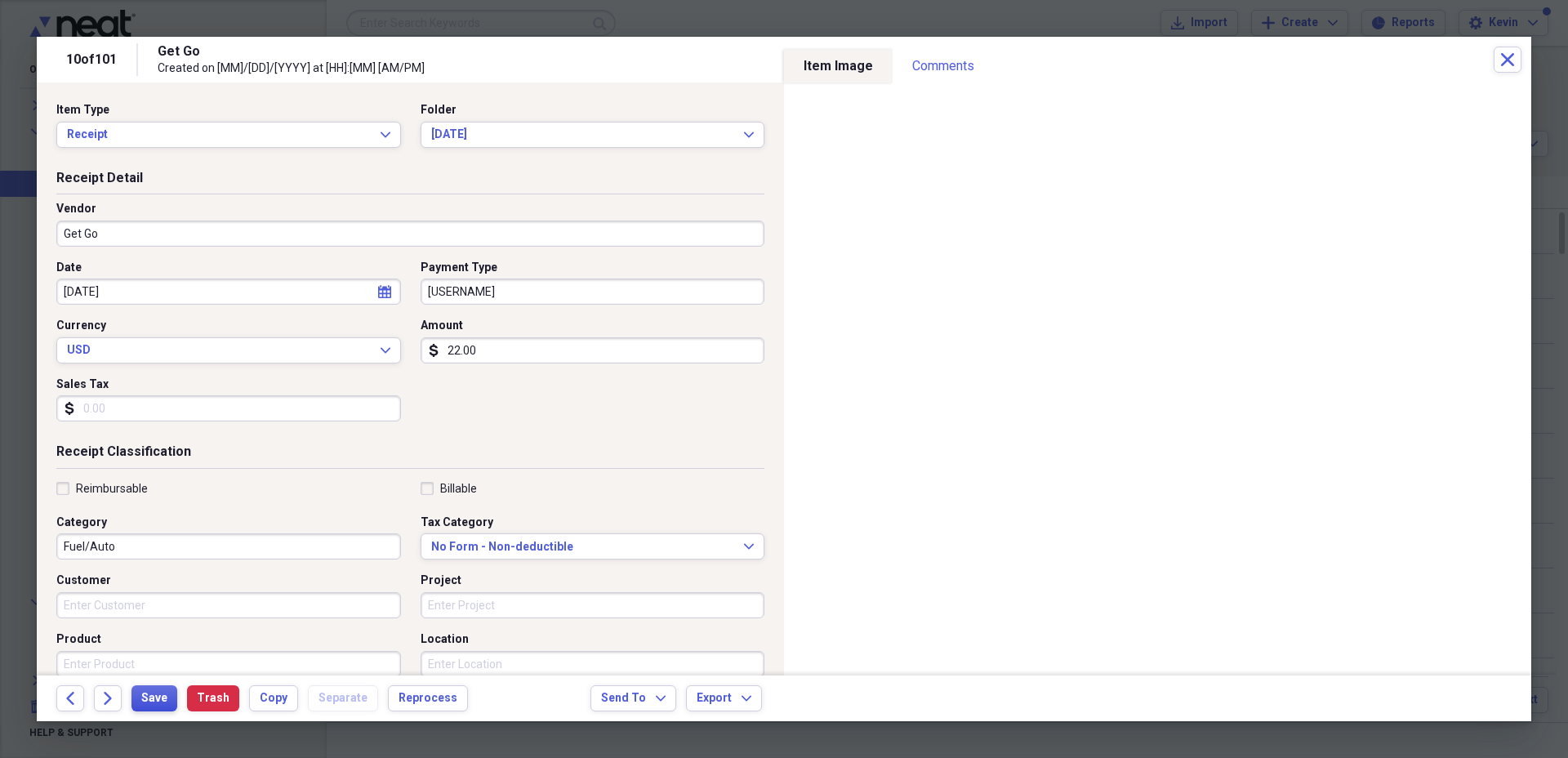 click on "Save" at bounding box center (154, 698) 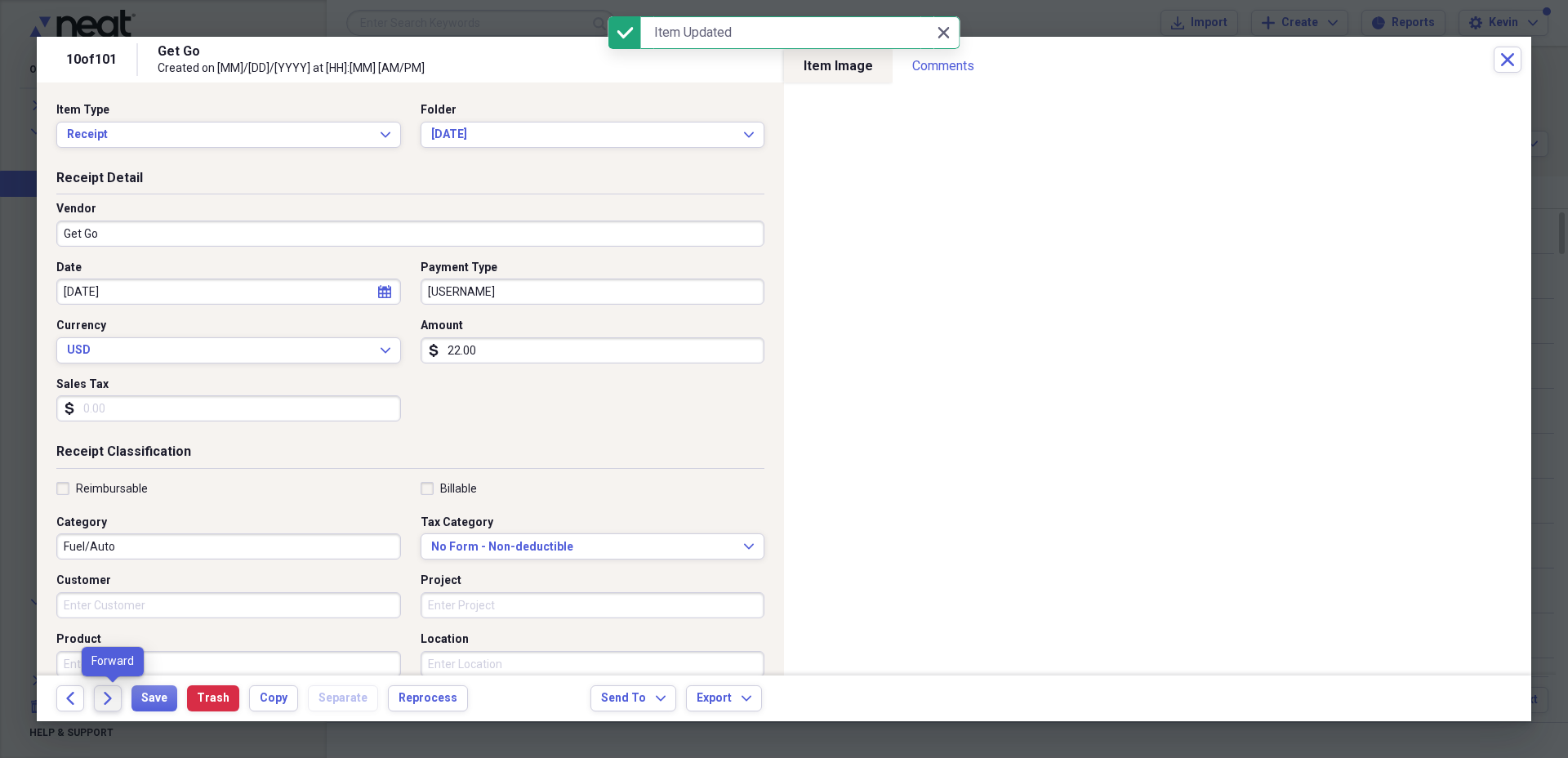 click on "Forward" 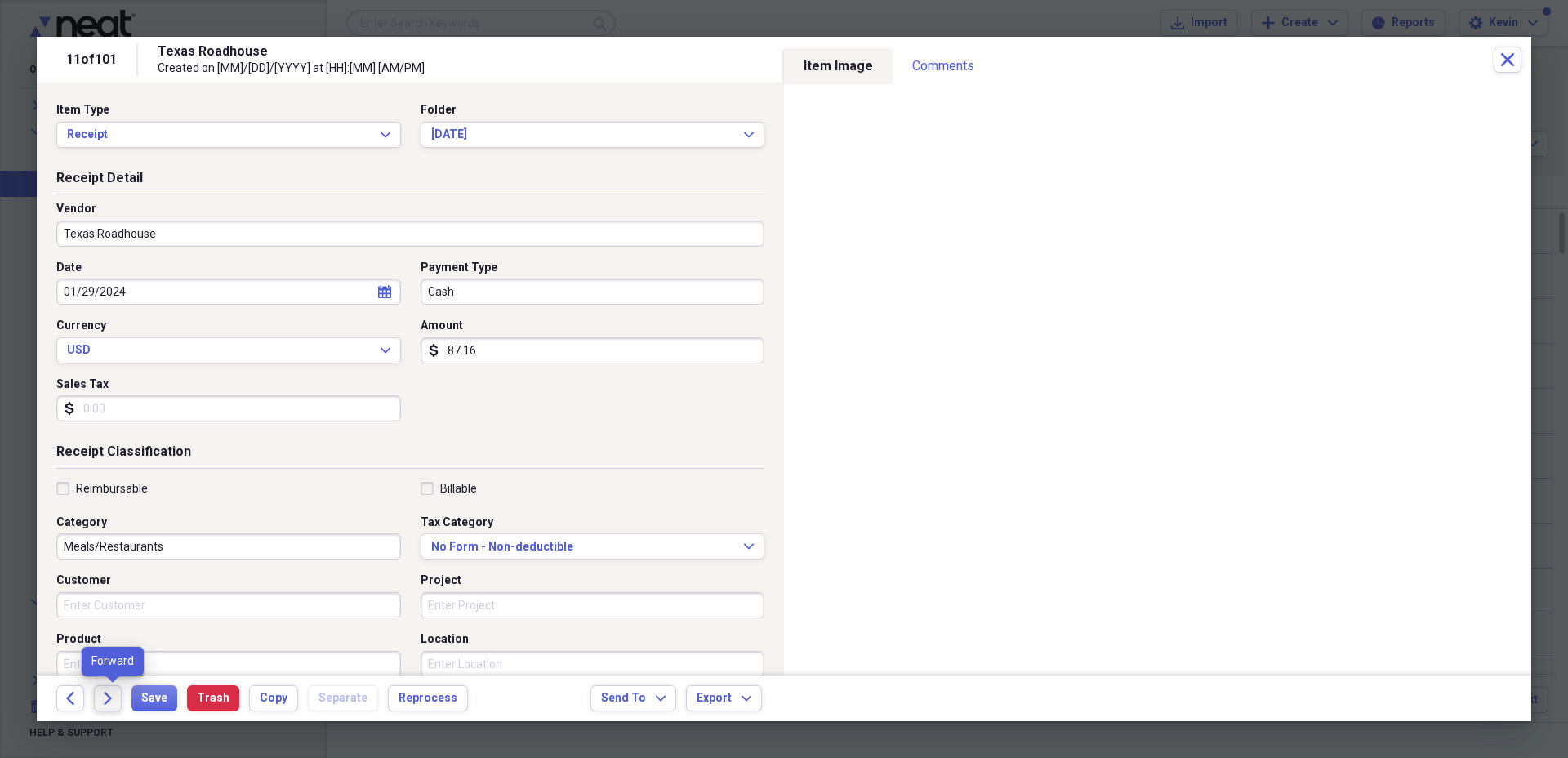 click on "Forward" at bounding box center [108, 698] 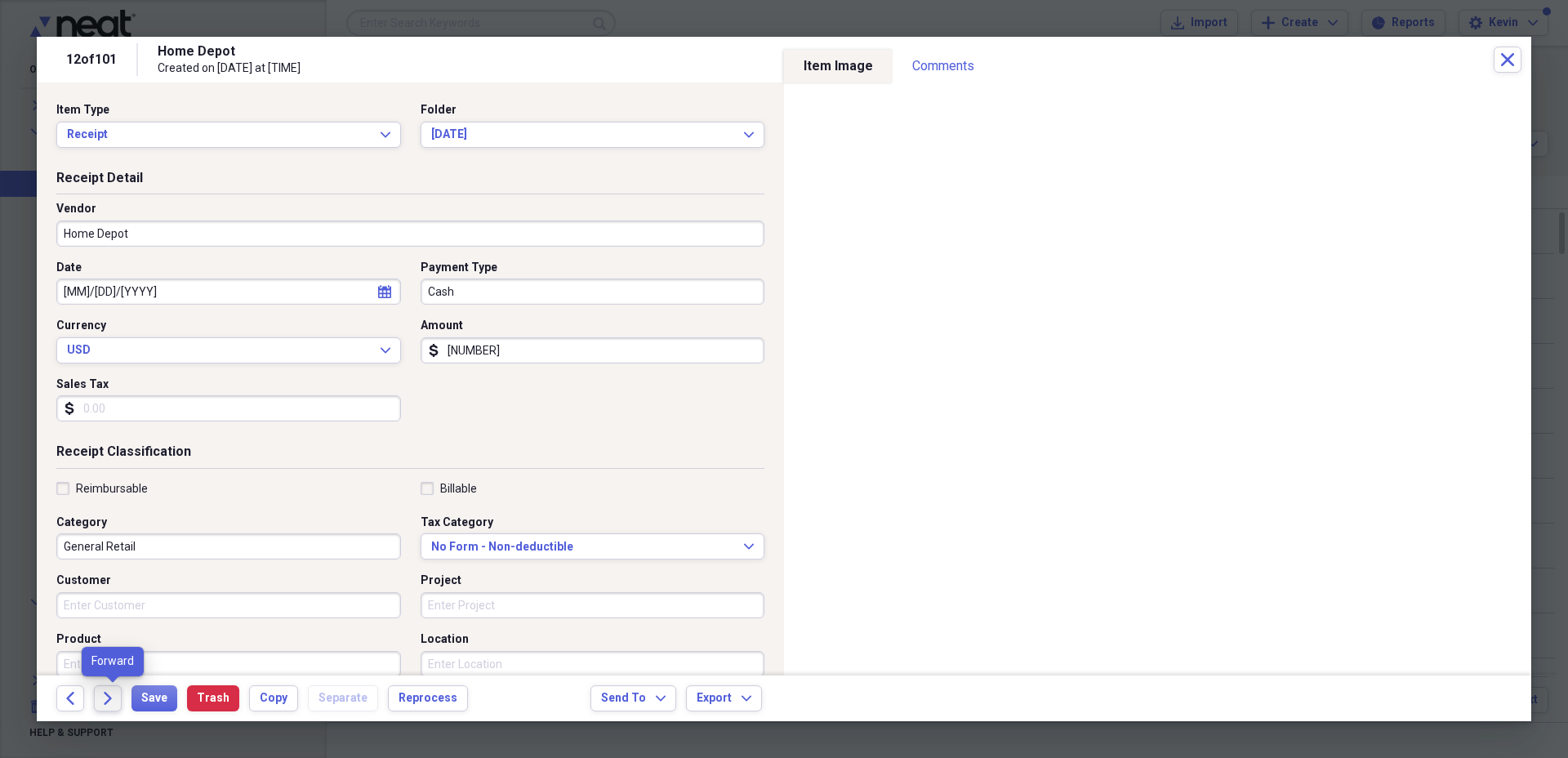 click 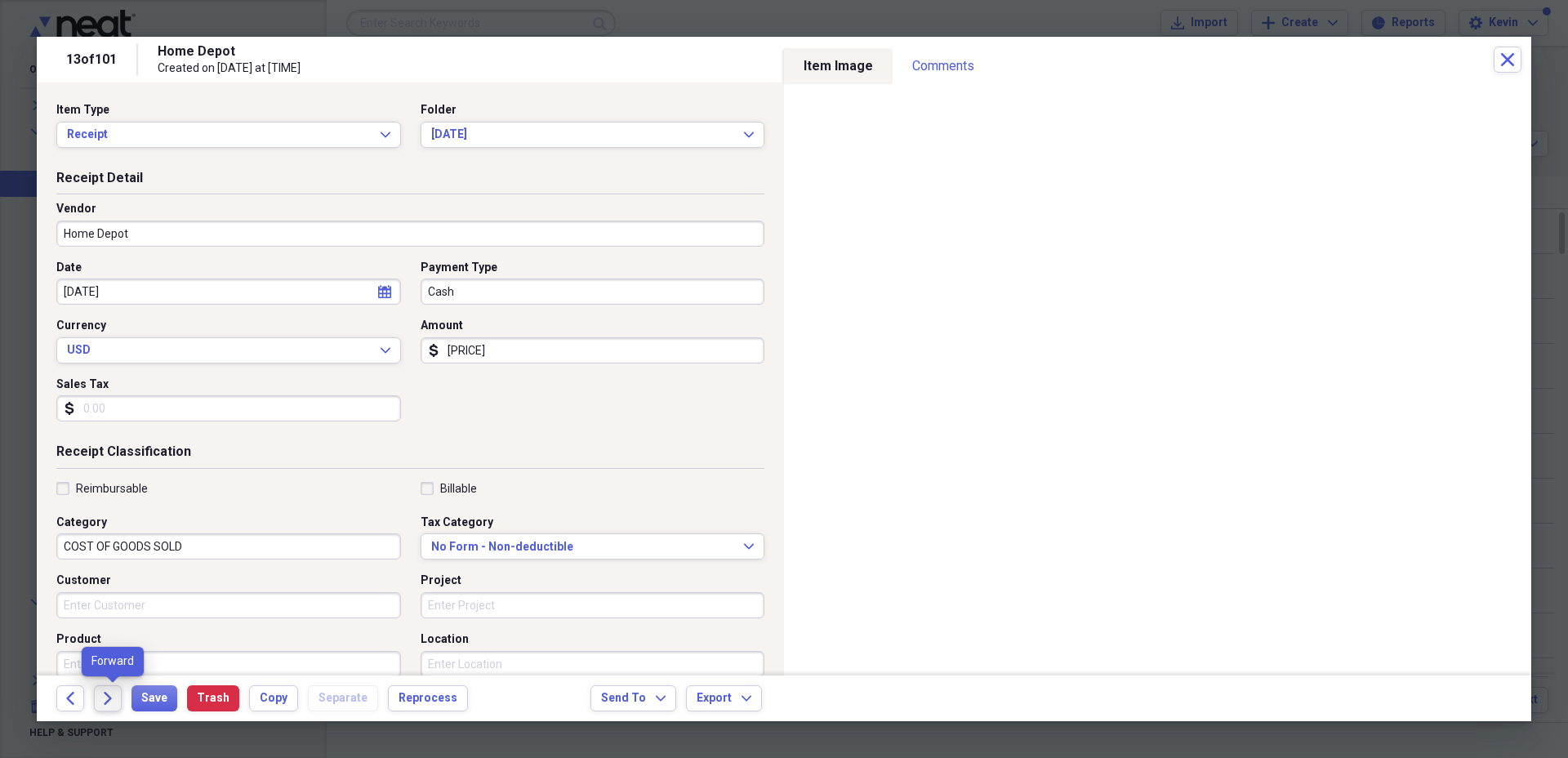 click on "Forward" at bounding box center (108, 698) 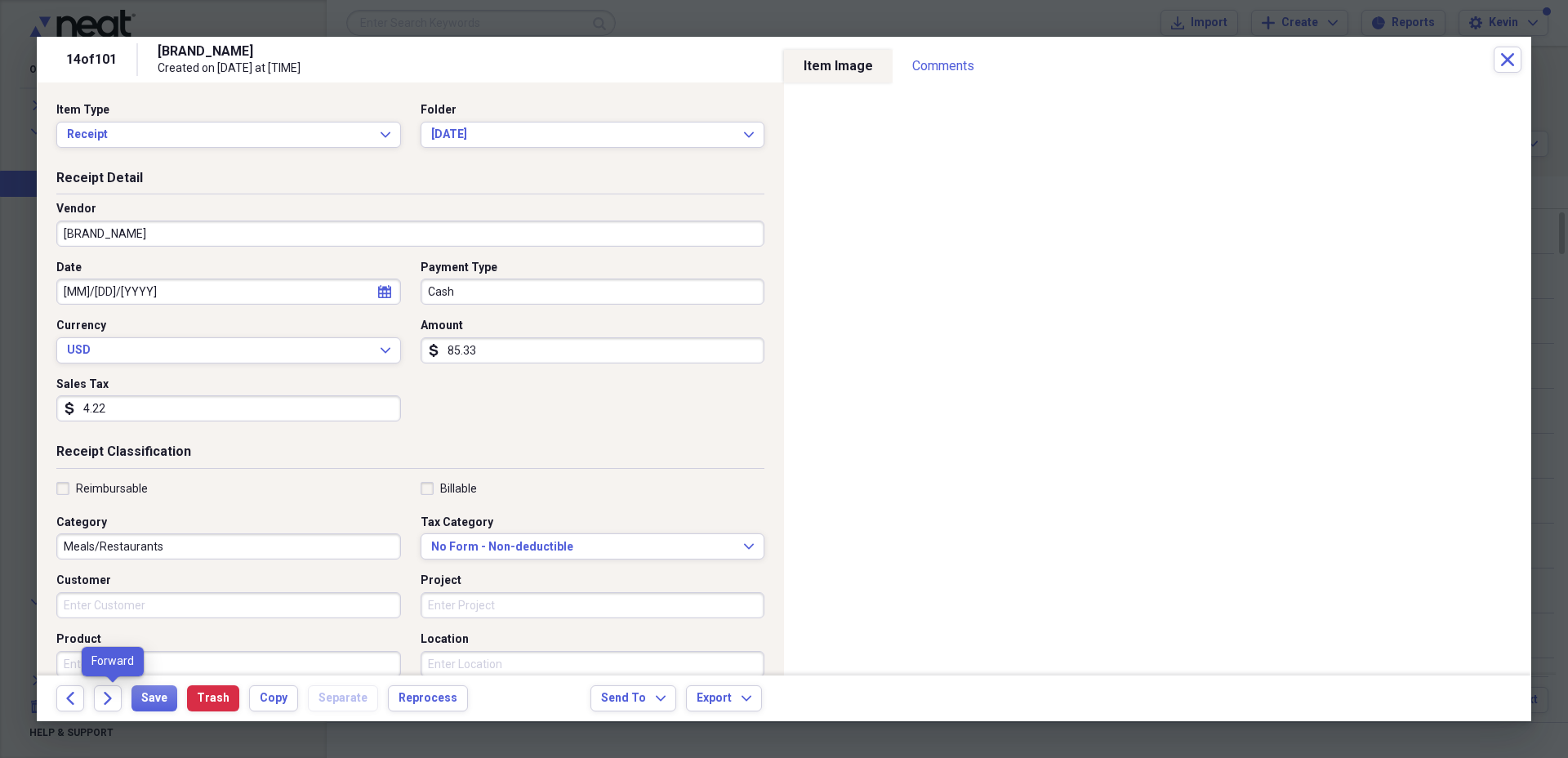 click on "Forward" at bounding box center [113, 698] 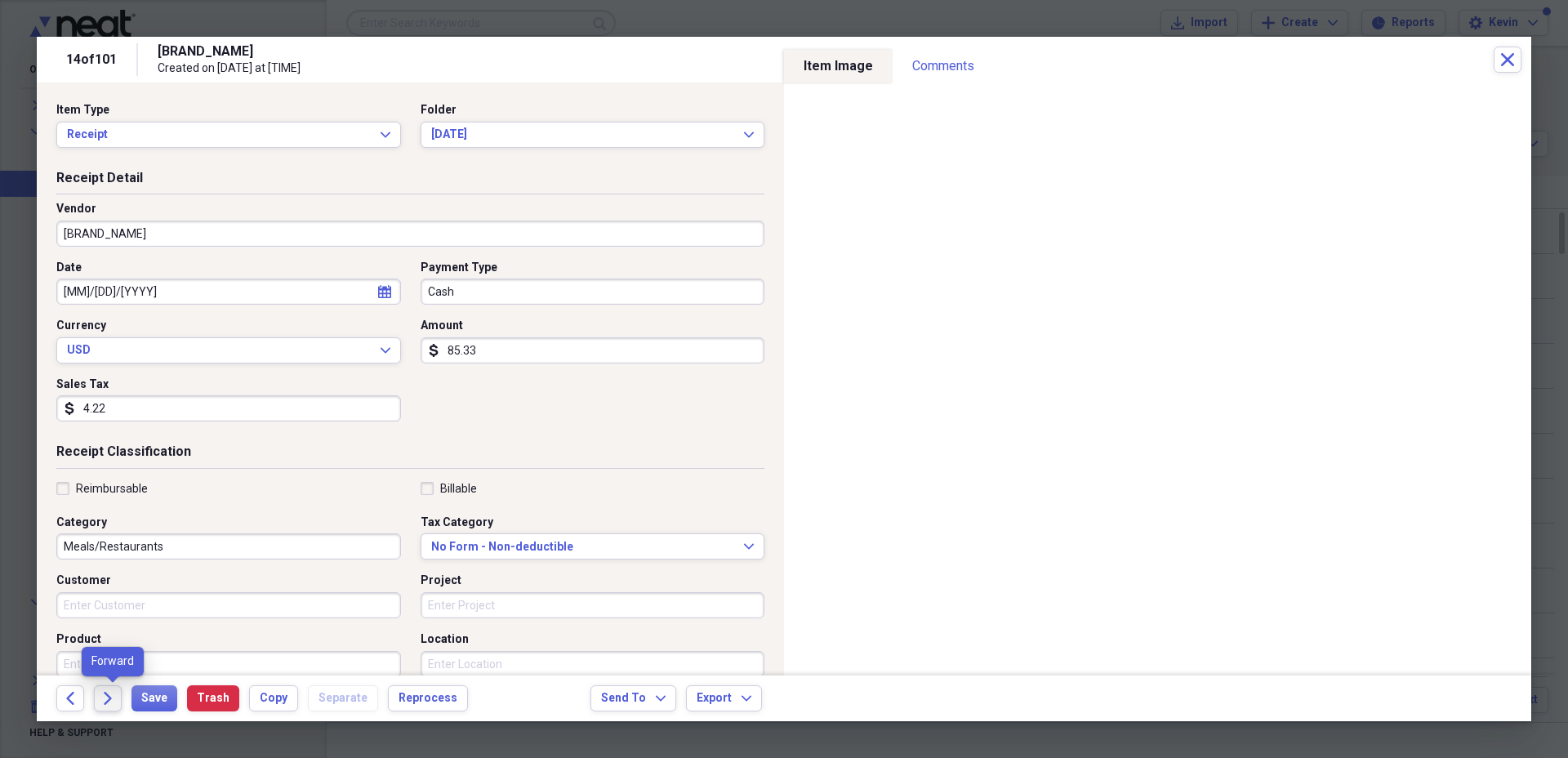 click on "Forward" at bounding box center [108, 698] 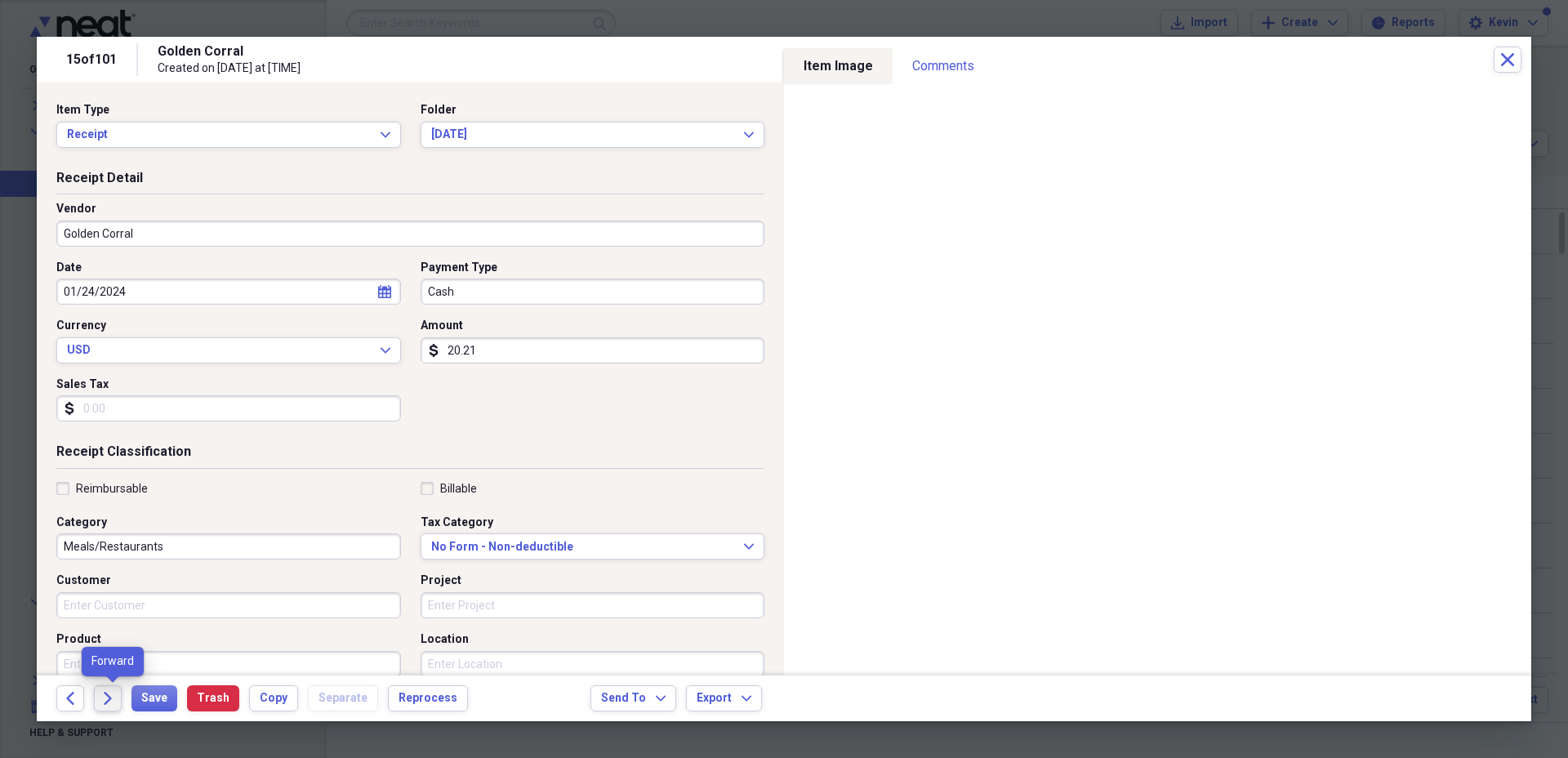 click on "Forward" 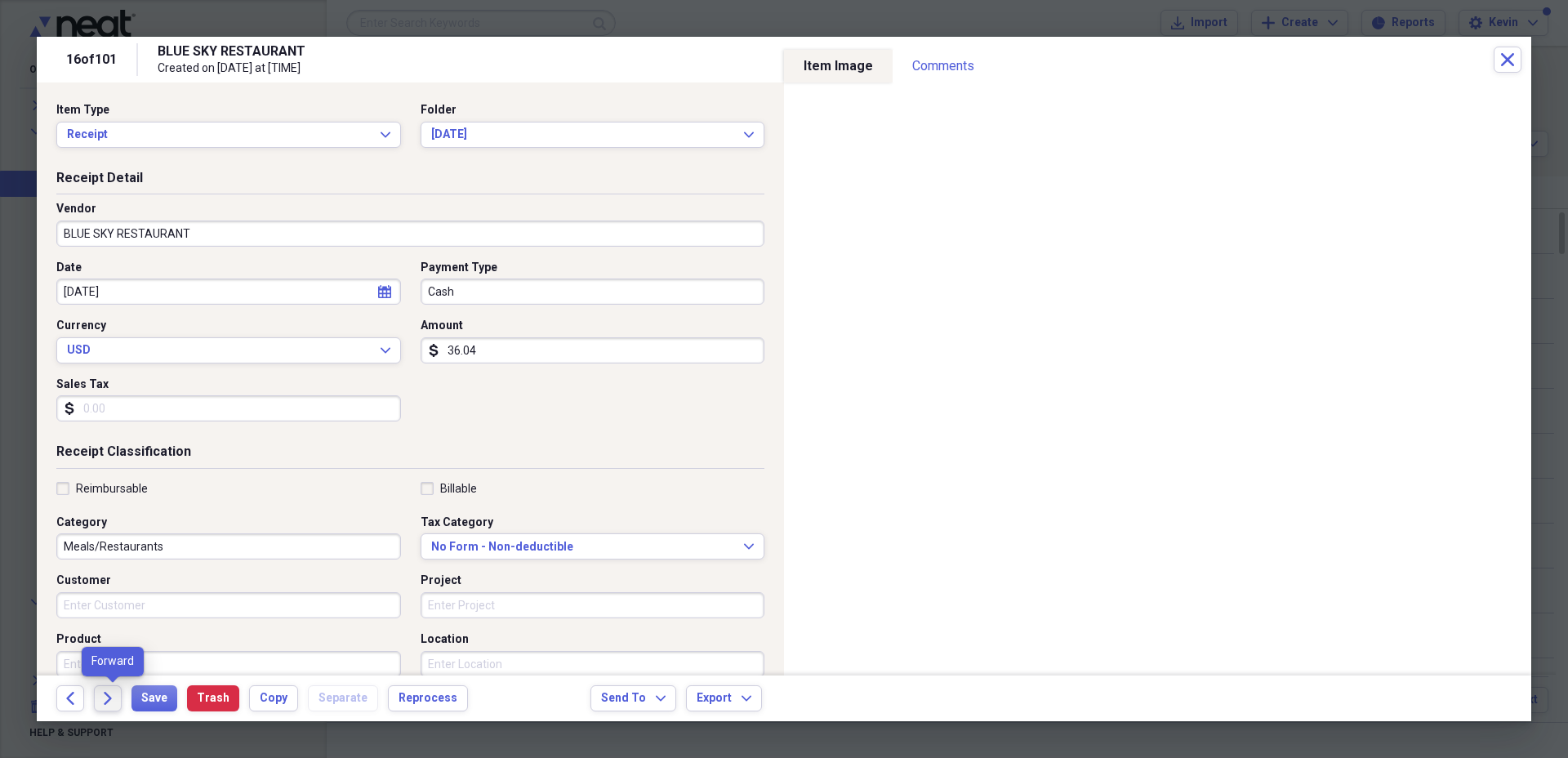 click on "Forward" 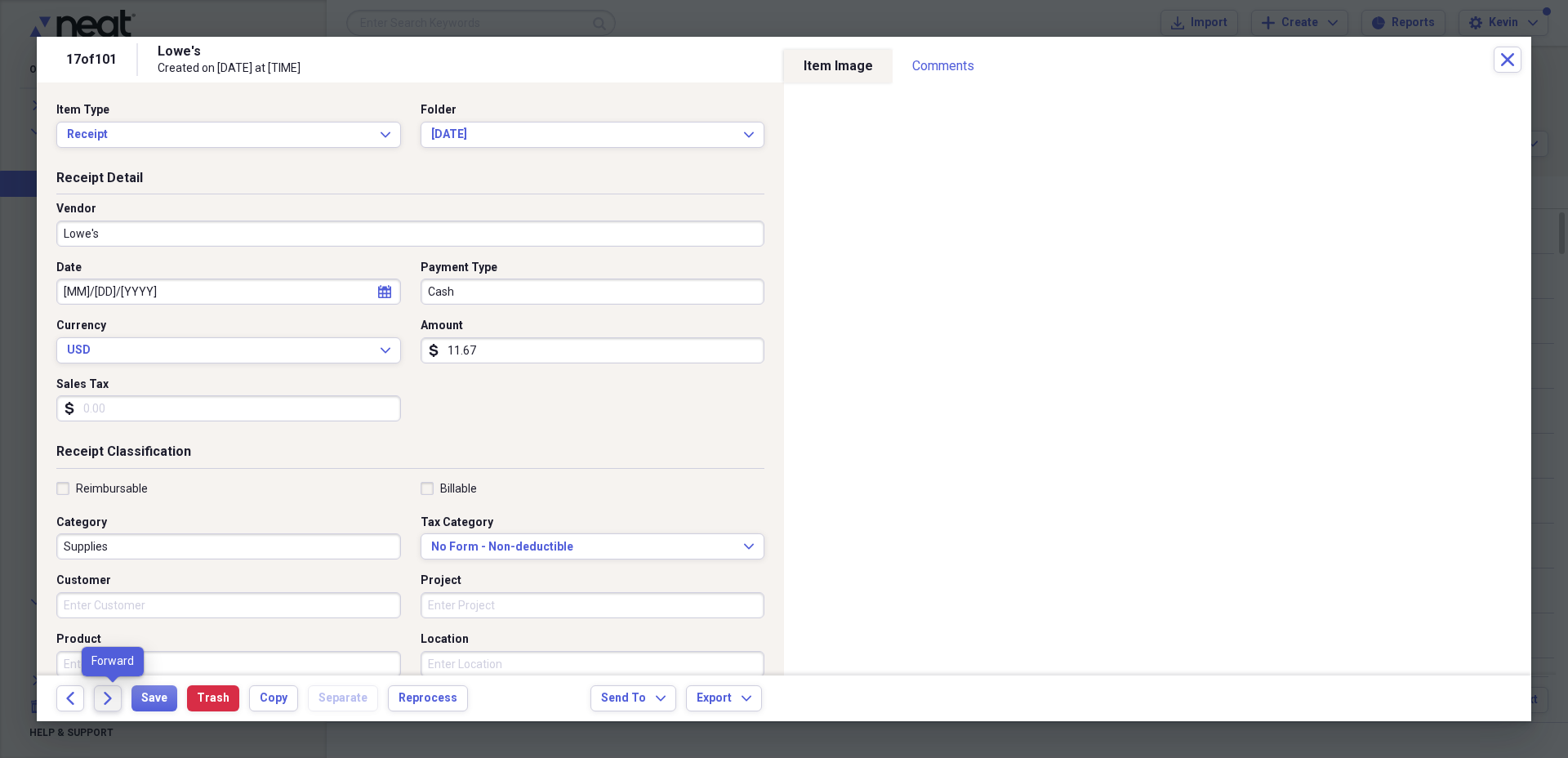 click on "Forward" 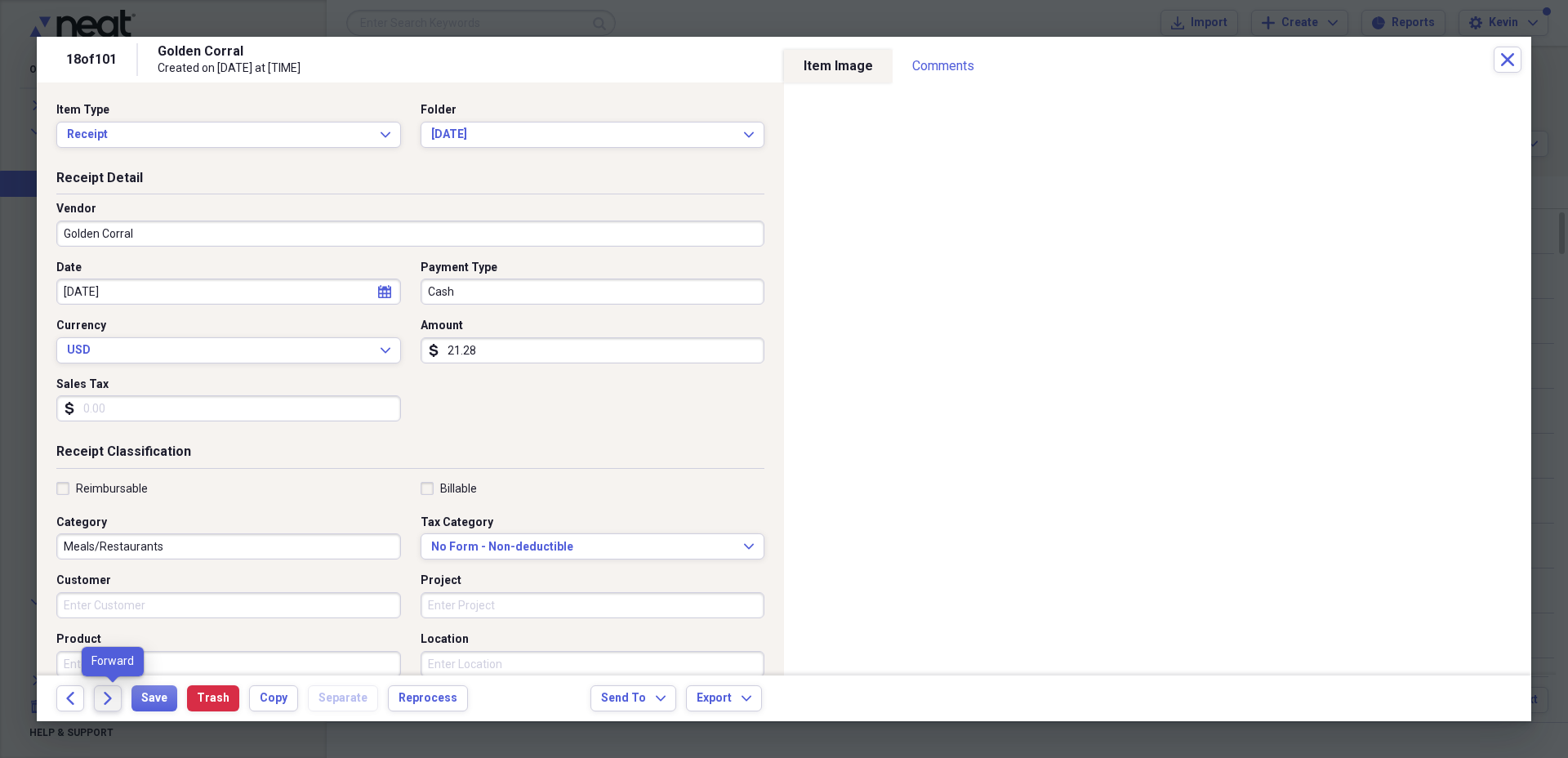 click on "Forward" 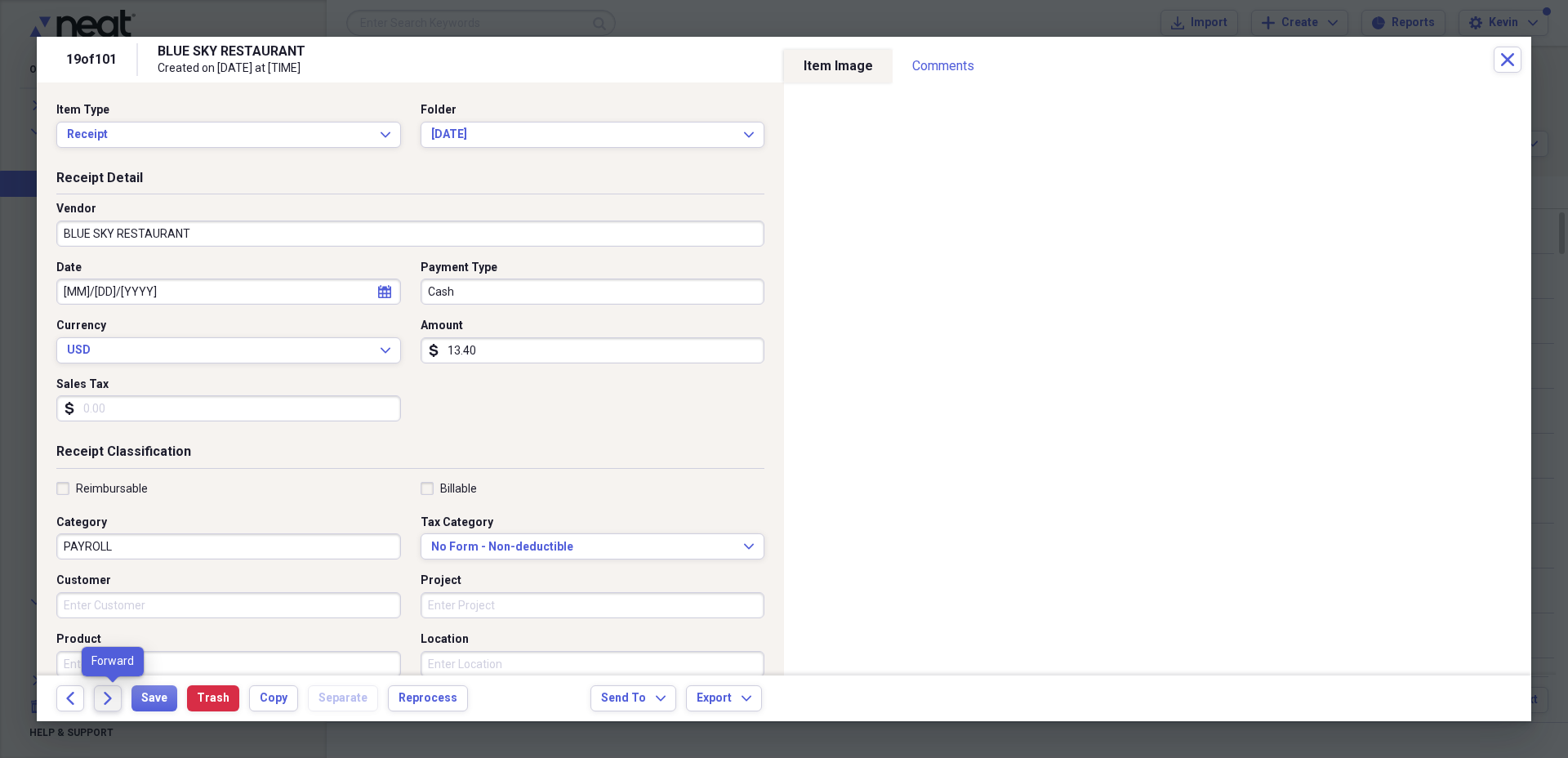 click on "Forward" 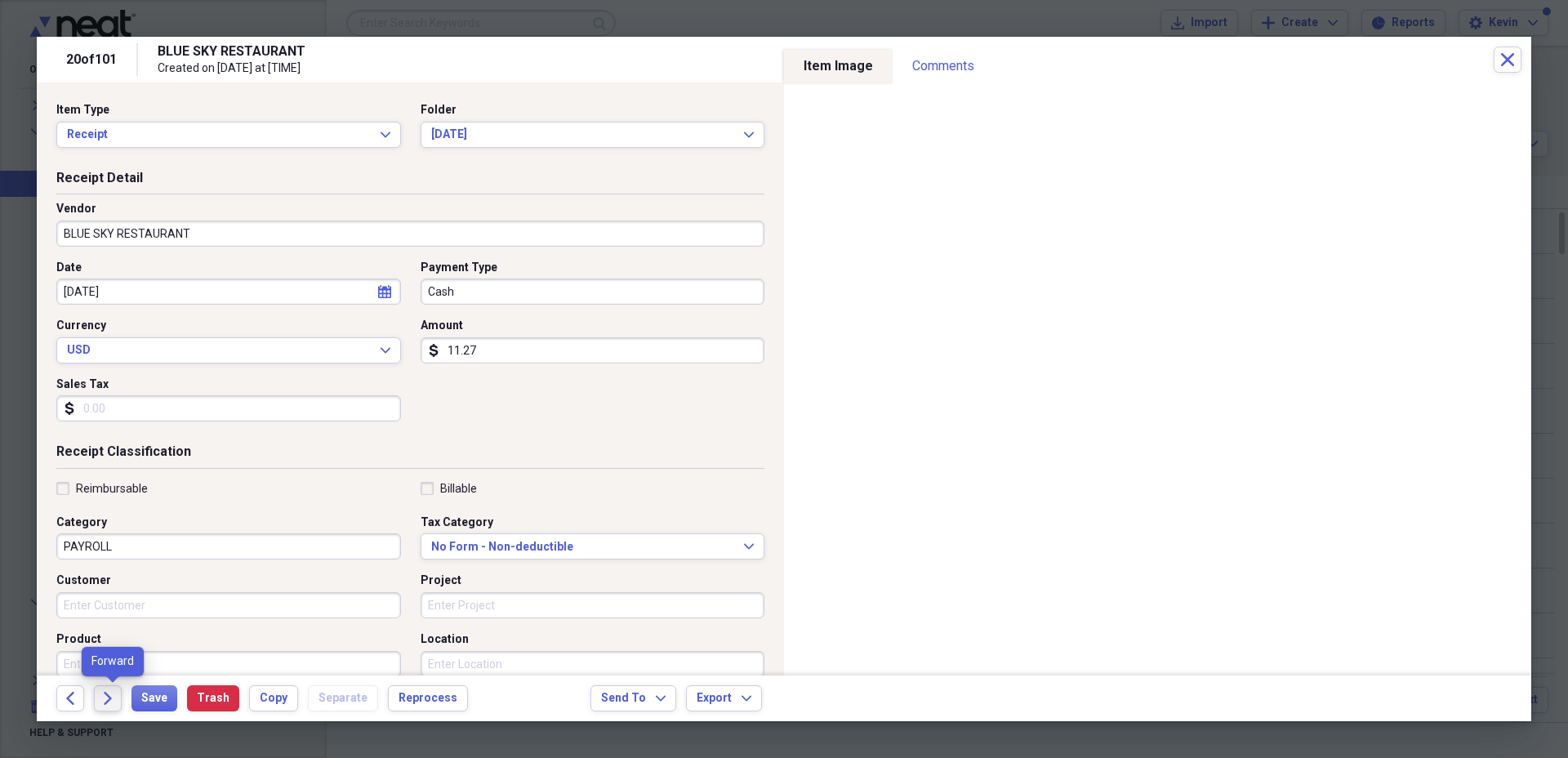 click on "Forward" at bounding box center [108, 698] 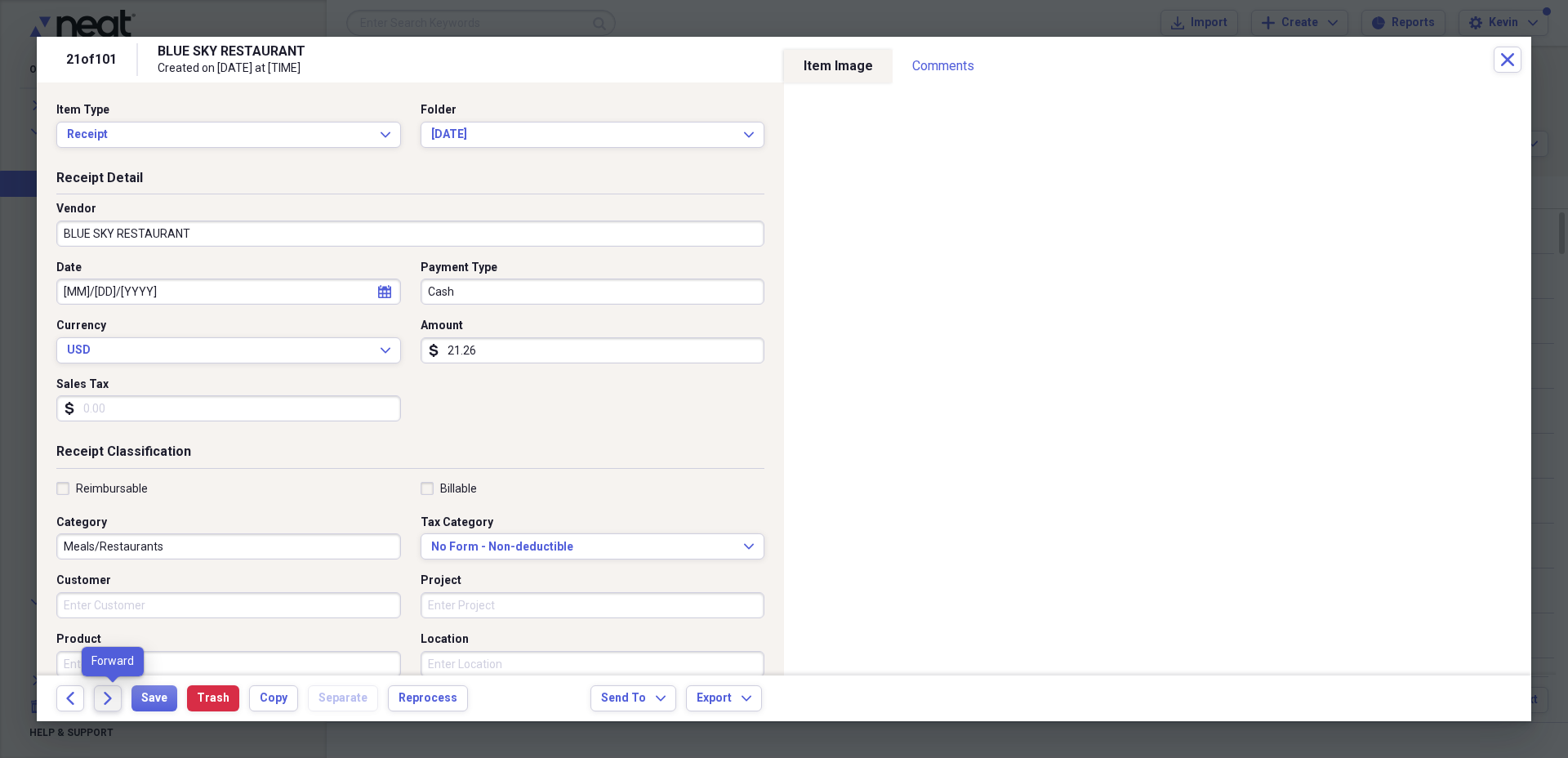 click on "Forward" at bounding box center (108, 698) 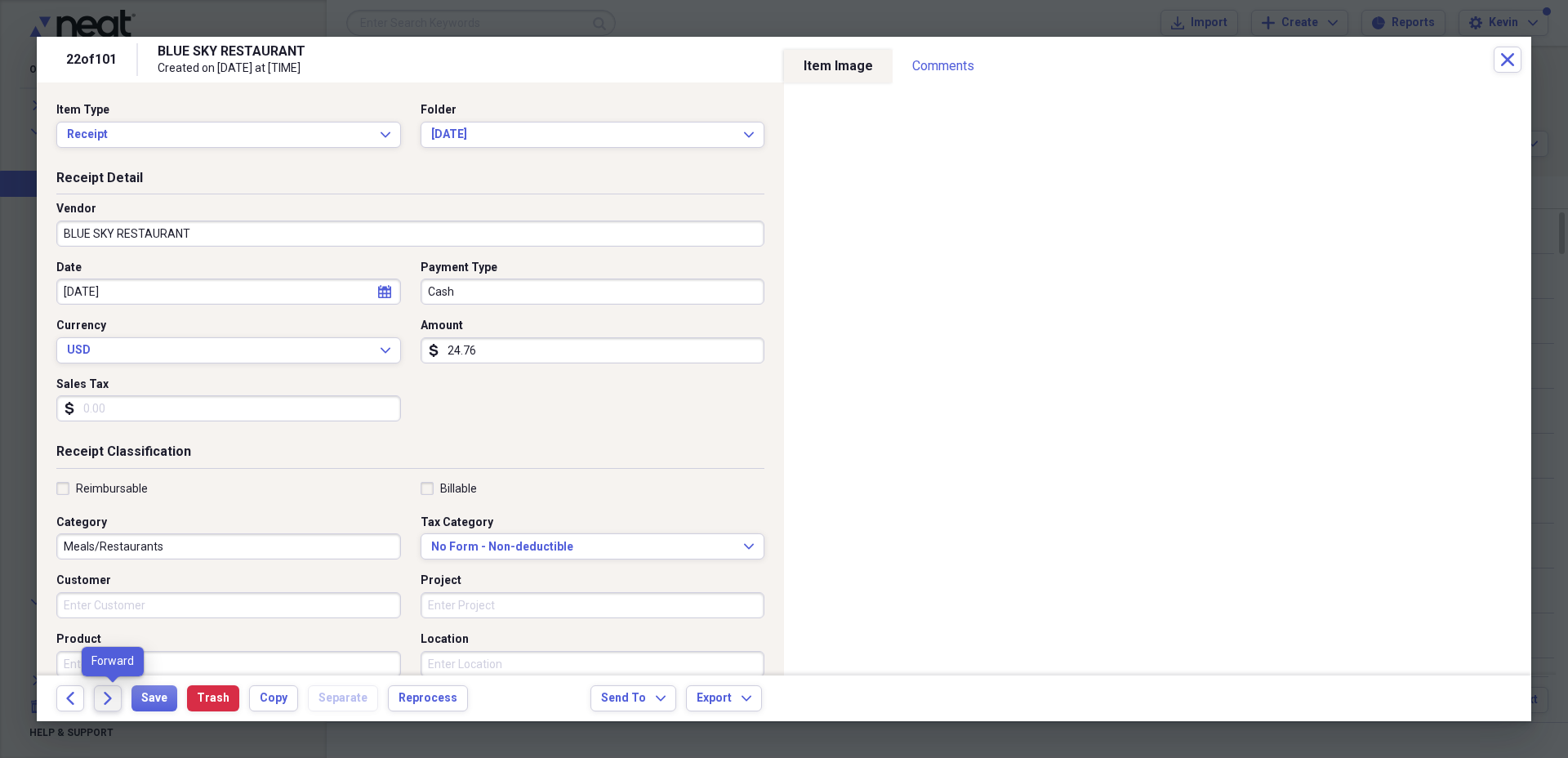 click on "Forward" at bounding box center (108, 698) 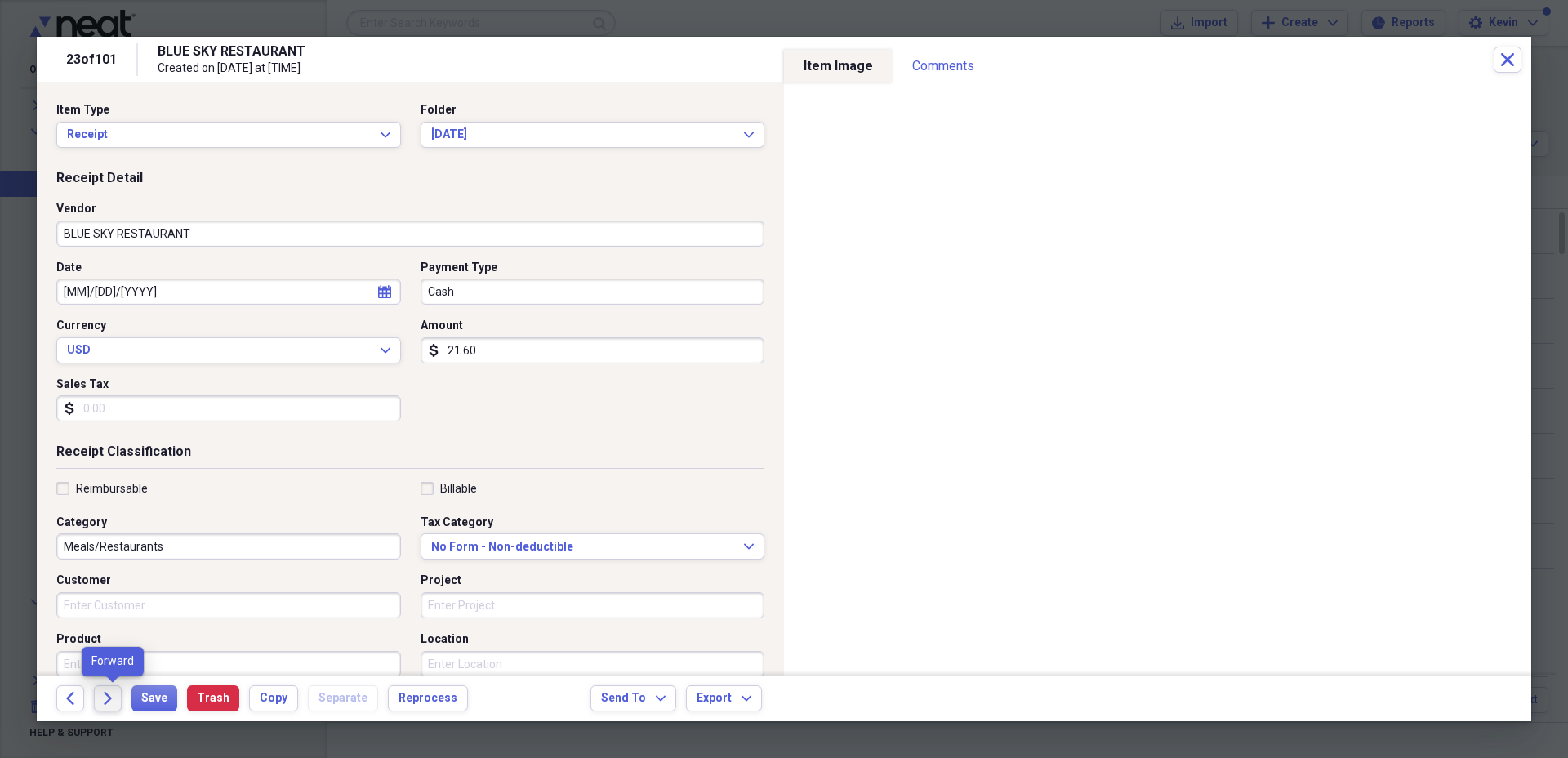 click on "Forward" at bounding box center [108, 698] 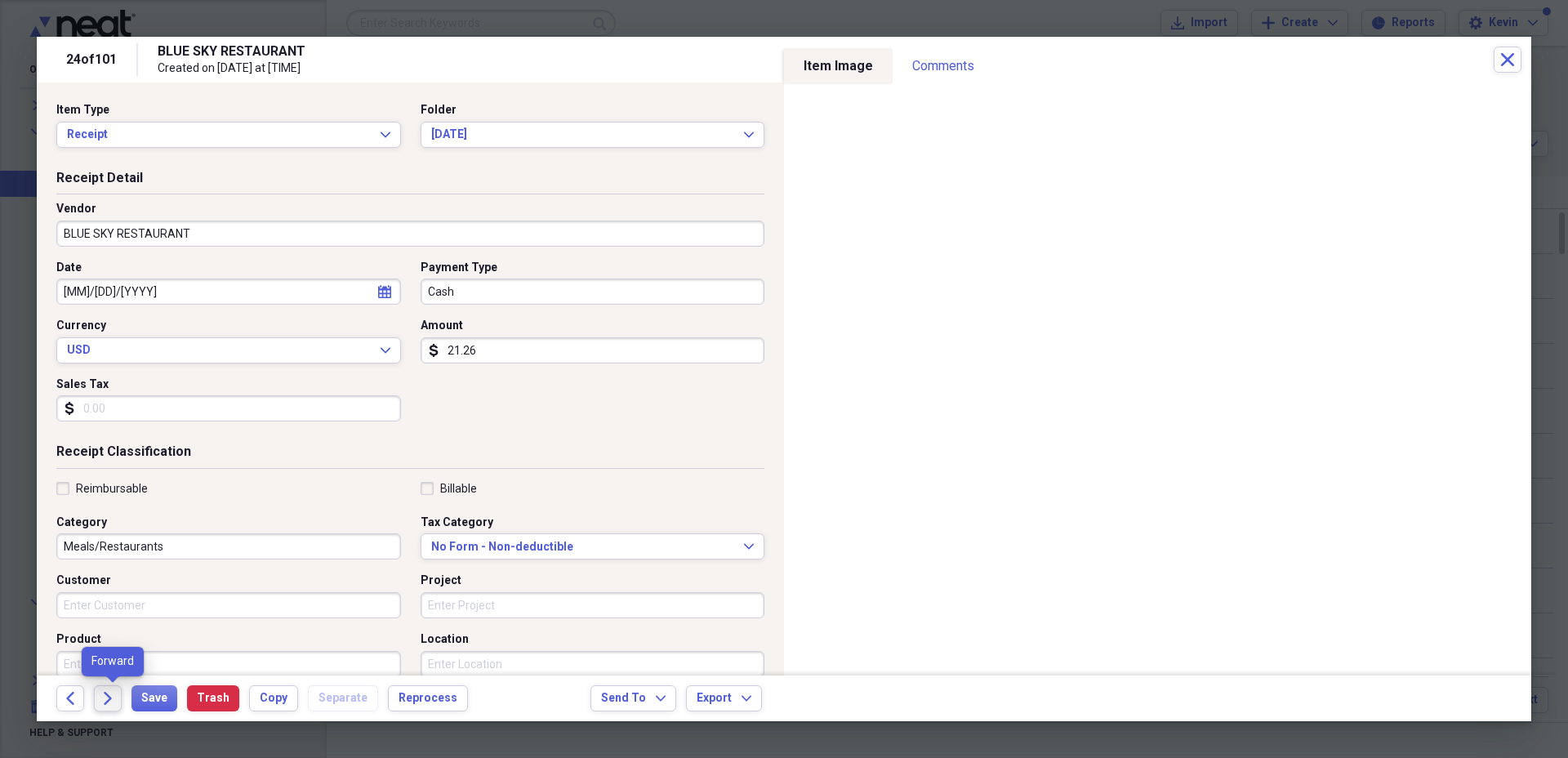 click on "Forward" 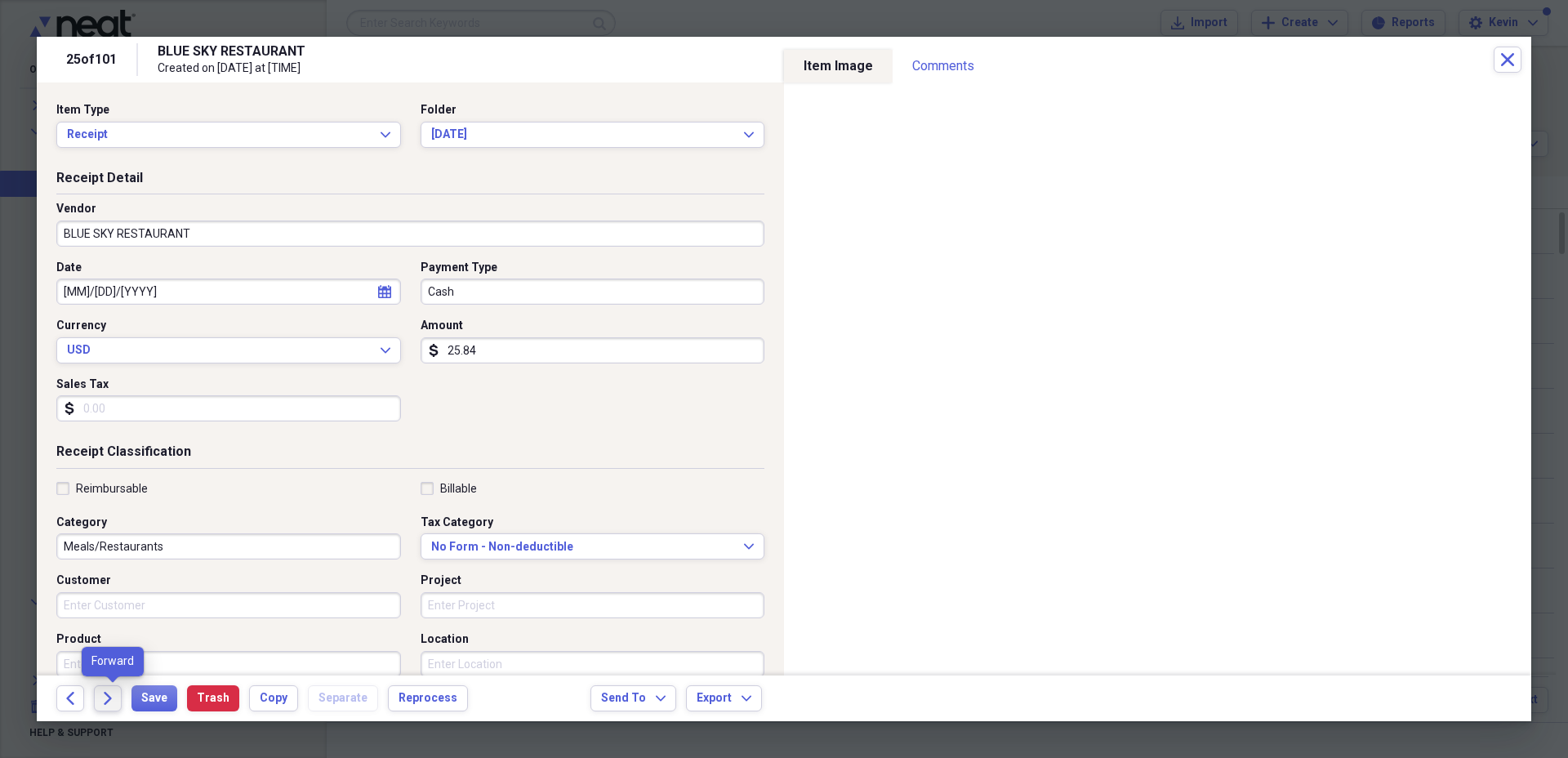 click on "Forward" at bounding box center (108, 698) 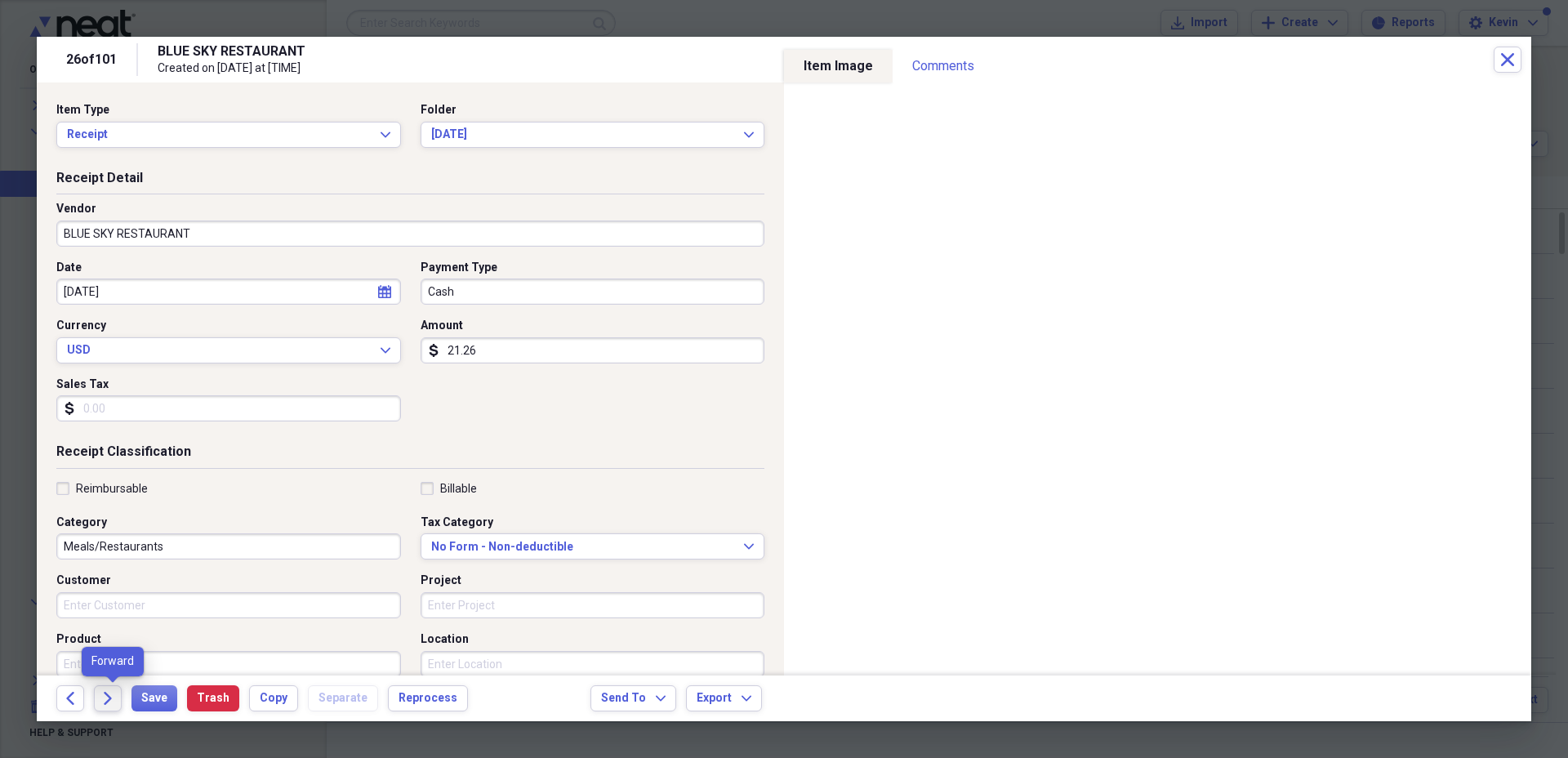 click on "Forward" at bounding box center (108, 698) 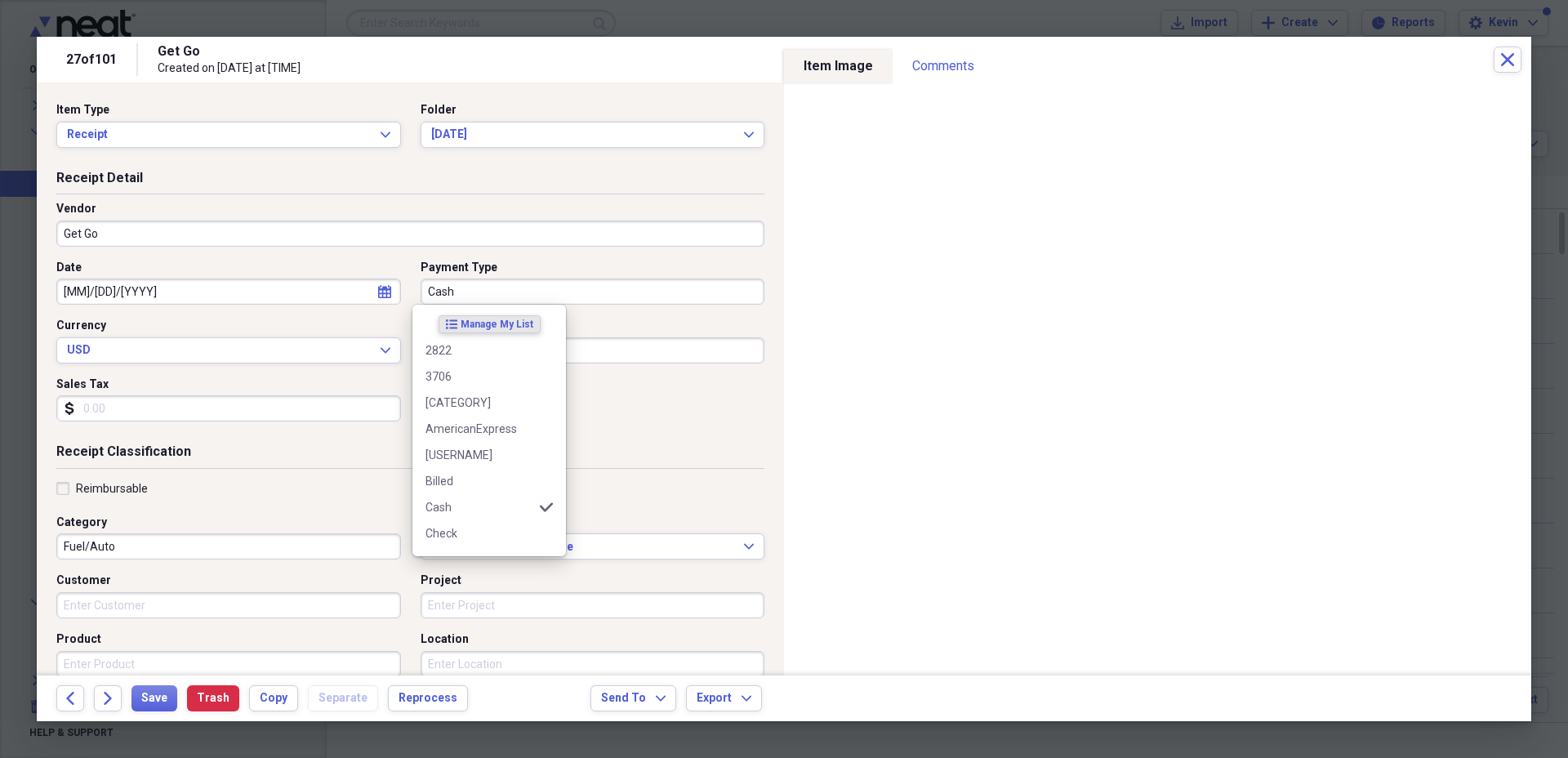 click on "Cash" at bounding box center [593, 292] 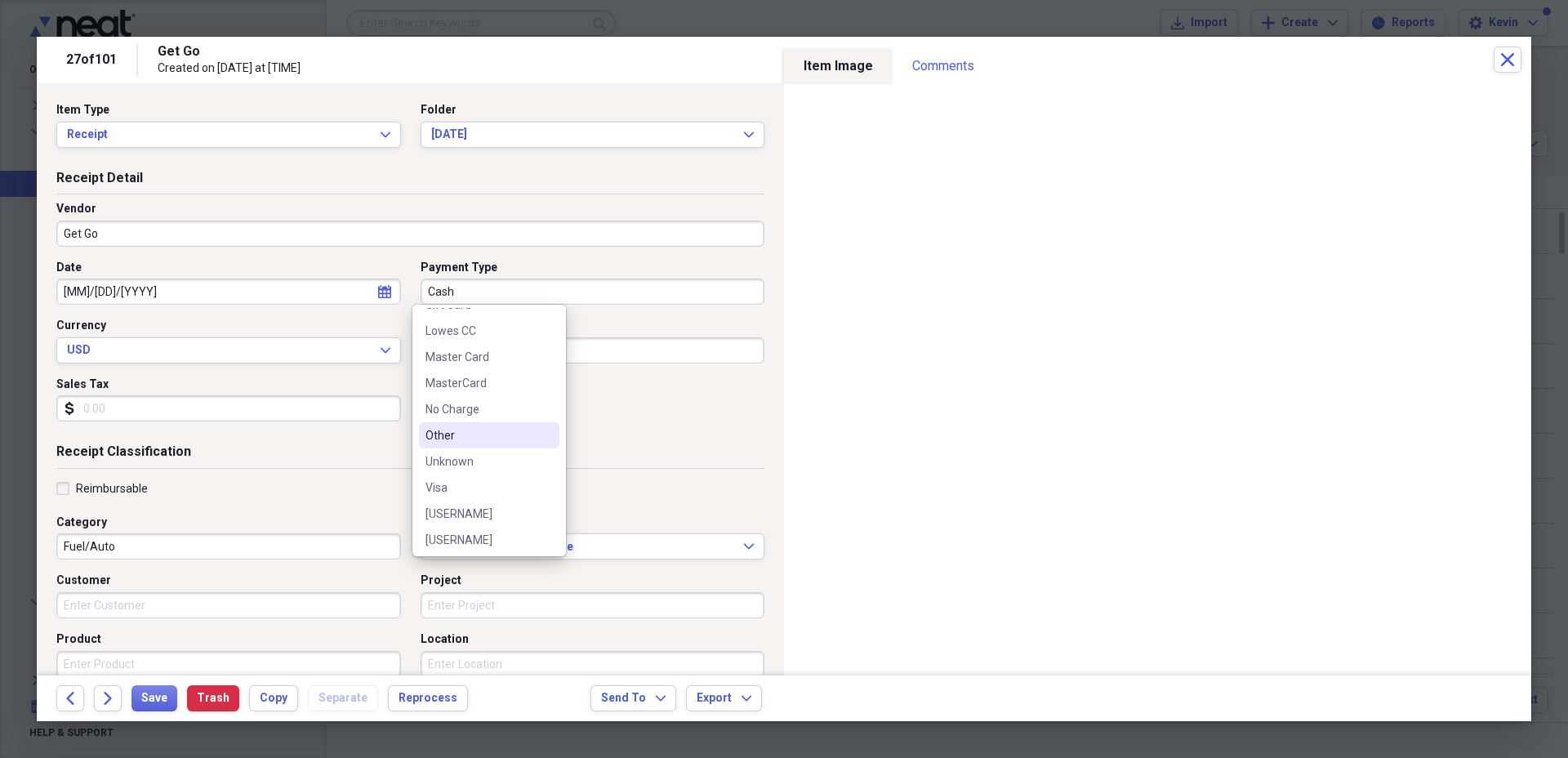 scroll, scrollTop: 572, scrollLeft: 0, axis: vertical 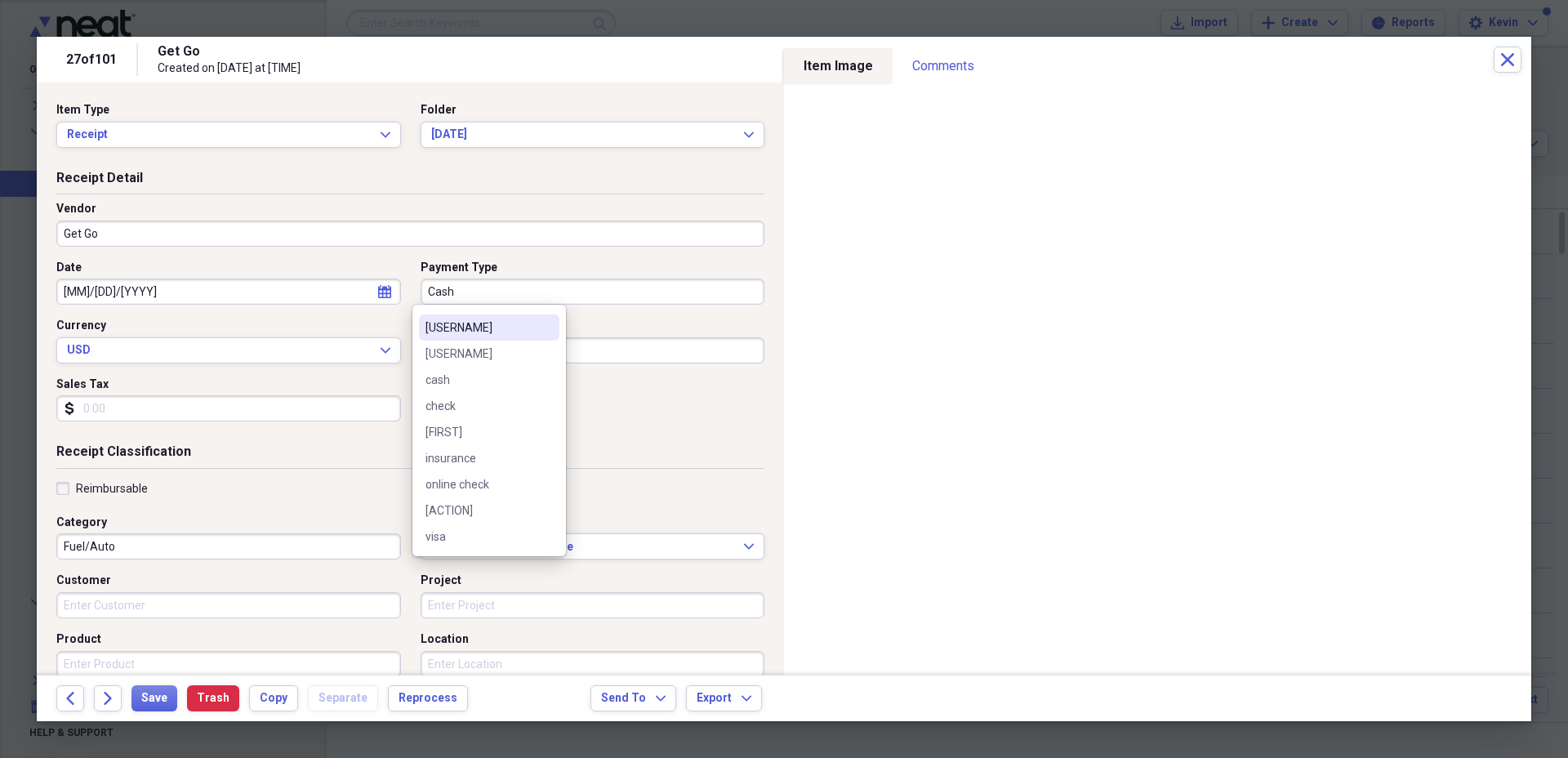click on "[USERNAME]" at bounding box center [479, 328] 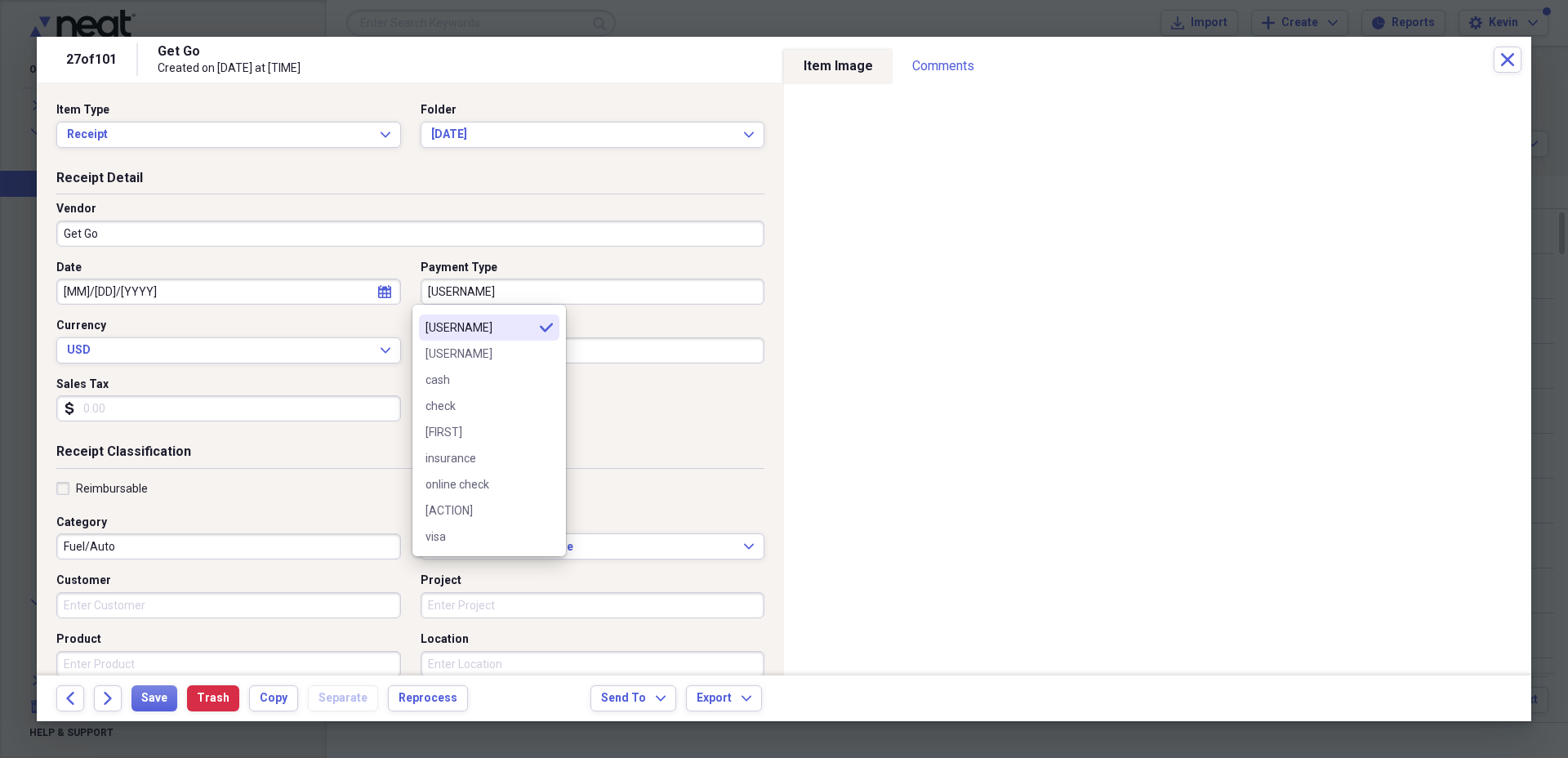 type on "[USERNAME]" 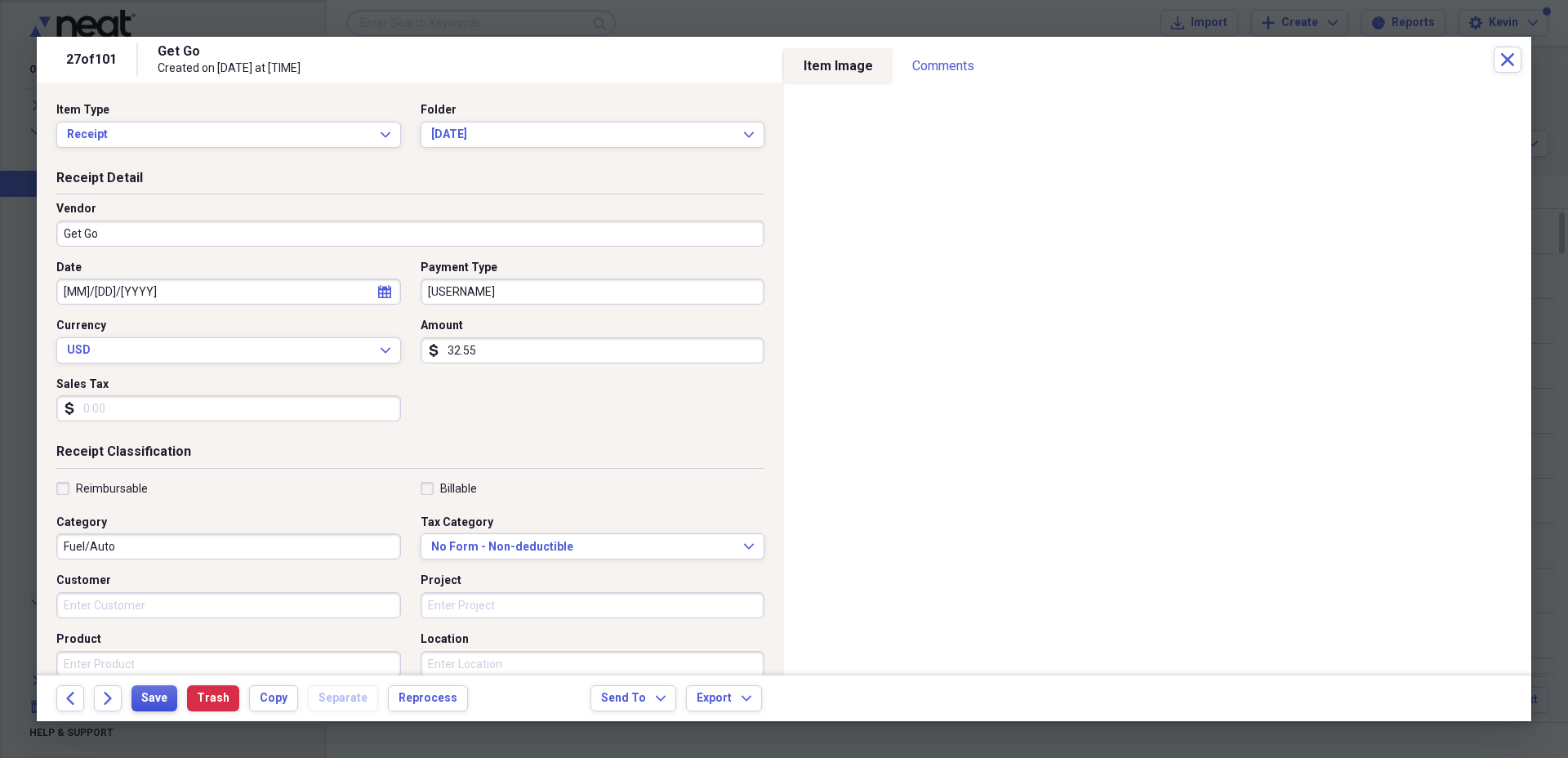 click on "Save" at bounding box center [154, 698] 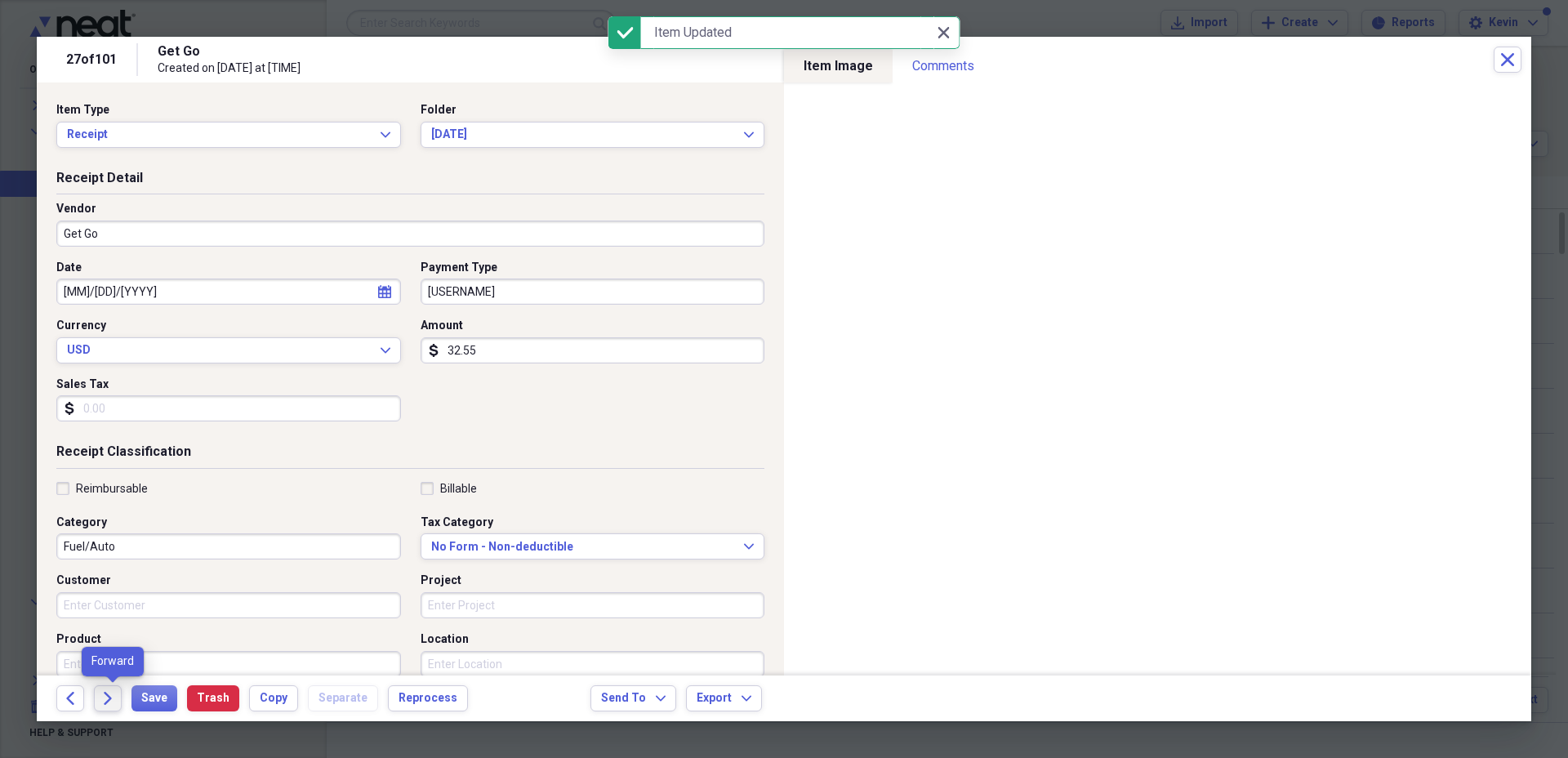 click on "Forward" at bounding box center (108, 698) 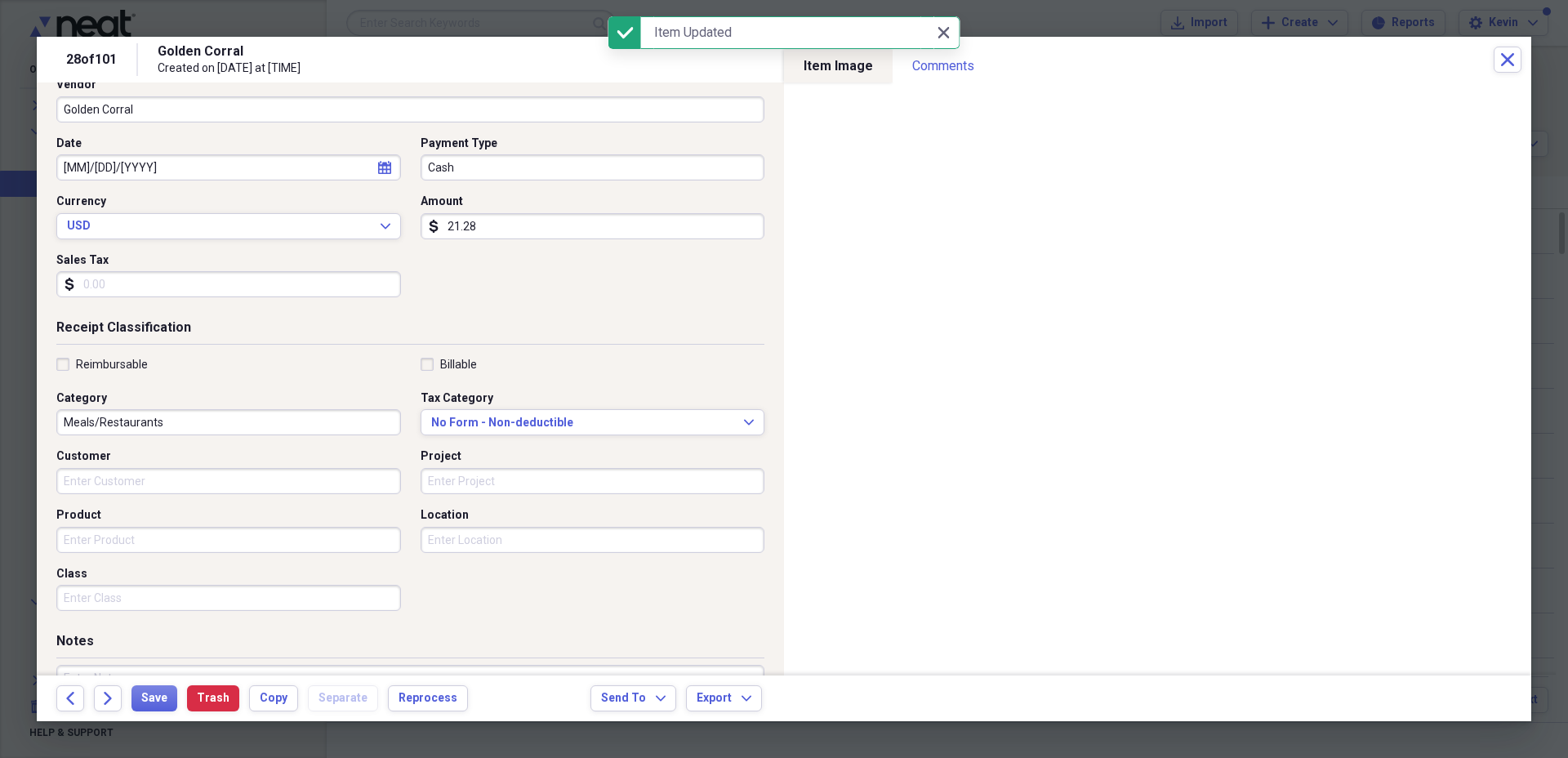 scroll, scrollTop: 241, scrollLeft: 0, axis: vertical 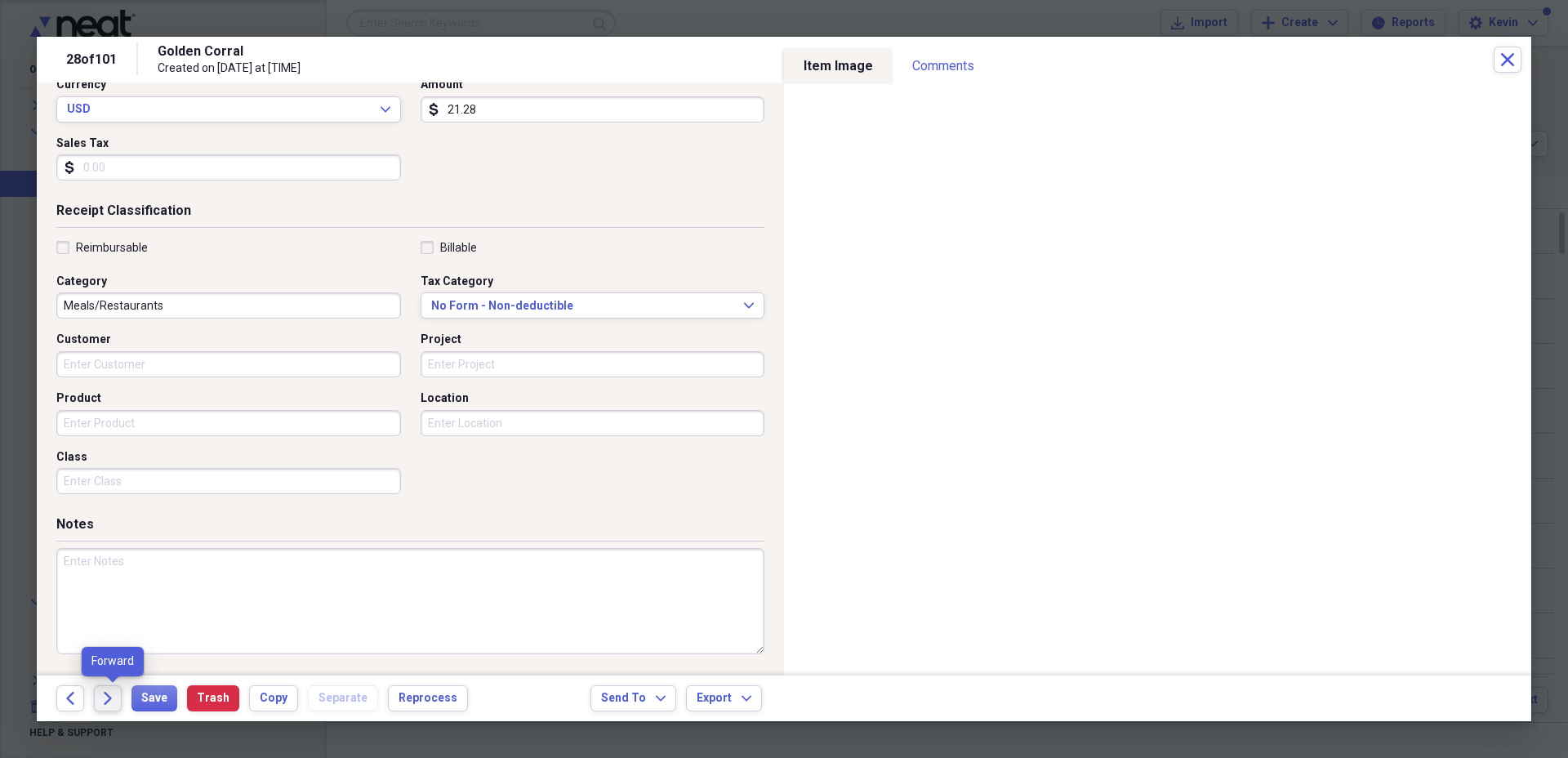 click on "Forward" 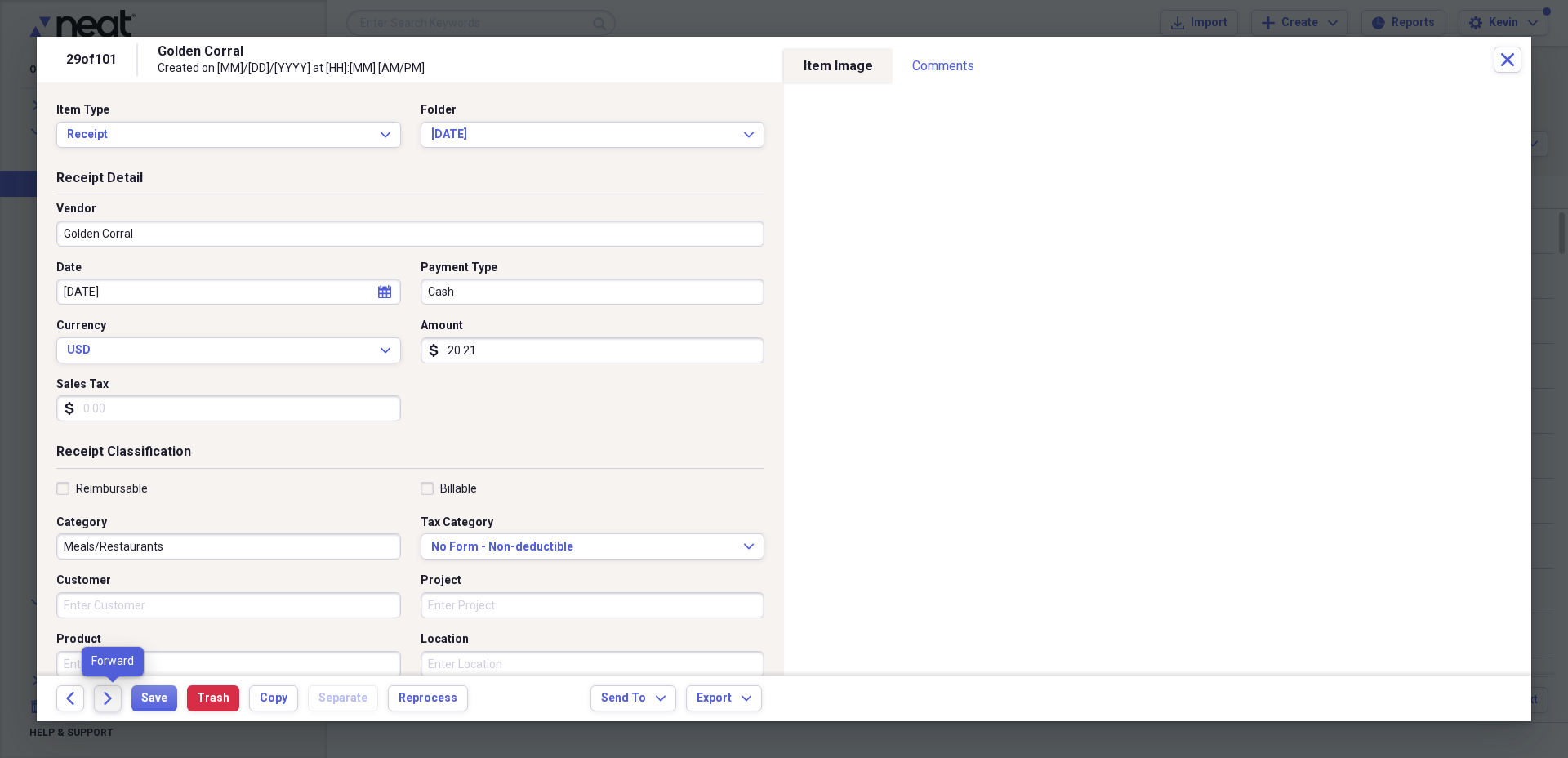 click on "Forward" 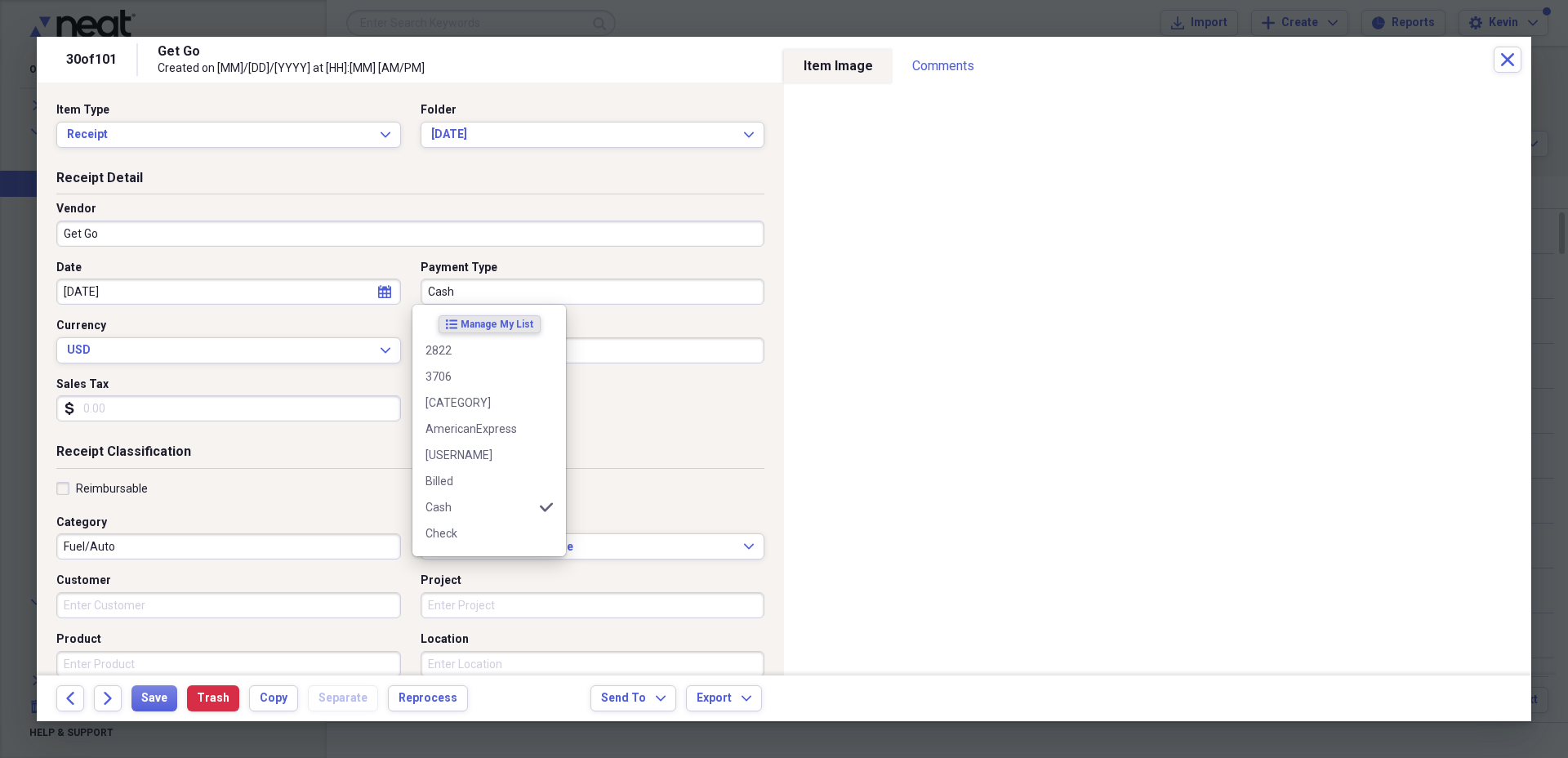 click on "Cash" at bounding box center (593, 292) 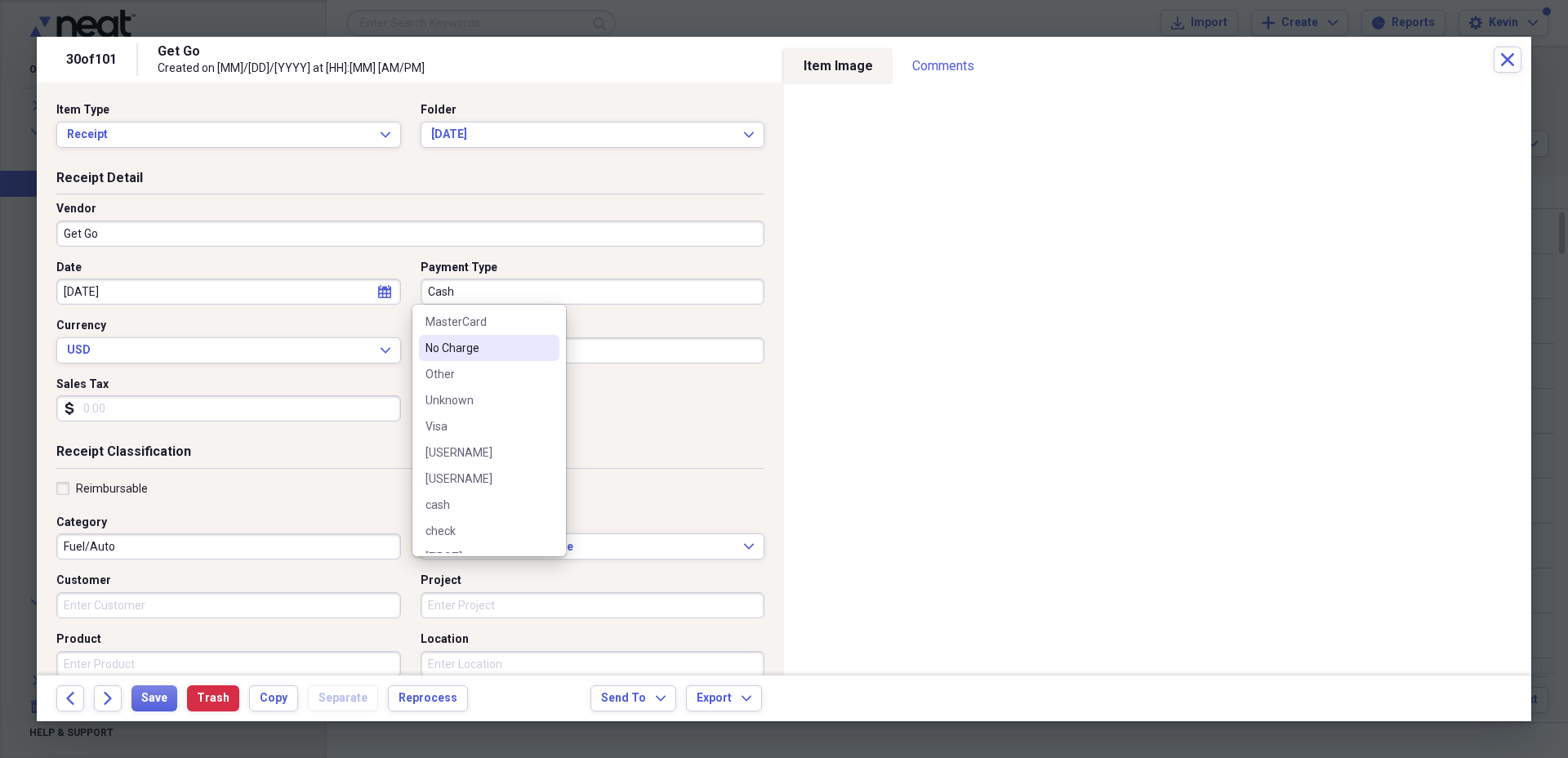 scroll, scrollTop: 572, scrollLeft: 0, axis: vertical 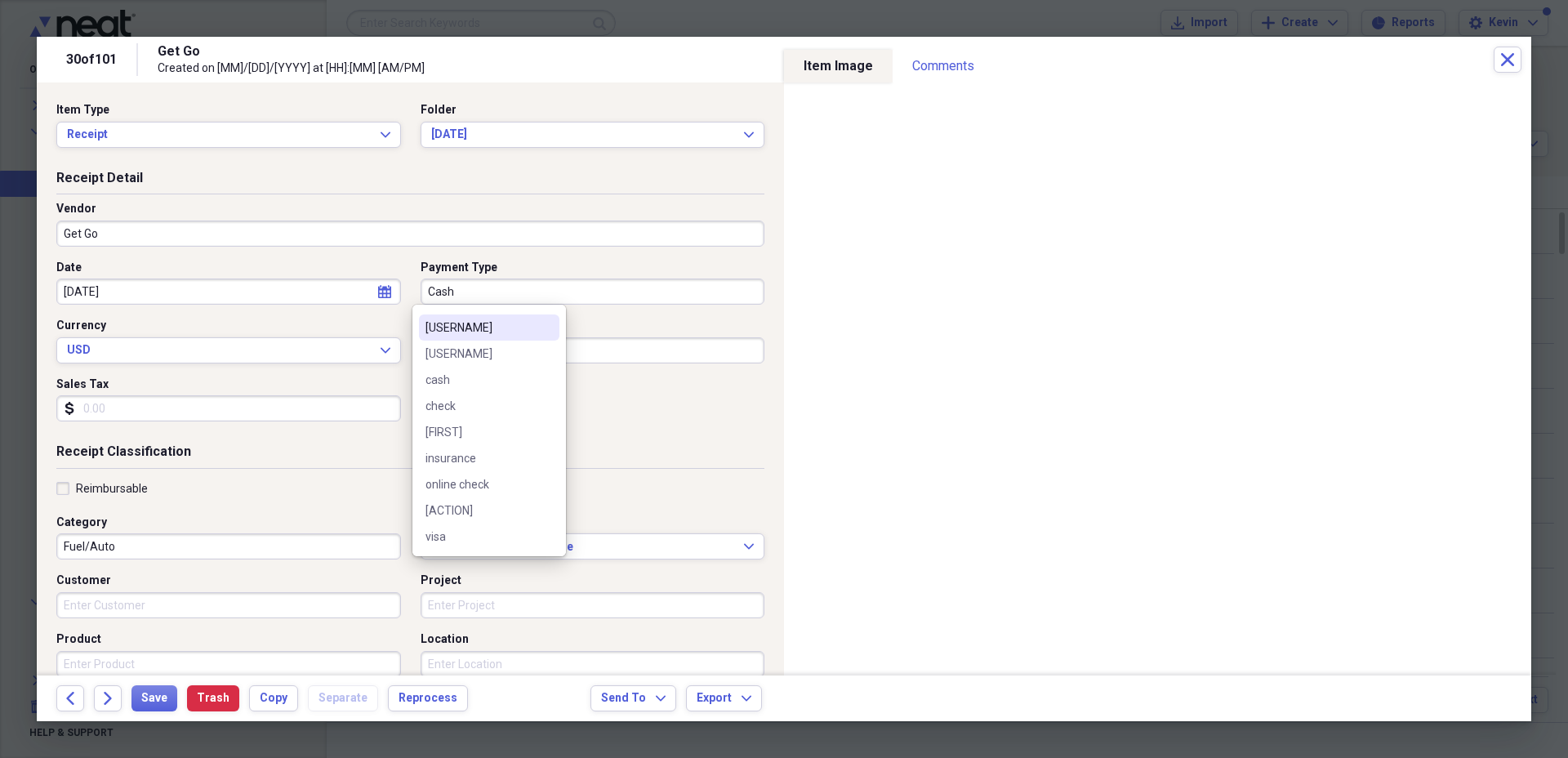 click on "[USERNAME]" at bounding box center [479, 328] 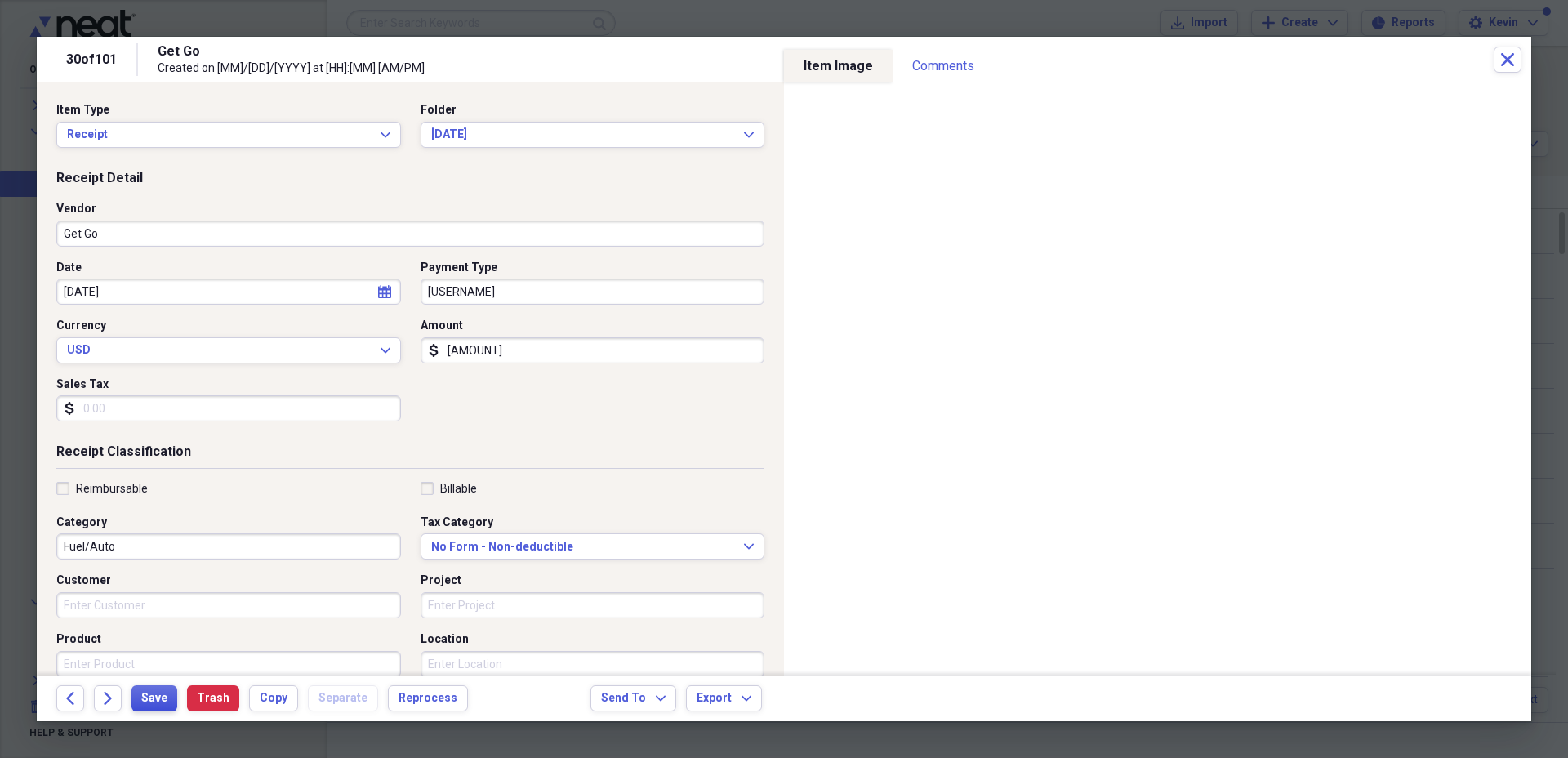 click on "Save" at bounding box center (154, 698) 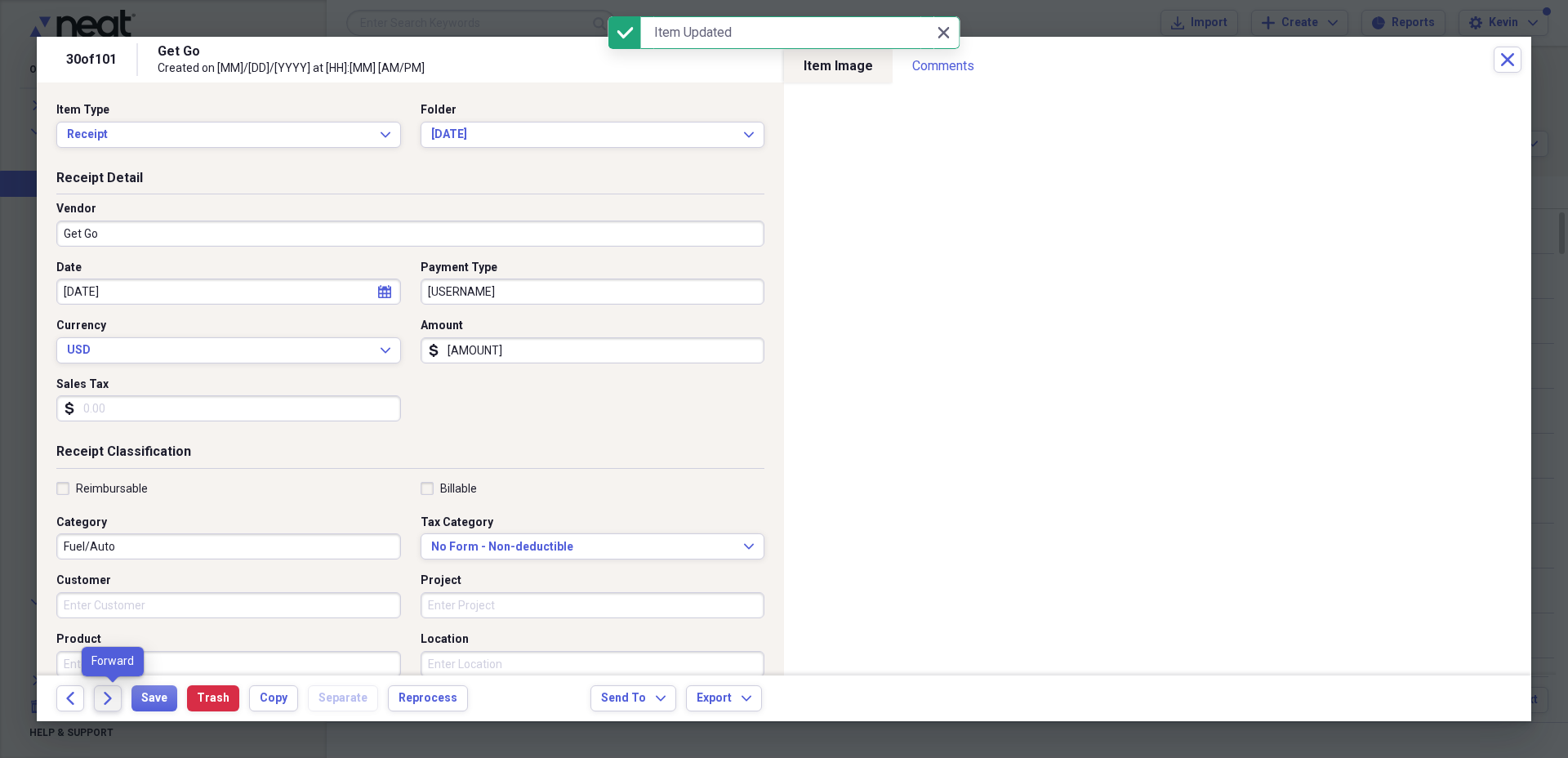 click 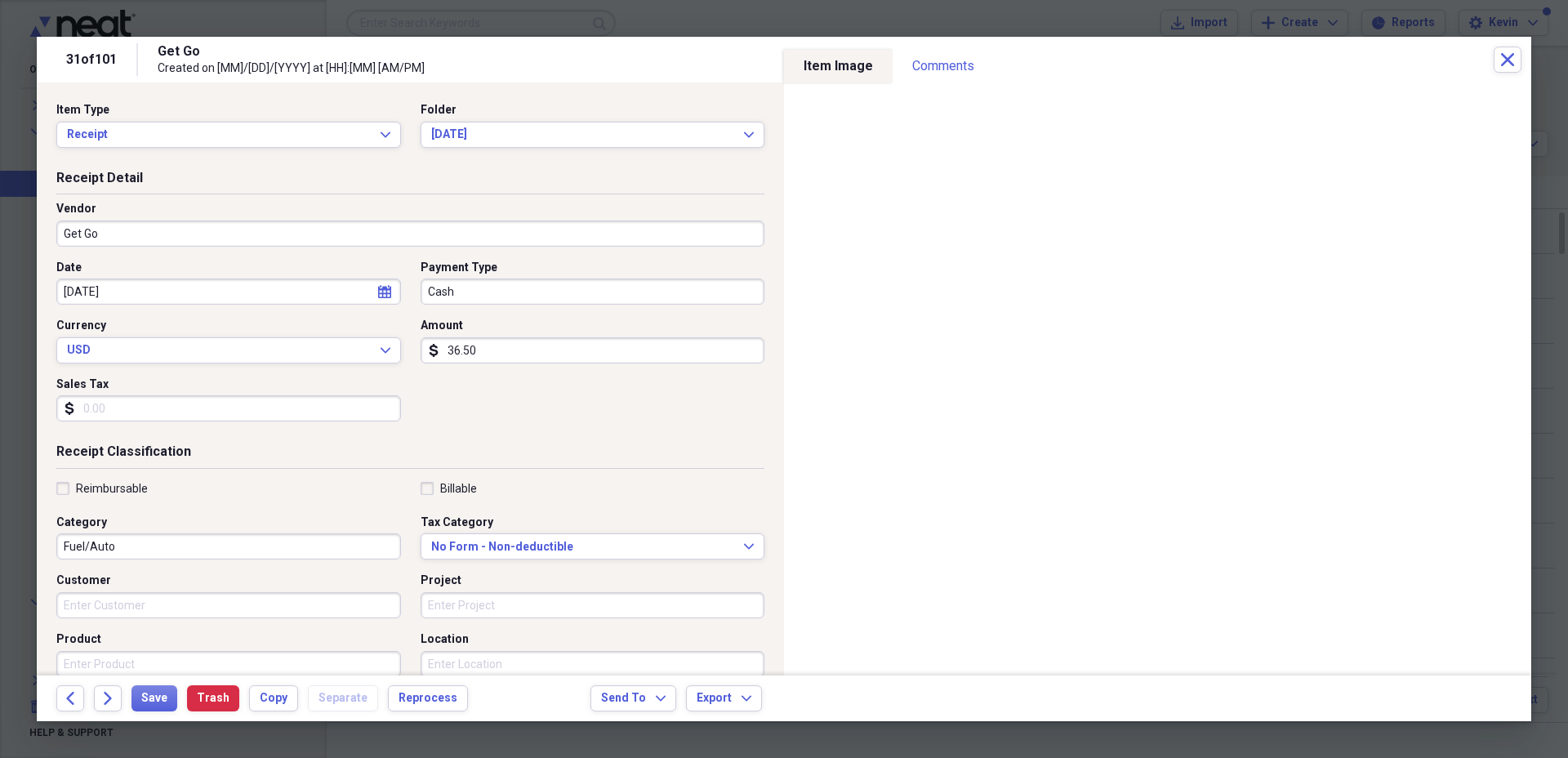 click on "Cash" at bounding box center (593, 292) 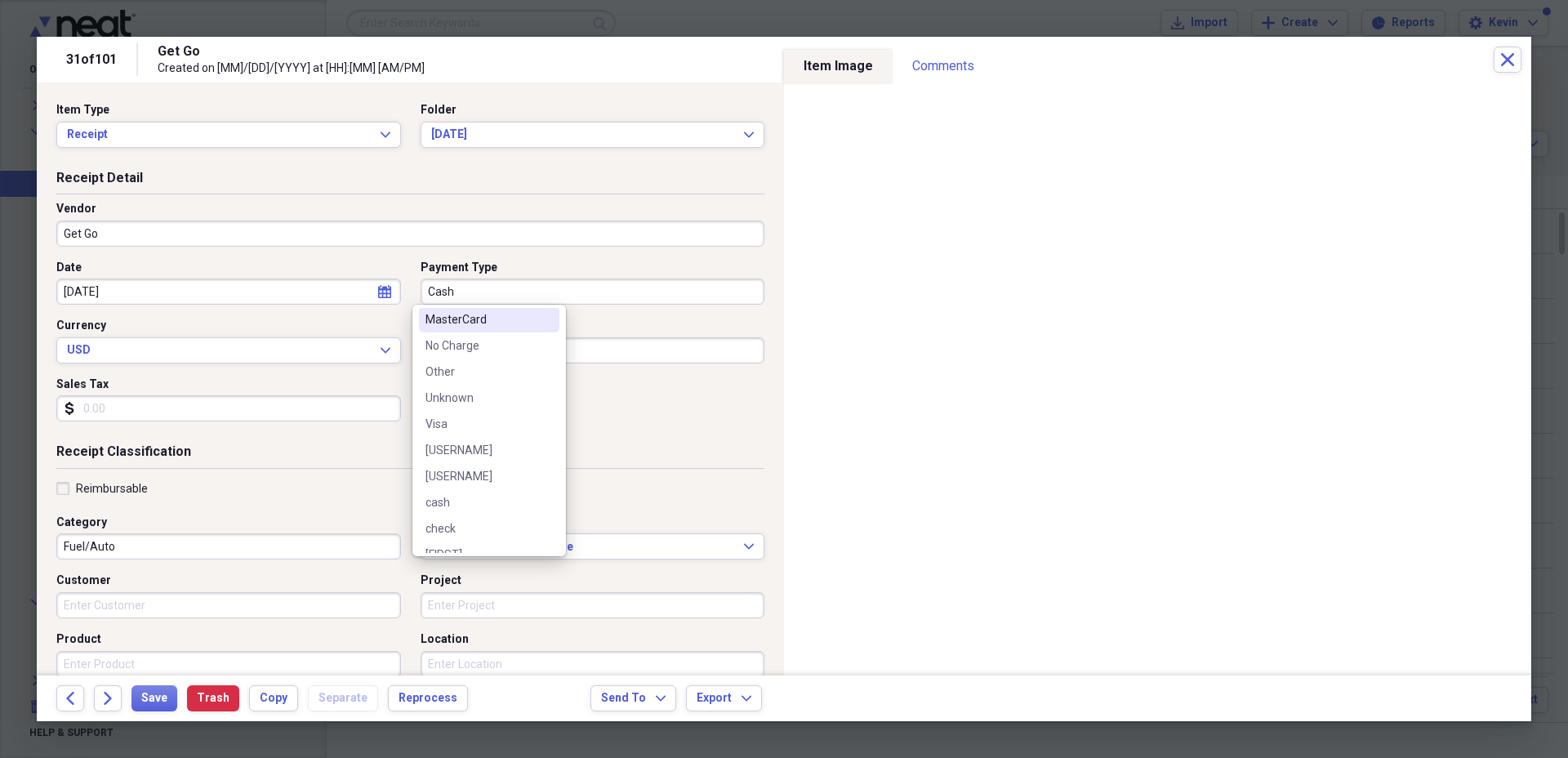 scroll, scrollTop: 572, scrollLeft: 0, axis: vertical 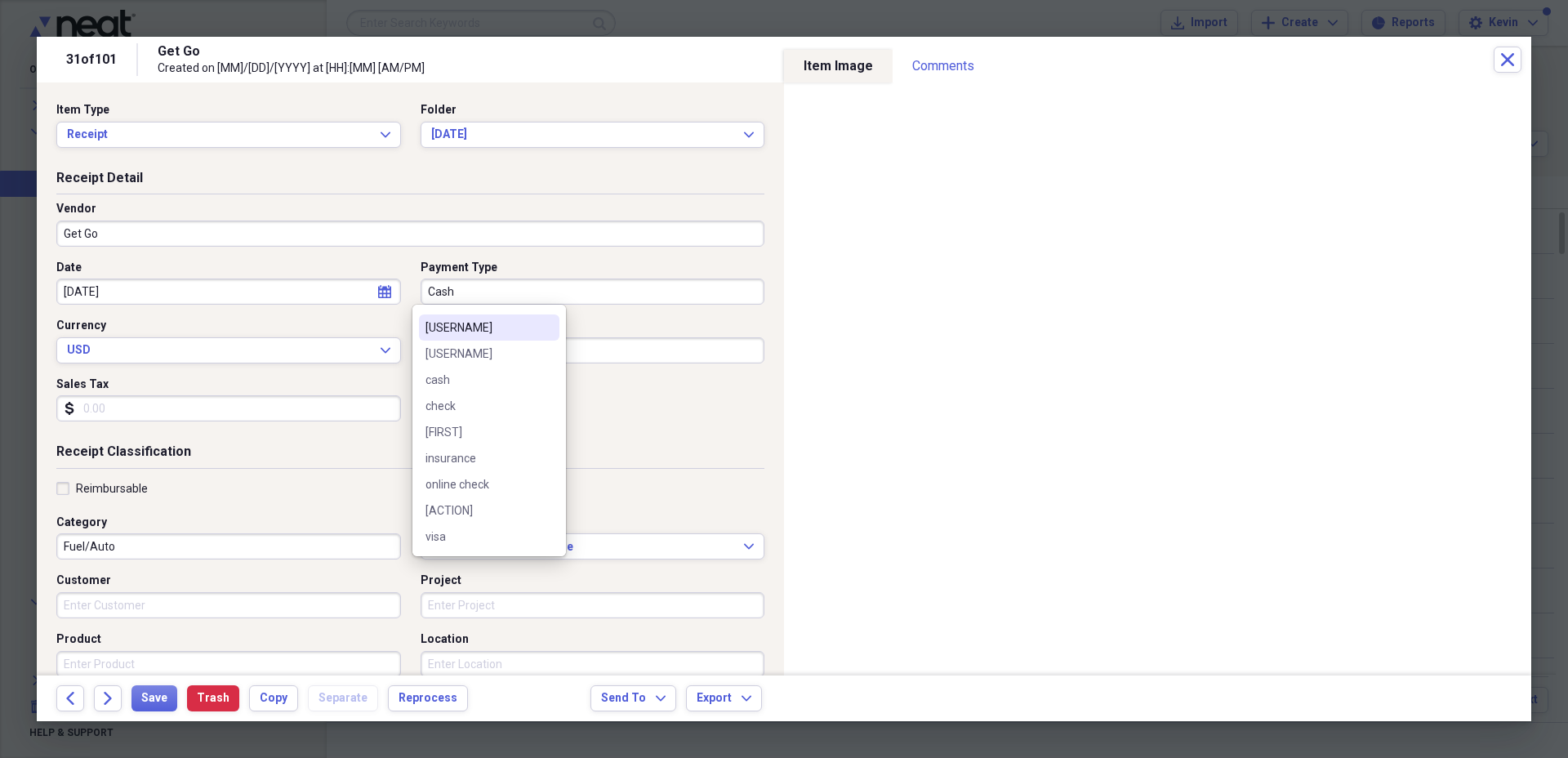 click on "[USERNAME]" at bounding box center [479, 328] 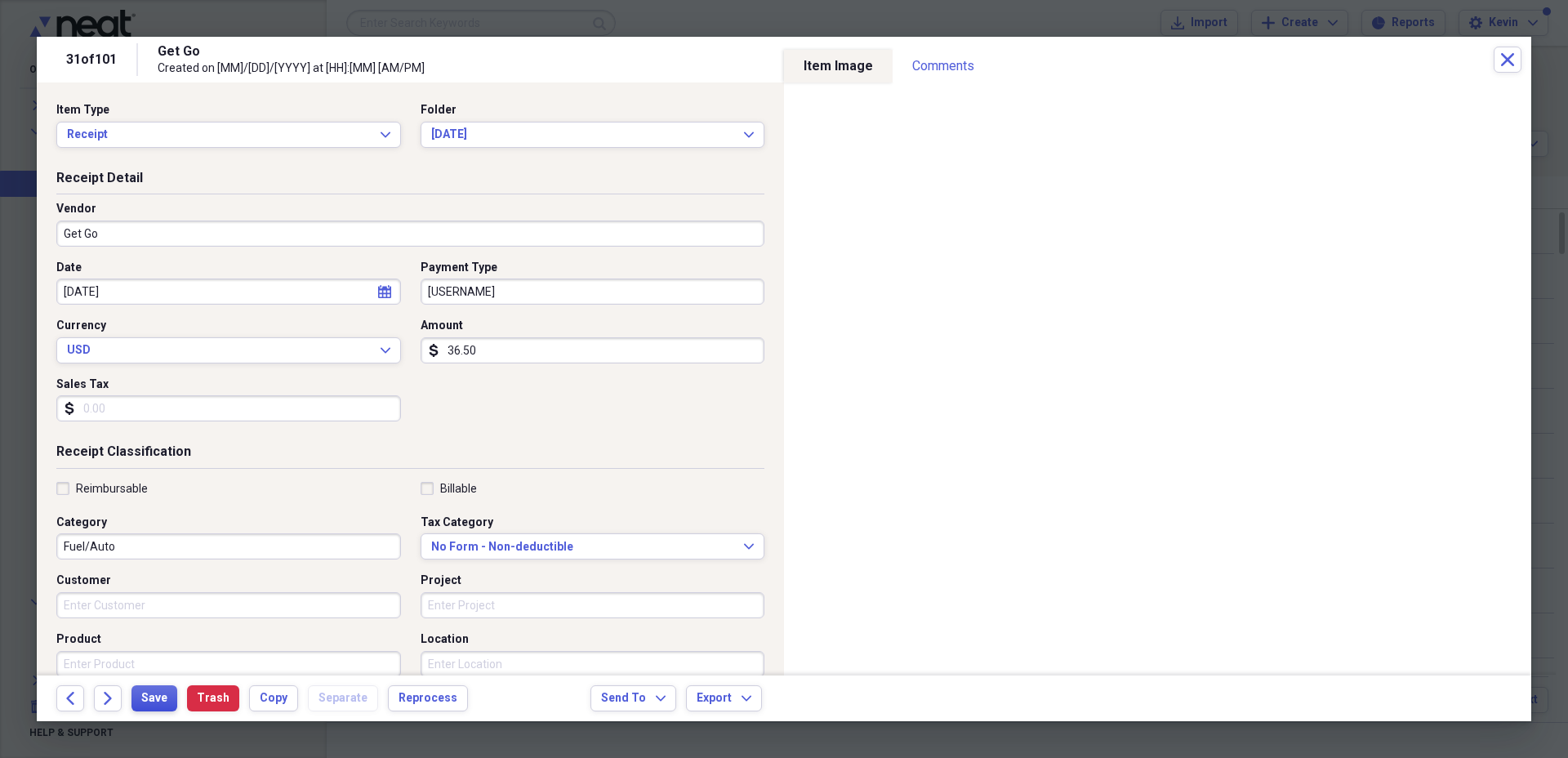 click on "Save" at bounding box center [154, 698] 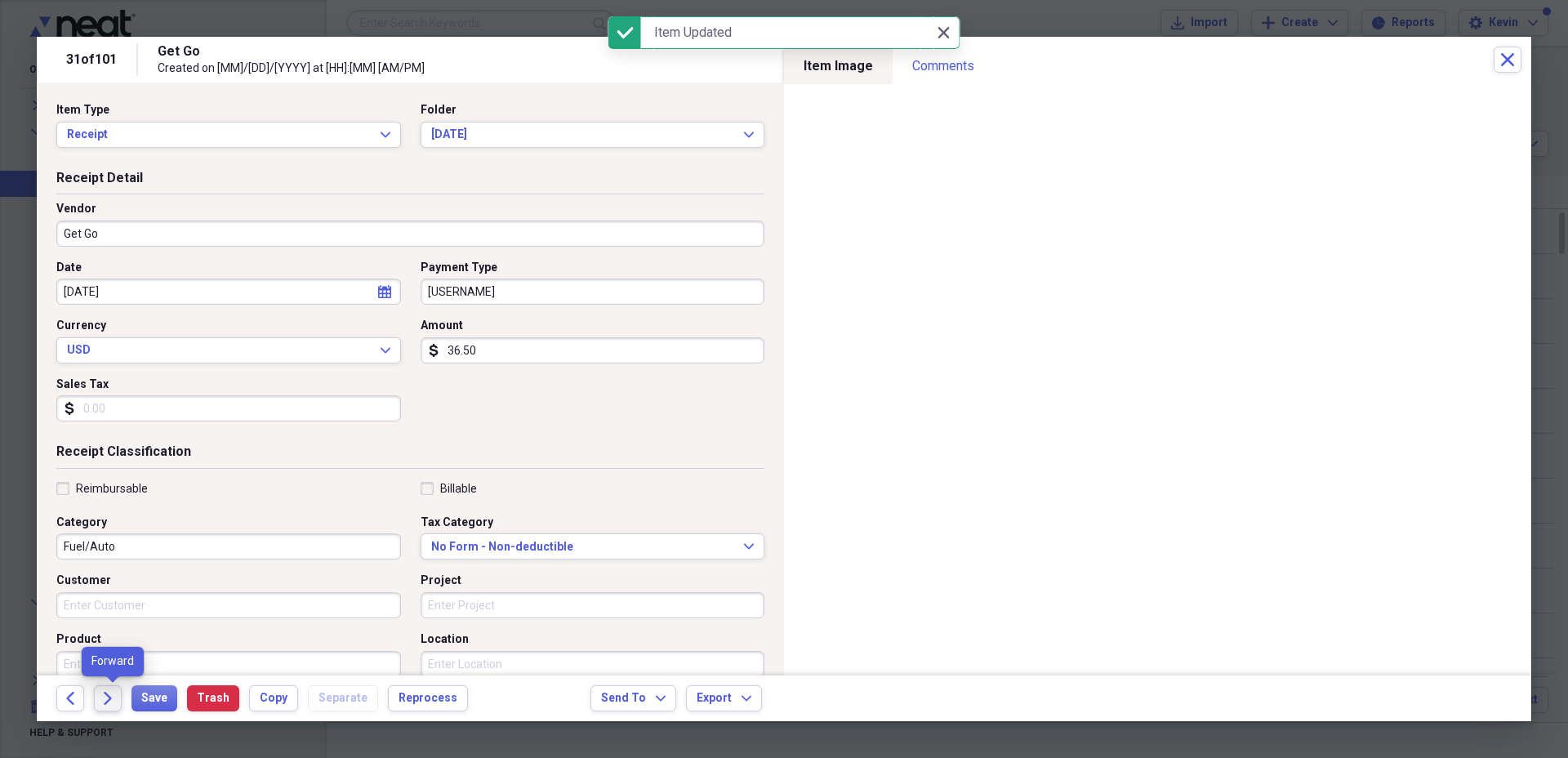 click on "Forward" 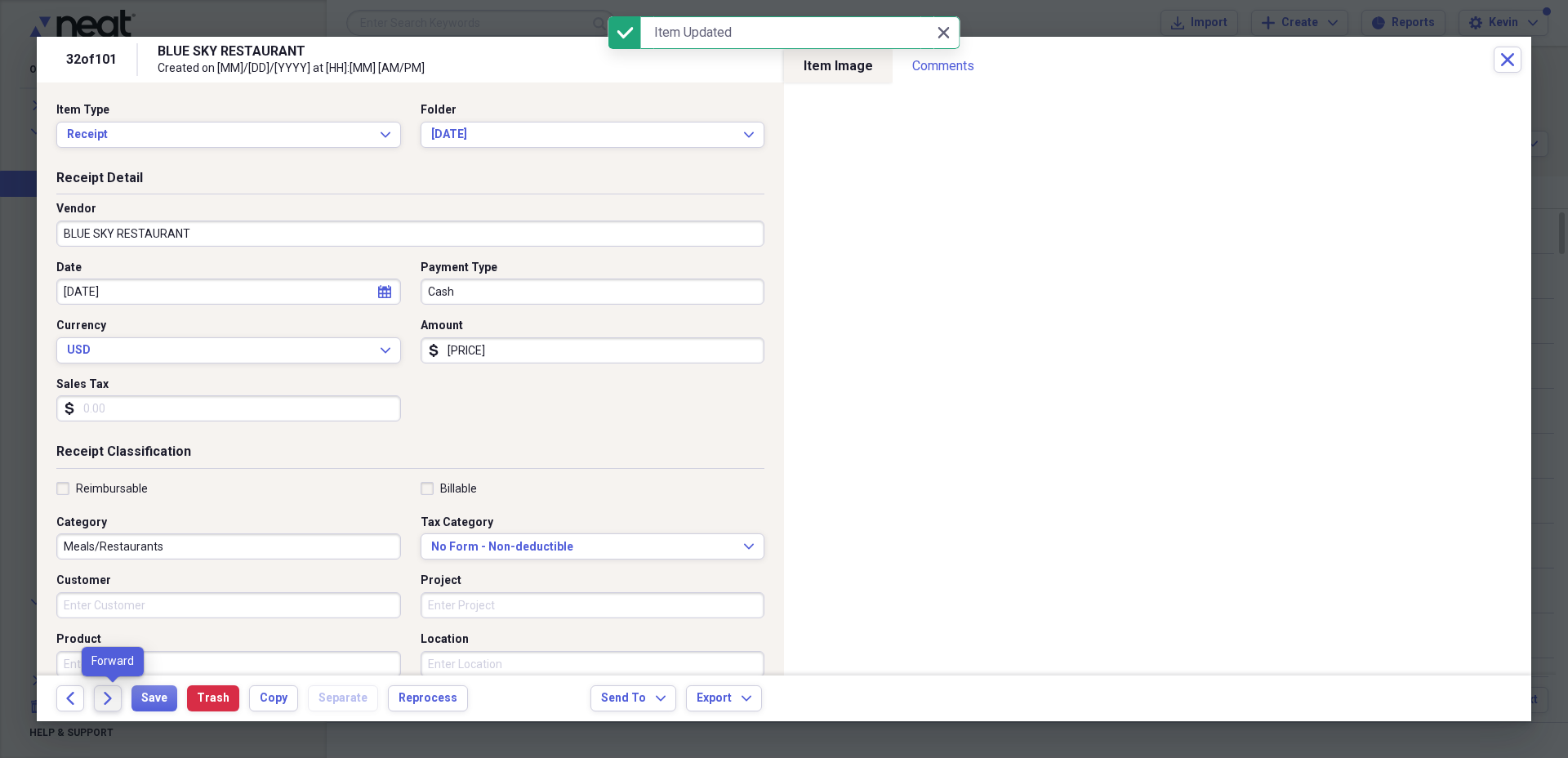 click on "Forward" 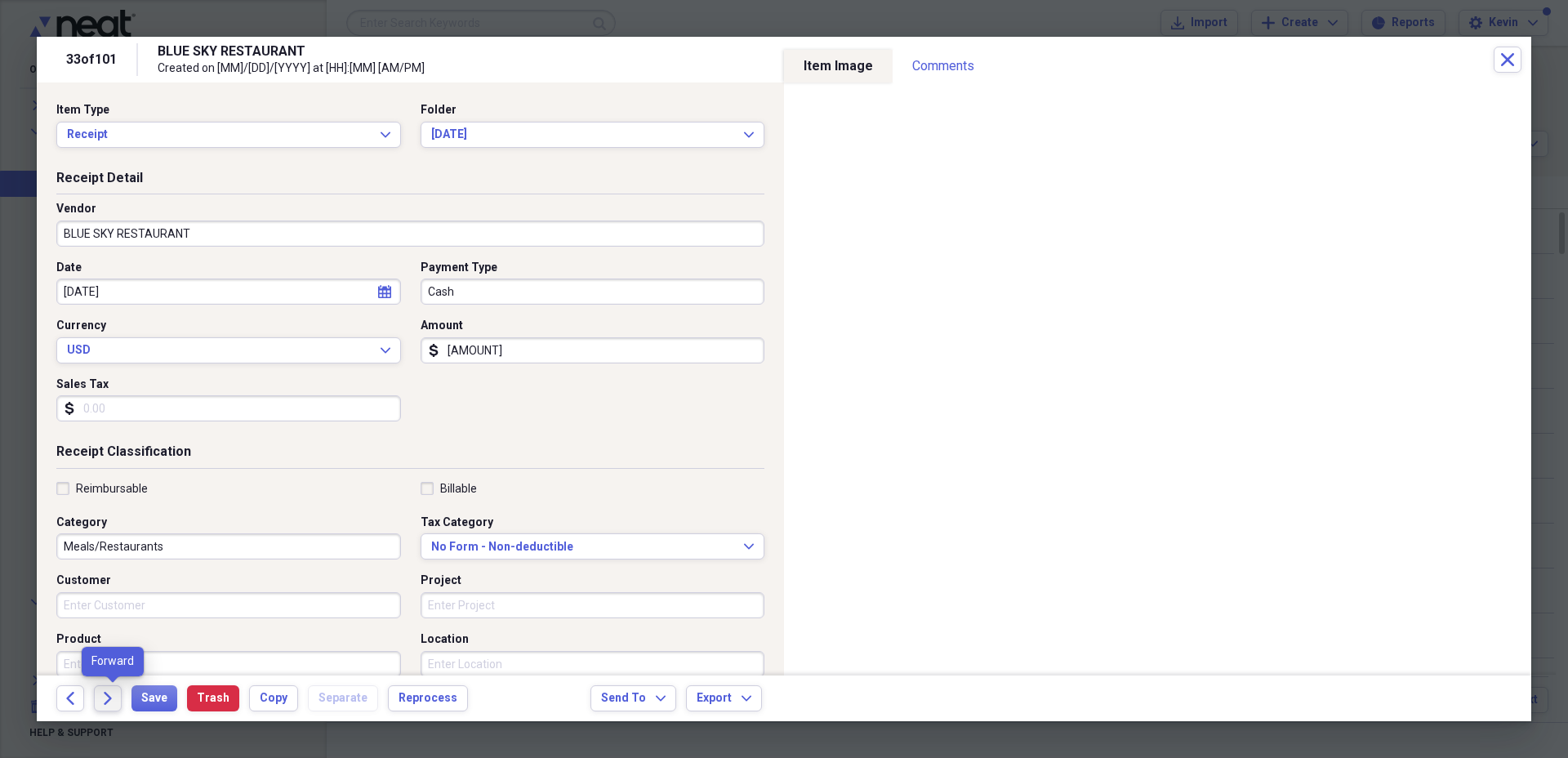 click on "Forward" 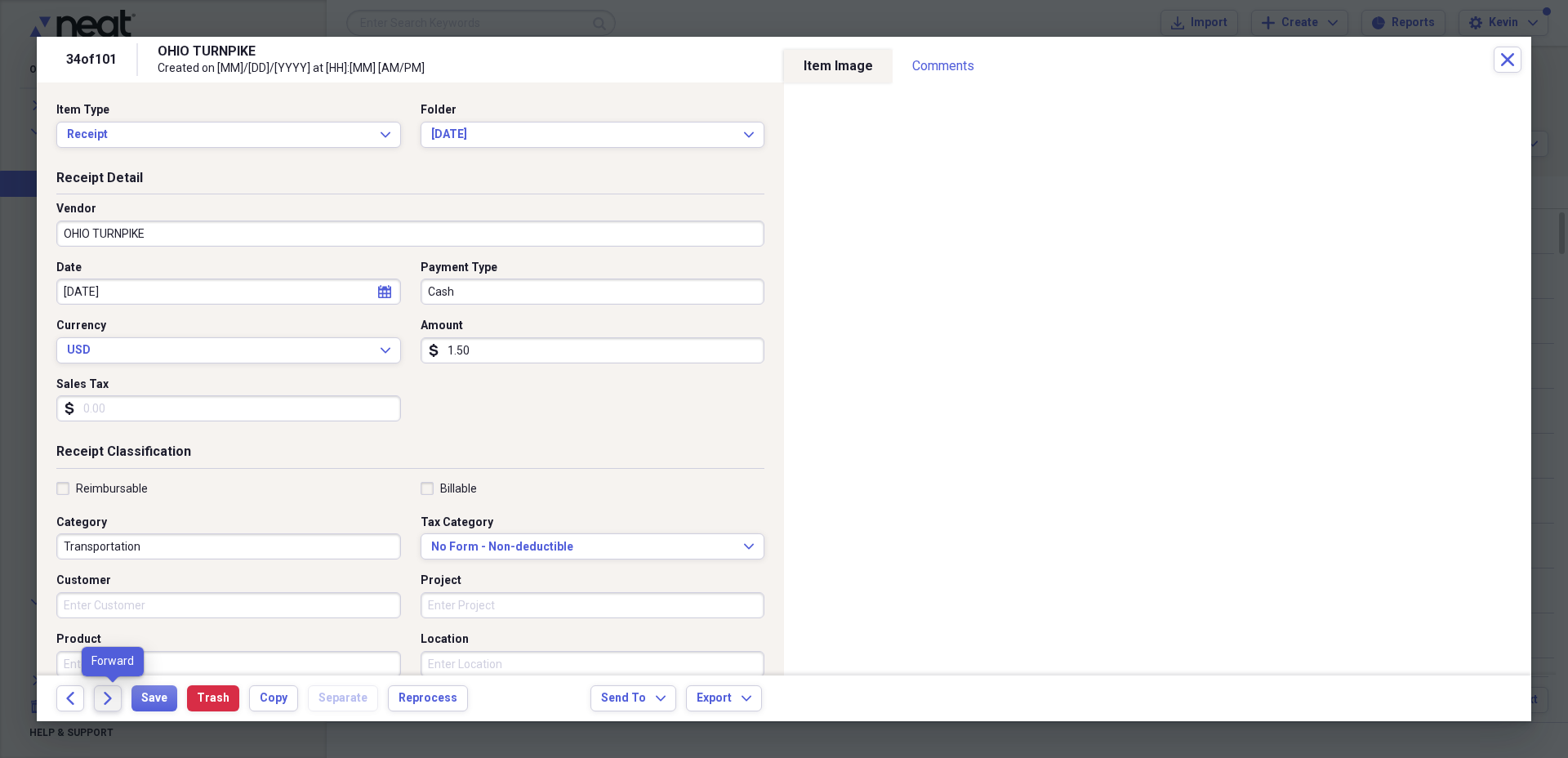 click on "Forward" 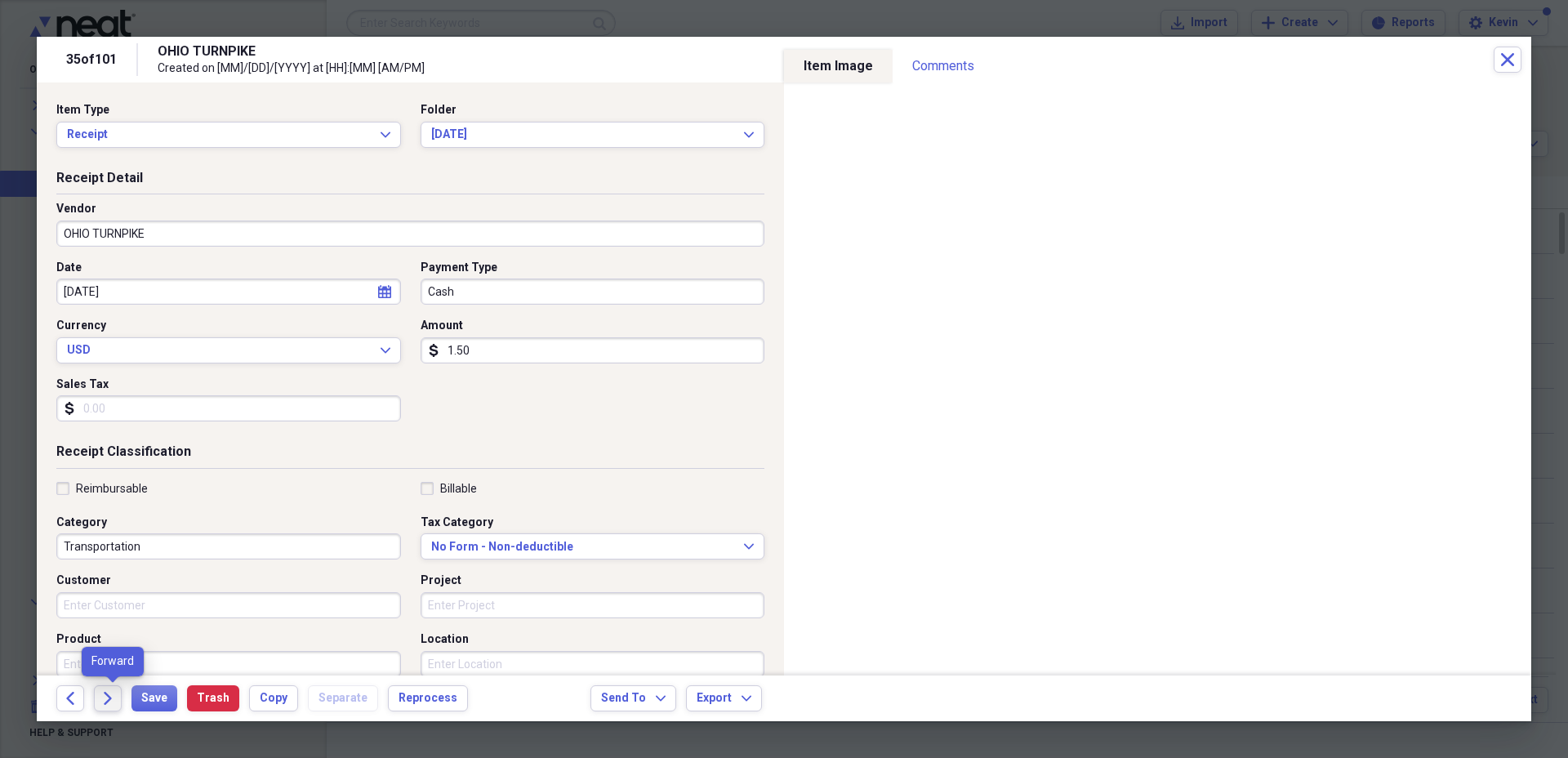 click on "Forward" 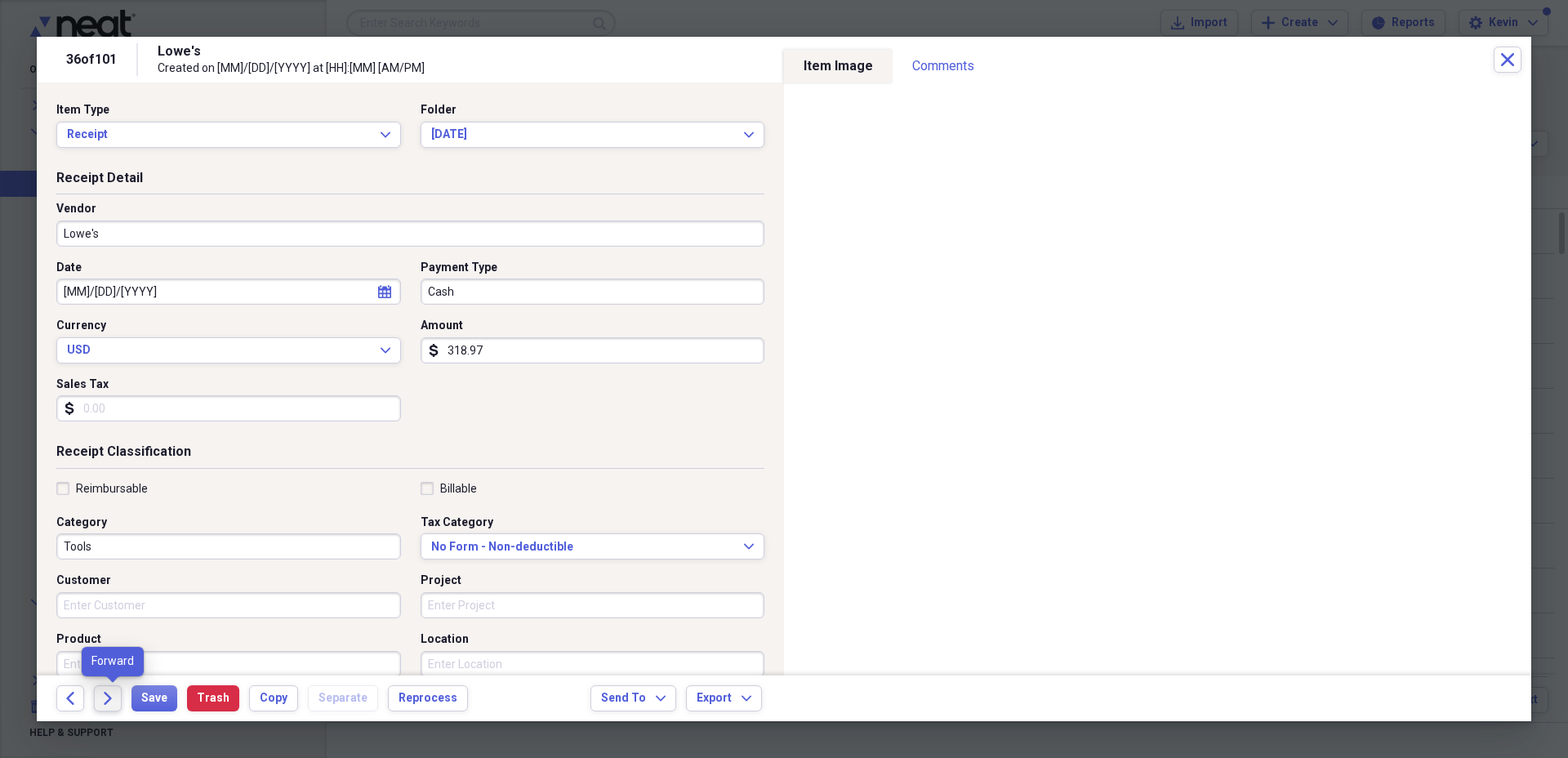 click on "Forward" 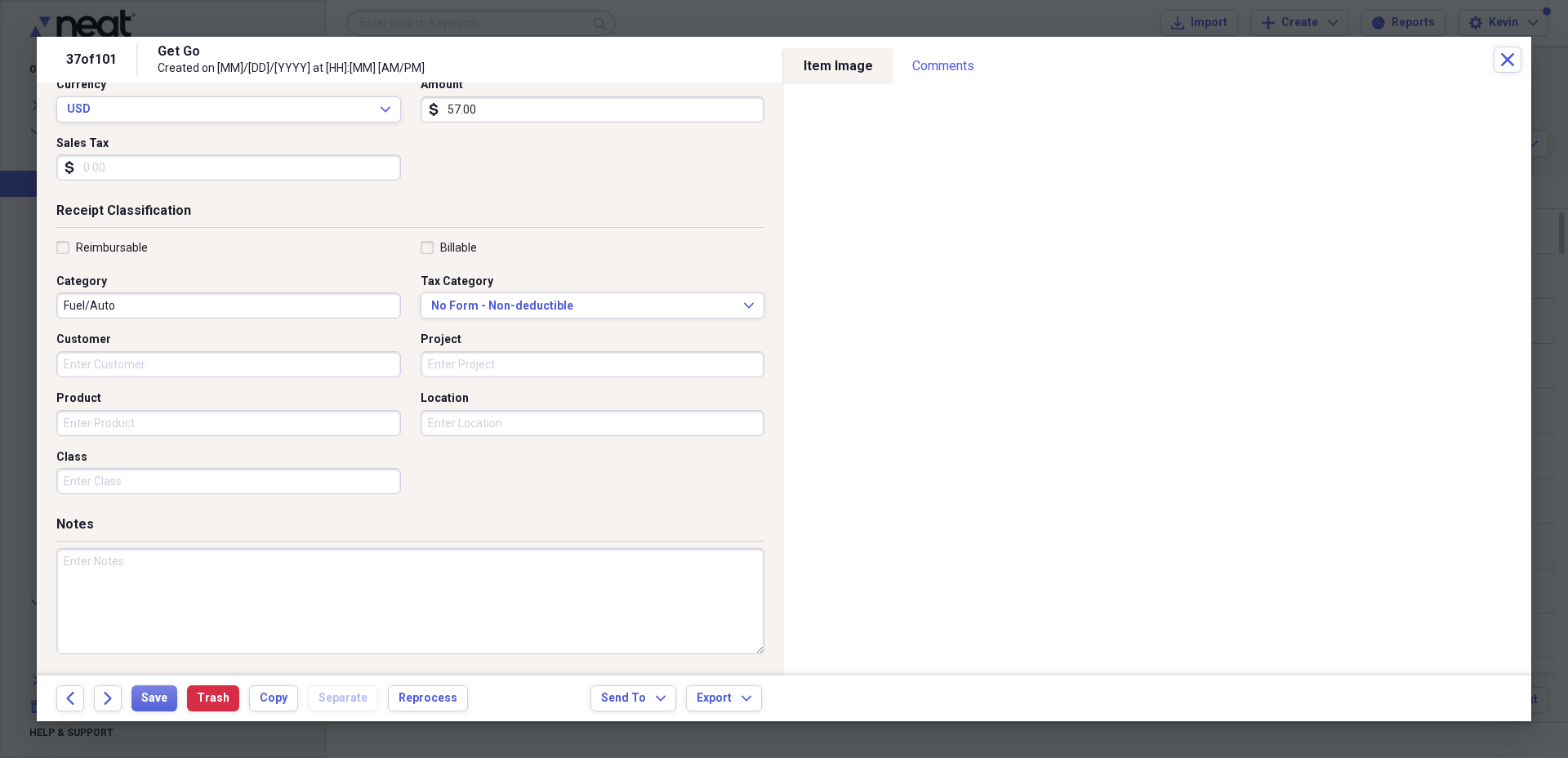 scroll, scrollTop: 0, scrollLeft: 0, axis: both 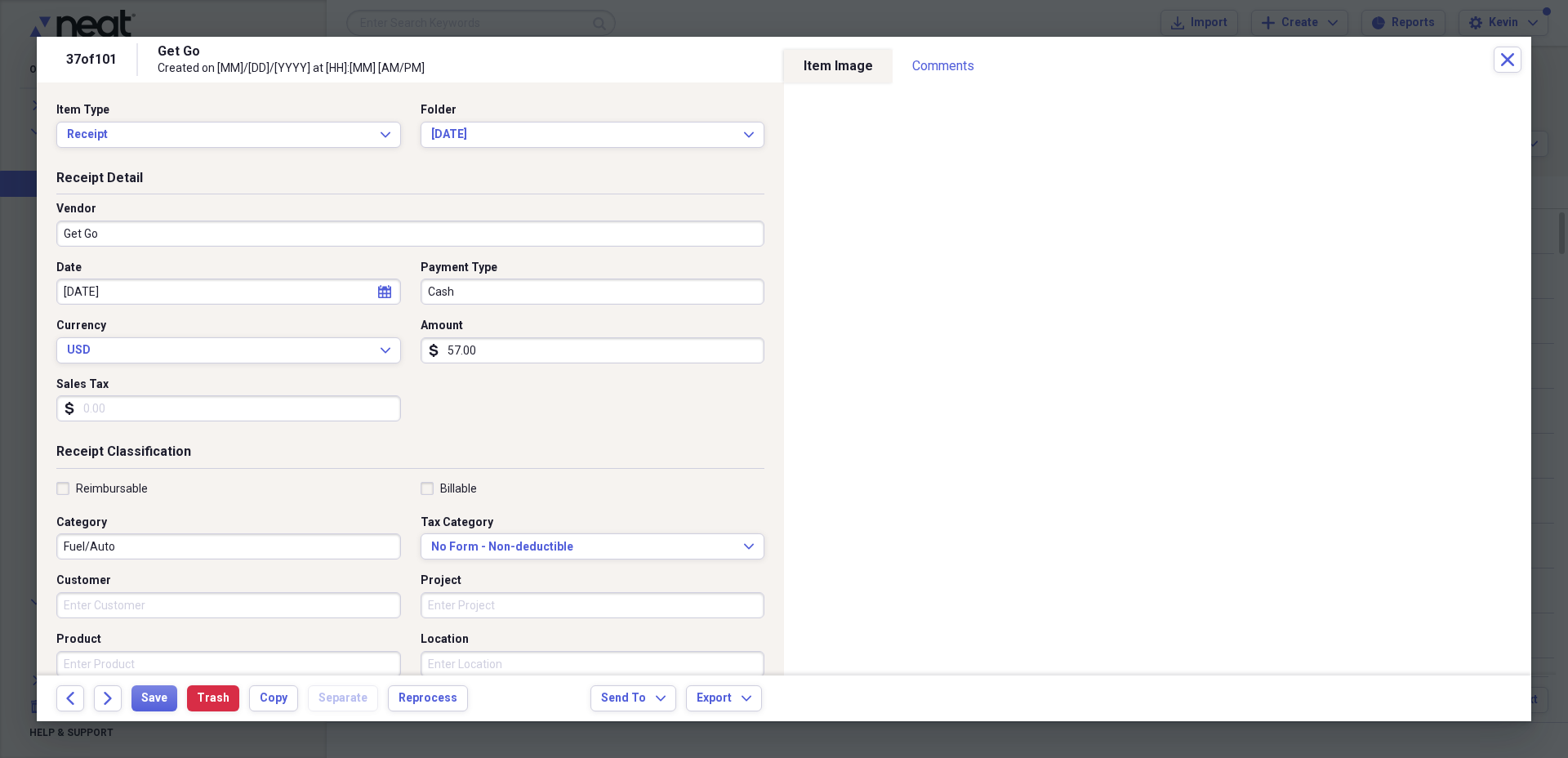 click on "Cash" at bounding box center (593, 292) 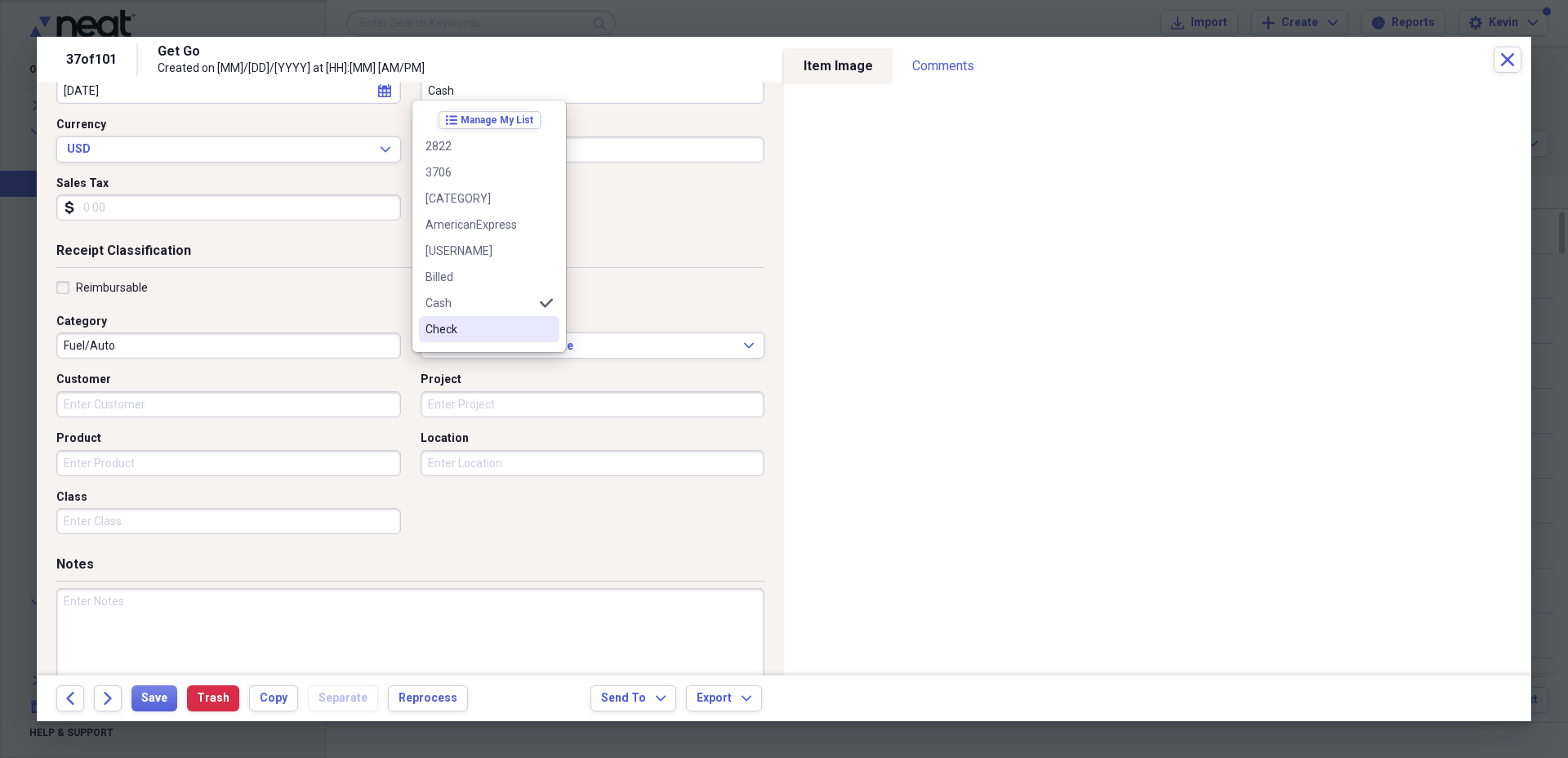 scroll, scrollTop: 204, scrollLeft: 0, axis: vertical 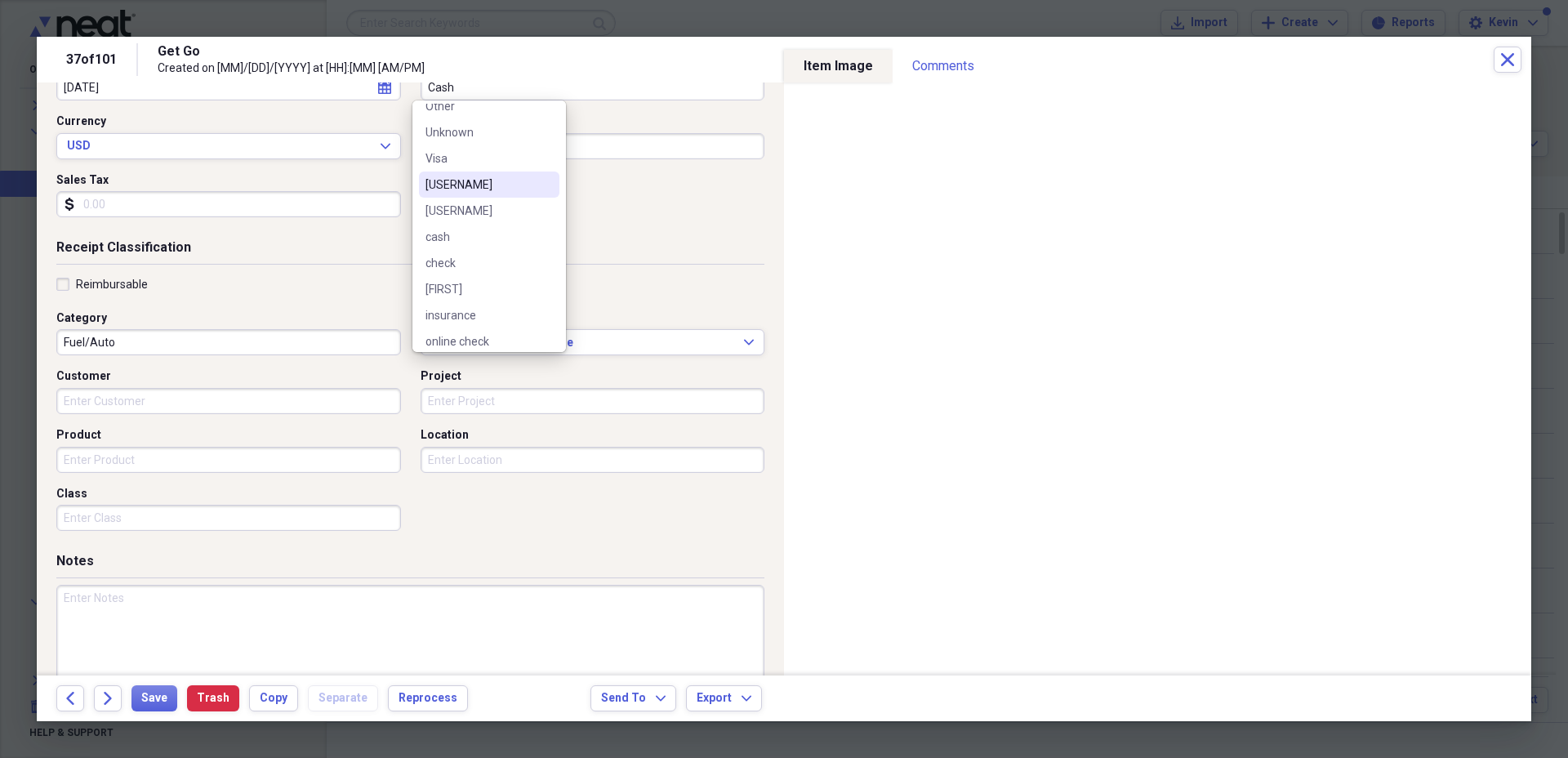 click on "[USERNAME]" at bounding box center (489, 185) 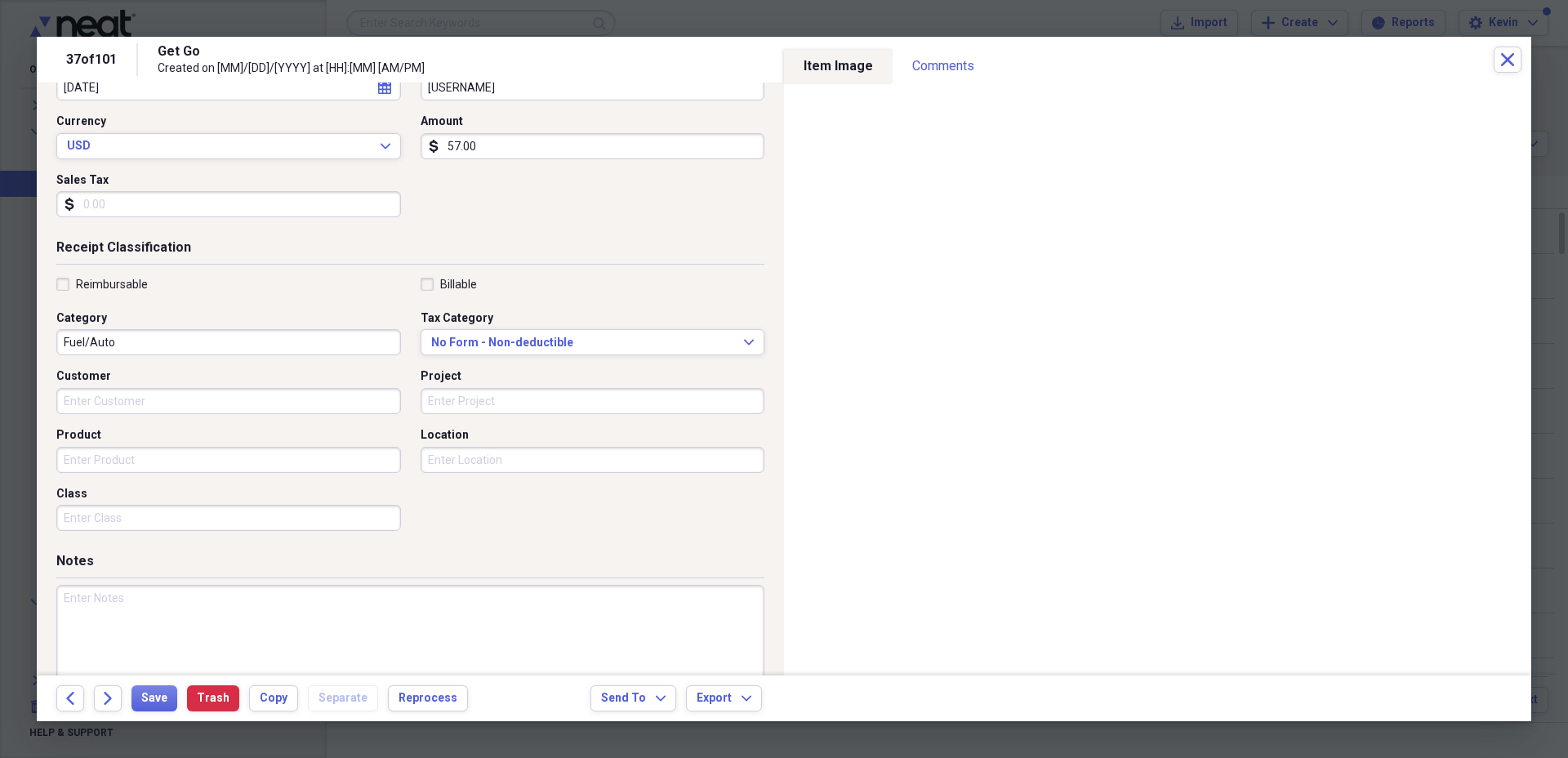 scroll, scrollTop: 196, scrollLeft: 0, axis: vertical 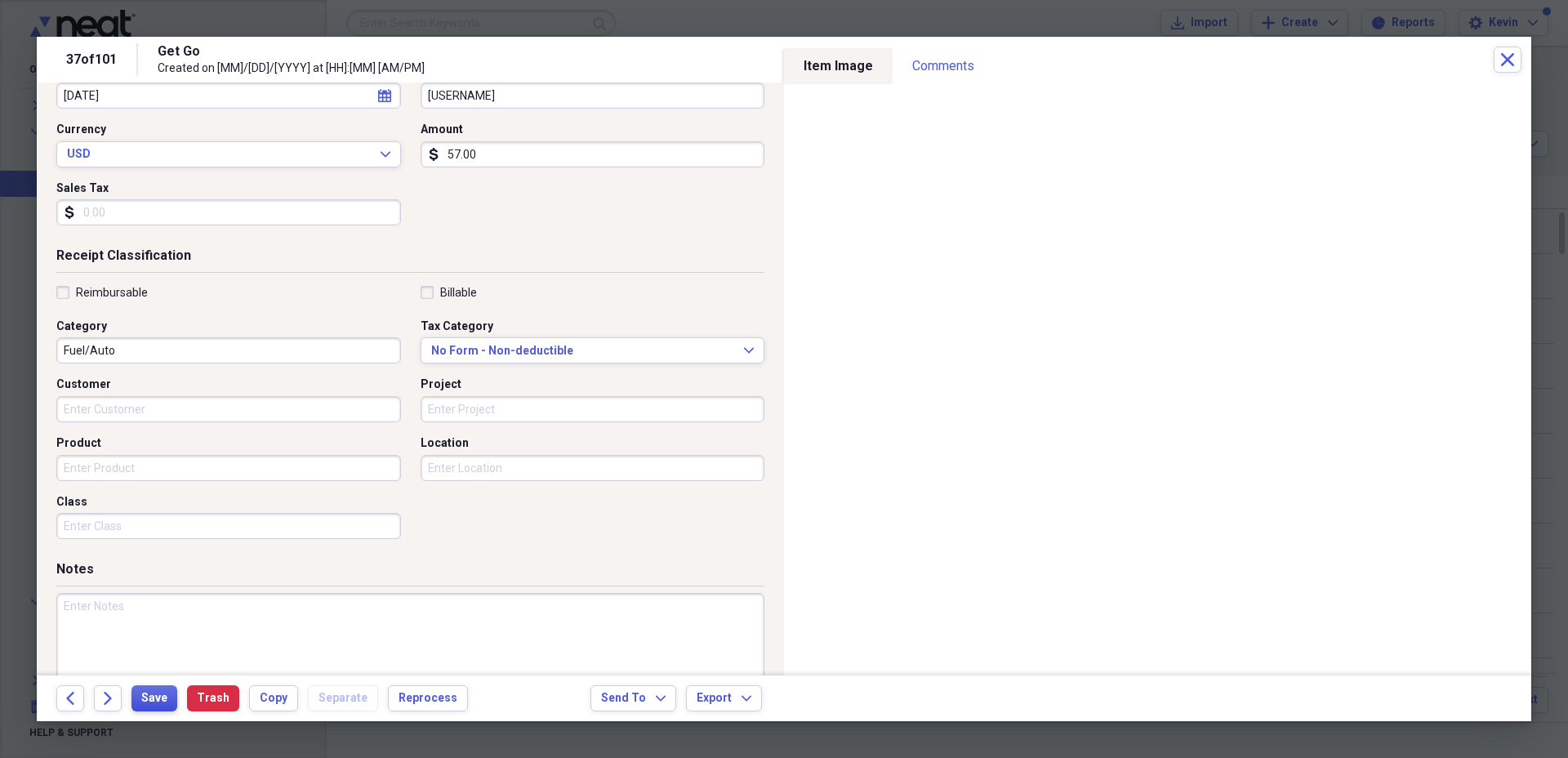 click on "Save" at bounding box center [154, 698] 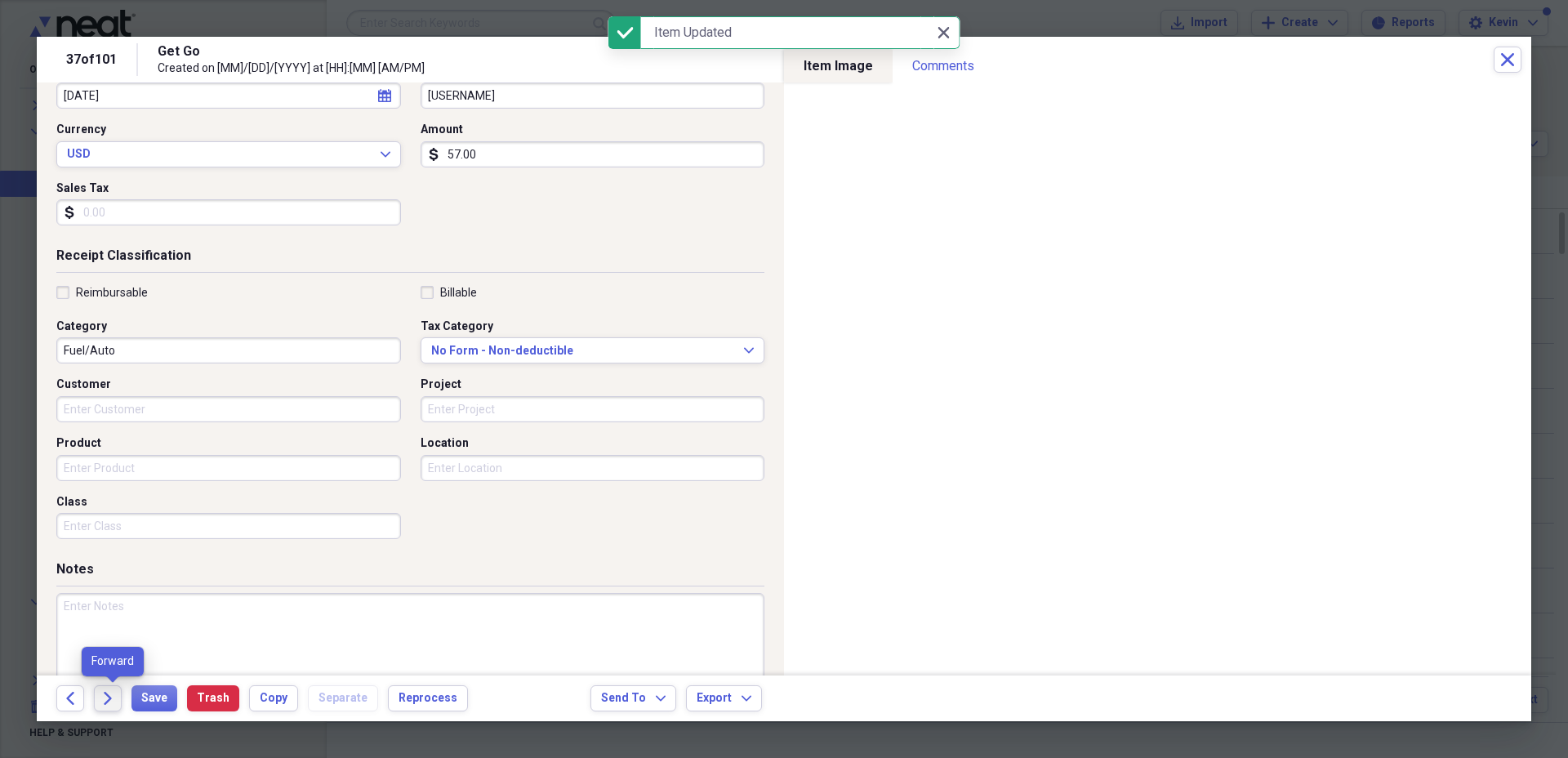click on "Forward" 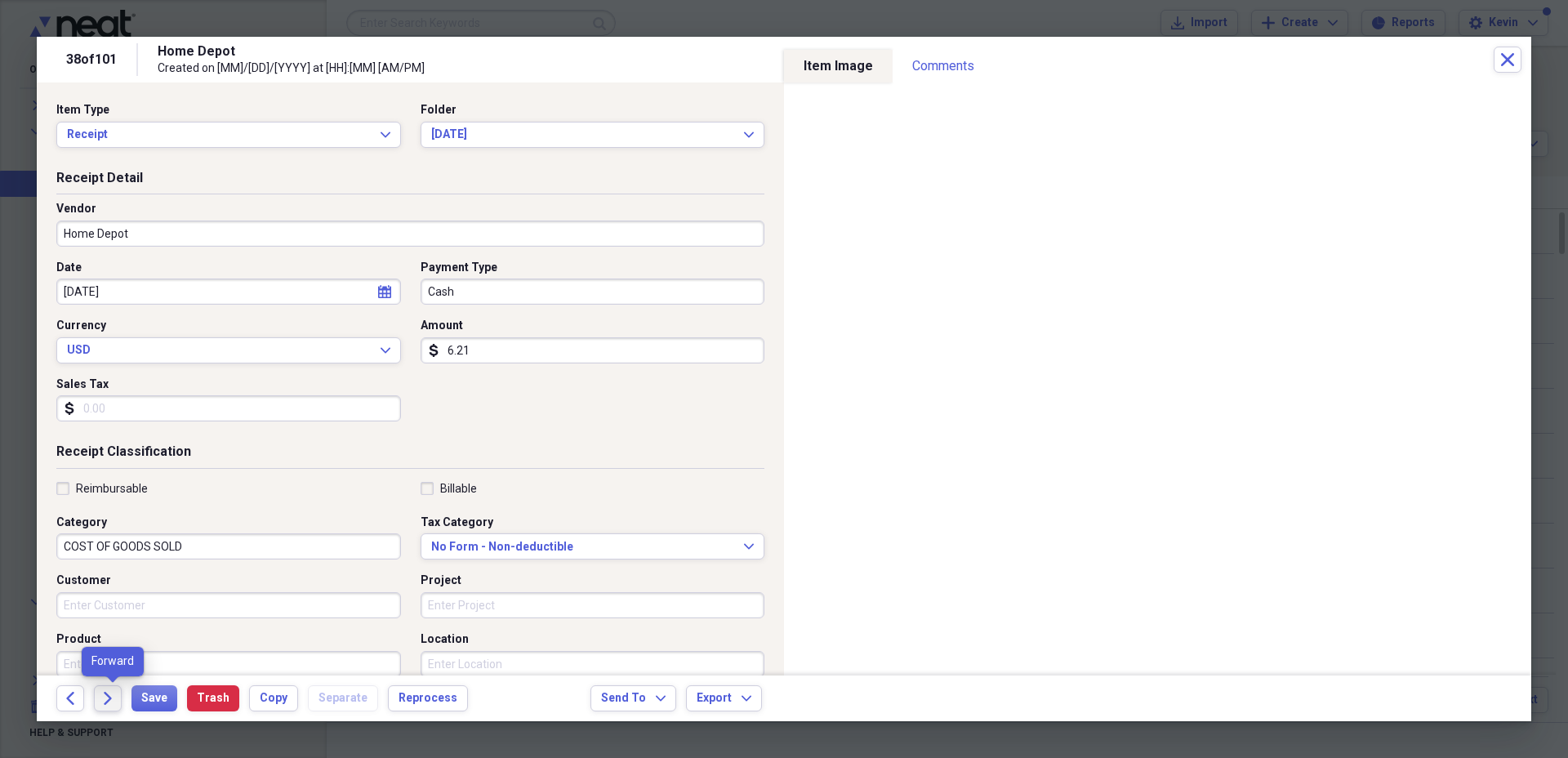 click on "Forward" 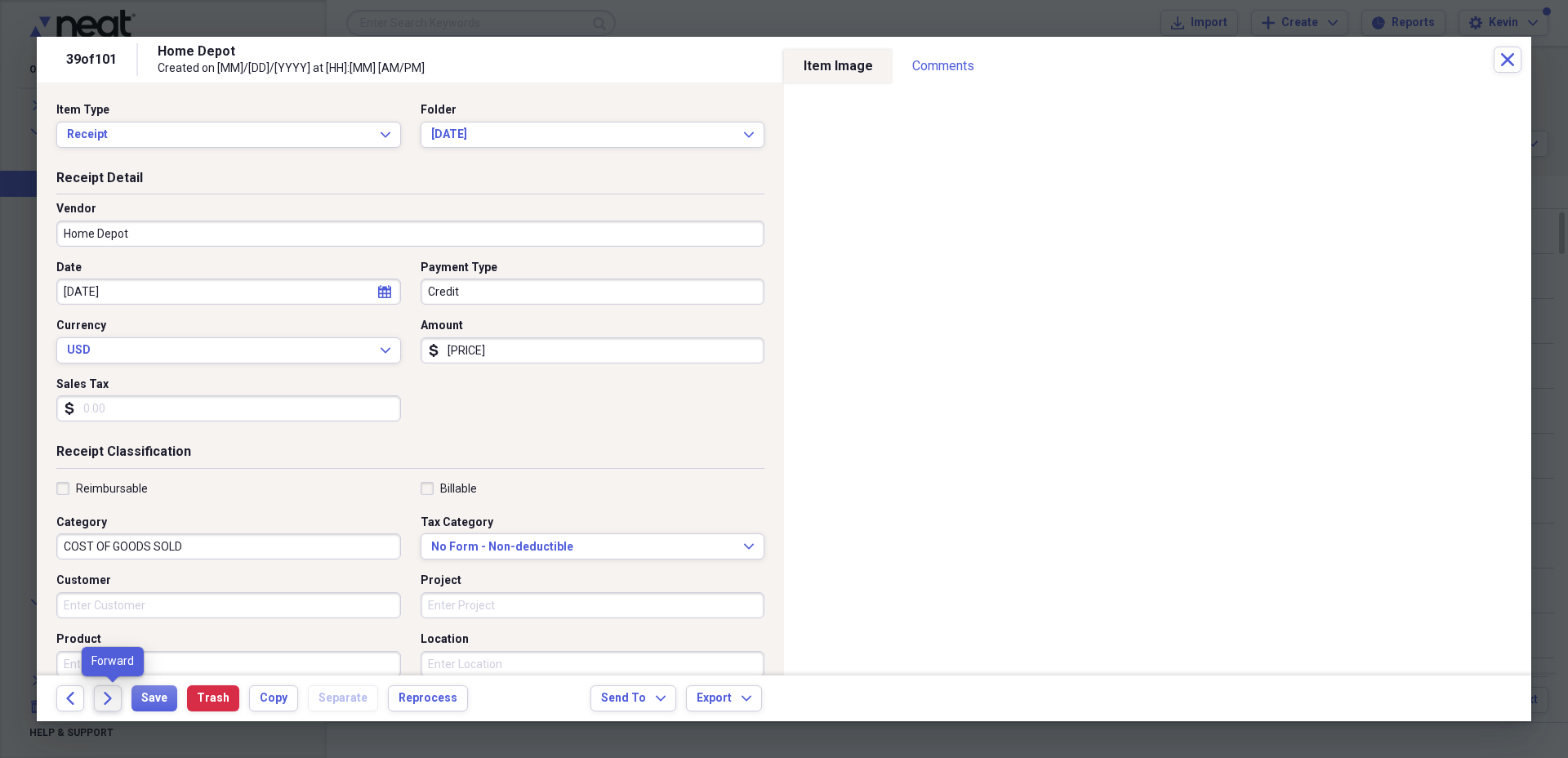 click on "Forward" 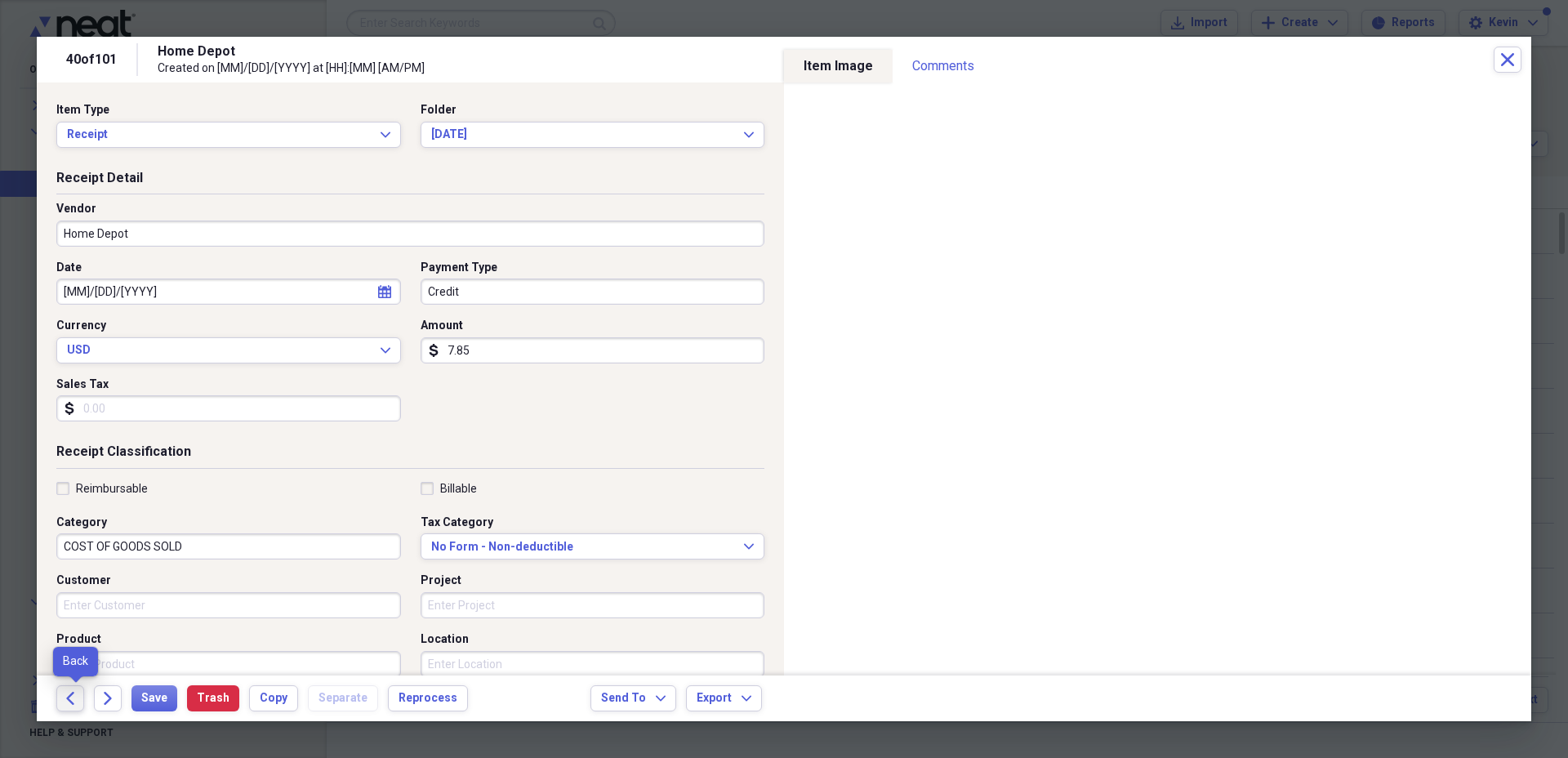 click on "Back" 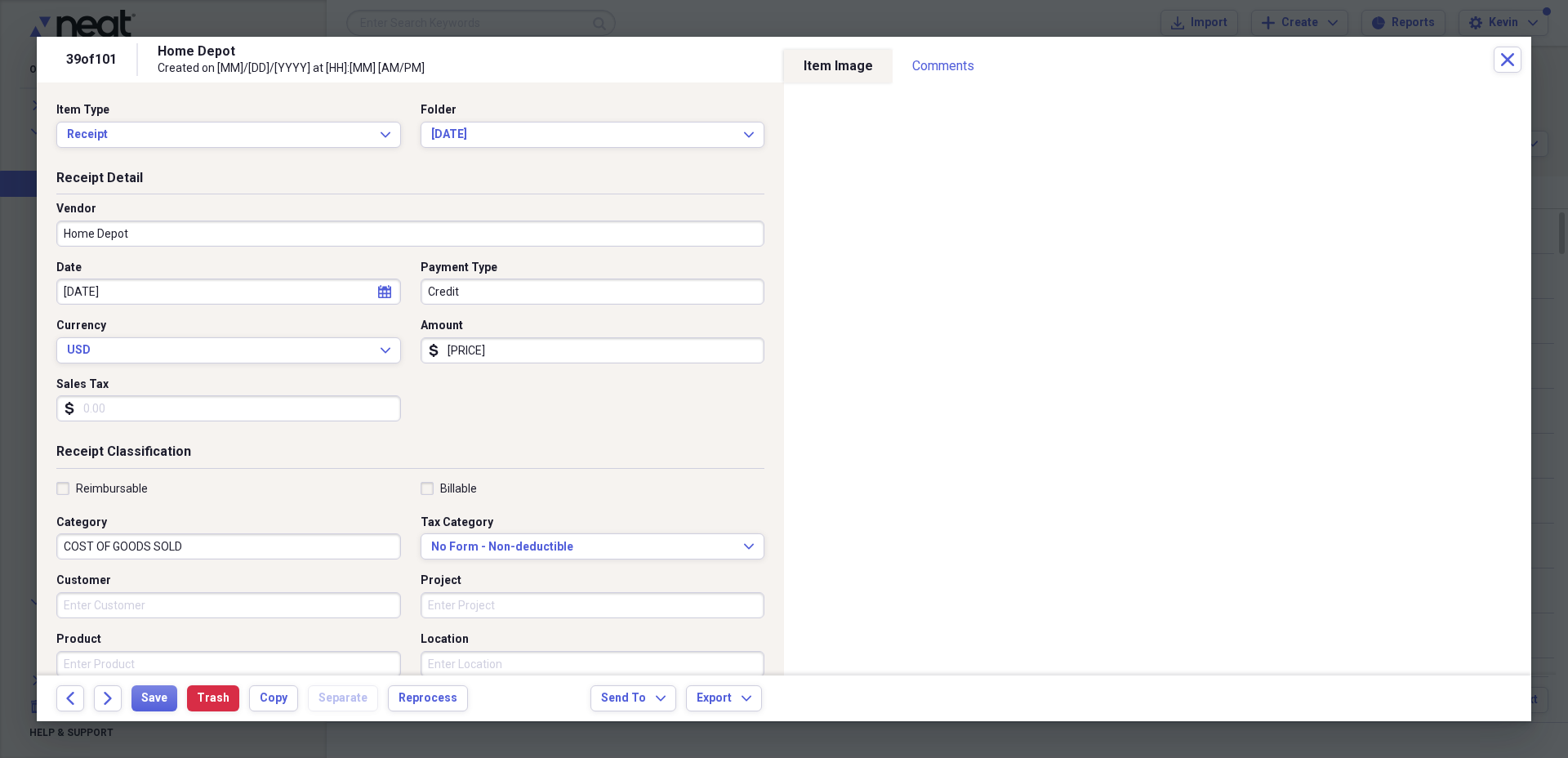 click on "Credit" at bounding box center (593, 292) 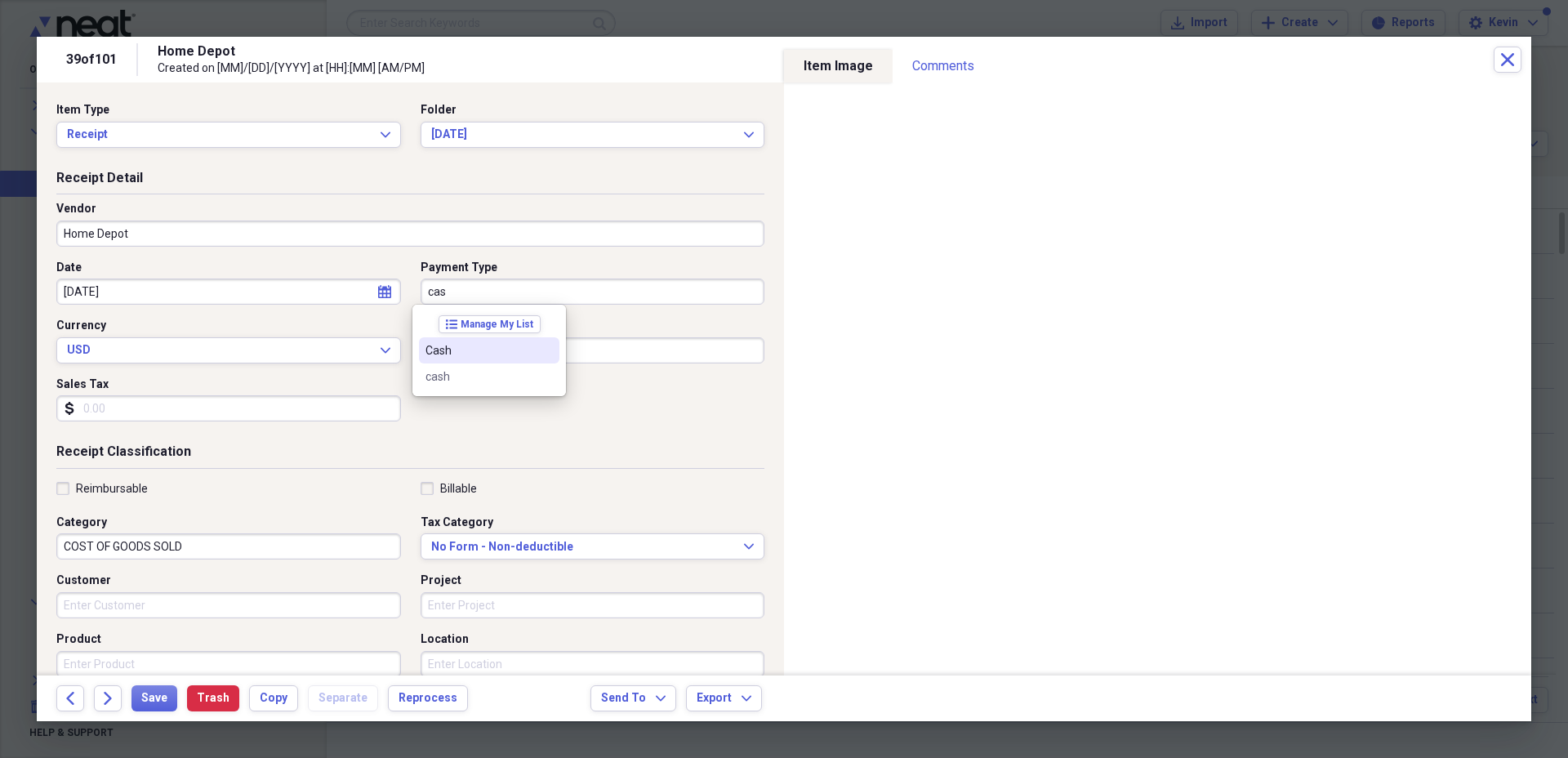 click on "Cash" at bounding box center [479, 350] 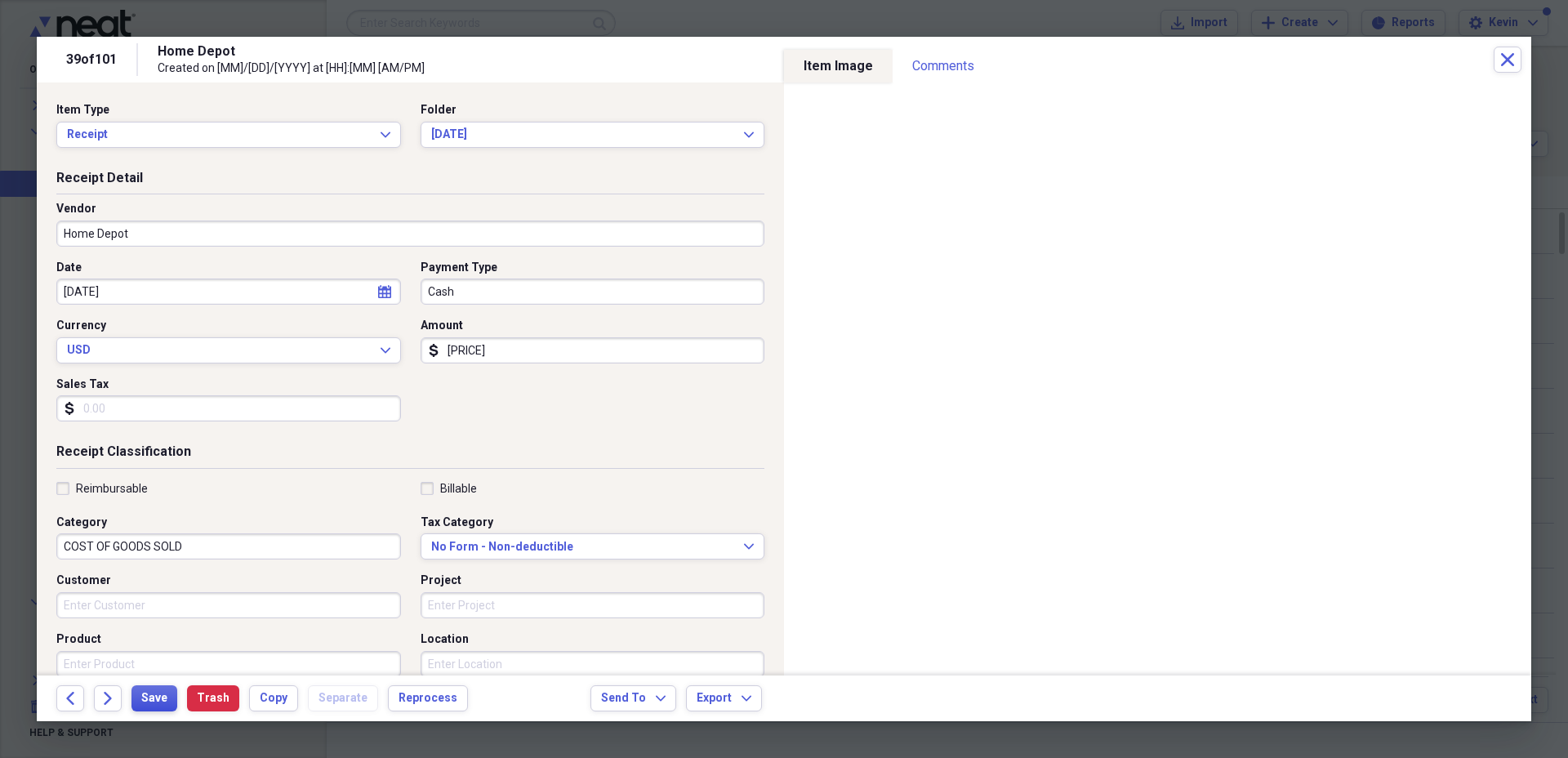 click on "Save" at bounding box center (154, 698) 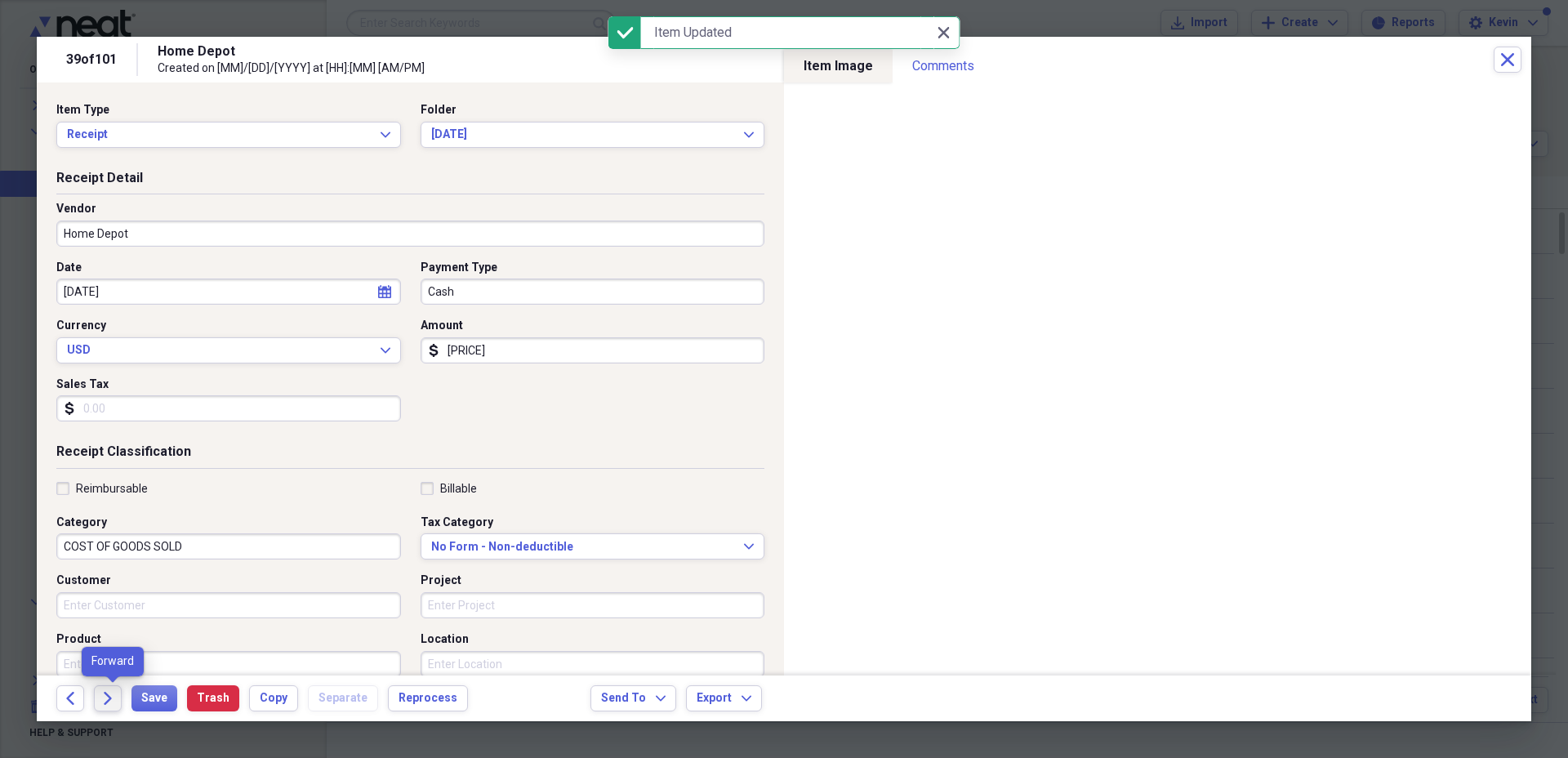 click 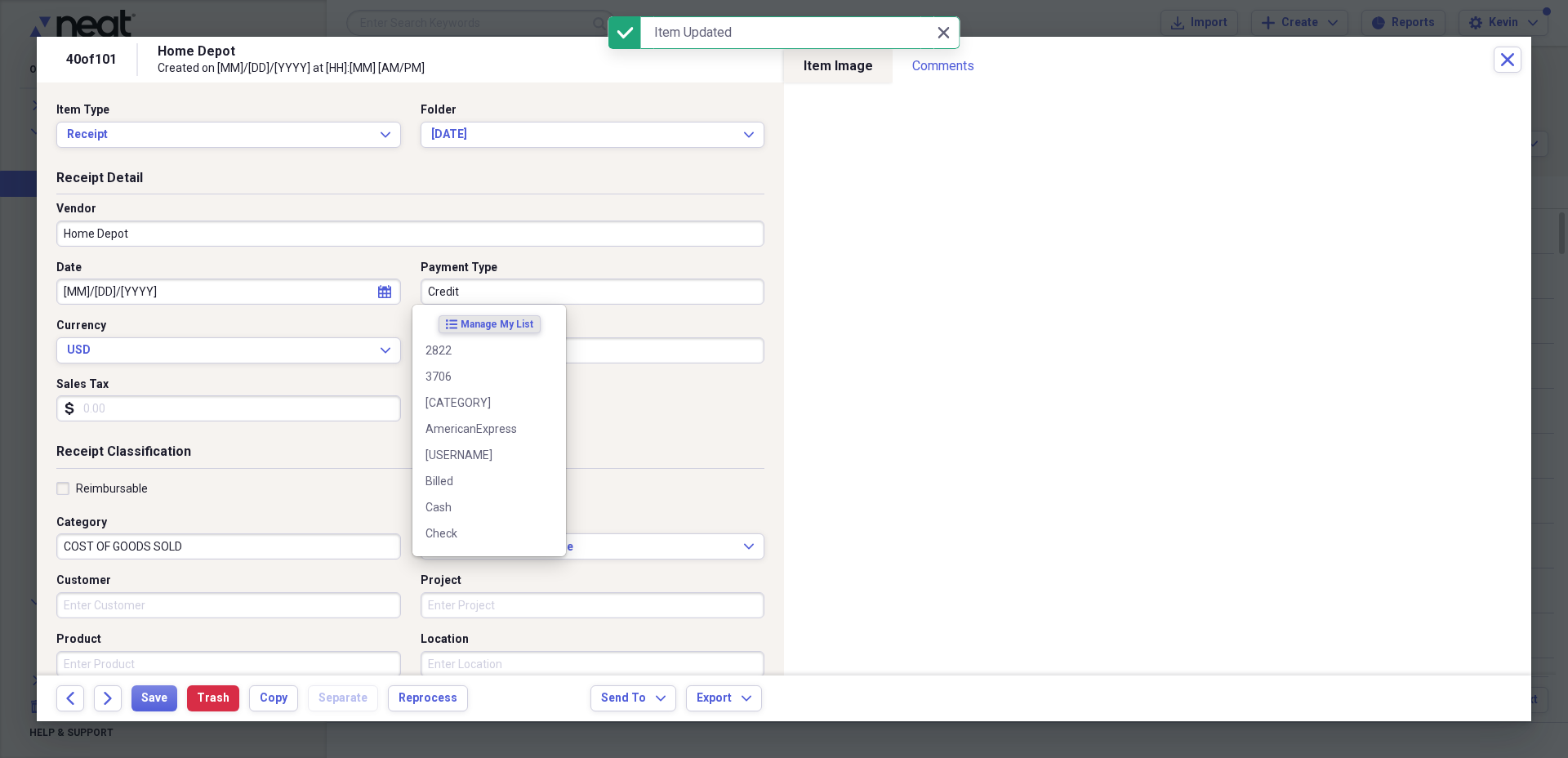 click on "Credit" at bounding box center (593, 292) 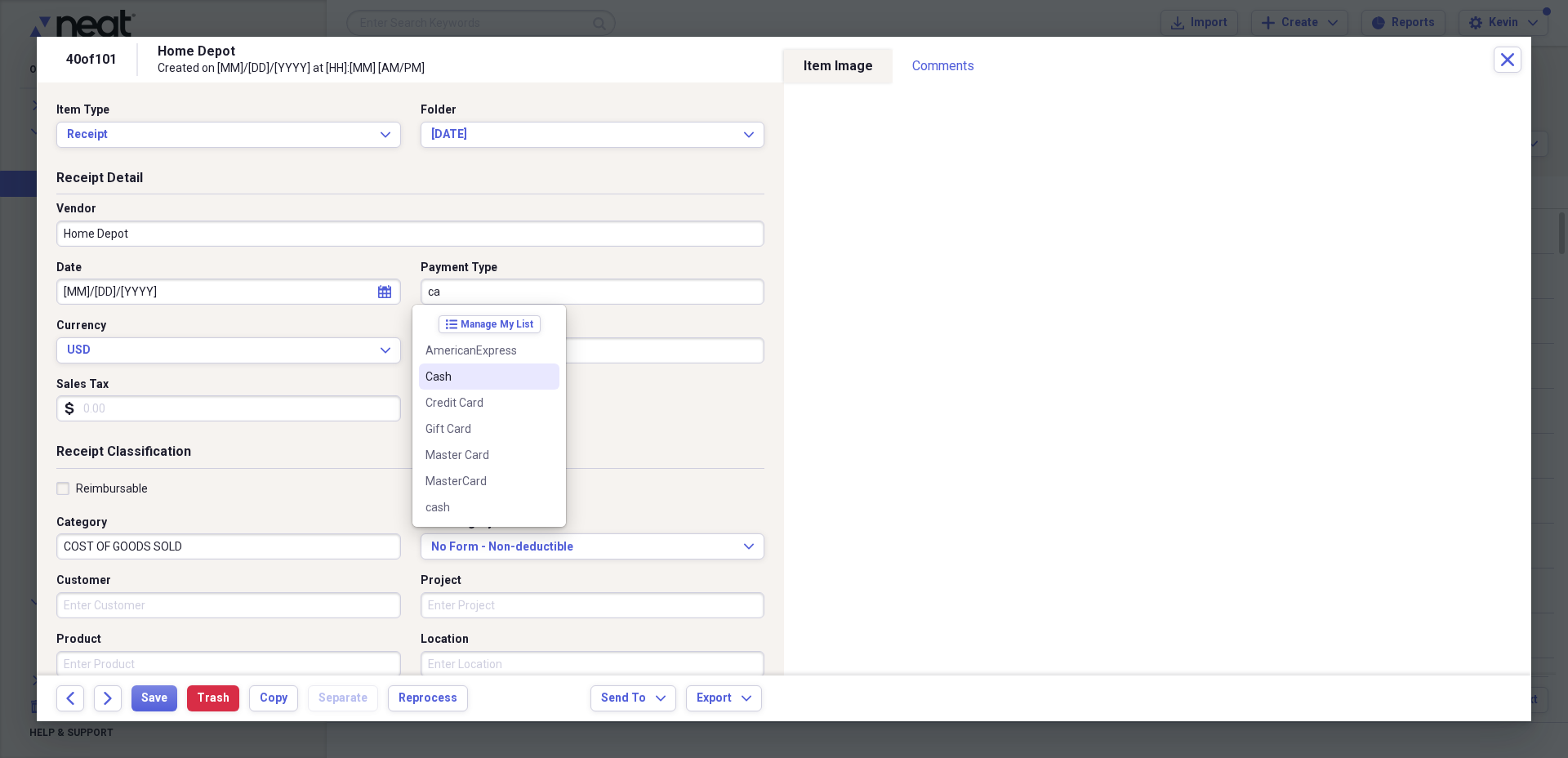 click on "Cash" at bounding box center [479, 377] 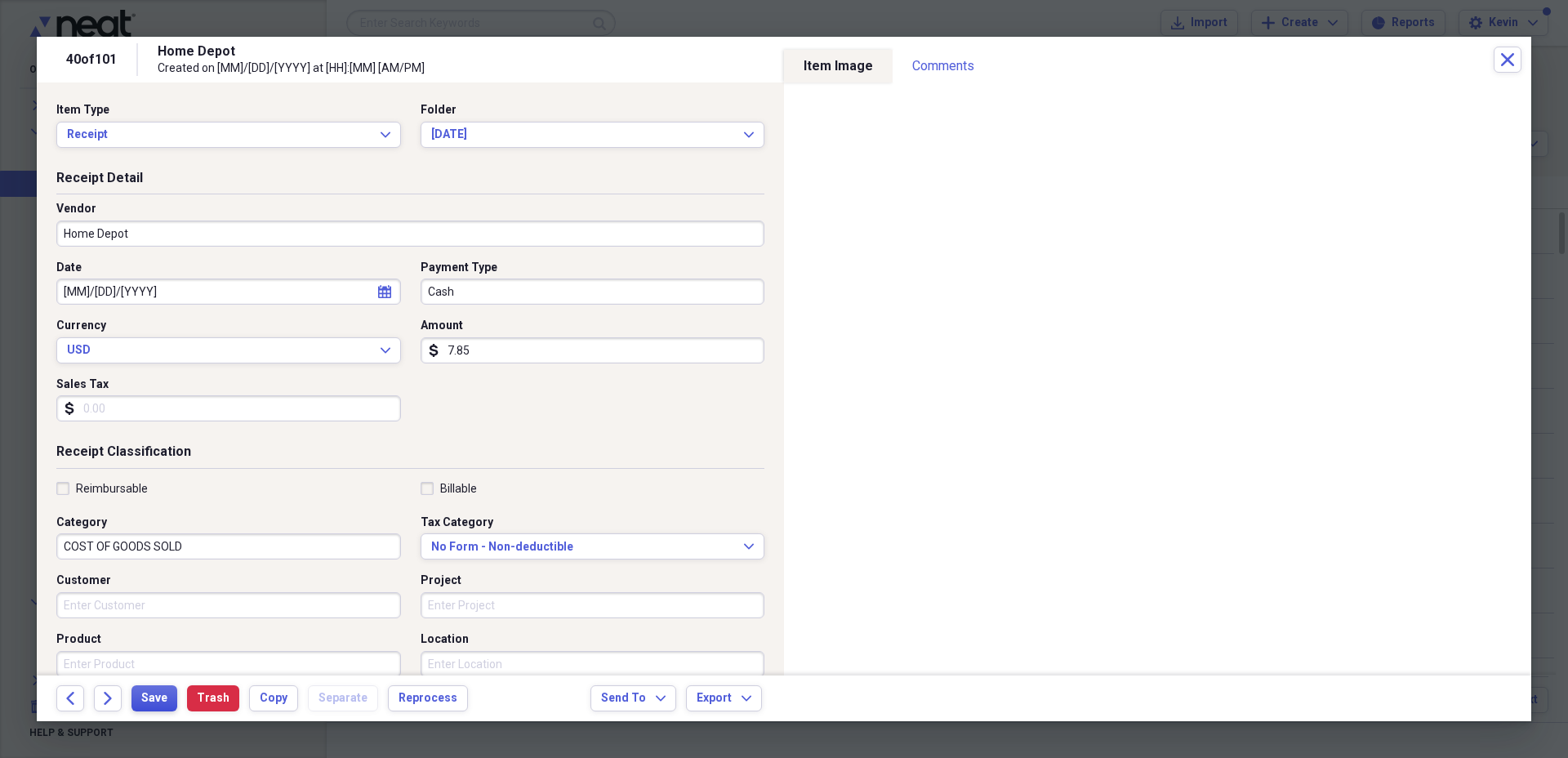 click on "Save" at bounding box center (154, 698) 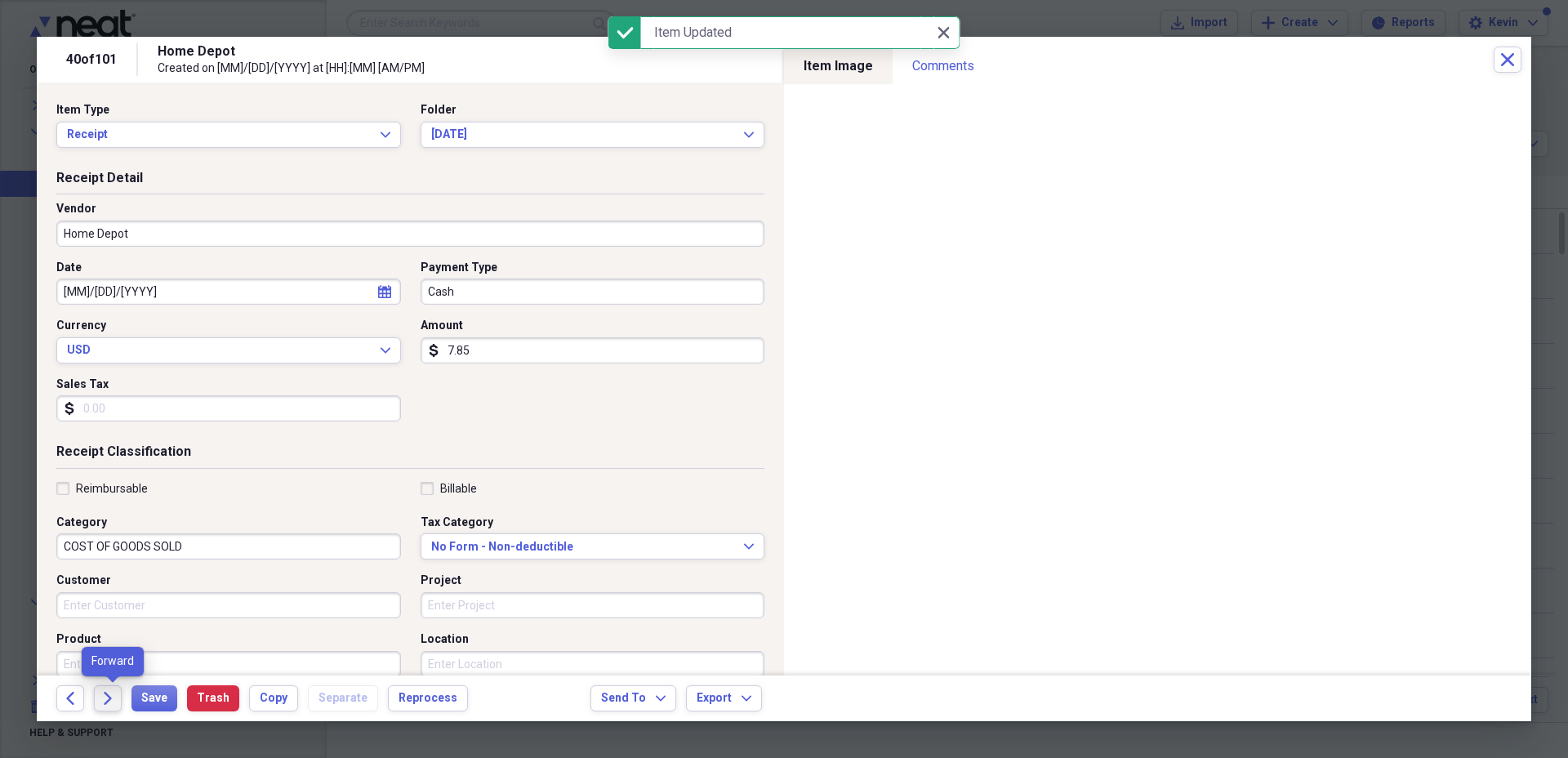 click on "Forward" at bounding box center [108, 698] 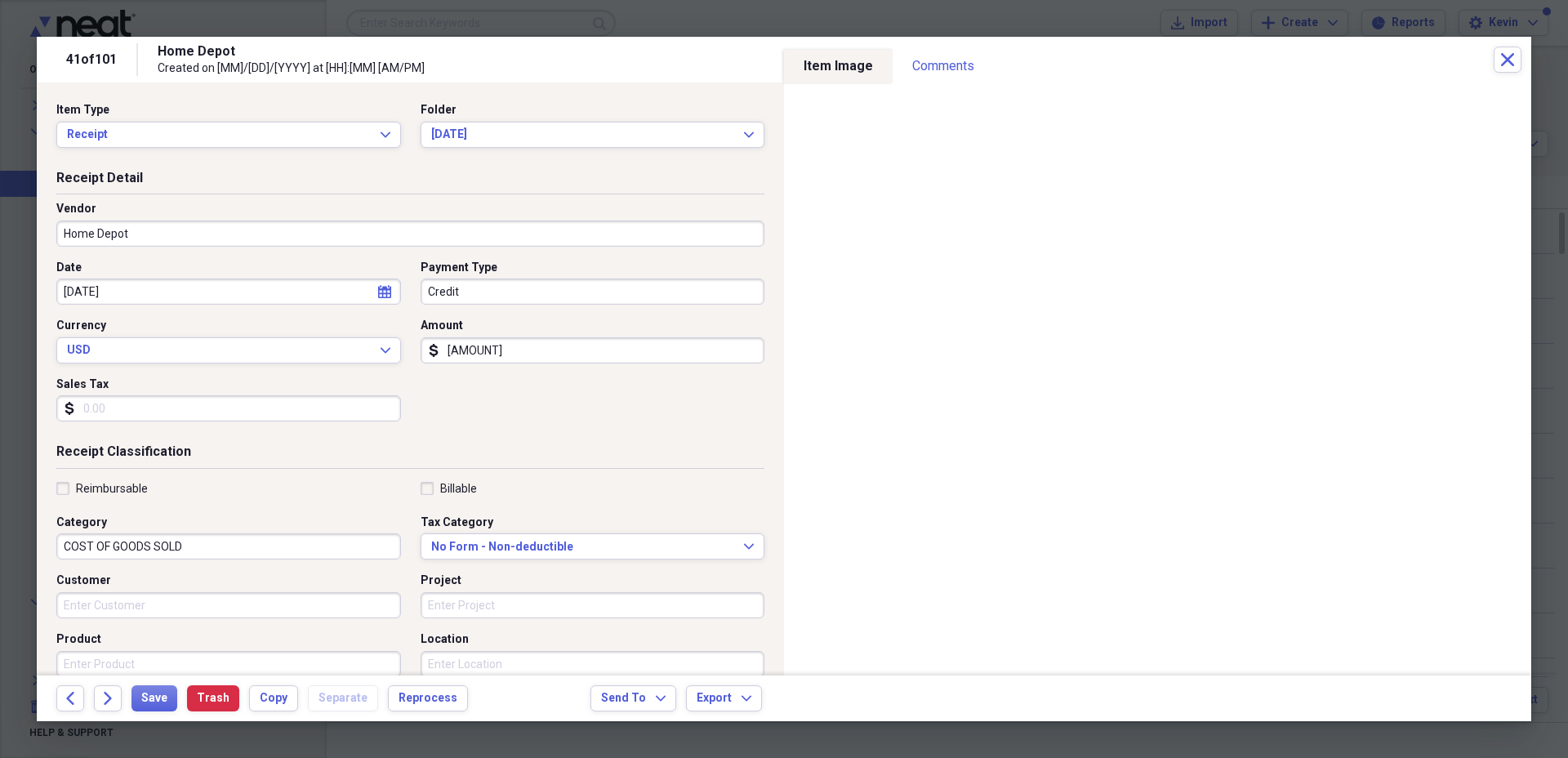 click on "Credit" at bounding box center (593, 292) 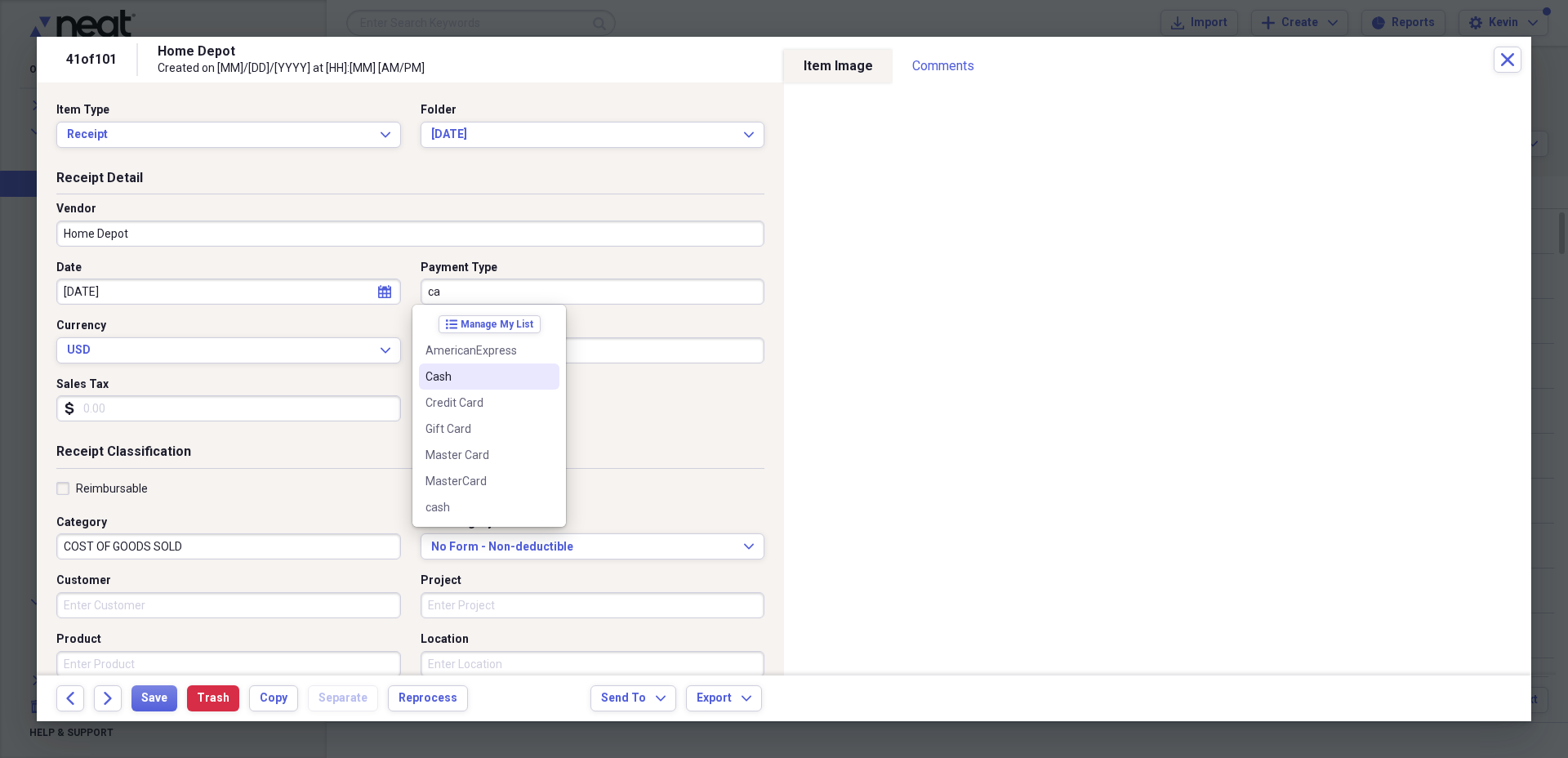 click on "Cash" at bounding box center (479, 377) 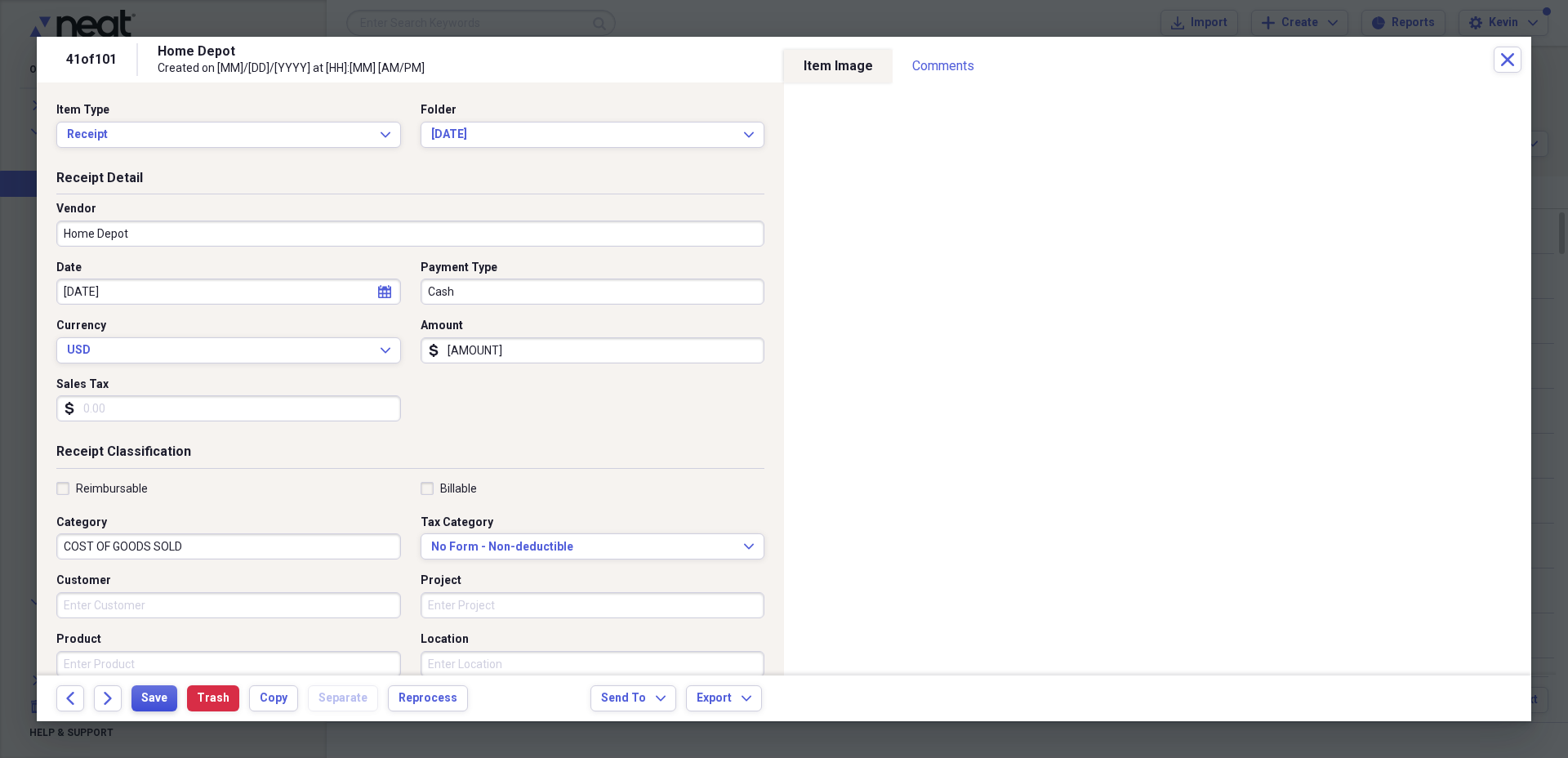 click on "Save" at bounding box center [154, 698] 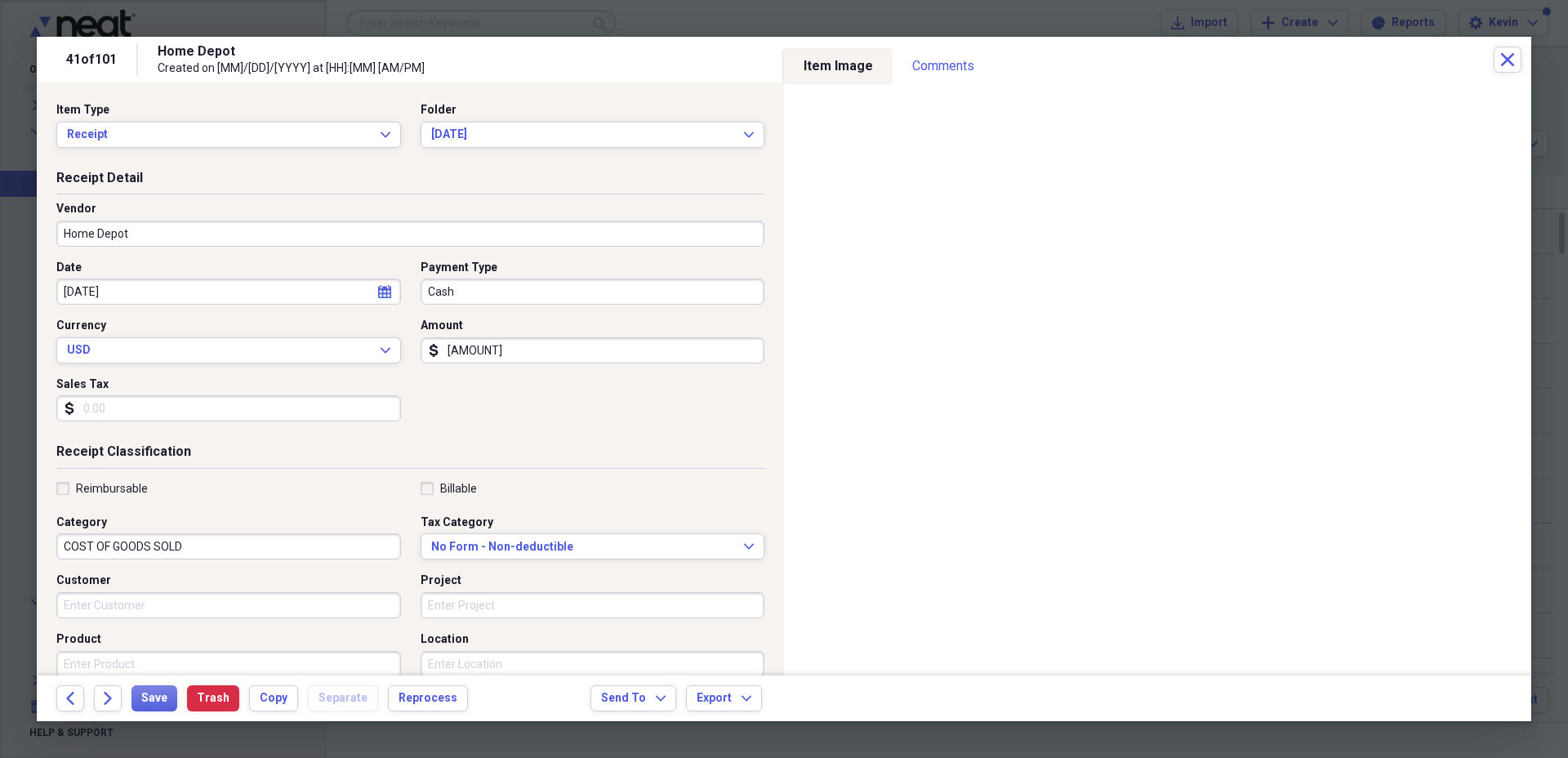 click on "Cash" at bounding box center (593, 292) 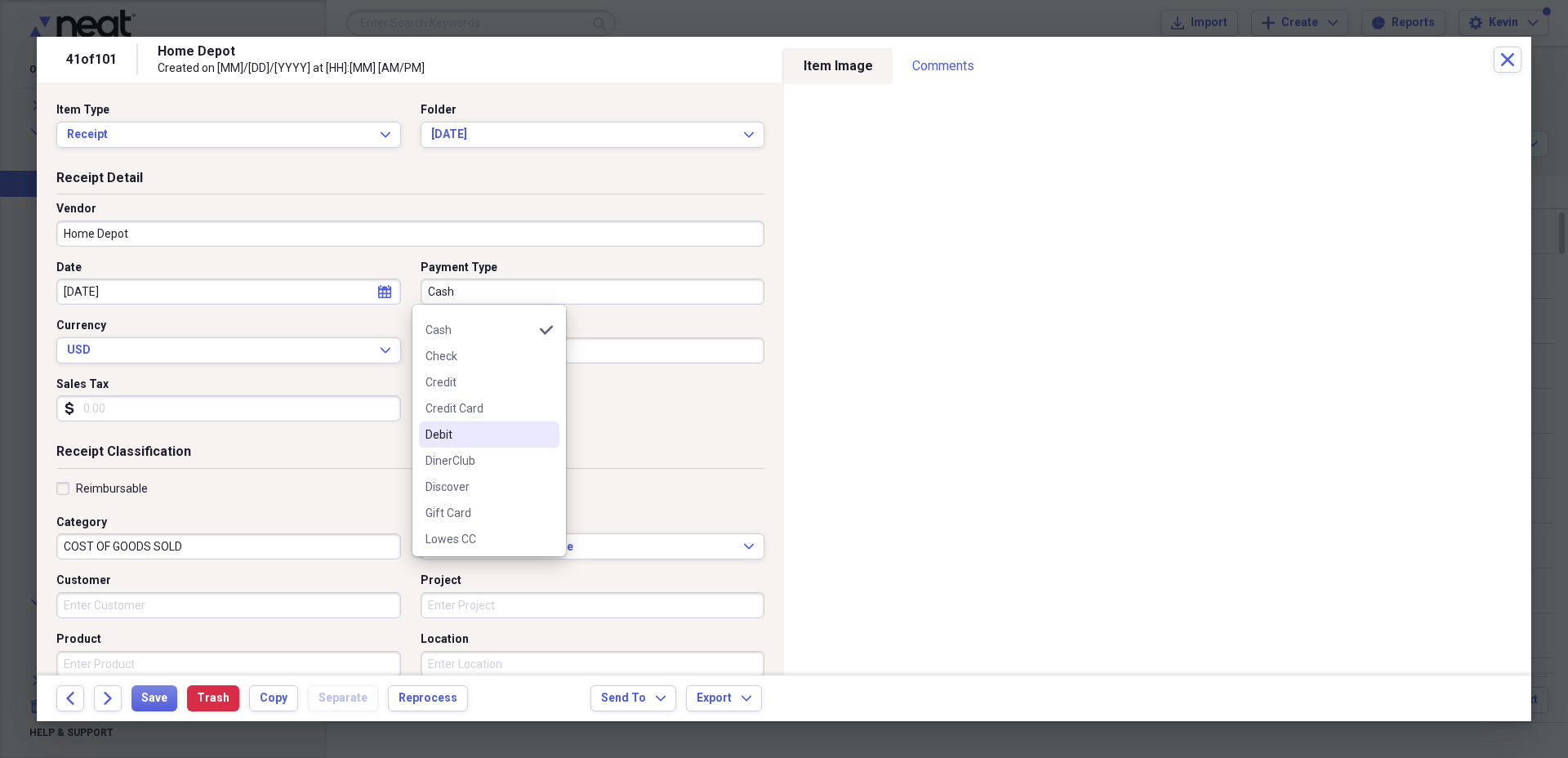 scroll, scrollTop: 204, scrollLeft: 0, axis: vertical 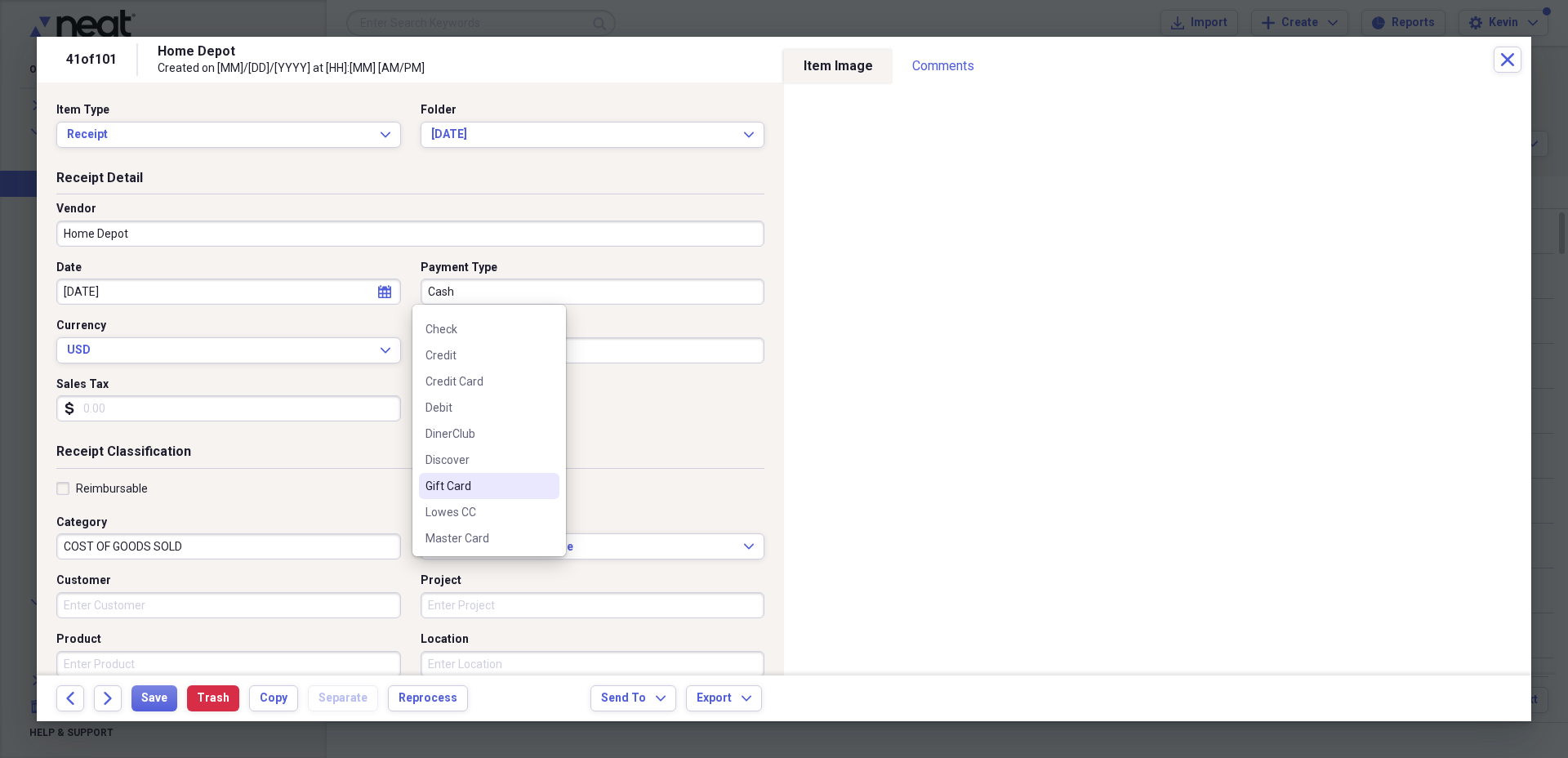 click on "Gift Card" at bounding box center (479, 486) 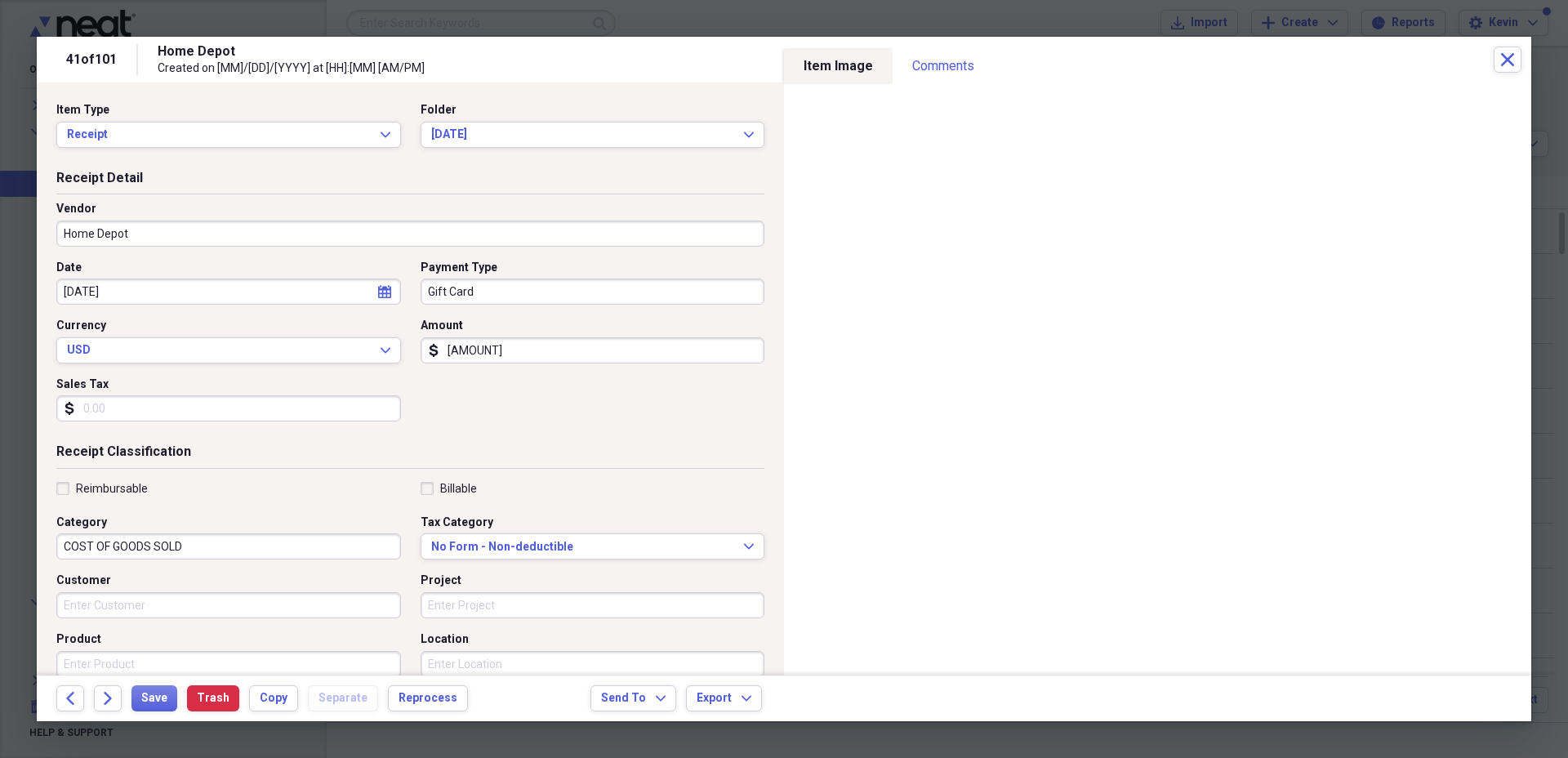 click on "Gift Card" at bounding box center [593, 292] 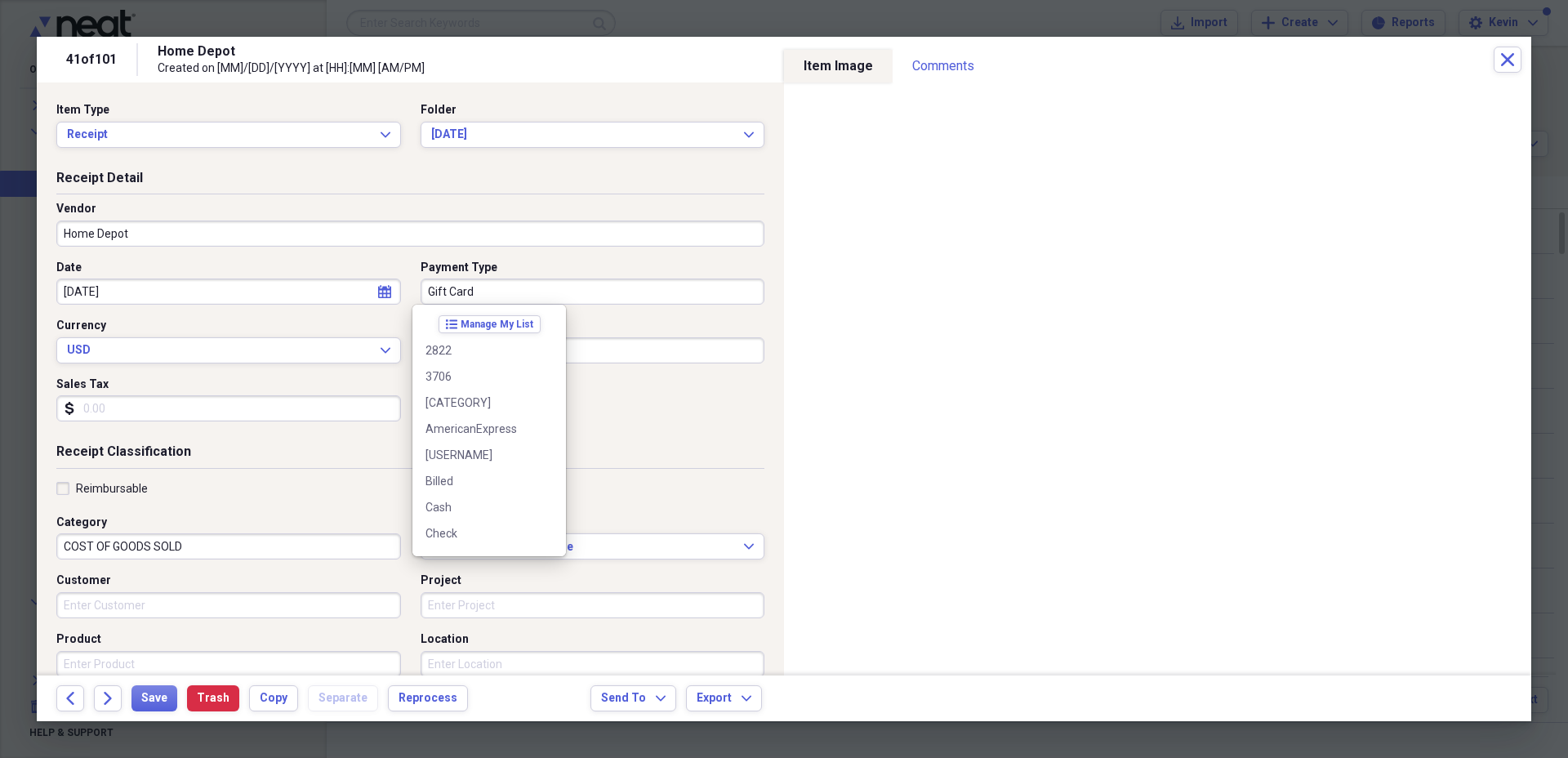 scroll, scrollTop: 180, scrollLeft: 0, axis: vertical 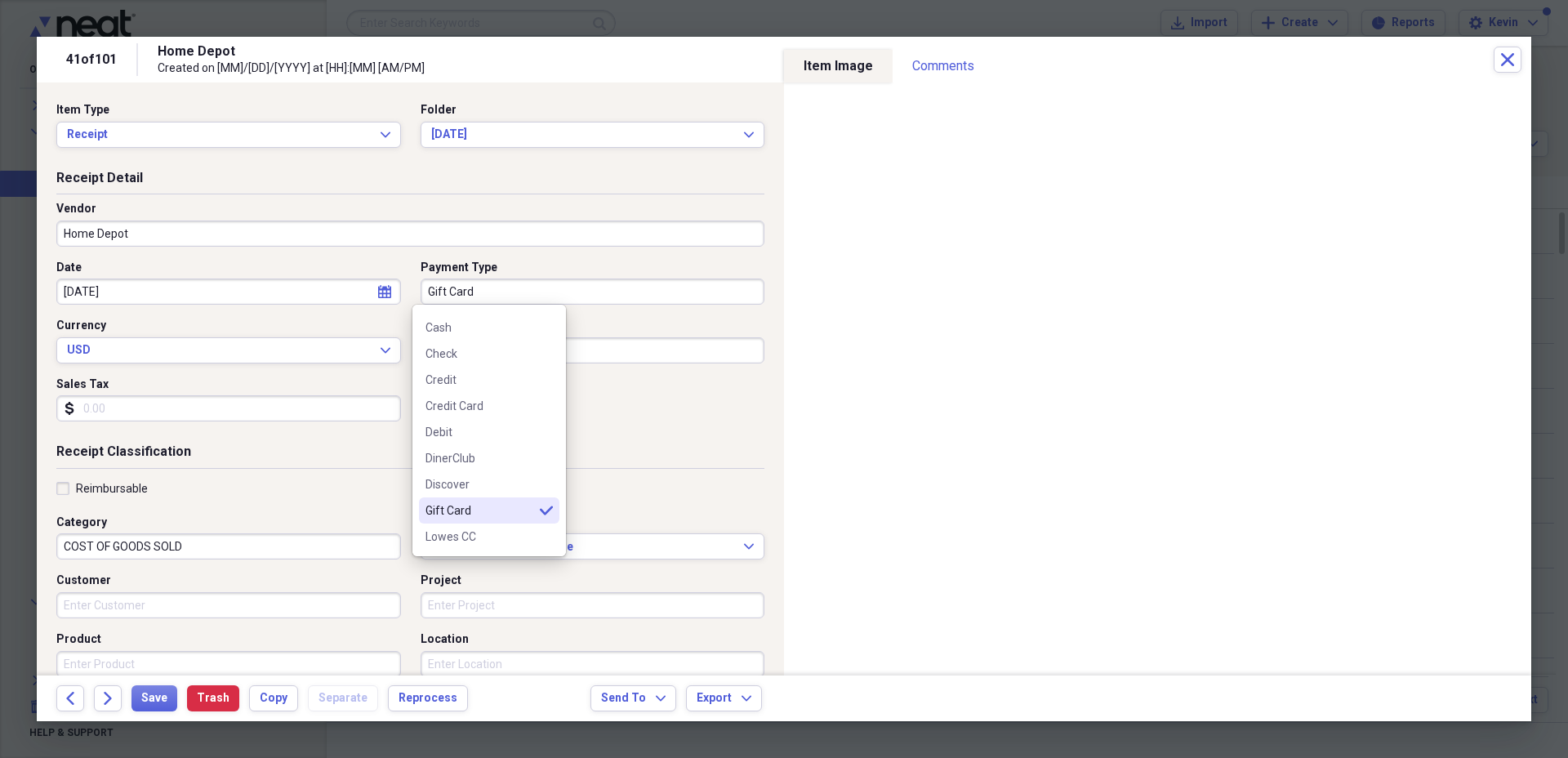 click on "Gift Card" at bounding box center [593, 292] 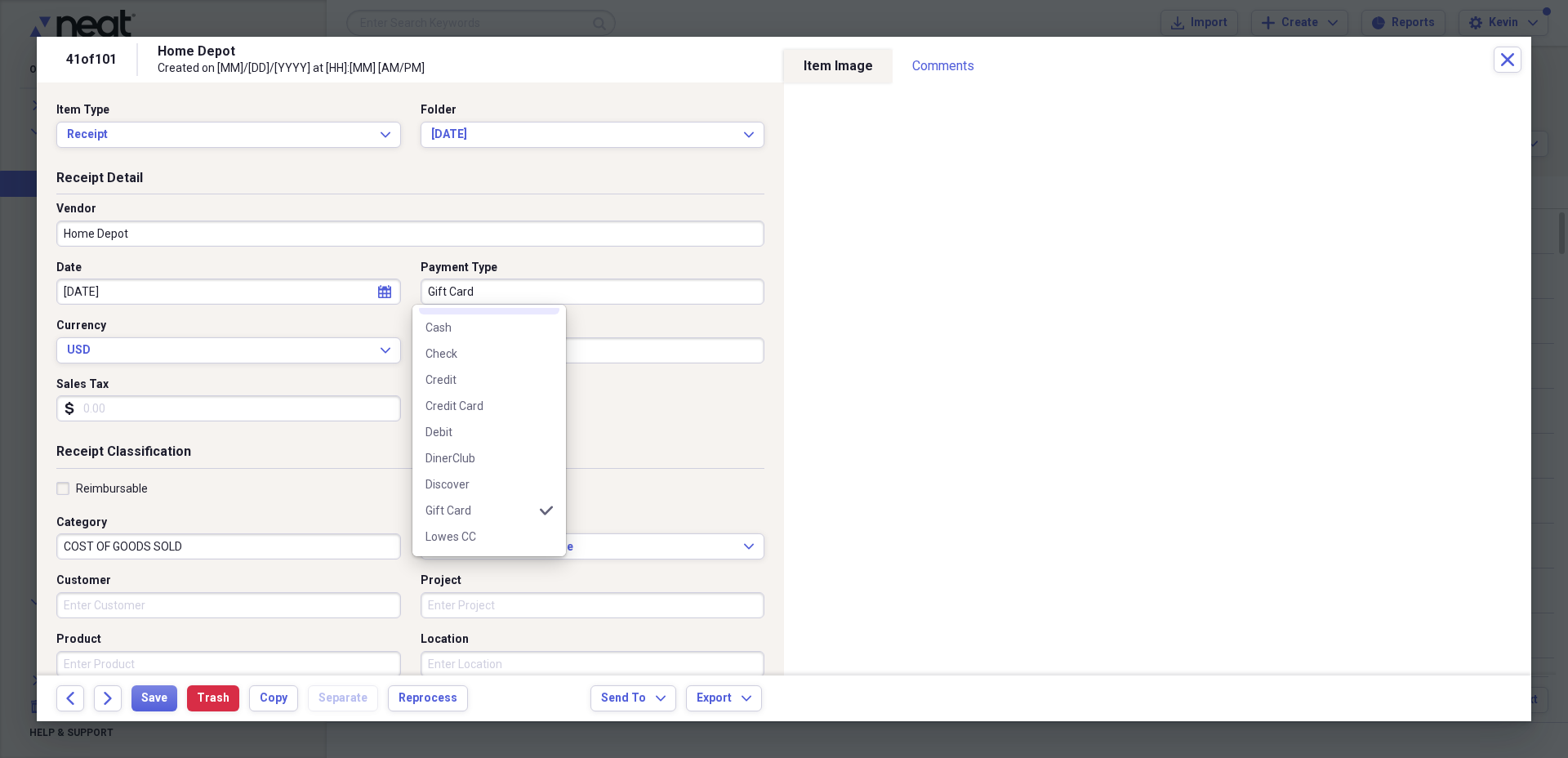 click on "Date [DATE] calendar Calendar Payment Type Gift Card Currency USD Expand Amount dollar-sign [AMOUNT] Sales Tax dollar-sign" at bounding box center (410, 347) 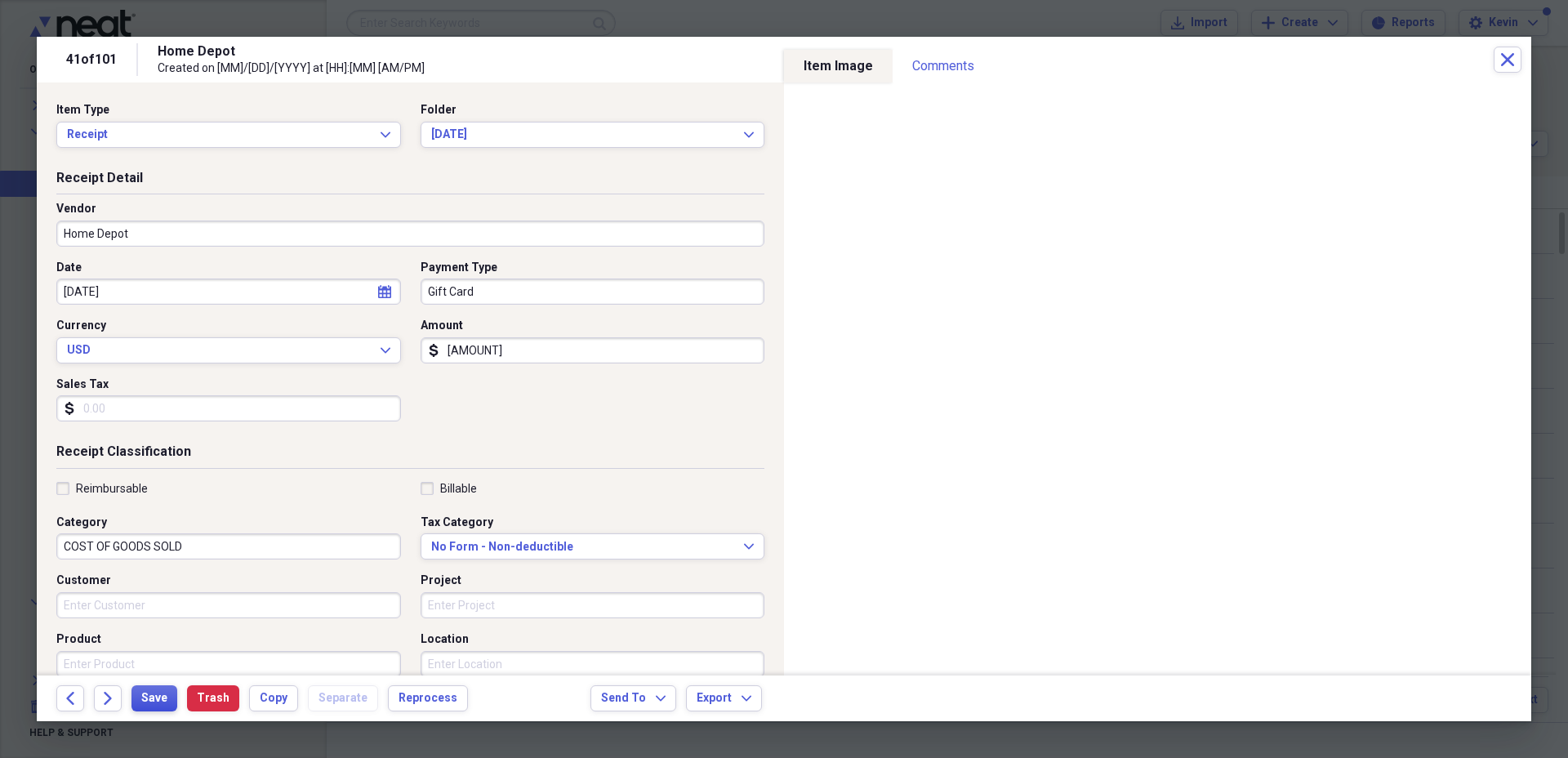 click on "Save" at bounding box center [154, 698] 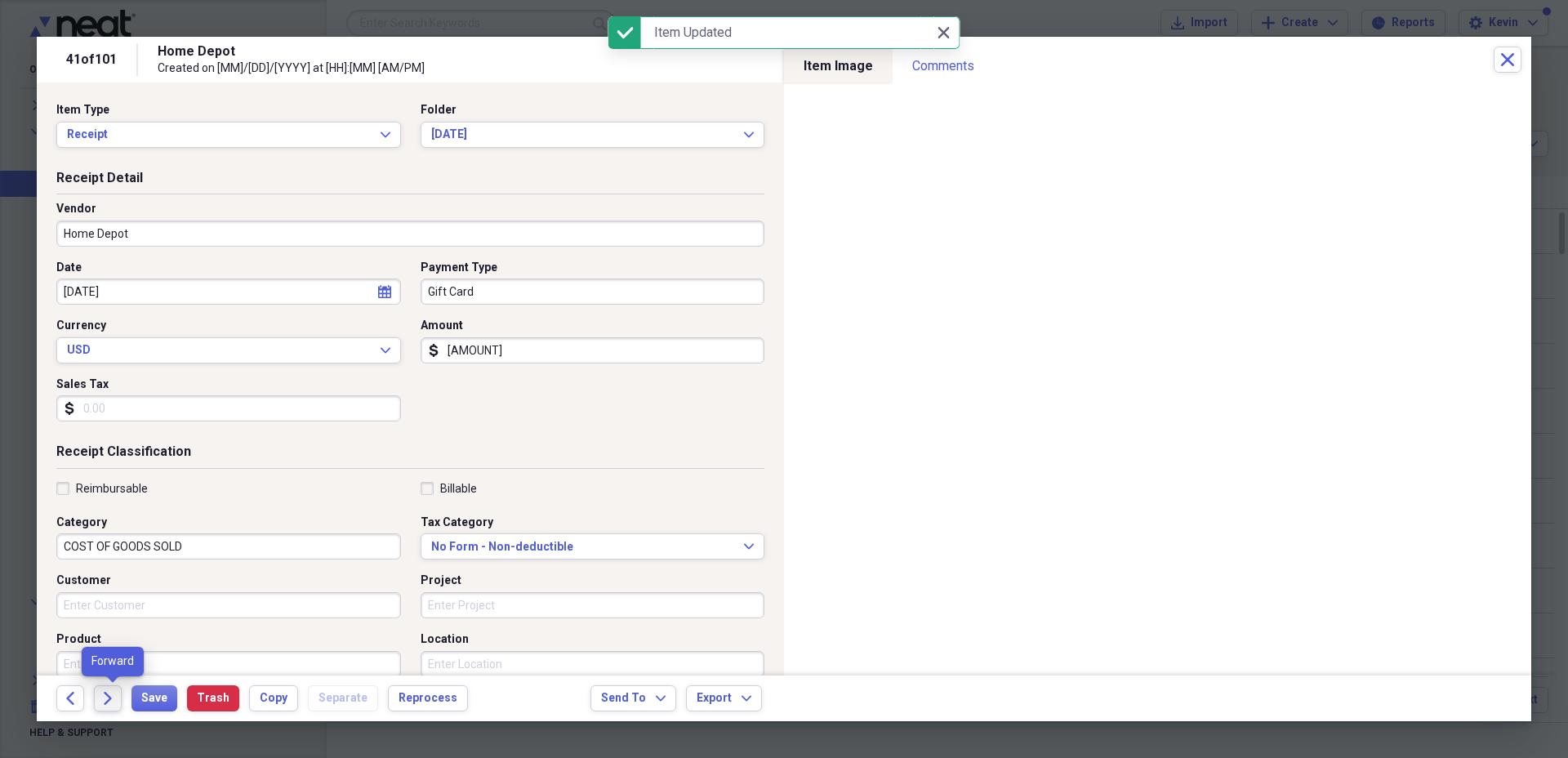 click on "Forward" 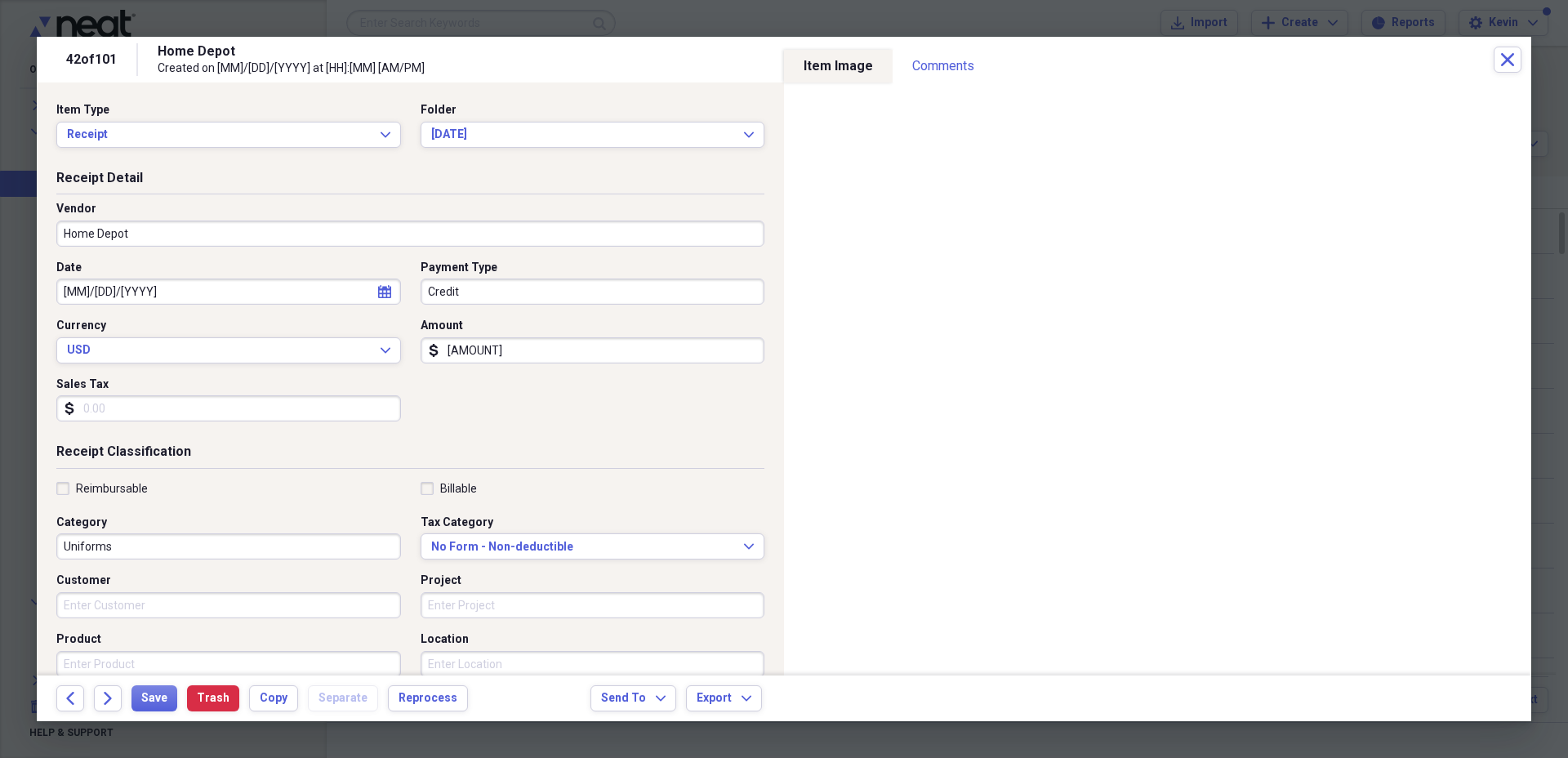 click on "Credit" at bounding box center (593, 292) 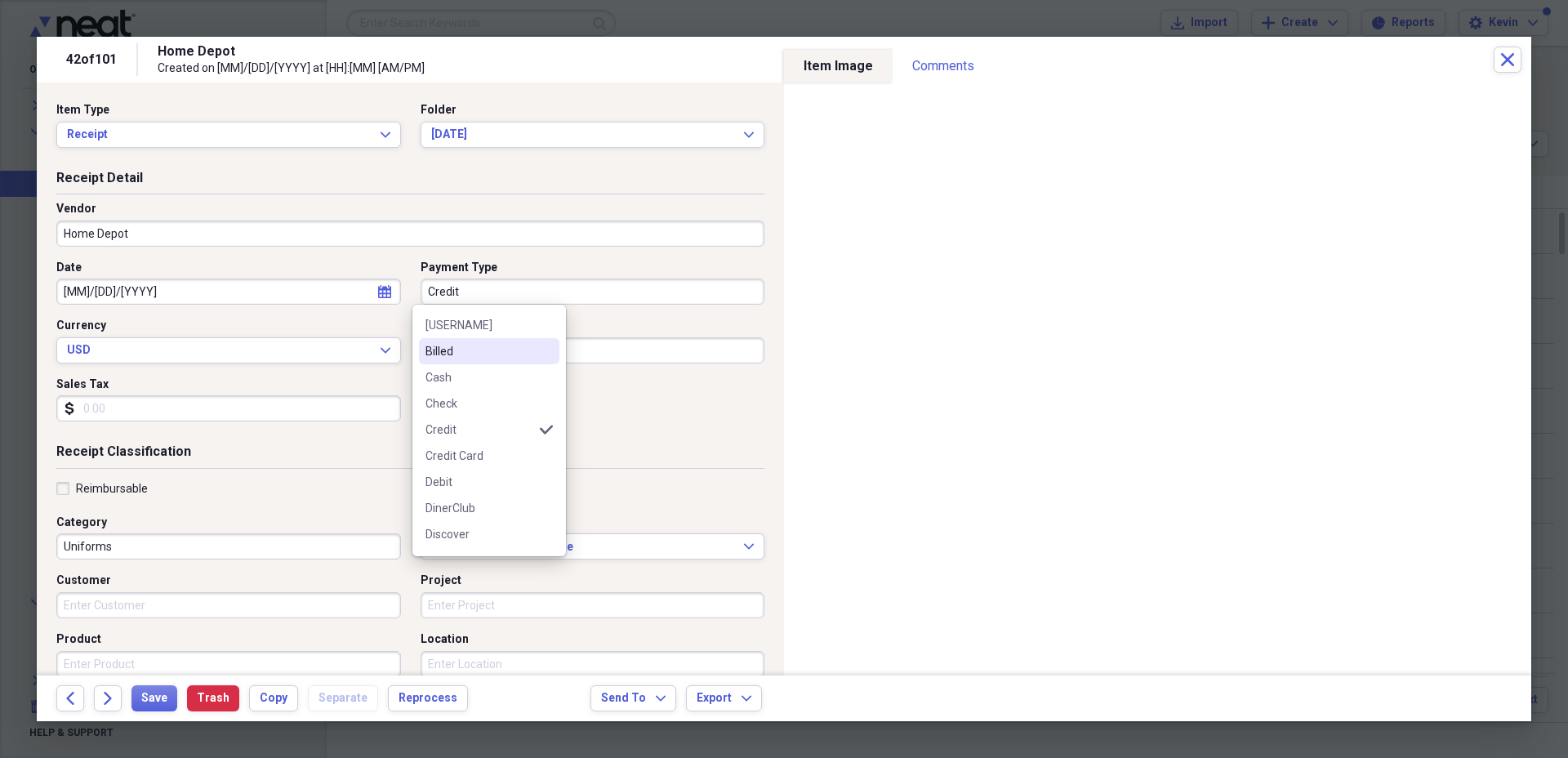 scroll, scrollTop: 306, scrollLeft: 0, axis: vertical 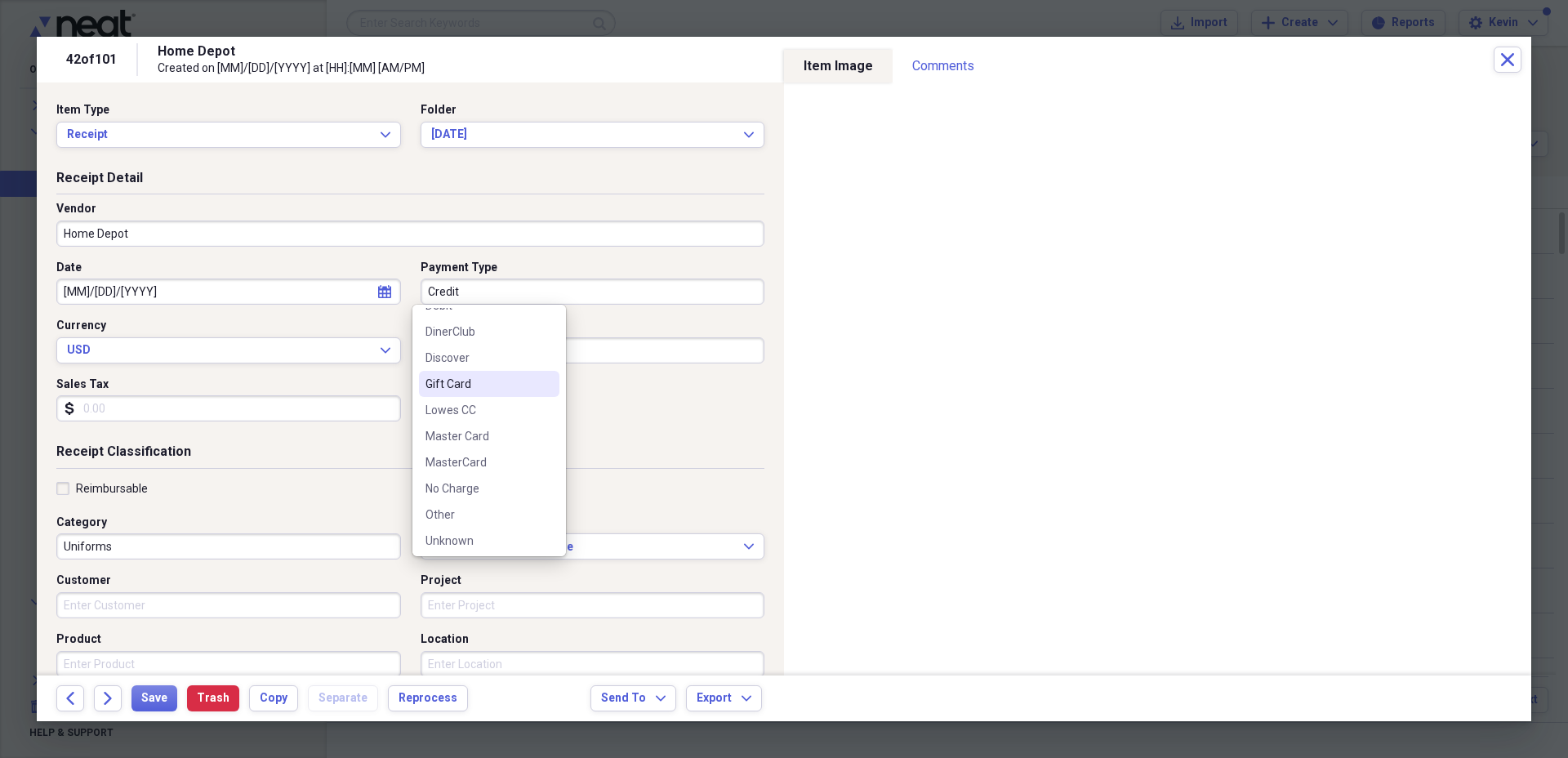 click on "Gift Card" at bounding box center (479, 384) 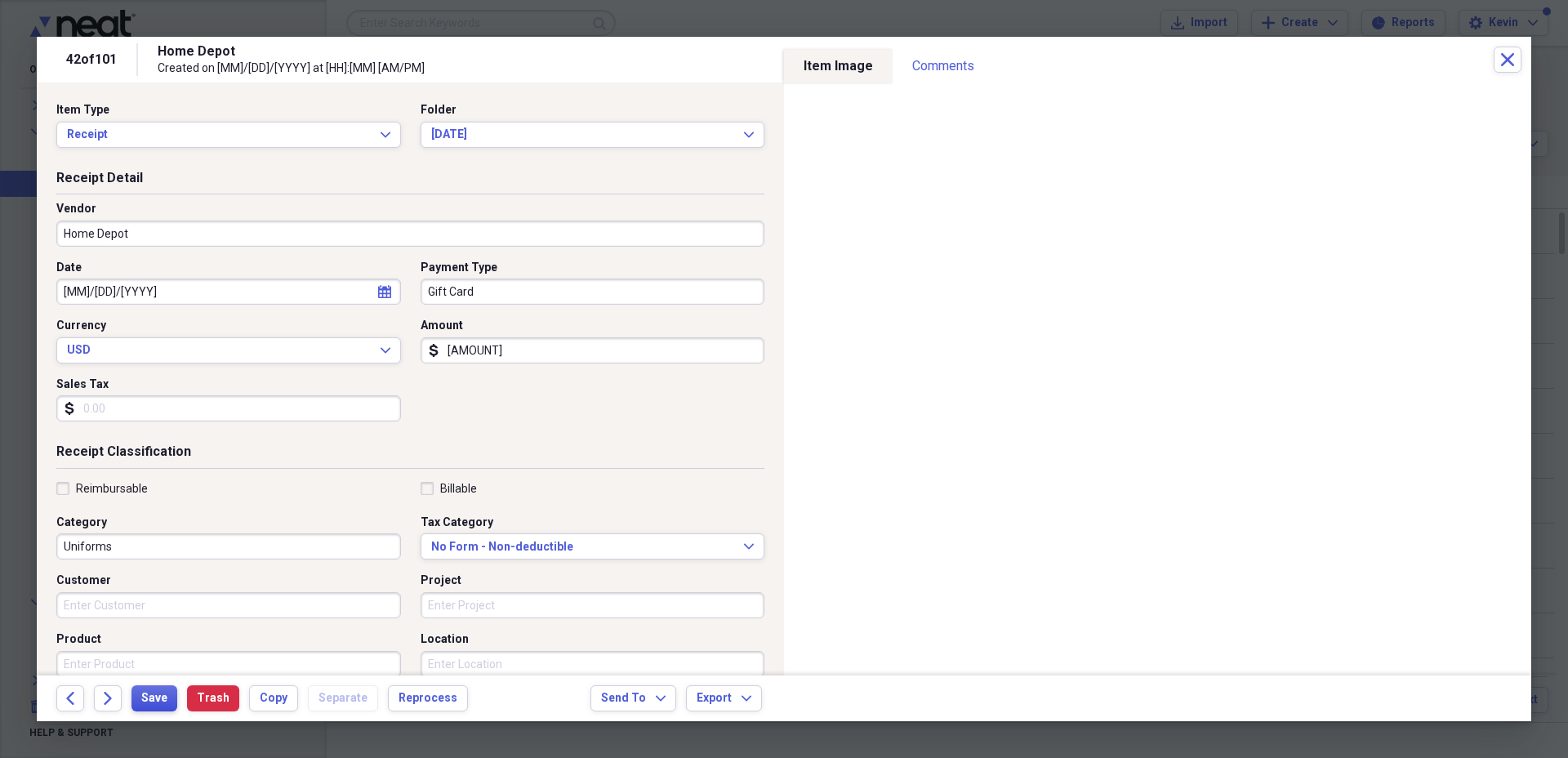click on "Save" at bounding box center (154, 698) 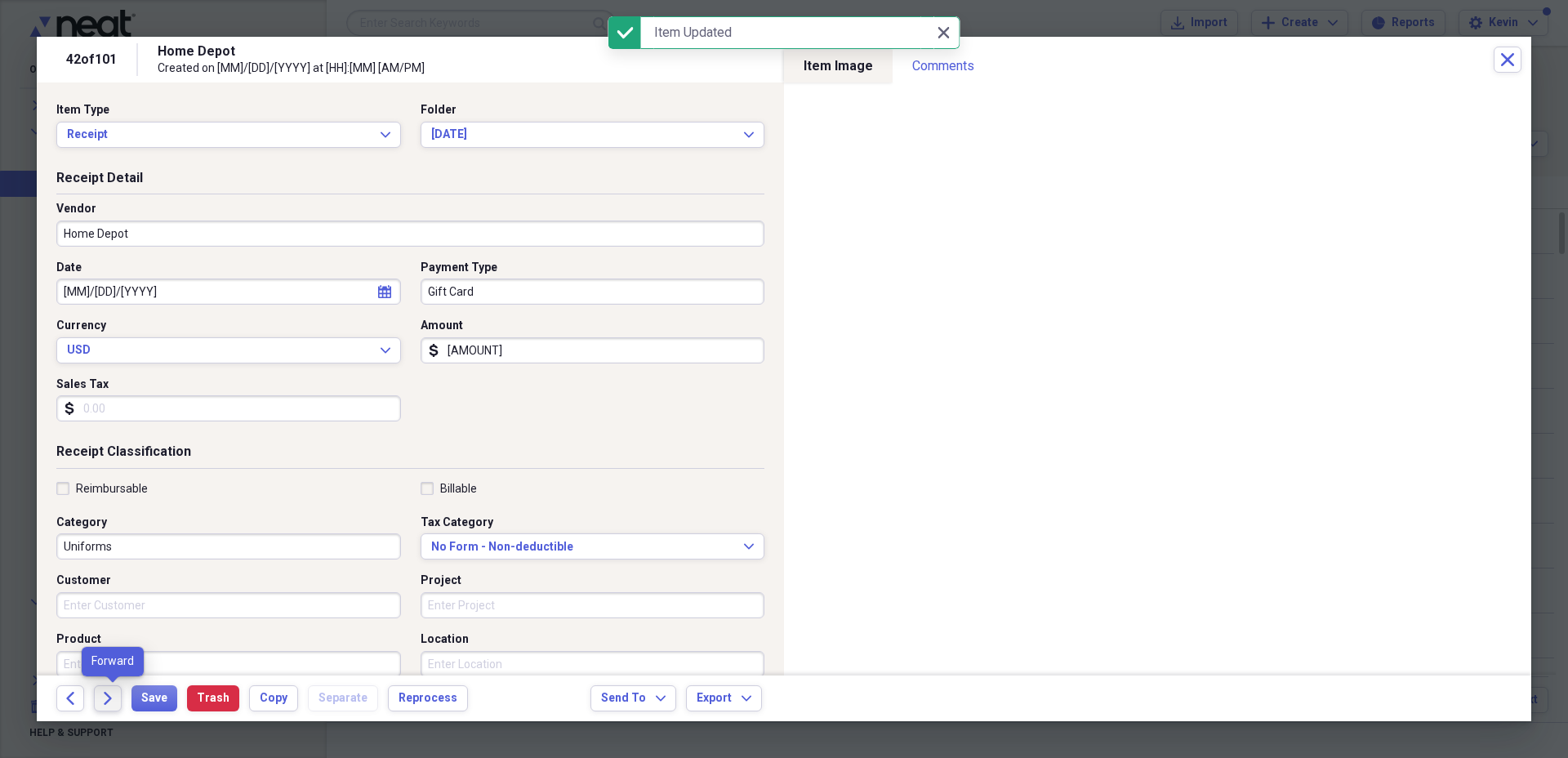 click on "Forward" 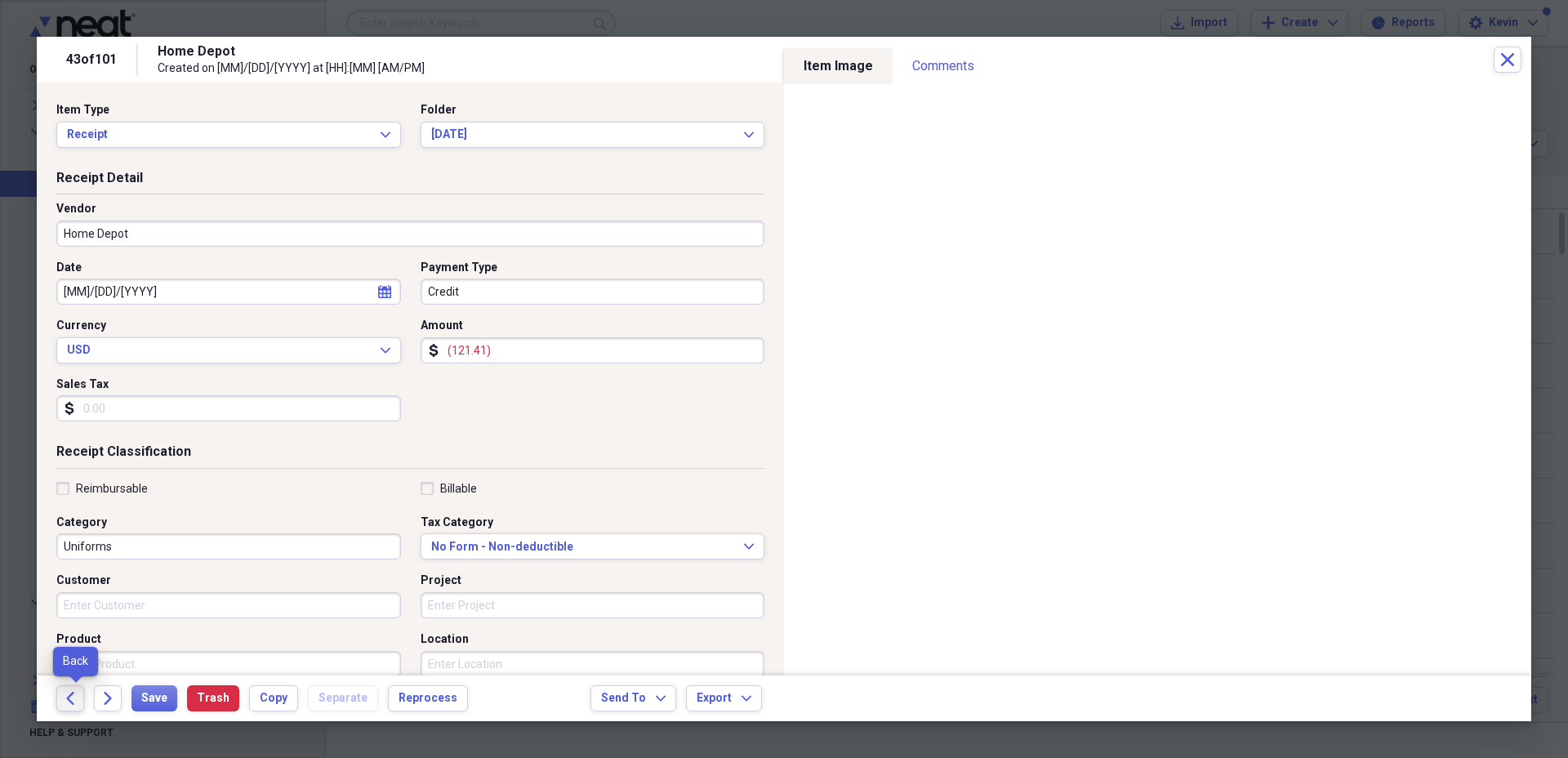 click 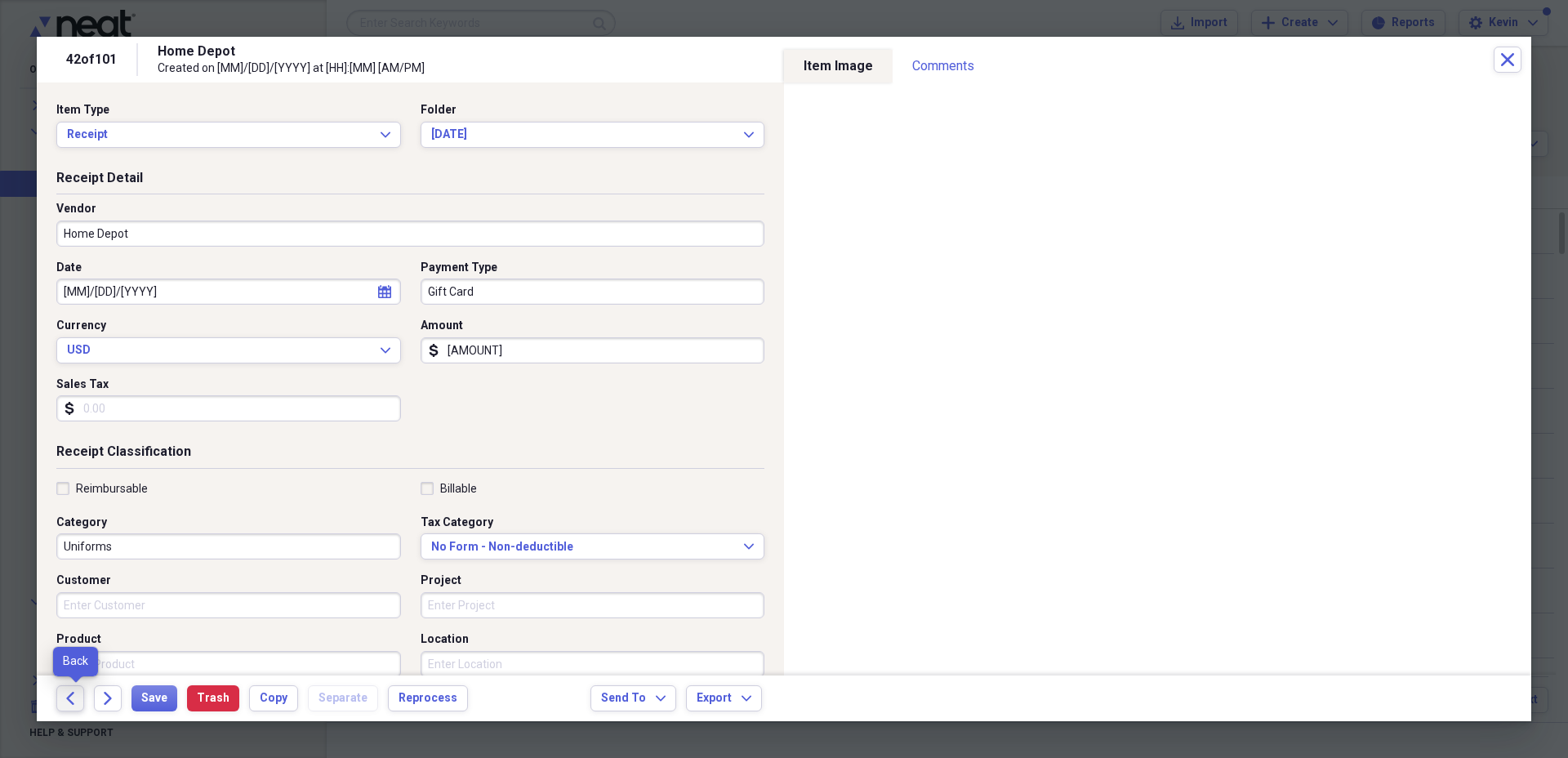 click on "Back" 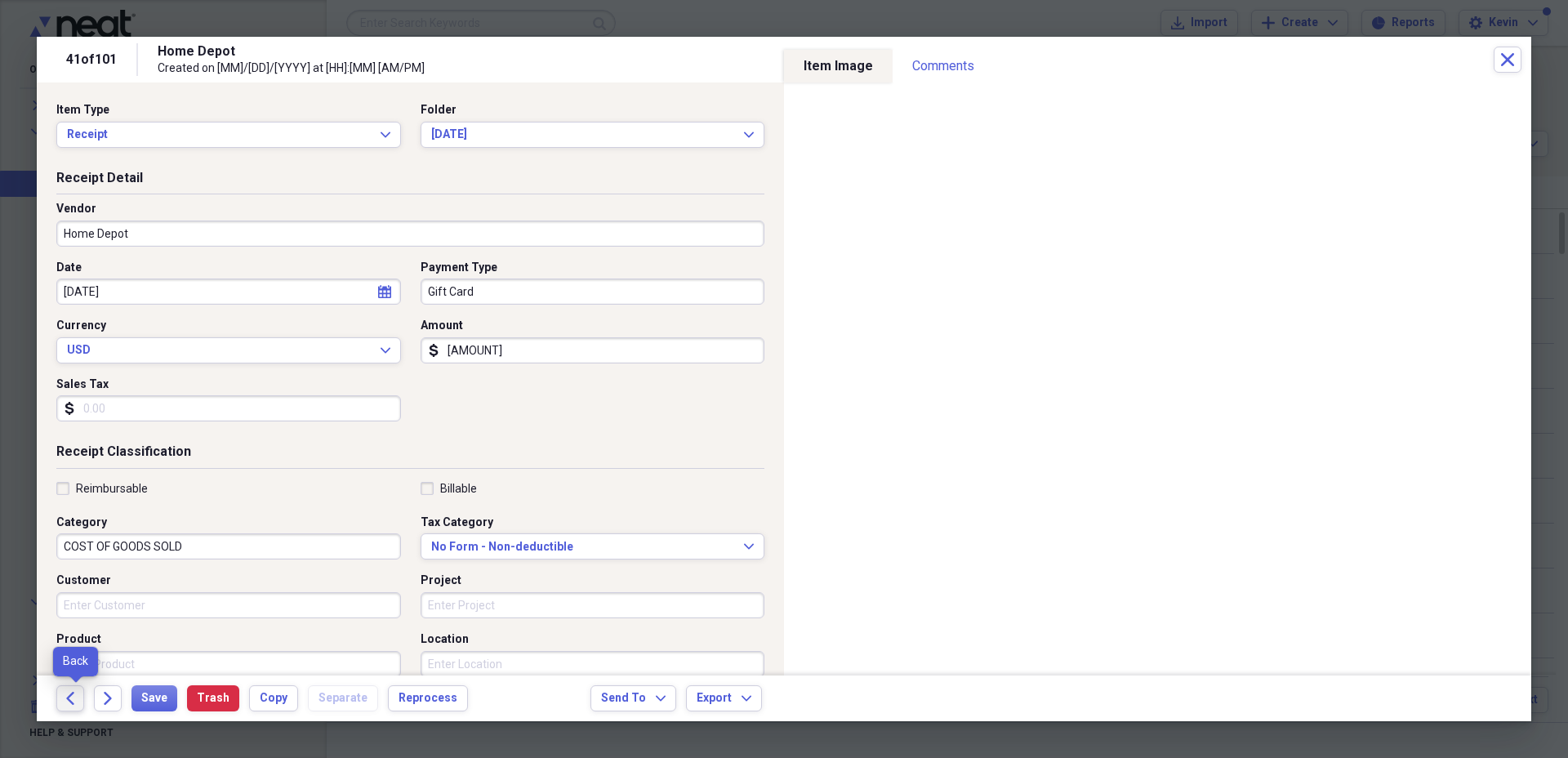 click on "Back" 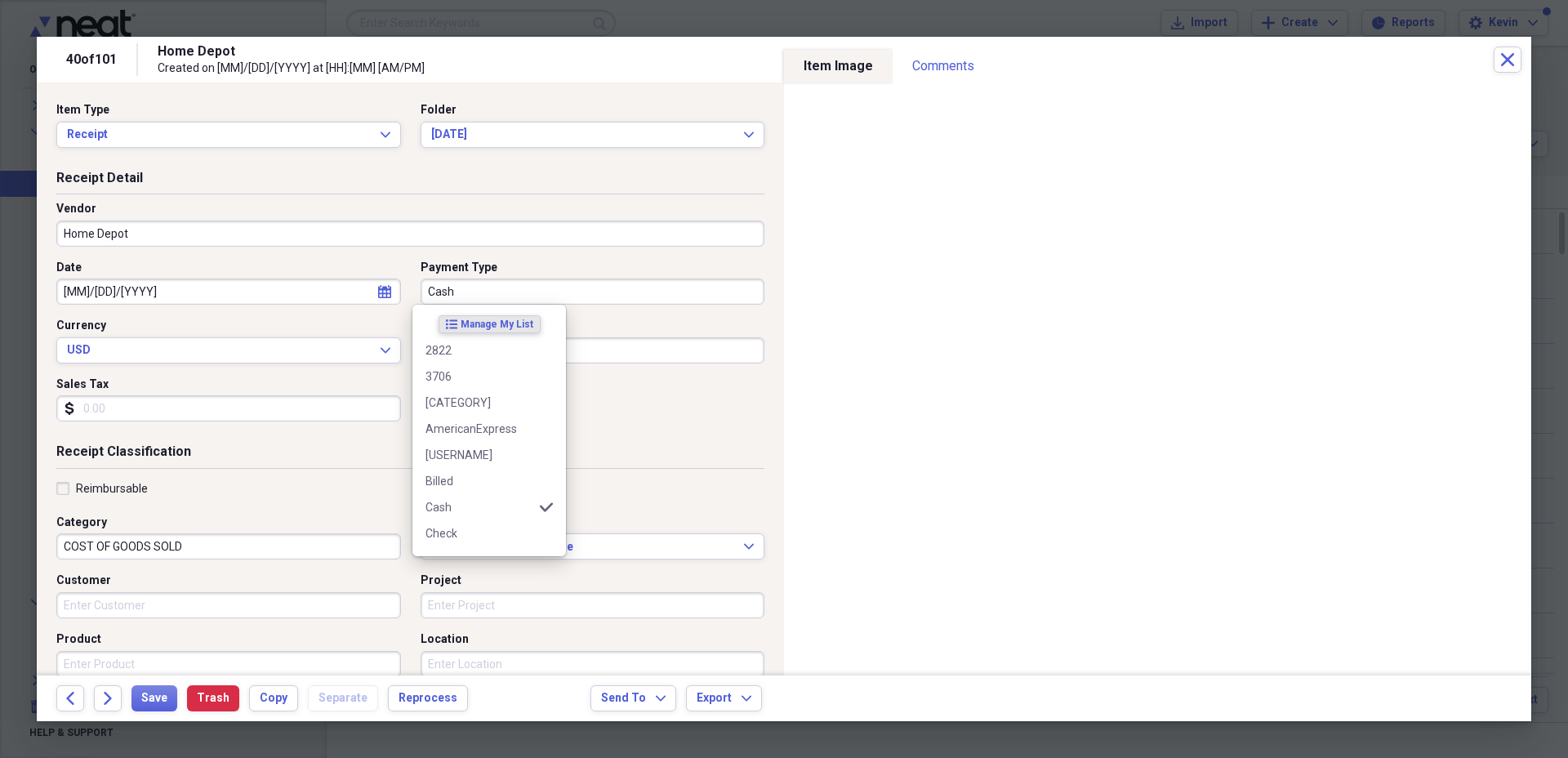click on "Cash" at bounding box center [593, 292] 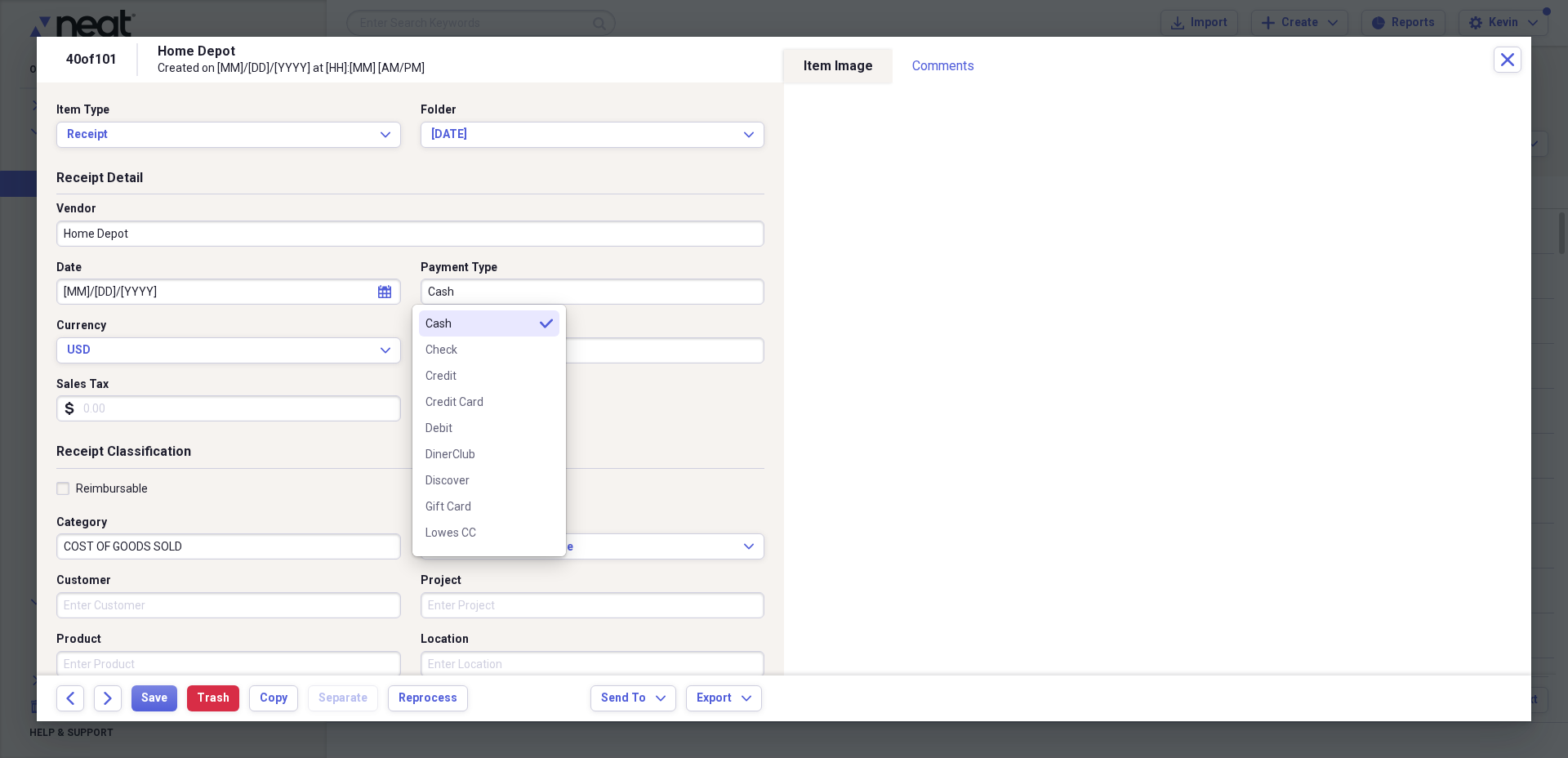 scroll, scrollTop: 306, scrollLeft: 0, axis: vertical 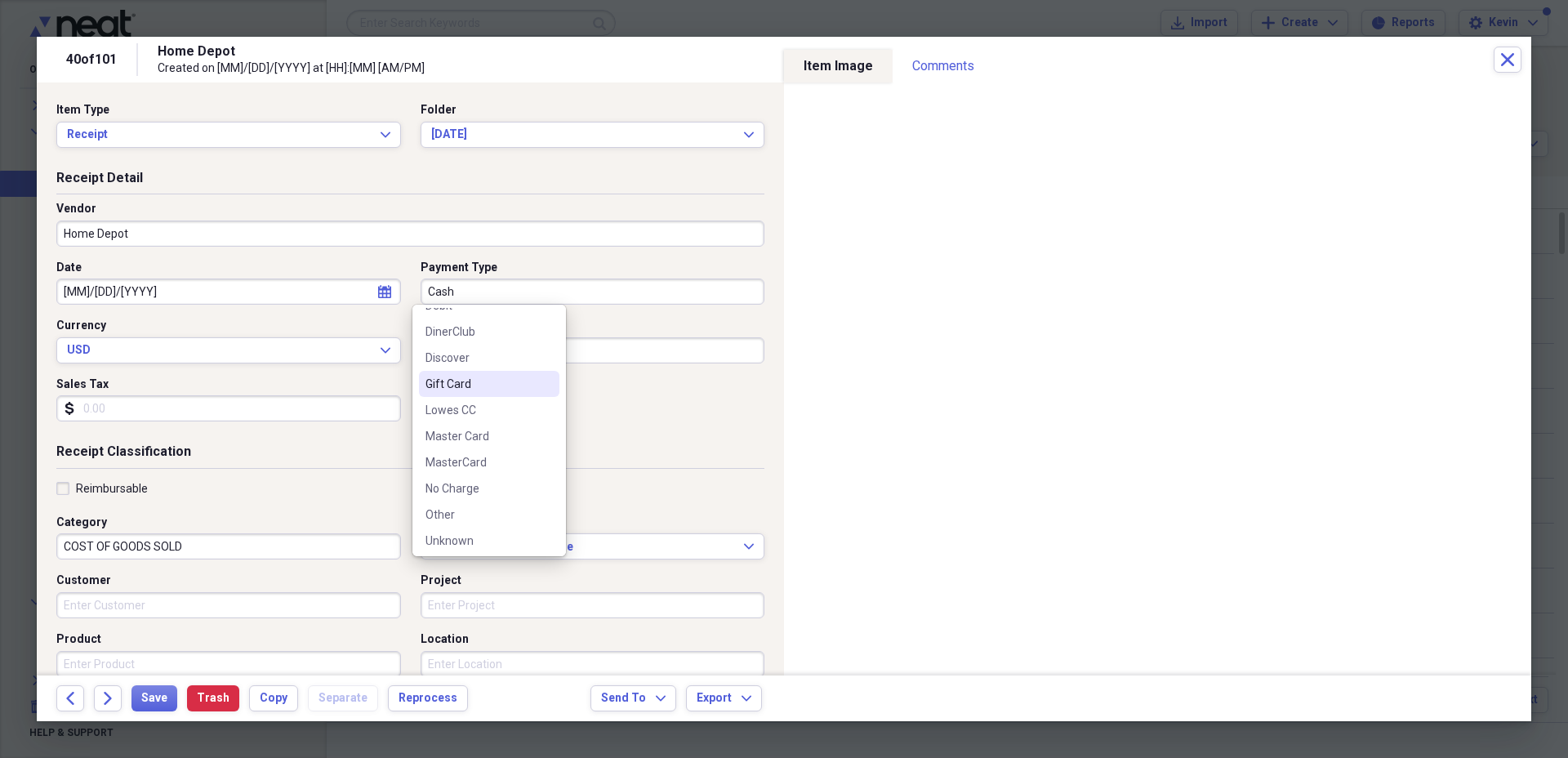 click on "Gift Card" at bounding box center (479, 384) 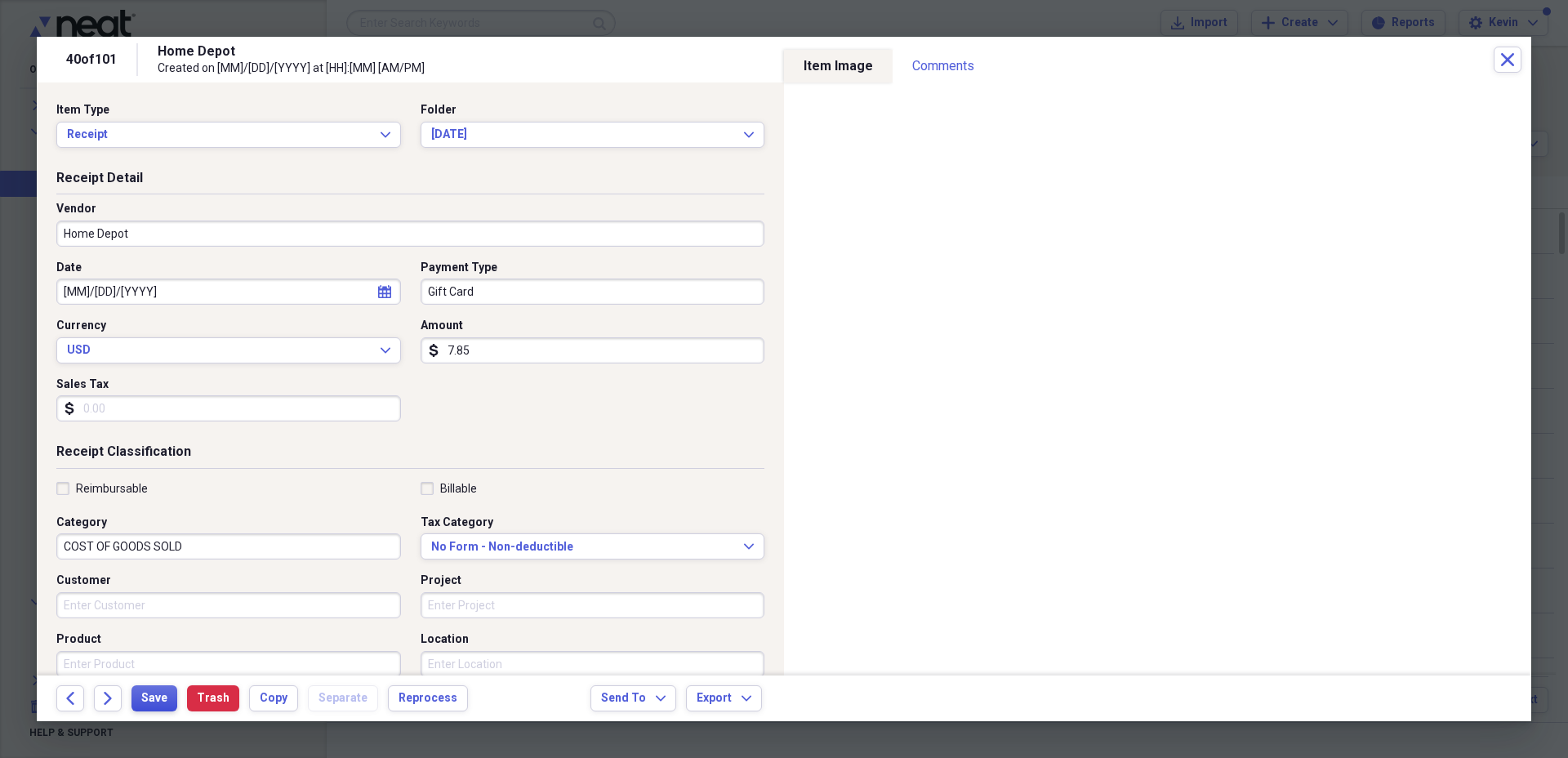 click on "Save" at bounding box center (154, 698) 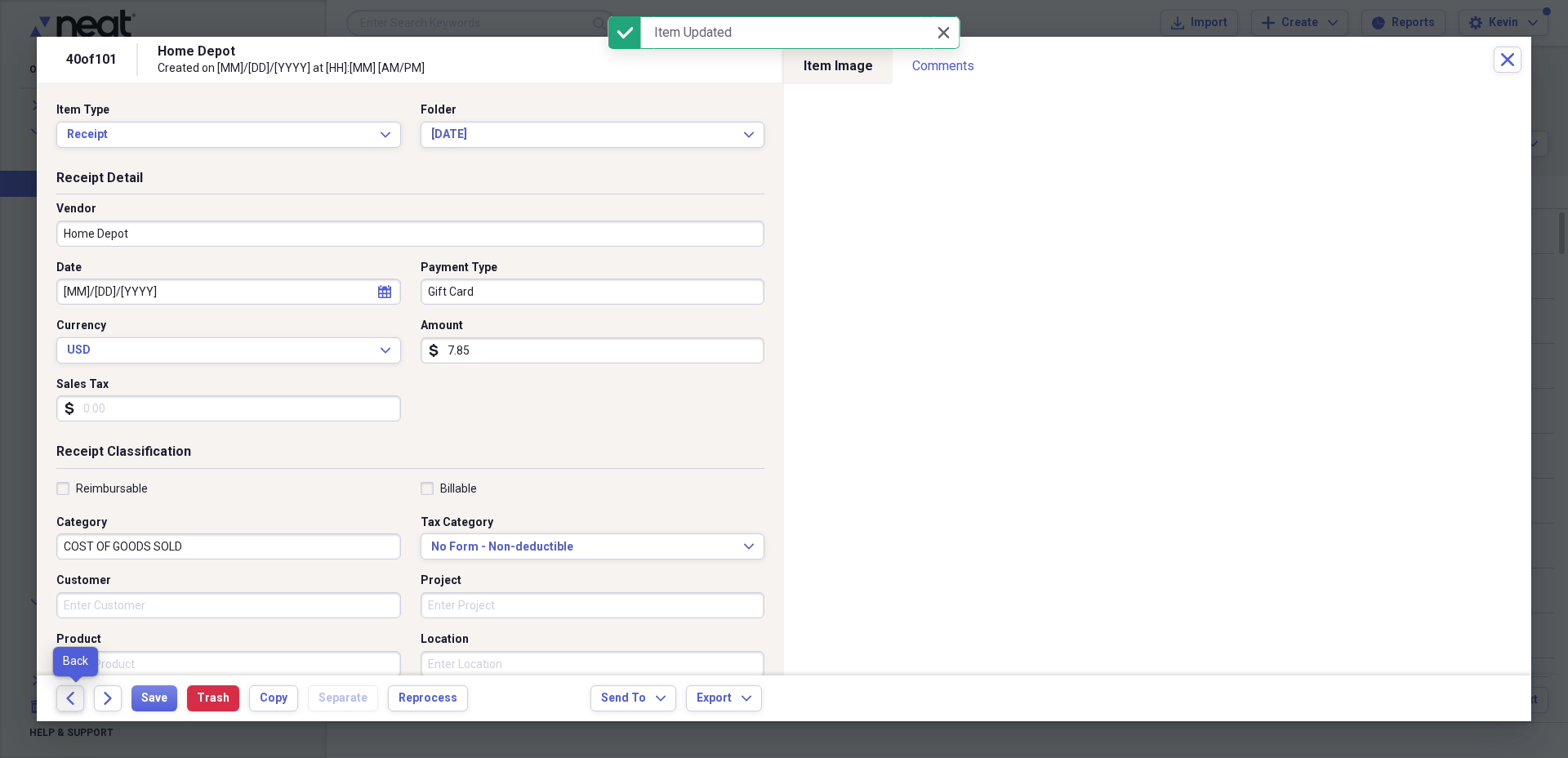 click on "Back" 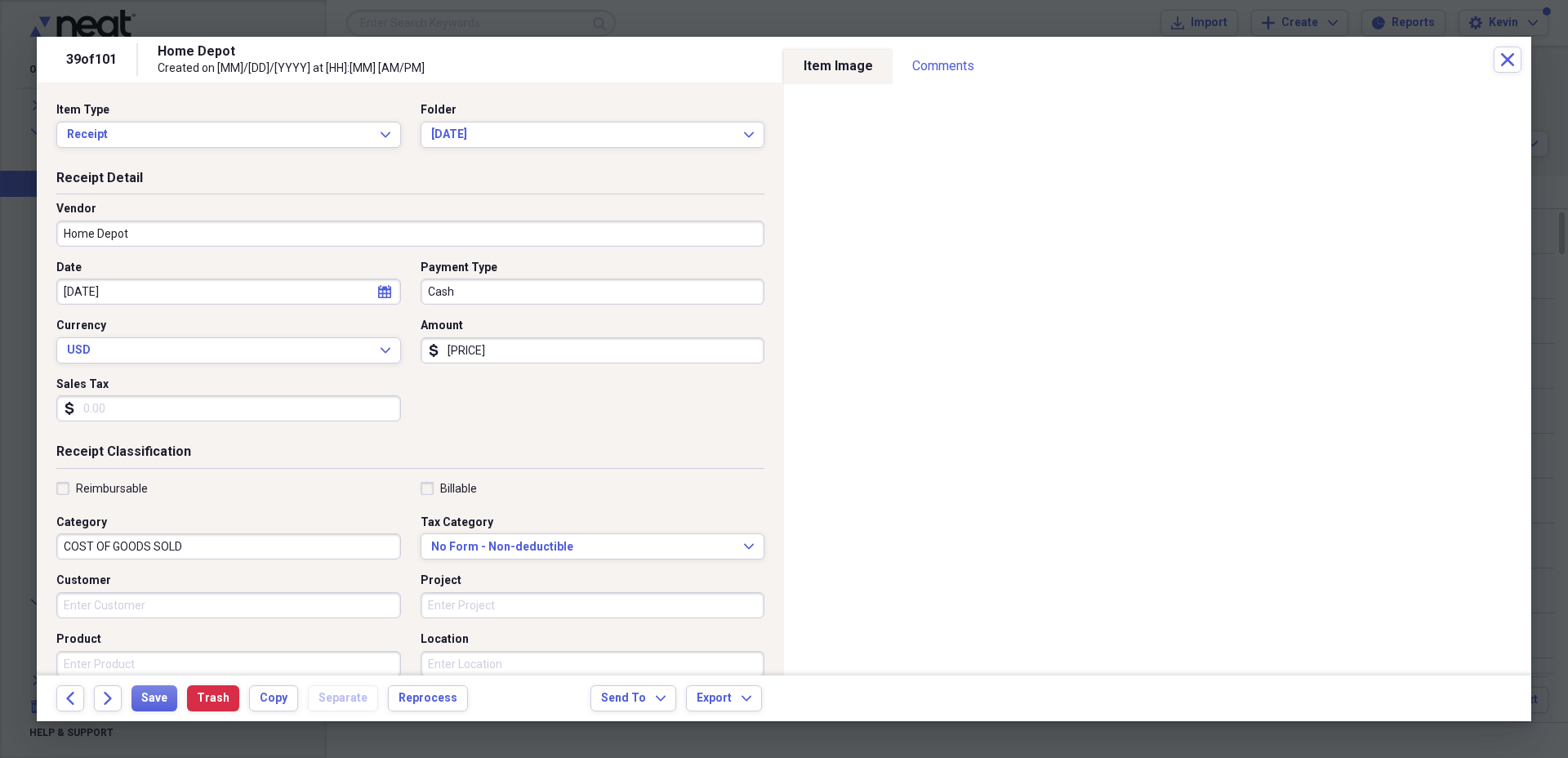 click on "Cash" at bounding box center (593, 292) 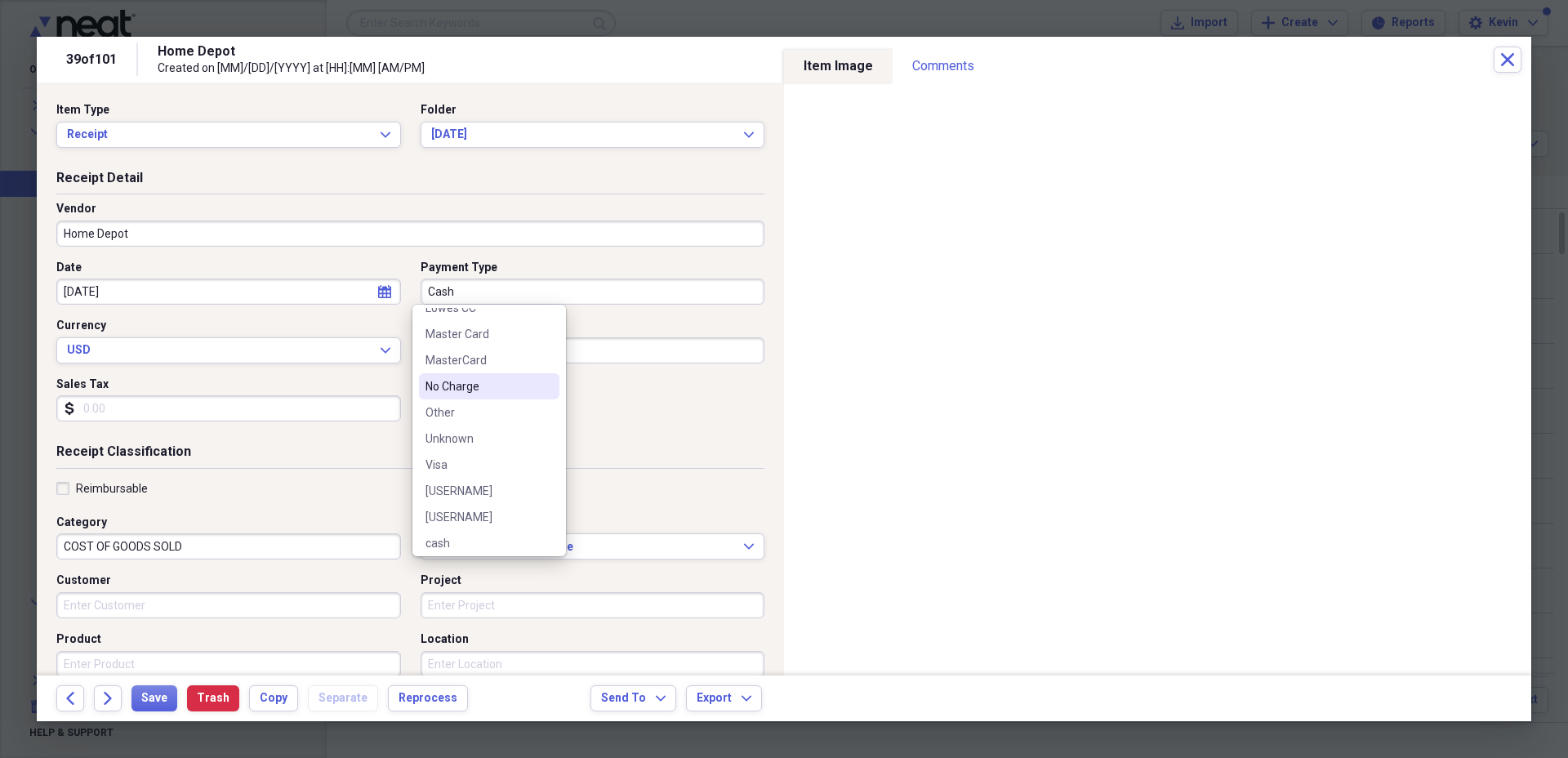 scroll, scrollTop: 306, scrollLeft: 0, axis: vertical 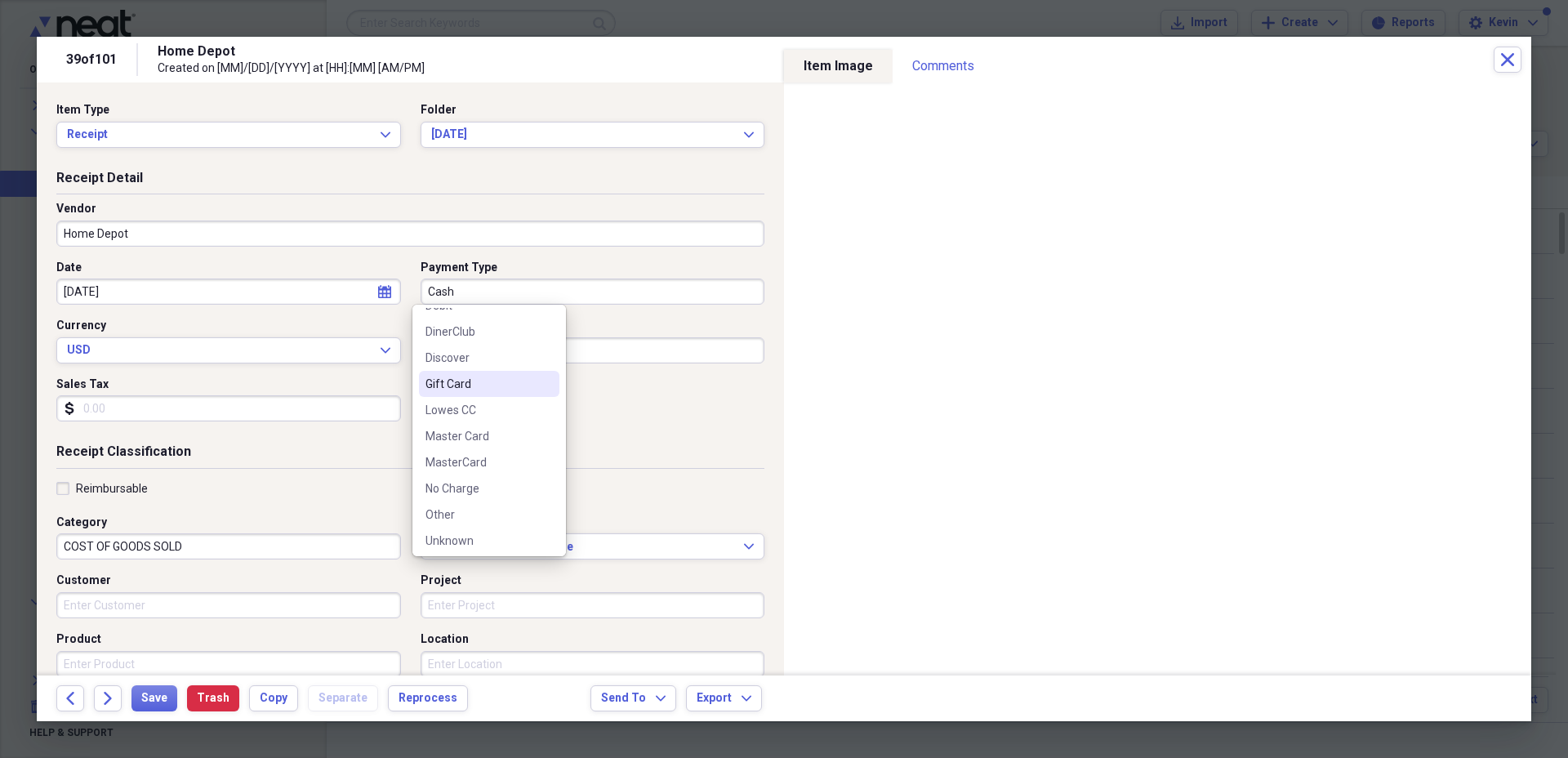 click on "Gift Card" at bounding box center (479, 384) 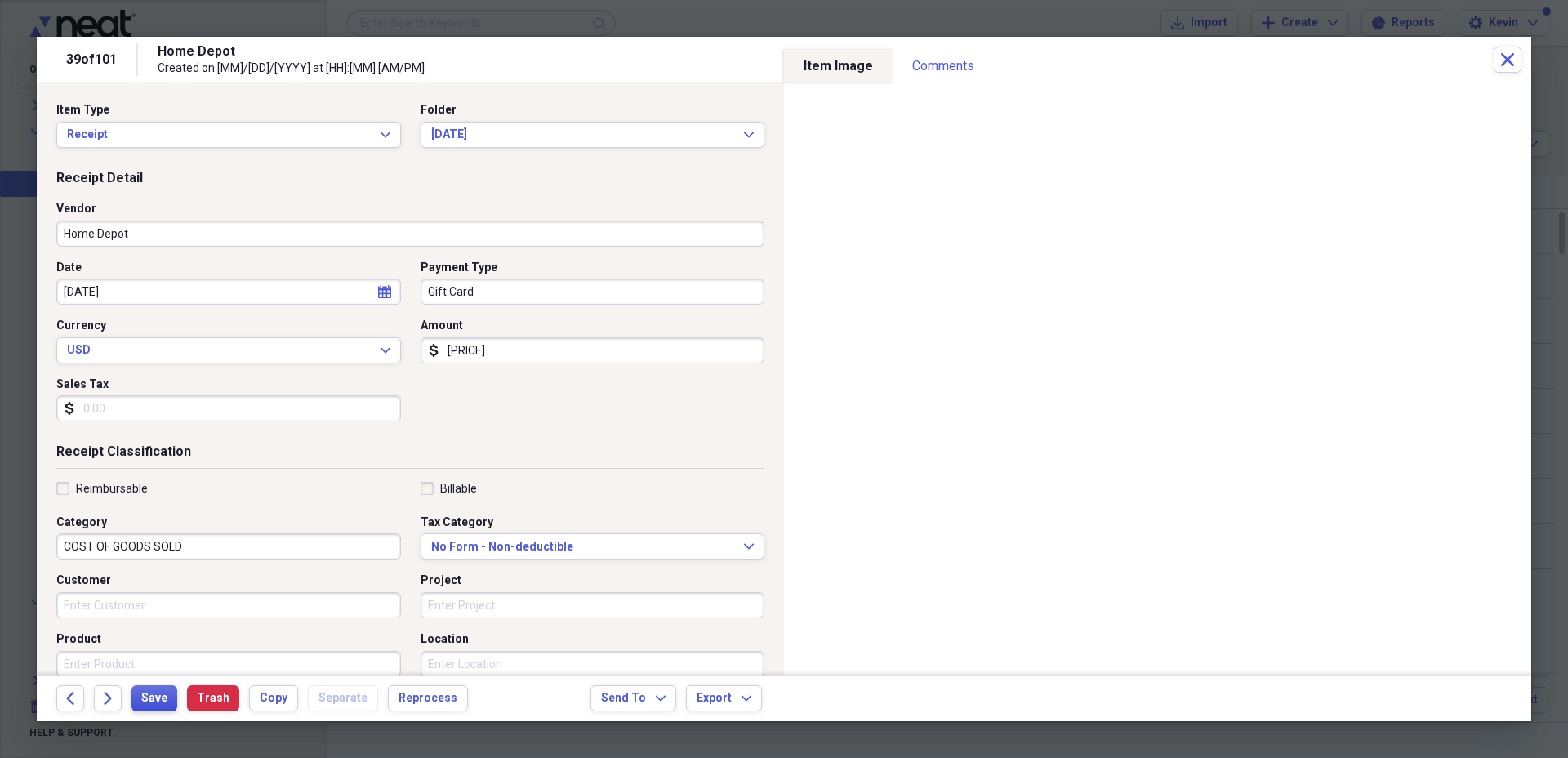 click on "Save" at bounding box center [154, 698] 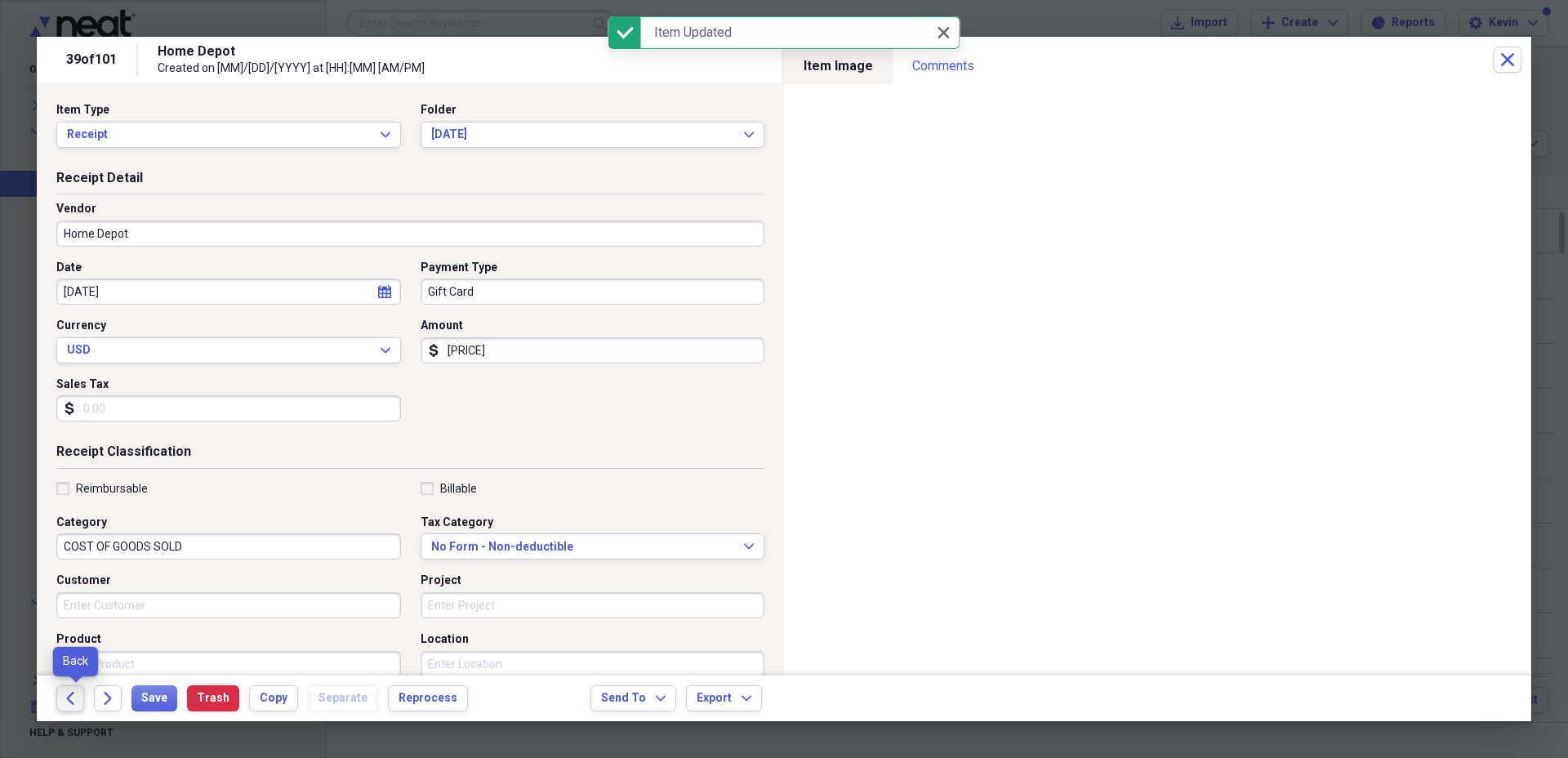 click on "Back" 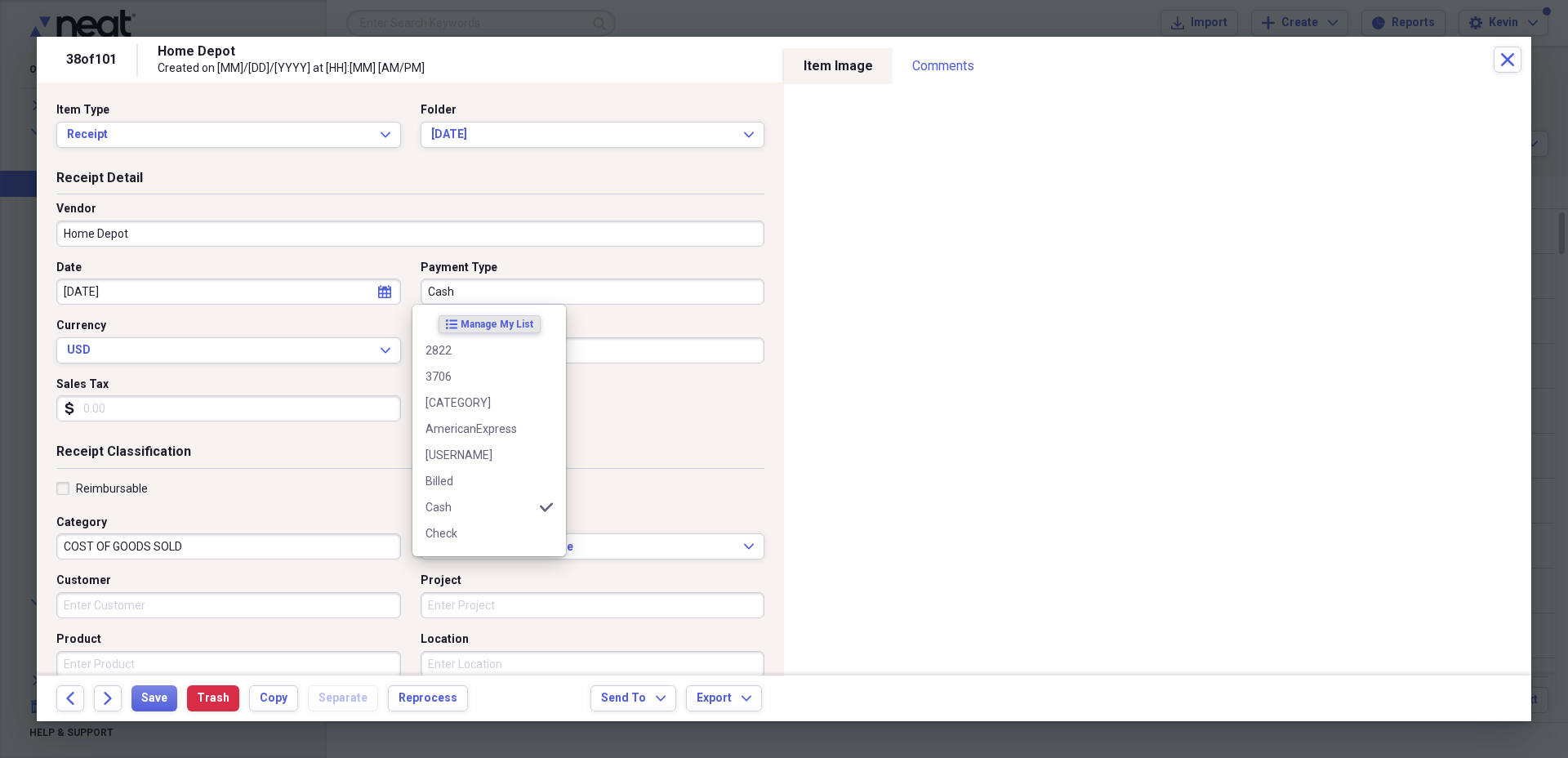 click on "Cash" at bounding box center [593, 292] 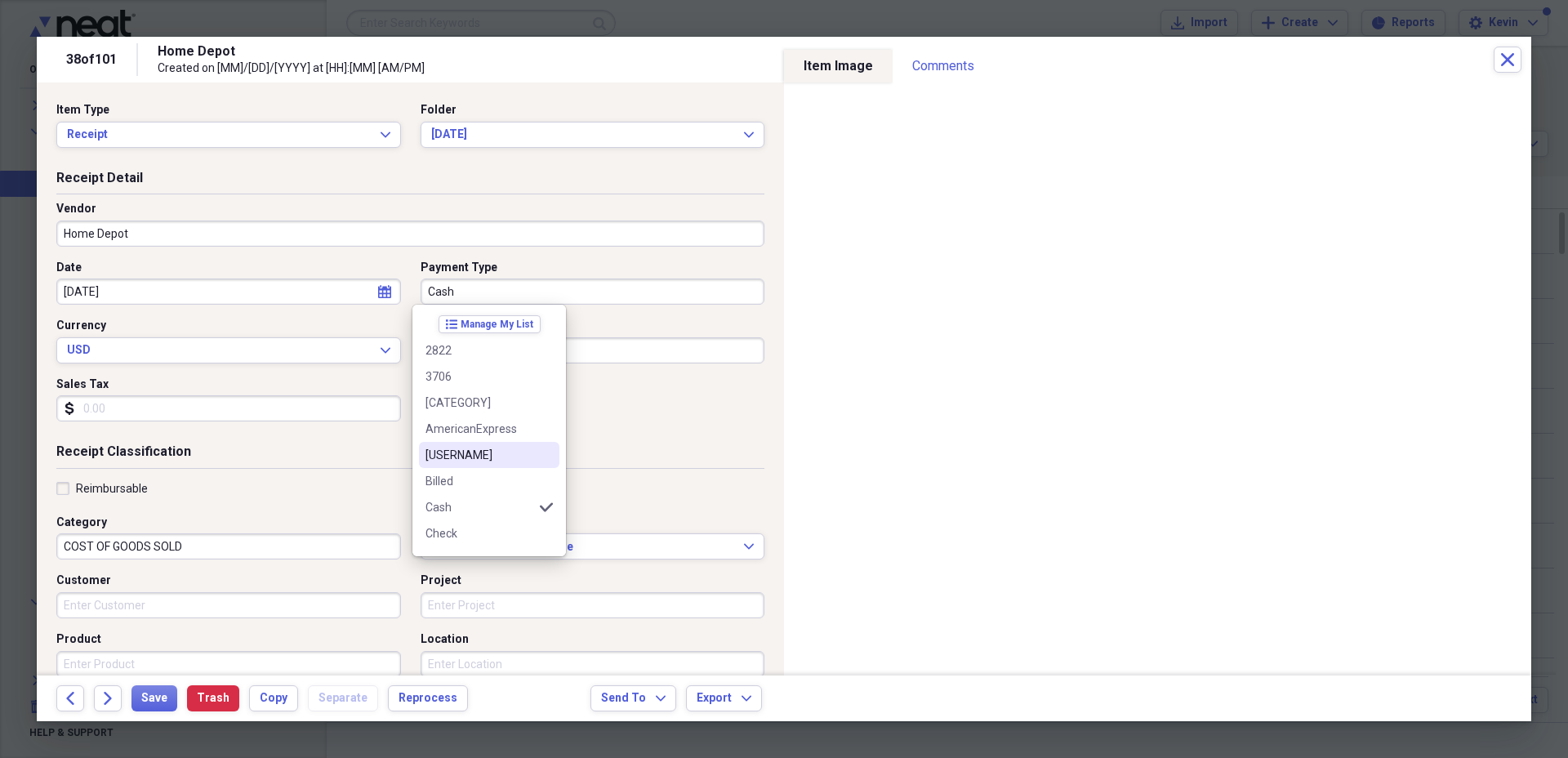 scroll, scrollTop: 204, scrollLeft: 0, axis: vertical 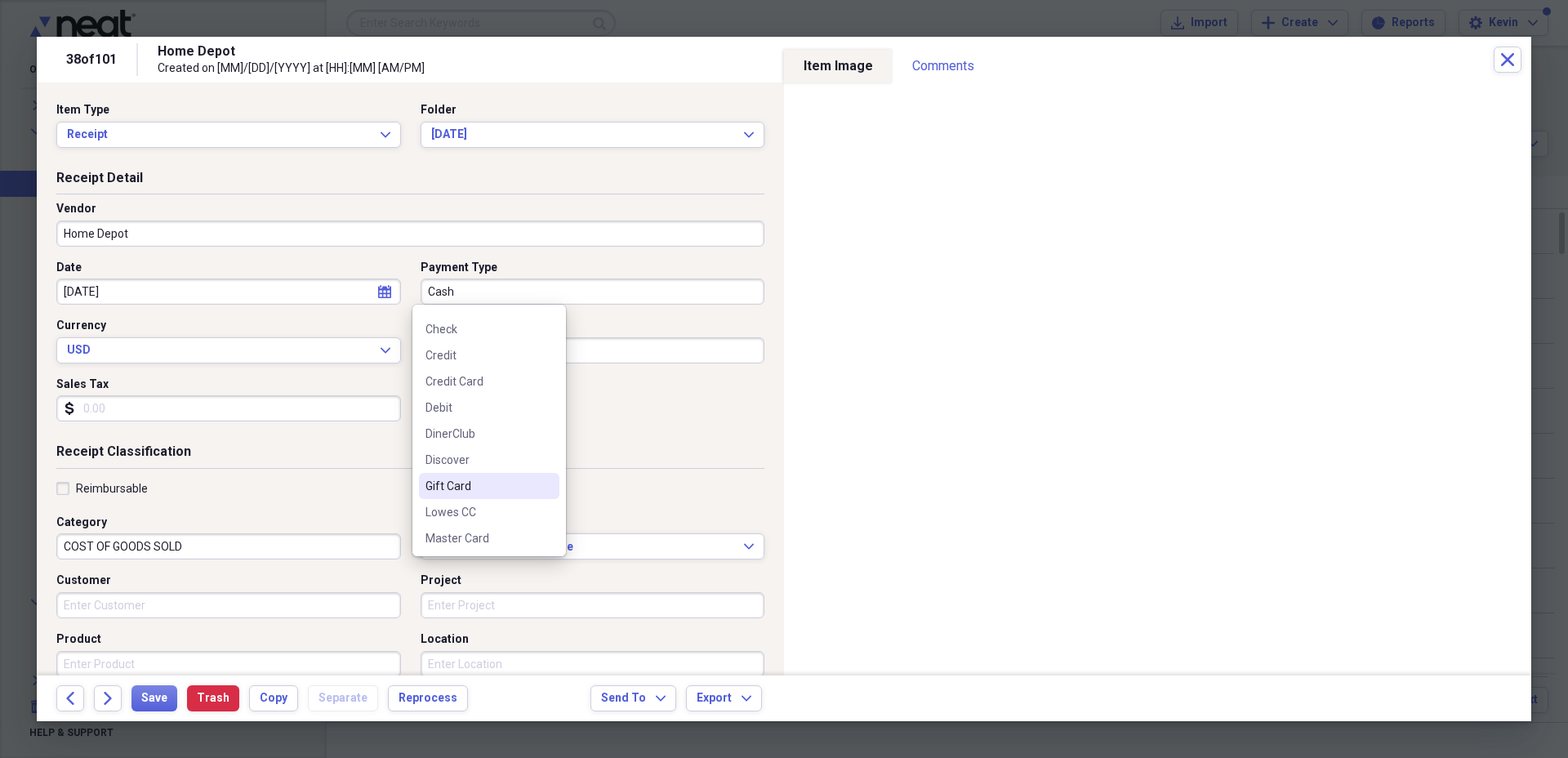 click on "Gift Card" at bounding box center (479, 486) 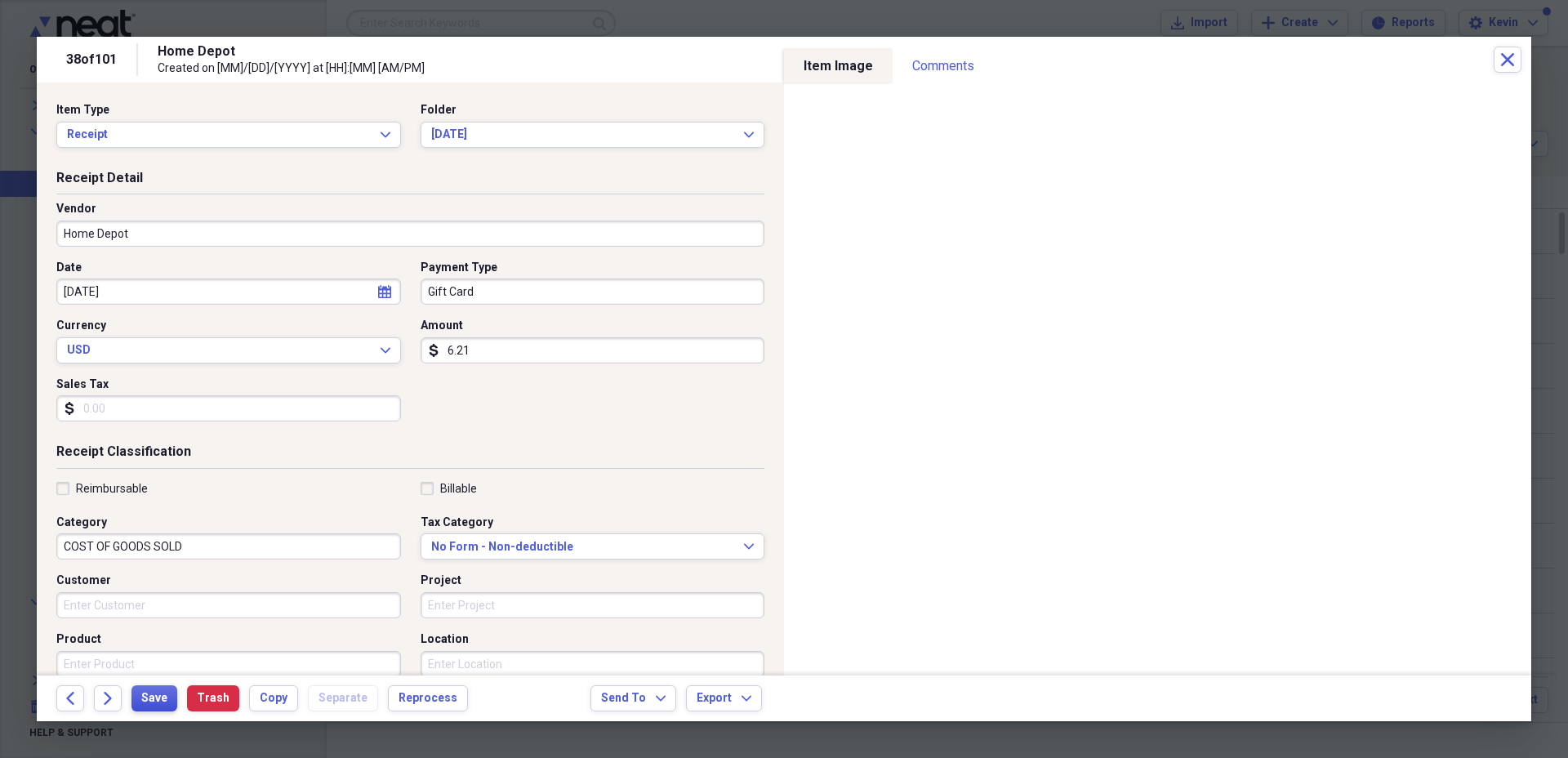 click on "Save" at bounding box center (154, 698) 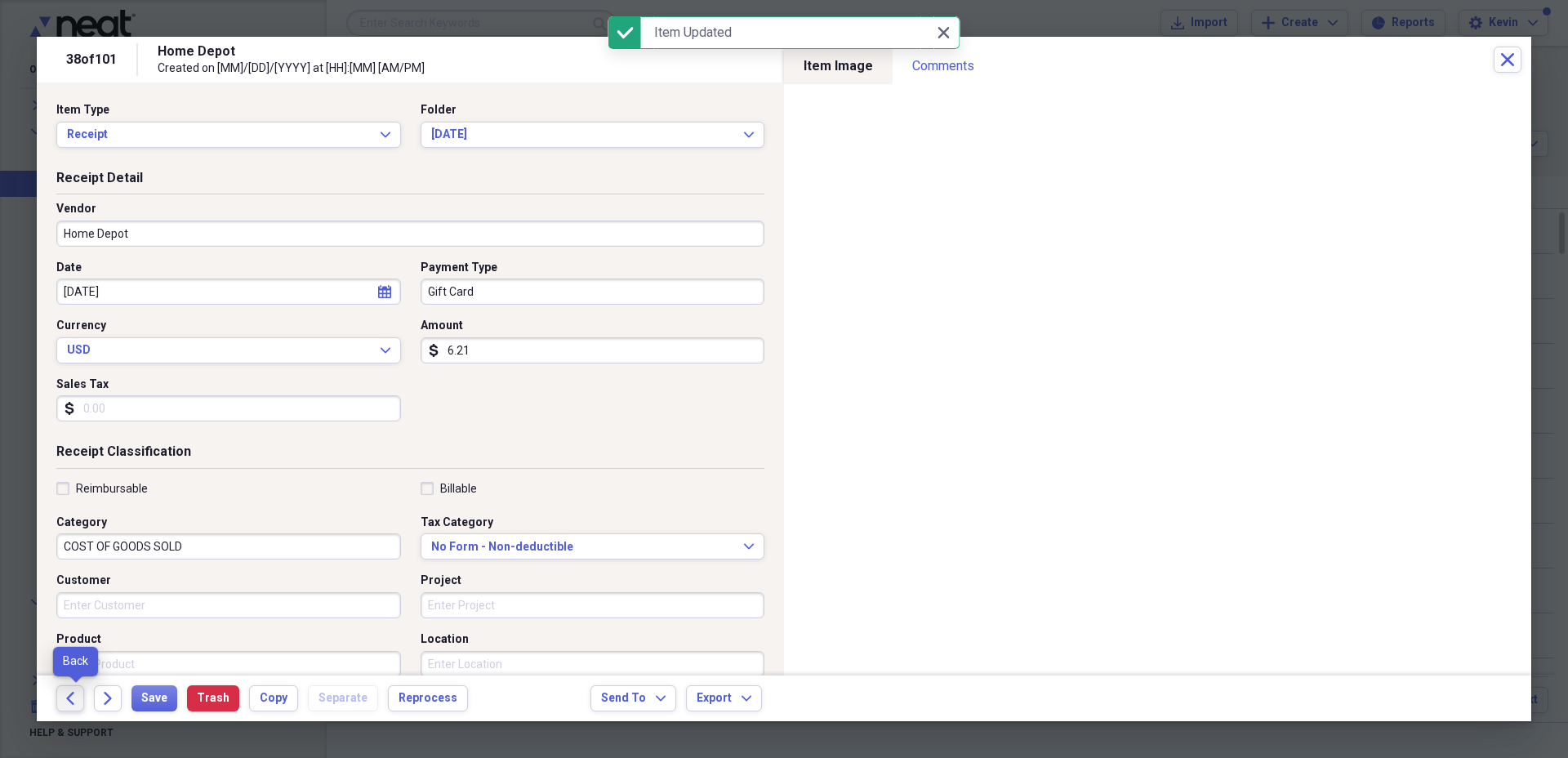 click on "Back" 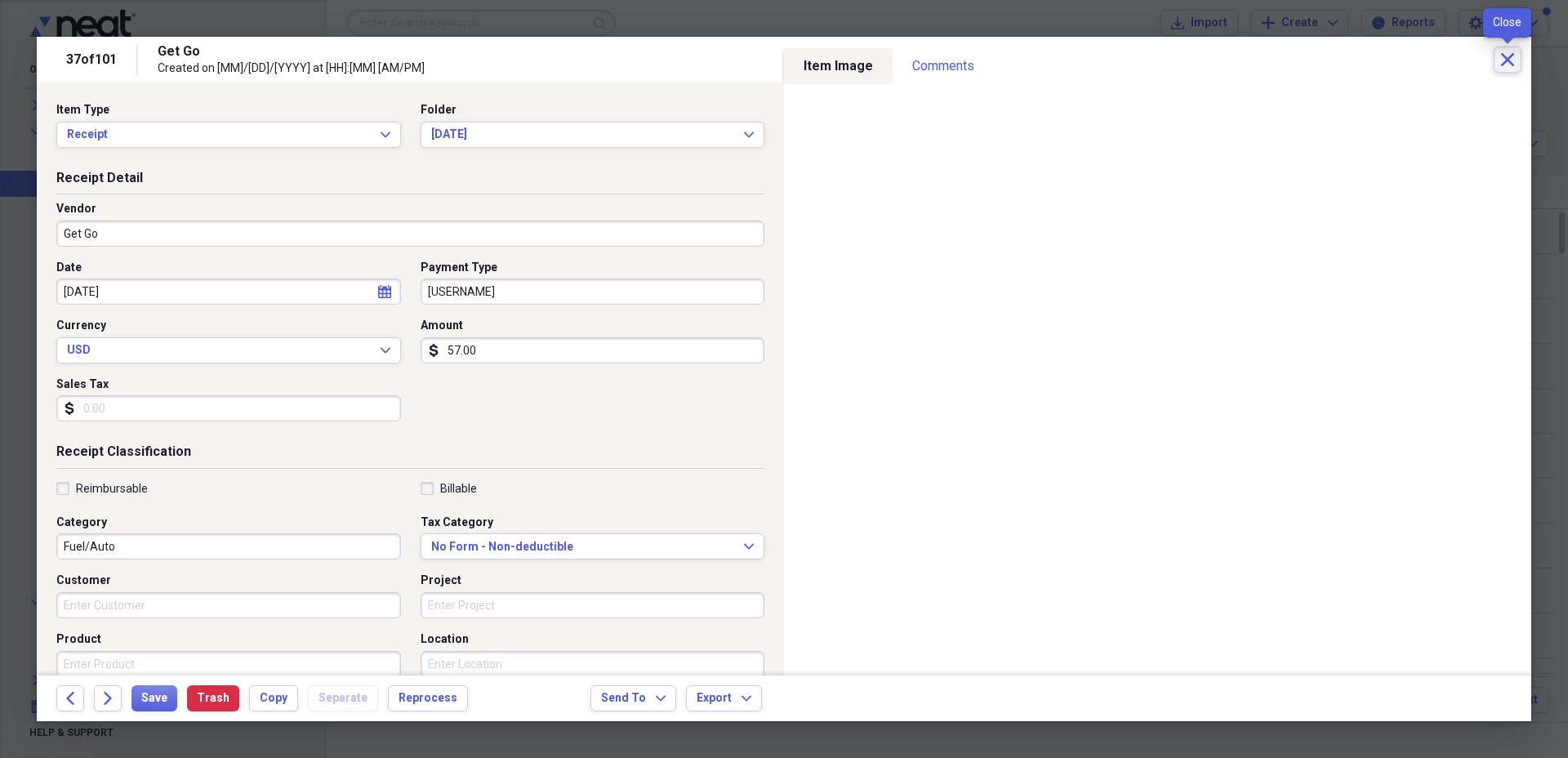click on "Close" at bounding box center (1508, 60) 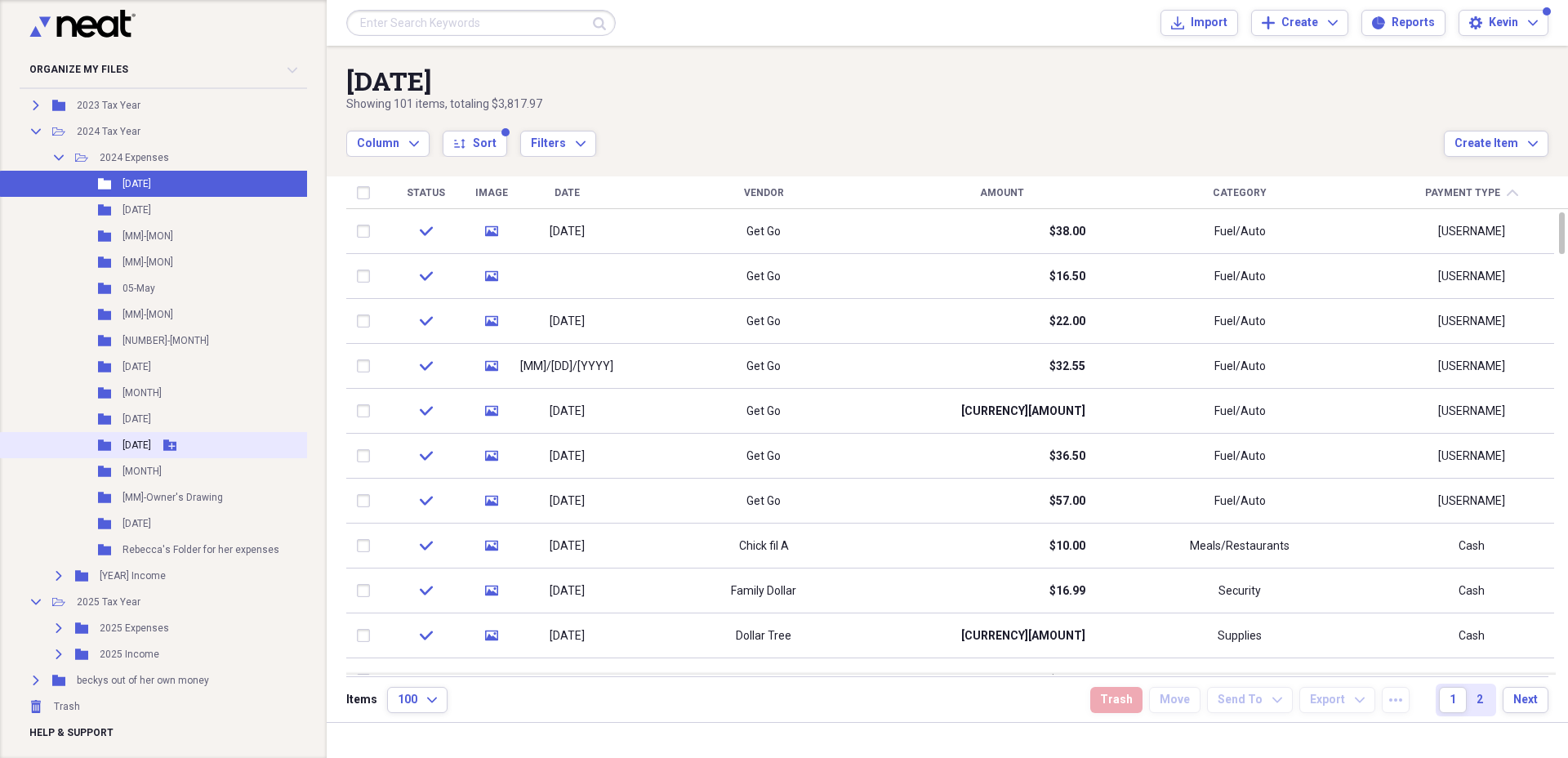 scroll, scrollTop: 332, scrollLeft: 0, axis: vertical 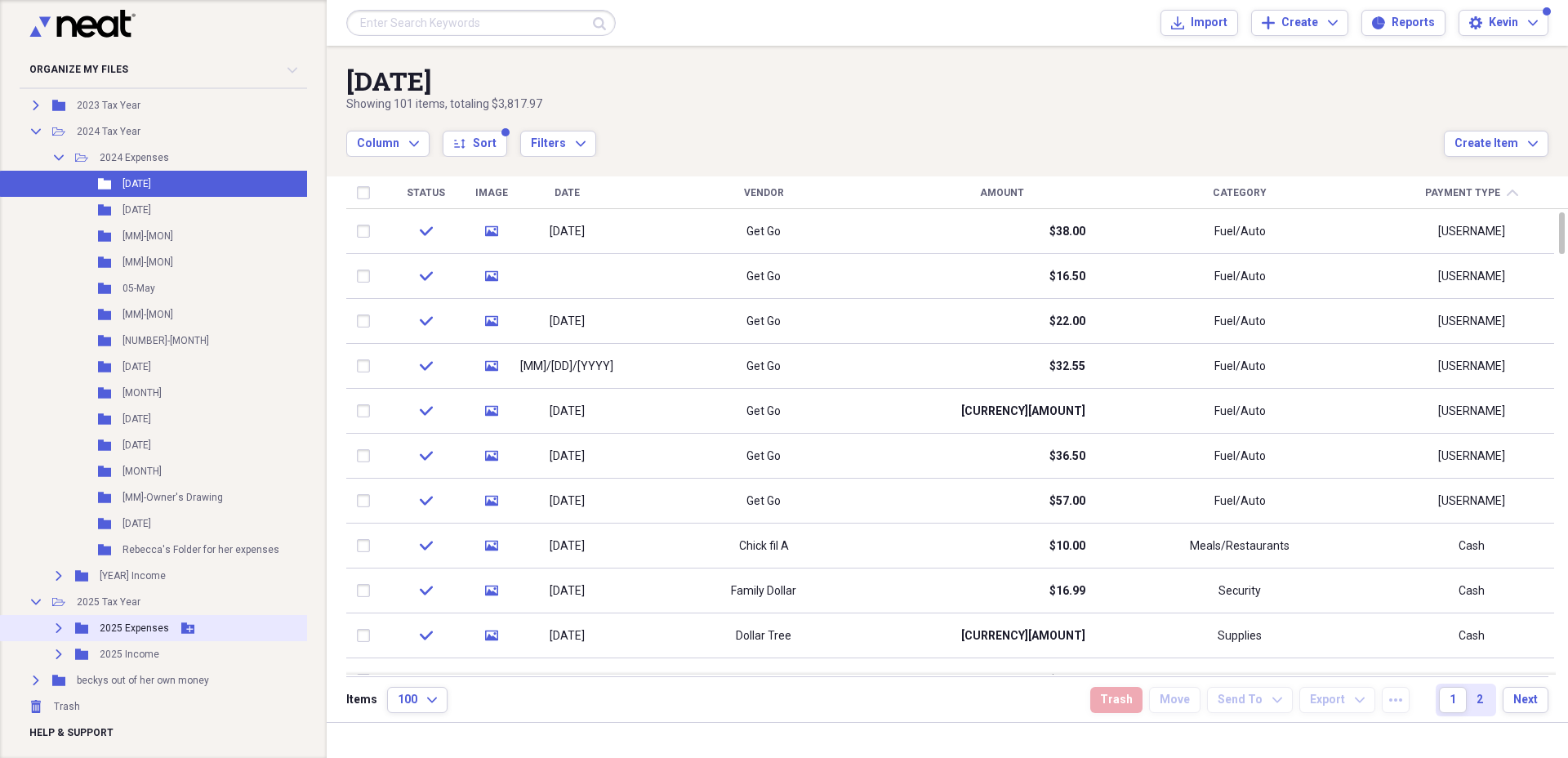 click on "Expand Folder [YEAR] Expenses Add Folder" at bounding box center (164, 628) 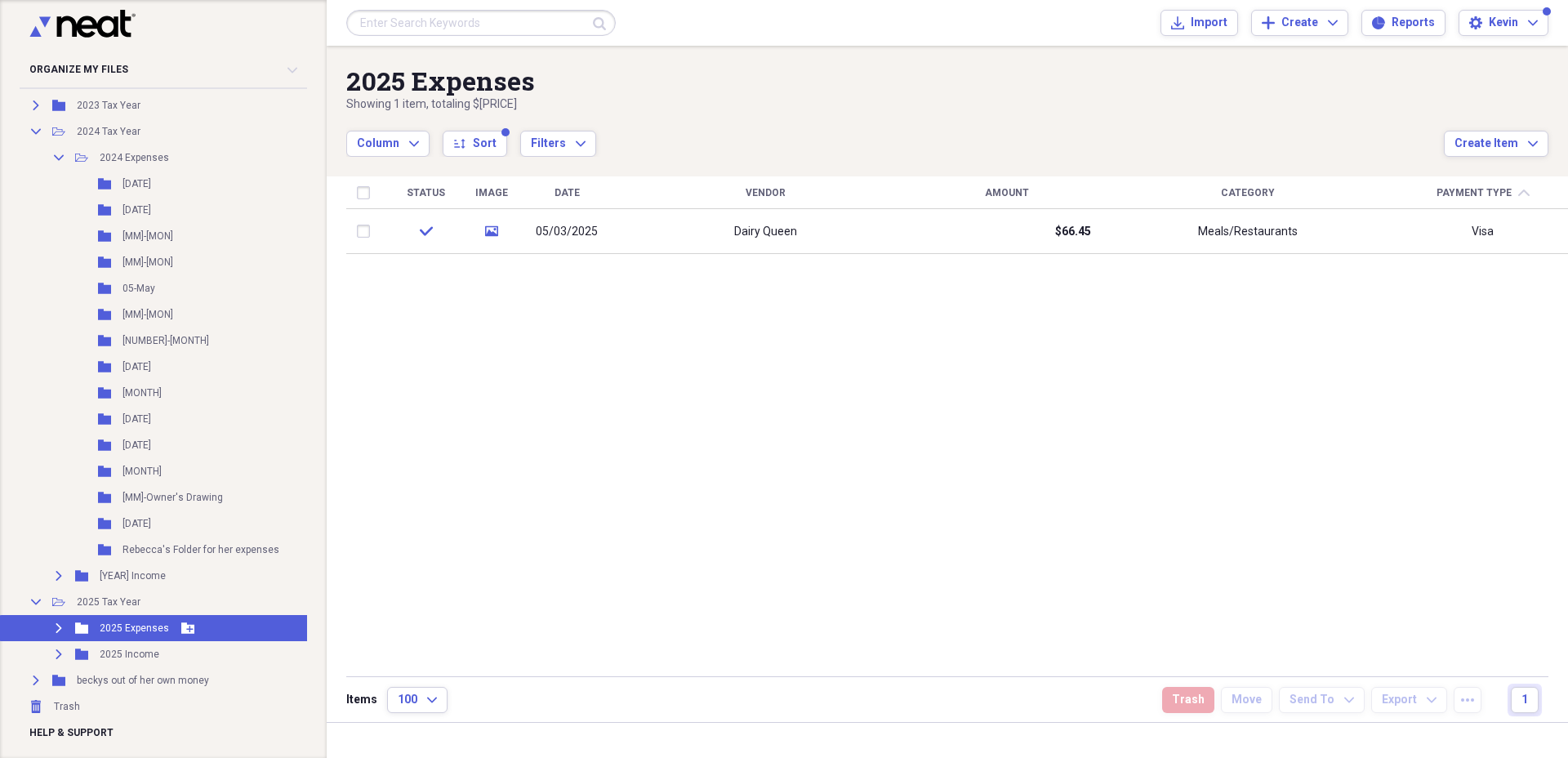 click on "Expand" 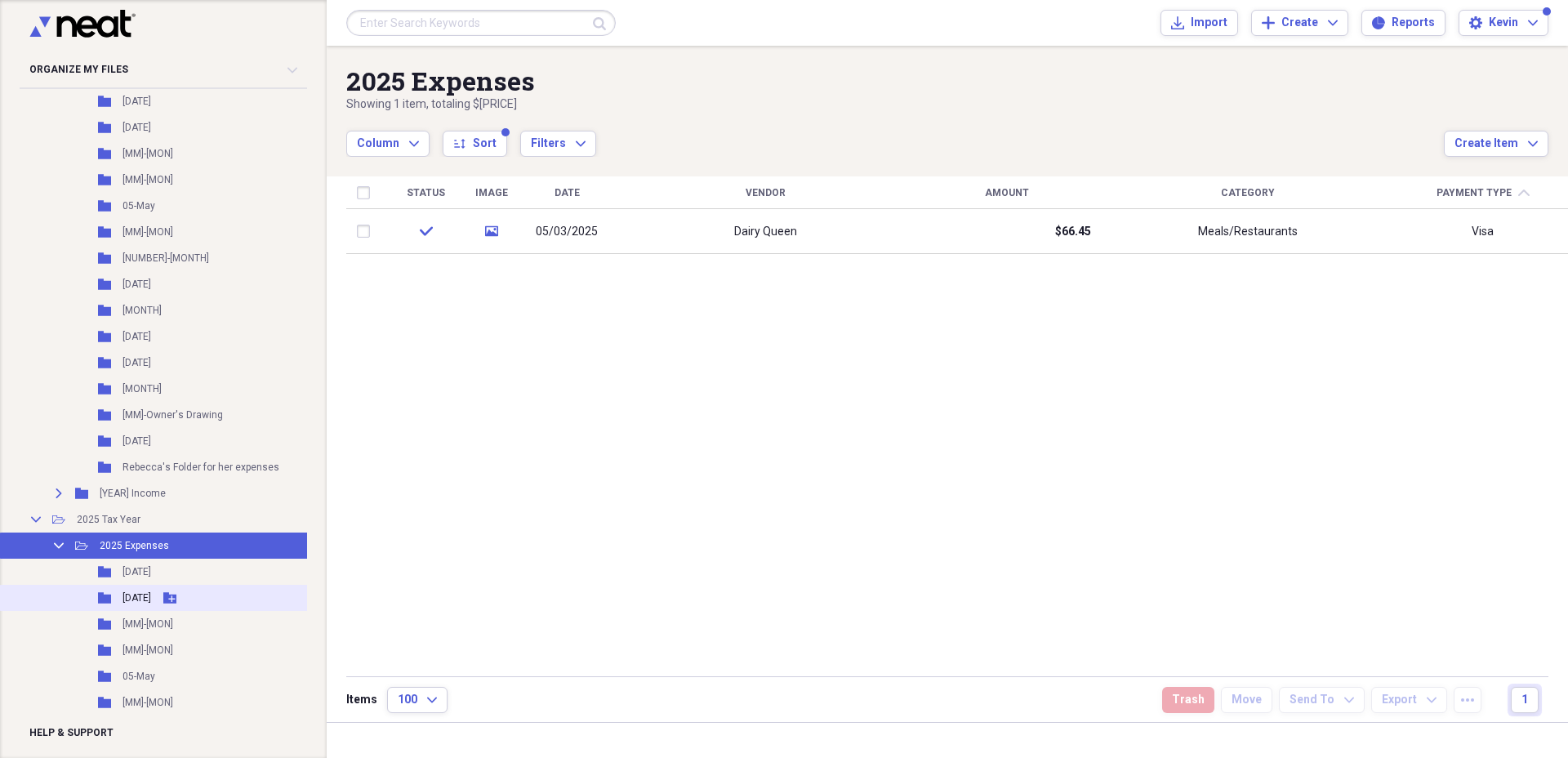 scroll, scrollTop: 435, scrollLeft: 0, axis: vertical 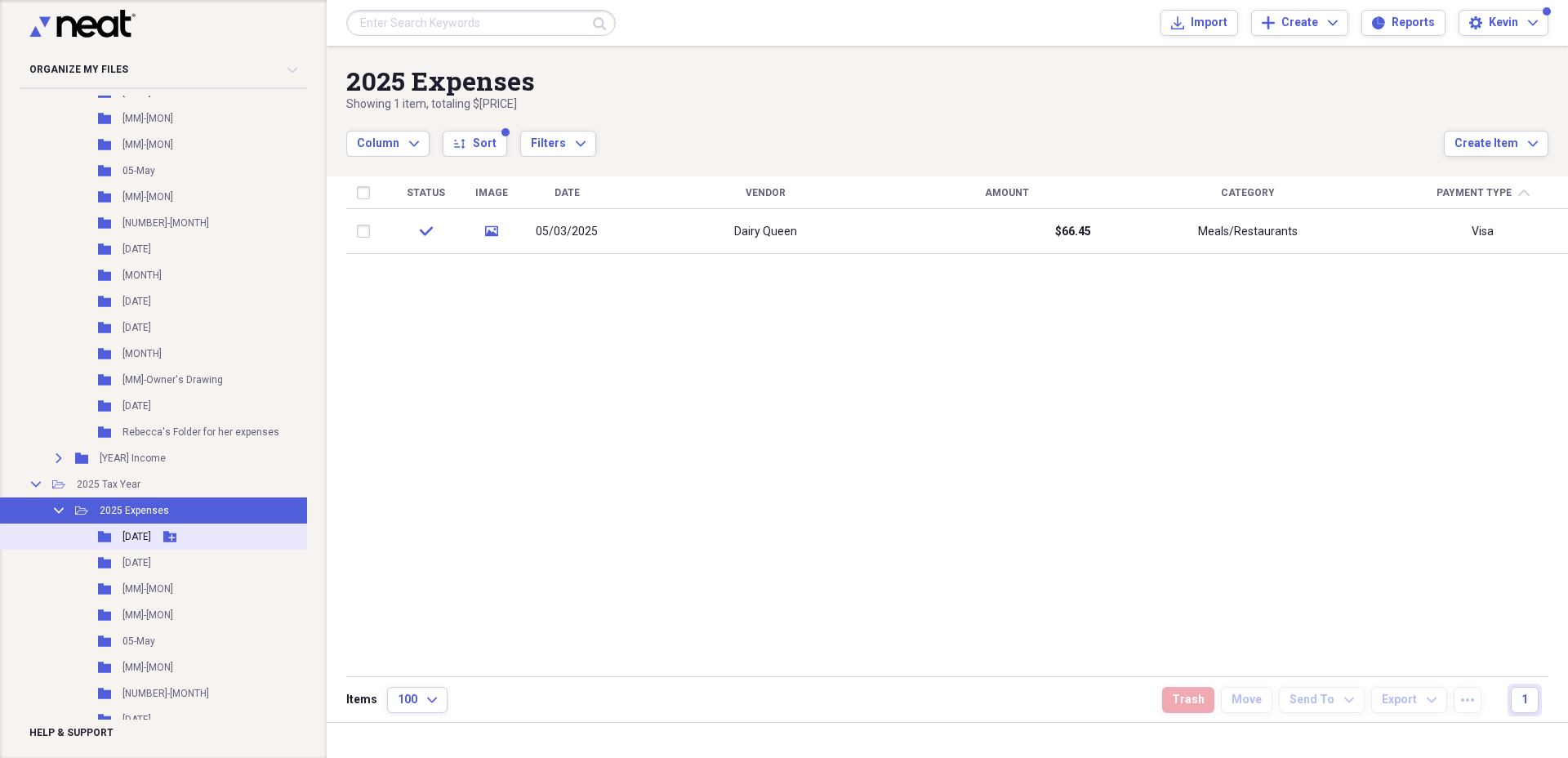 click on "[DATE]" at bounding box center [136, 537] 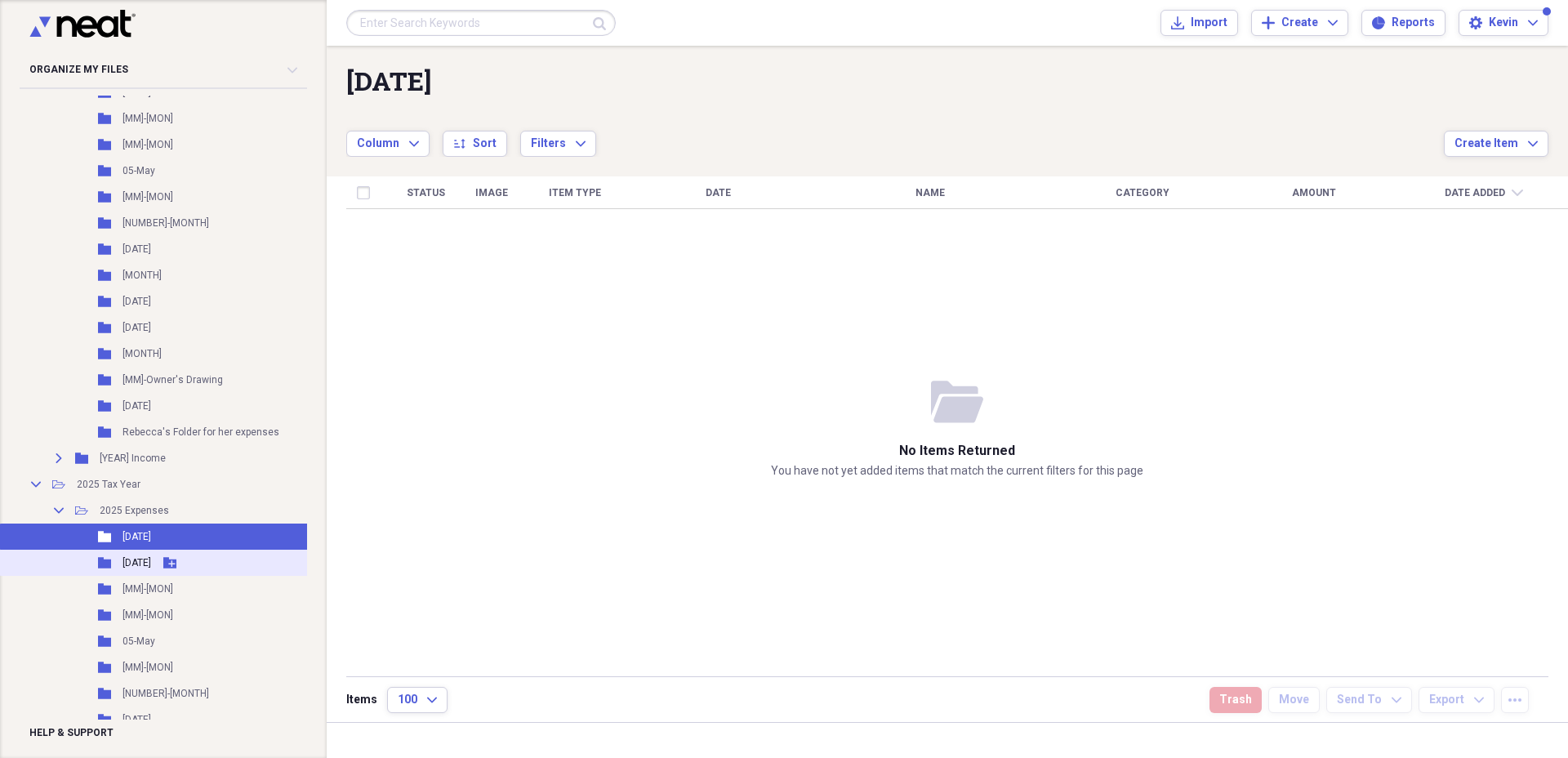 click on "[DATE]" at bounding box center [136, 563] 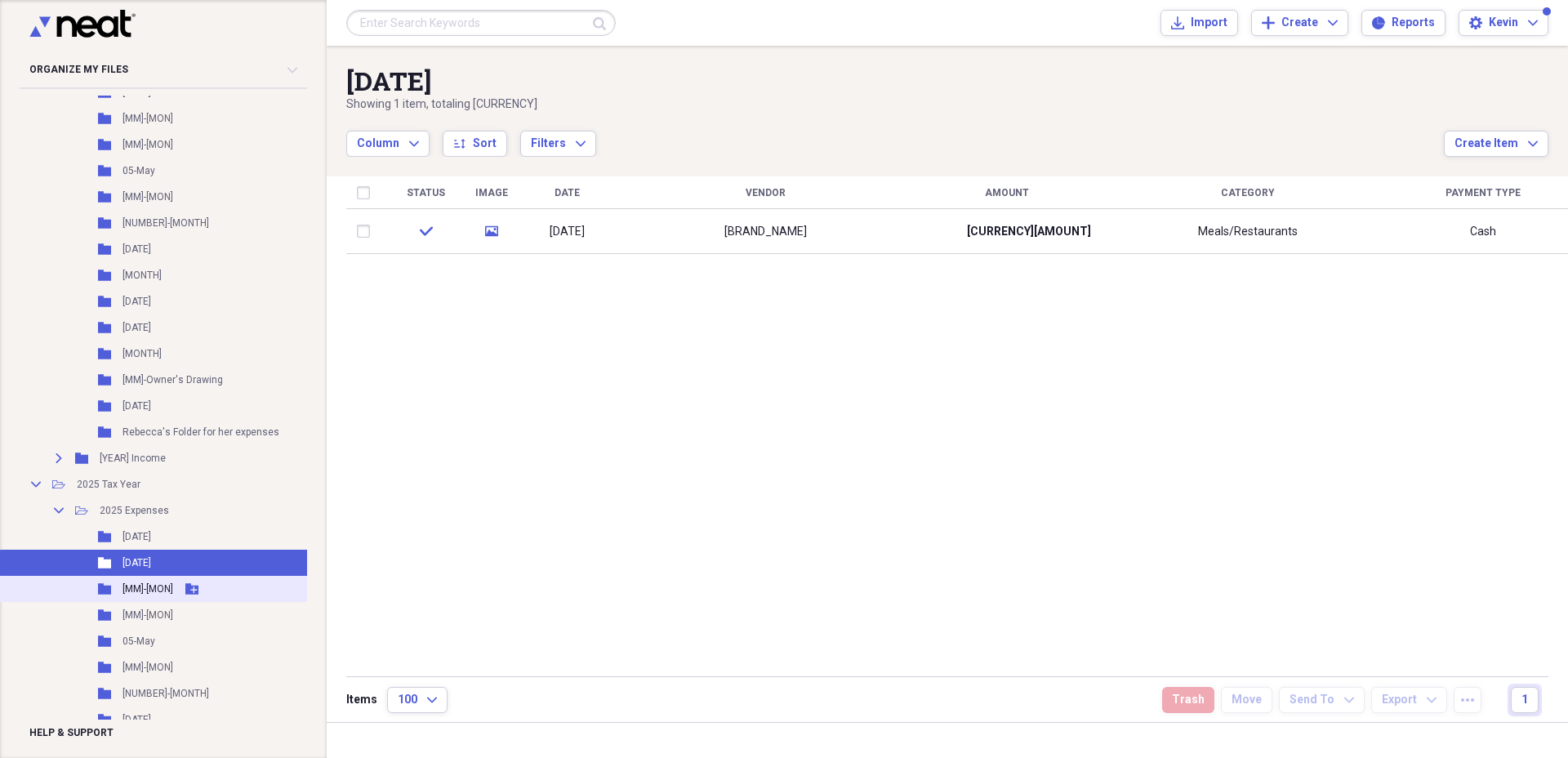 click on "Folder [DATE]" at bounding box center (164, 589) 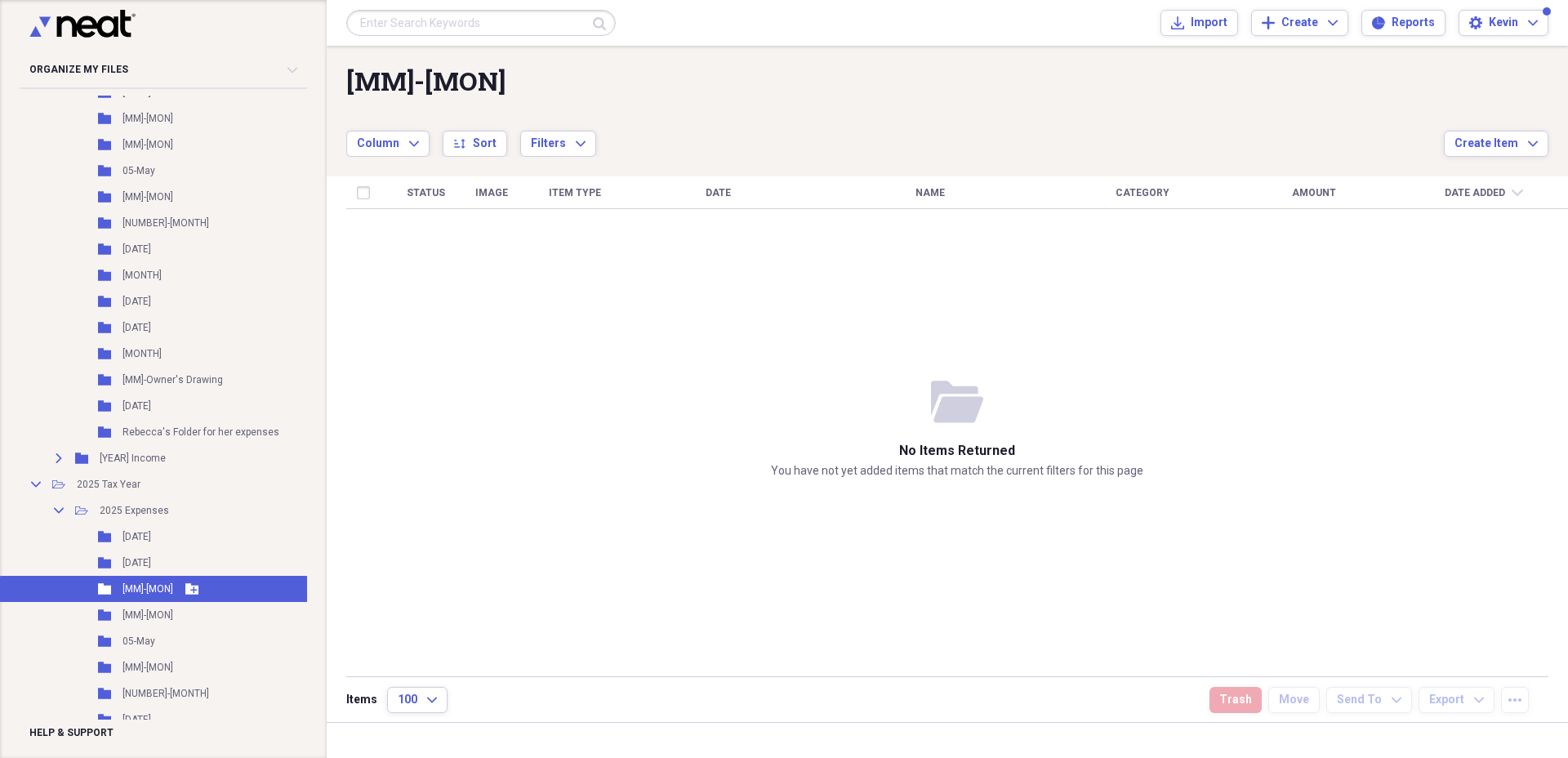 scroll, scrollTop: 537, scrollLeft: 0, axis: vertical 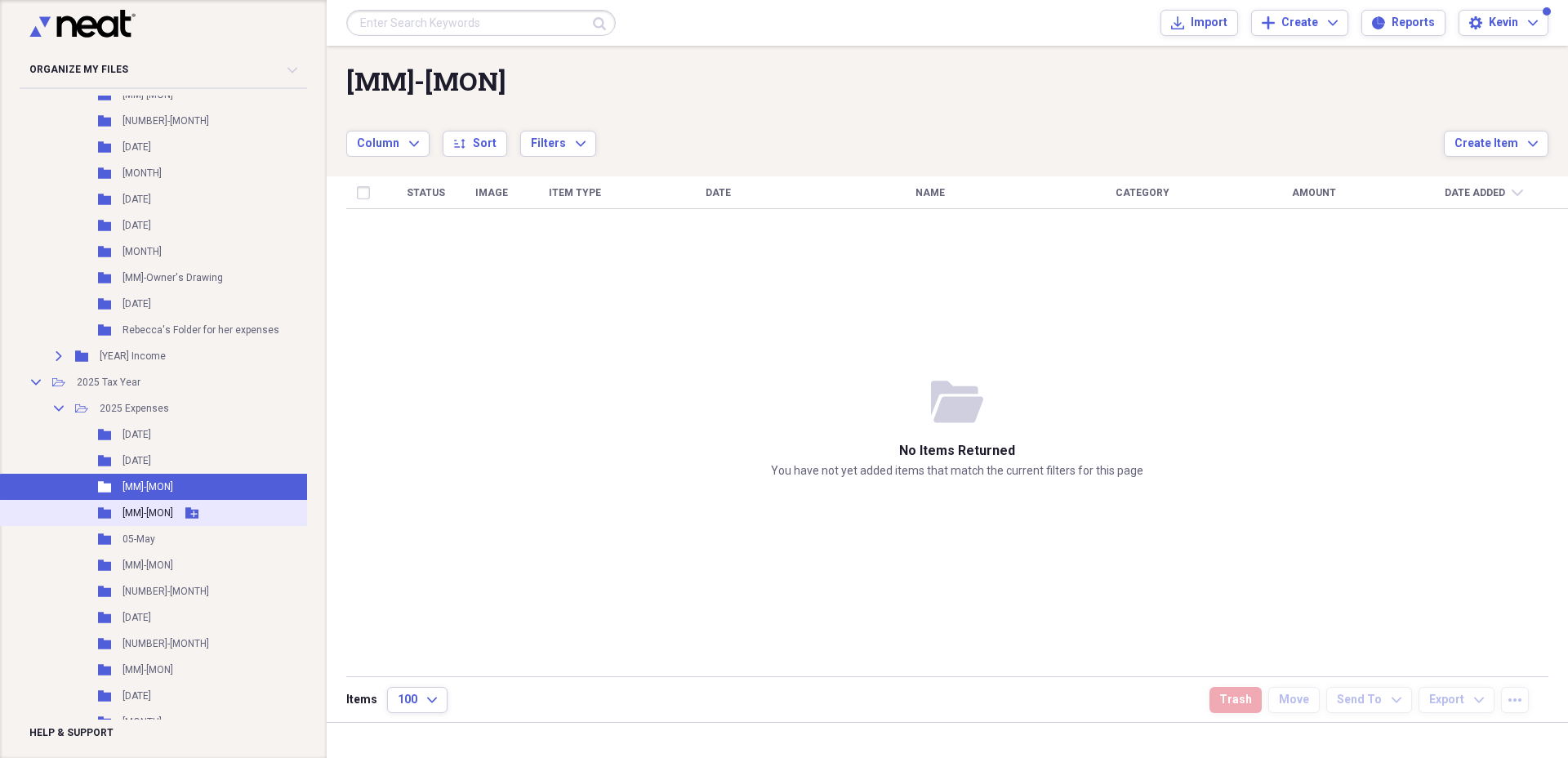 click on "[MM]-[MON]" at bounding box center [148, 513] 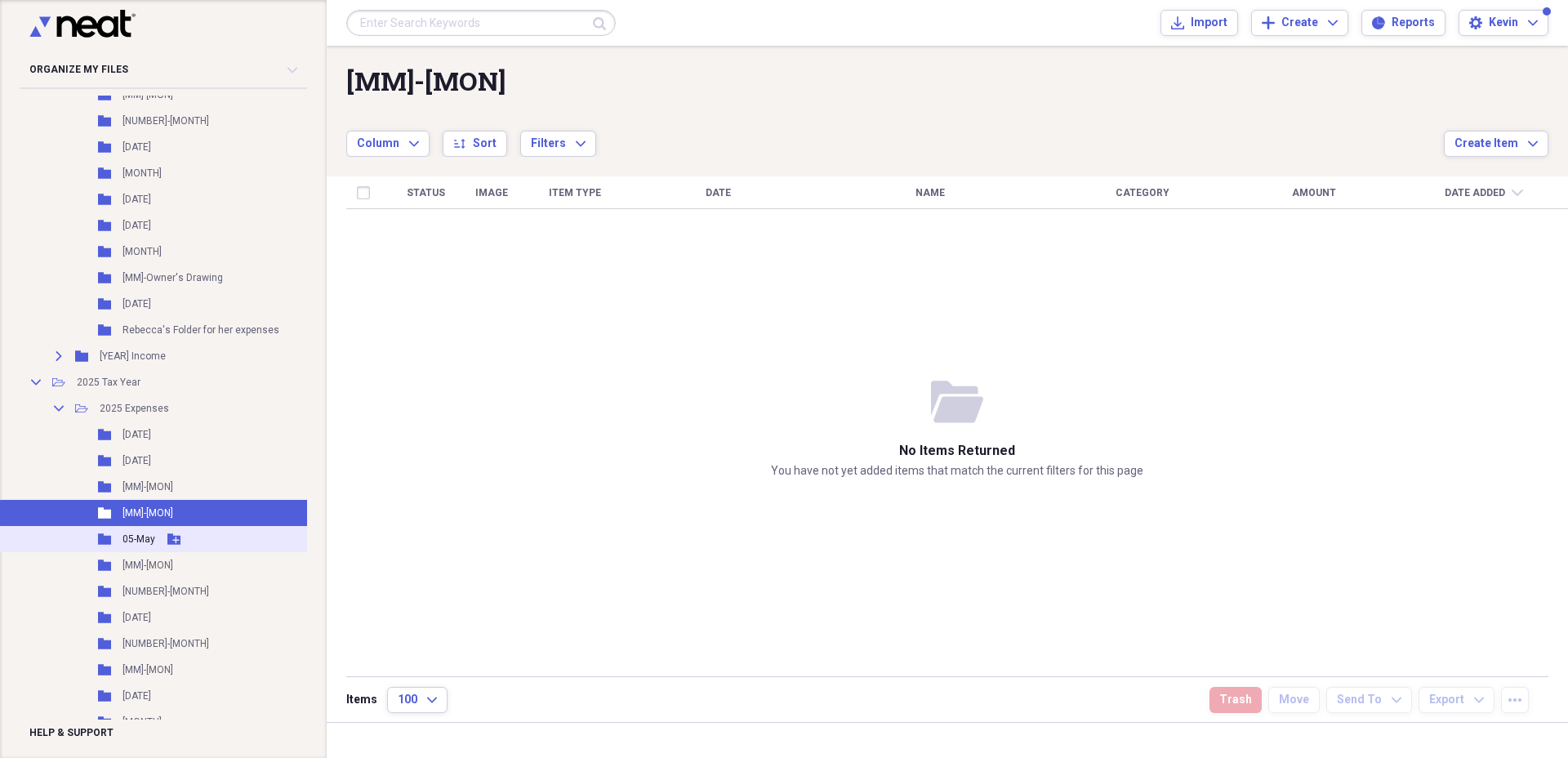 click on "05-May" at bounding box center (139, 539) 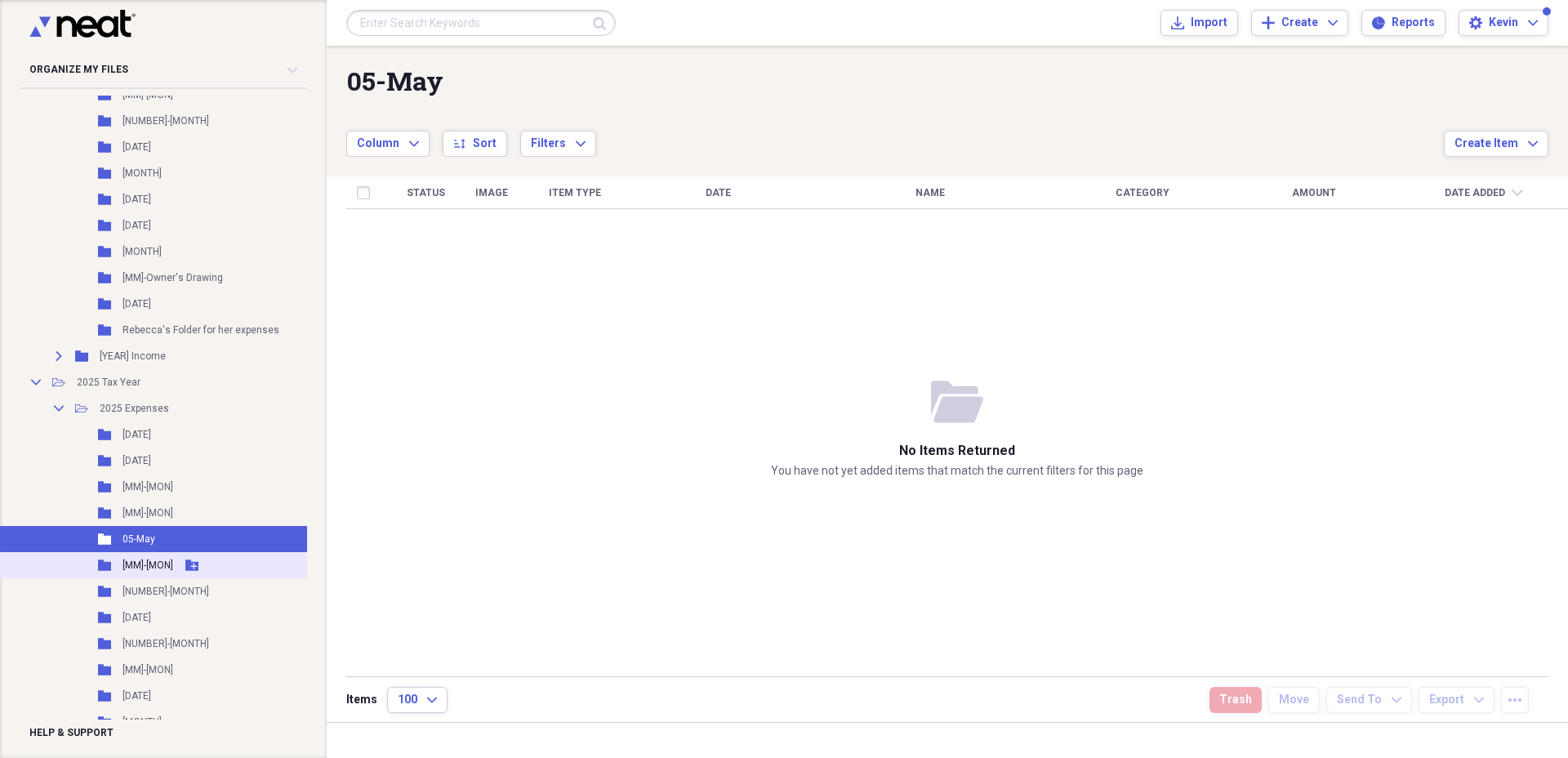 click on "[MM]-[MON]" at bounding box center [148, 565] 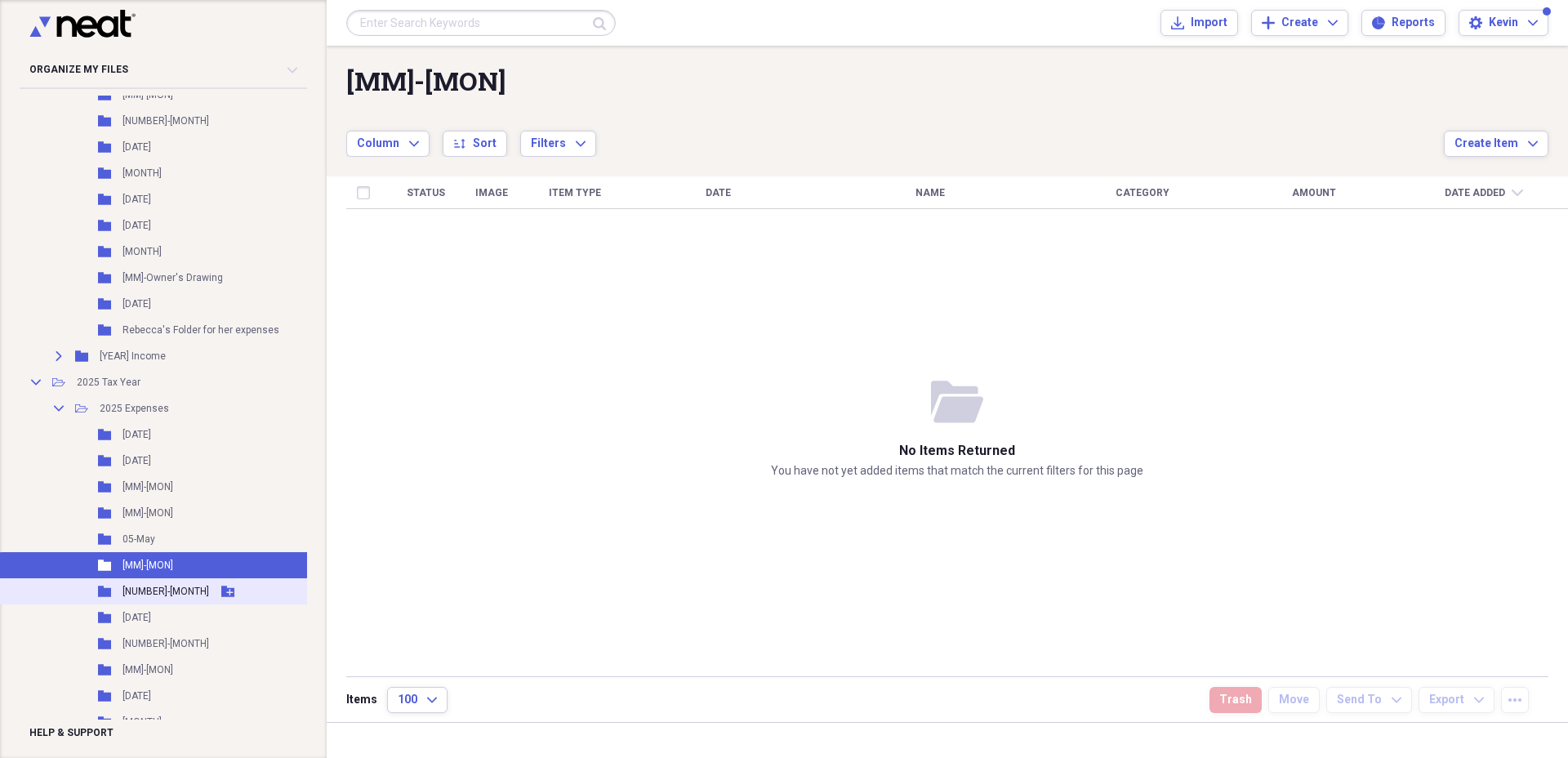 click on "[NUMBER]-[MONTH]" at bounding box center (166, 591) 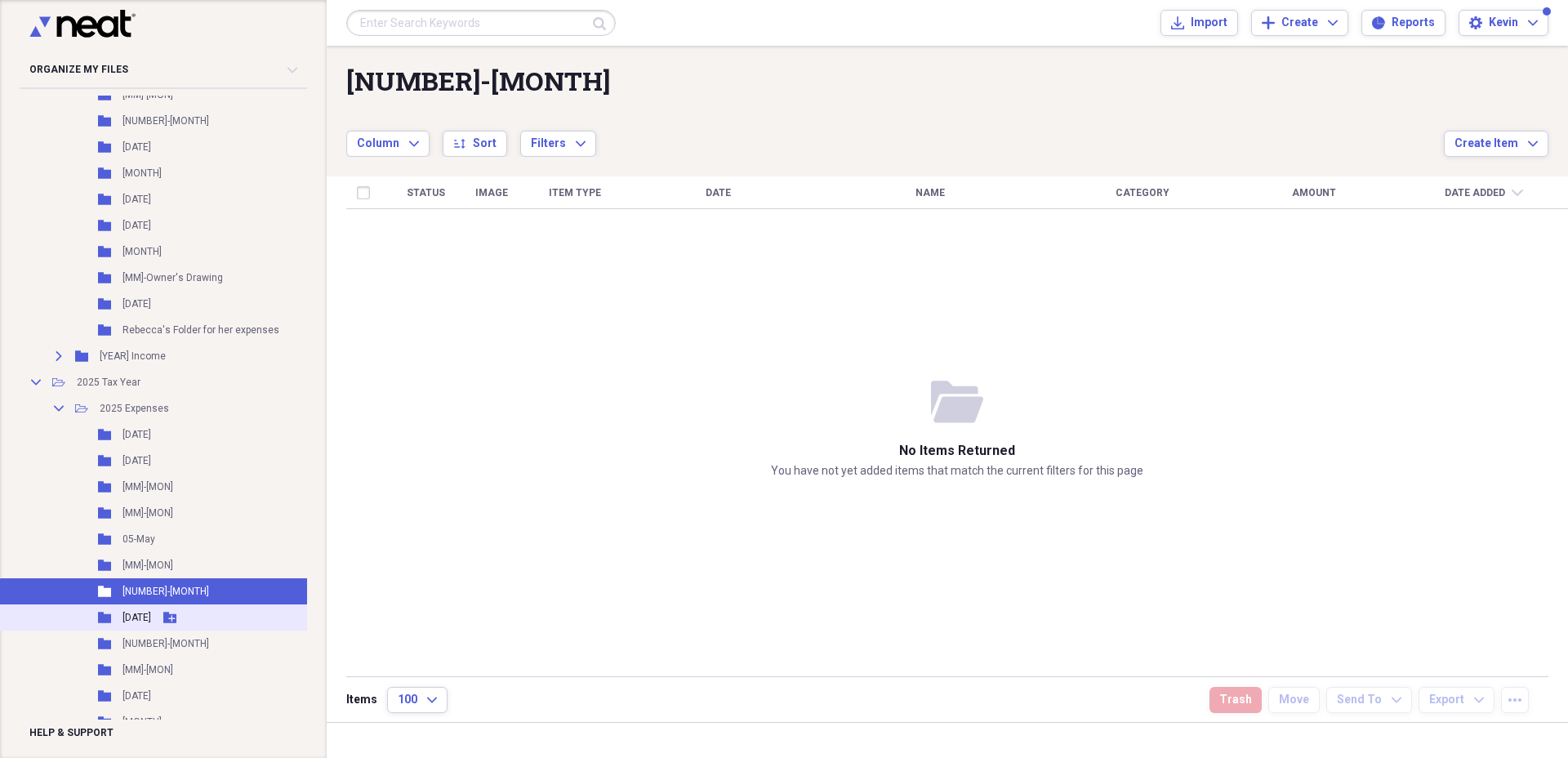 click on "Folder [NUMBER]-[MONTH] Add Folder" at bounding box center [164, 618] 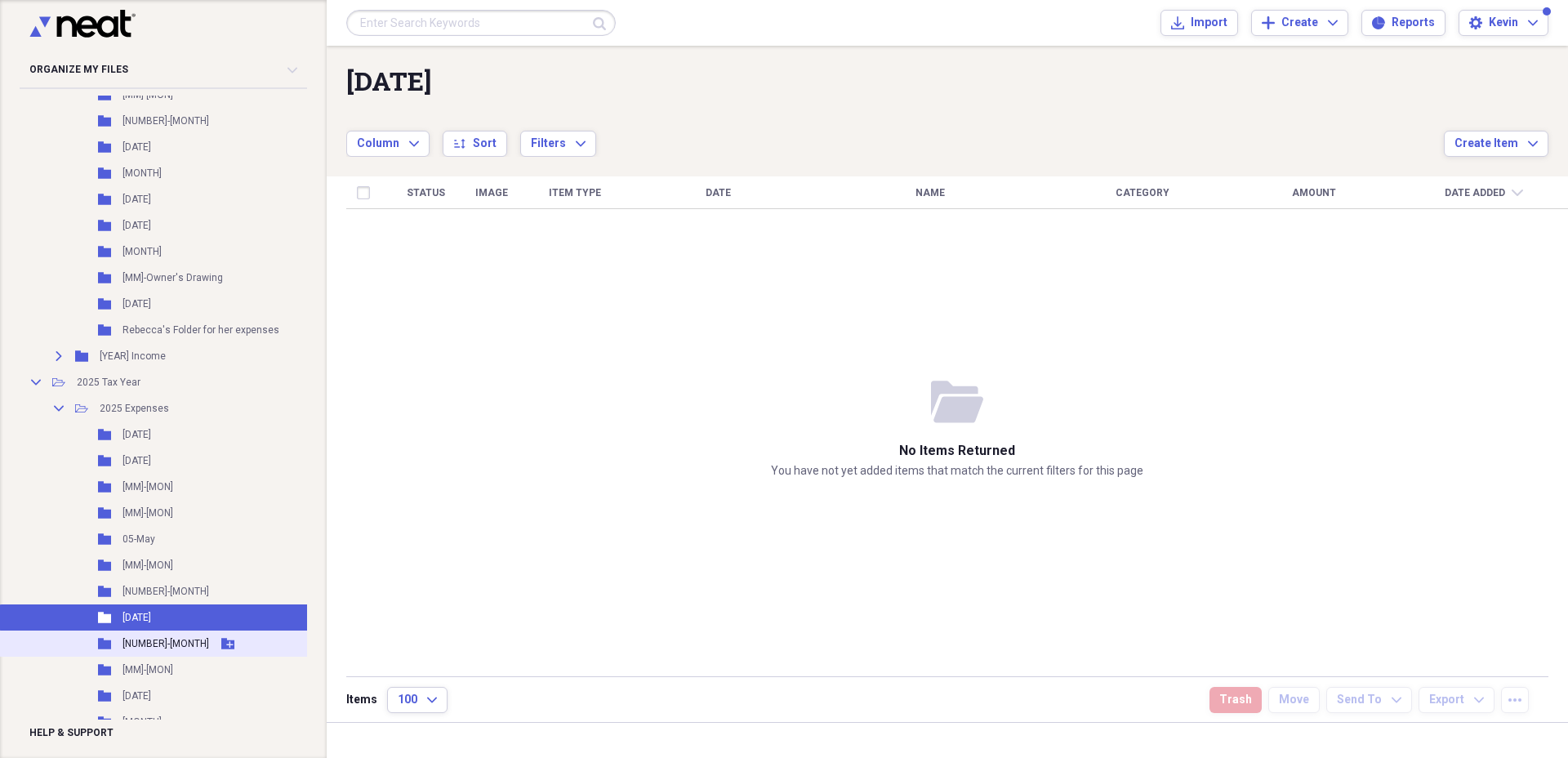 click on "[NUMBER]-[MONTH]" at bounding box center (166, 644) 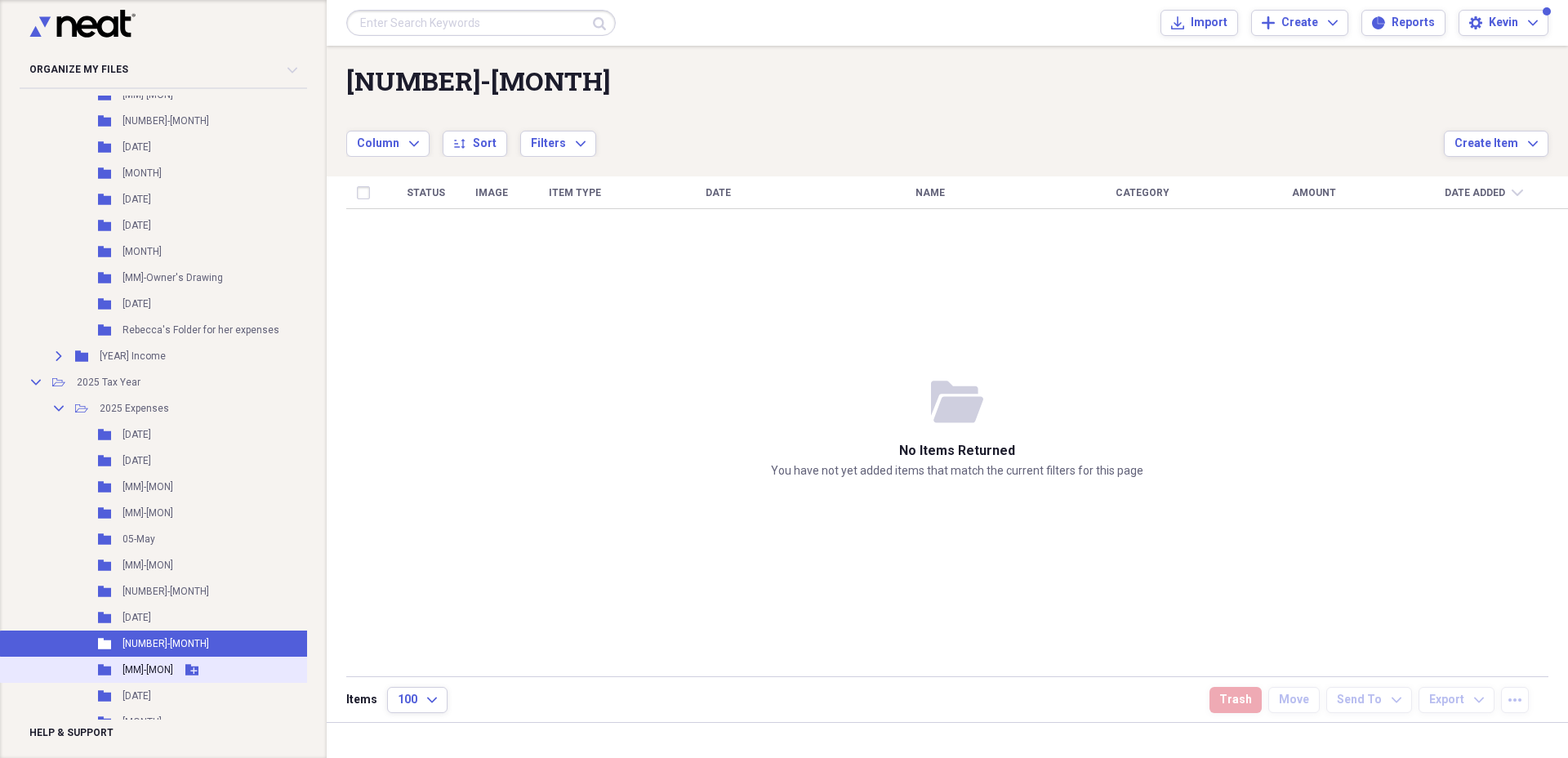 click on "[MM]-[MON]" at bounding box center [148, 670] 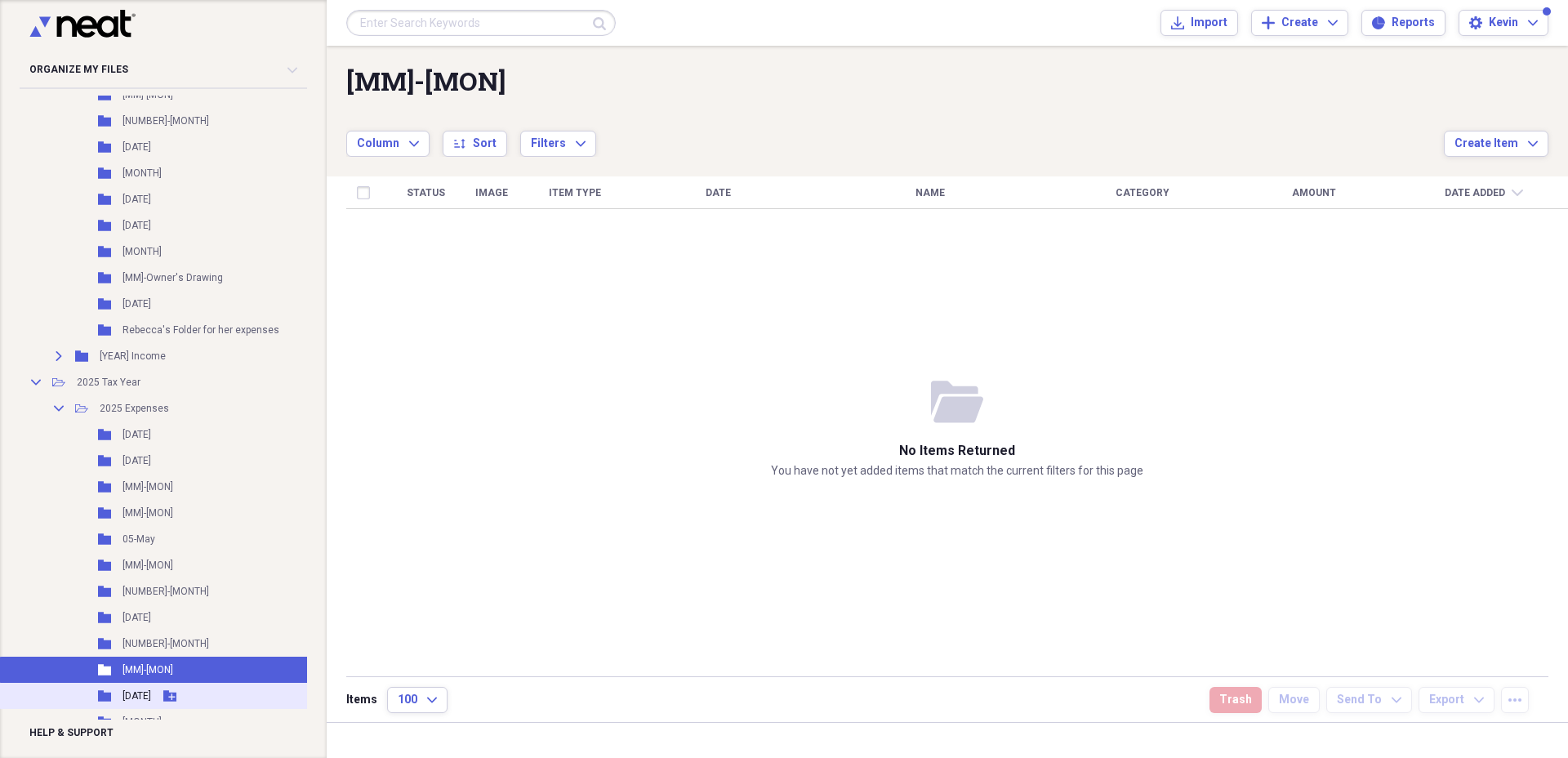click on "[DATE]" at bounding box center [136, 696] 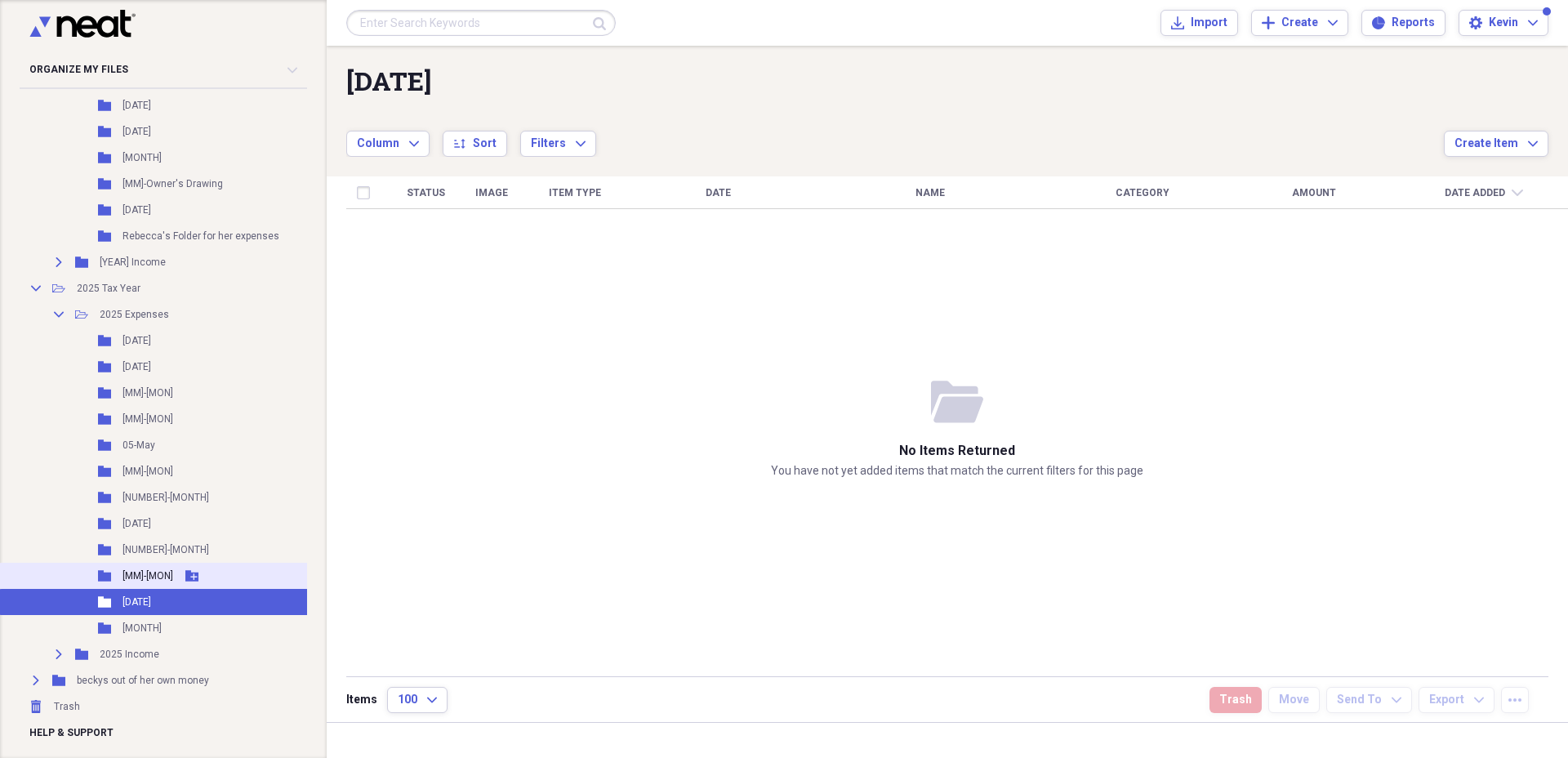 scroll, scrollTop: 646, scrollLeft: 0, axis: vertical 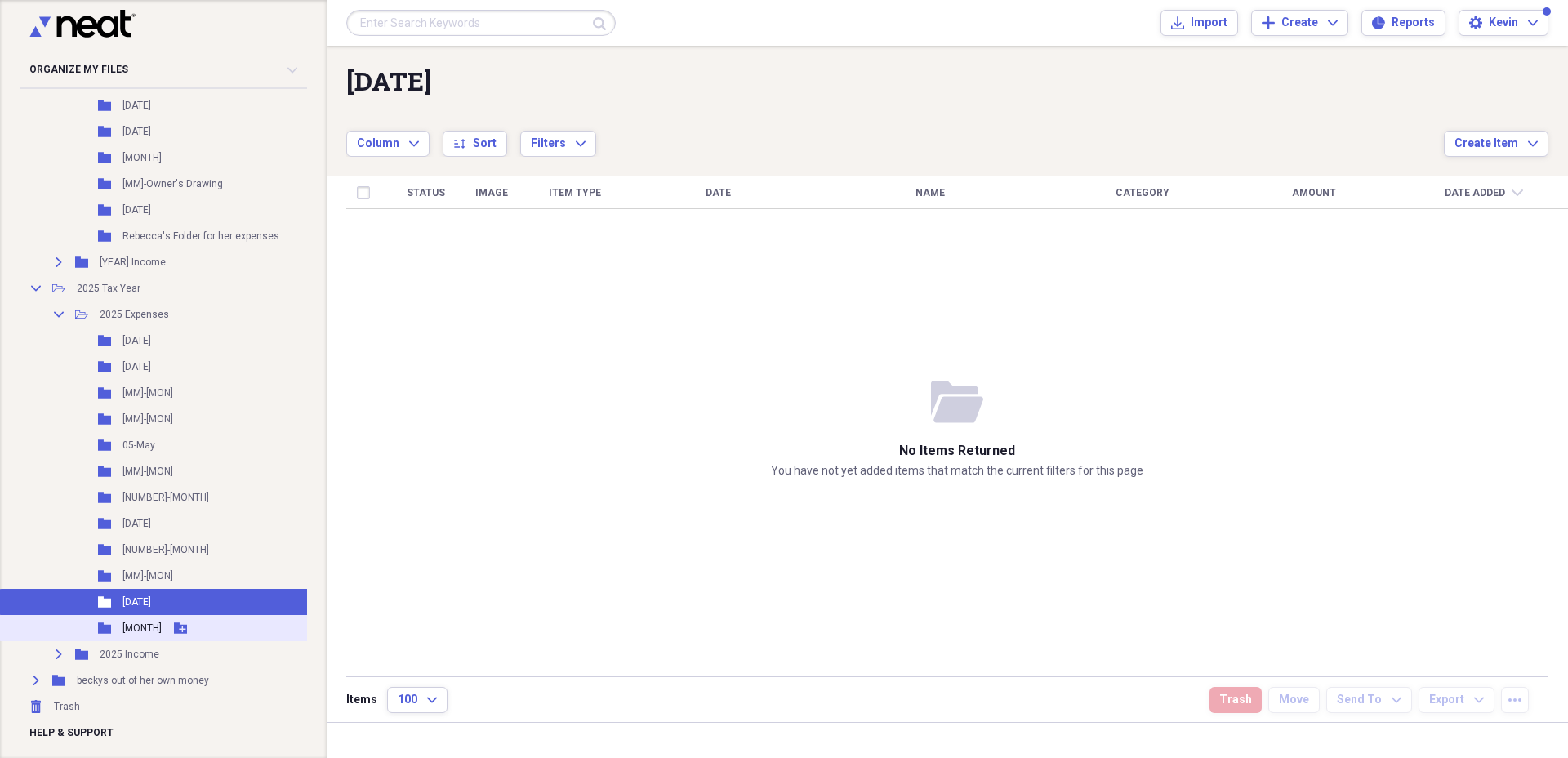 click on "[MONTH]" at bounding box center [142, 628] 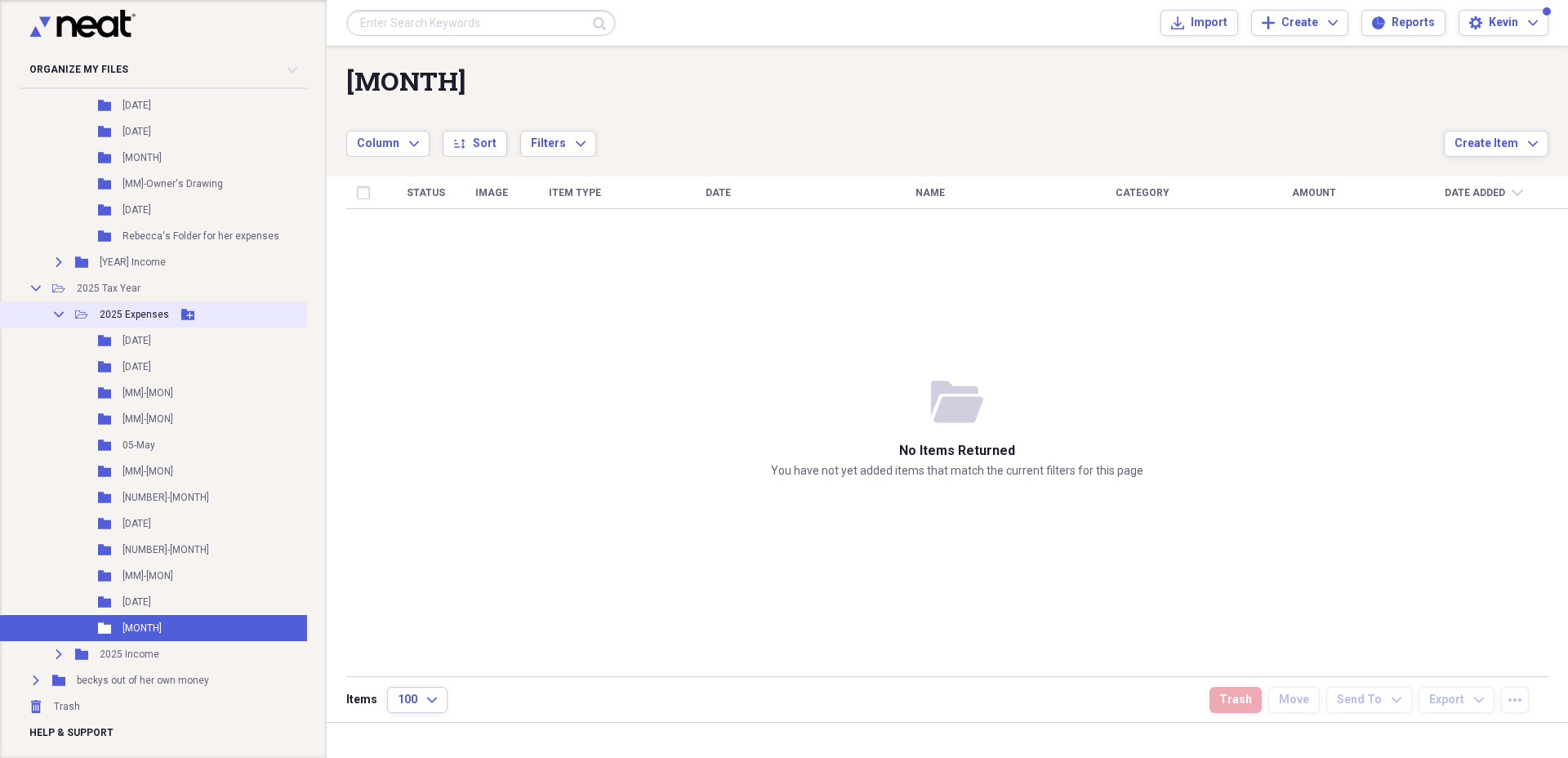click on "Collapse" 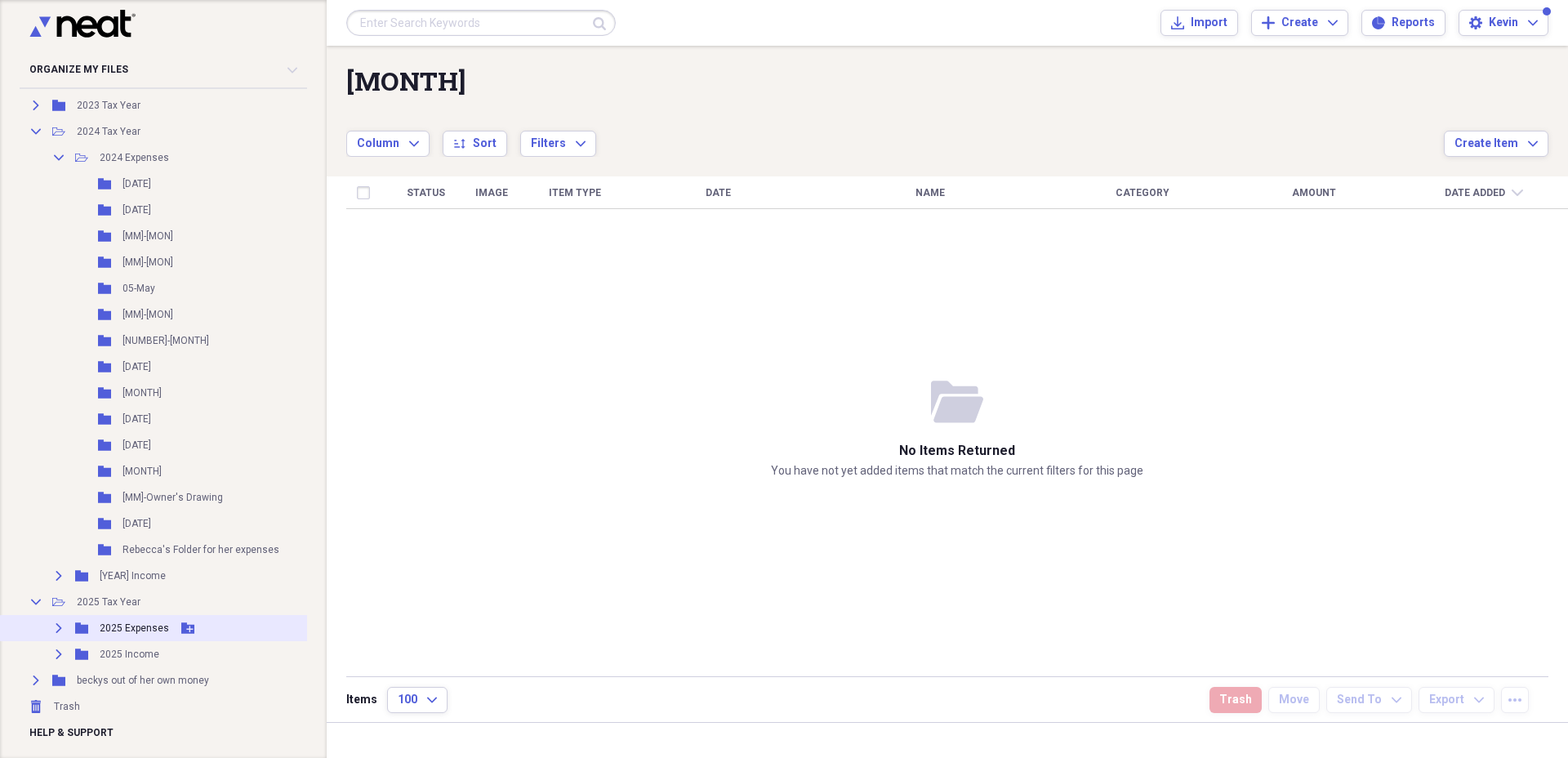 scroll, scrollTop: 332, scrollLeft: 0, axis: vertical 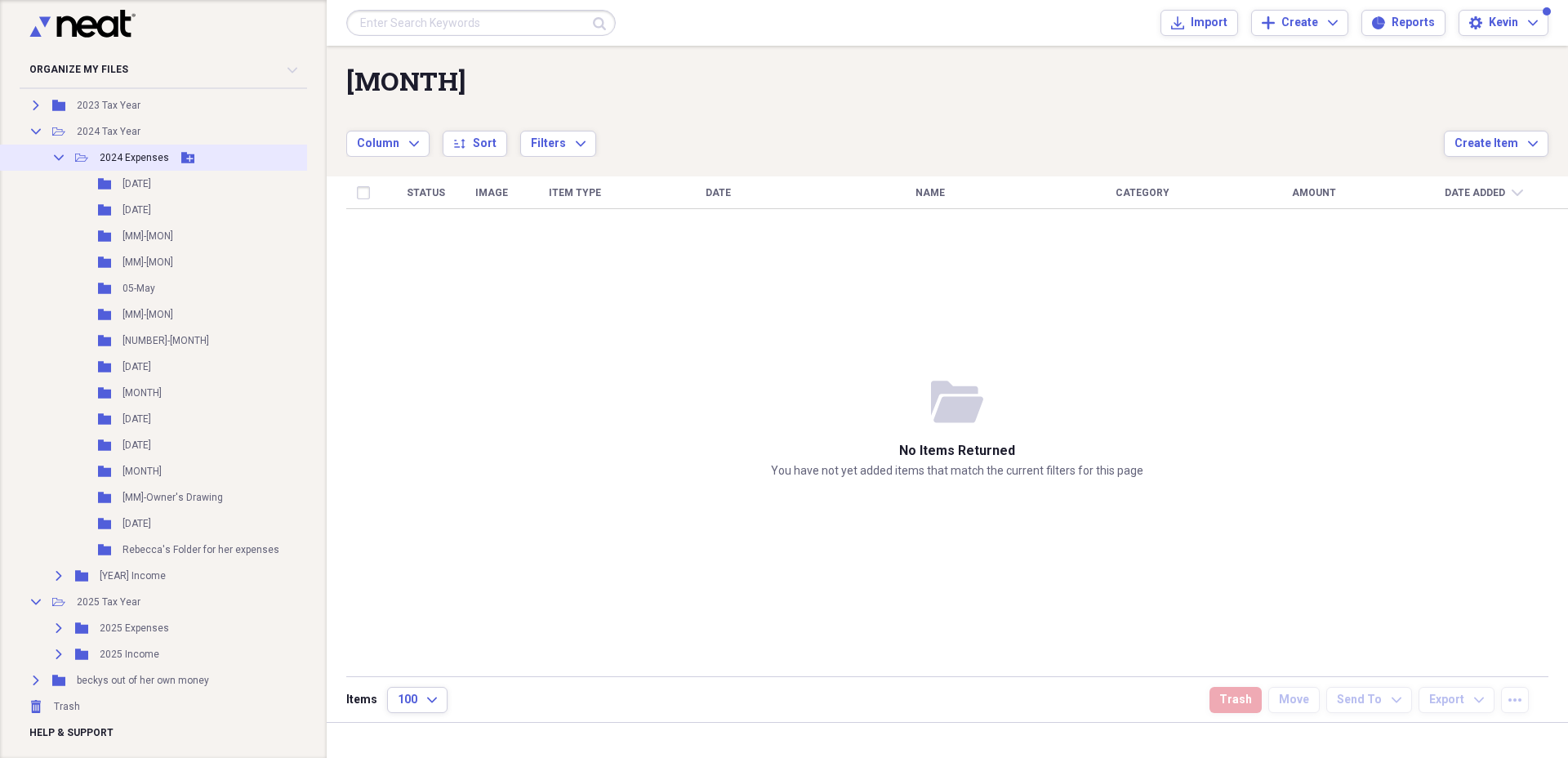 click on "2024 Expenses" at bounding box center [134, 158] 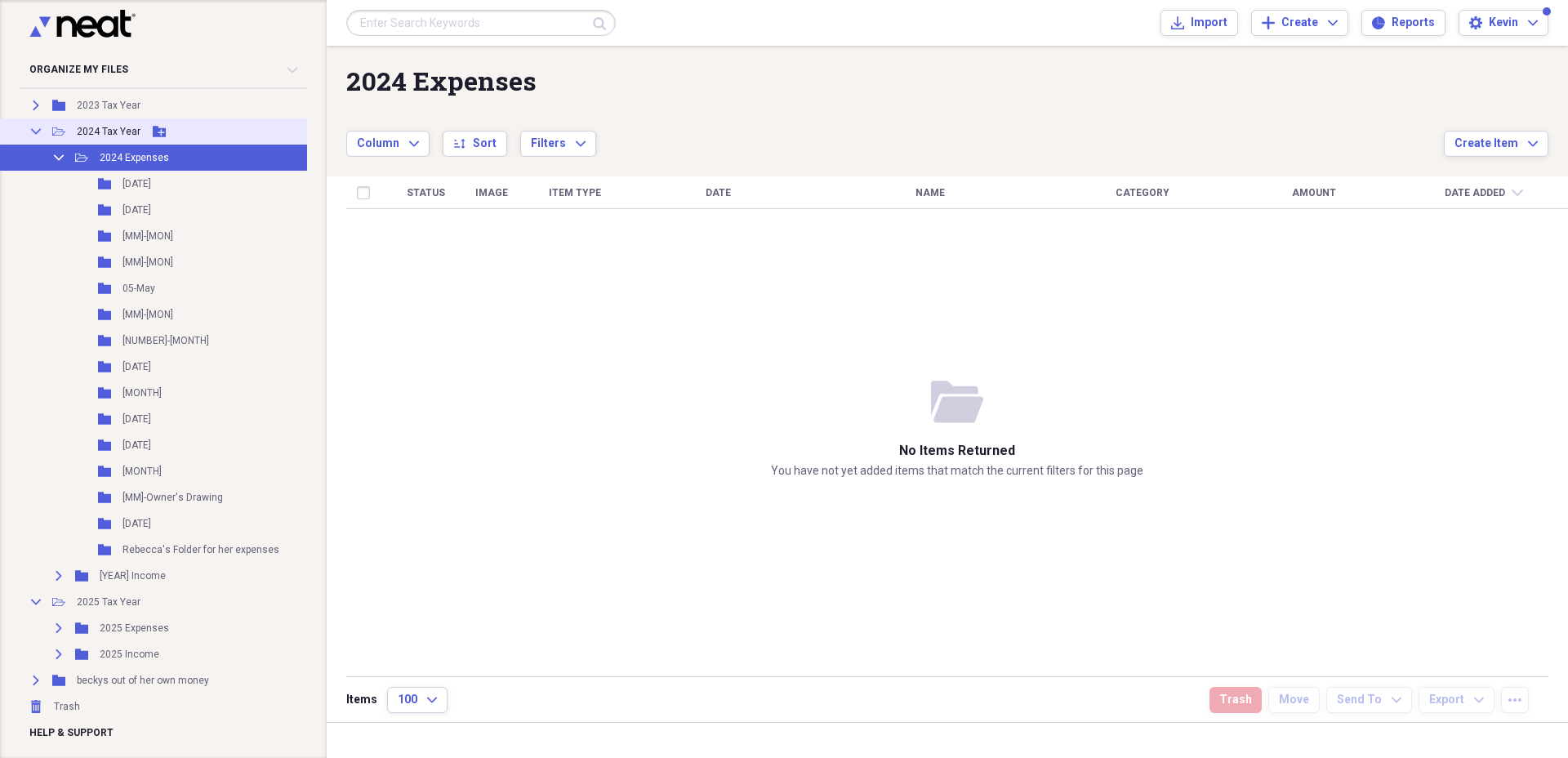 click on "Collapse Open Folder 2024 Tax Year Add Folder" at bounding box center [164, 132] 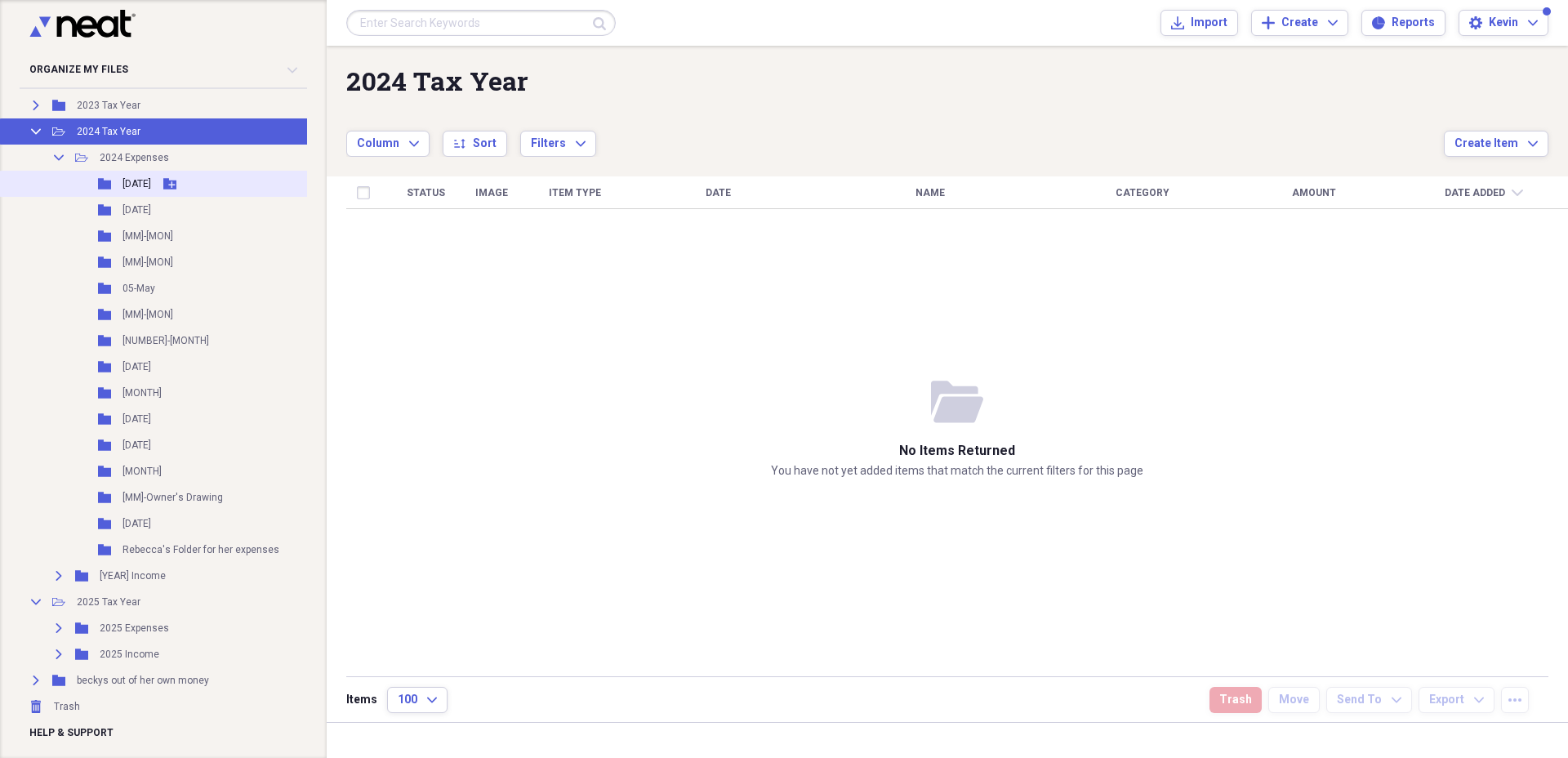 click on "[DATE]" at bounding box center (136, 184) 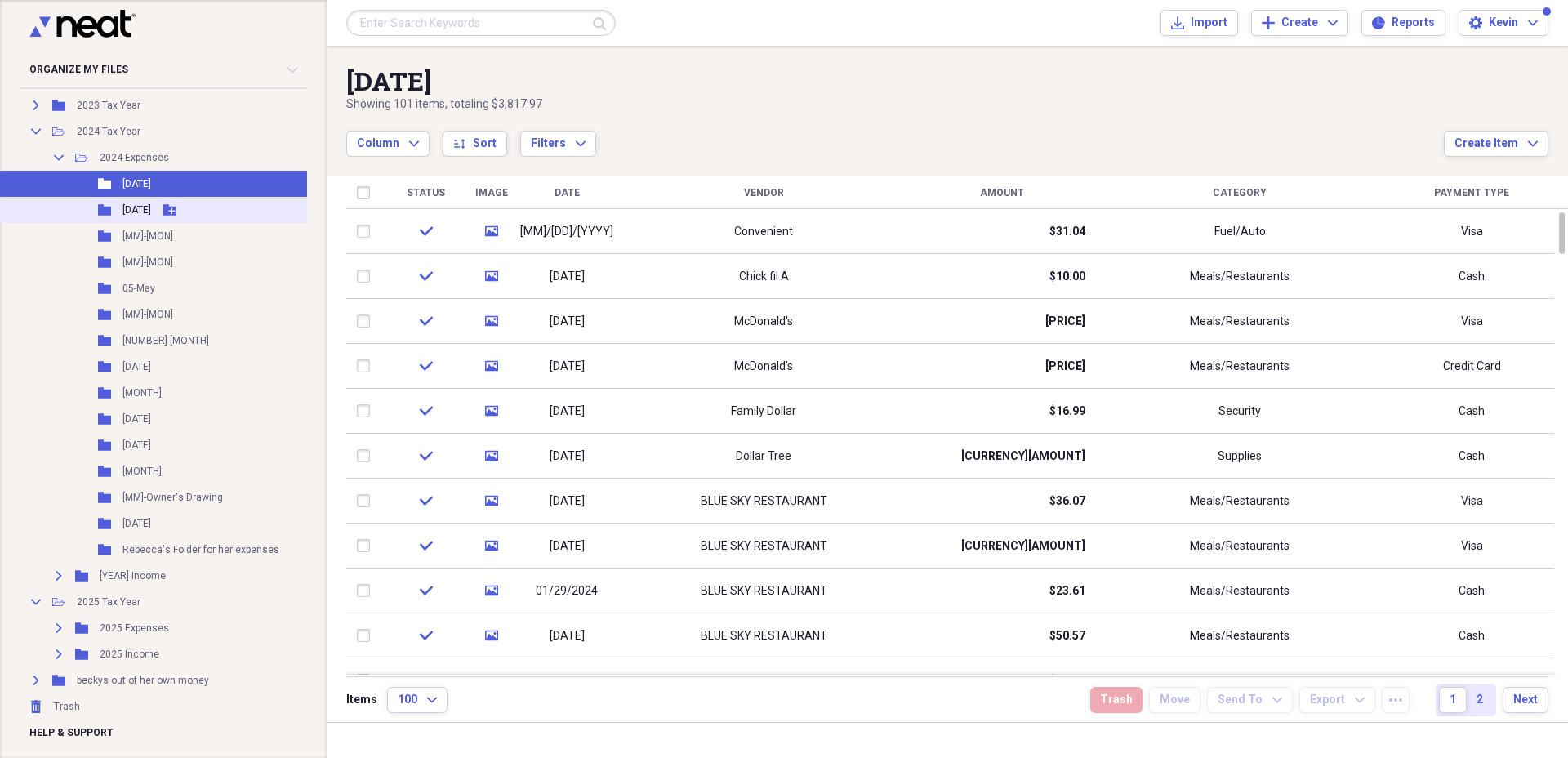 click on "[DATE]" at bounding box center (136, 210) 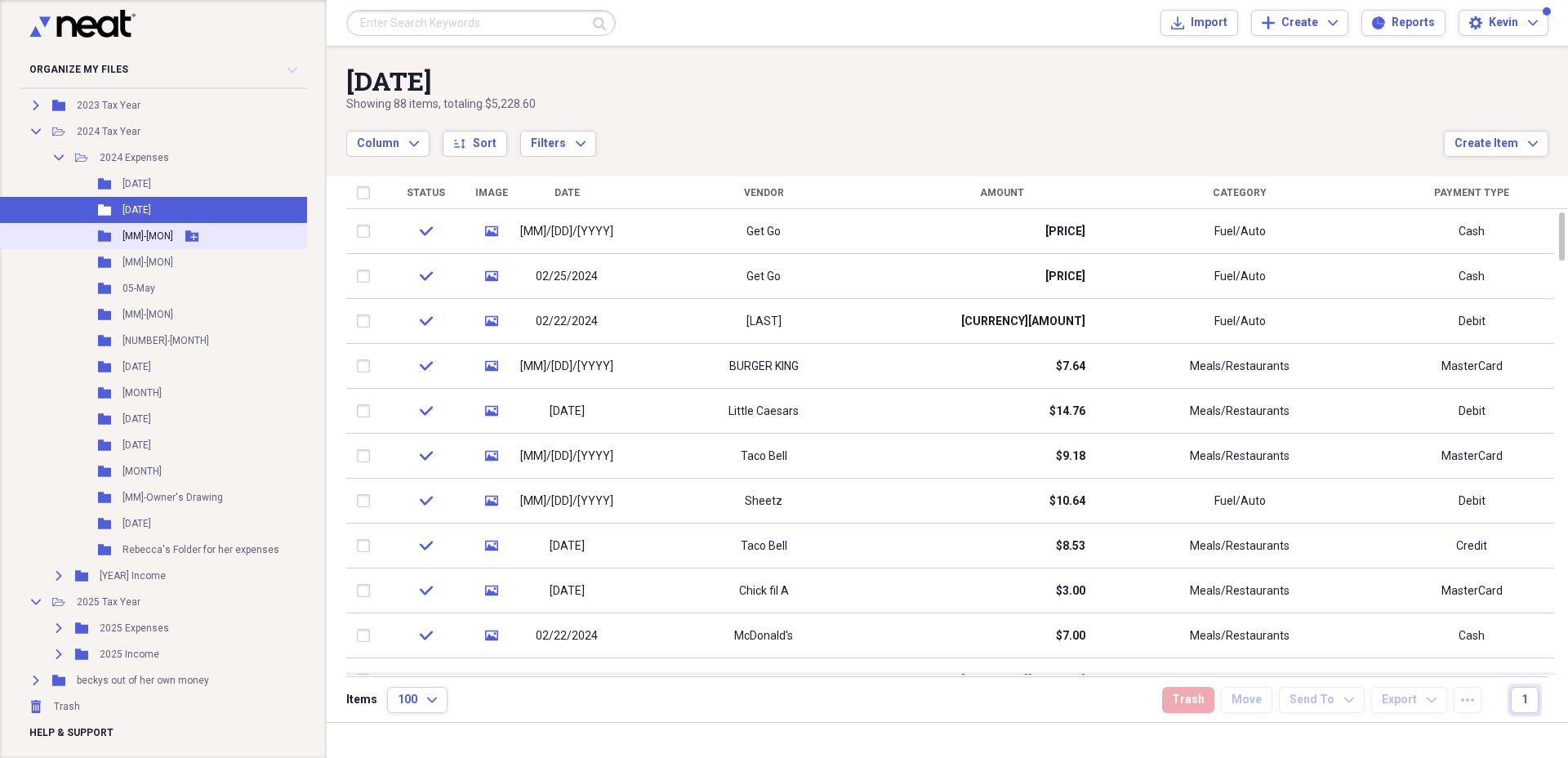 click on "[MM]-[MON]" at bounding box center (148, 236) 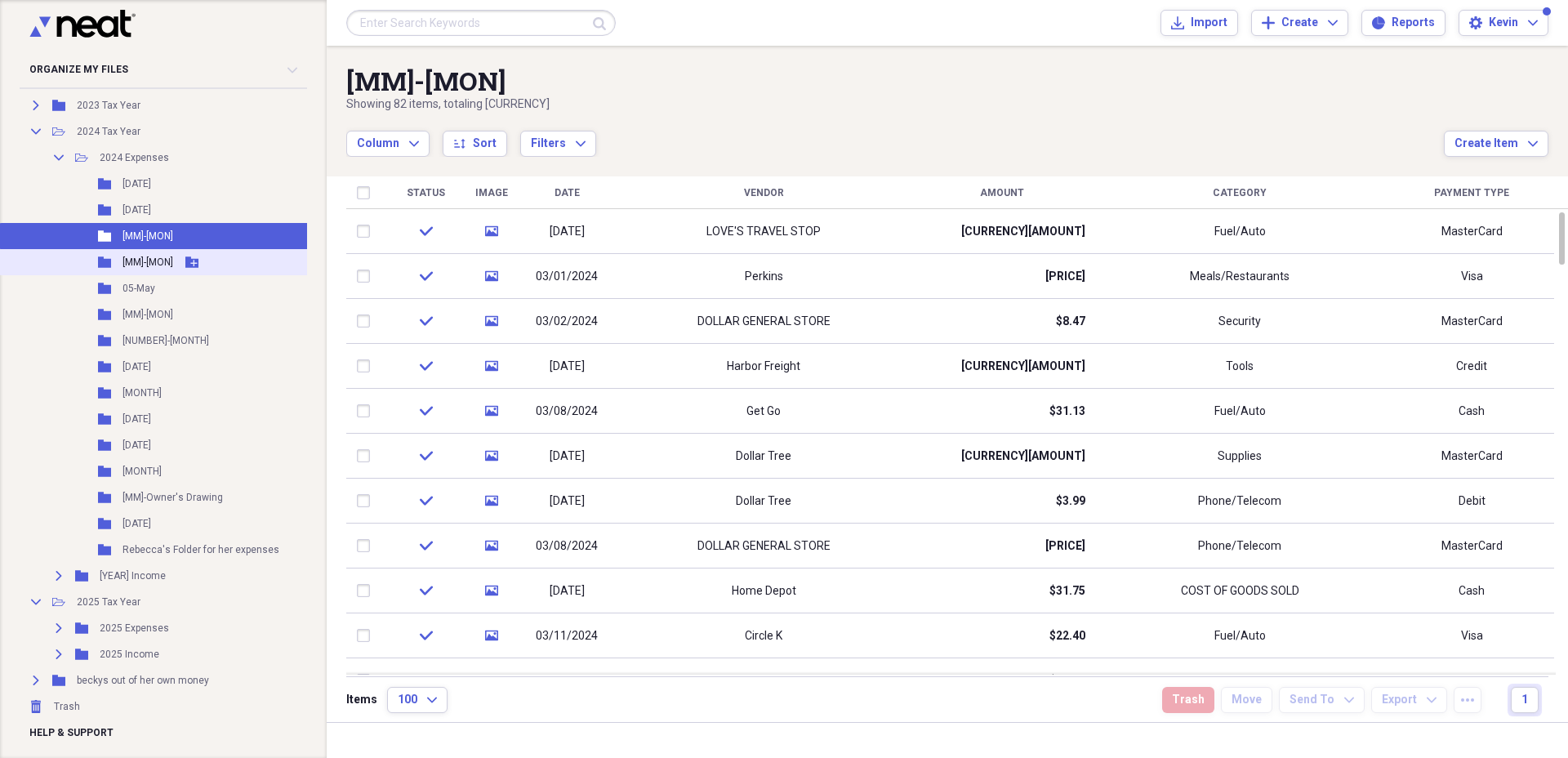 click on "[MM]-[MON]" at bounding box center [148, 262] 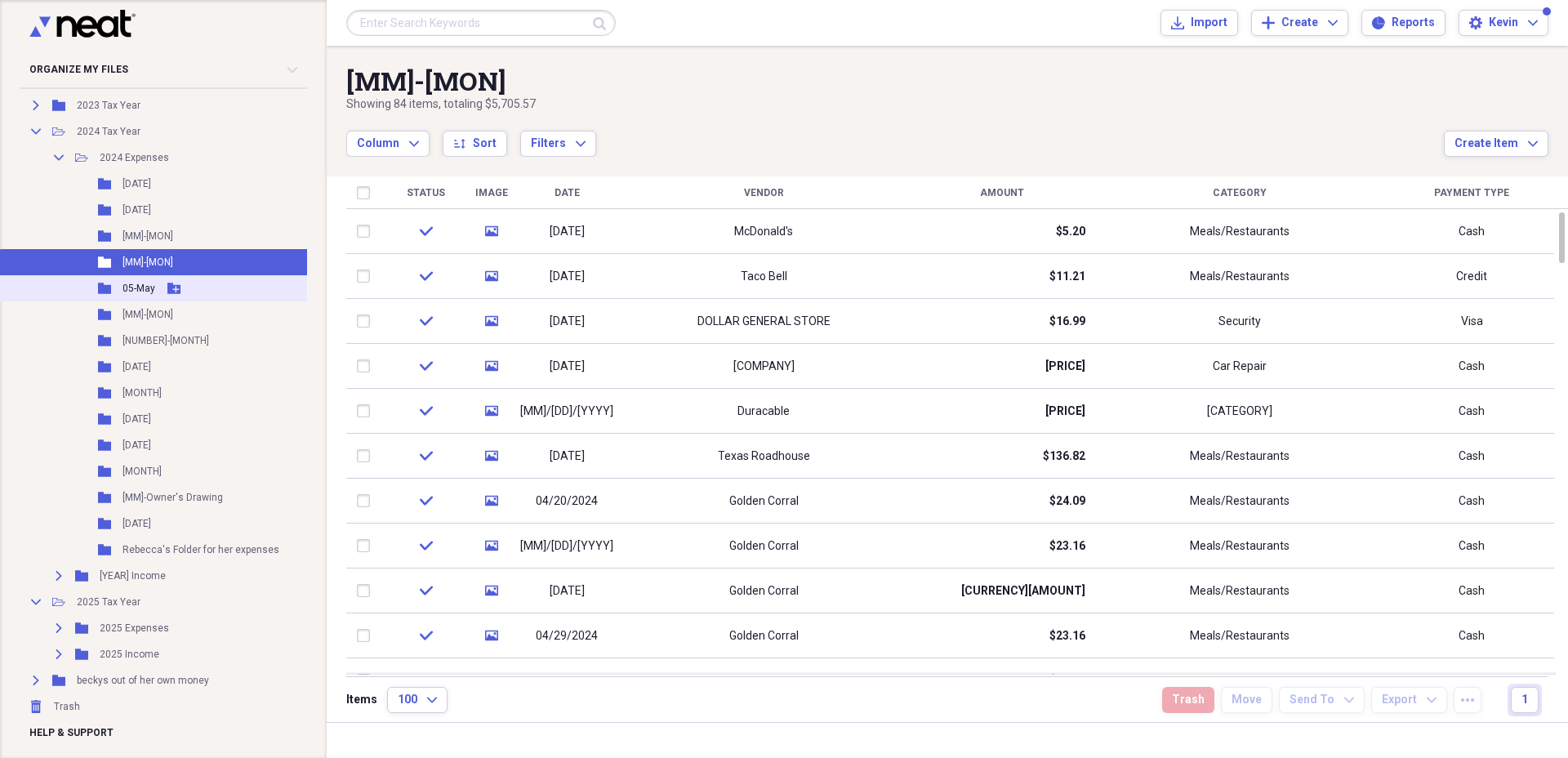 click on "05-May" at bounding box center [139, 288] 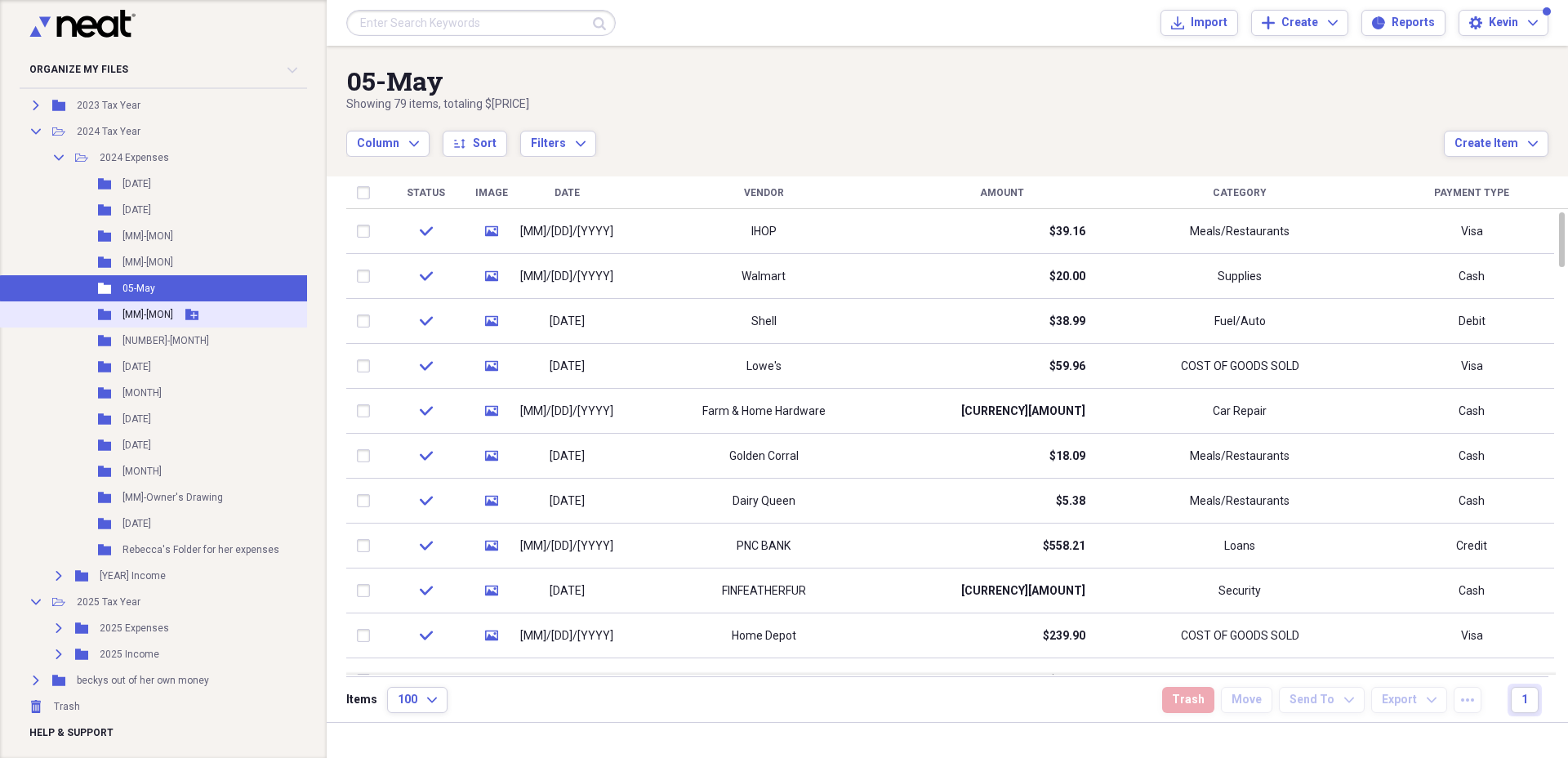 click on "[MM]-[MON]" at bounding box center [148, 314] 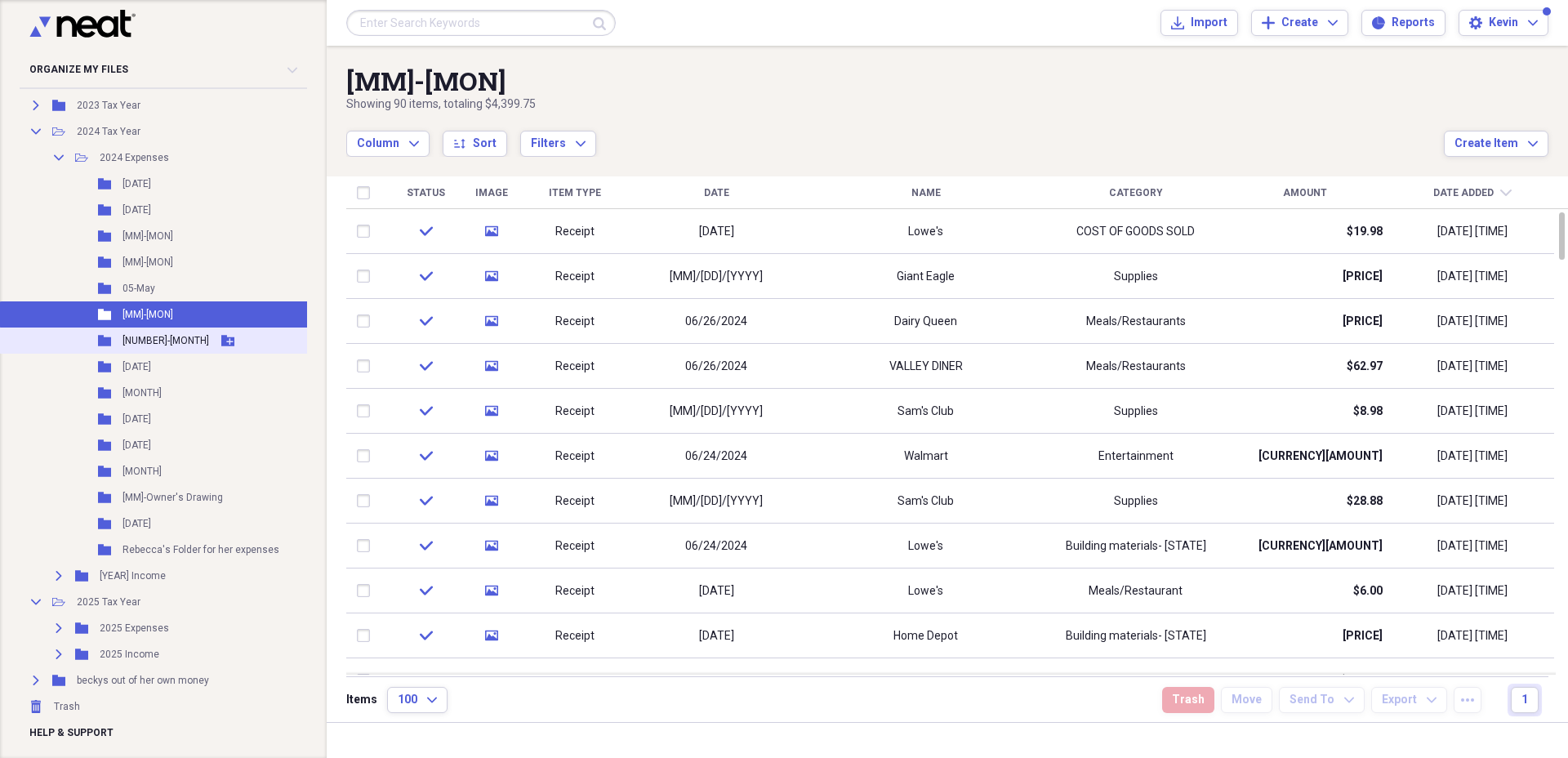 click on "[NUMBER]-[MONTH]" at bounding box center [166, 341] 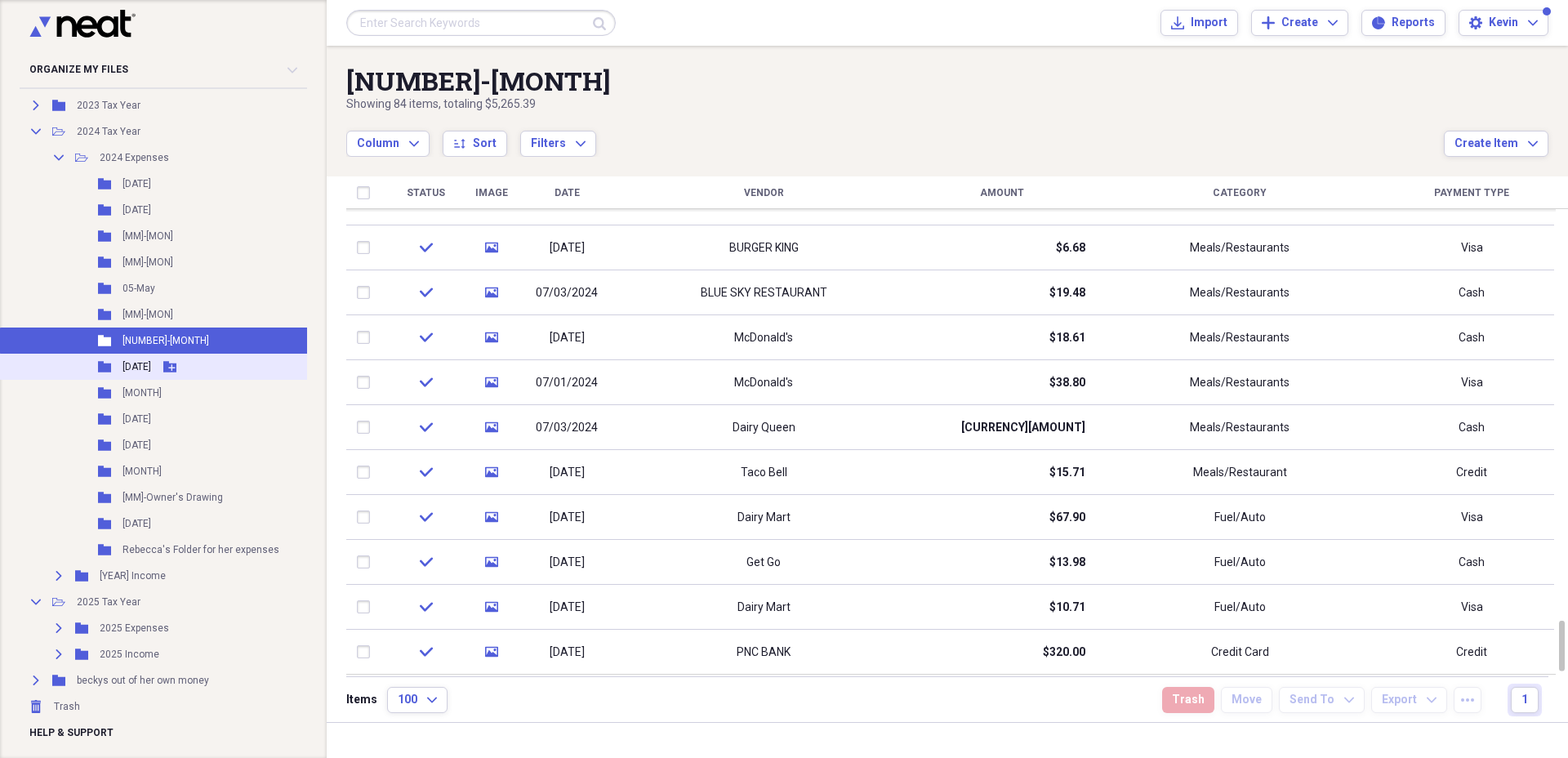 click on "[DATE]" at bounding box center (136, 367) 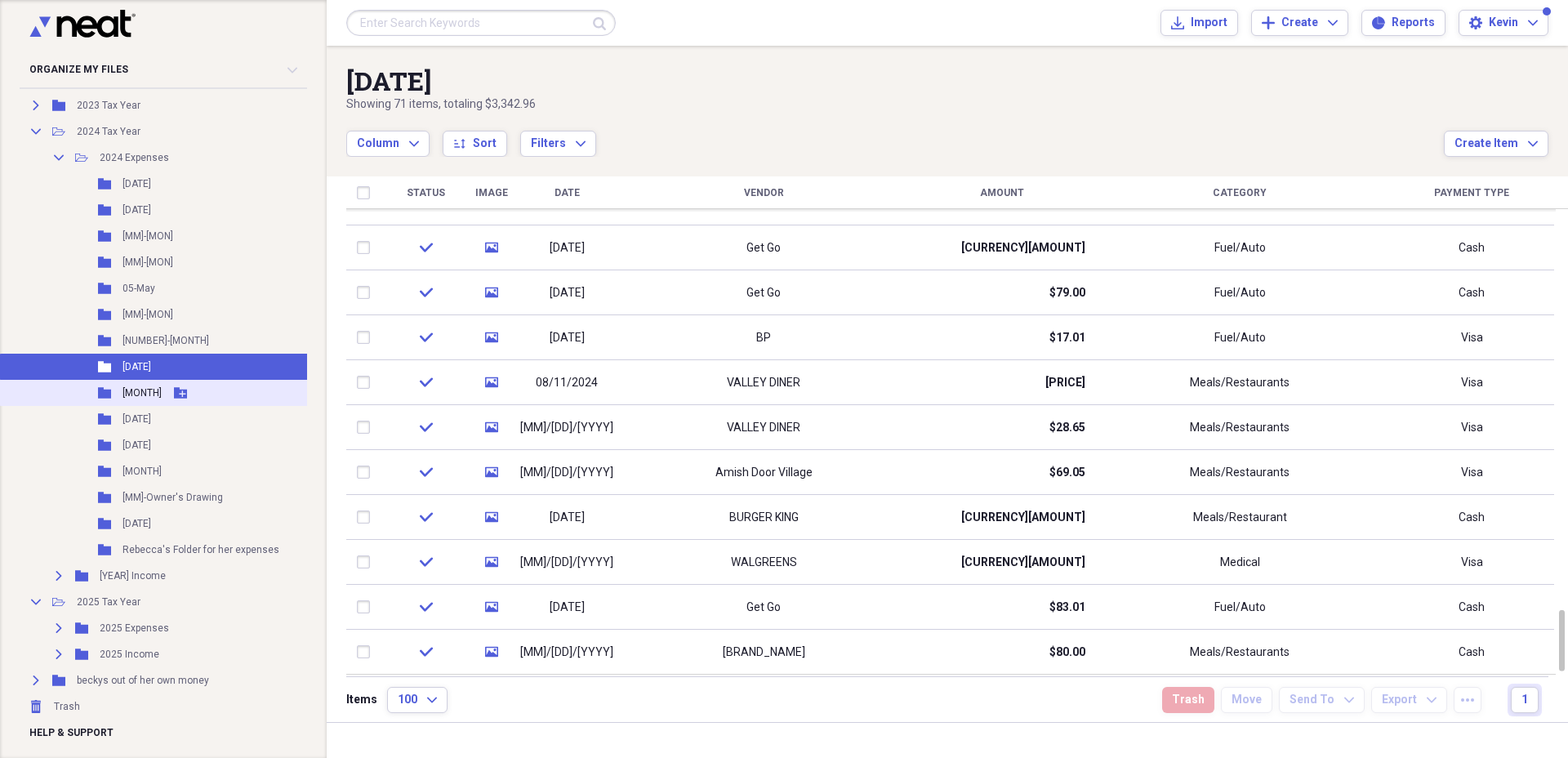 click on "[MONTH]" at bounding box center (142, 393) 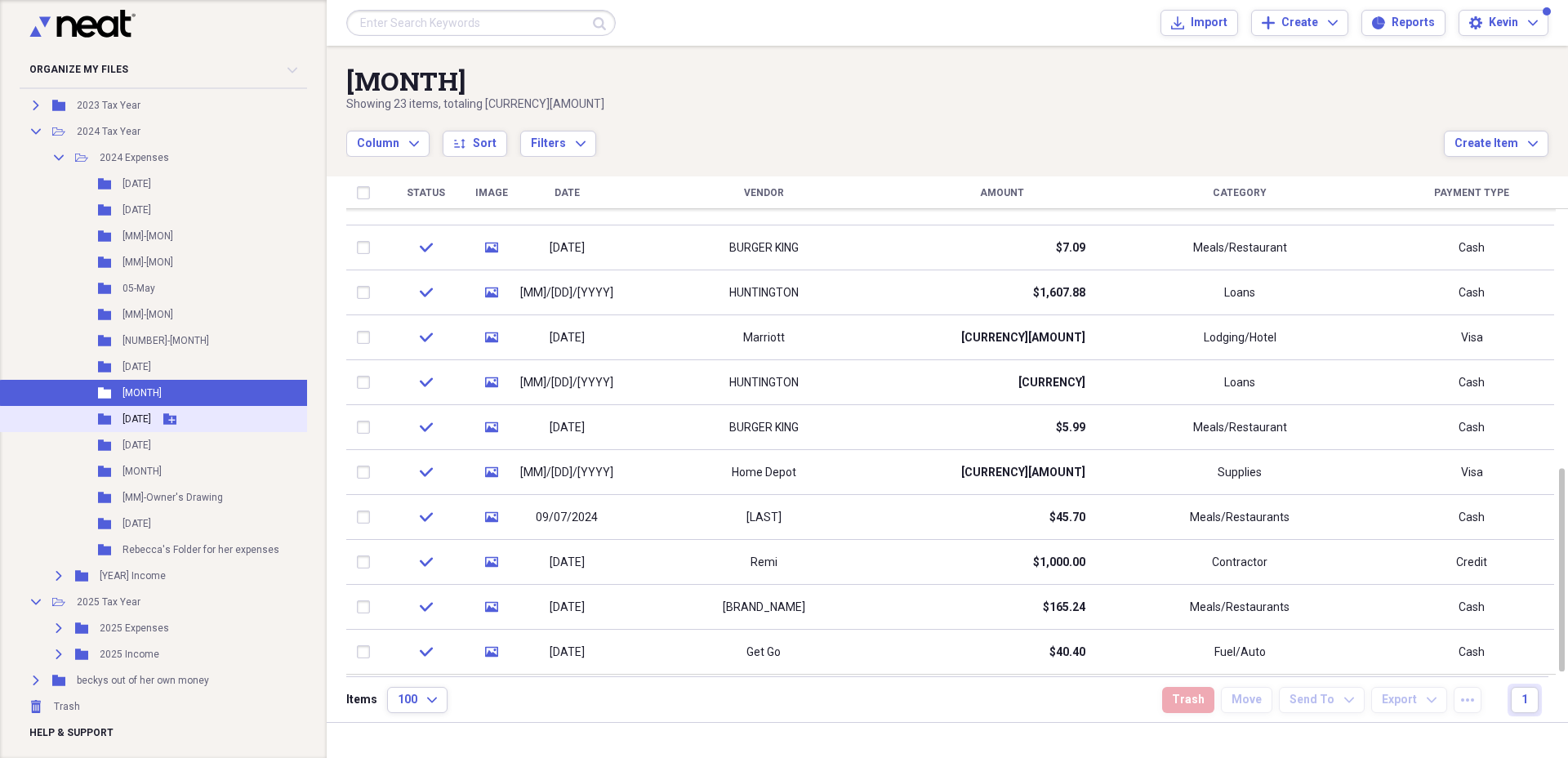click on "[DATE]" at bounding box center (136, 419) 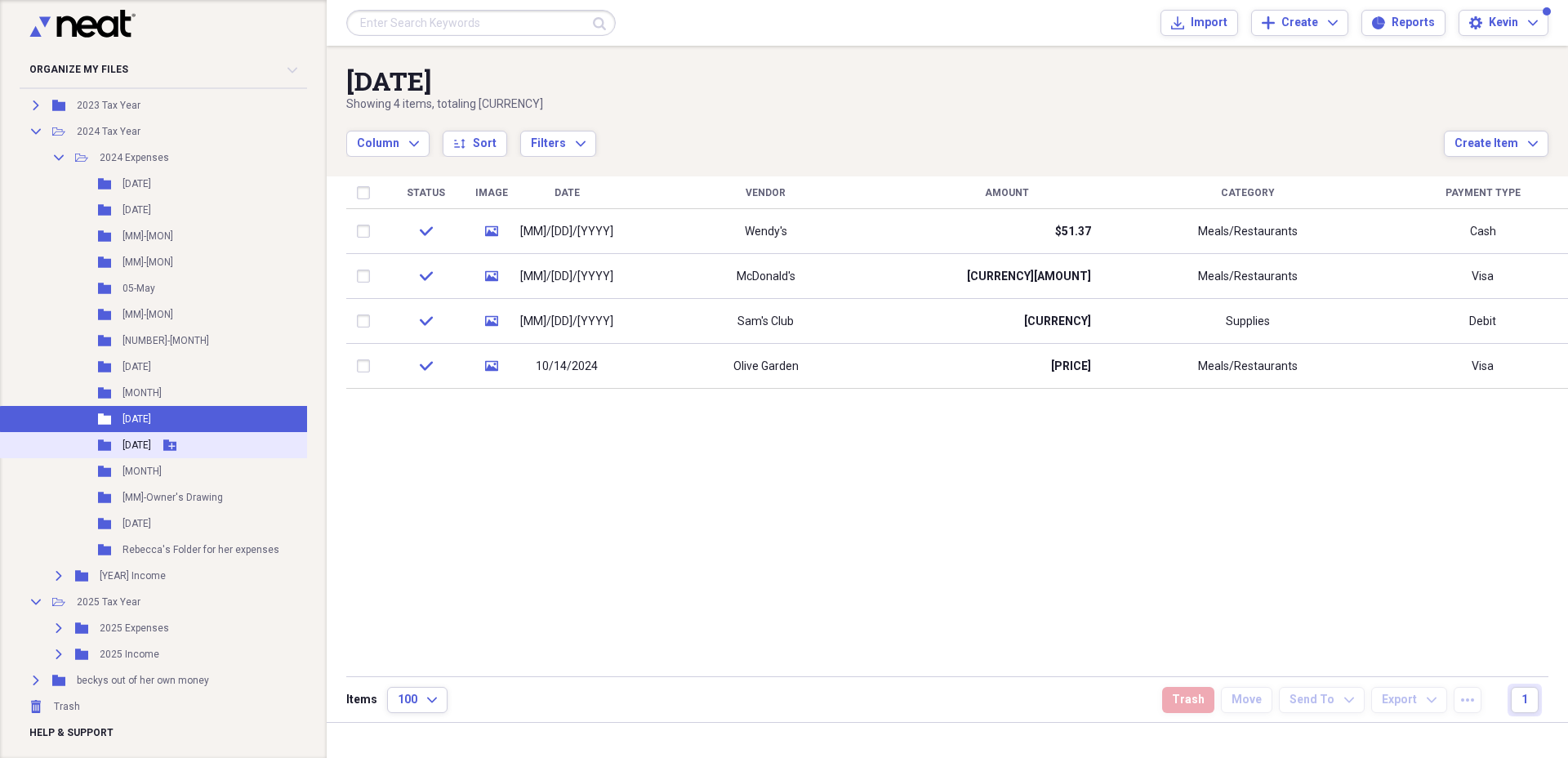 click on "[DATE]" at bounding box center [136, 445] 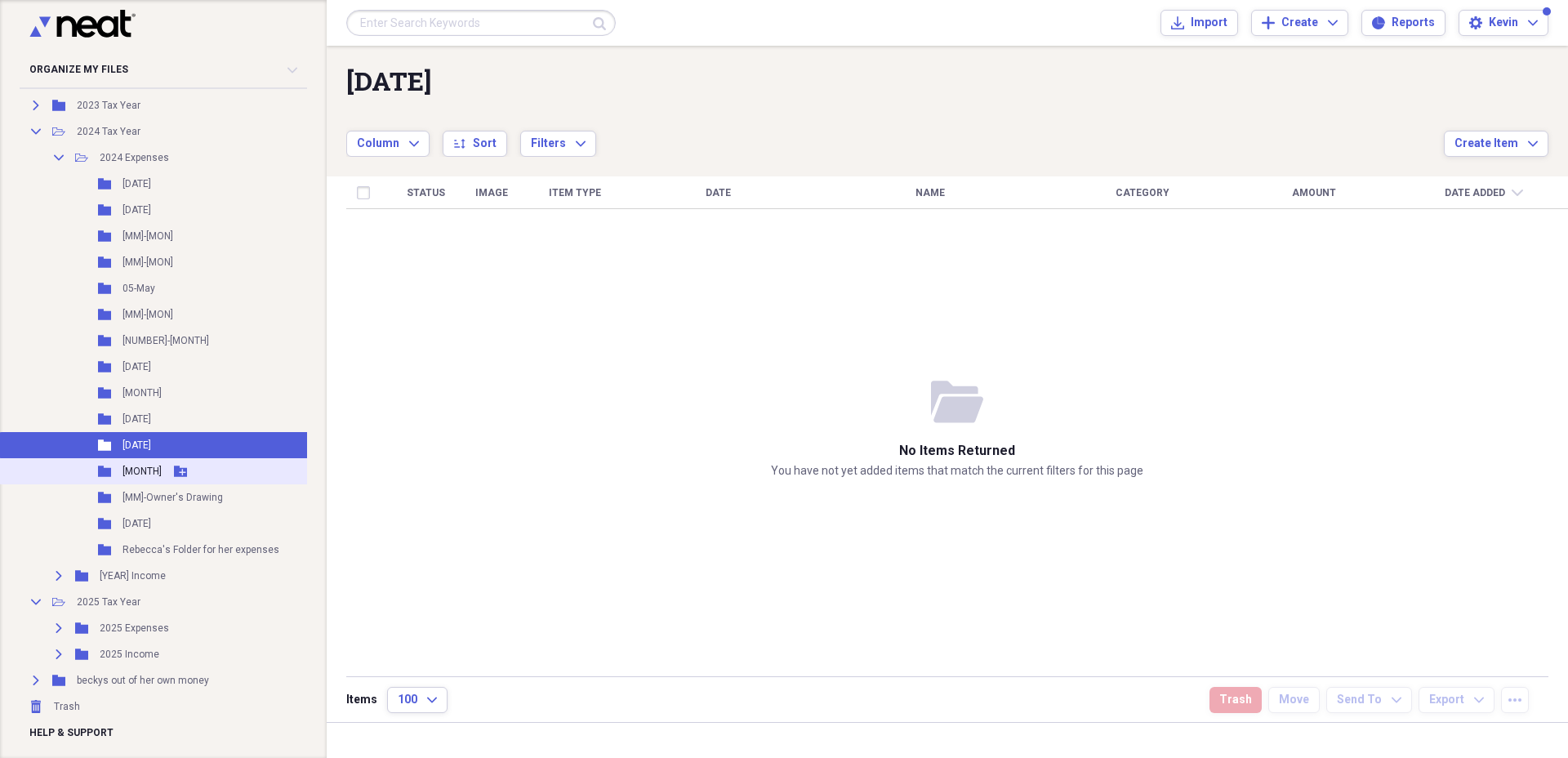 click on "[MONTH]" at bounding box center [142, 471] 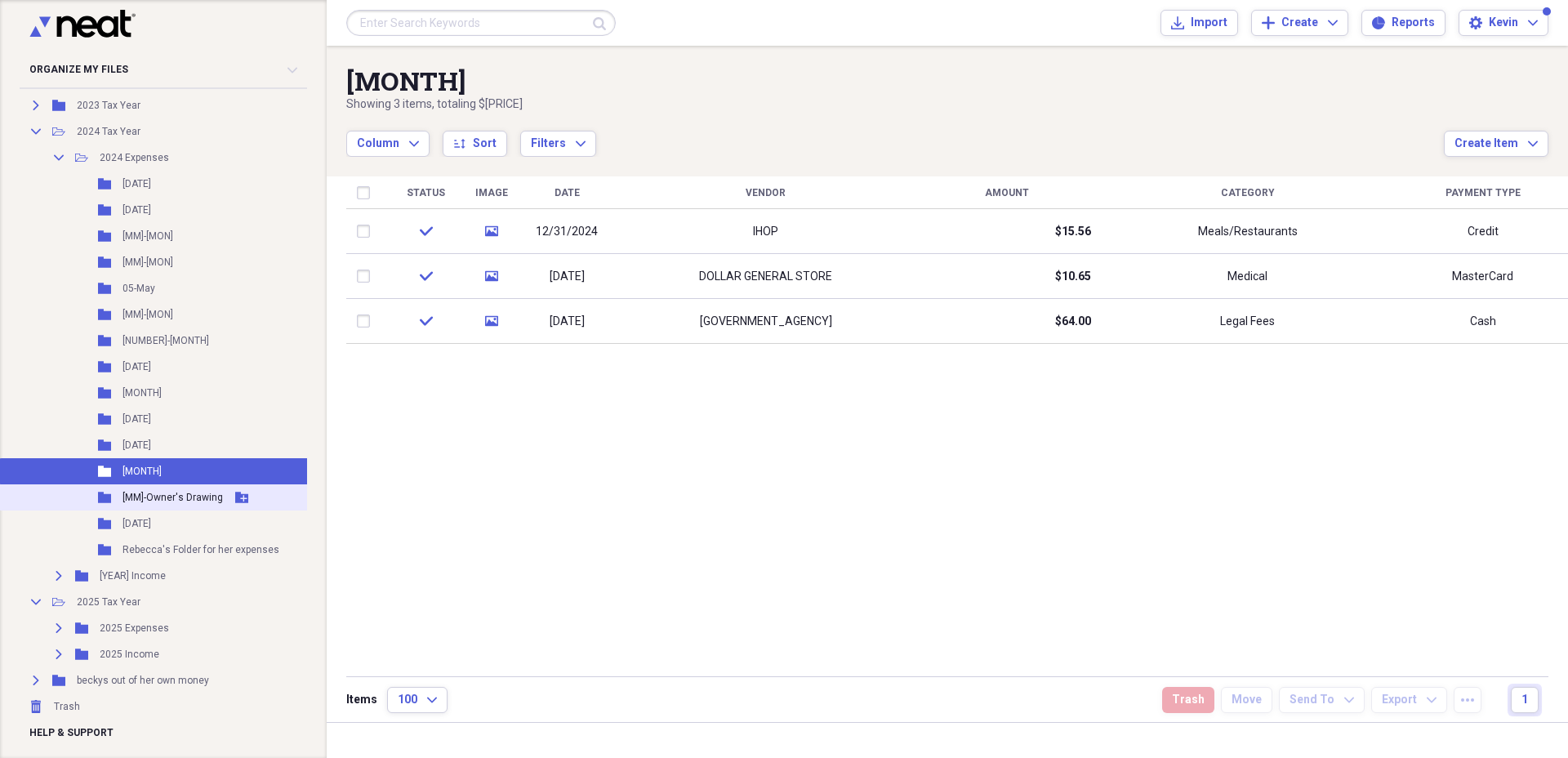 click on "[MM]-Owner's Drawing" at bounding box center [172, 497] 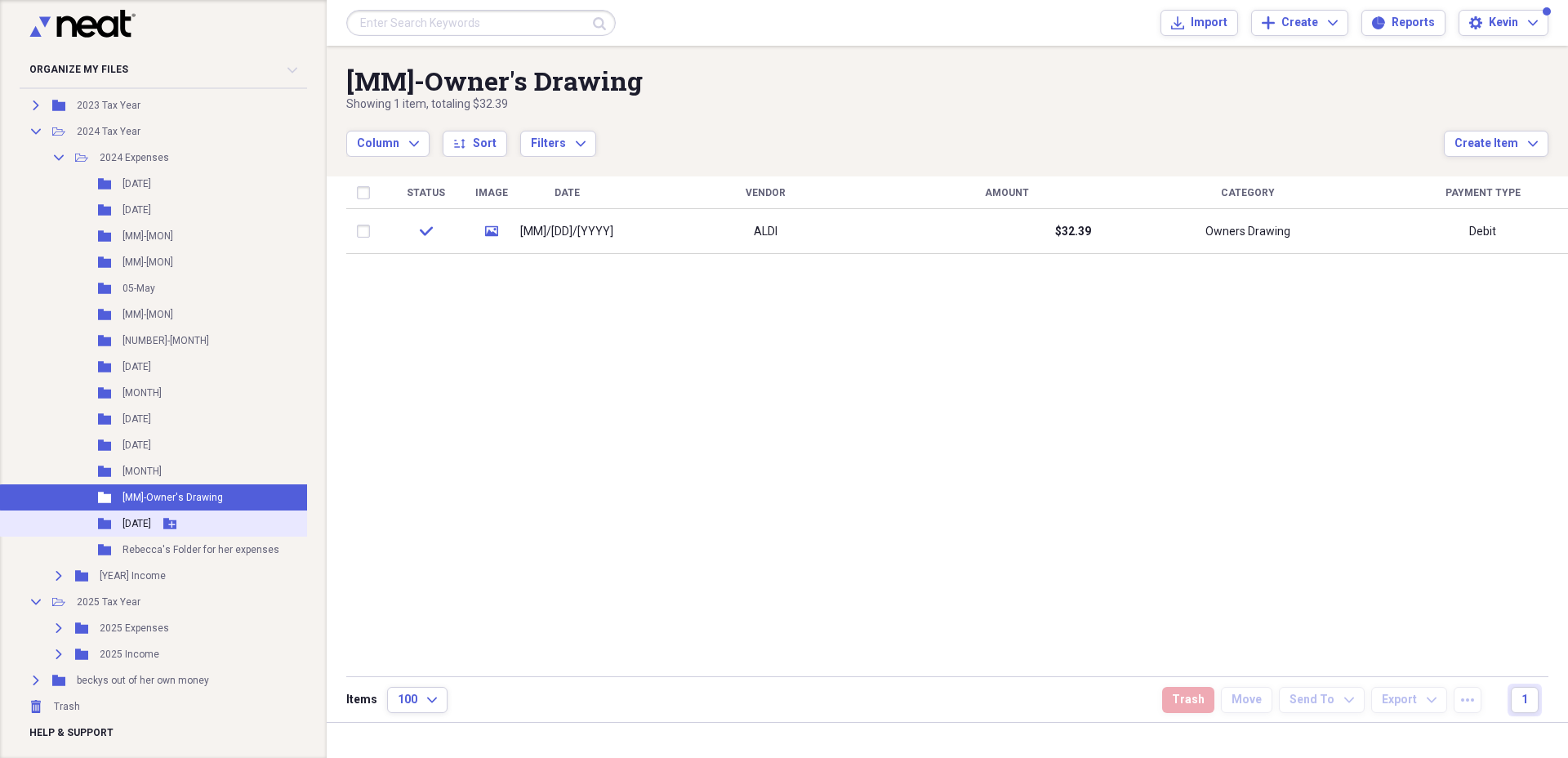 click on "[DATE]" at bounding box center [136, 524] 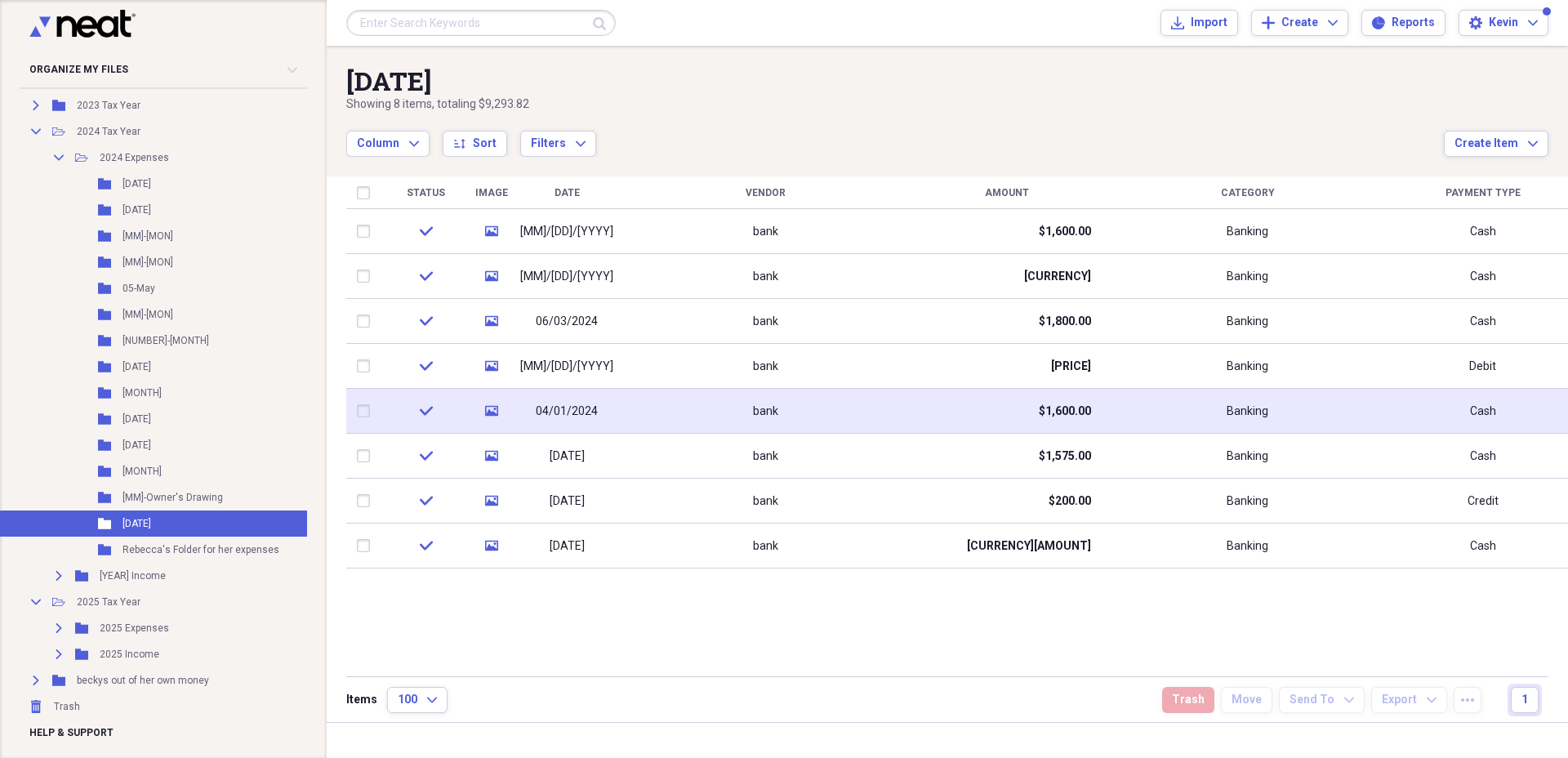 click on "bank" at bounding box center [765, 411] 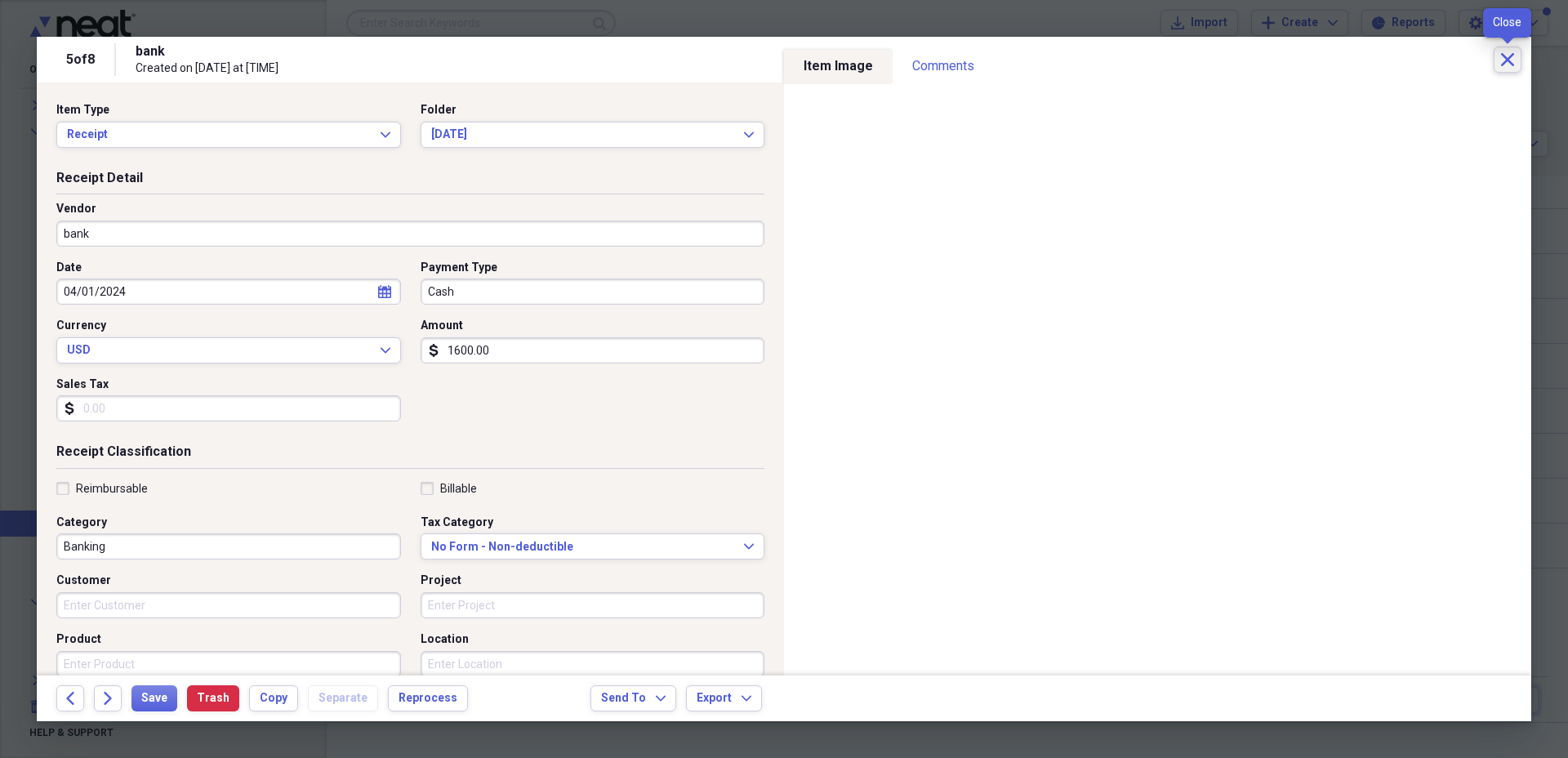 click on "Close" 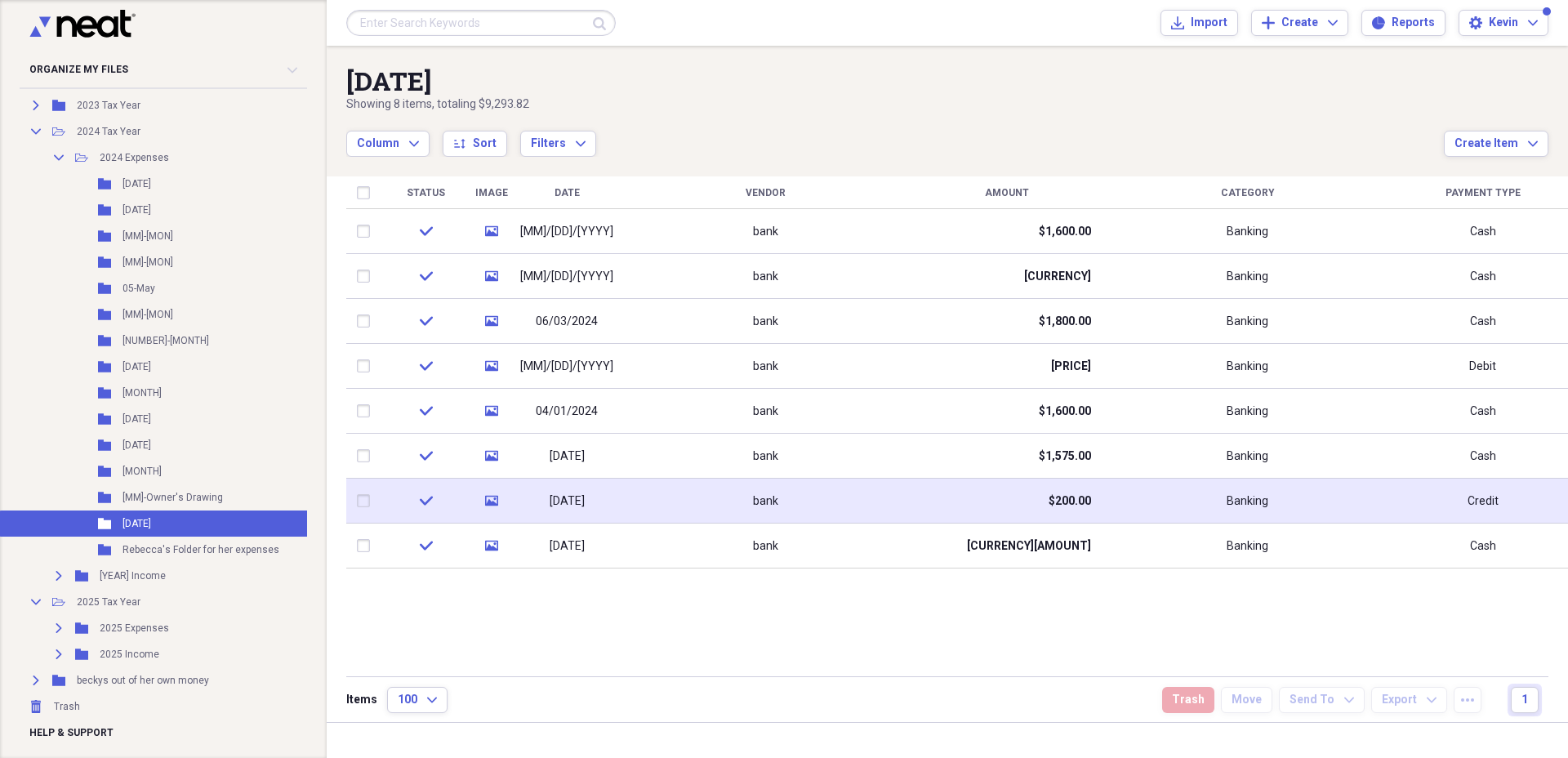 click on "bank" at bounding box center (765, 501) 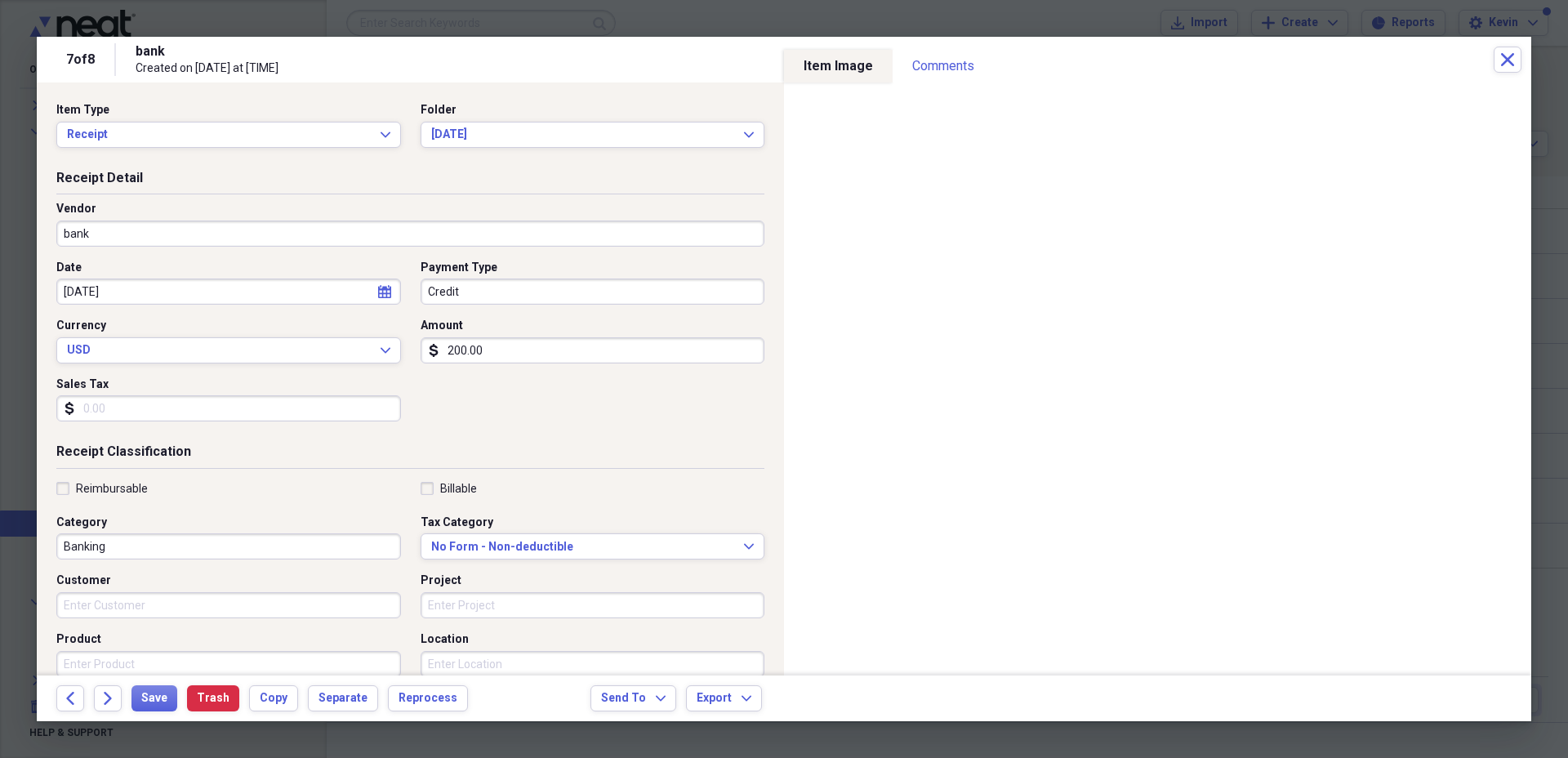 click on "Banking" at bounding box center (229, 546) 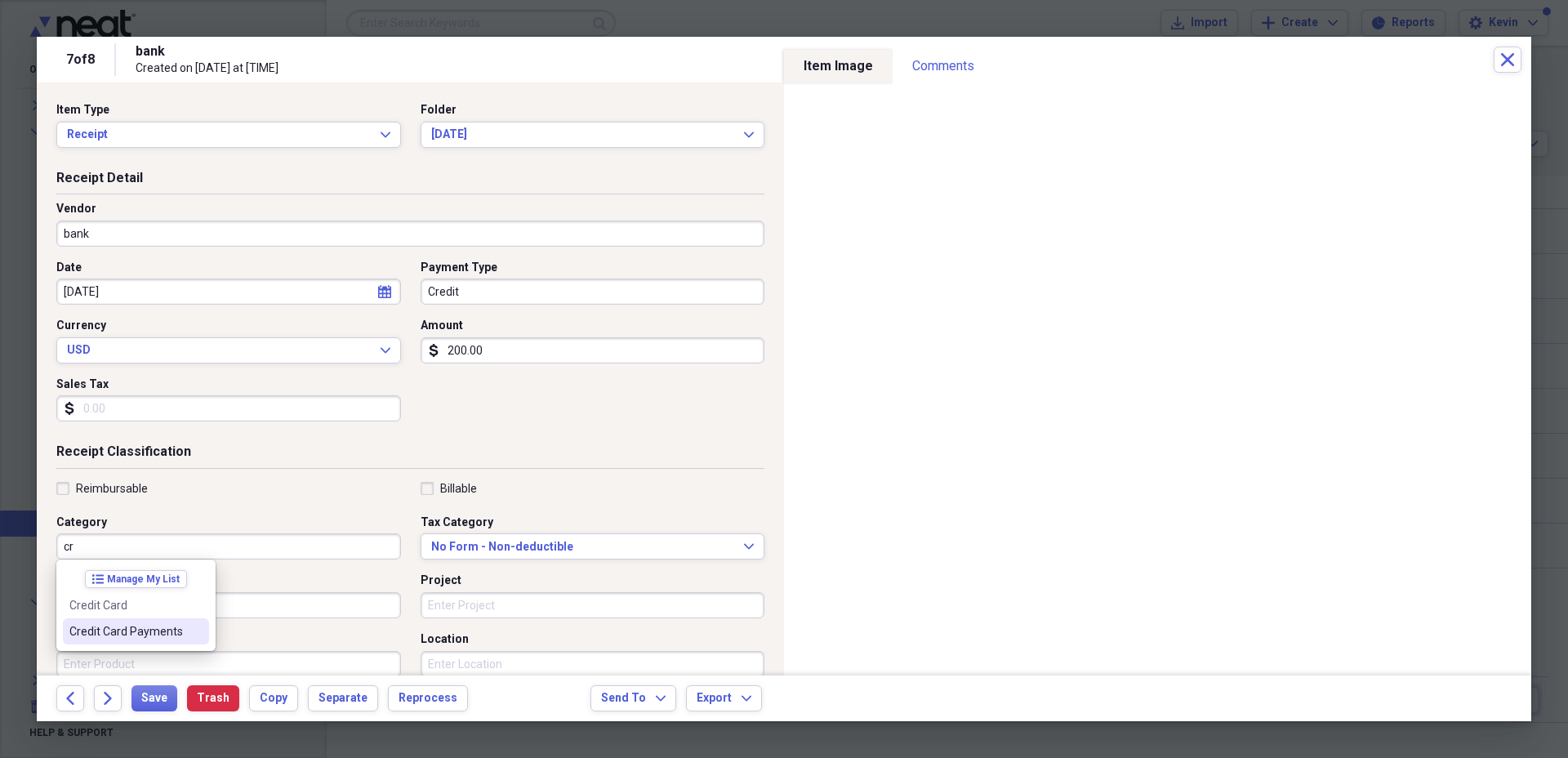 click on "Credit Card Payments" at bounding box center (126, 631) 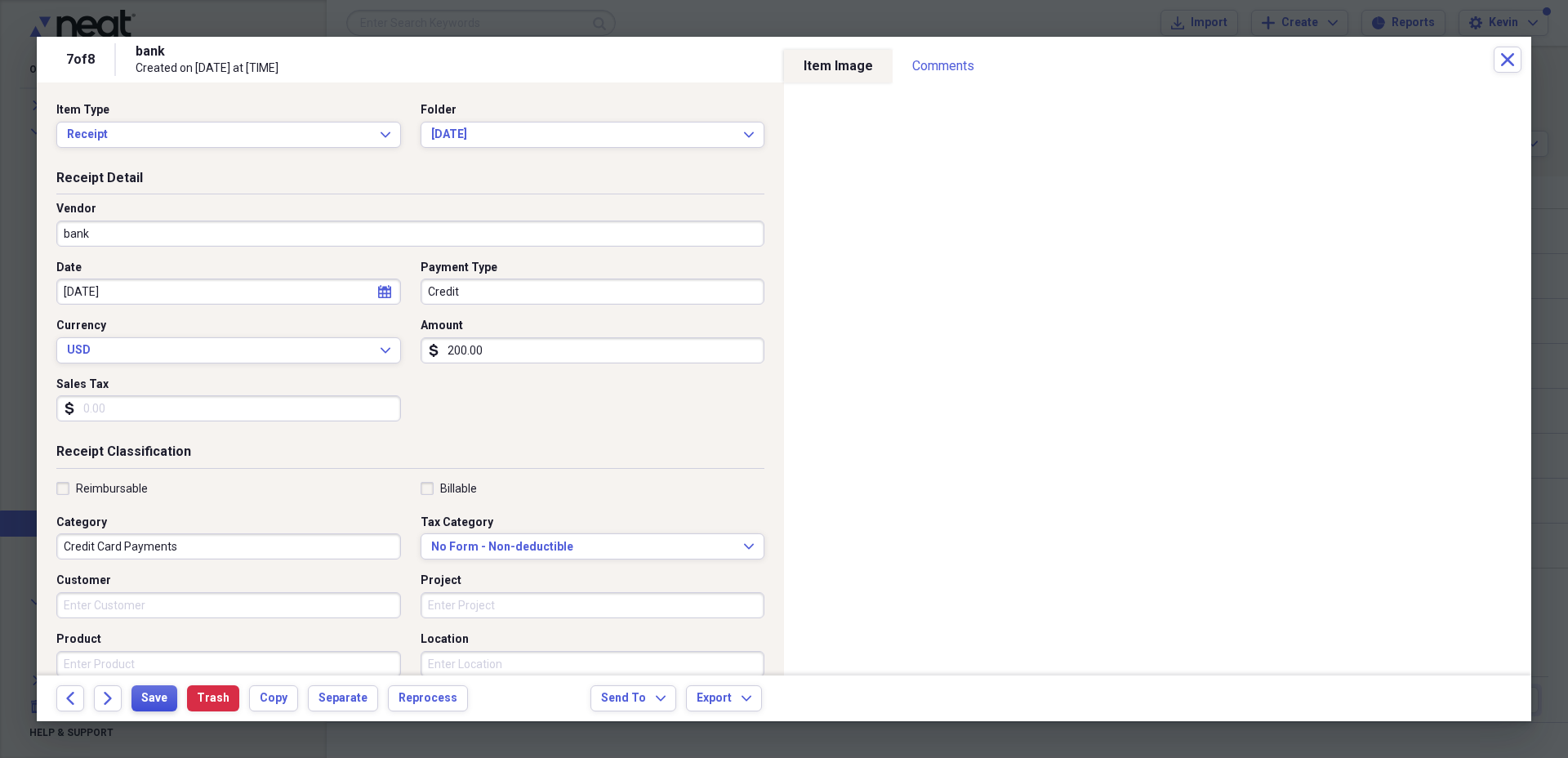 click on "Save" at bounding box center (154, 698) 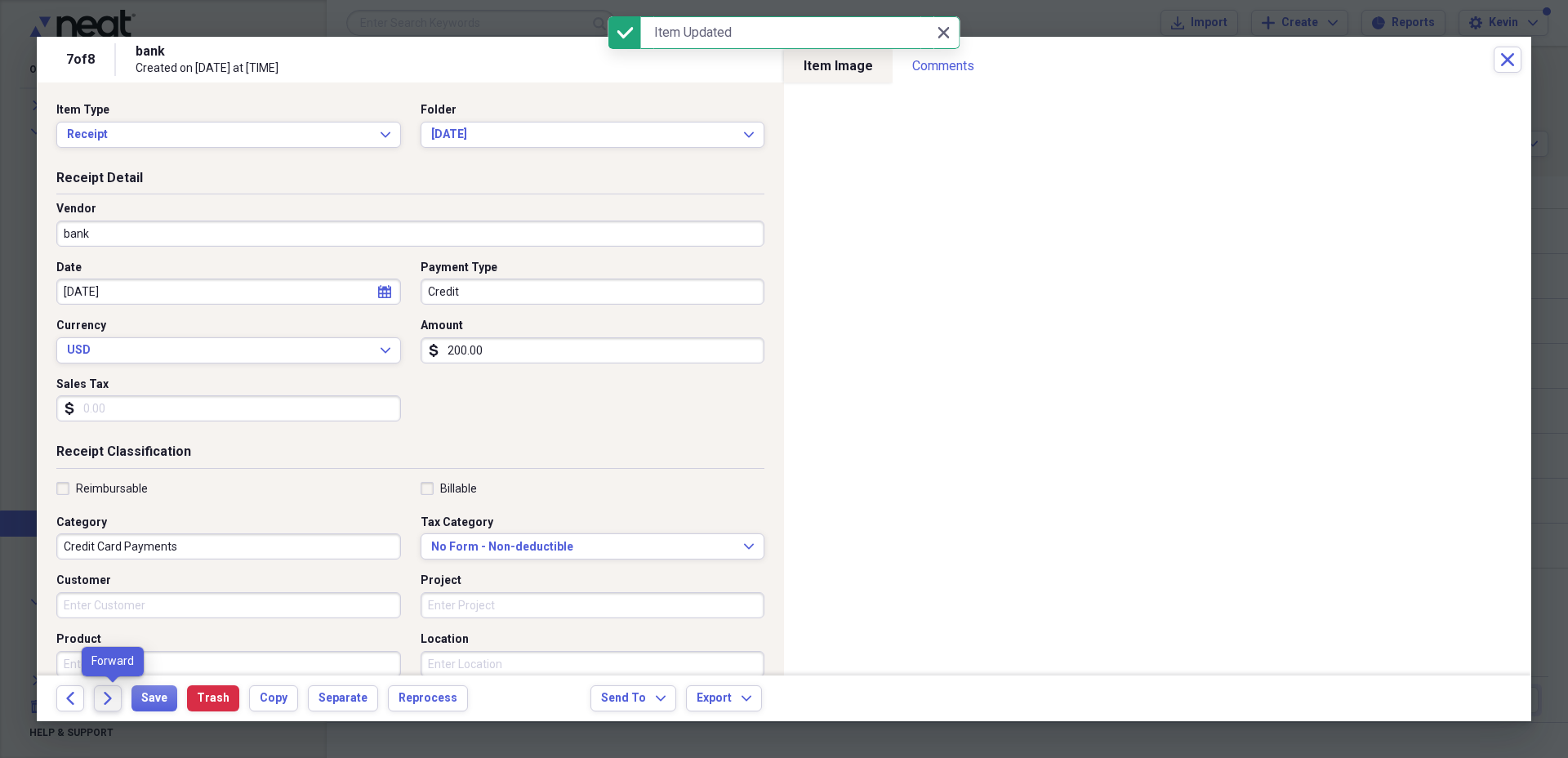 click on "Forward" 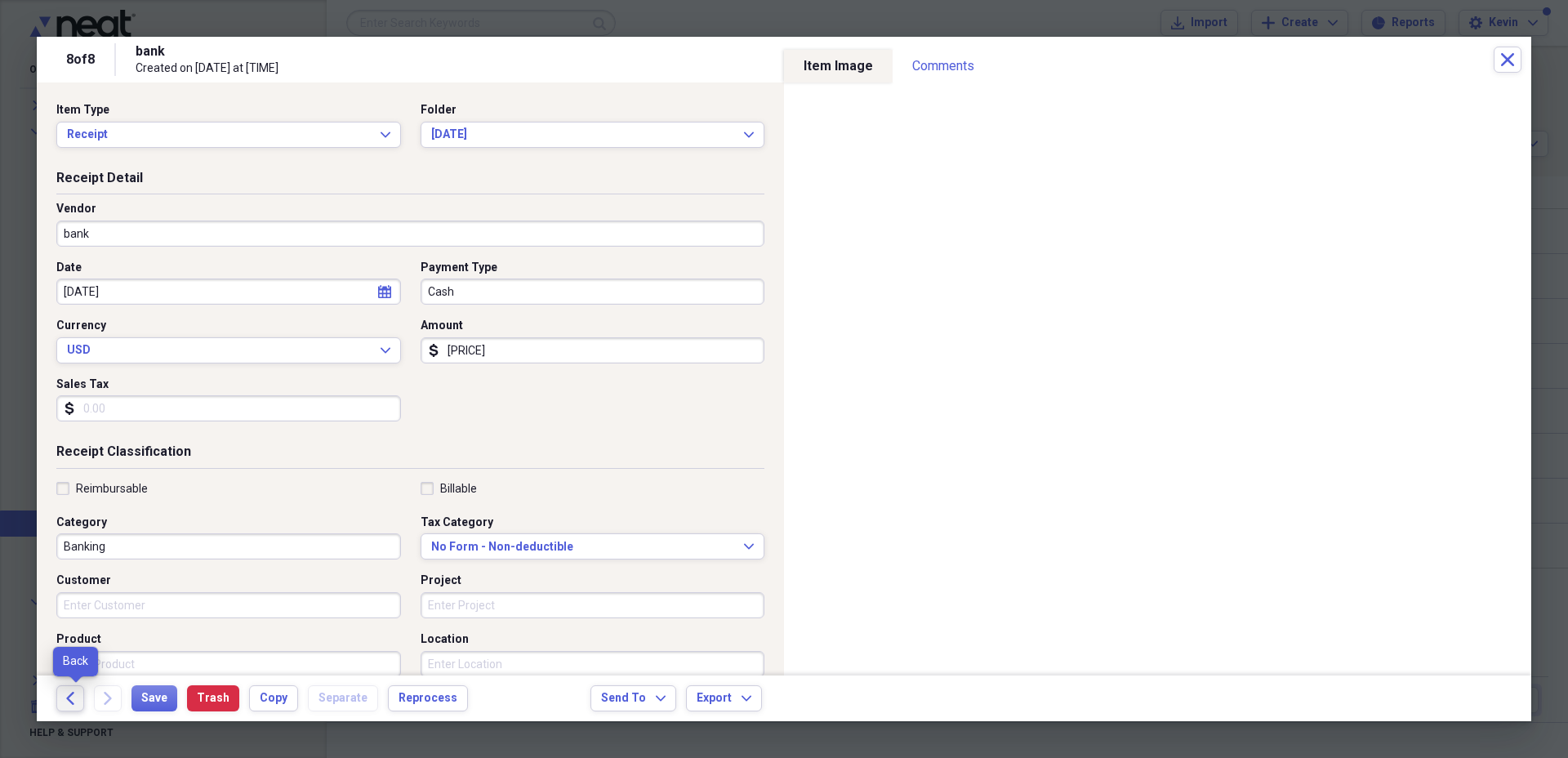 click on "Back" at bounding box center [70, 698] 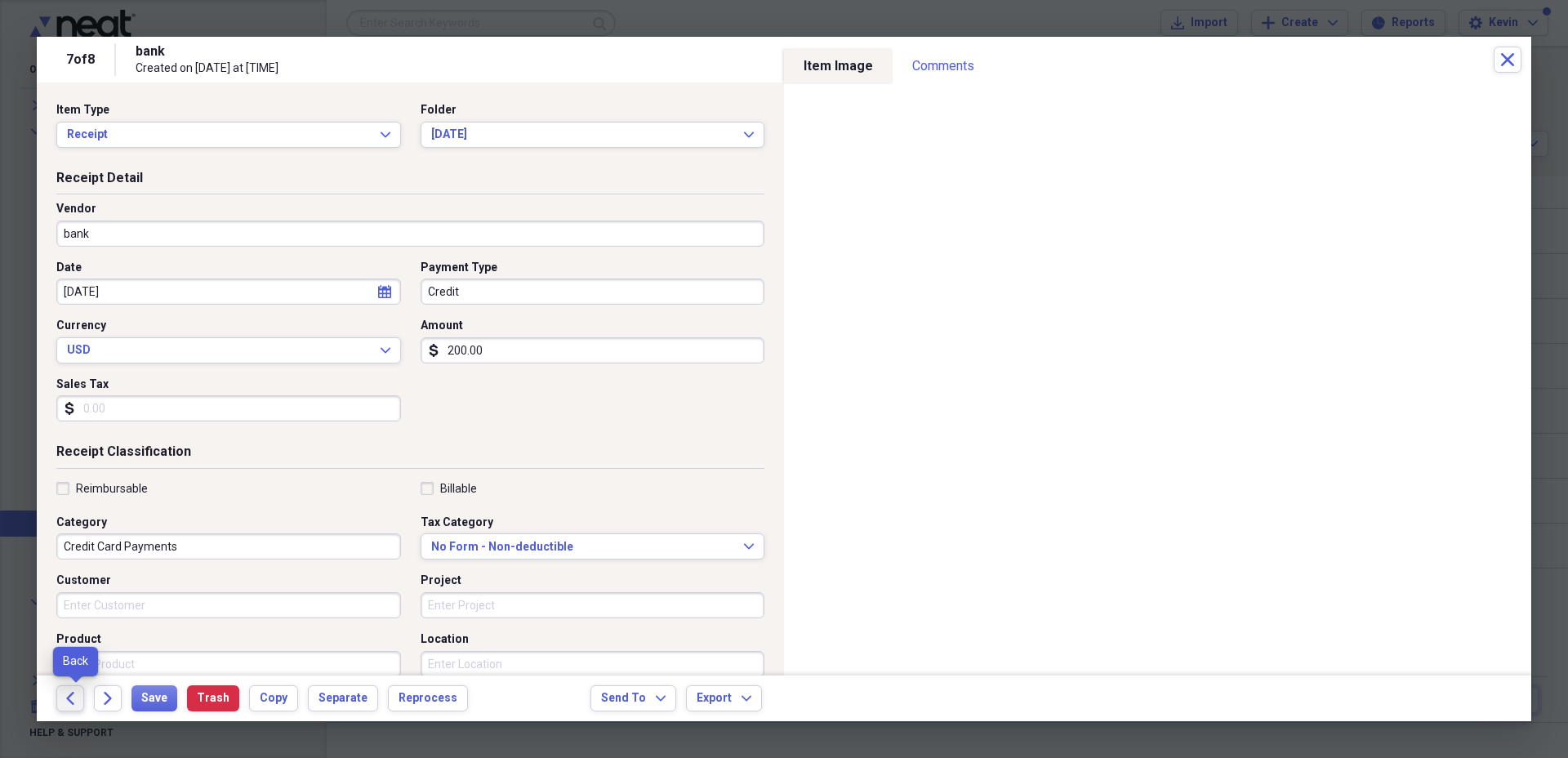 click on "Back" at bounding box center (70, 698) 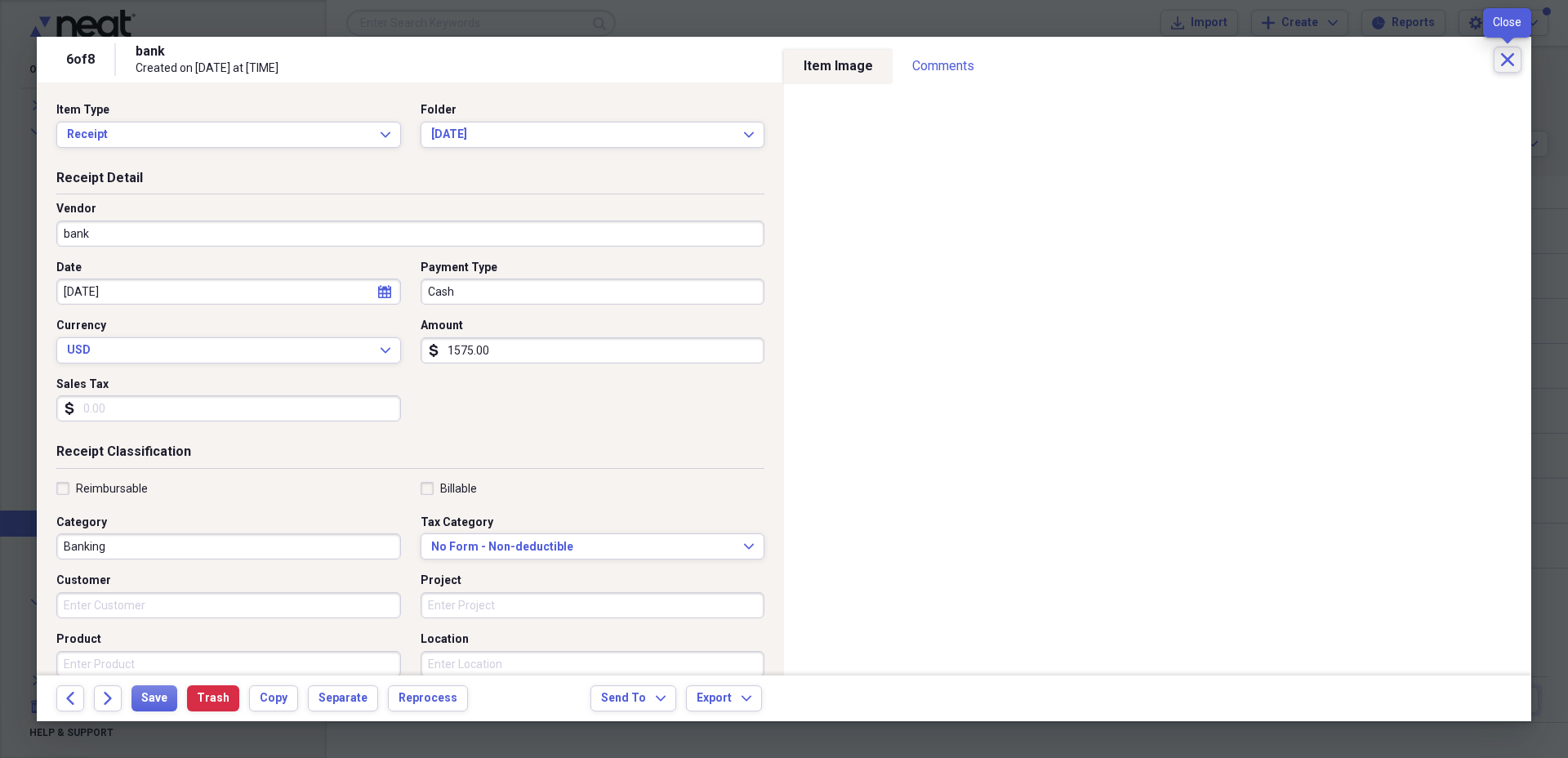 click on "Close" at bounding box center [1508, 60] 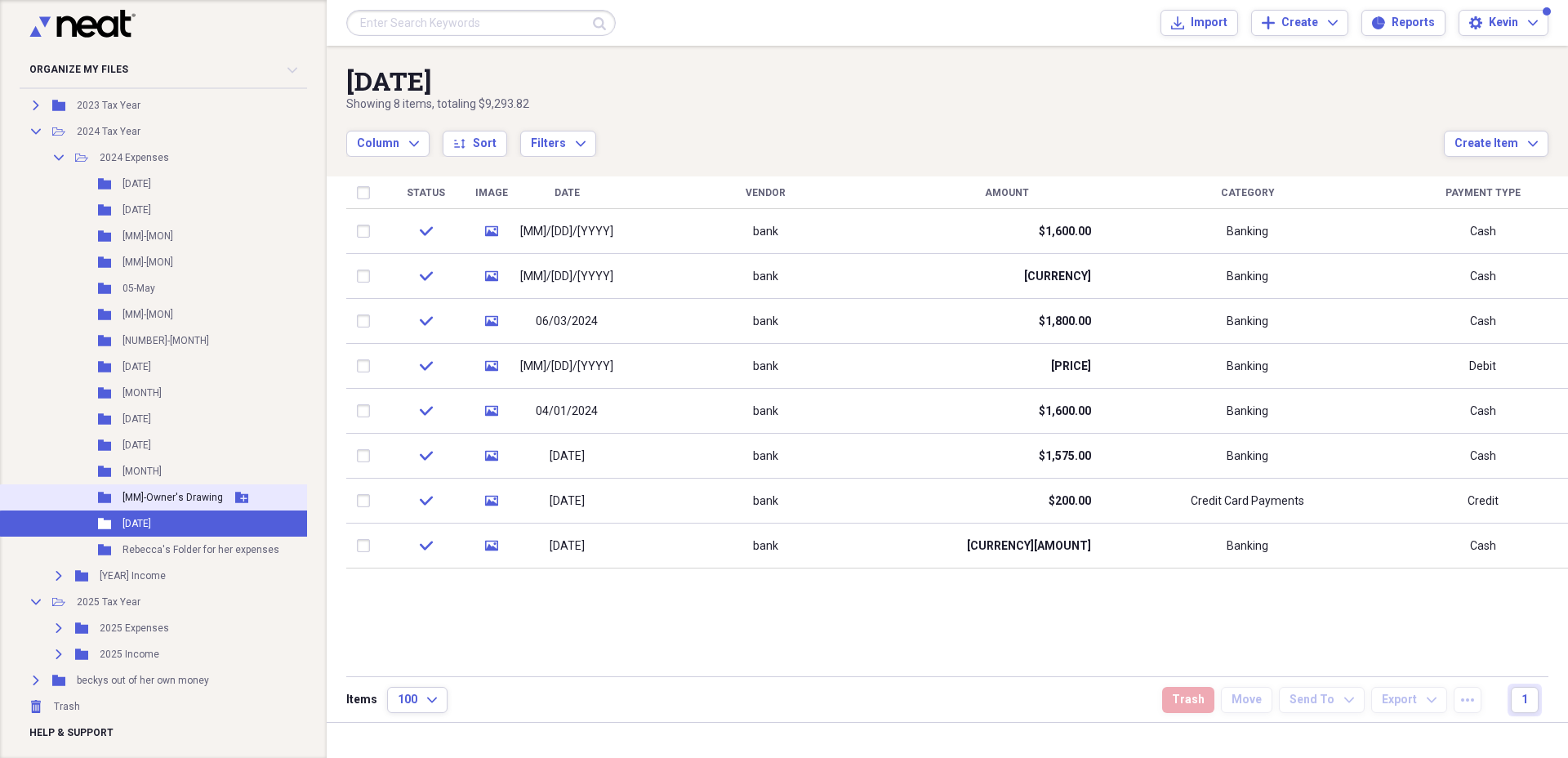 click on "[MM]-Owner's Drawing" at bounding box center (172, 497) 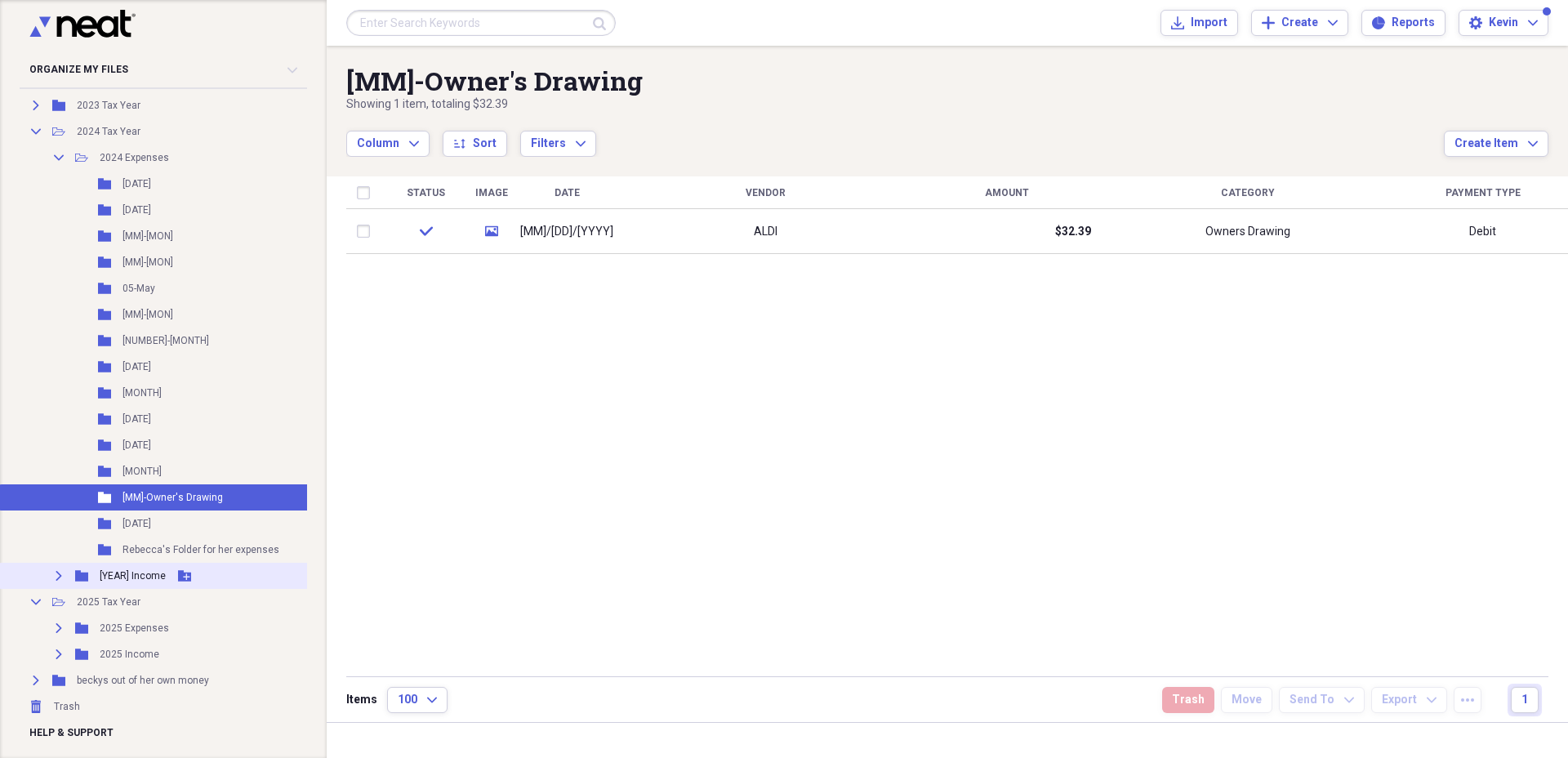 click on "Expand" 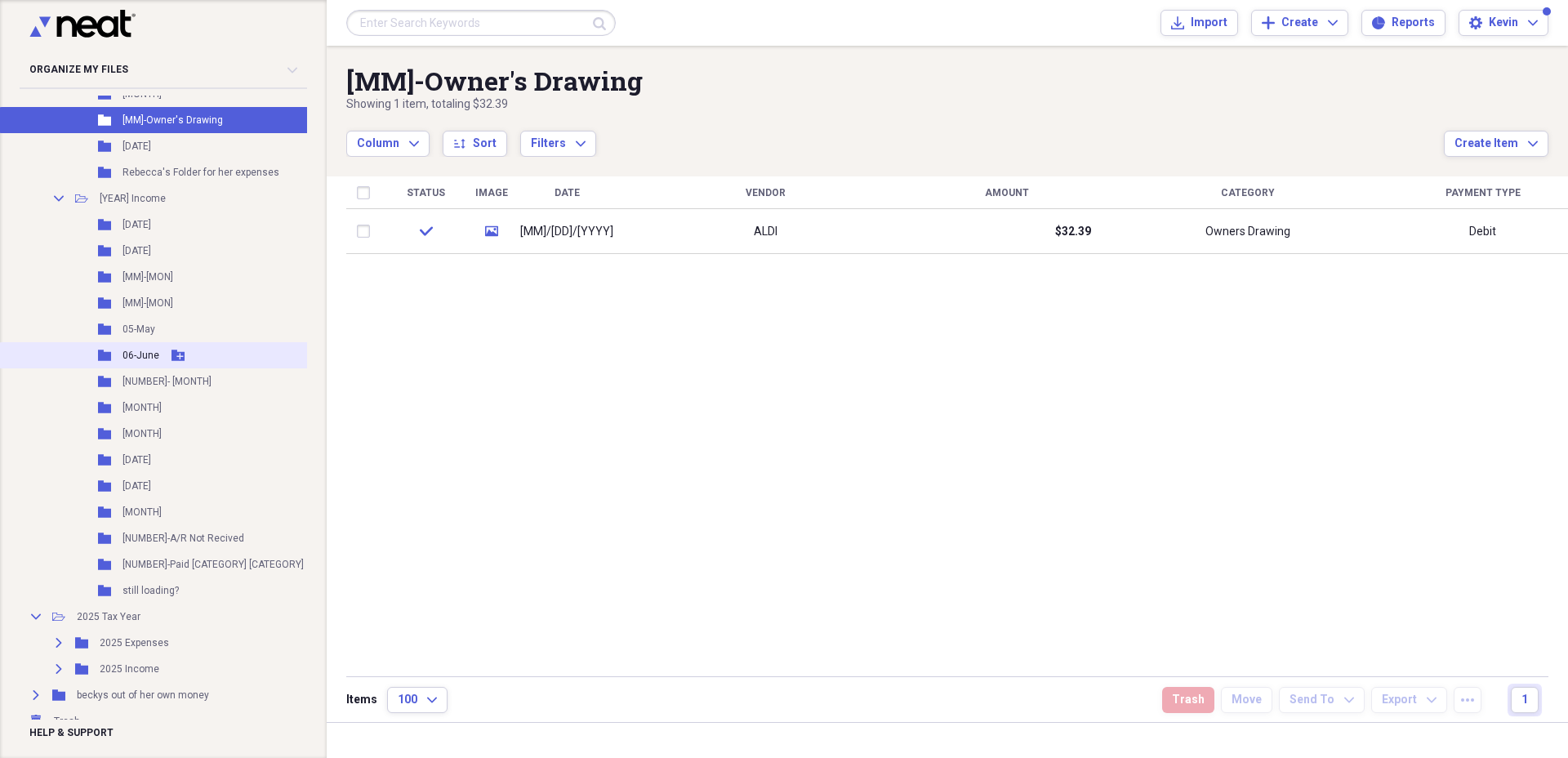 scroll, scrollTop: 725, scrollLeft: 0, axis: vertical 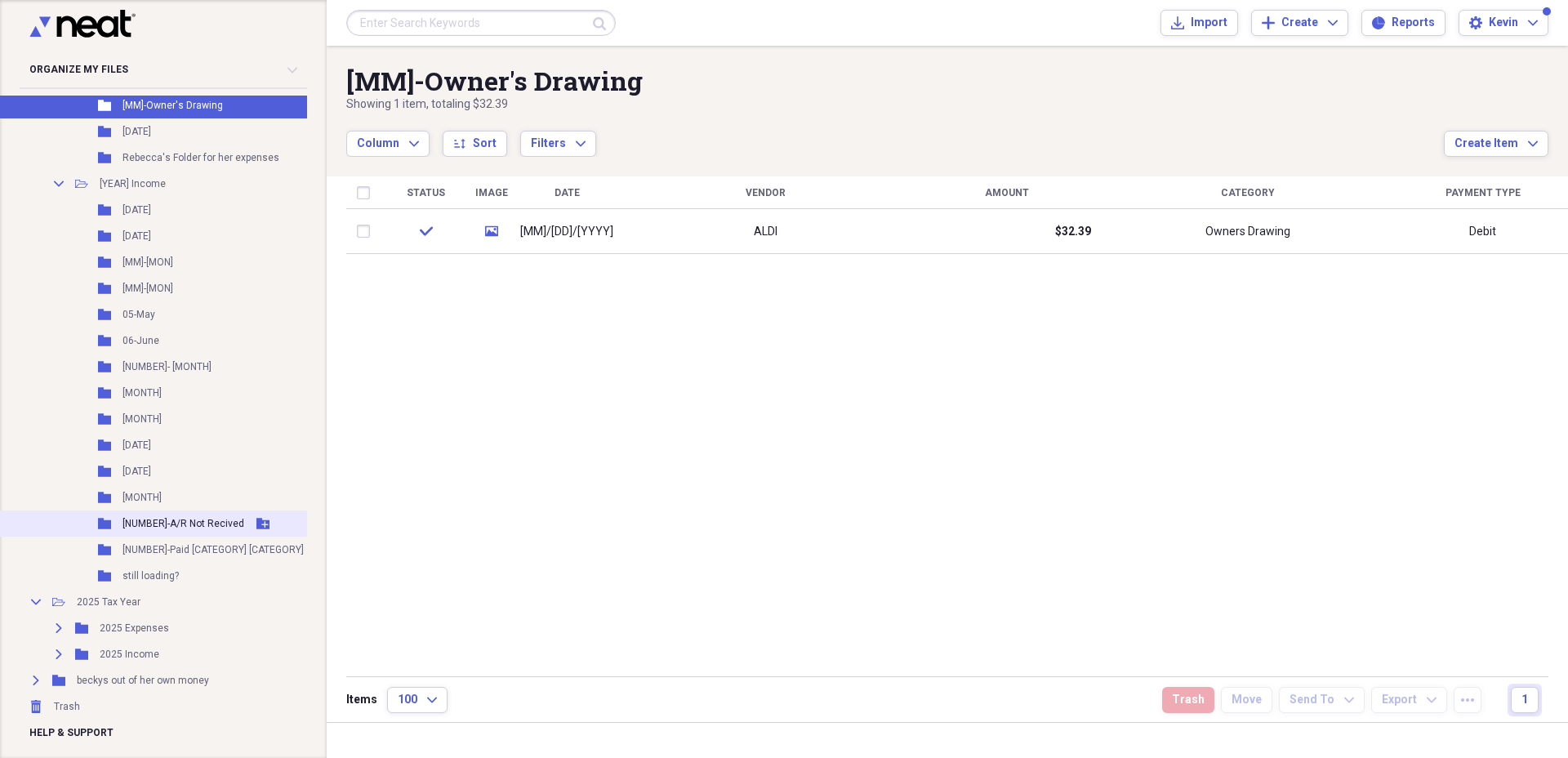 click on "[NUMBER]-A/R Not Recived" at bounding box center (183, 524) 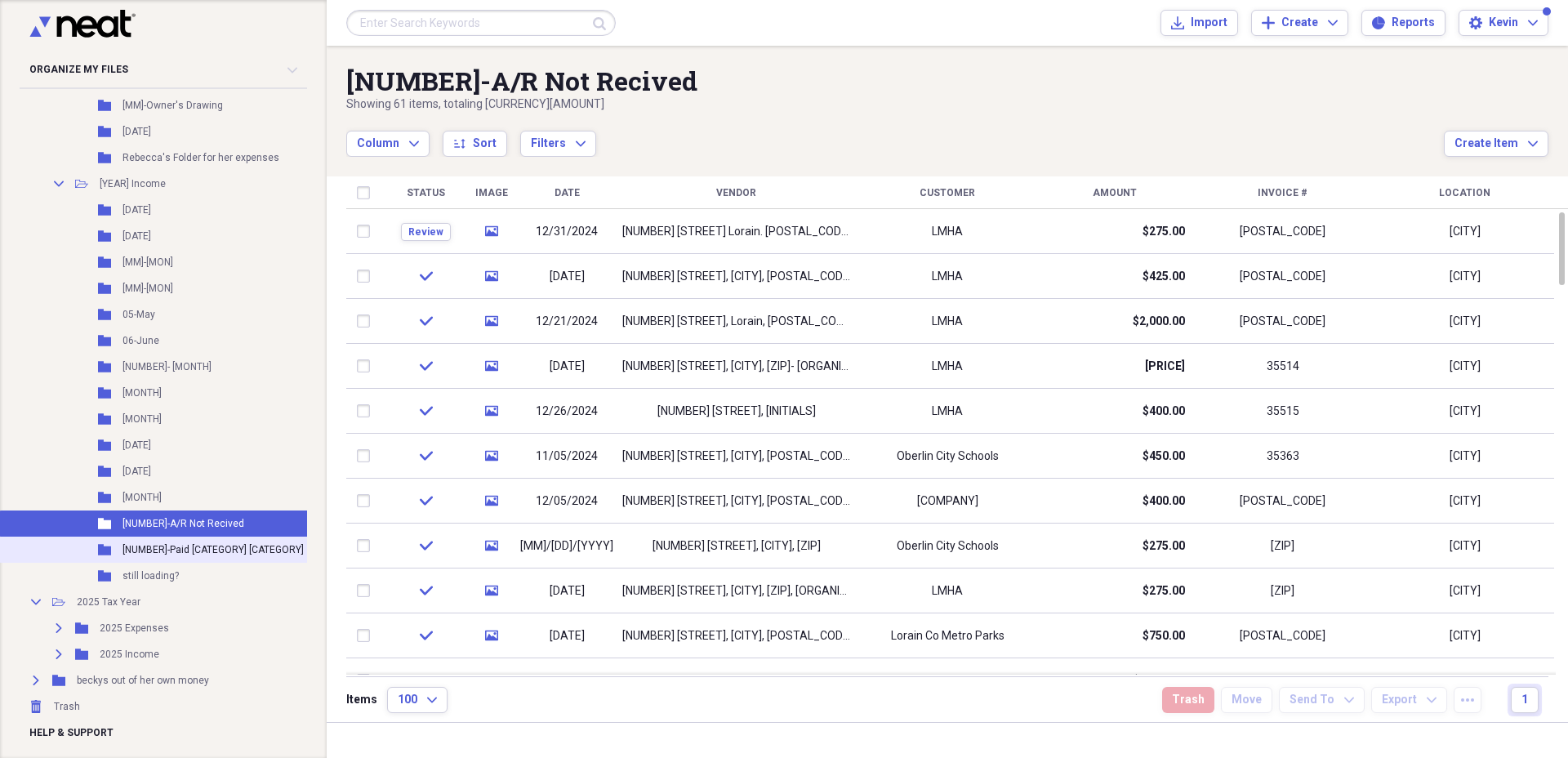 click on "[NUMBER]-Paid [CATEGORY] [CATEGORY]" at bounding box center [213, 550] 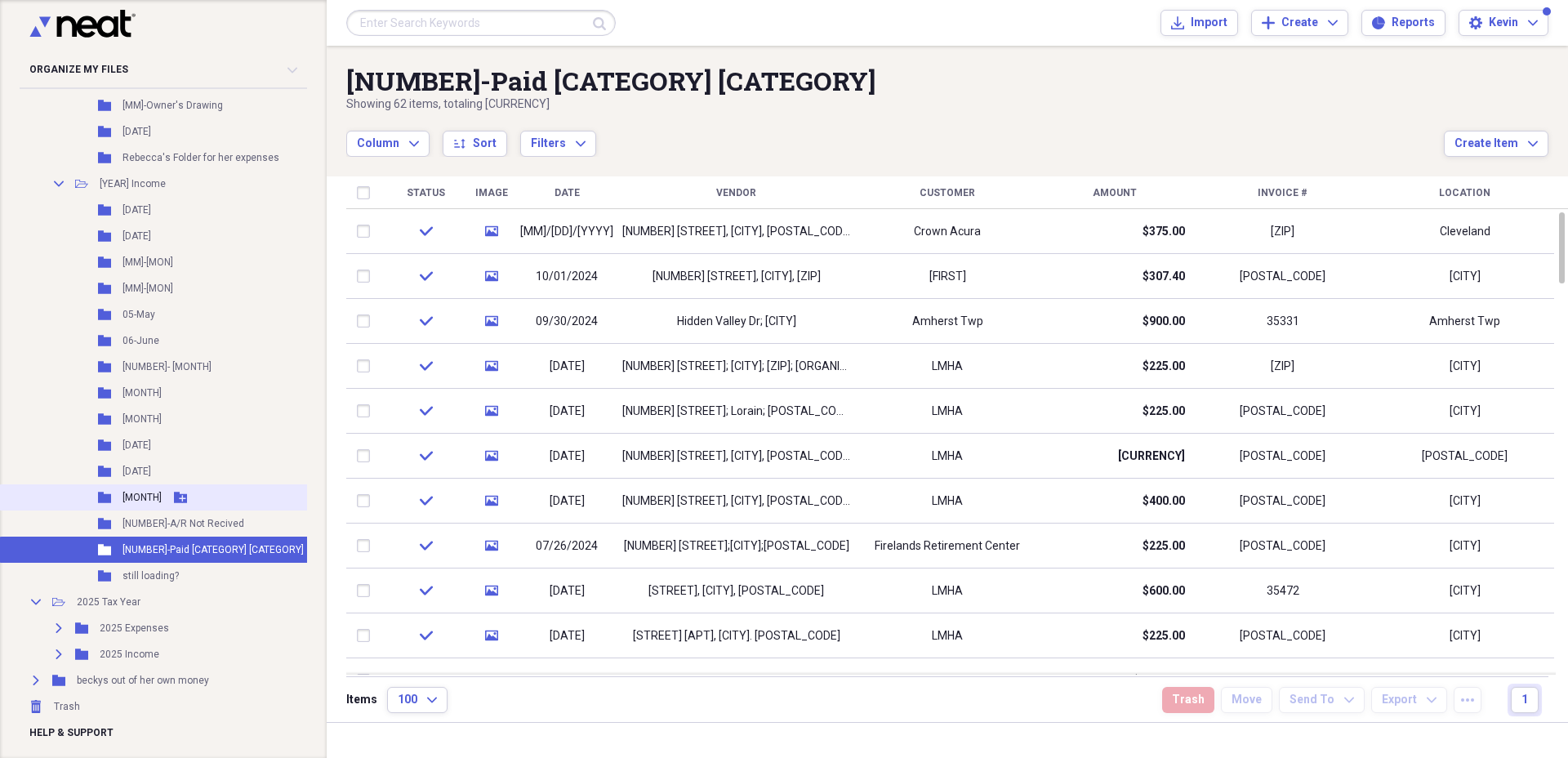 click on "[MONTH]" at bounding box center [142, 497] 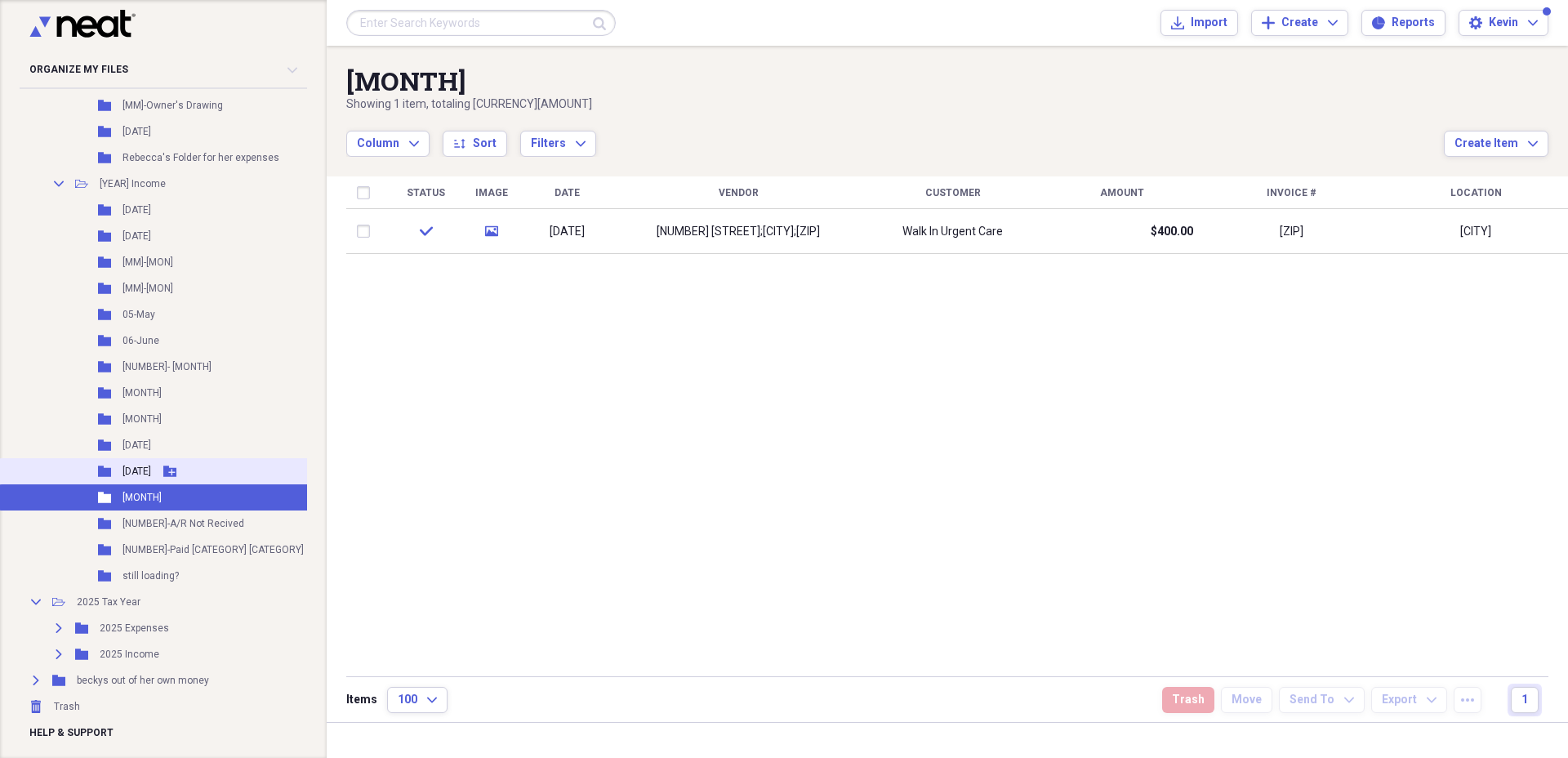 click on "Folder [NUMBER]-[MONTH] Add Folder" at bounding box center [176, 471] 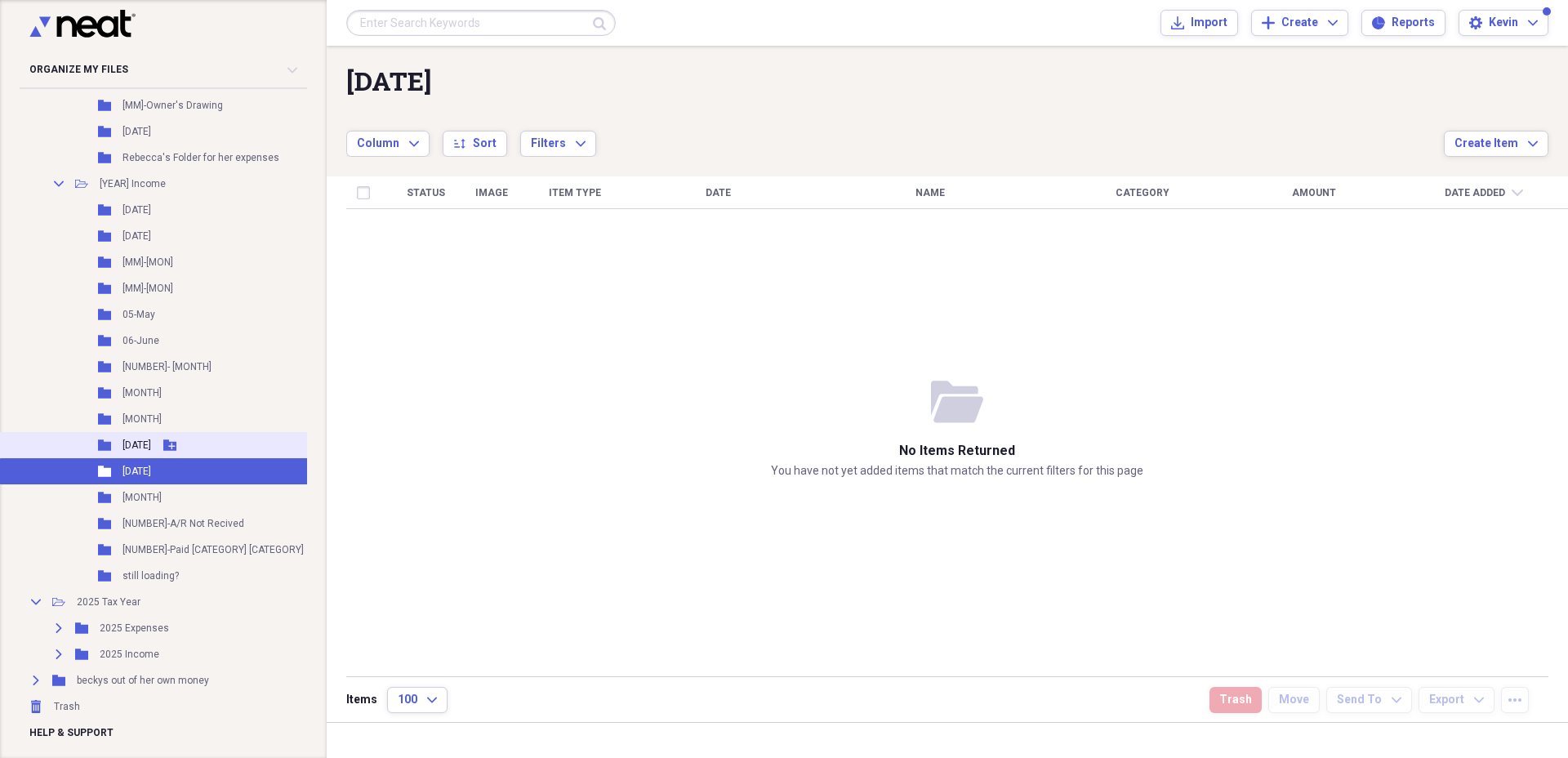 click on "[DATE]" at bounding box center [136, 445] 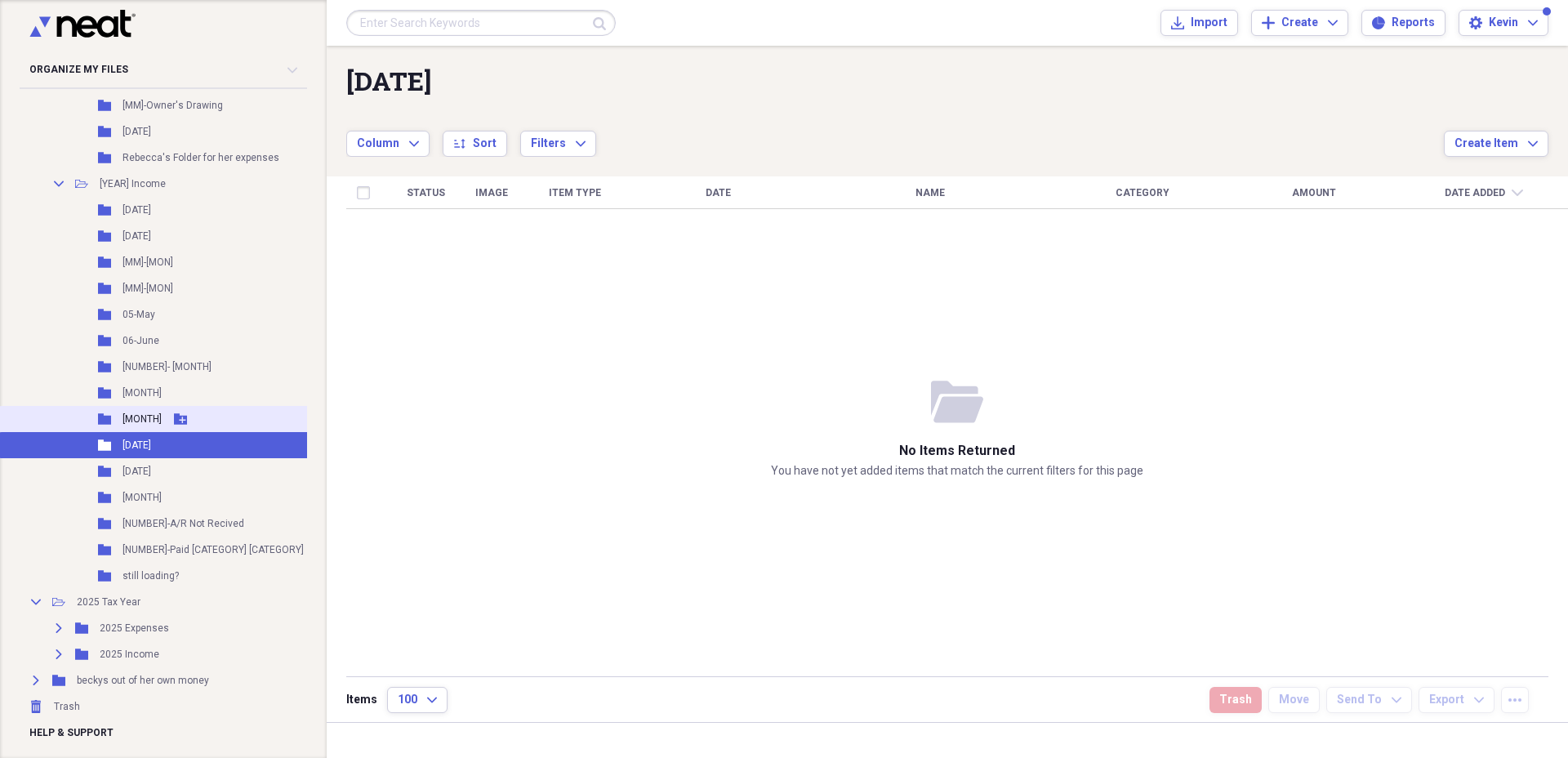 click on "Folder 09- Sept Add Folder" at bounding box center [176, 419] 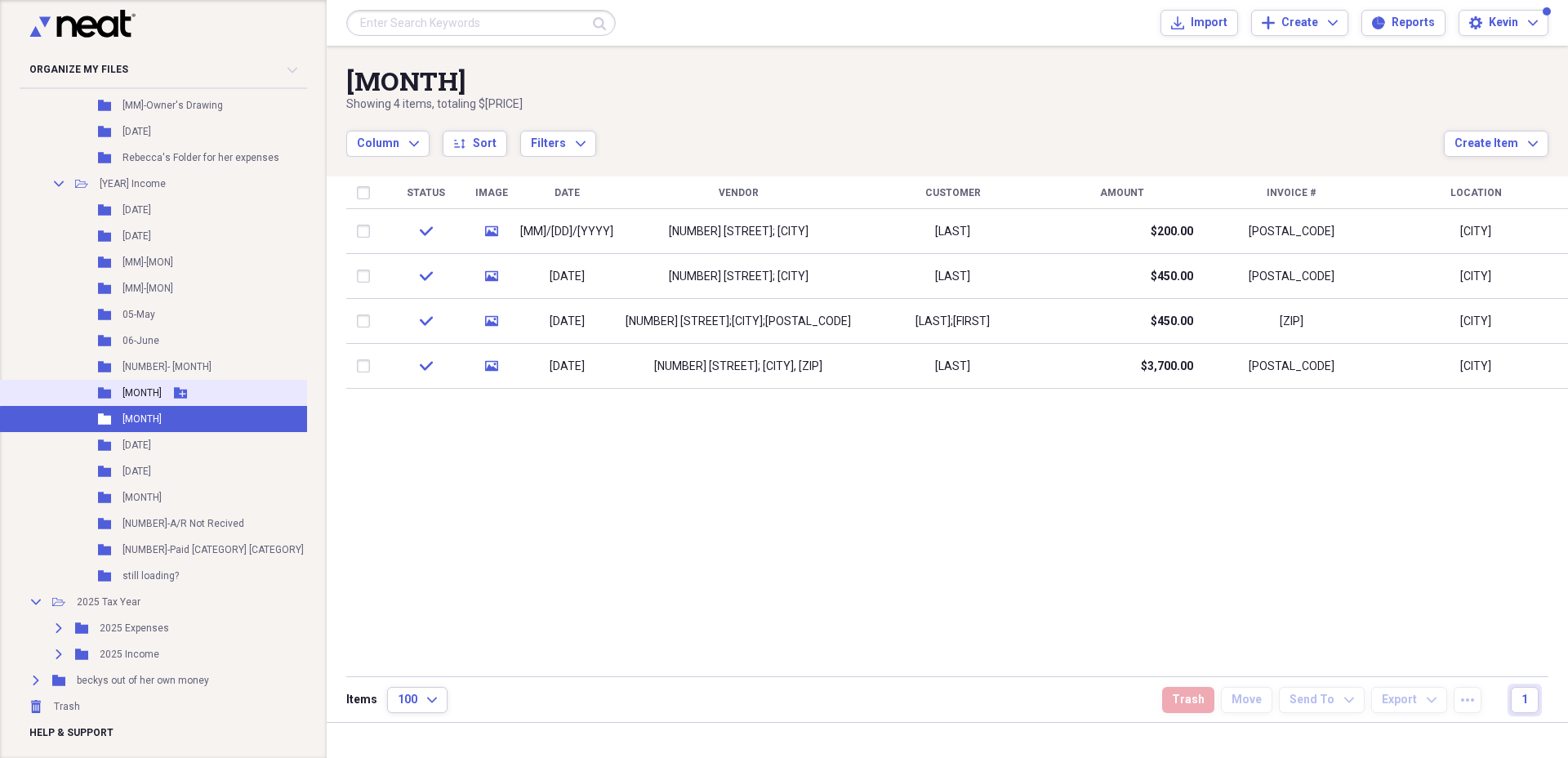 click on "[MONTH]" at bounding box center (142, 393) 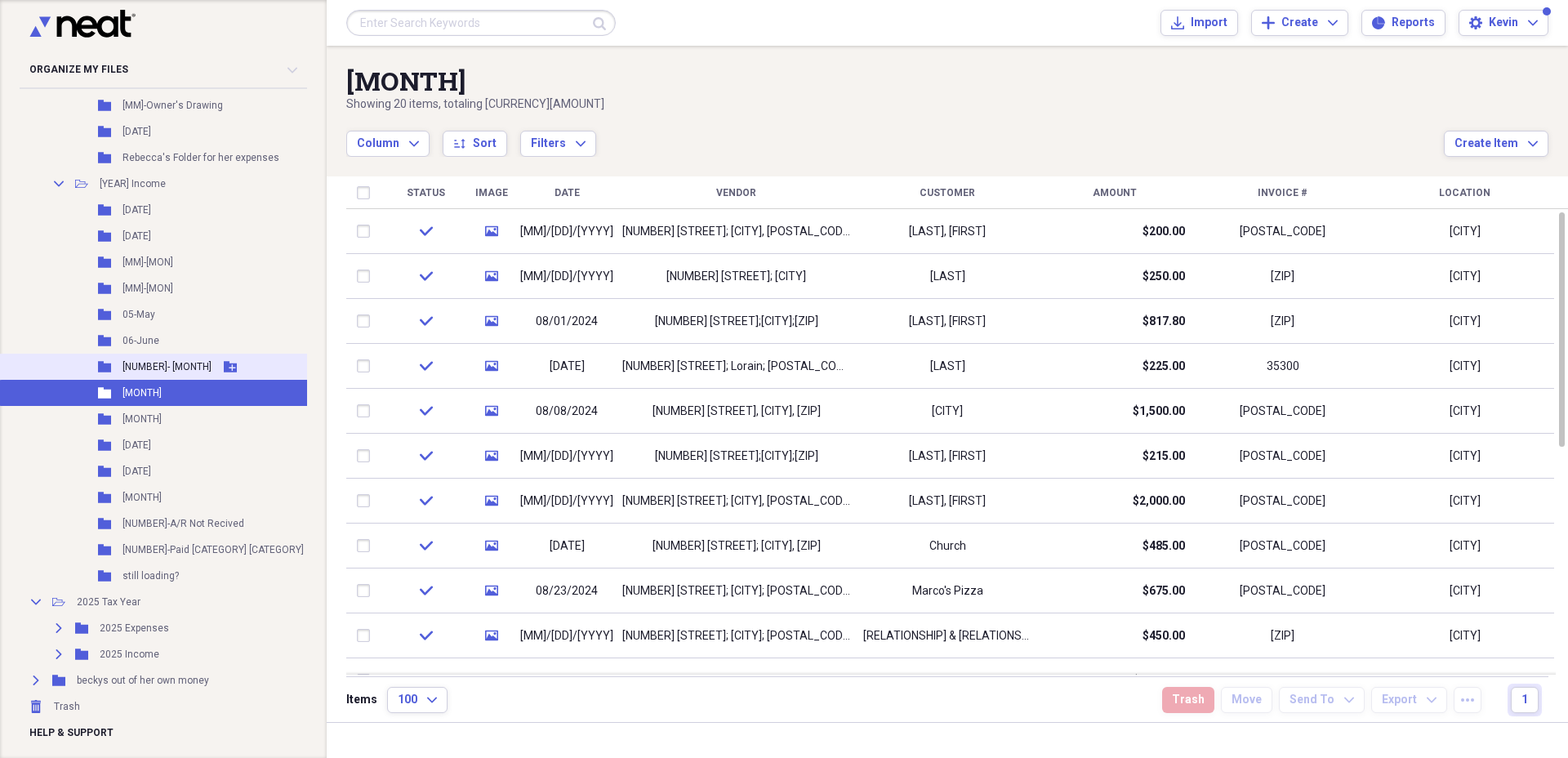 click on "[NUMBER]- [MONTH]" at bounding box center [167, 367] 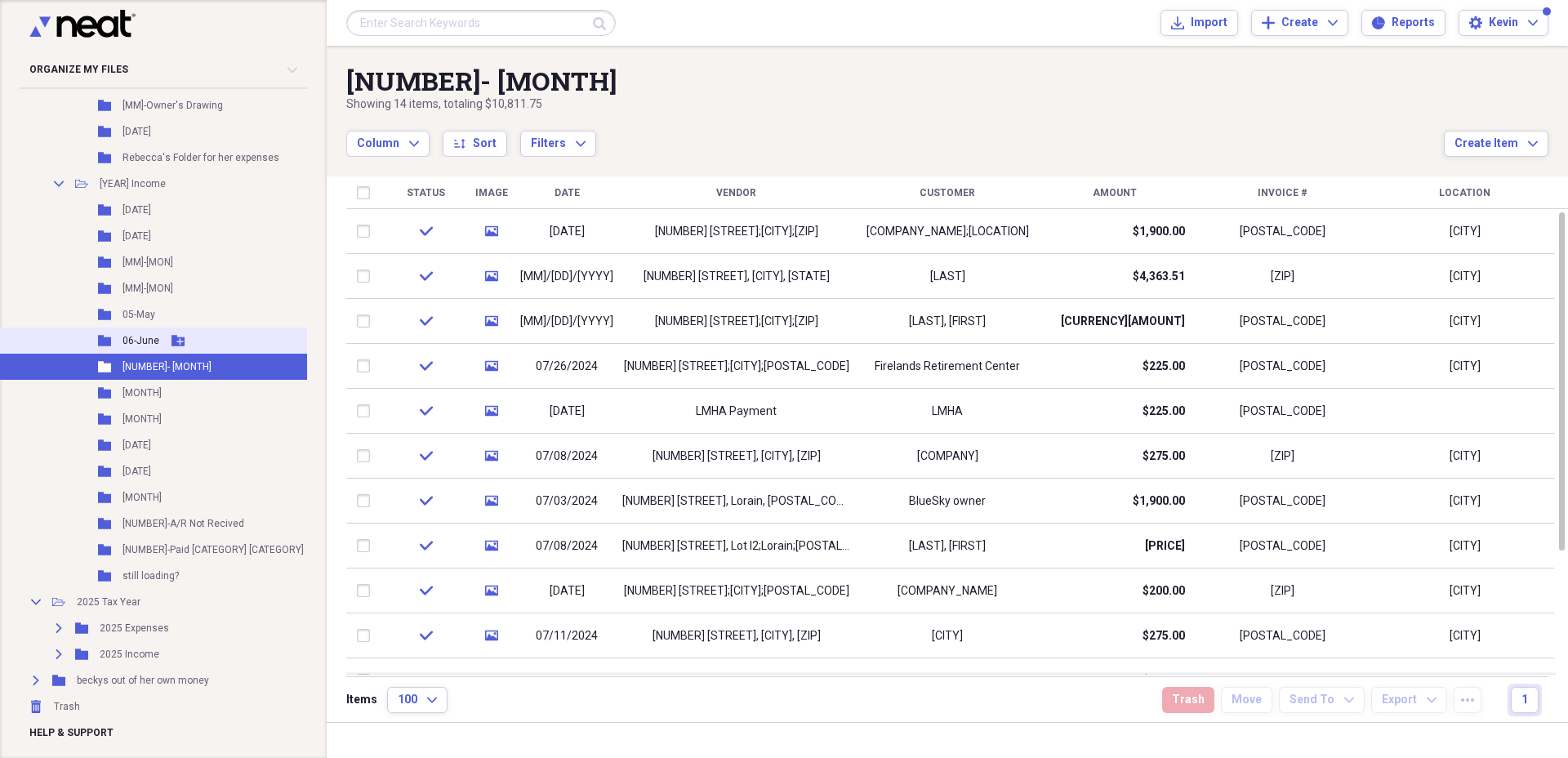 click on "06-June" at bounding box center (140, 341) 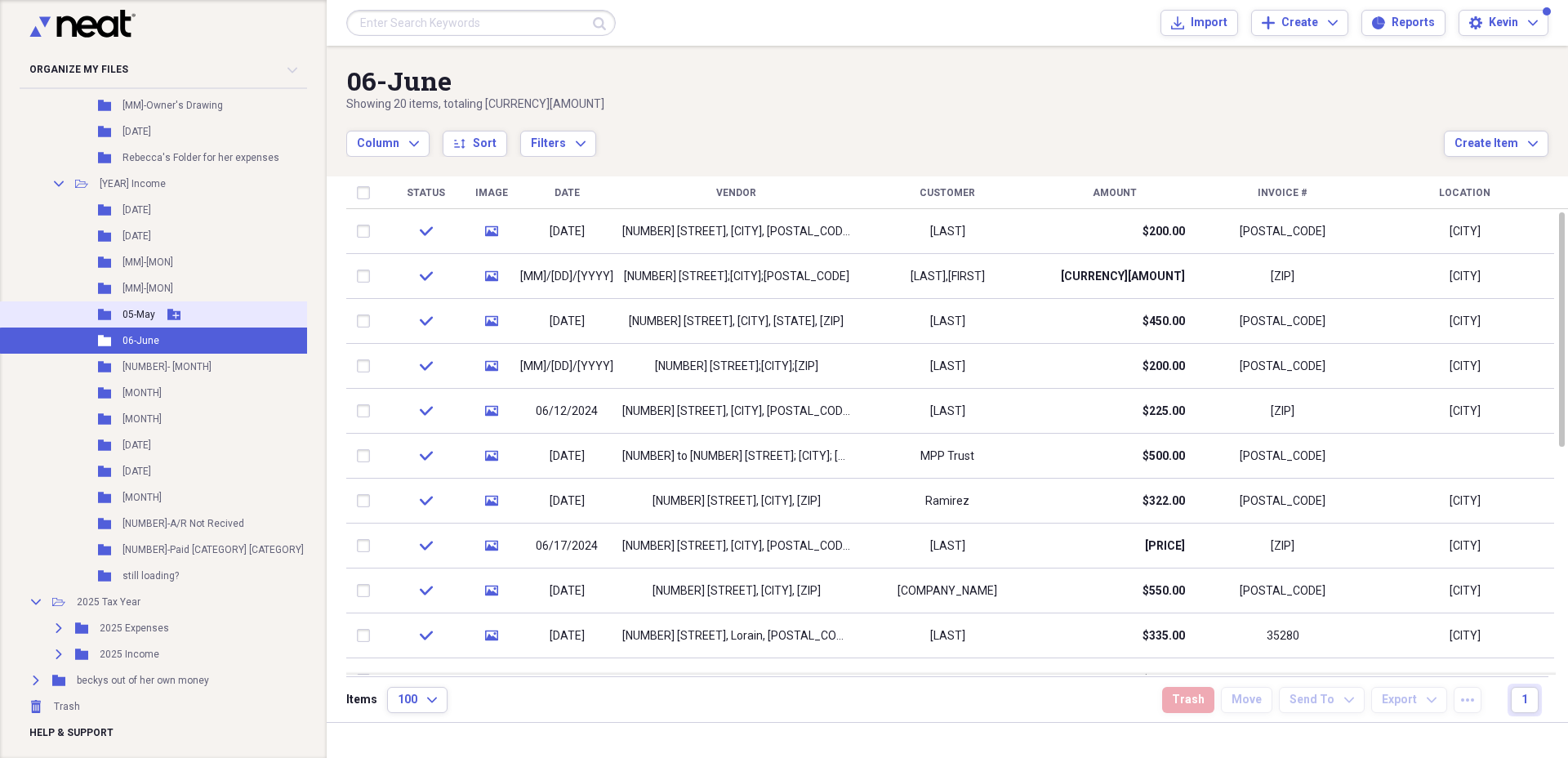 click on "05-May" at bounding box center [139, 314] 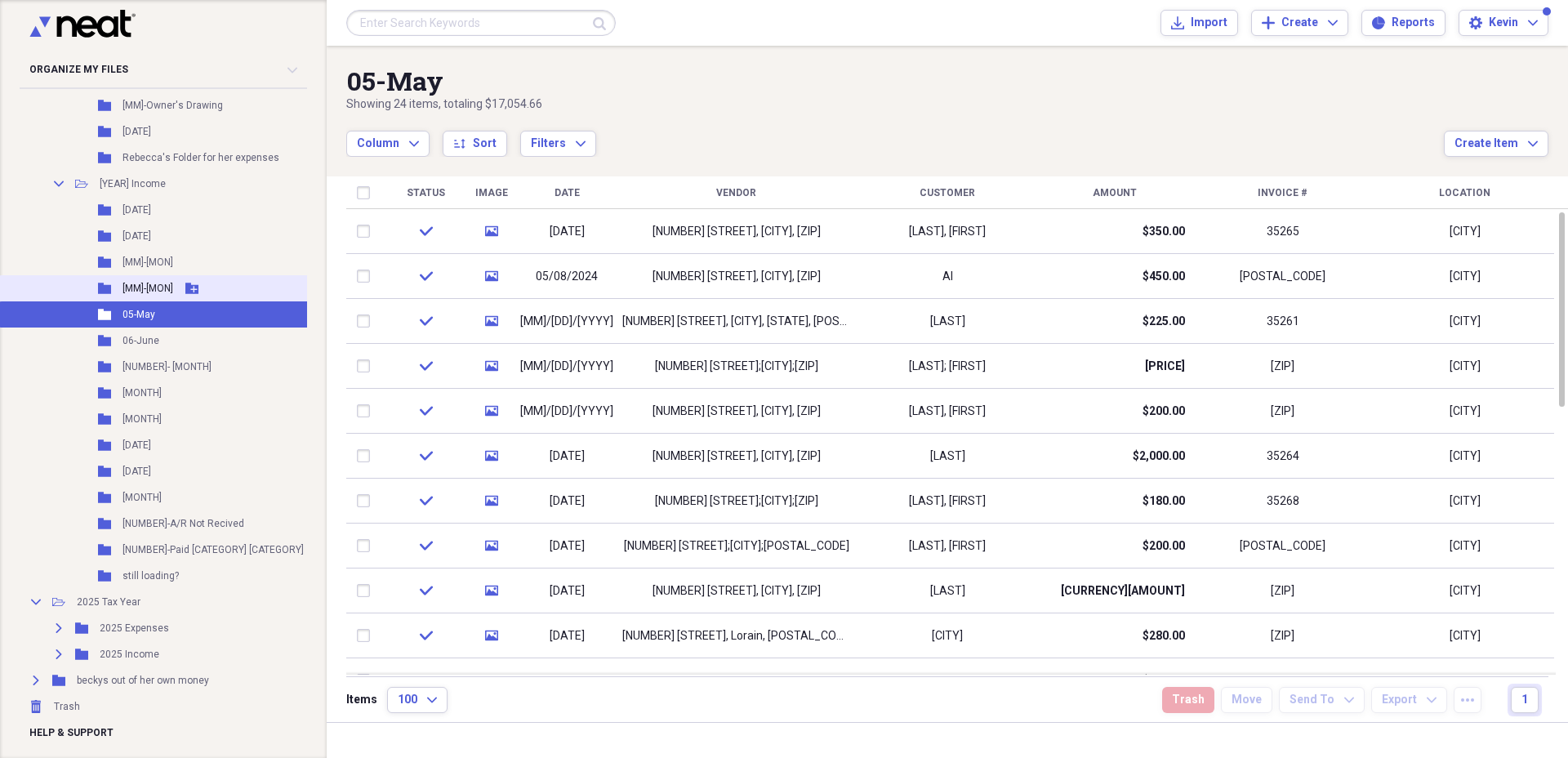 click on "[MM]-[MON]" at bounding box center [148, 288] 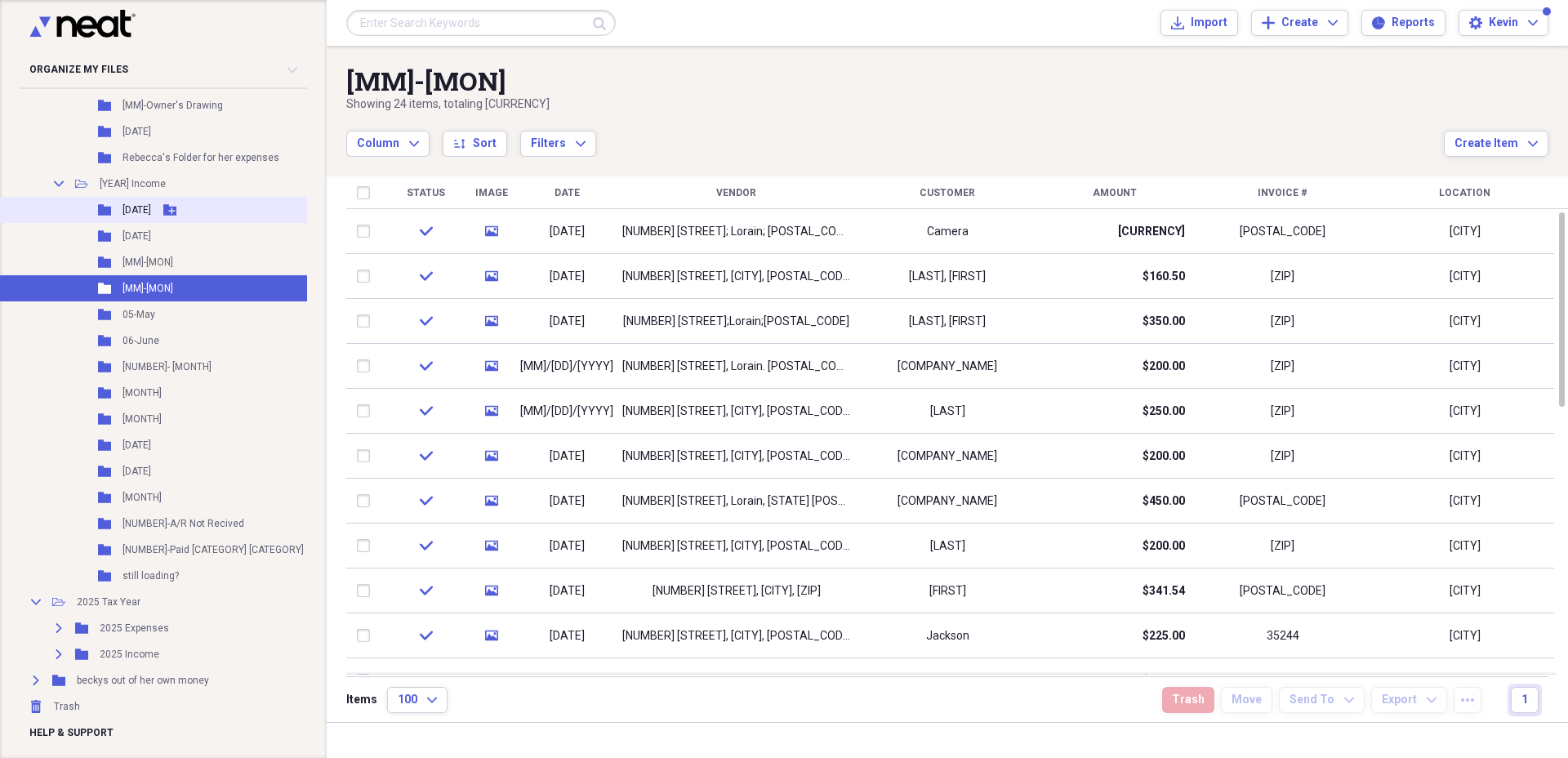 click on "[DATE]" at bounding box center (136, 210) 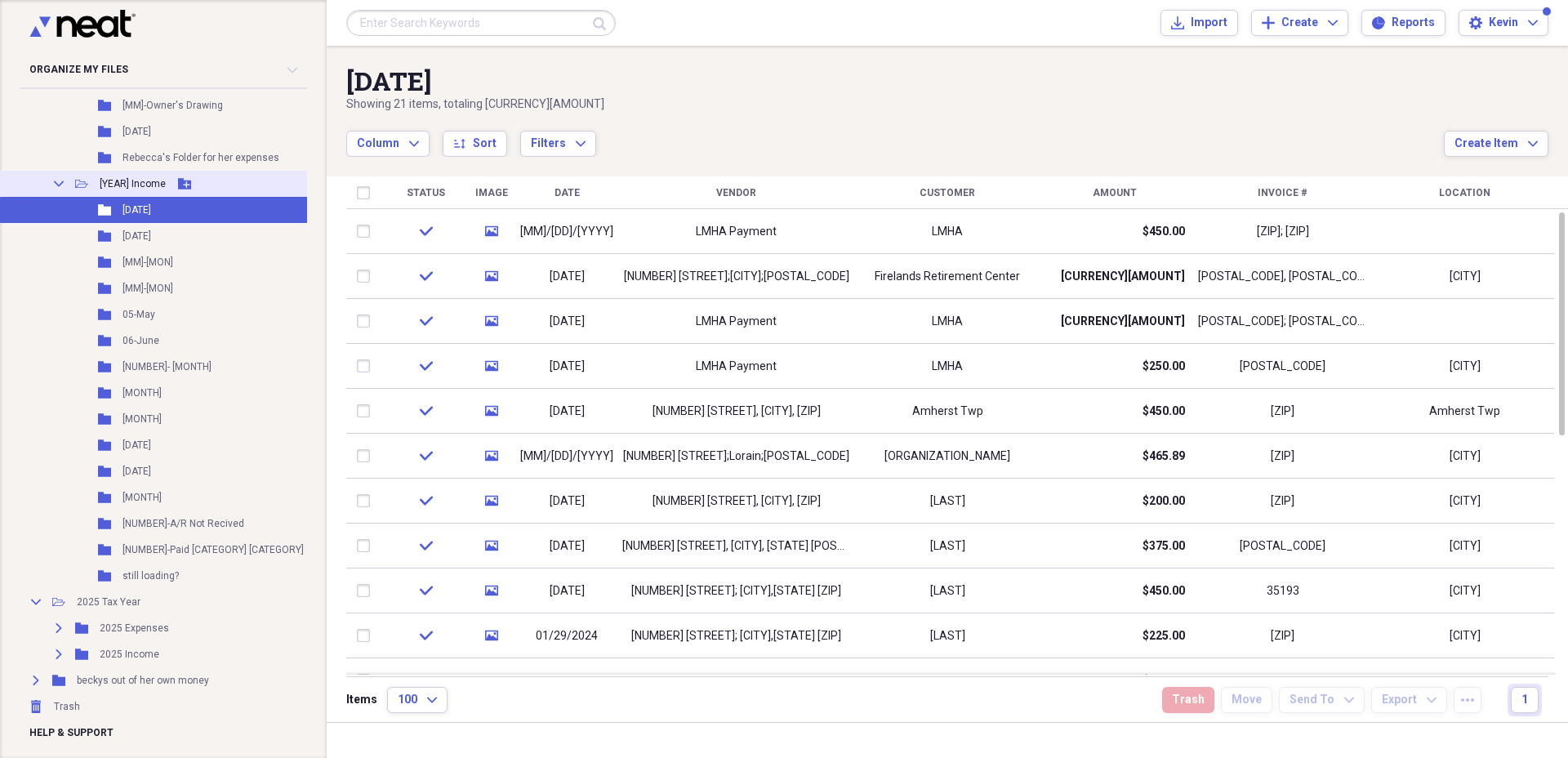 click on "[YEAR] Income" at bounding box center [132, 184] 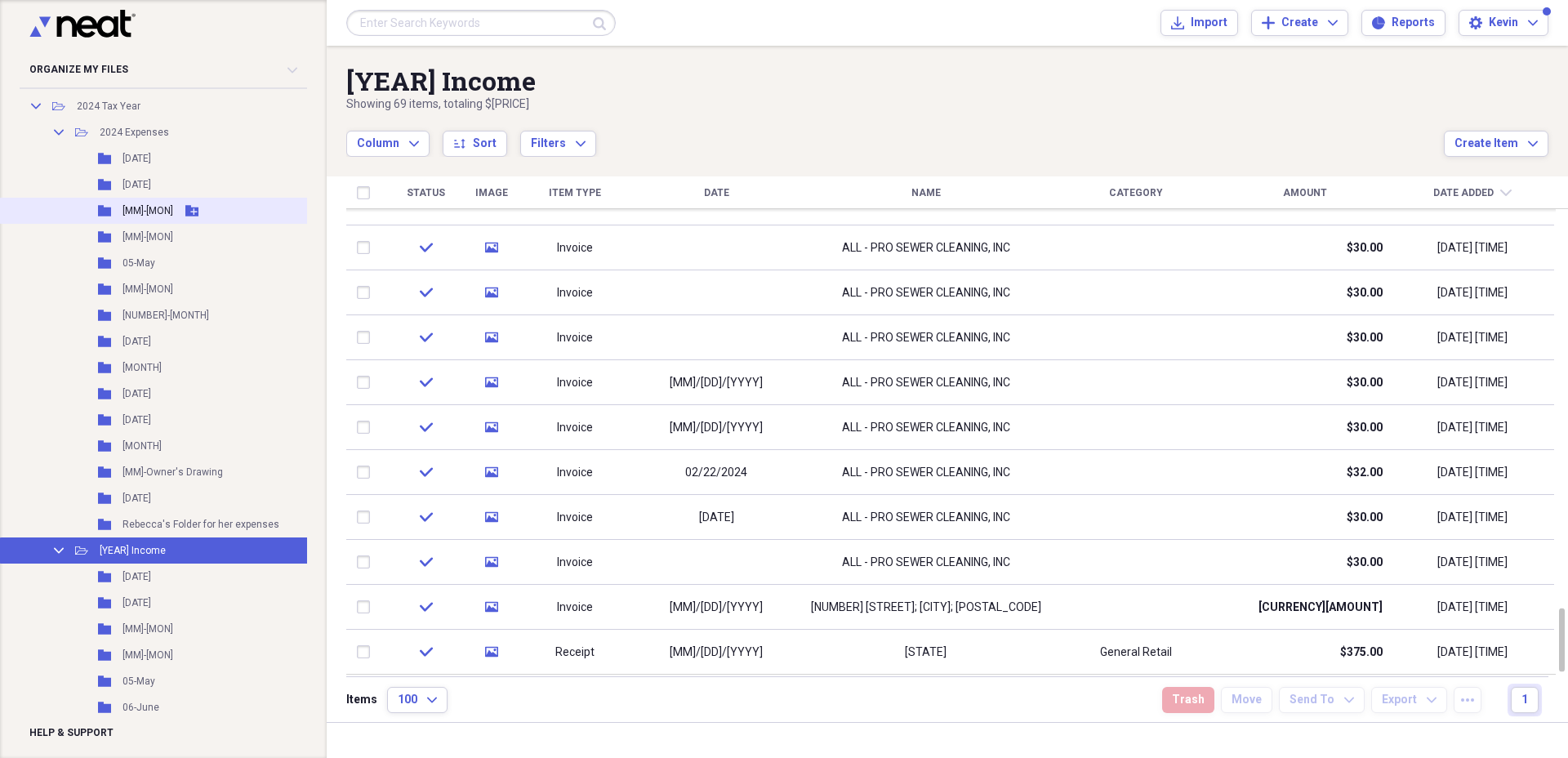 scroll, scrollTop: 316, scrollLeft: 0, axis: vertical 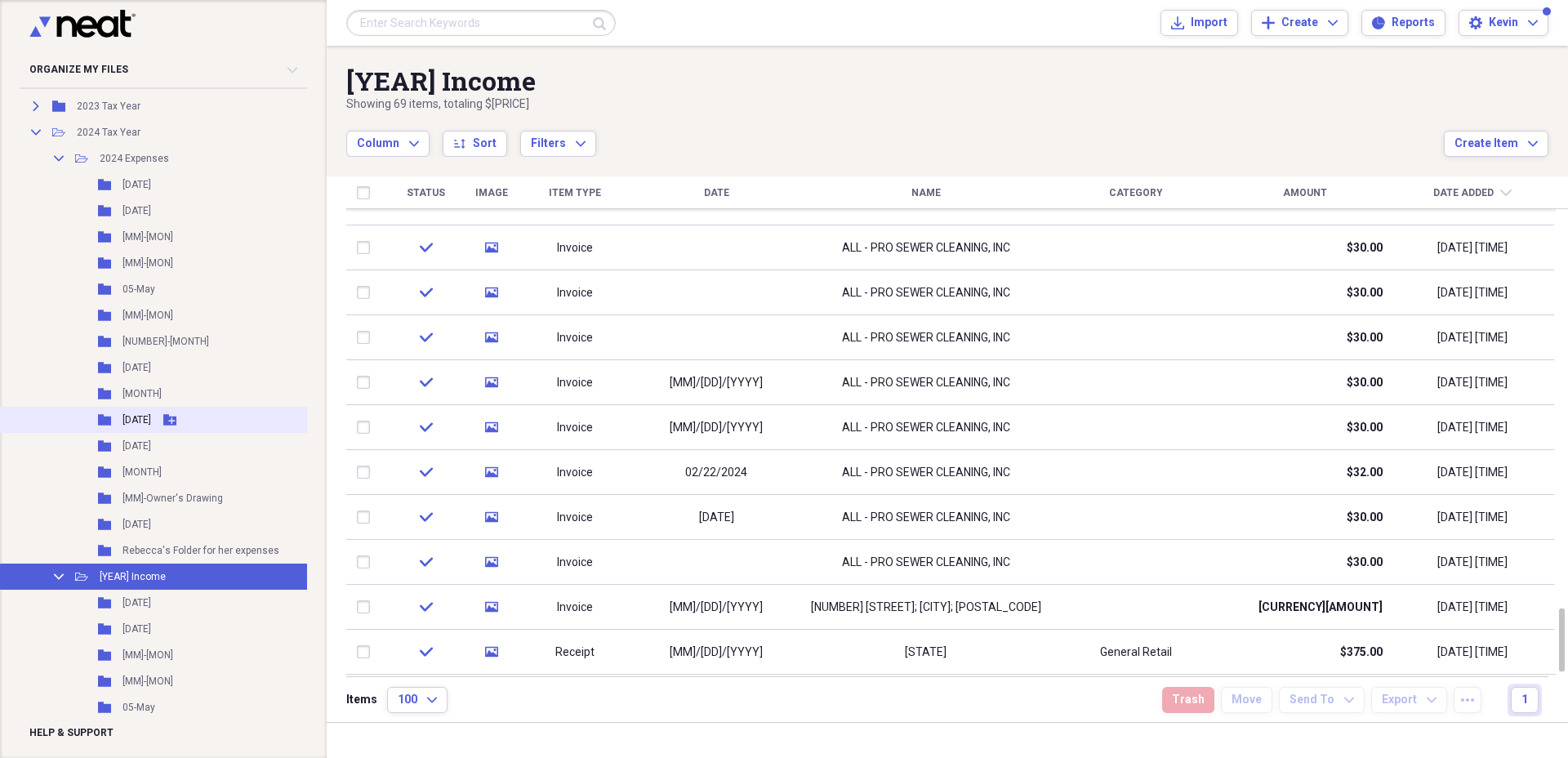 click on "[DATE]" at bounding box center [136, 420] 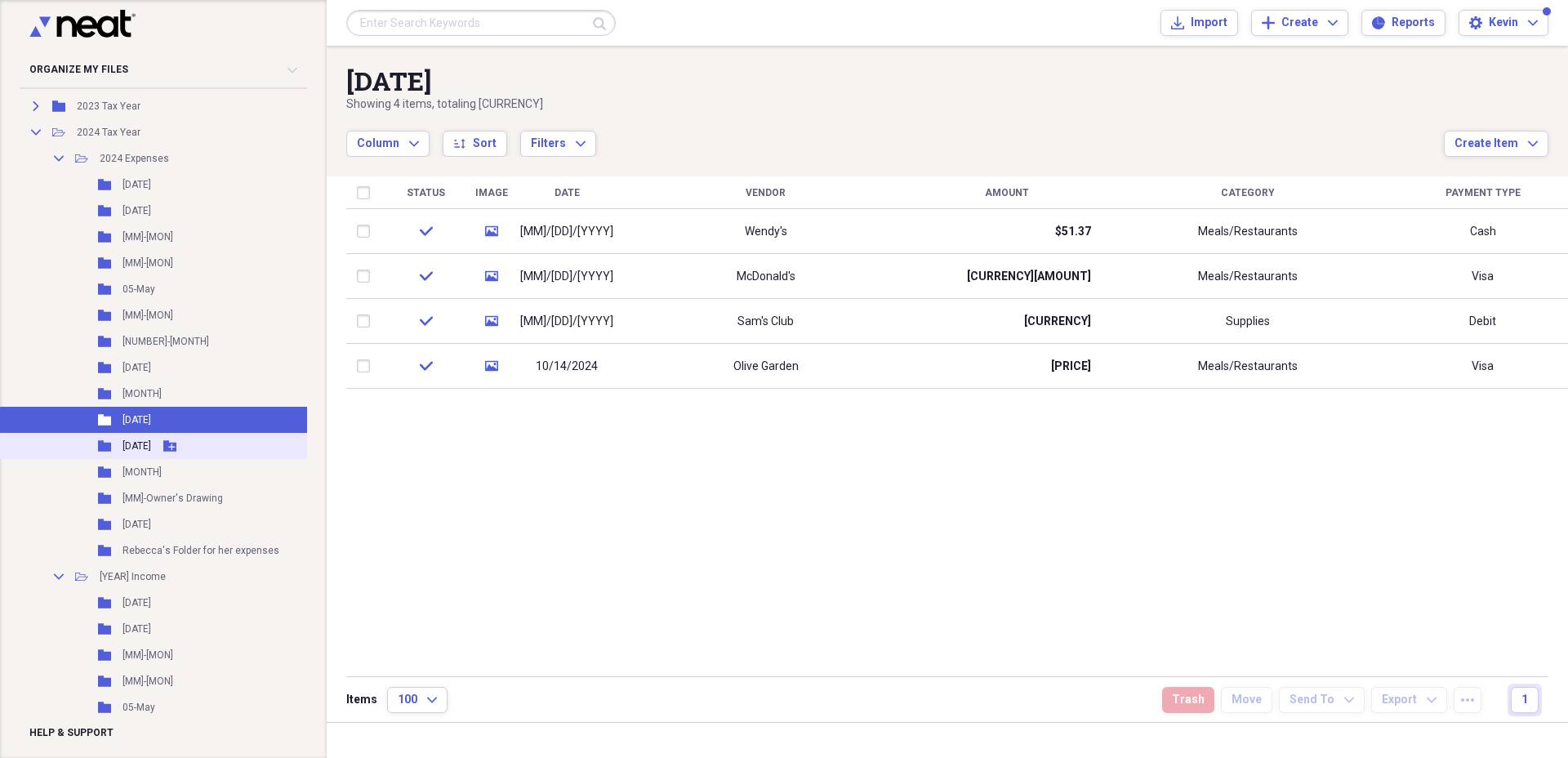 click on "[DATE]" at bounding box center (136, 446) 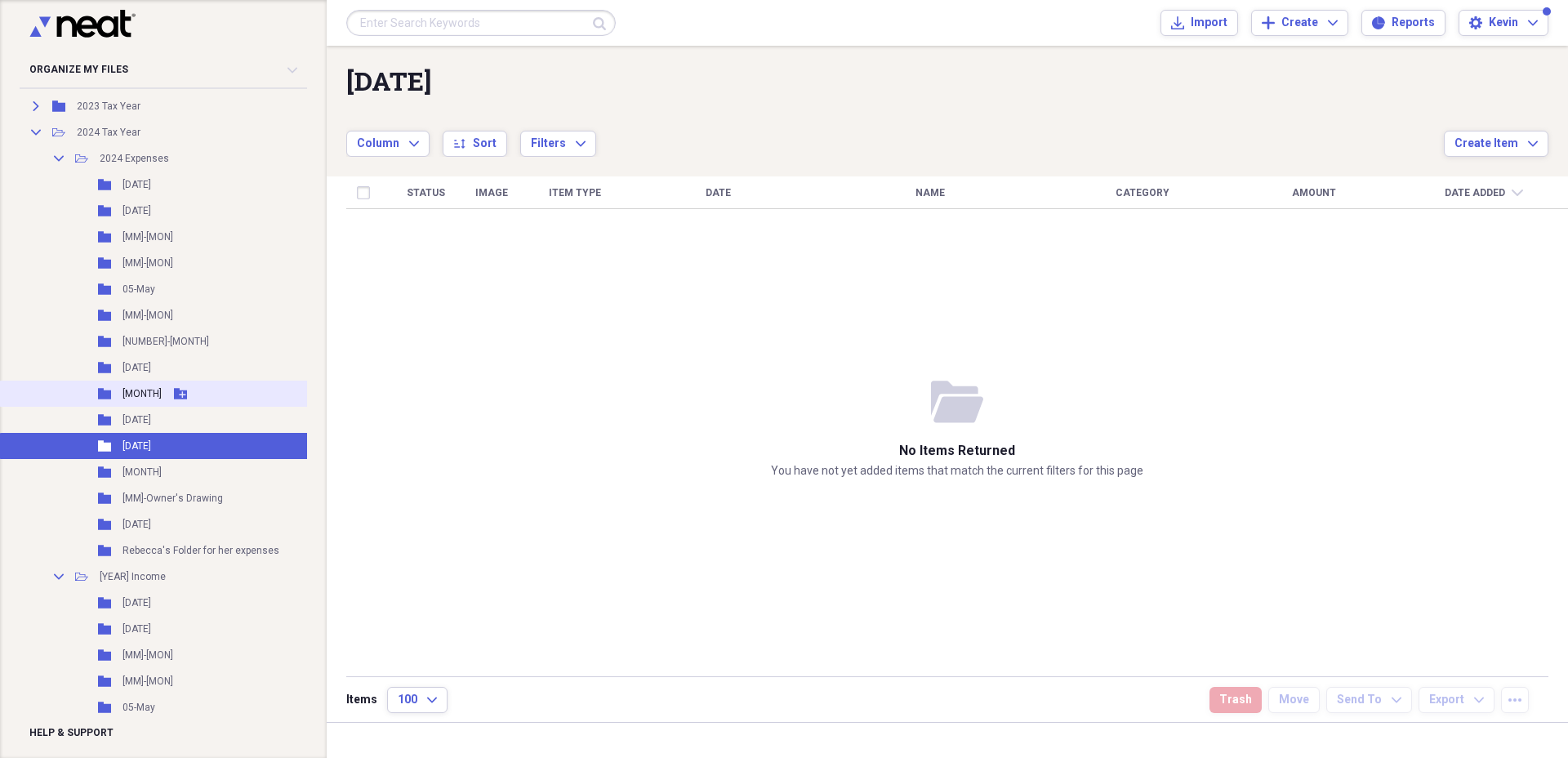 click on "[MONTH]" at bounding box center [142, 394] 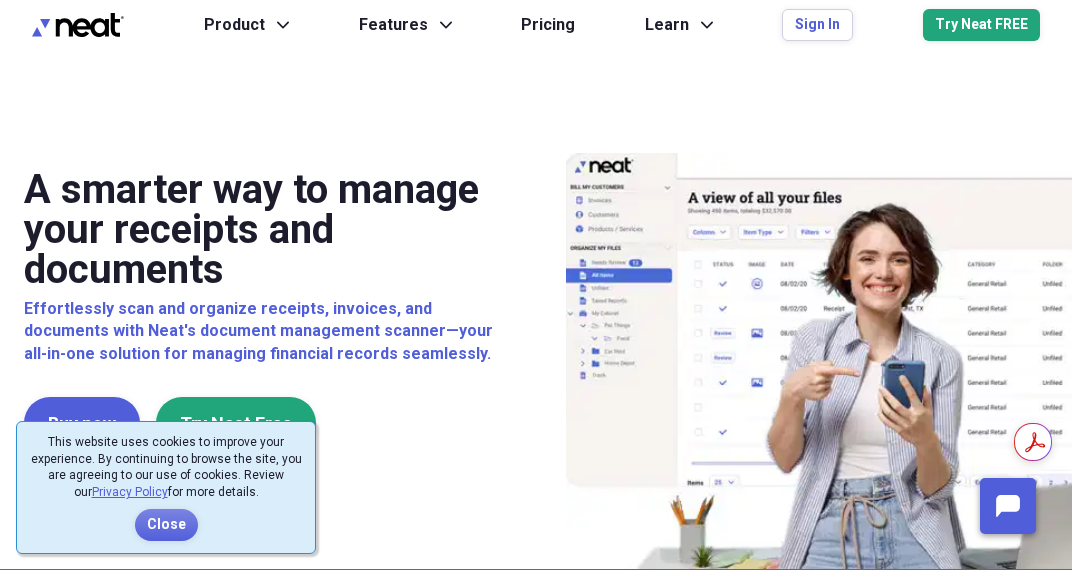 scroll, scrollTop: 0, scrollLeft: 0, axis: both 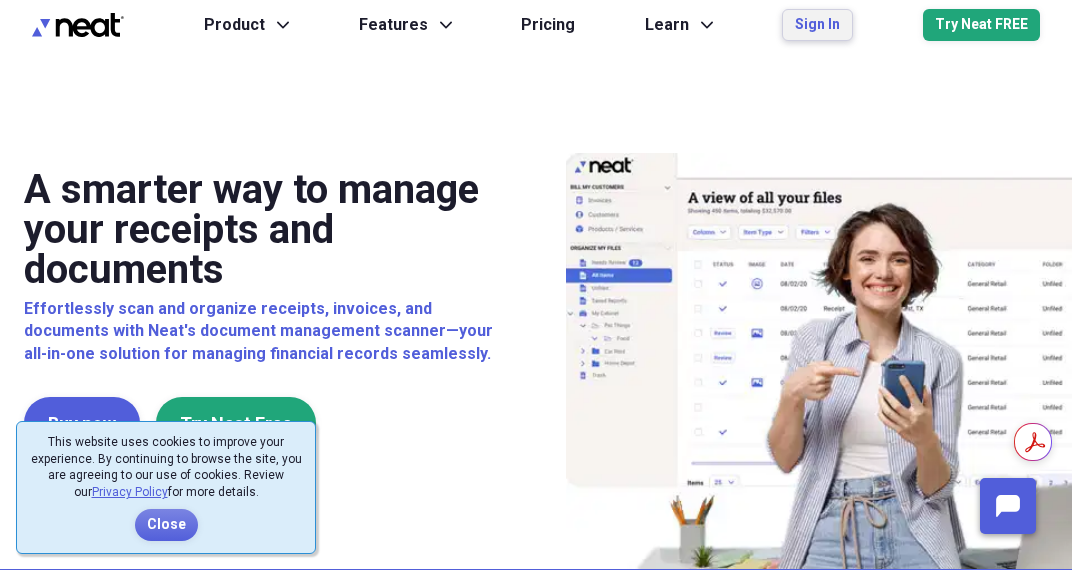 click on "Sign In" at bounding box center [817, 25] 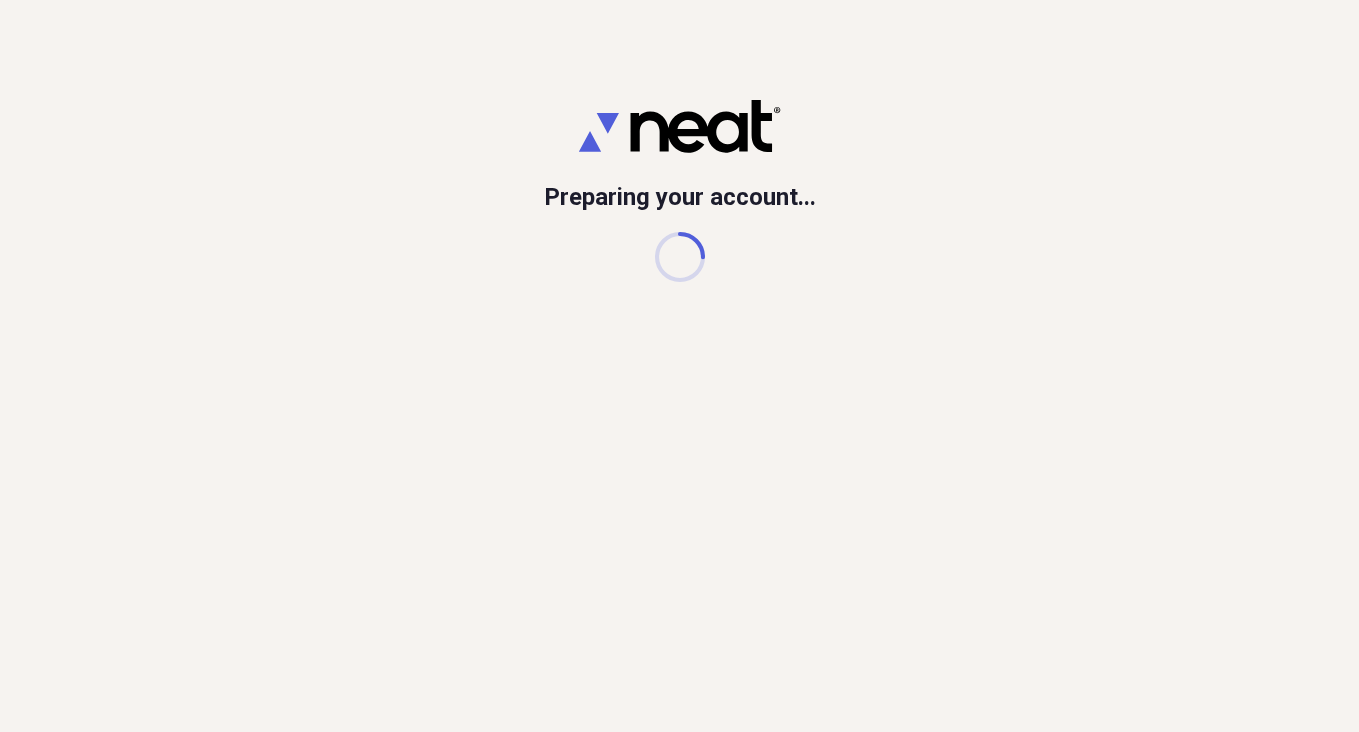 scroll, scrollTop: 0, scrollLeft: 0, axis: both 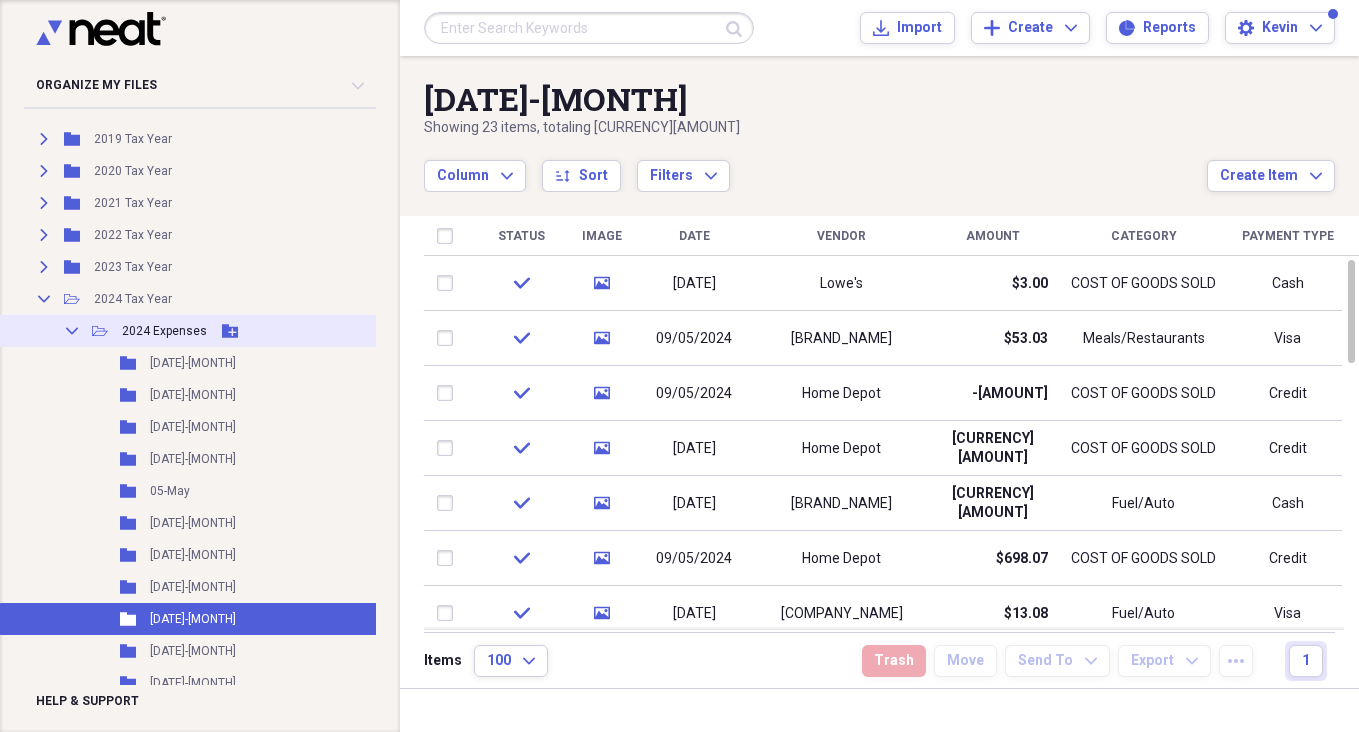 click on "Collapse" 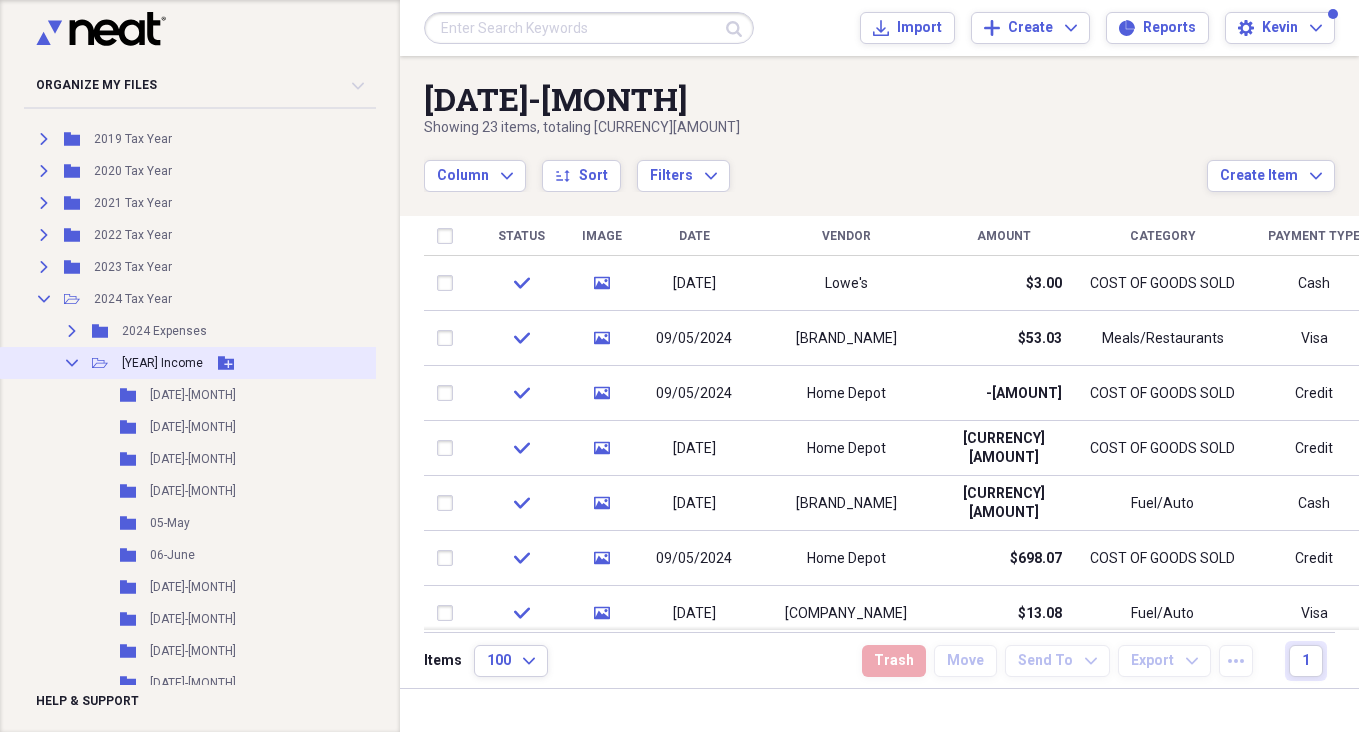 click on "[YEAR] Income" at bounding box center (162, 363) 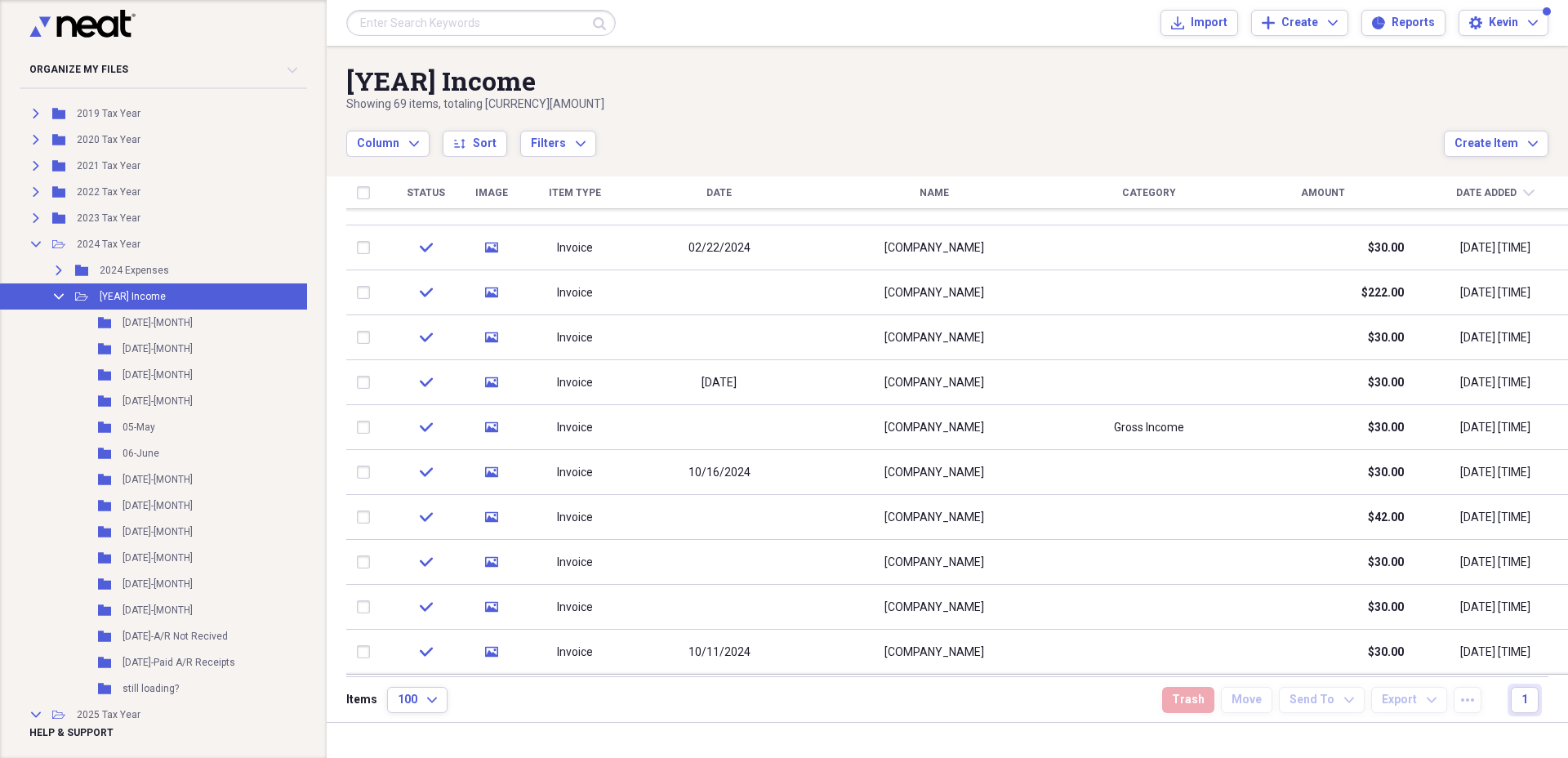 click on "Date" at bounding box center [719, 193] 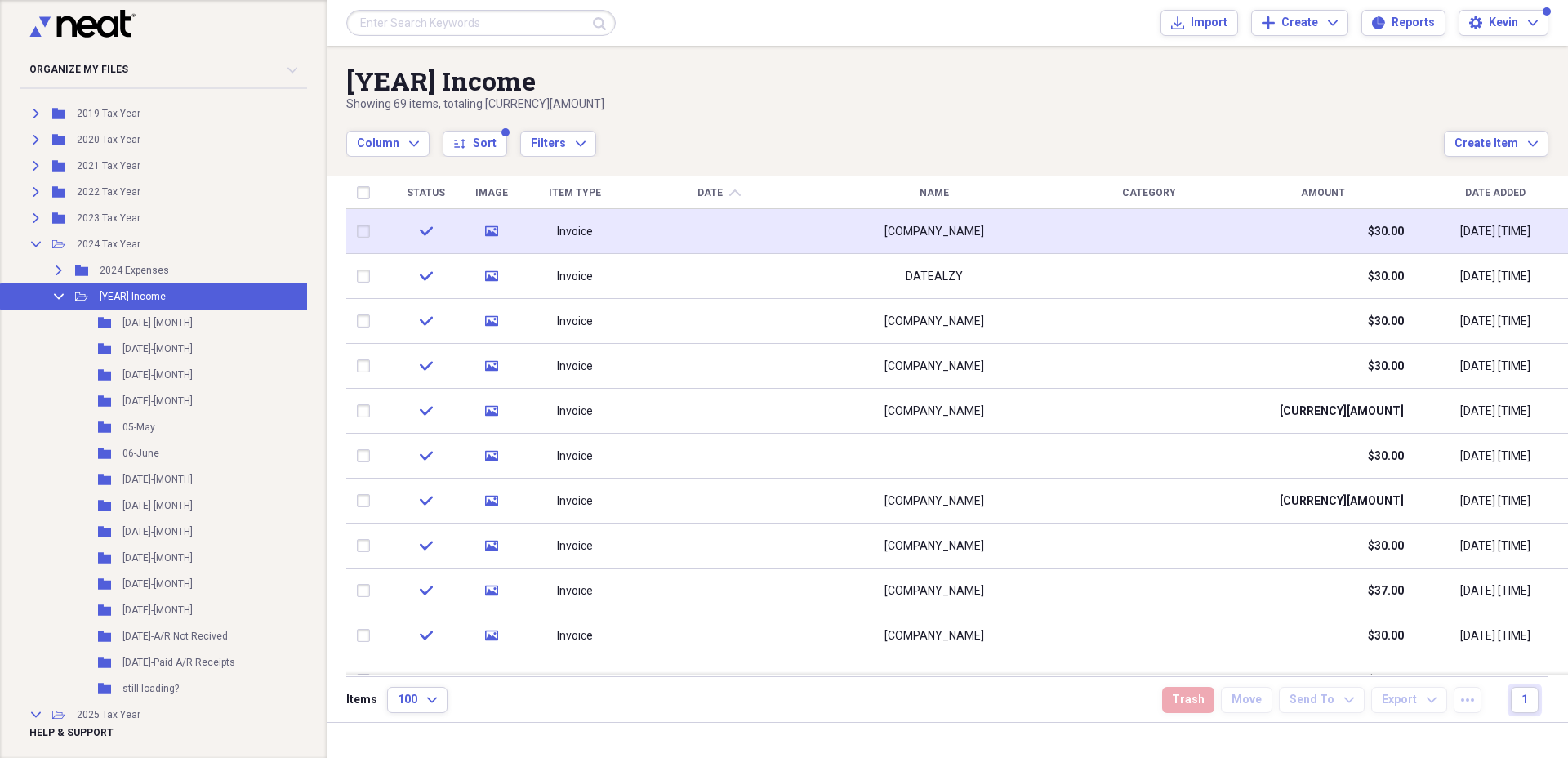 click at bounding box center (719, 231) 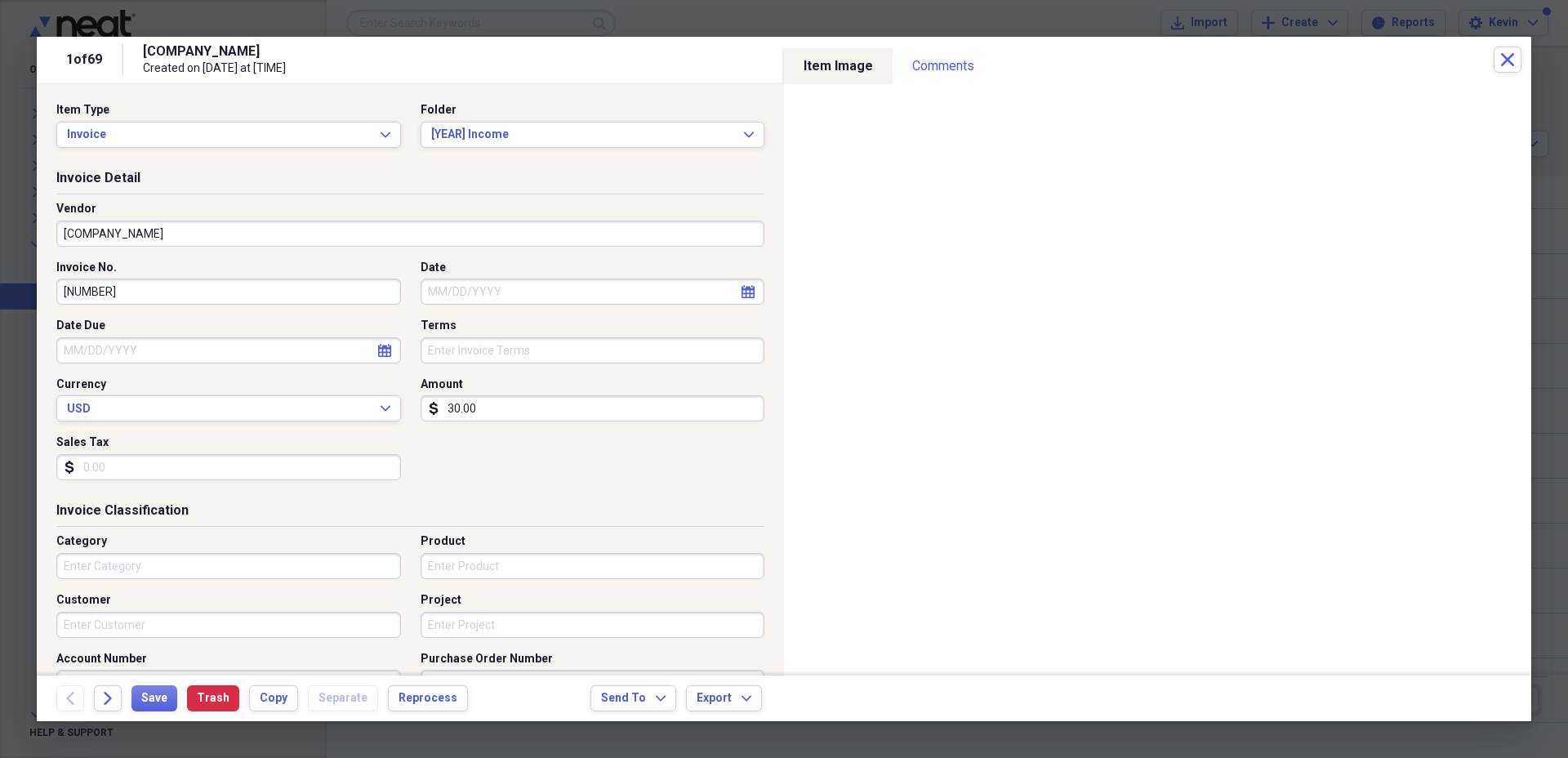 click on "Date Due" at bounding box center (229, 350) 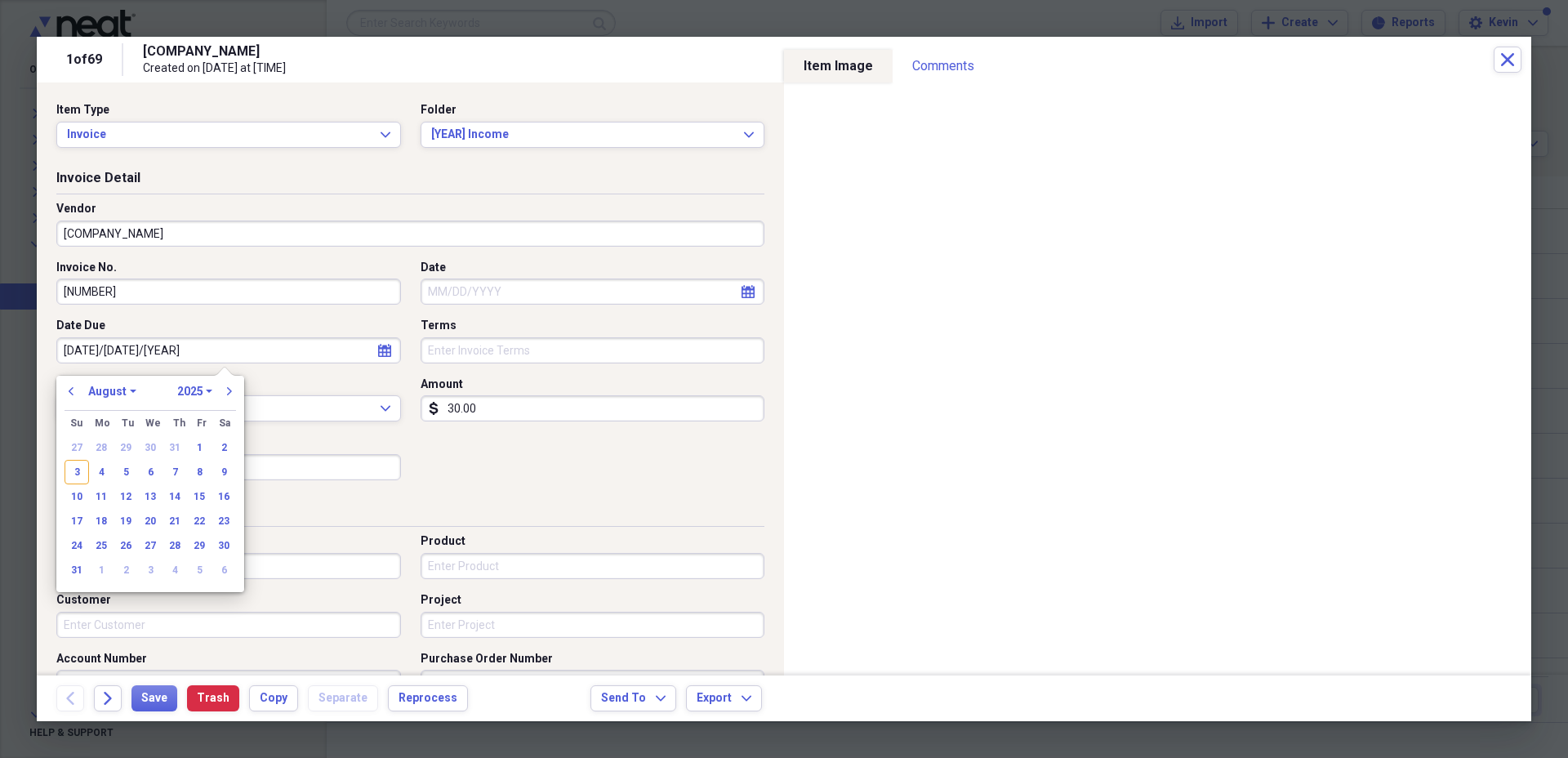 type on "[DATE]" 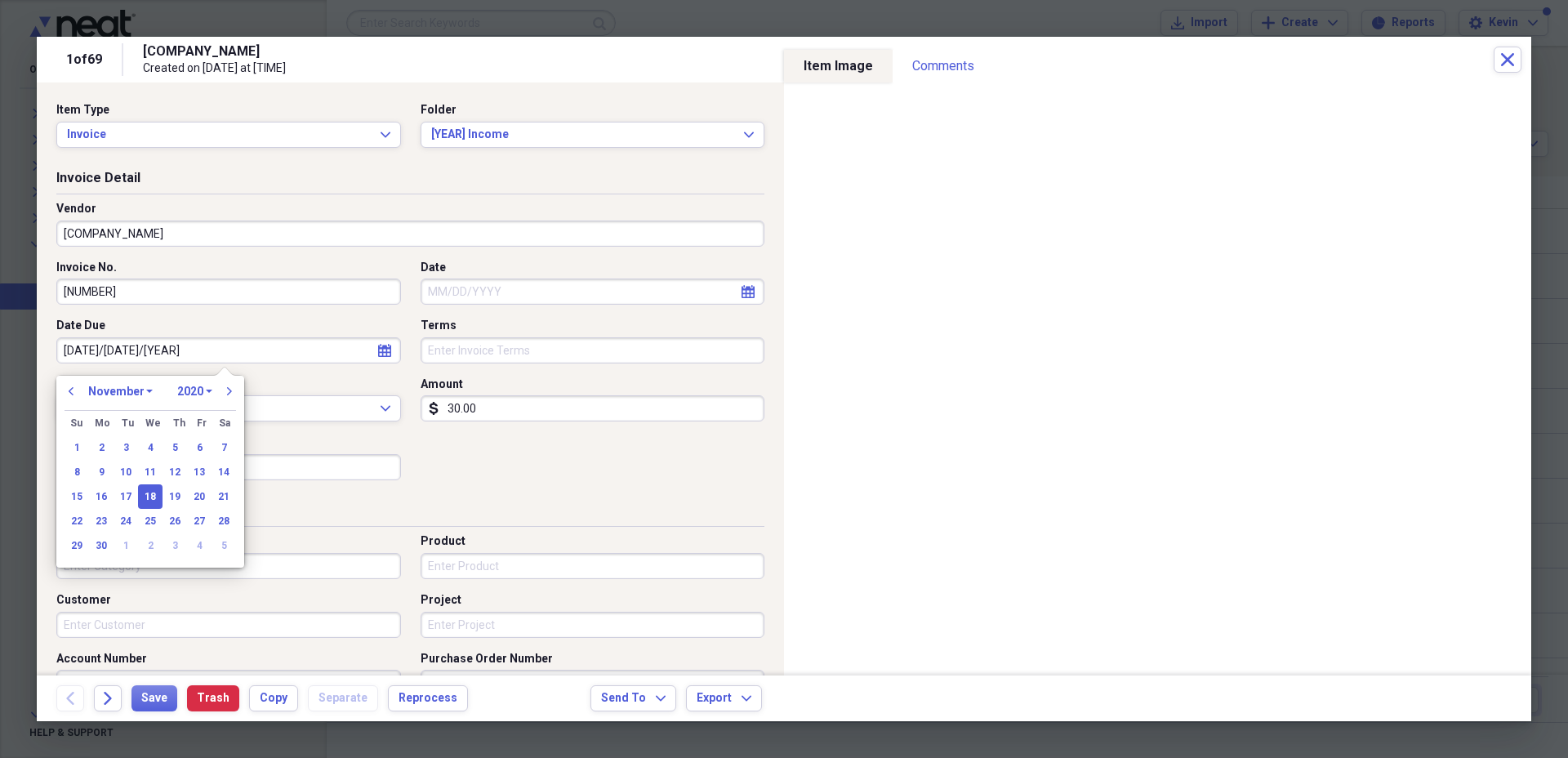 type on "11/18/2024" 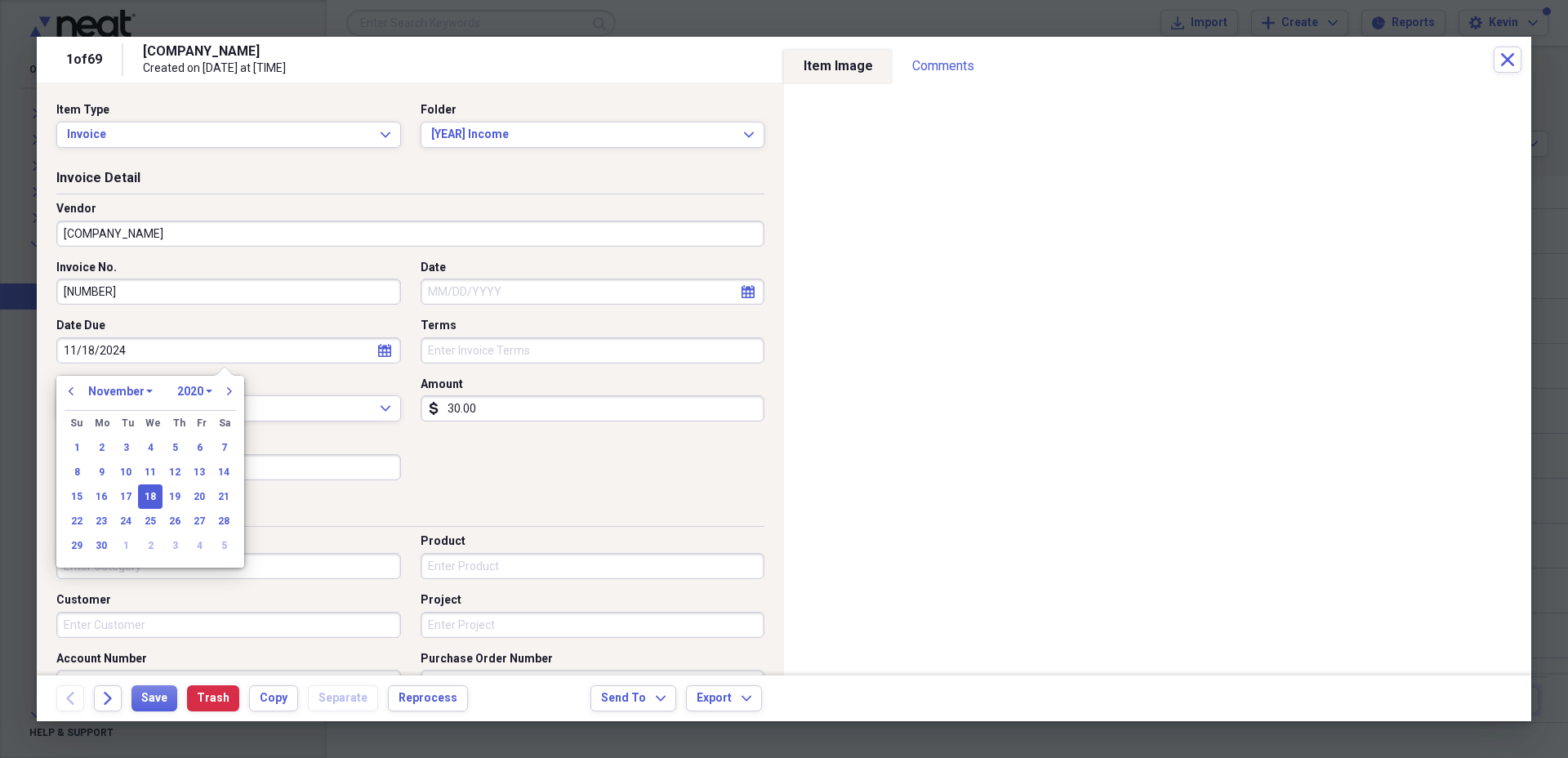 select on "2024" 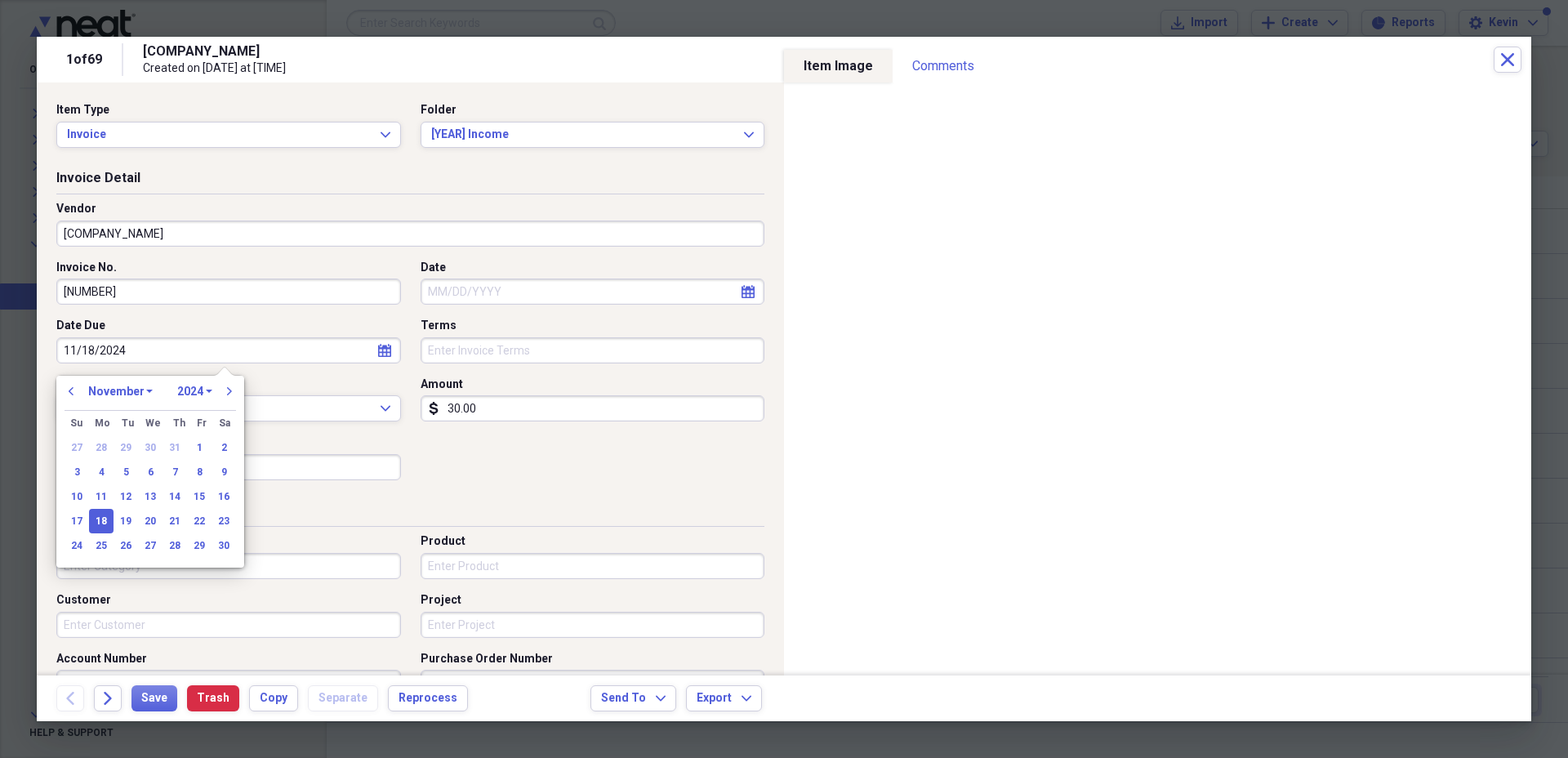 type on "11/18/2024" 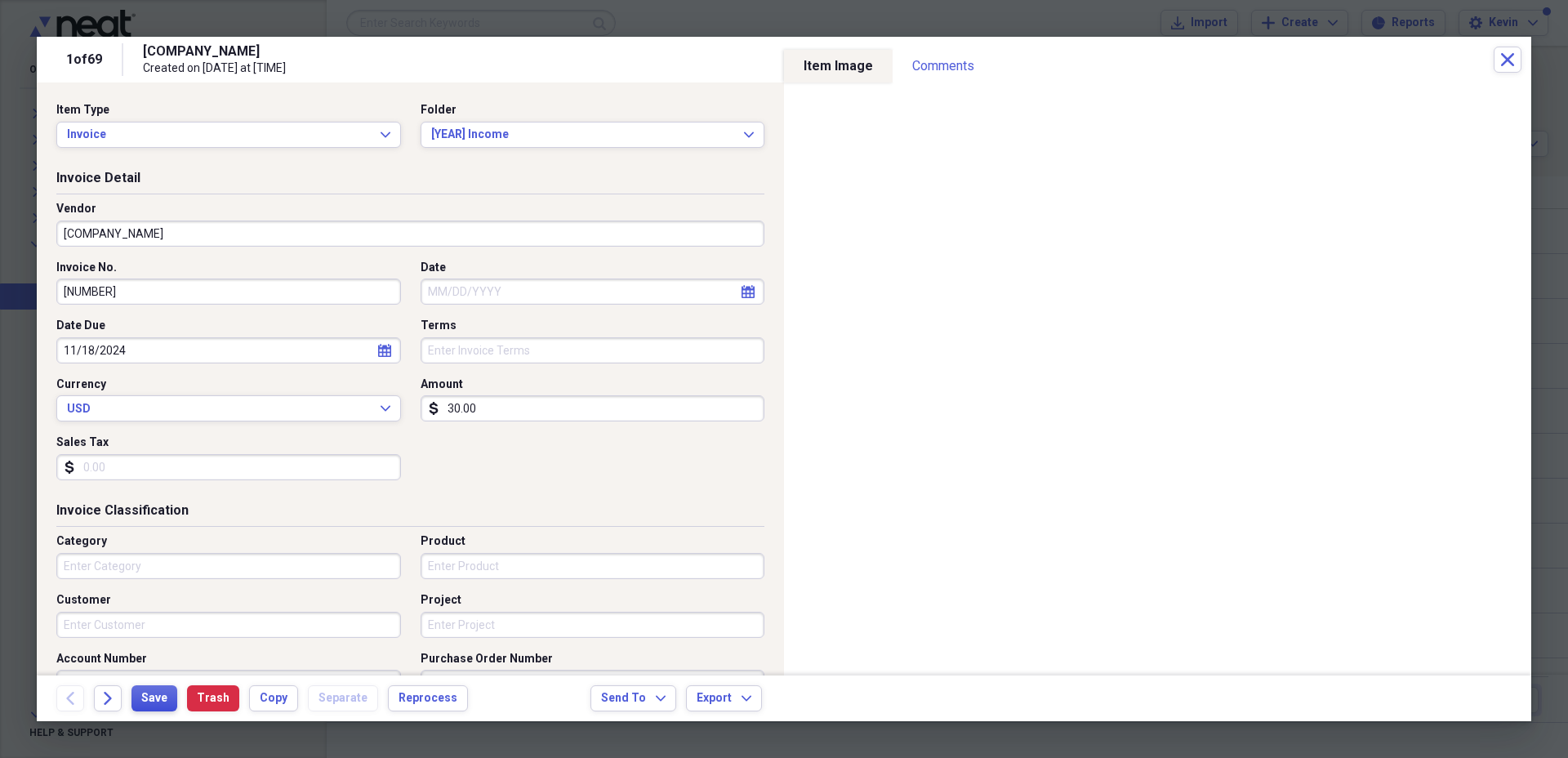 click on "Save" at bounding box center (154, 698) 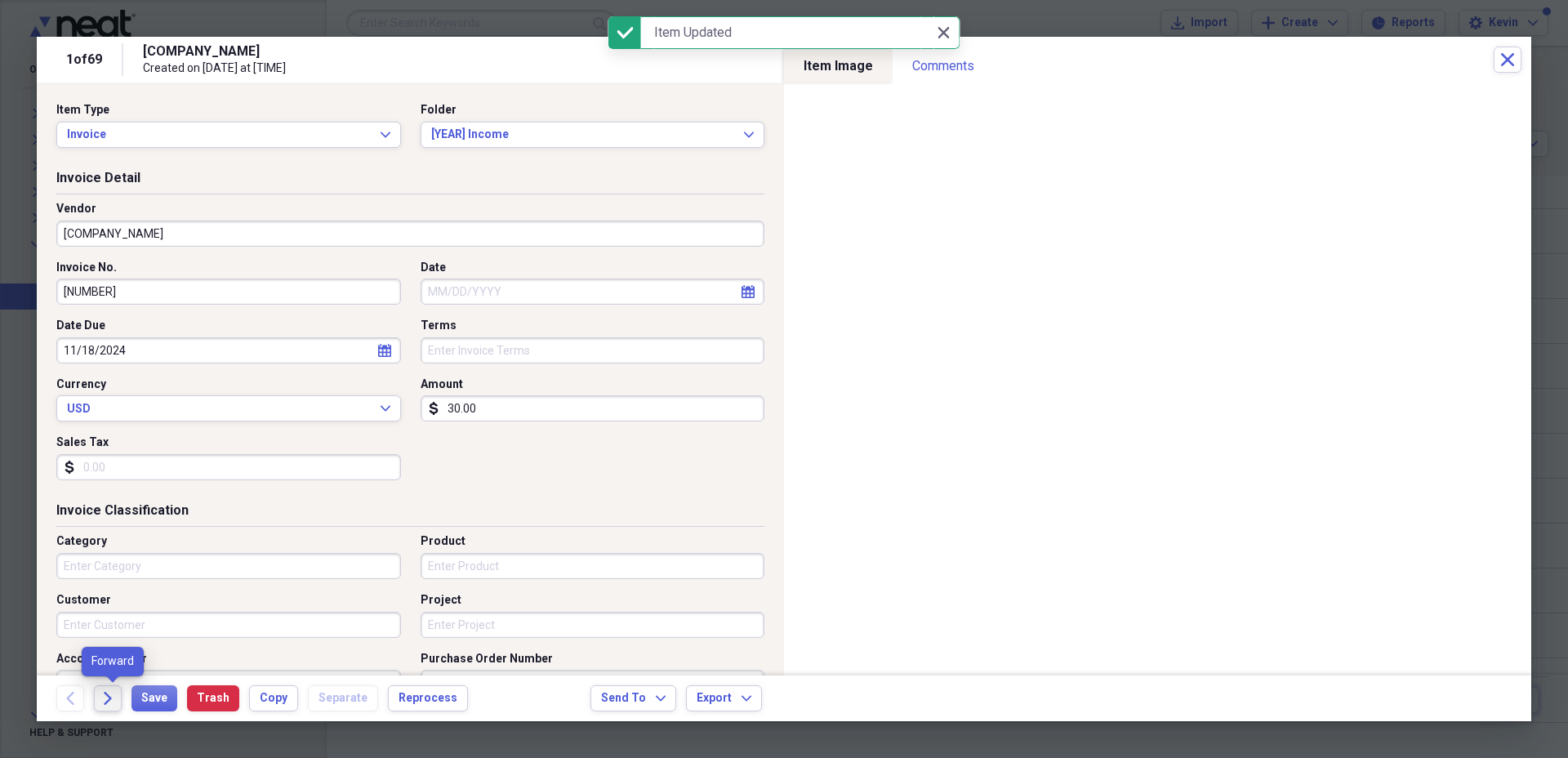 click 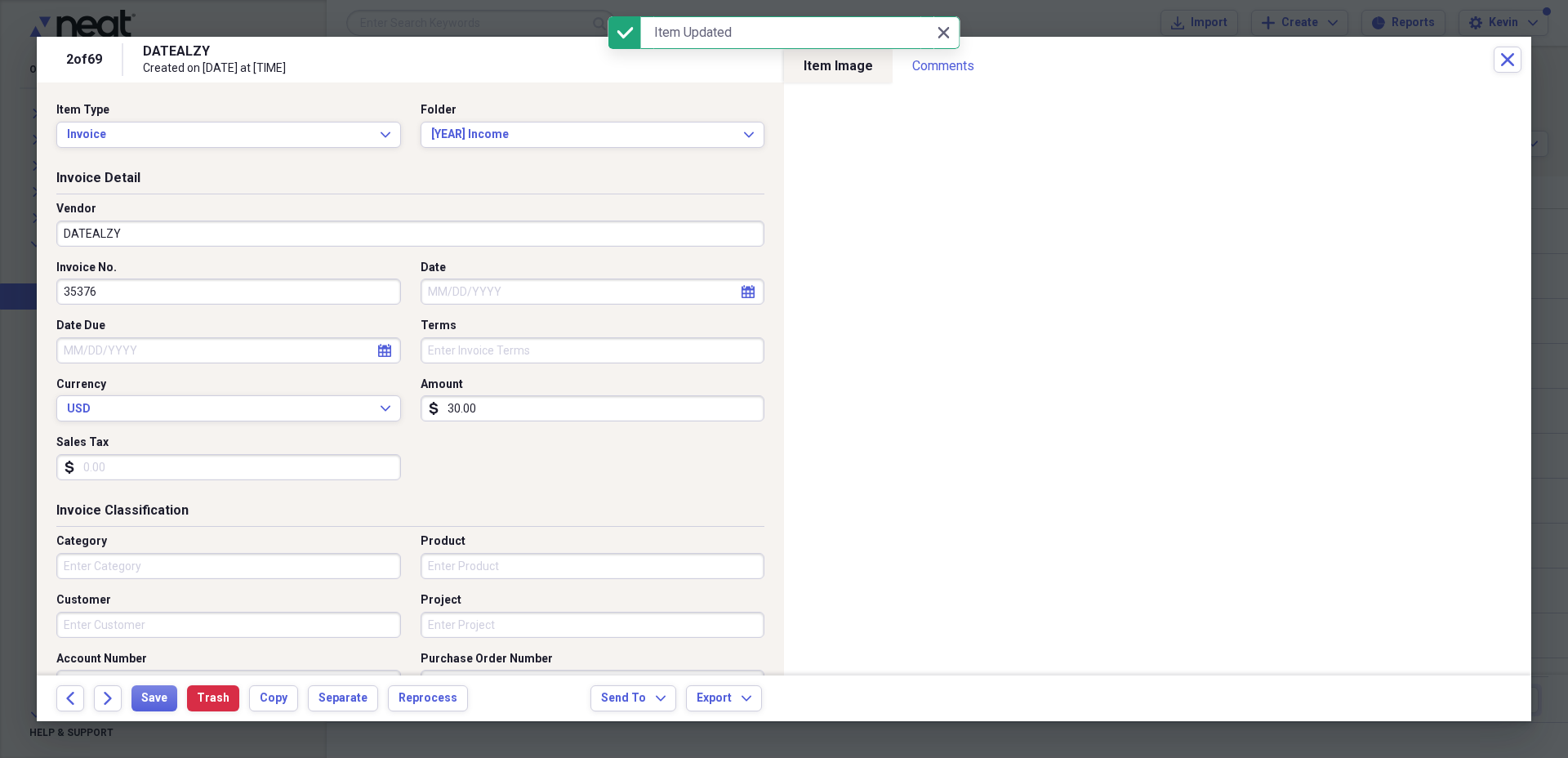 select on "7" 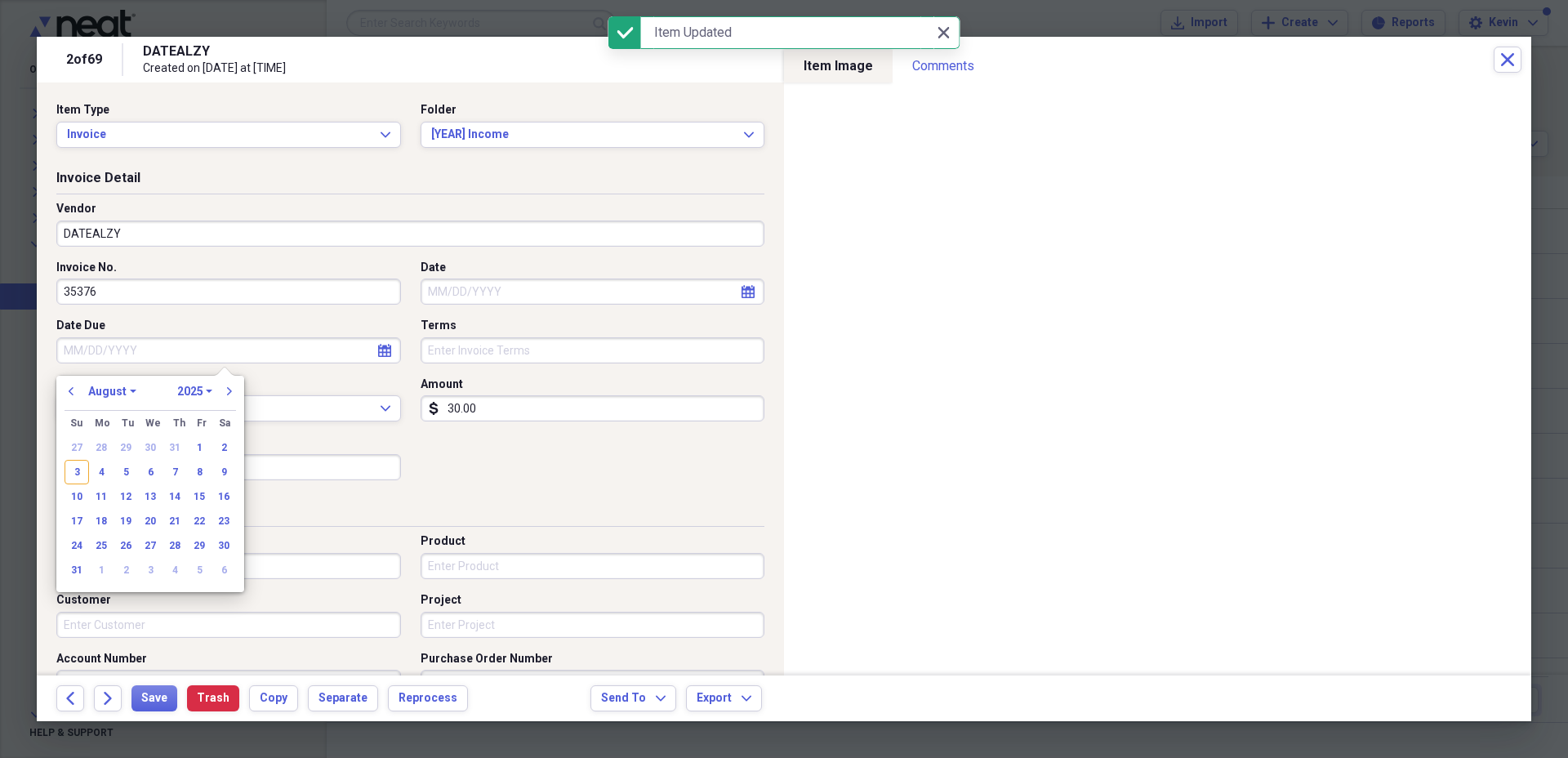 click on "Date Due" at bounding box center [229, 350] 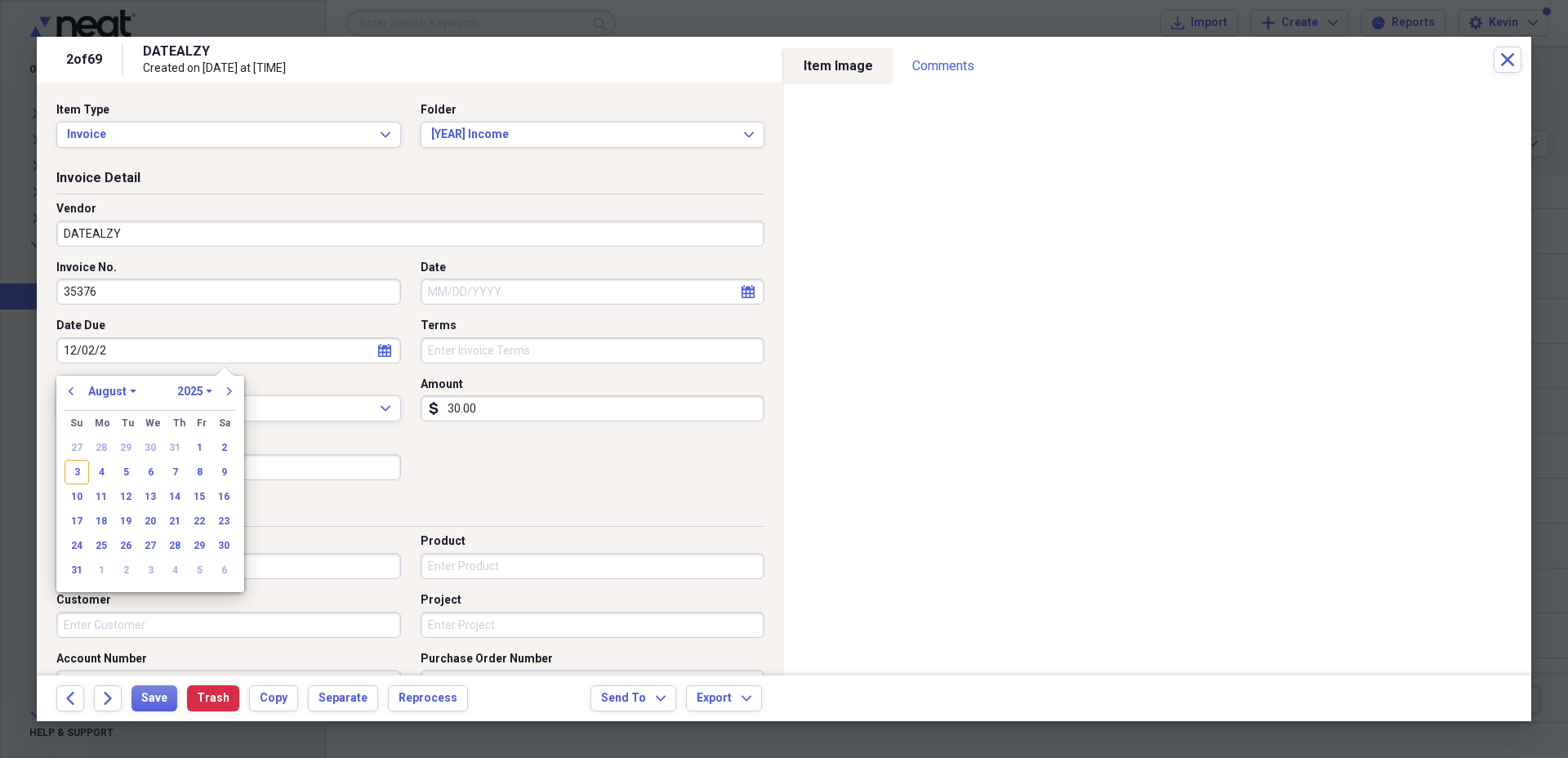 type on "12/02/20" 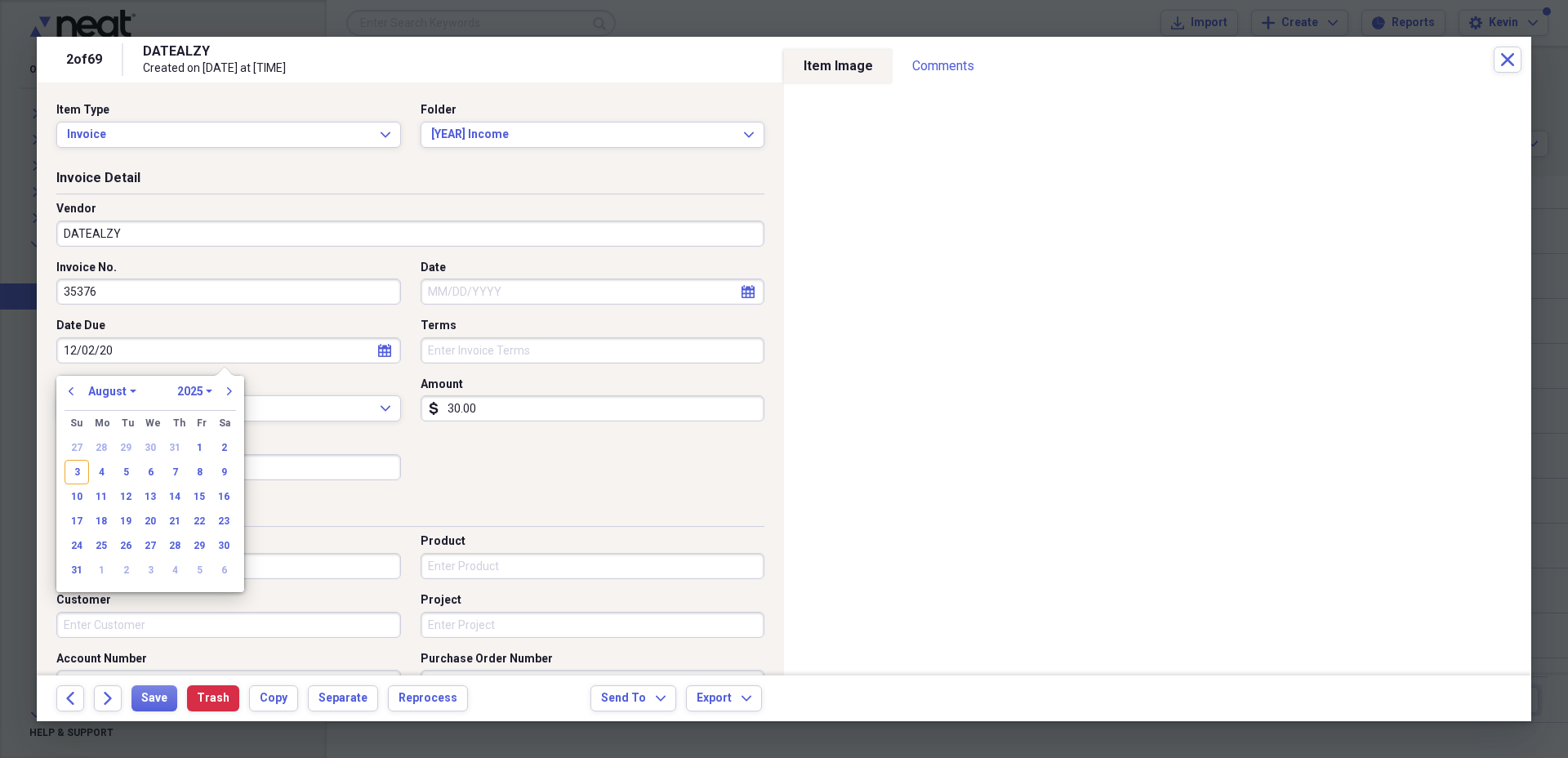 select on "11" 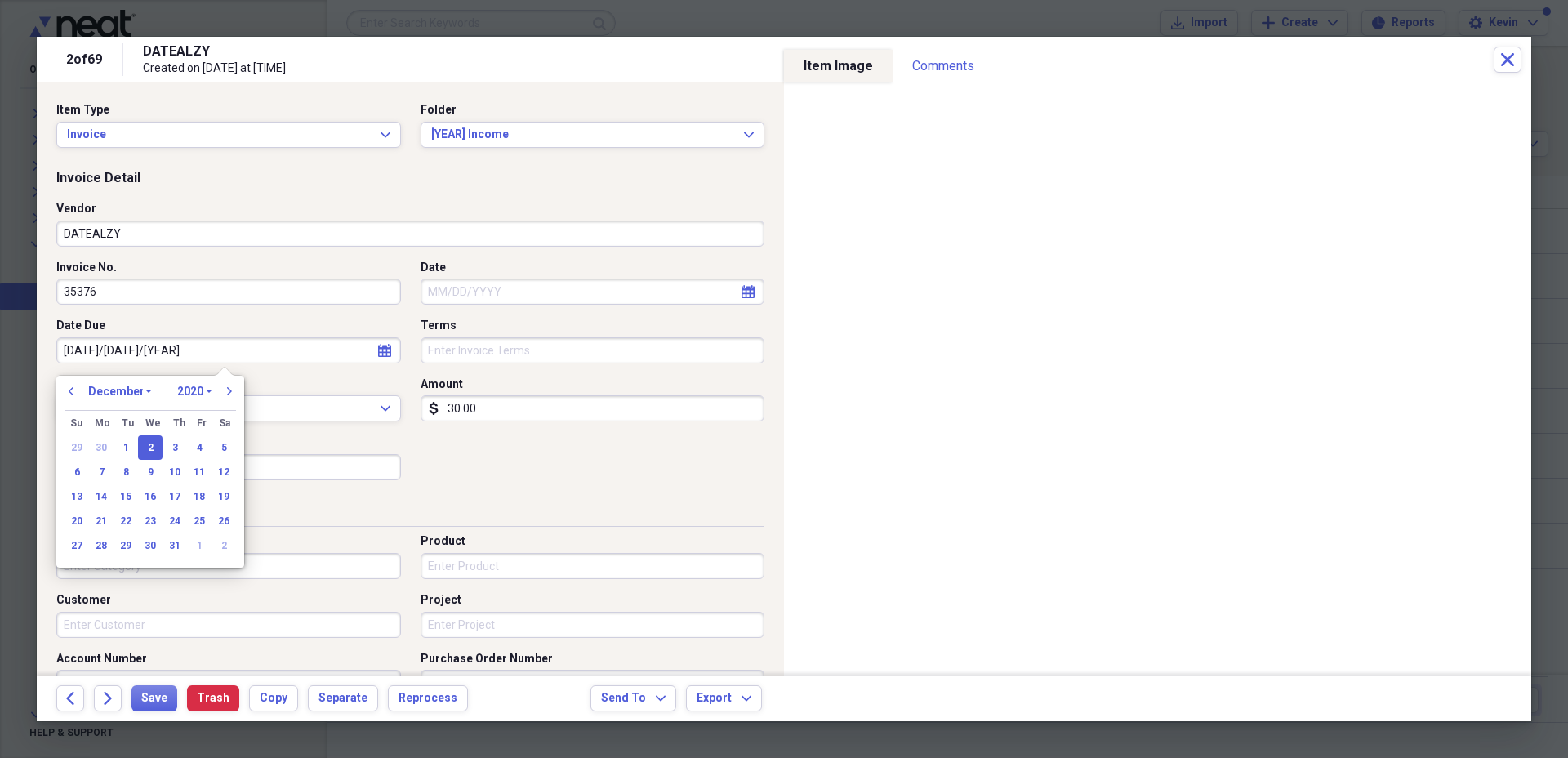 type on "12/02/2024" 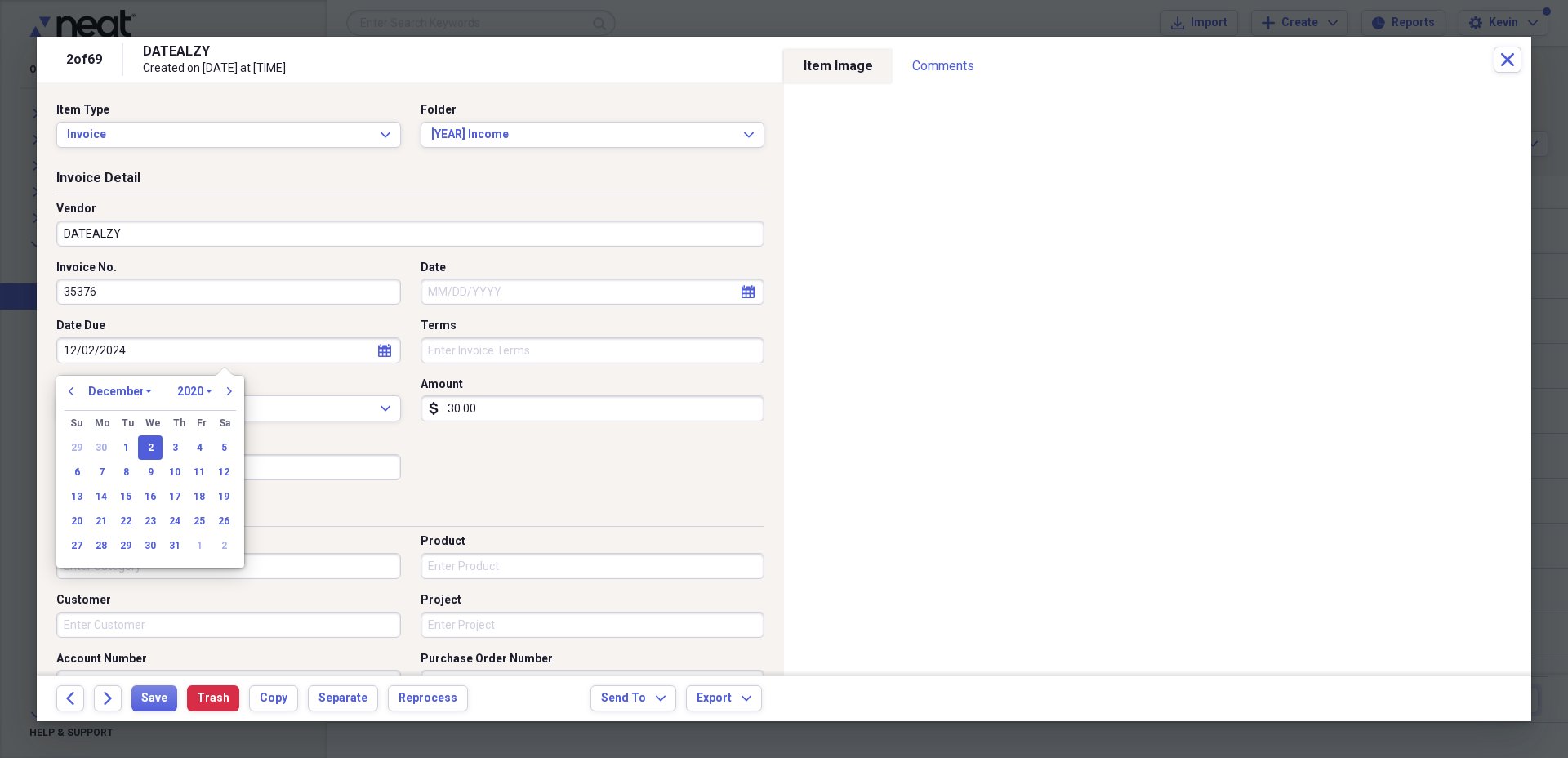 select on "2024" 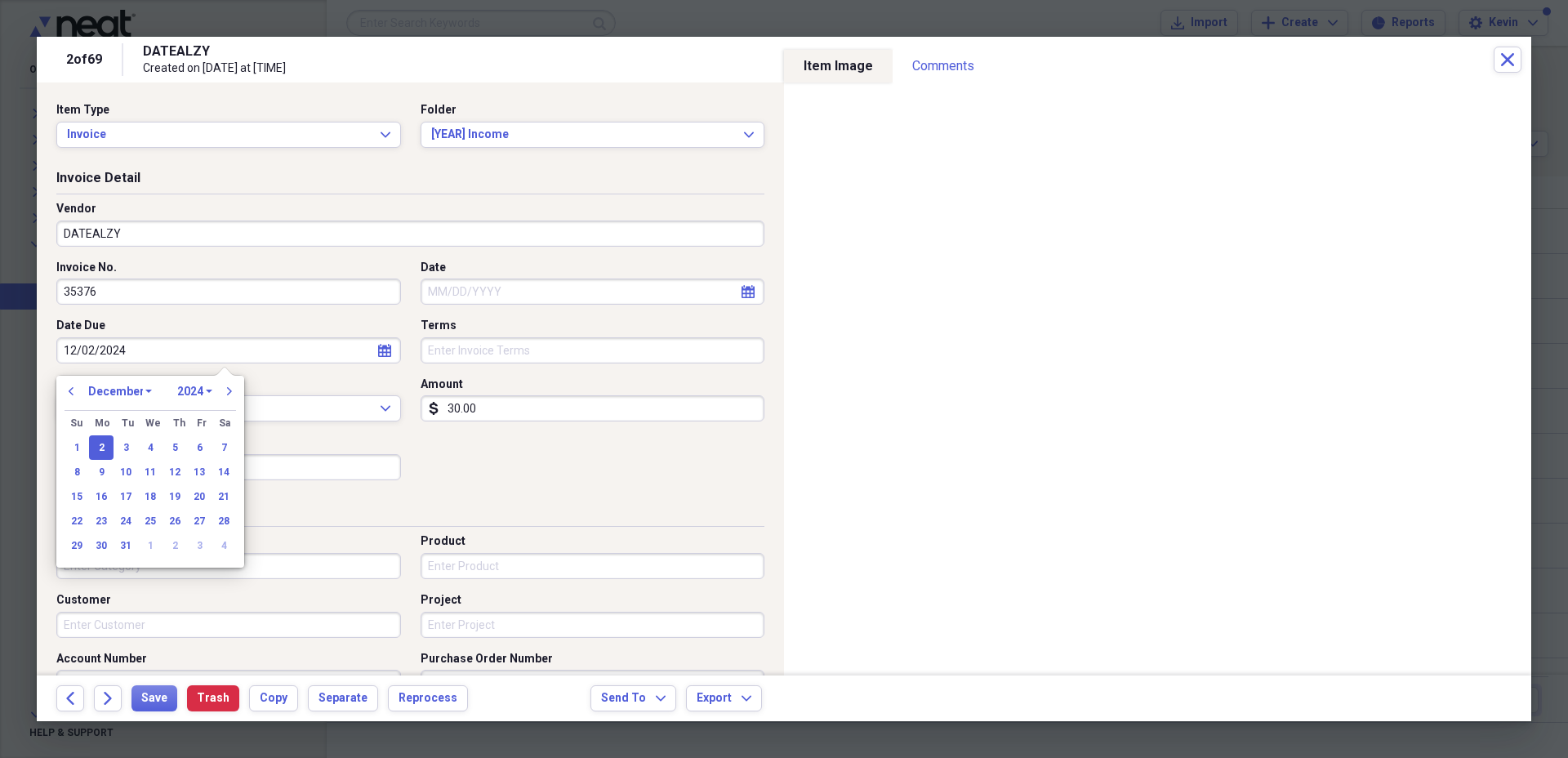 type on "12/02/2024" 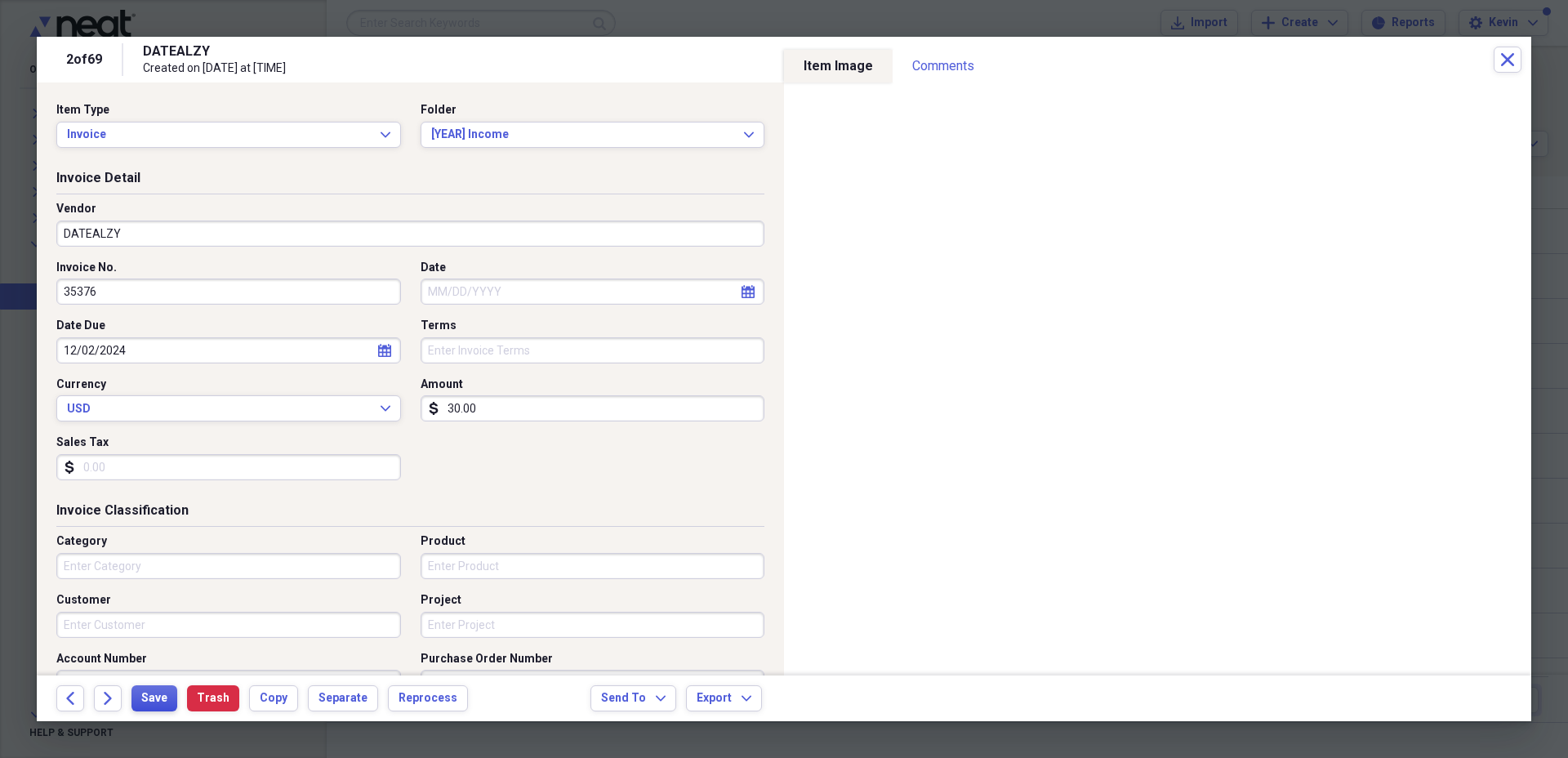 click on "Save" at bounding box center [154, 698] 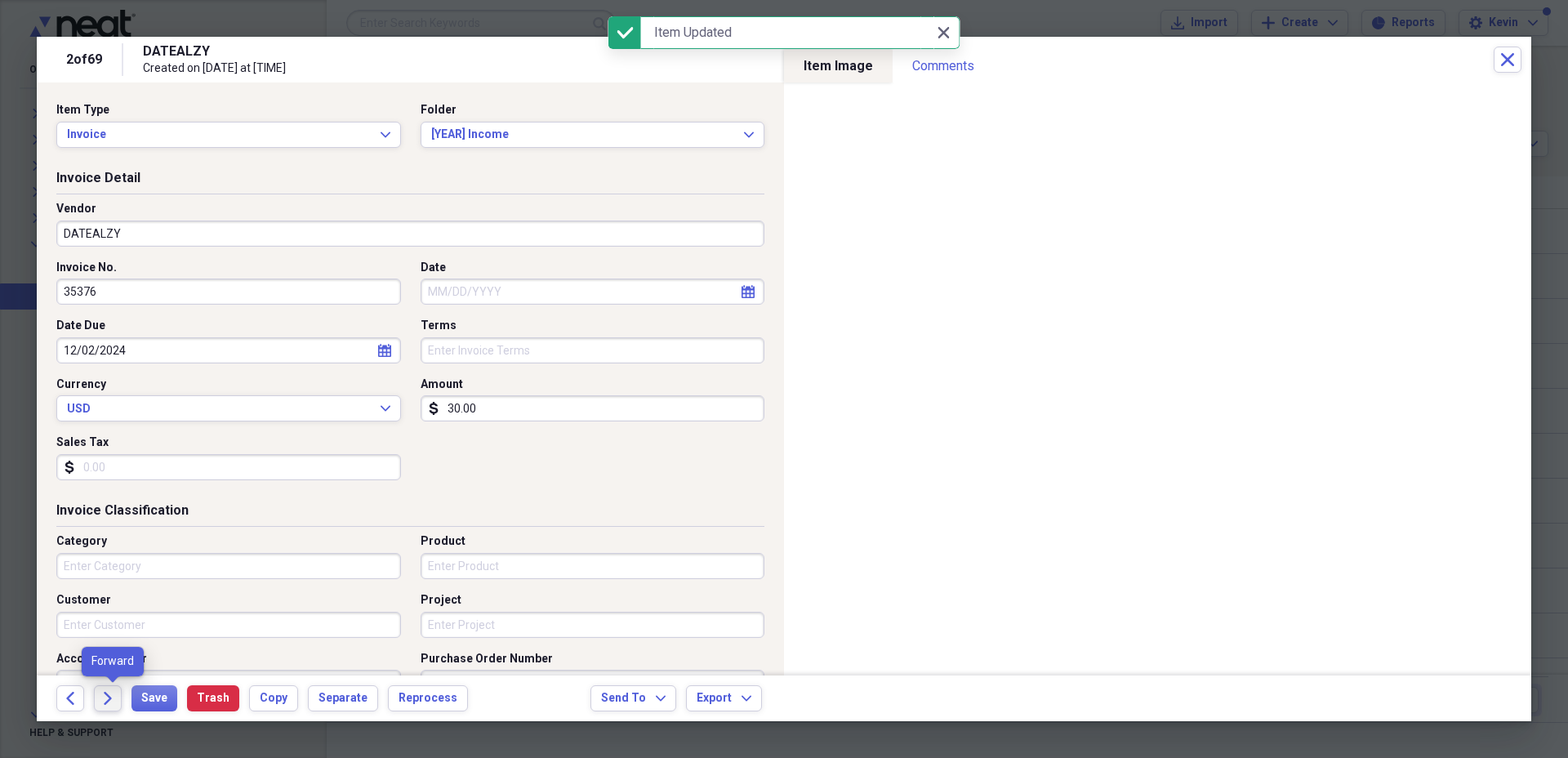 click on "Forward" 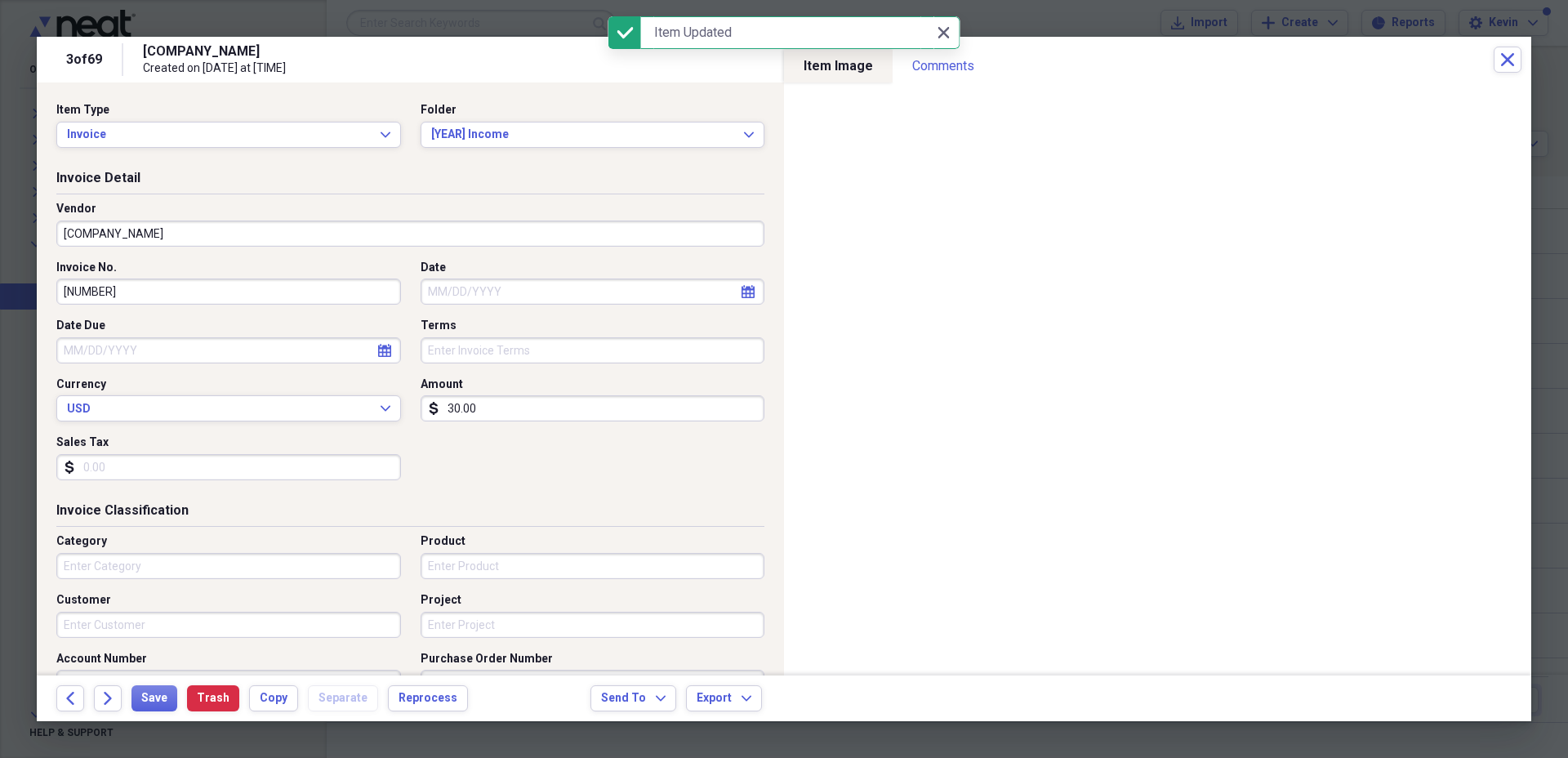 click on "Date Due" at bounding box center (229, 350) 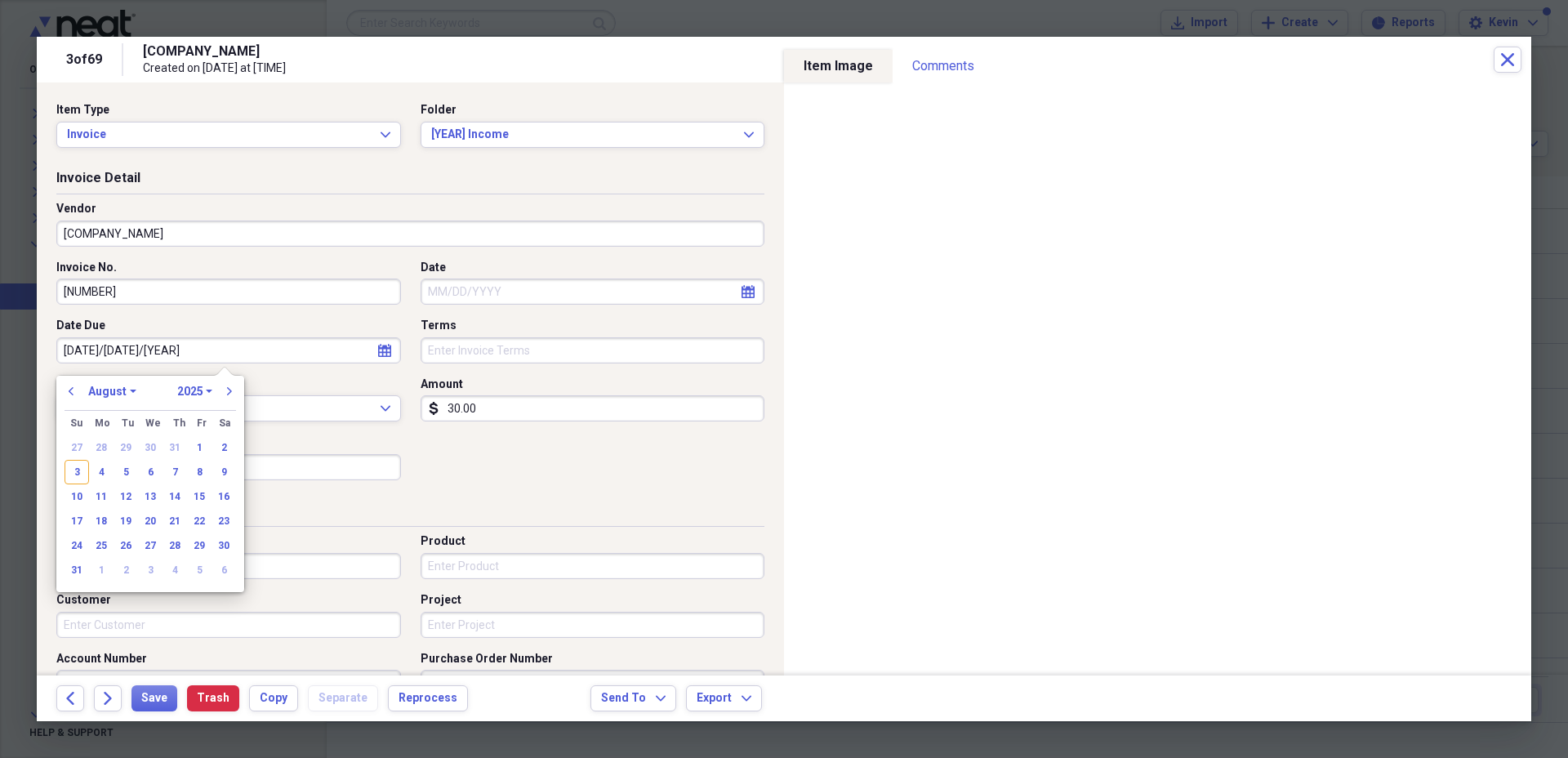 type on "11/07/20" 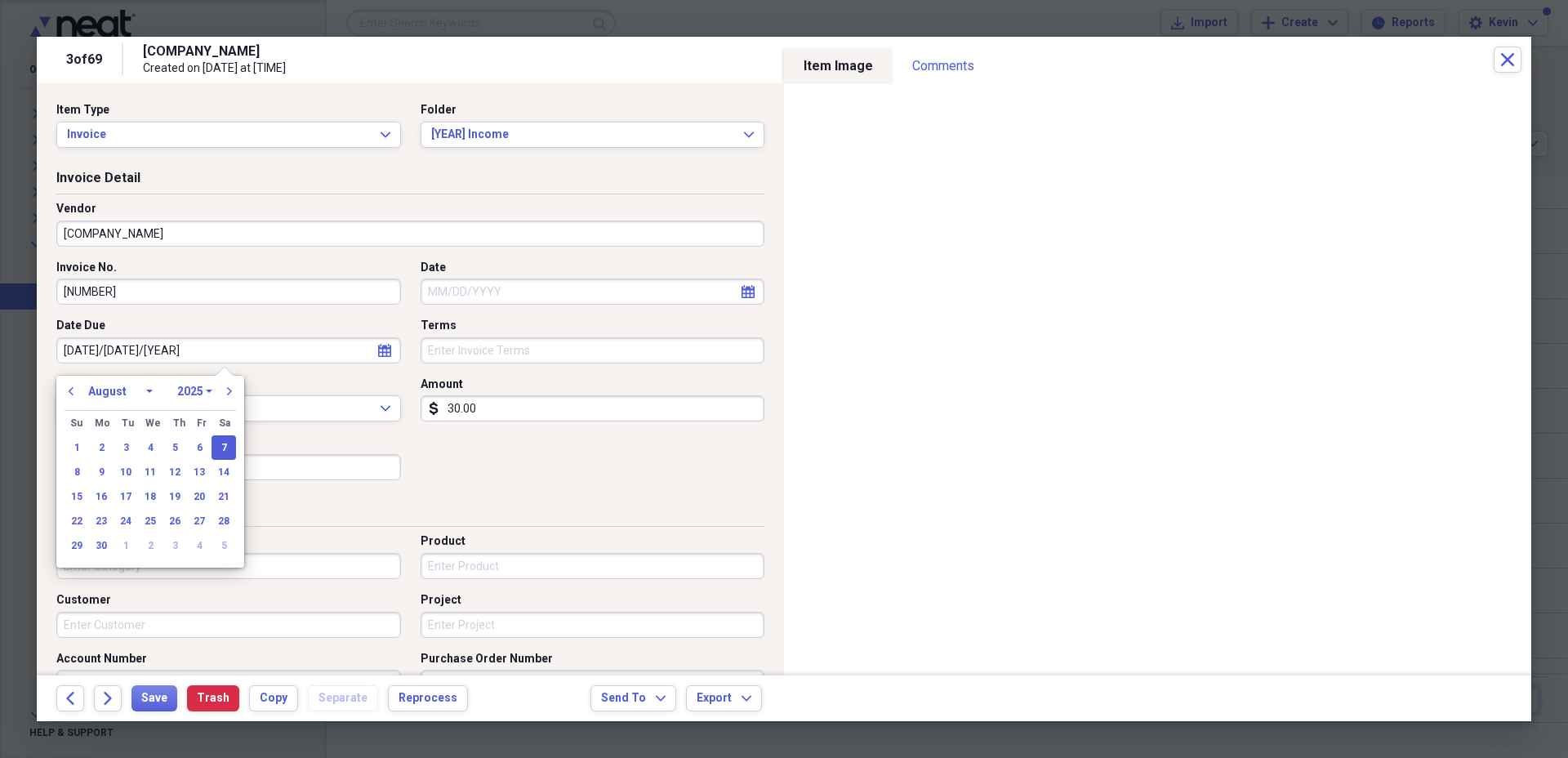 select on "10" 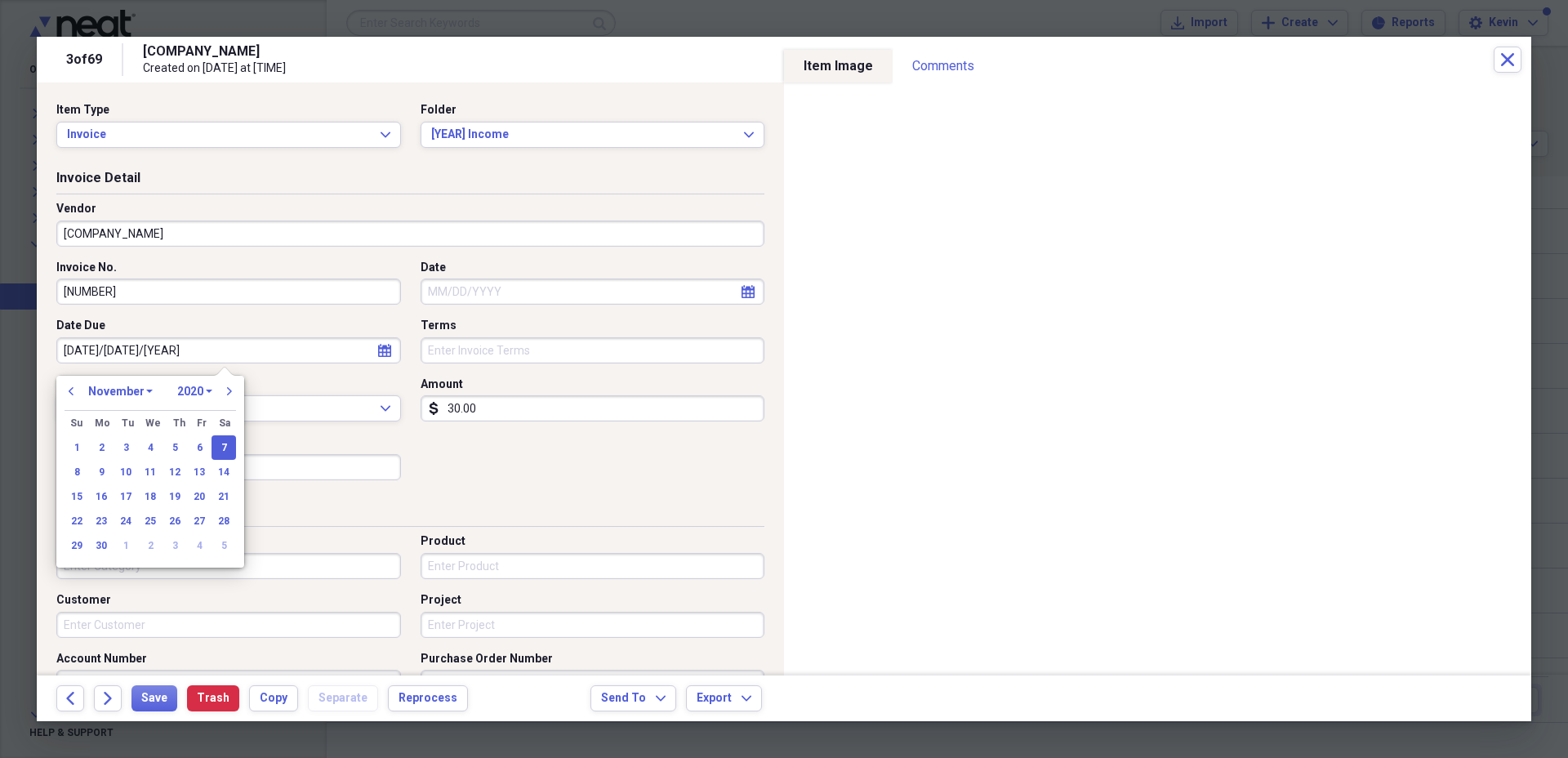 type on "11/07/2024" 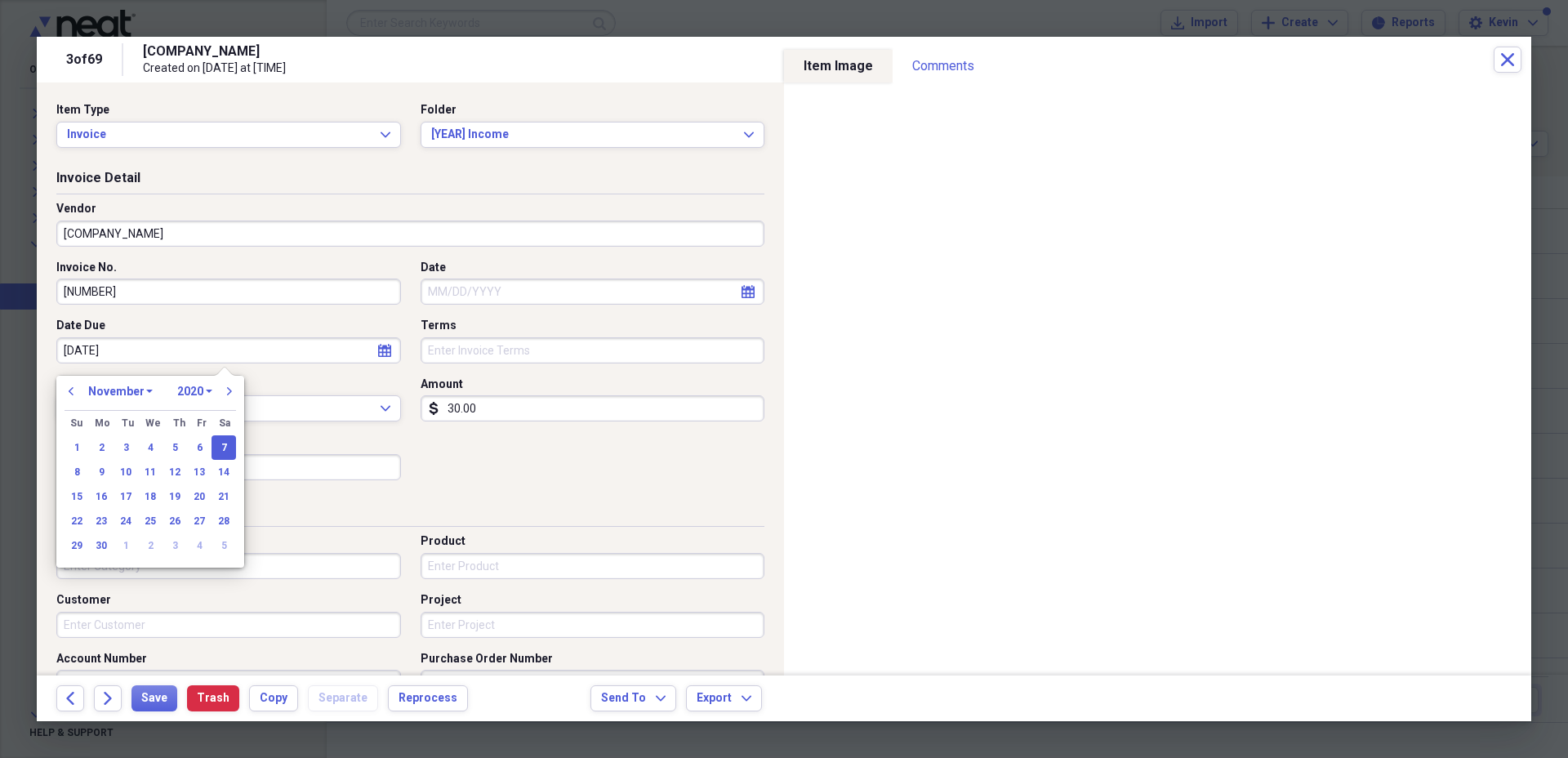 select on "2024" 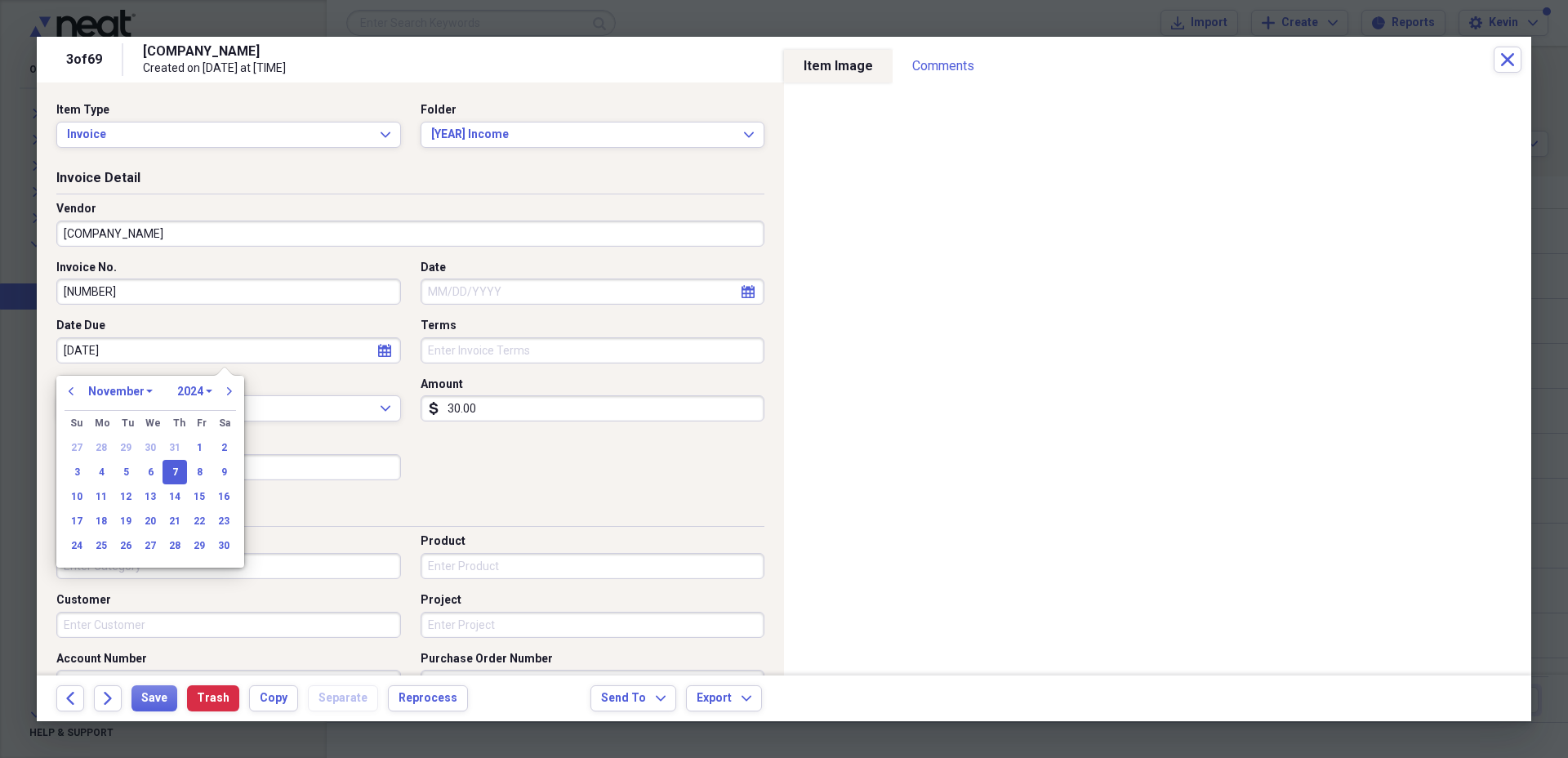 type on "11/07/2024" 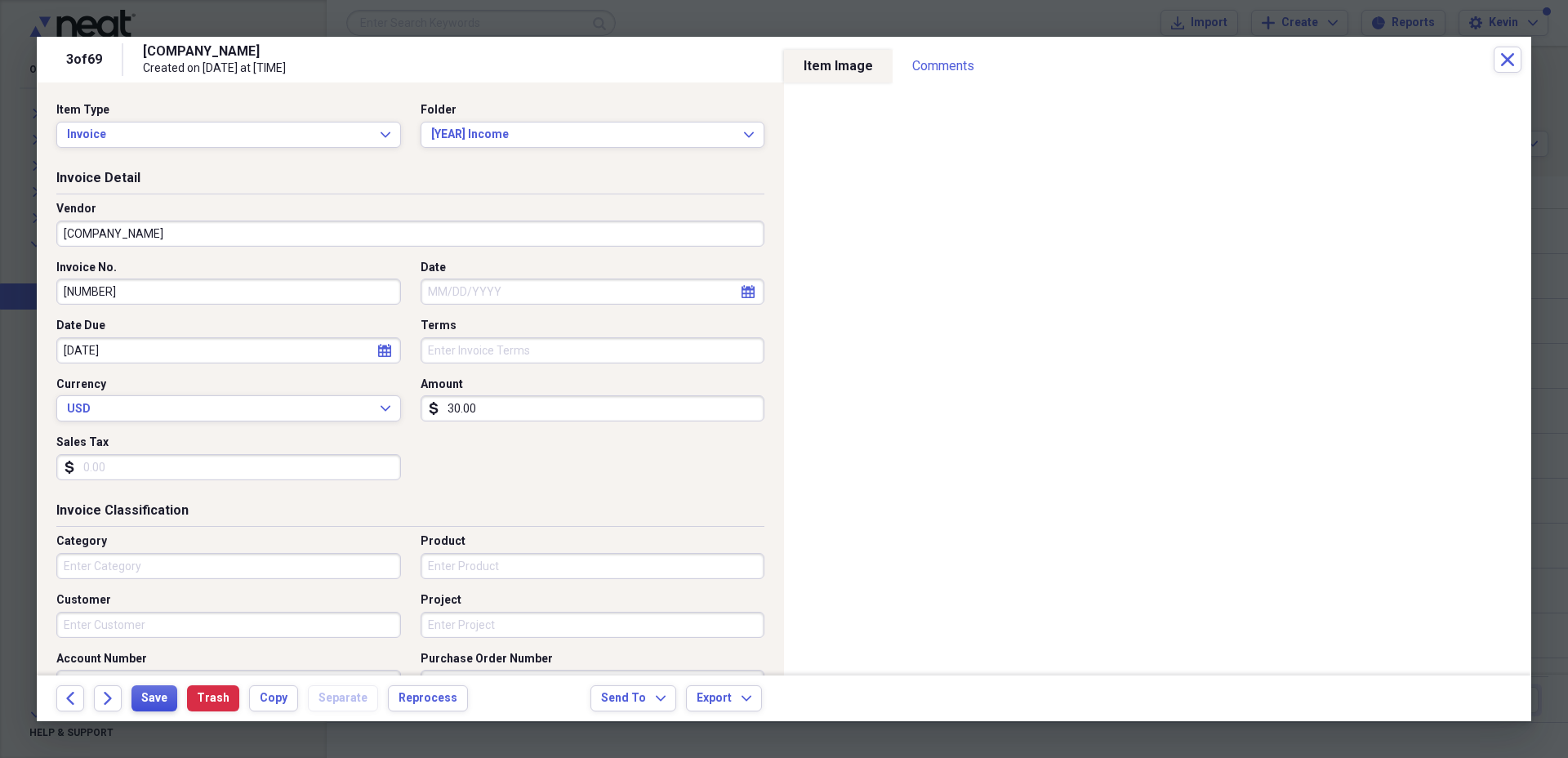 click on "Save" at bounding box center [154, 698] 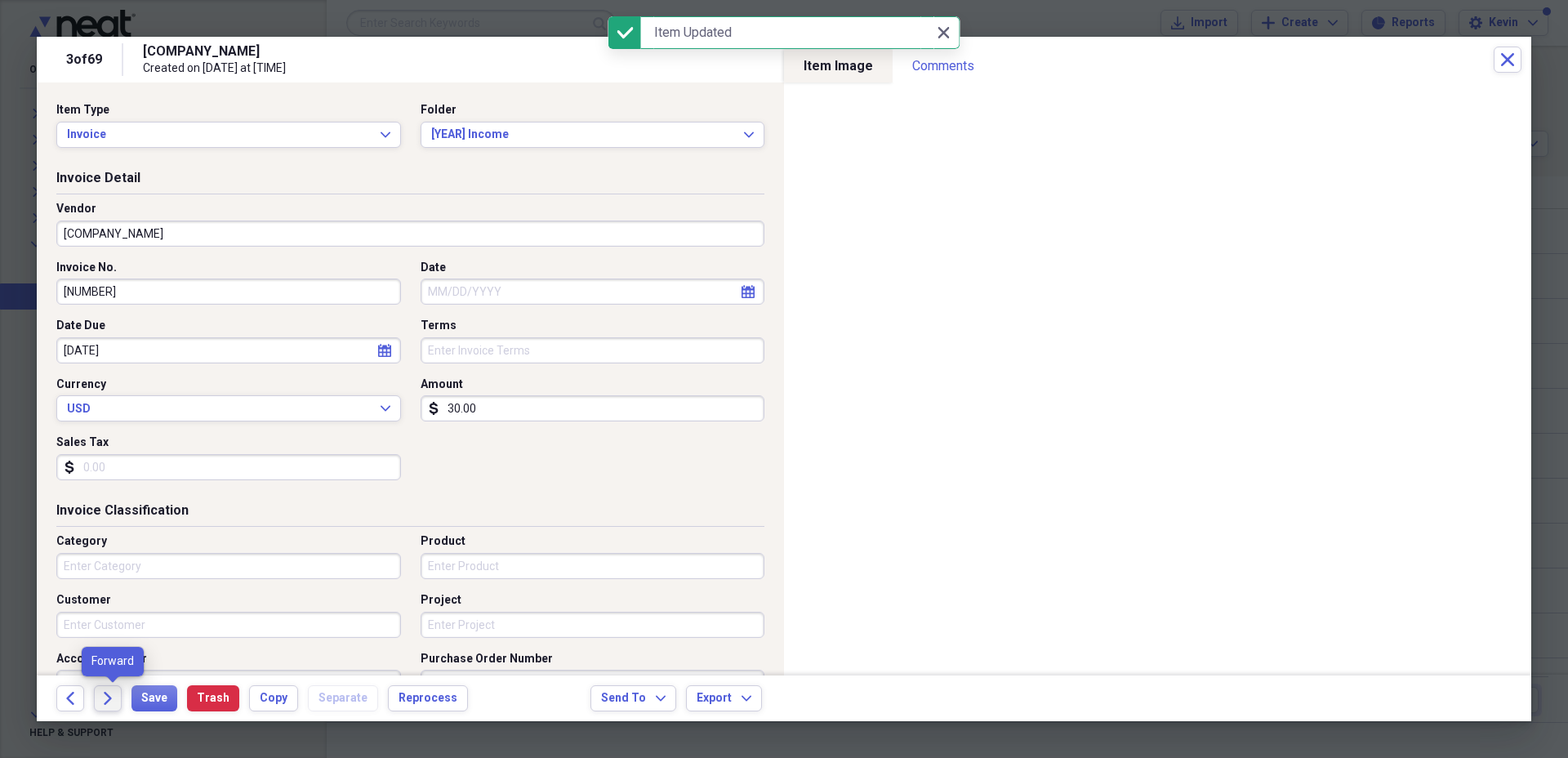 click on "Forward" 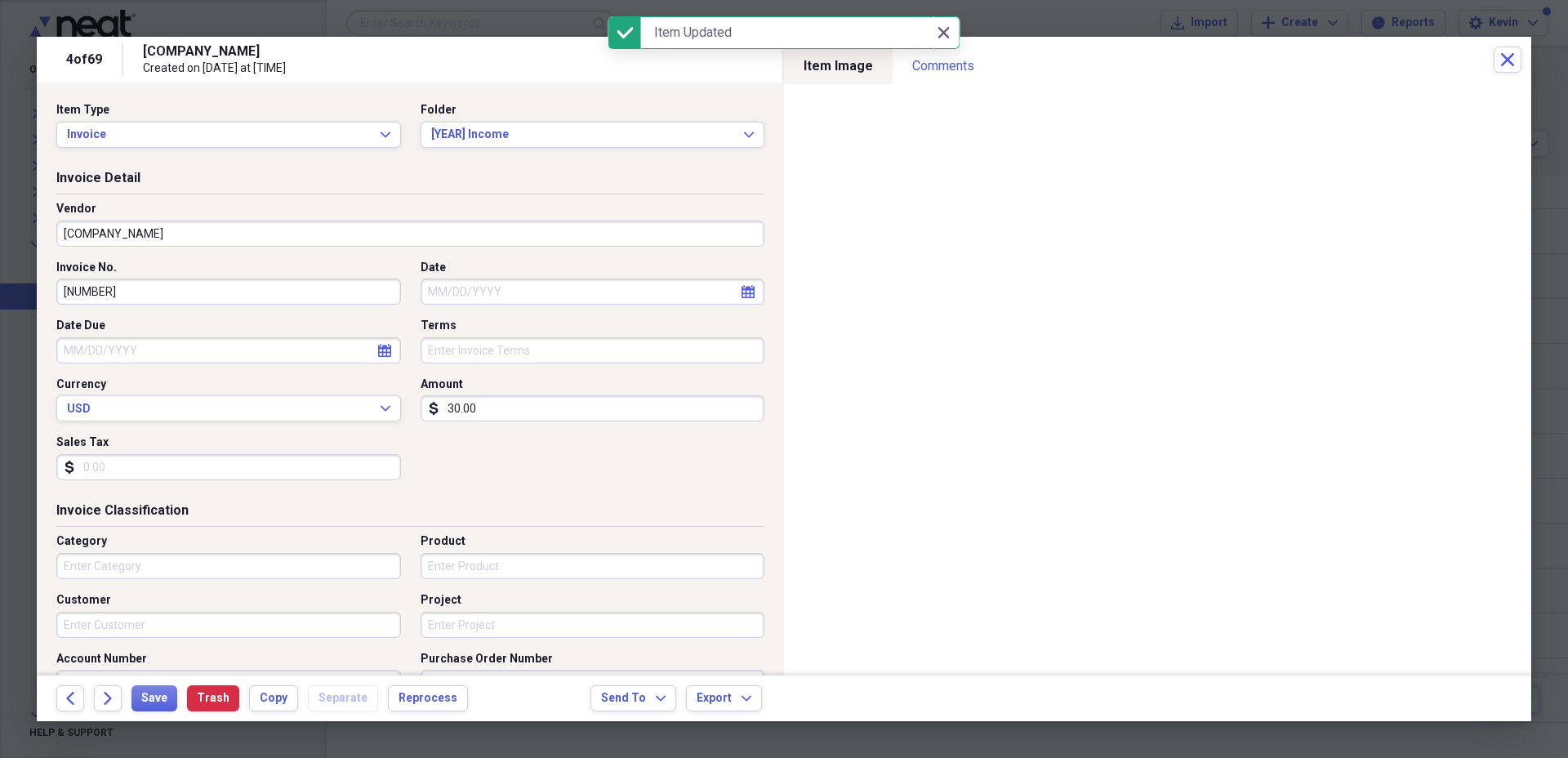 click on "Date Due" at bounding box center [229, 350] 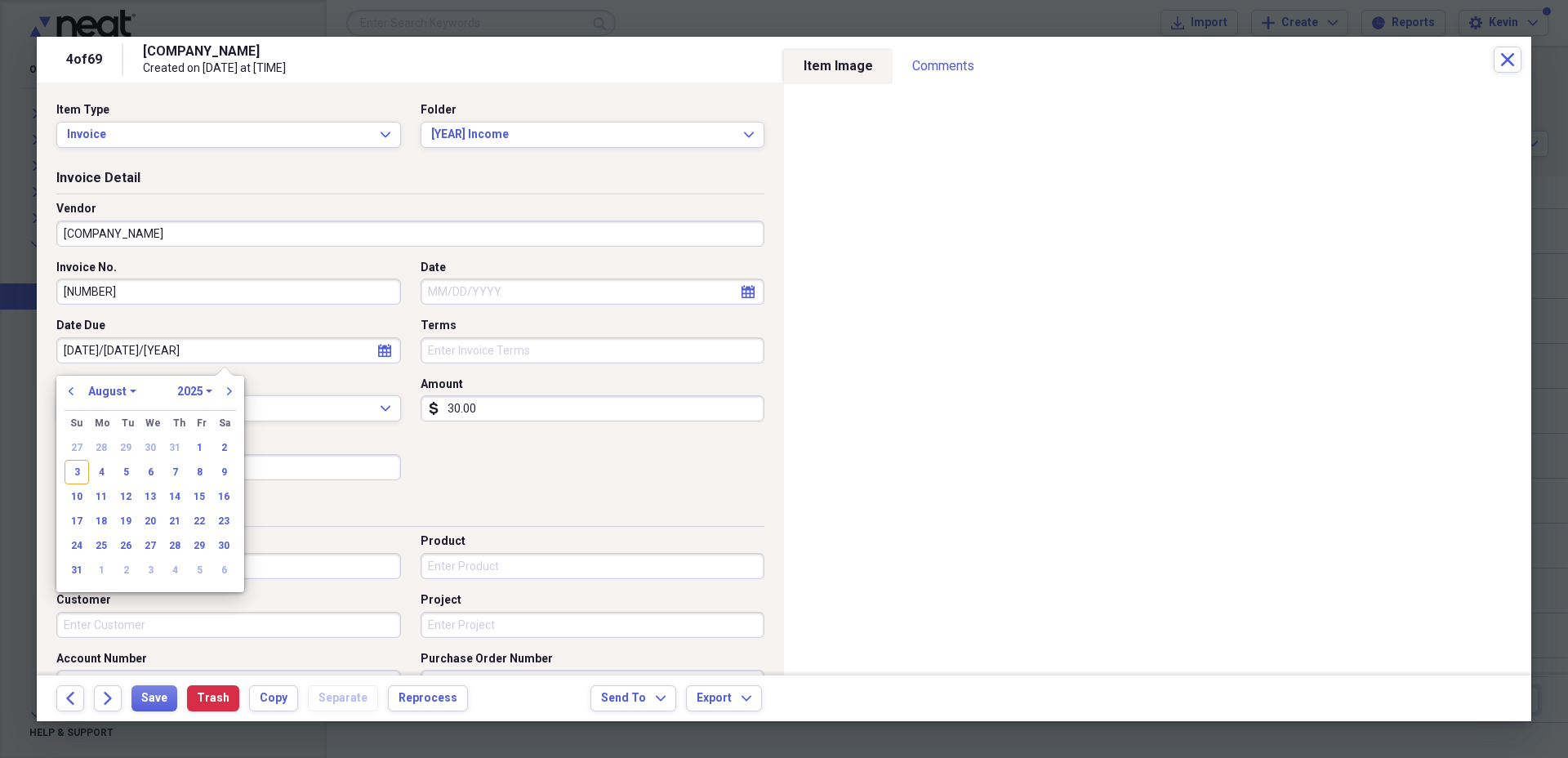 type on "11/06/20" 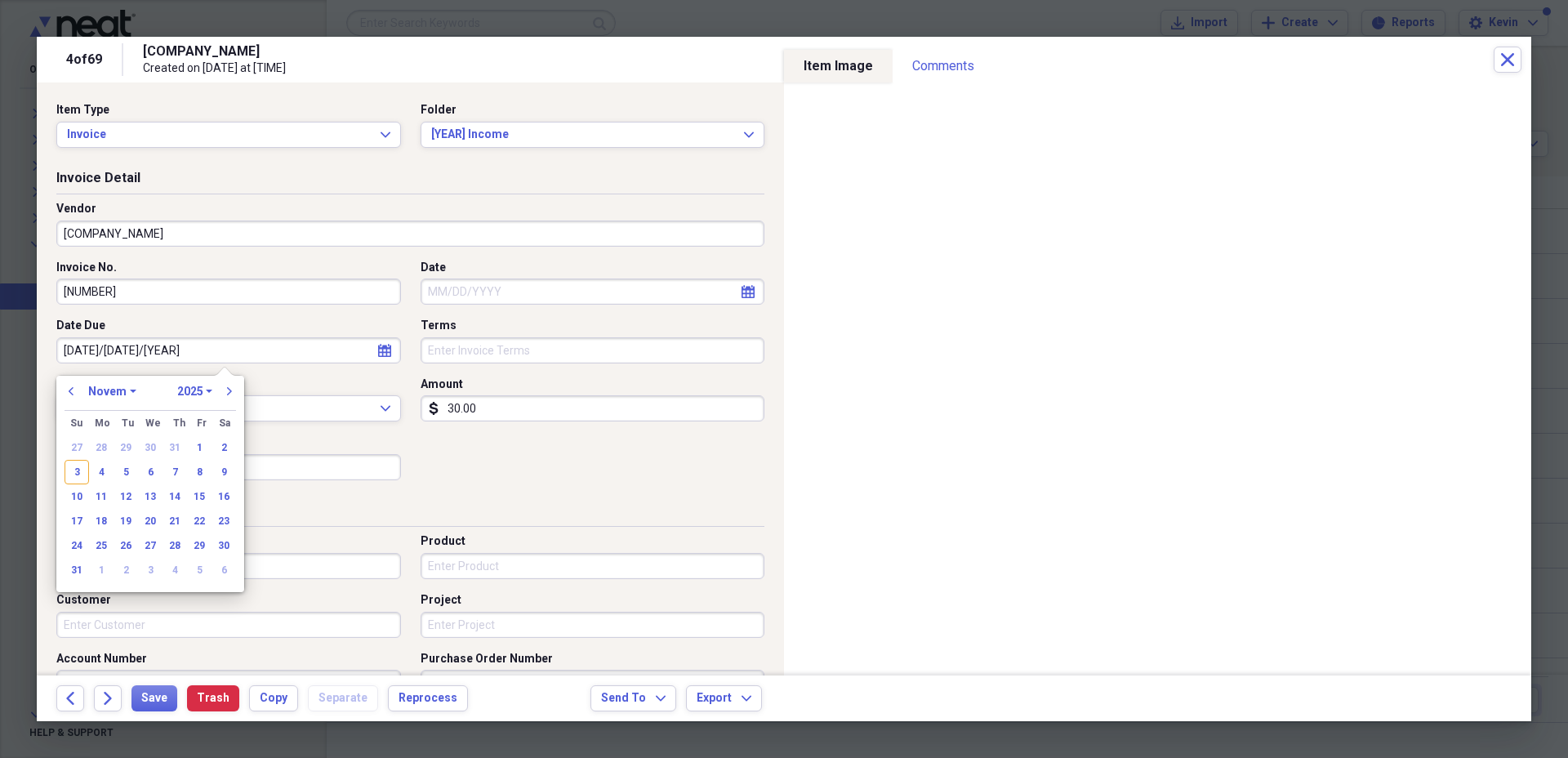 select on "2020" 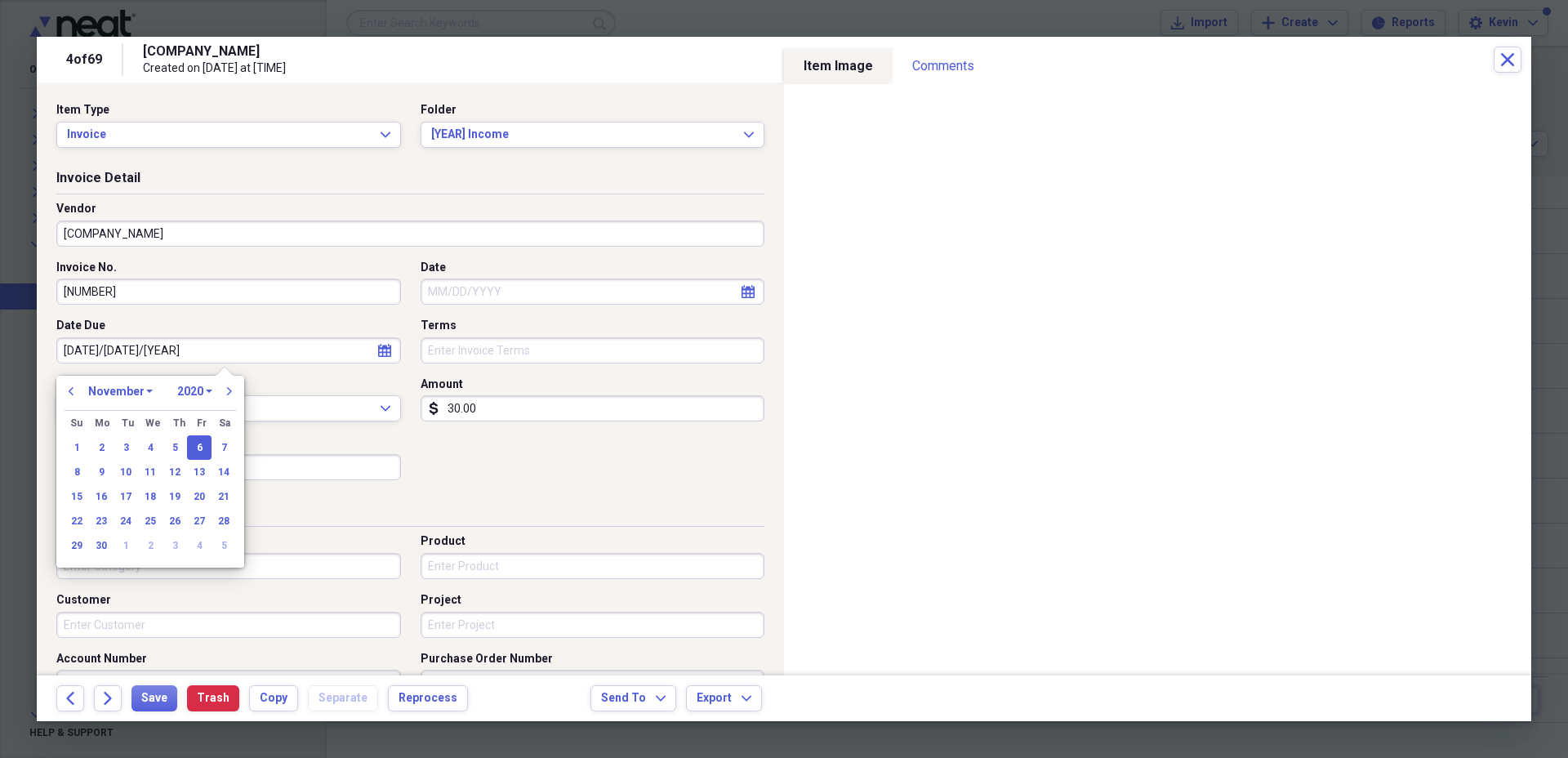 type on "11/06/2024" 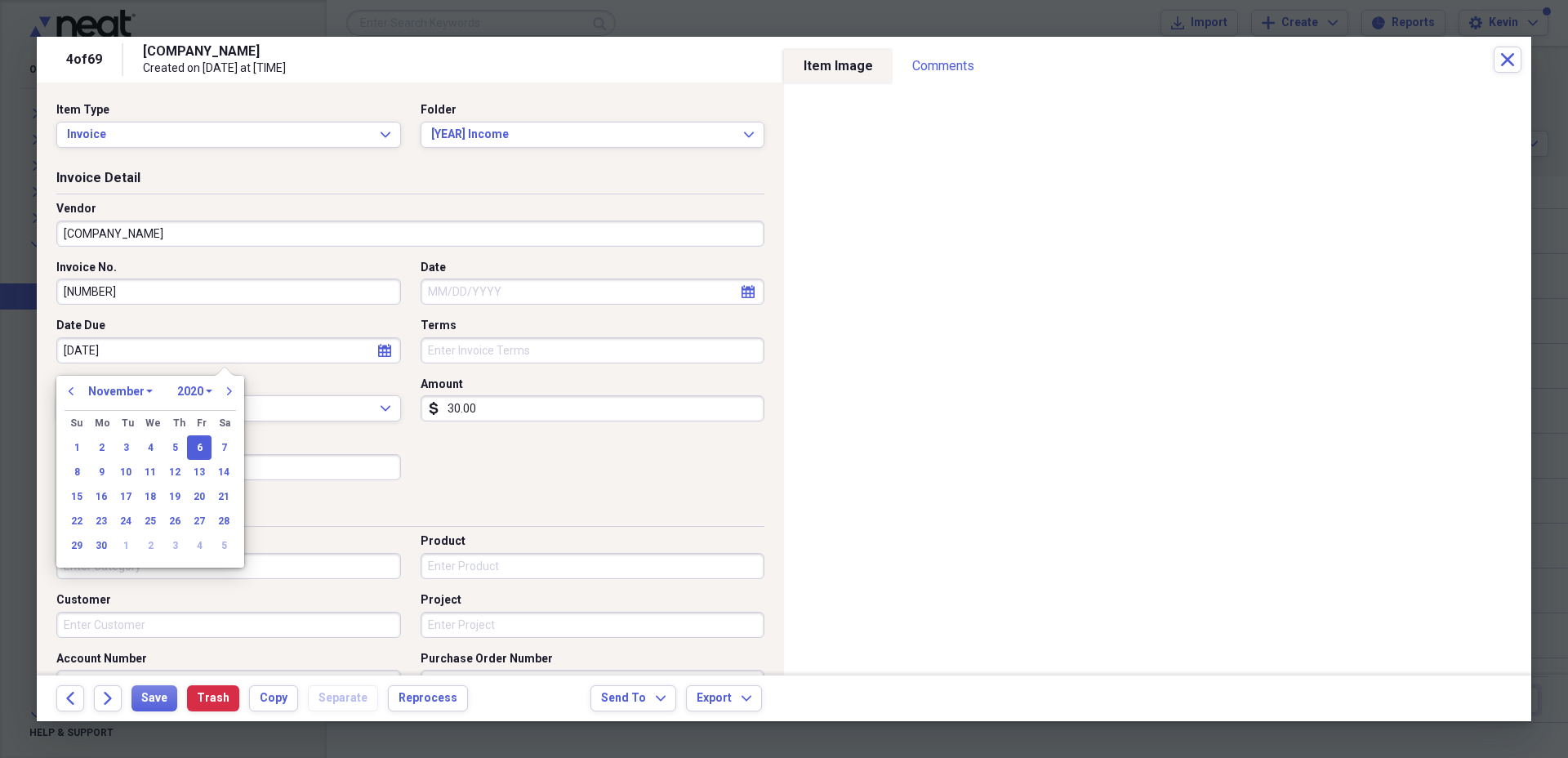 select on "2024" 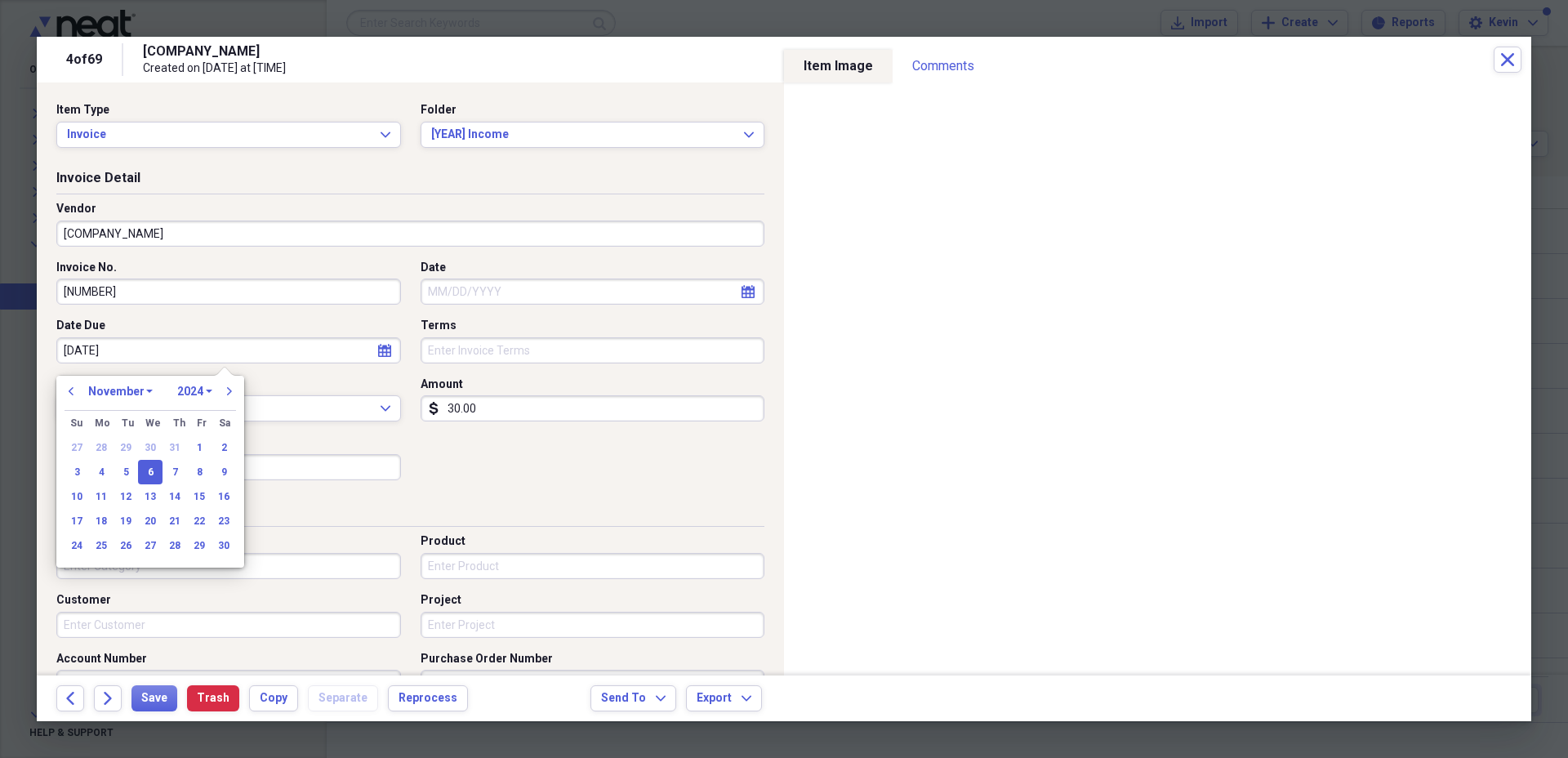 type on "11/06/2024" 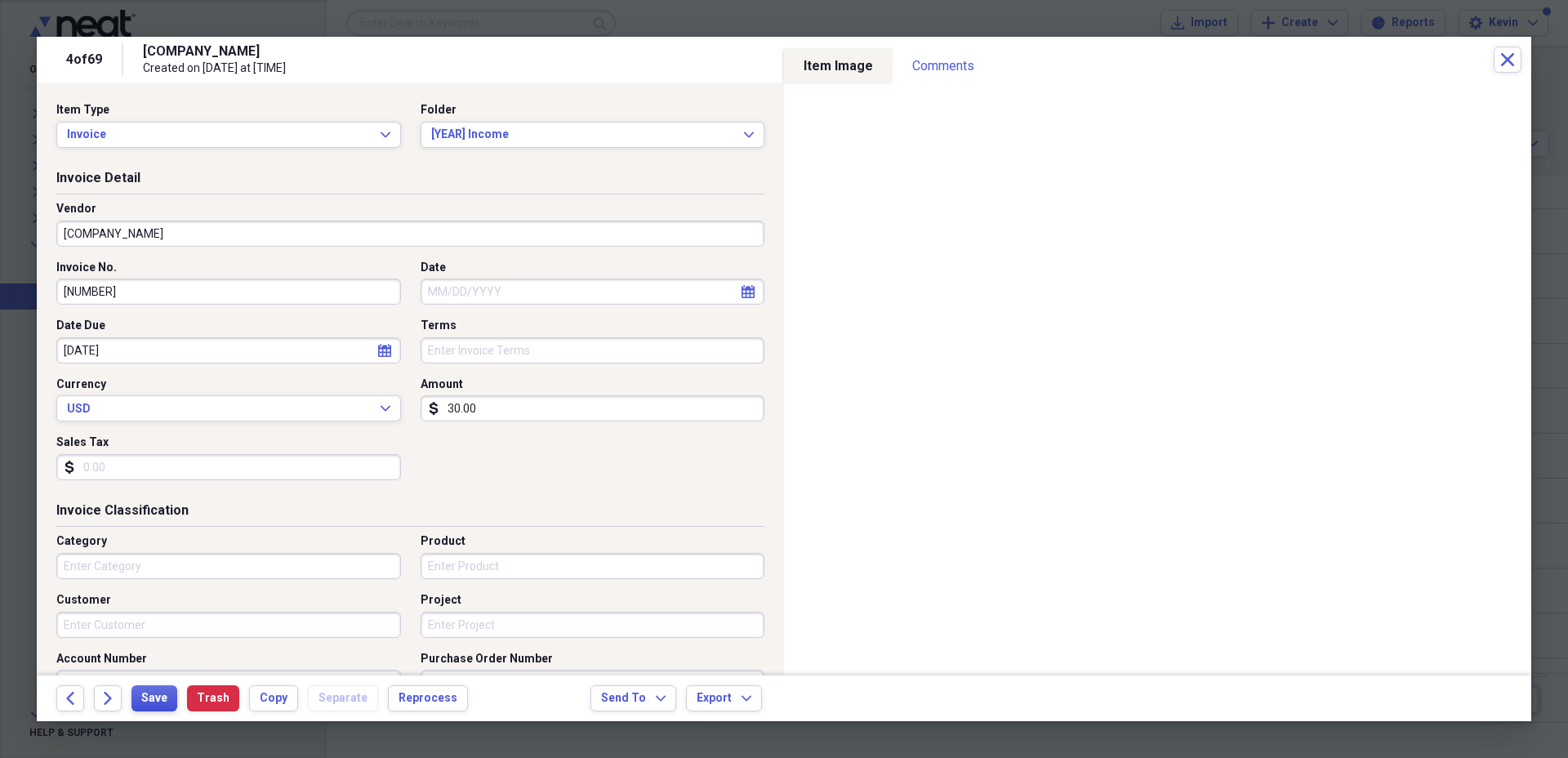 click on "Save" at bounding box center [154, 698] 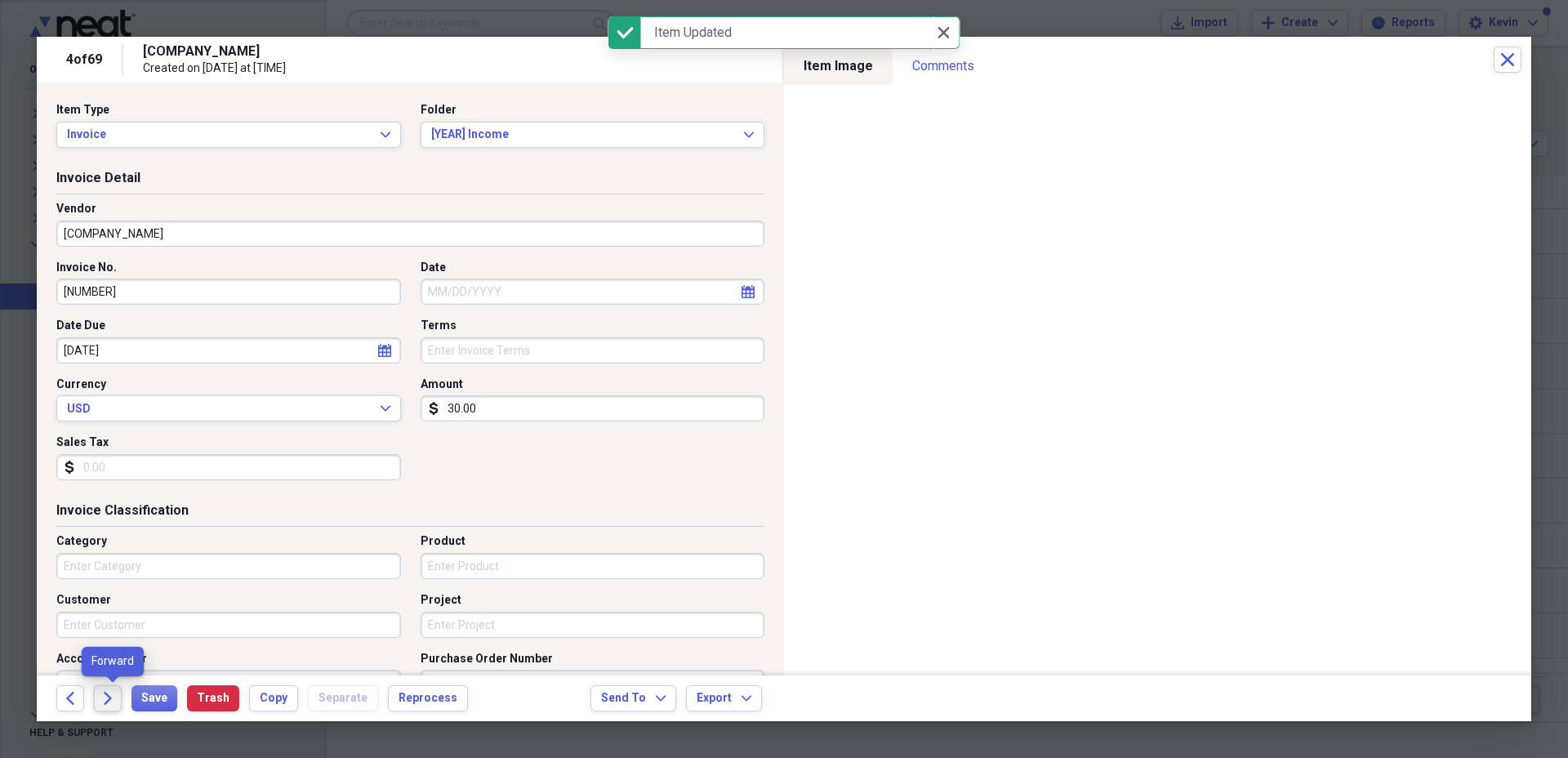 click on "Forward" 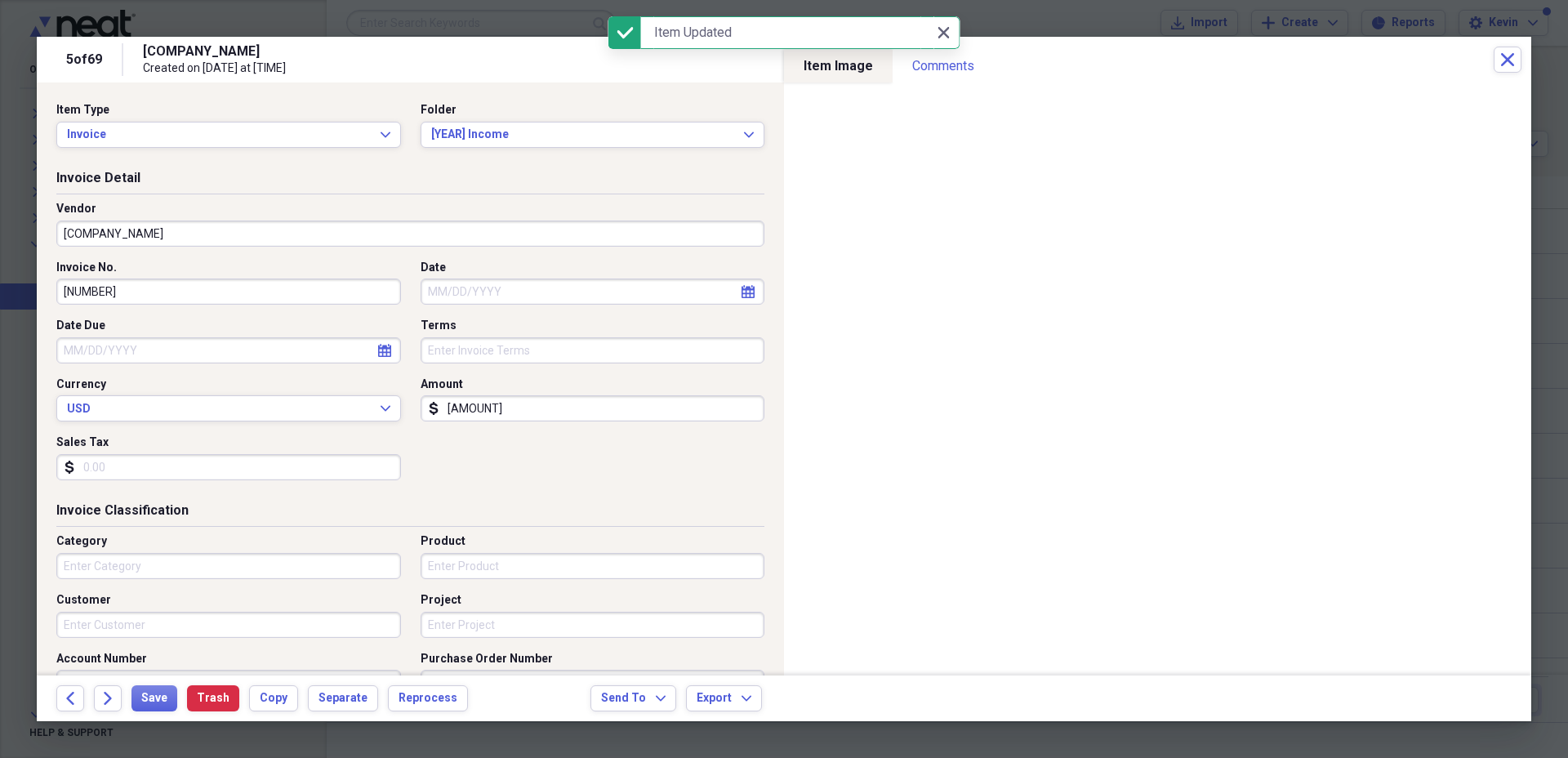 click on "Date Due" at bounding box center [229, 350] 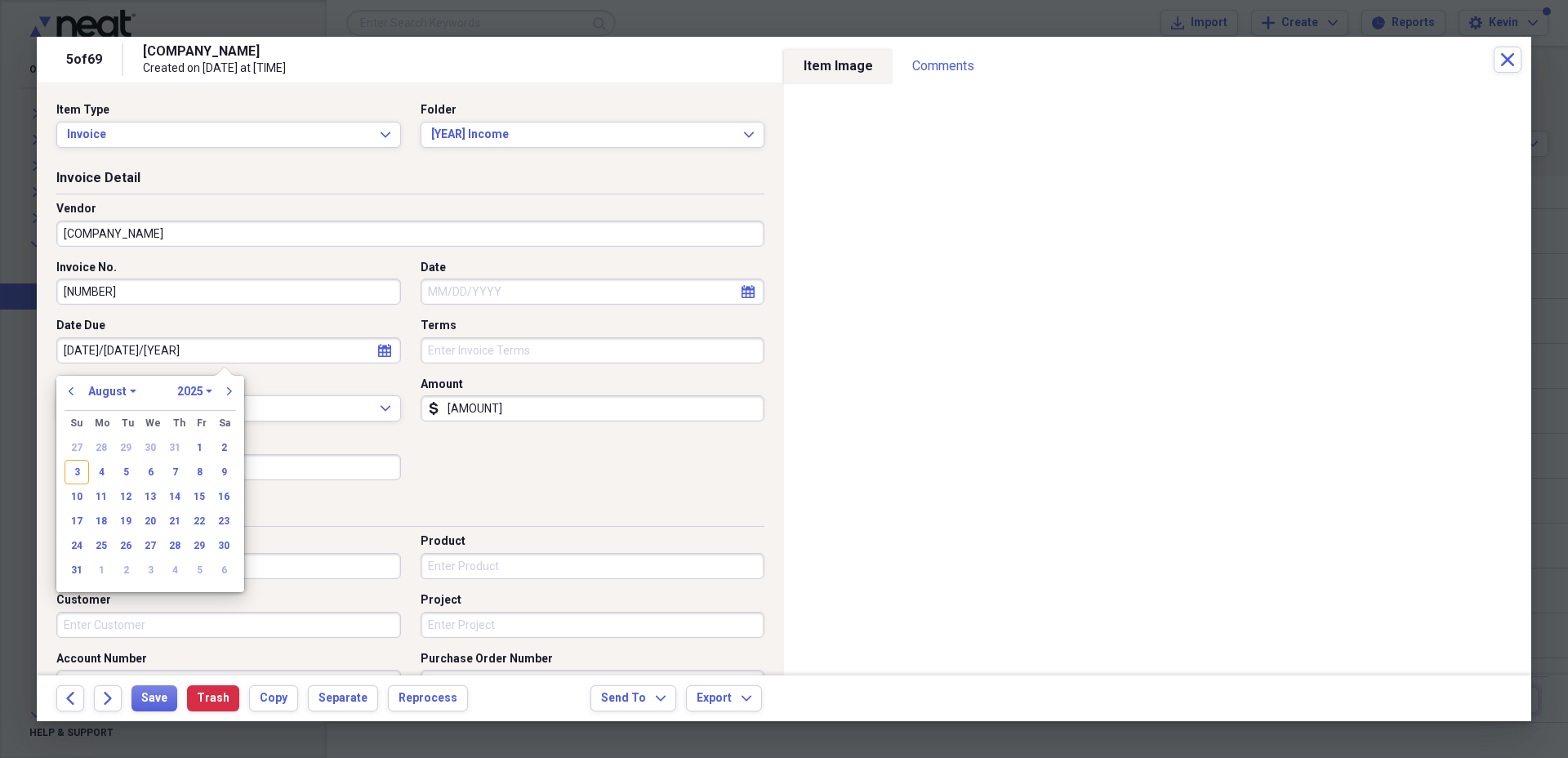 type on "11/20/20" 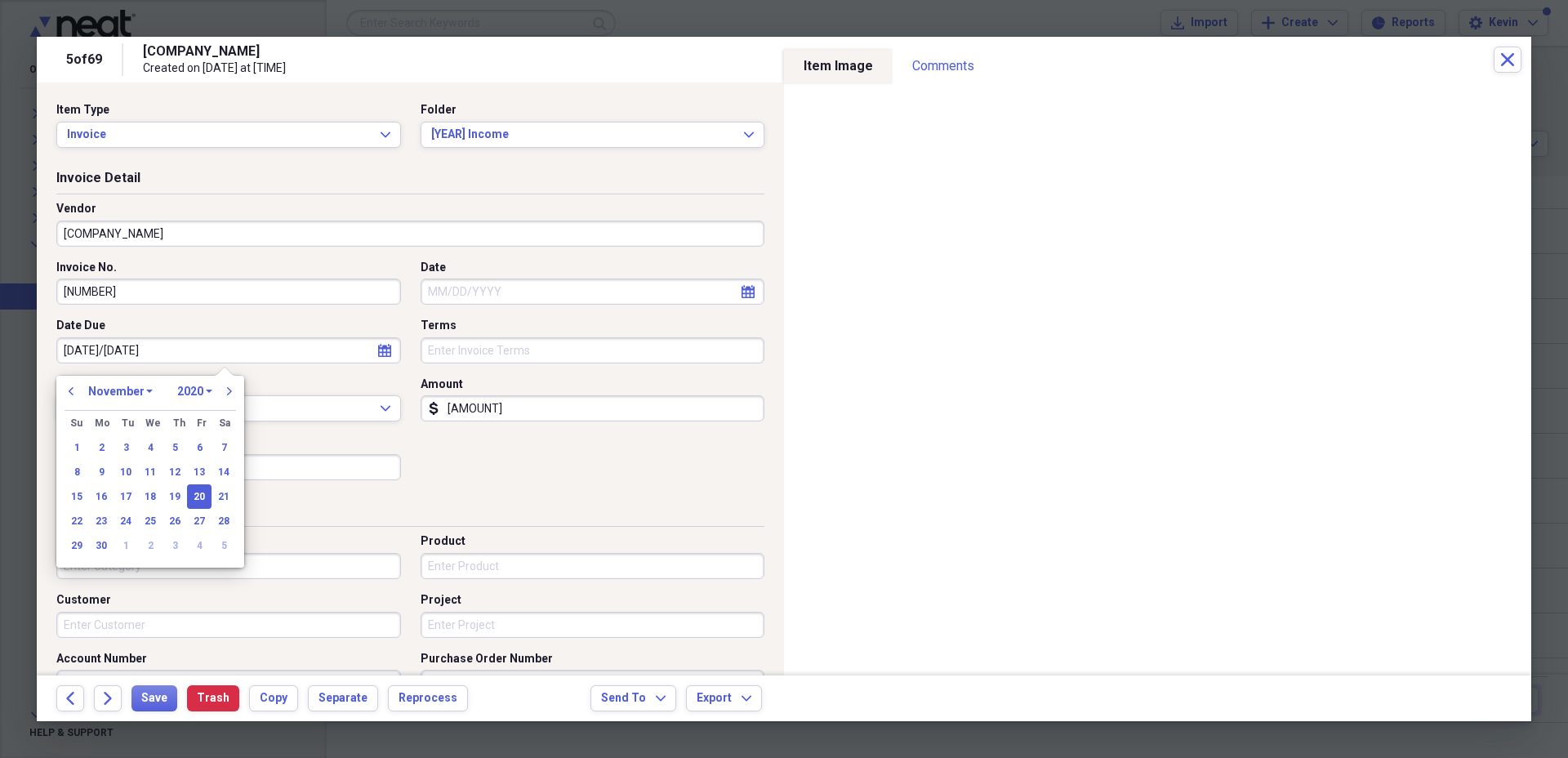 type on "11/20/2024" 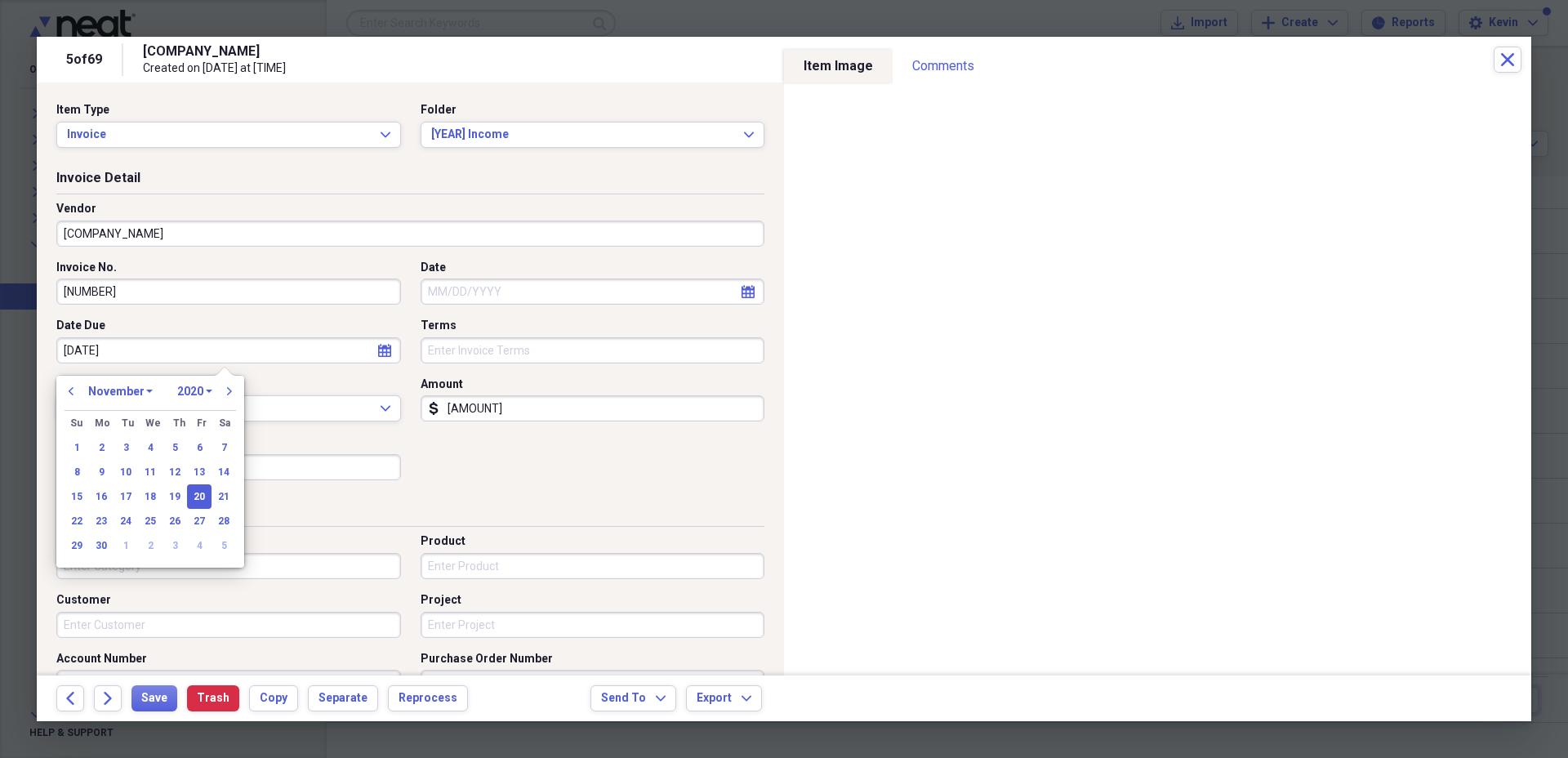 select on "2024" 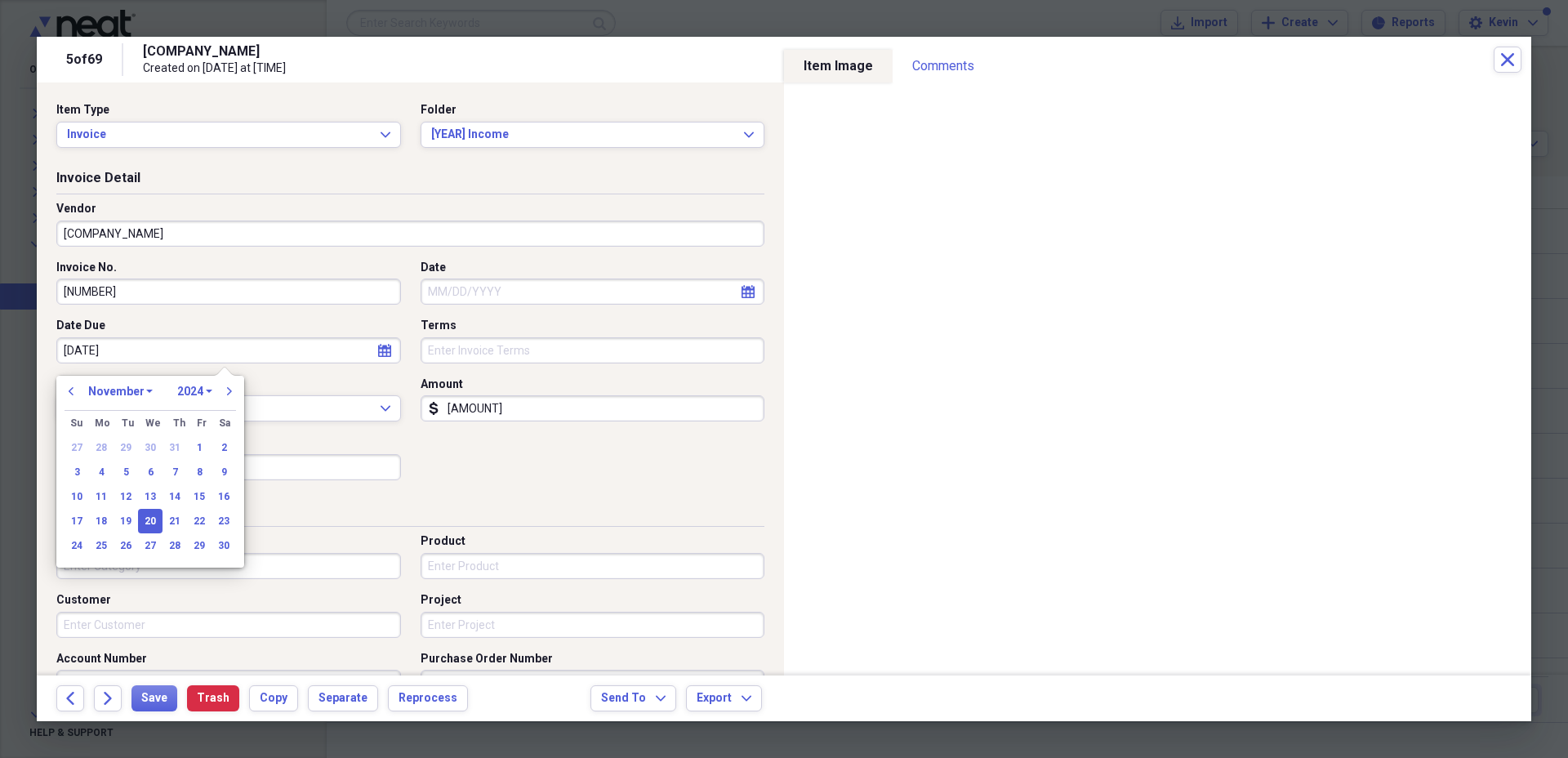 type on "11/20/2024" 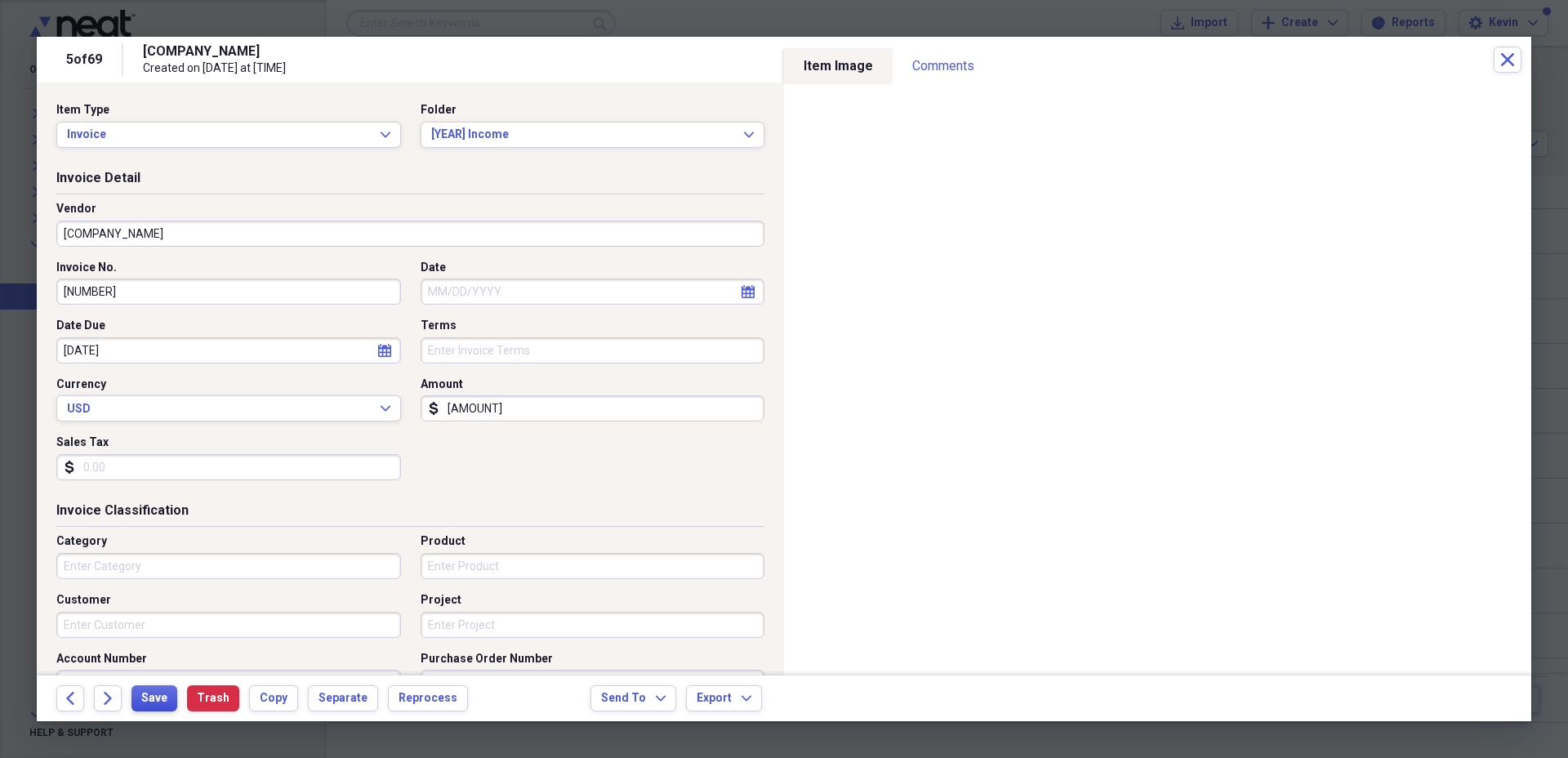click on "Save" at bounding box center [154, 698] 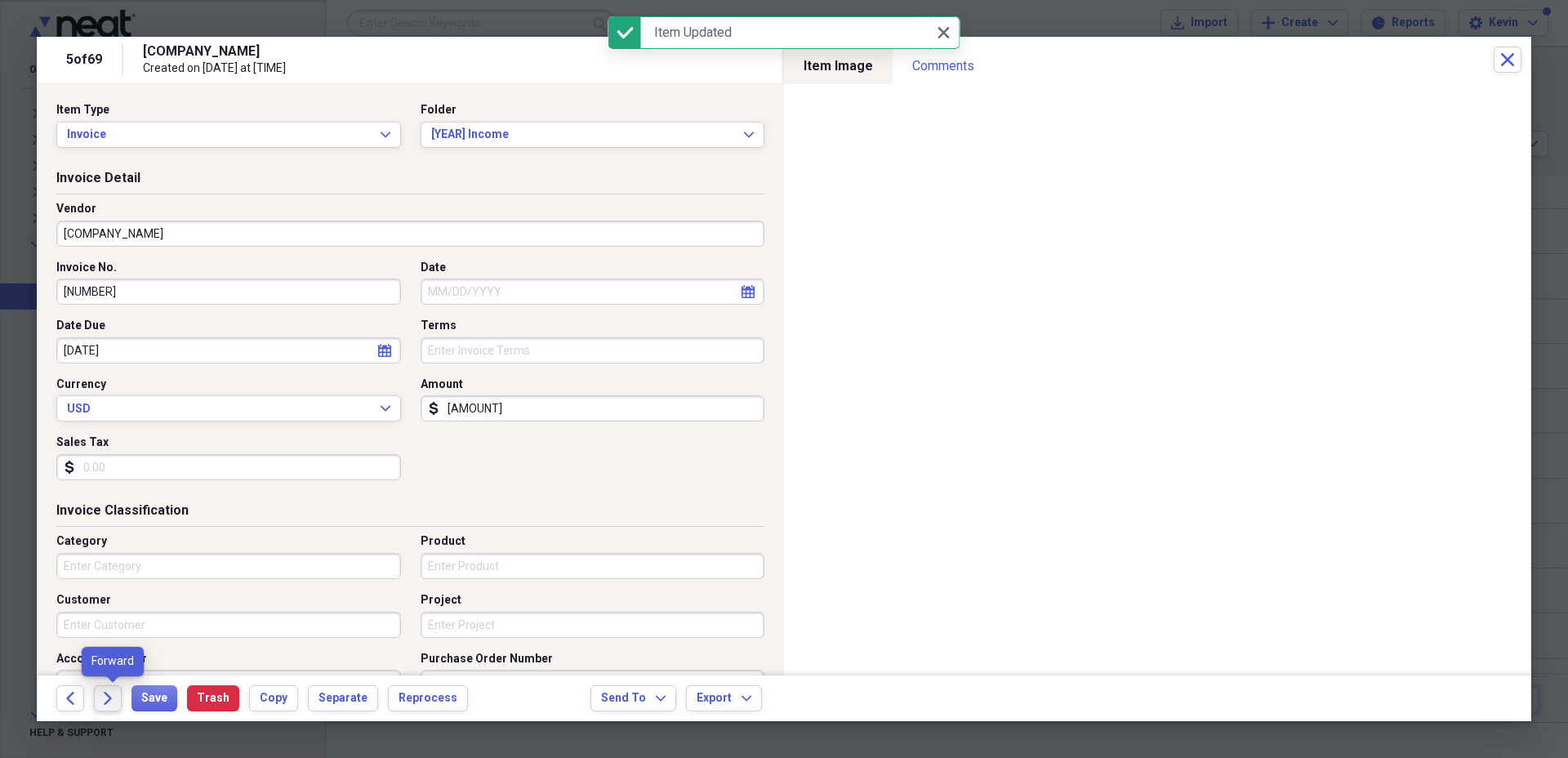click on "Forward" 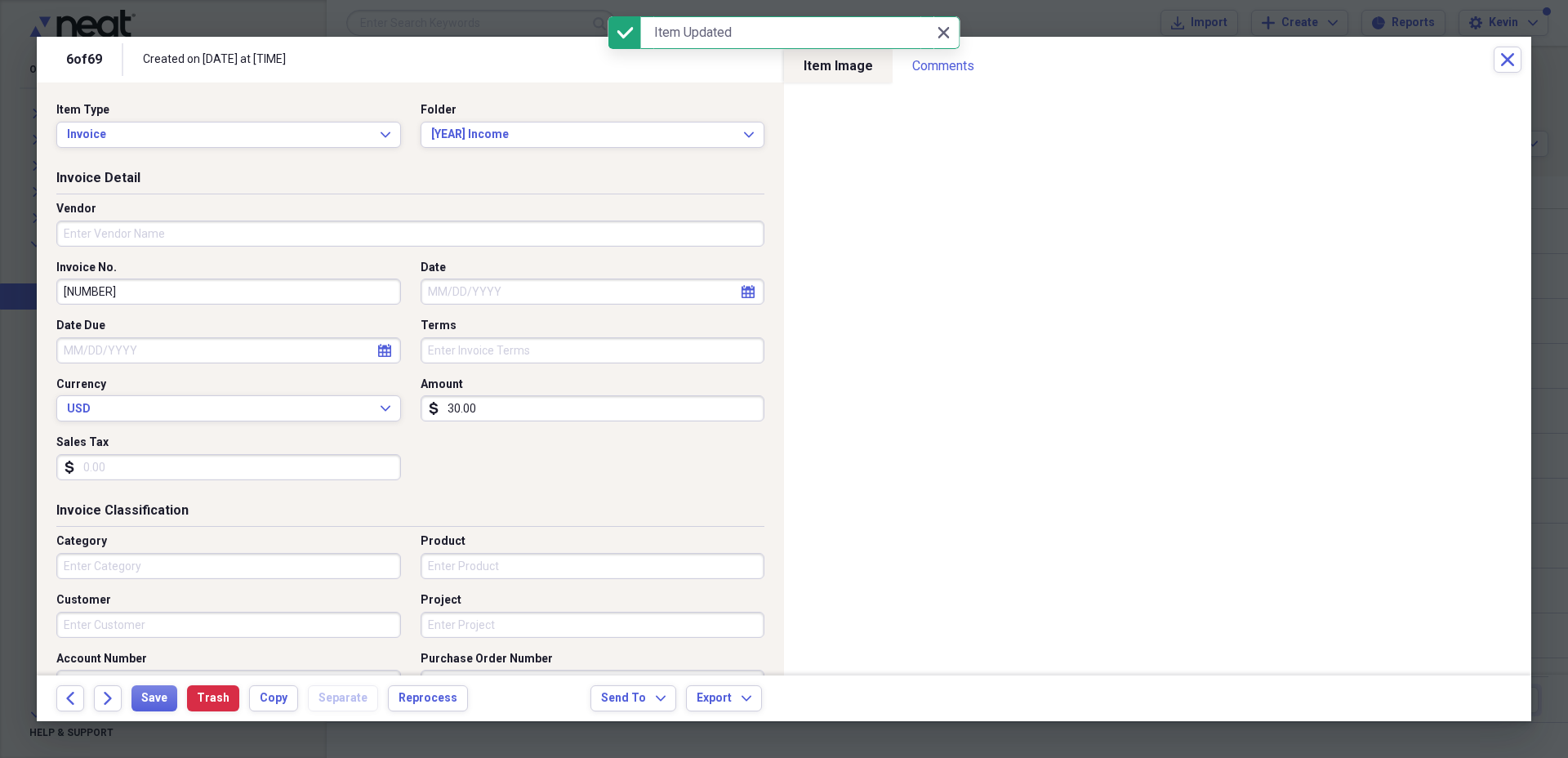 click on "Date Due" at bounding box center [229, 350] 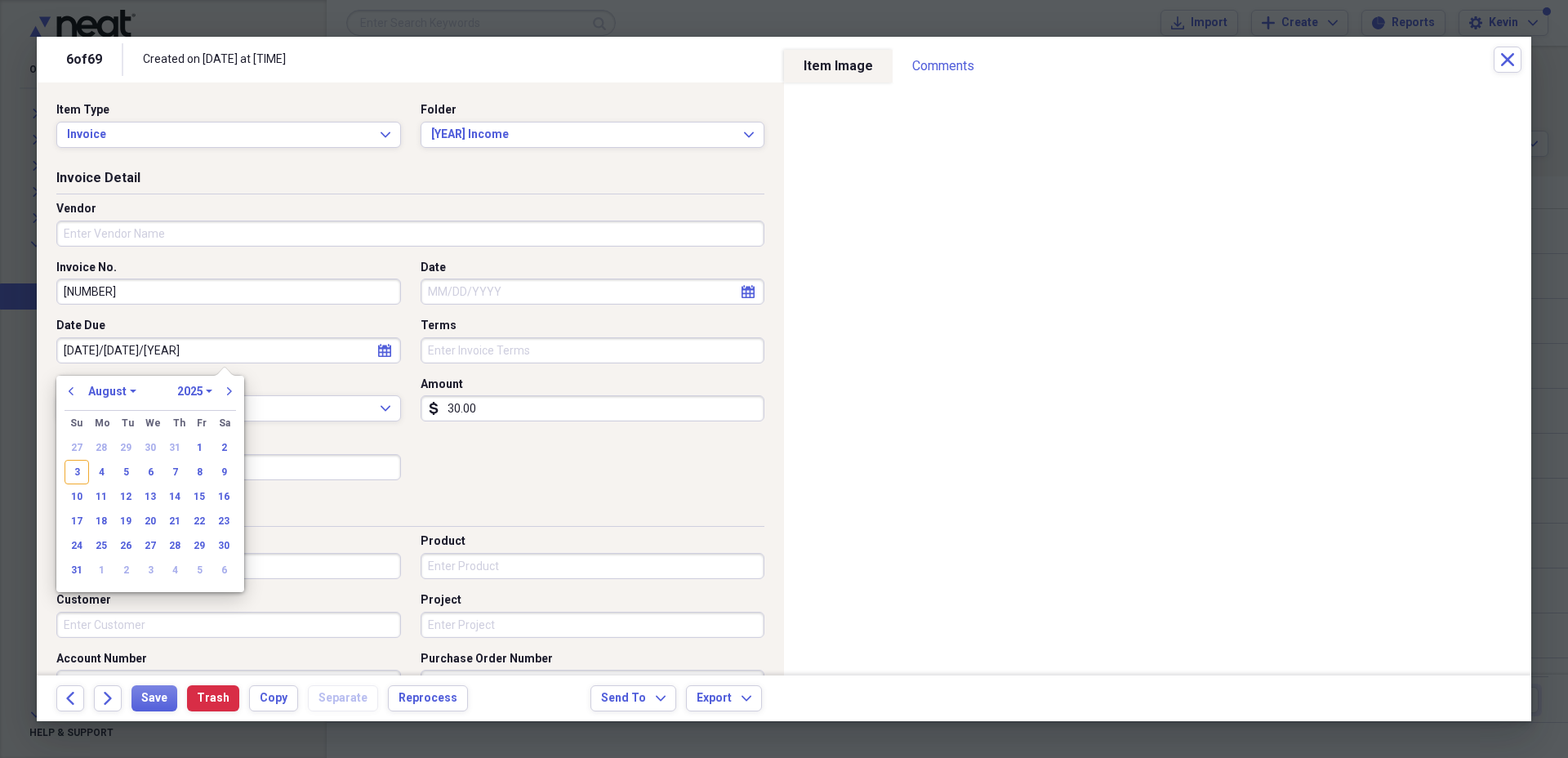 type on "12/03/20" 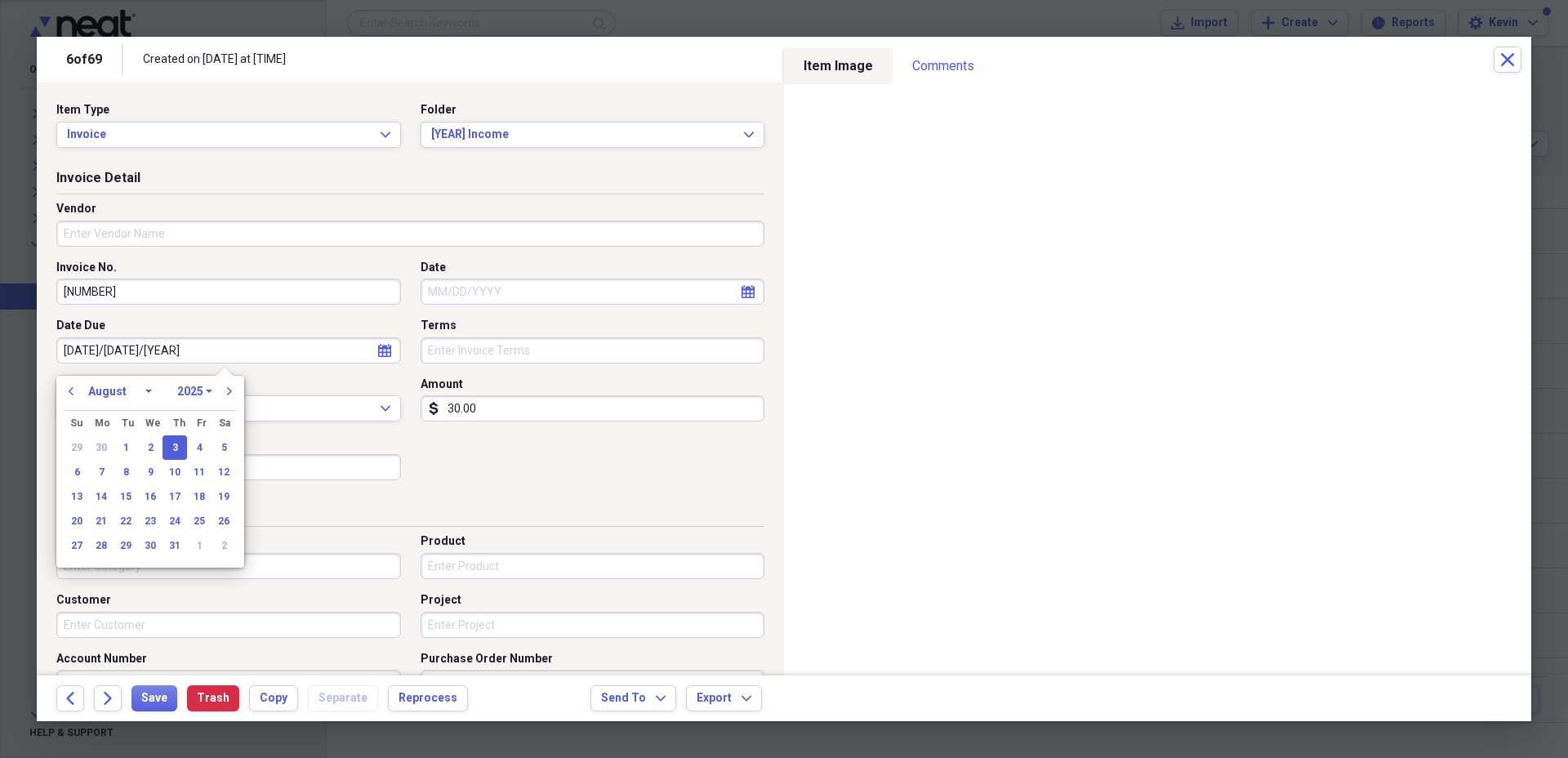 select on "11" 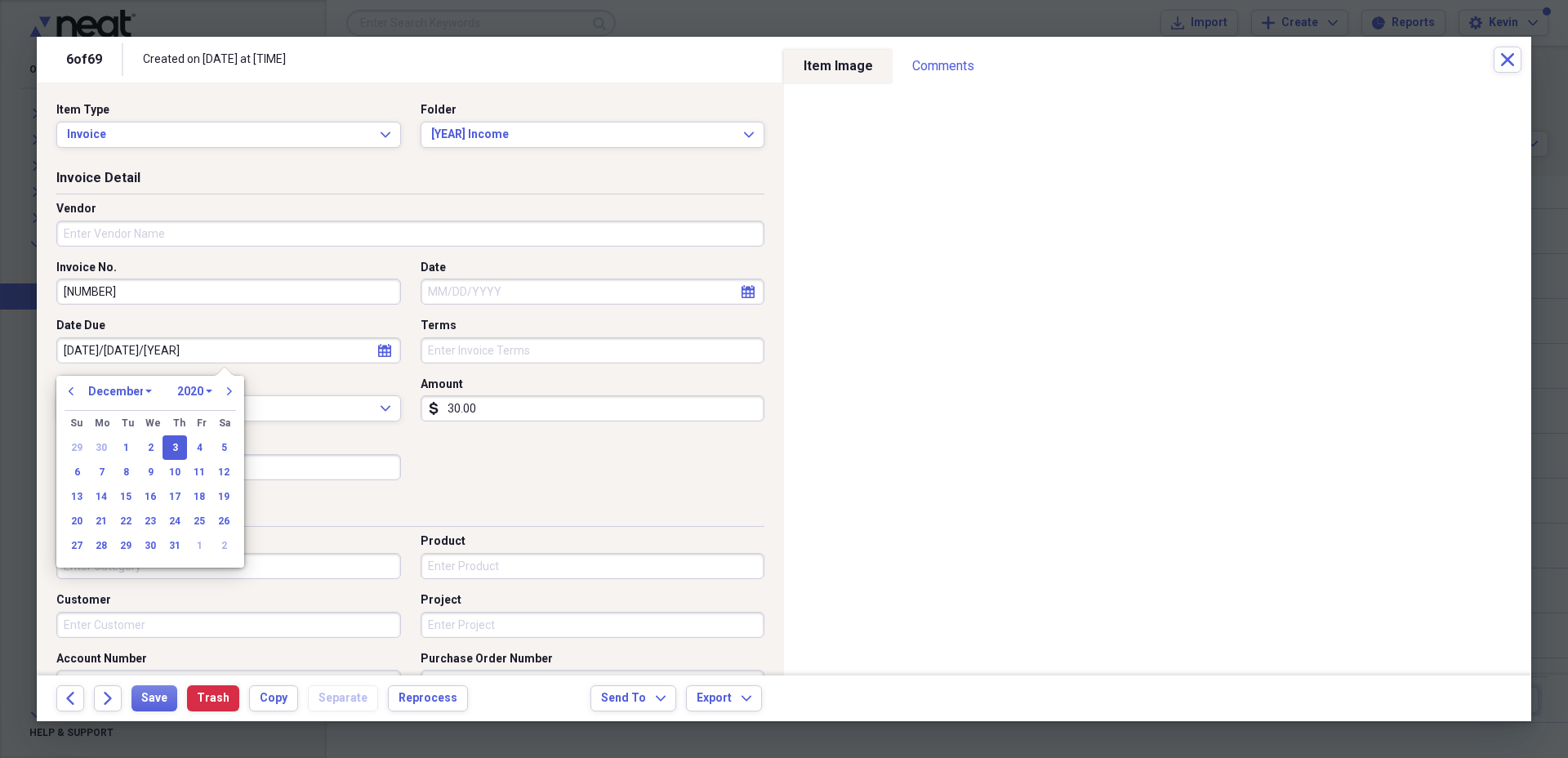 type on "12/03/2024" 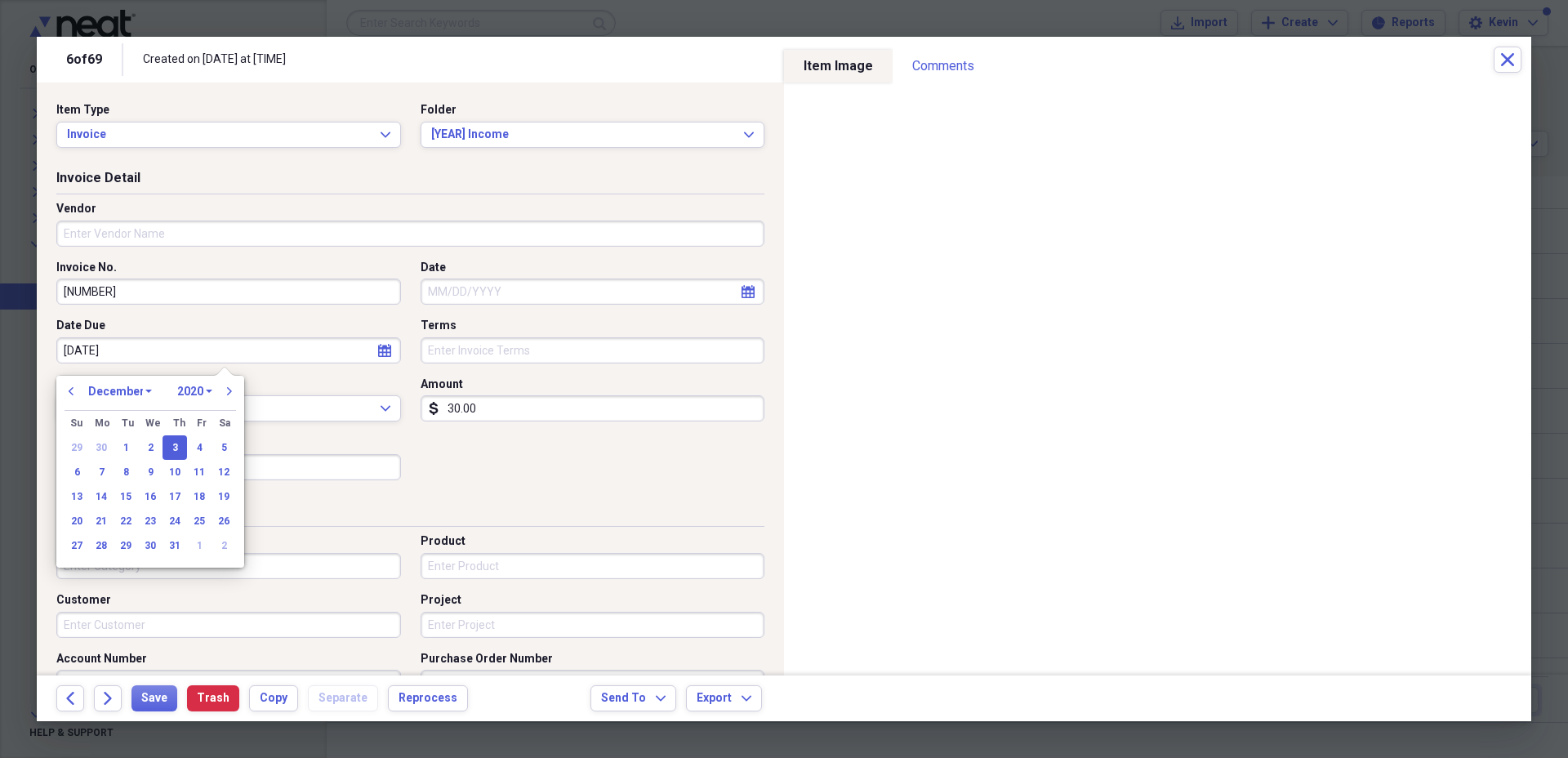 select on "2024" 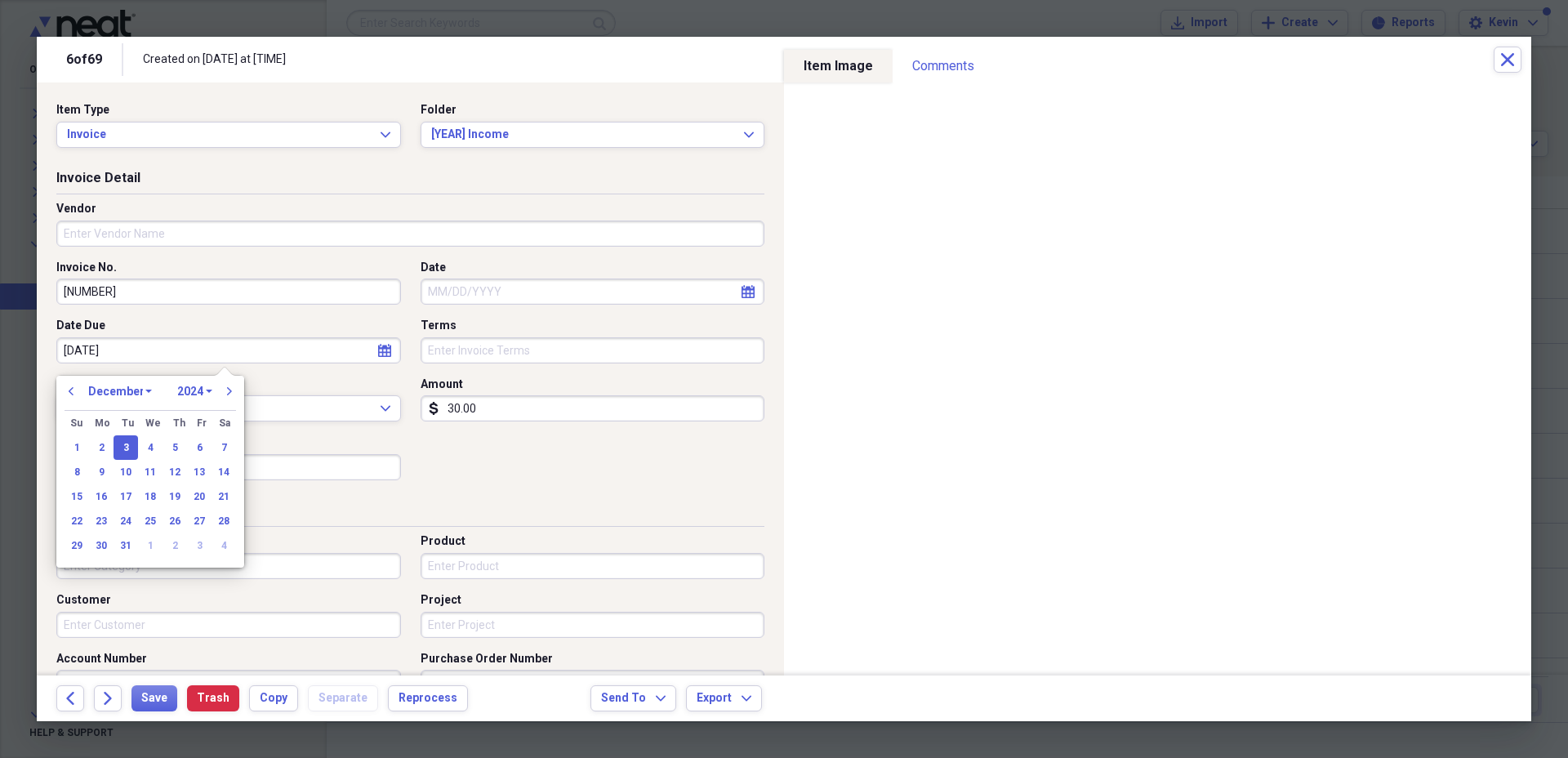 type on "12/03/2024" 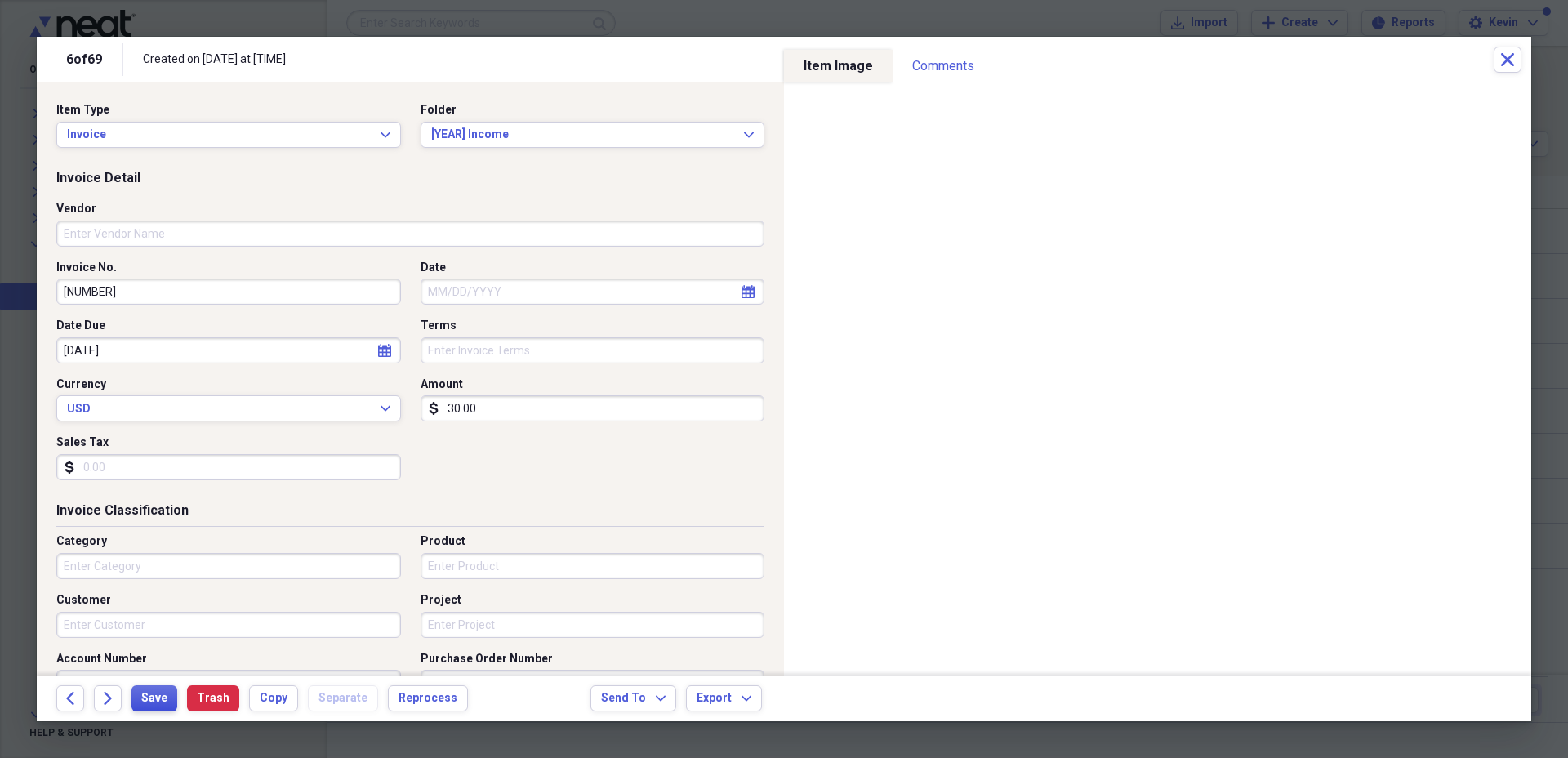 click on "Save" at bounding box center [154, 698] 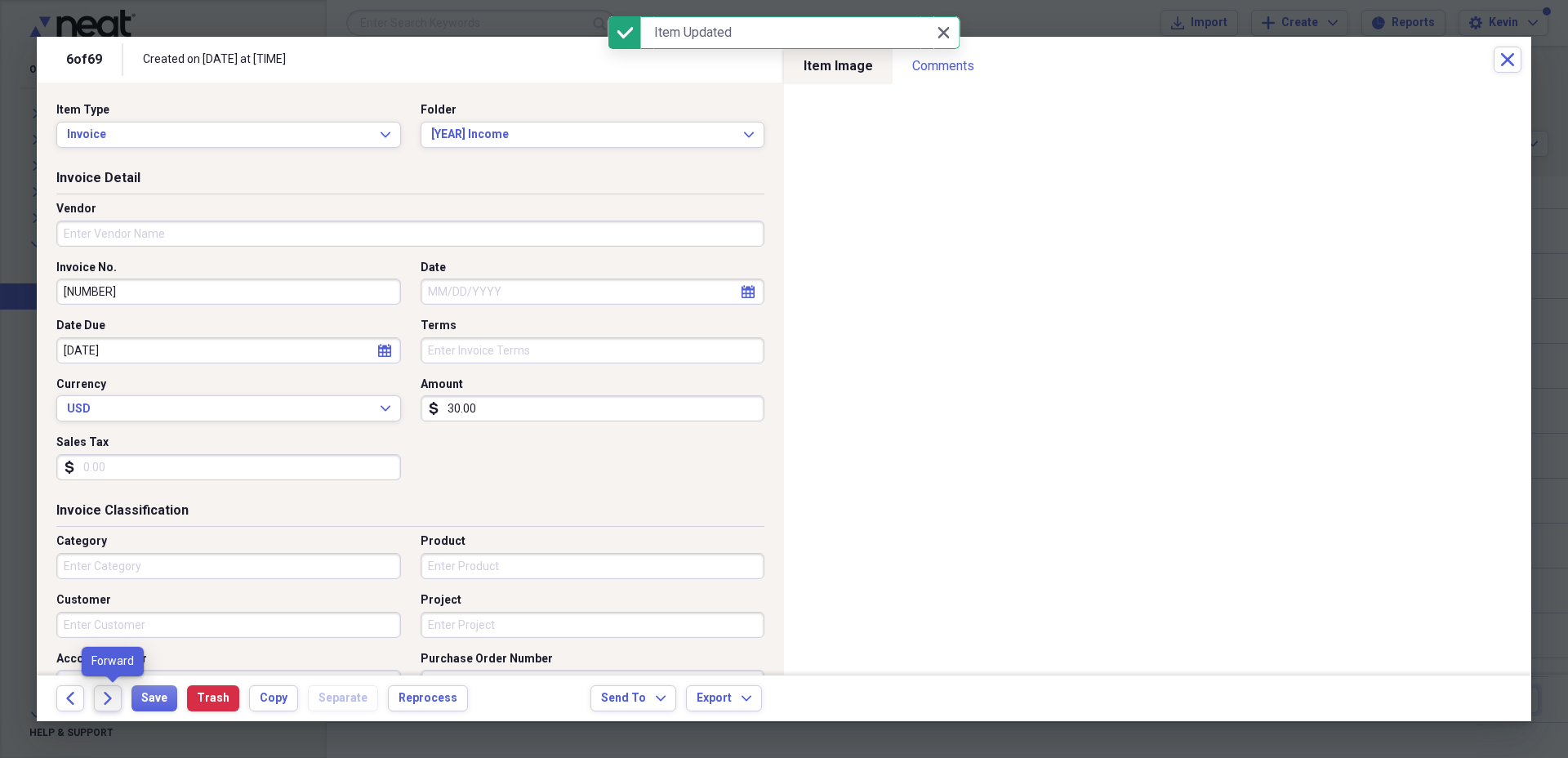 click on "Forward" at bounding box center (108, 698) 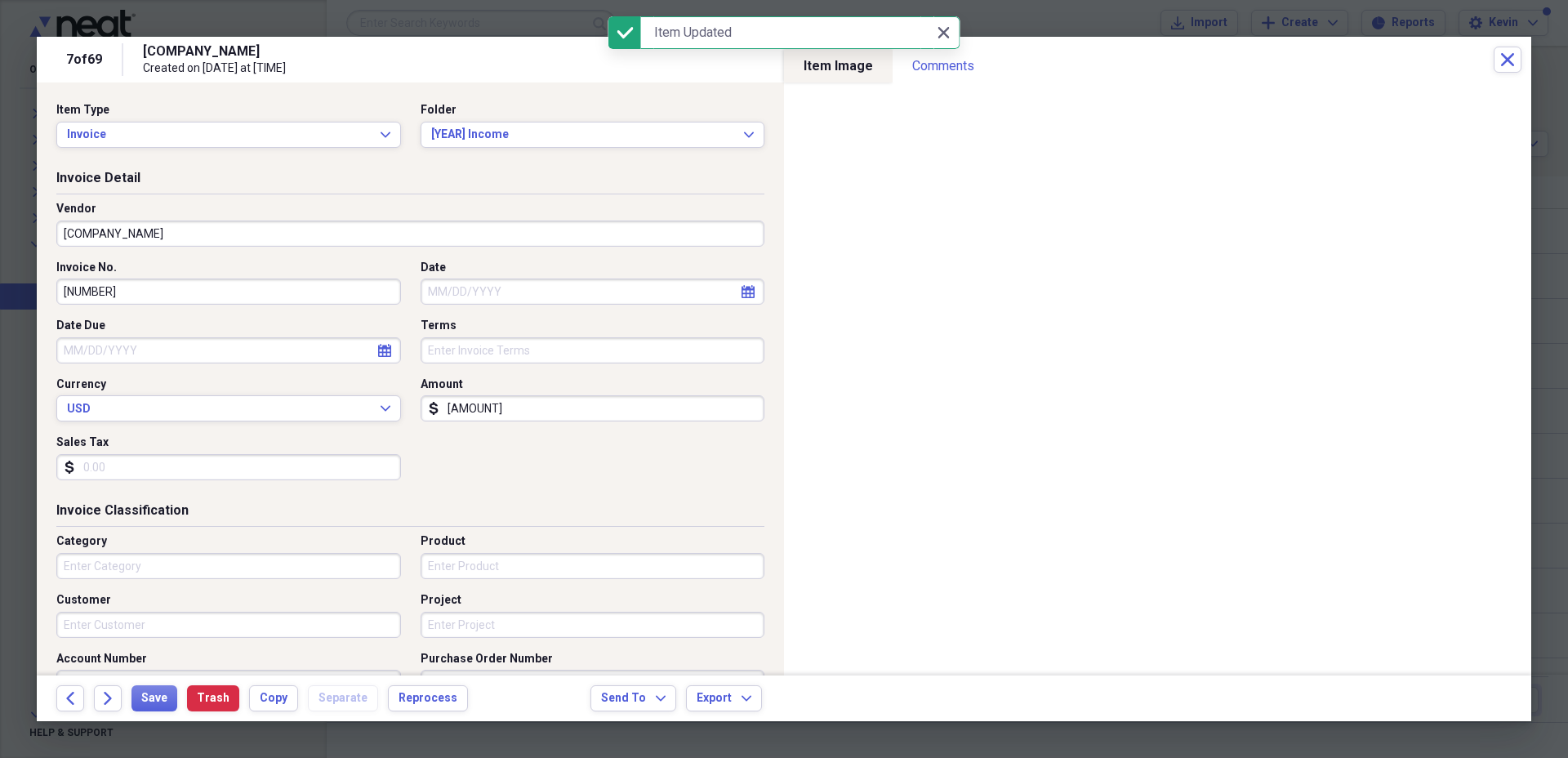 select on "7" 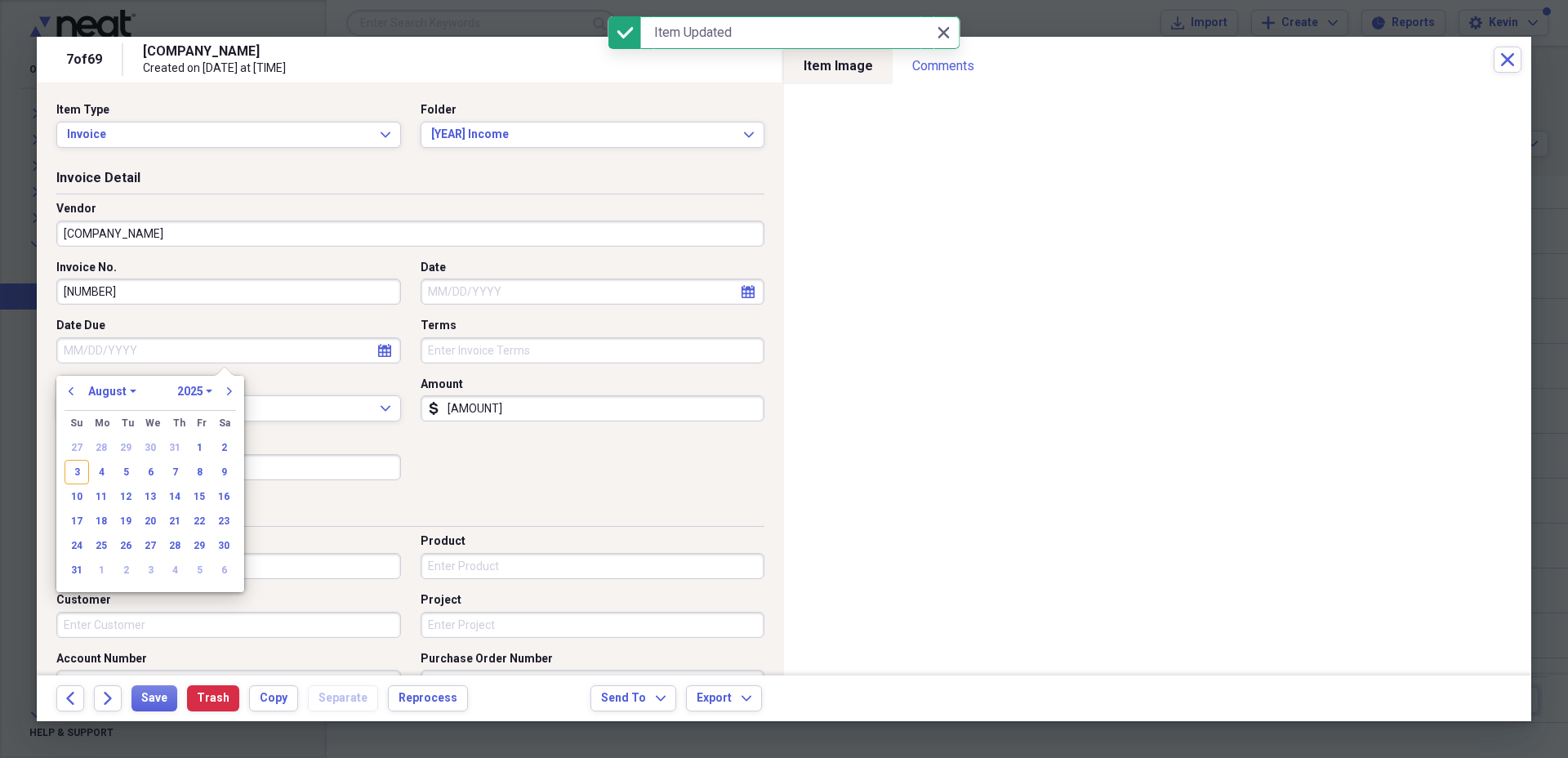 click on "Date Due" at bounding box center (229, 350) 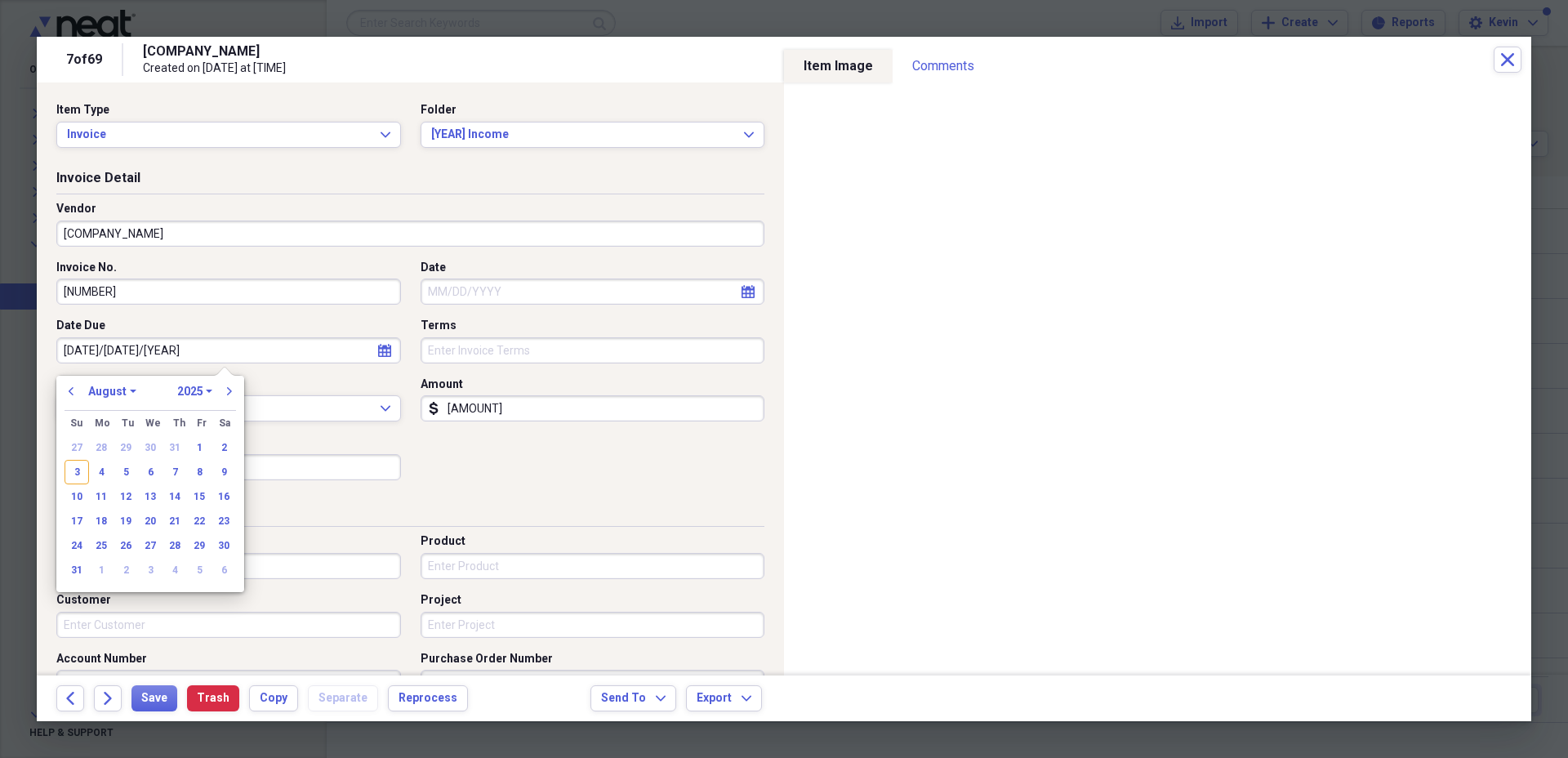type on "11/07/20" 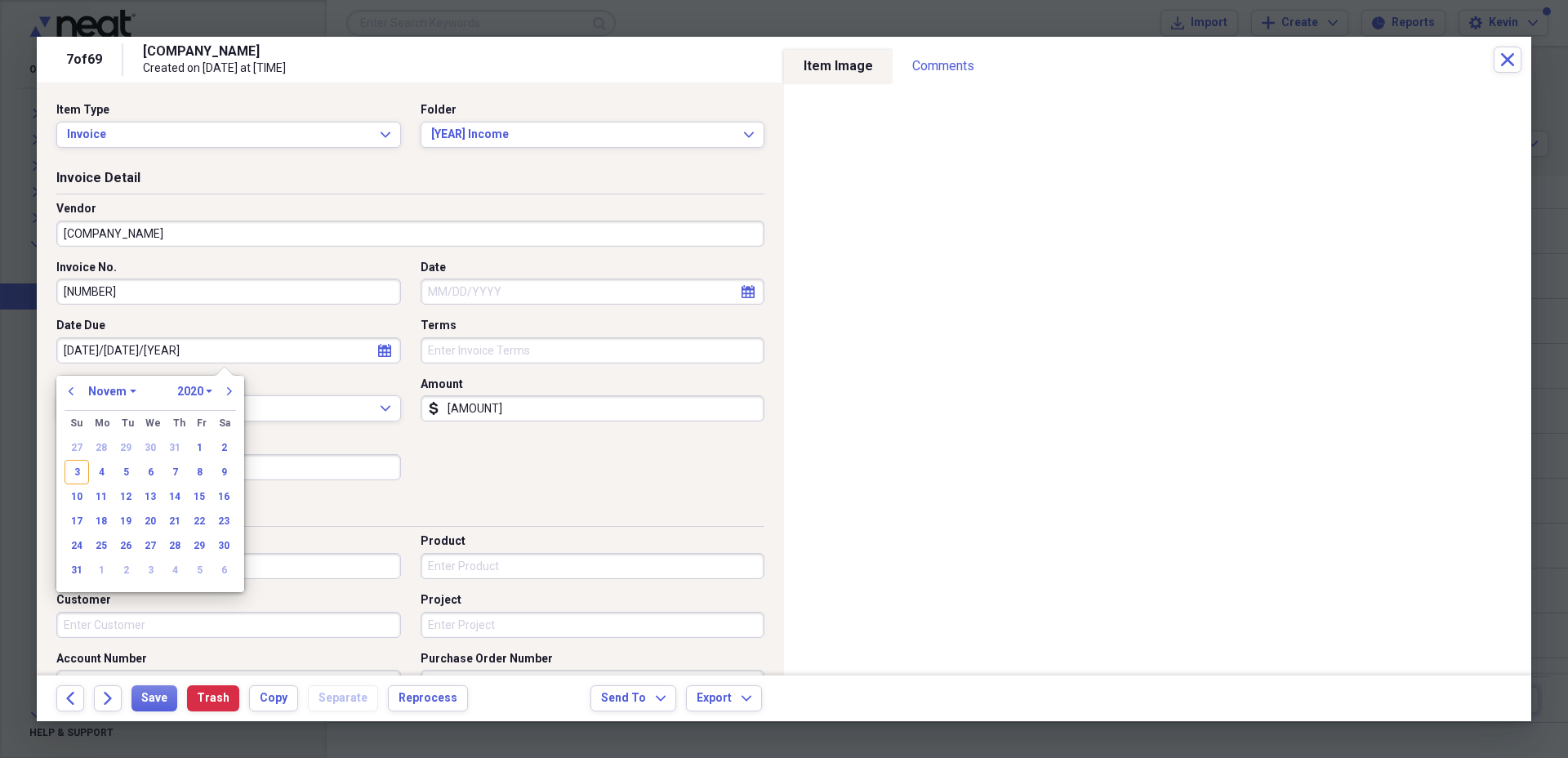 type on "11/07/2002" 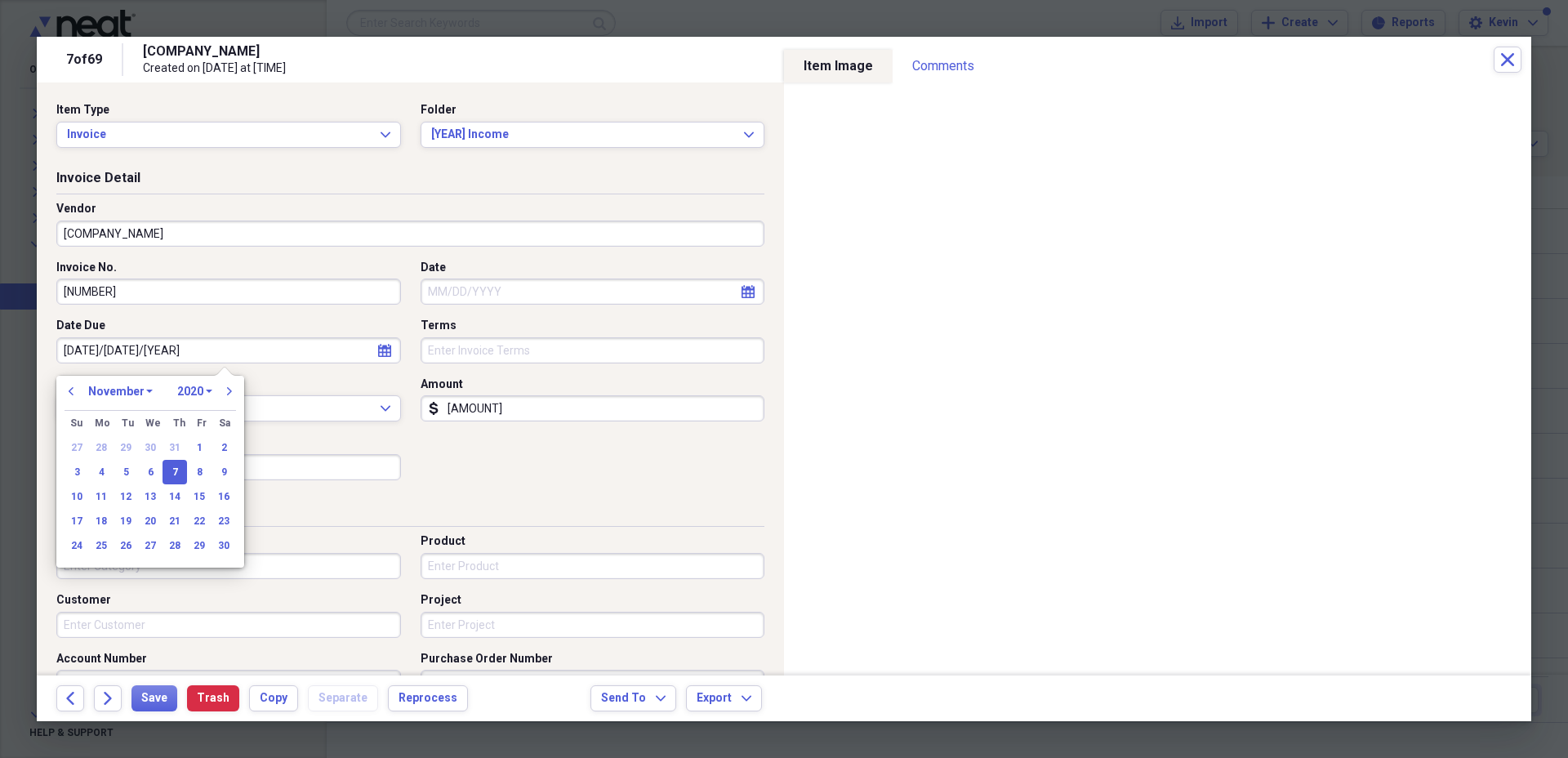 select on "2002" 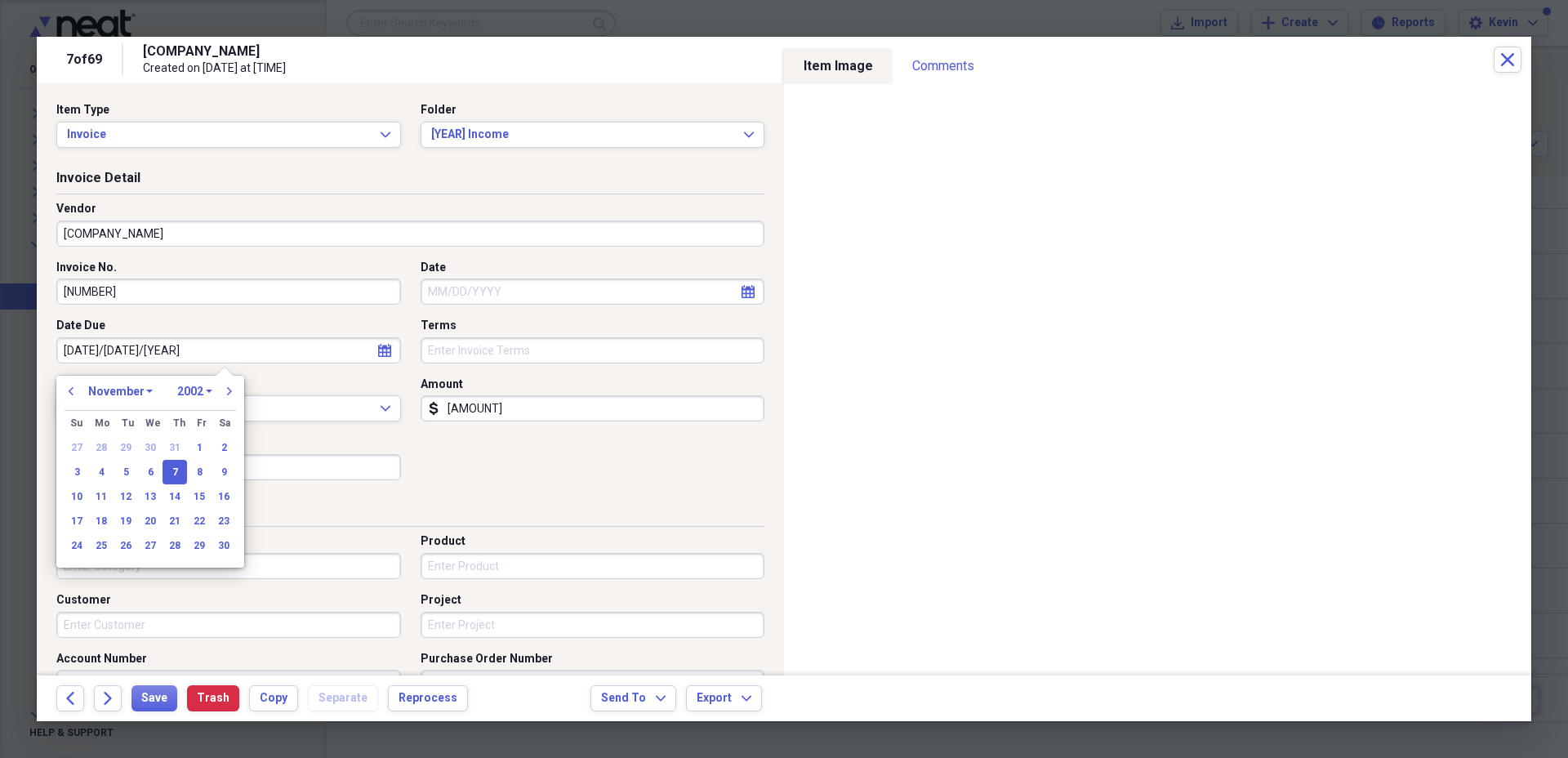 click on "11/07/20024" at bounding box center (229, 350) 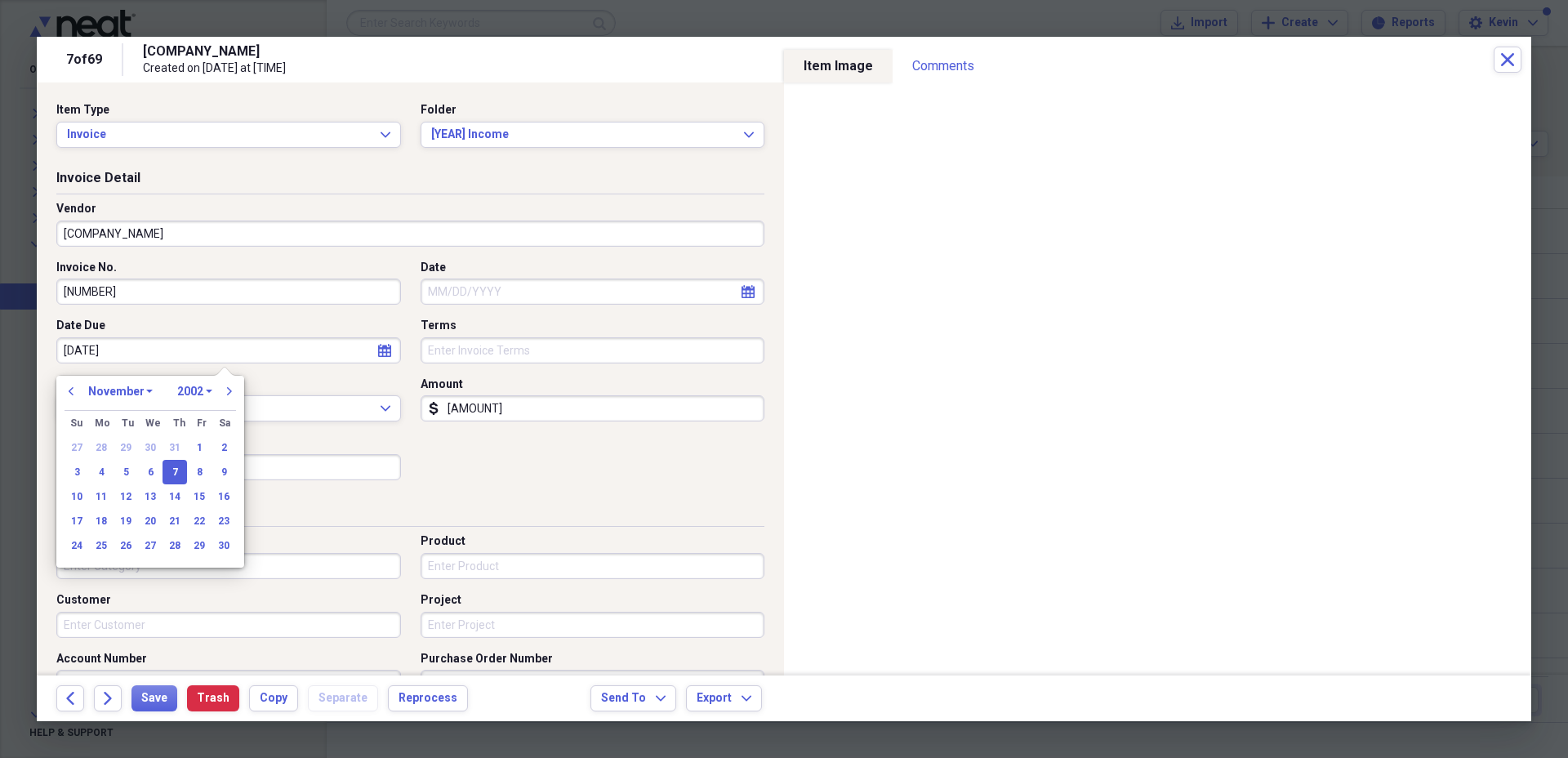 select on "2024" 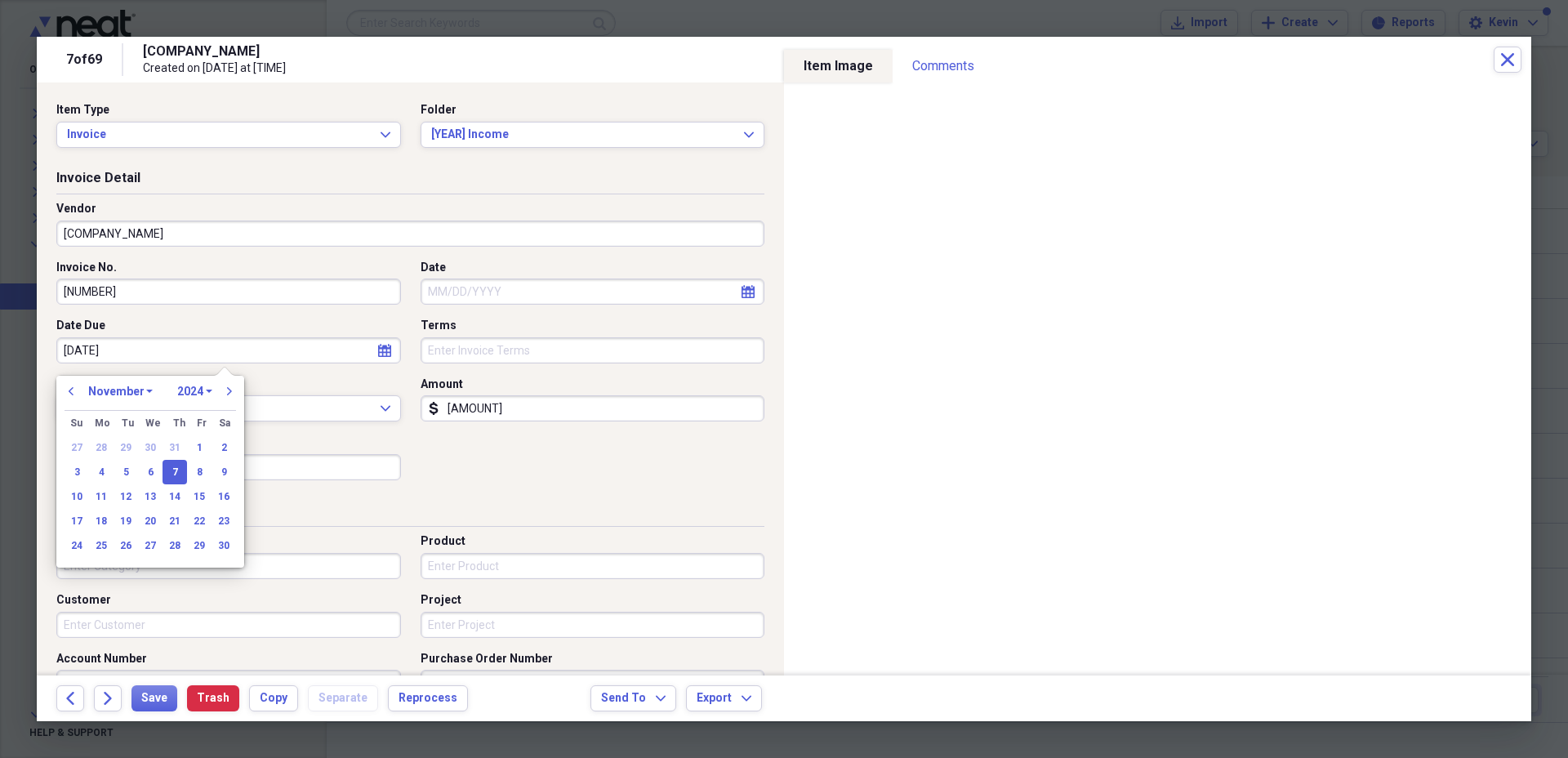 type on "11/07/2024" 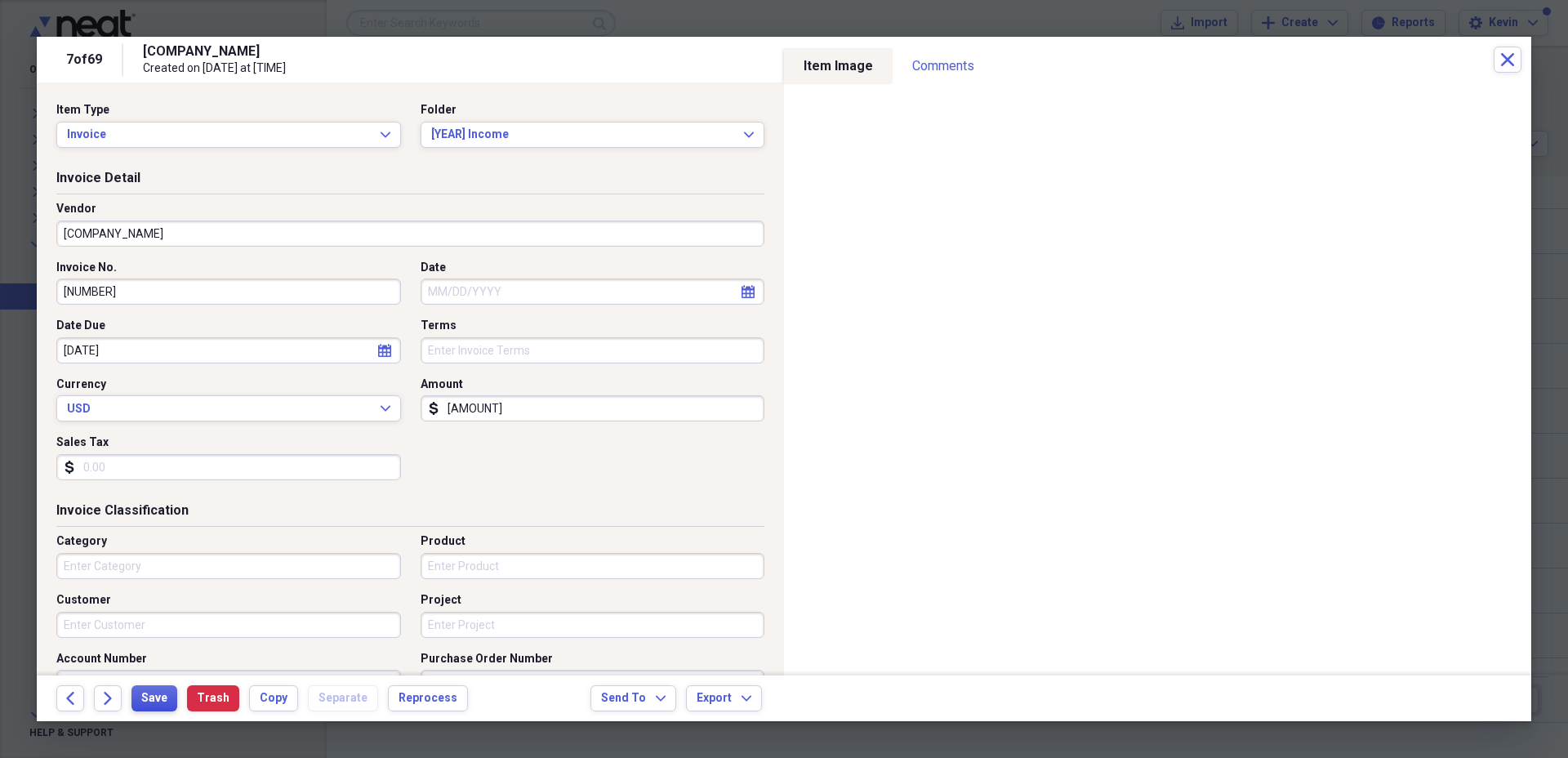 click on "Save" at bounding box center [154, 698] 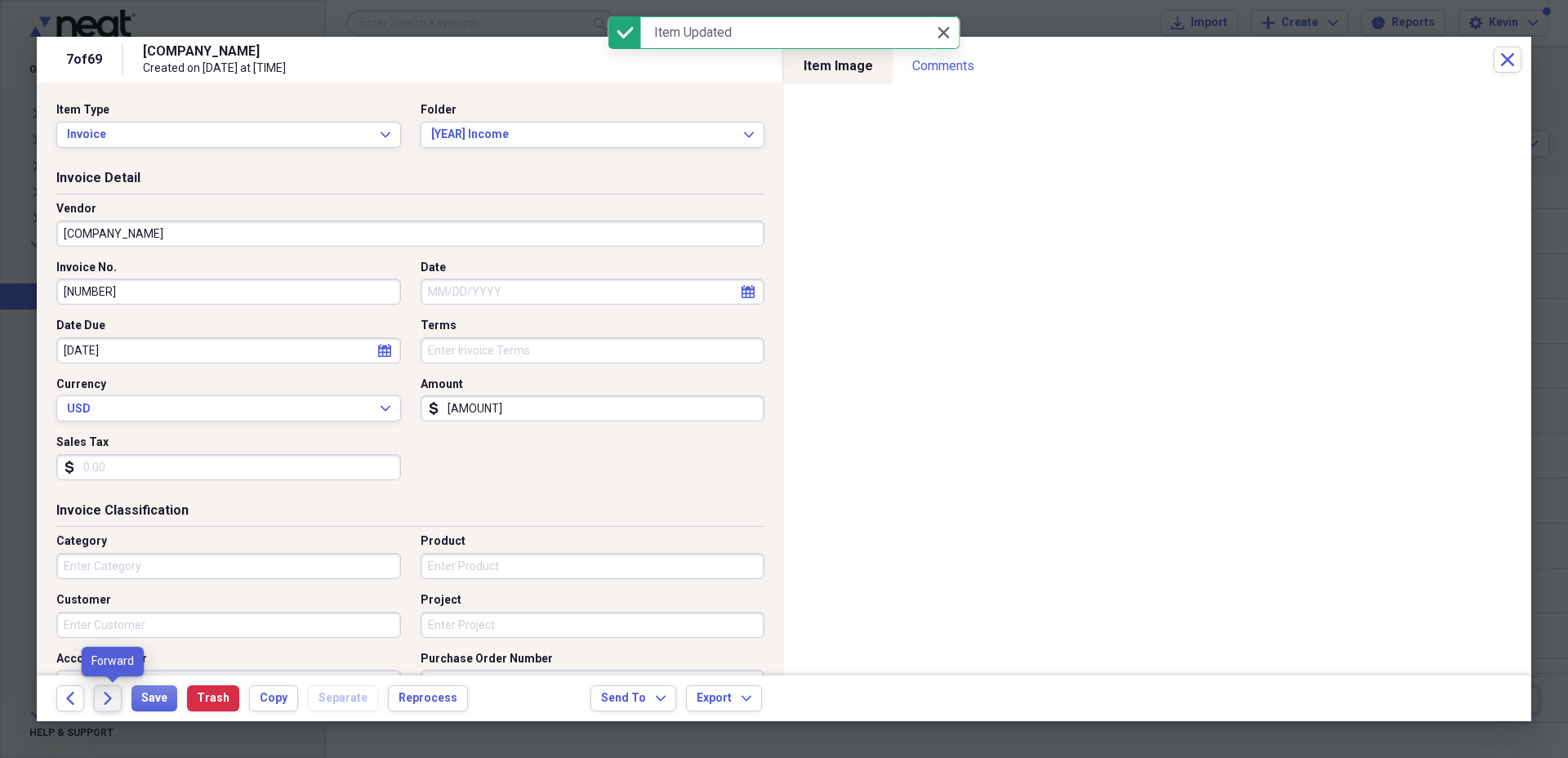 click on "Forward" 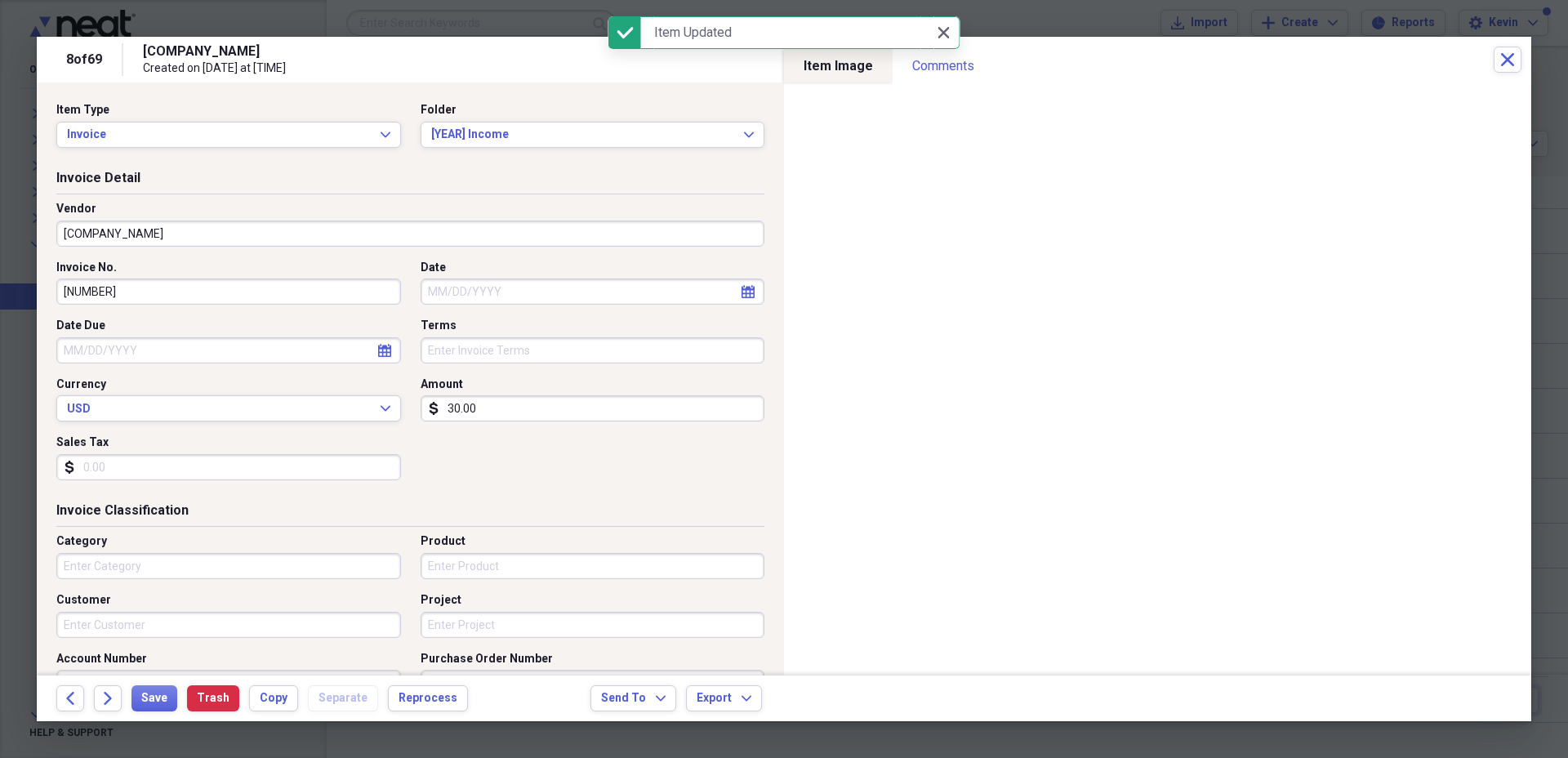 select on "7" 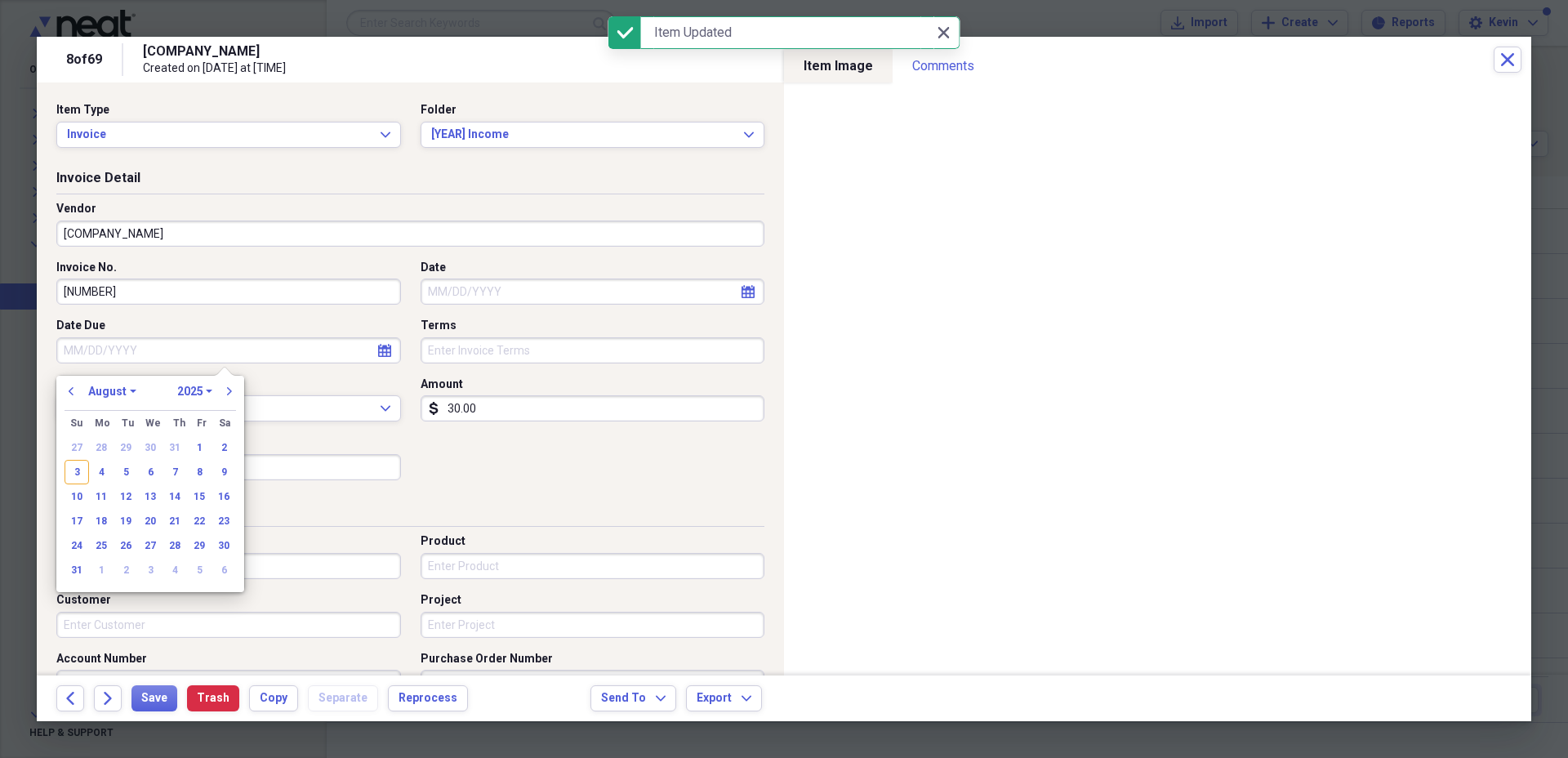 click on "Date Due" at bounding box center (229, 350) 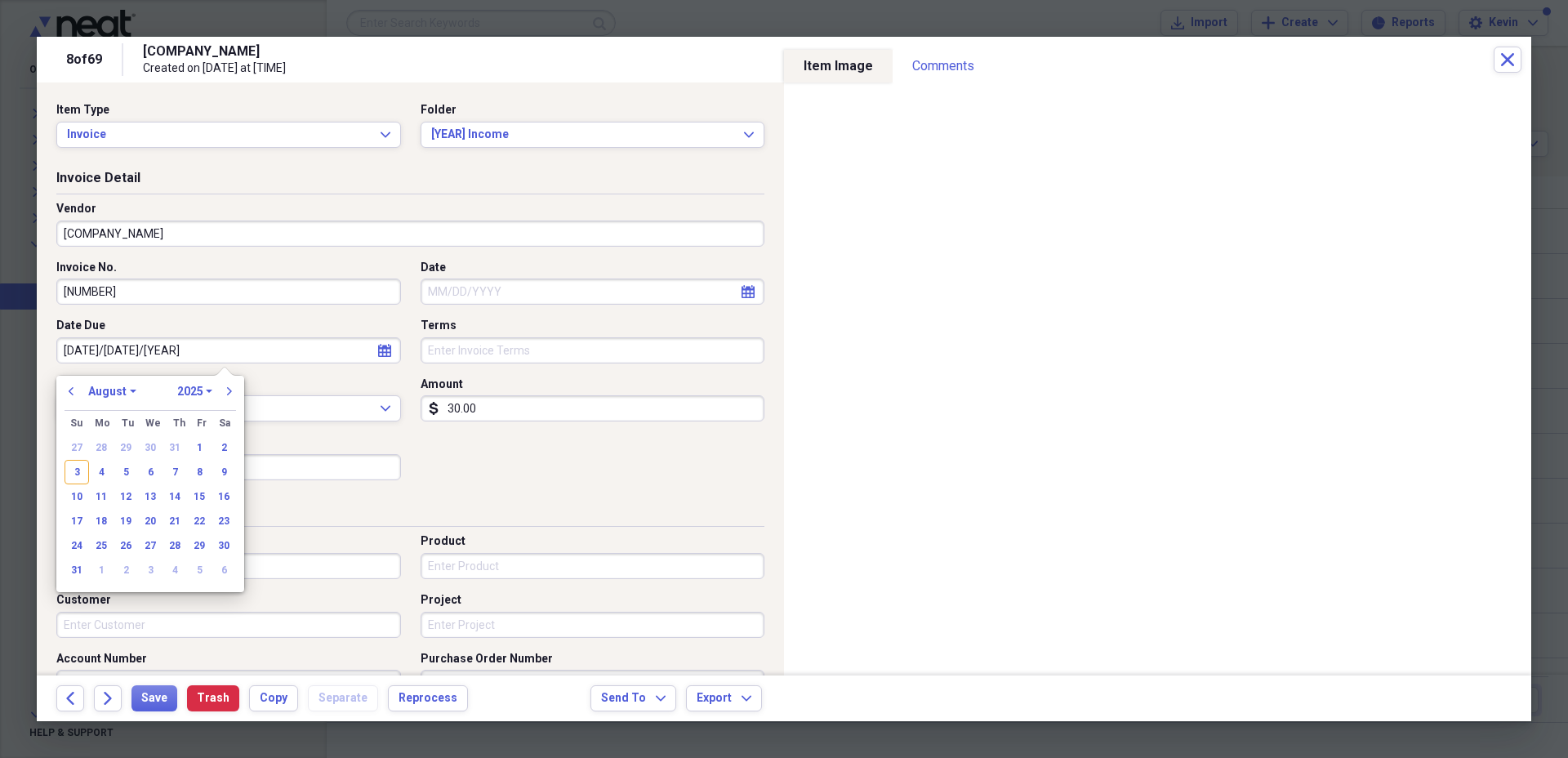 type on "11/11/20" 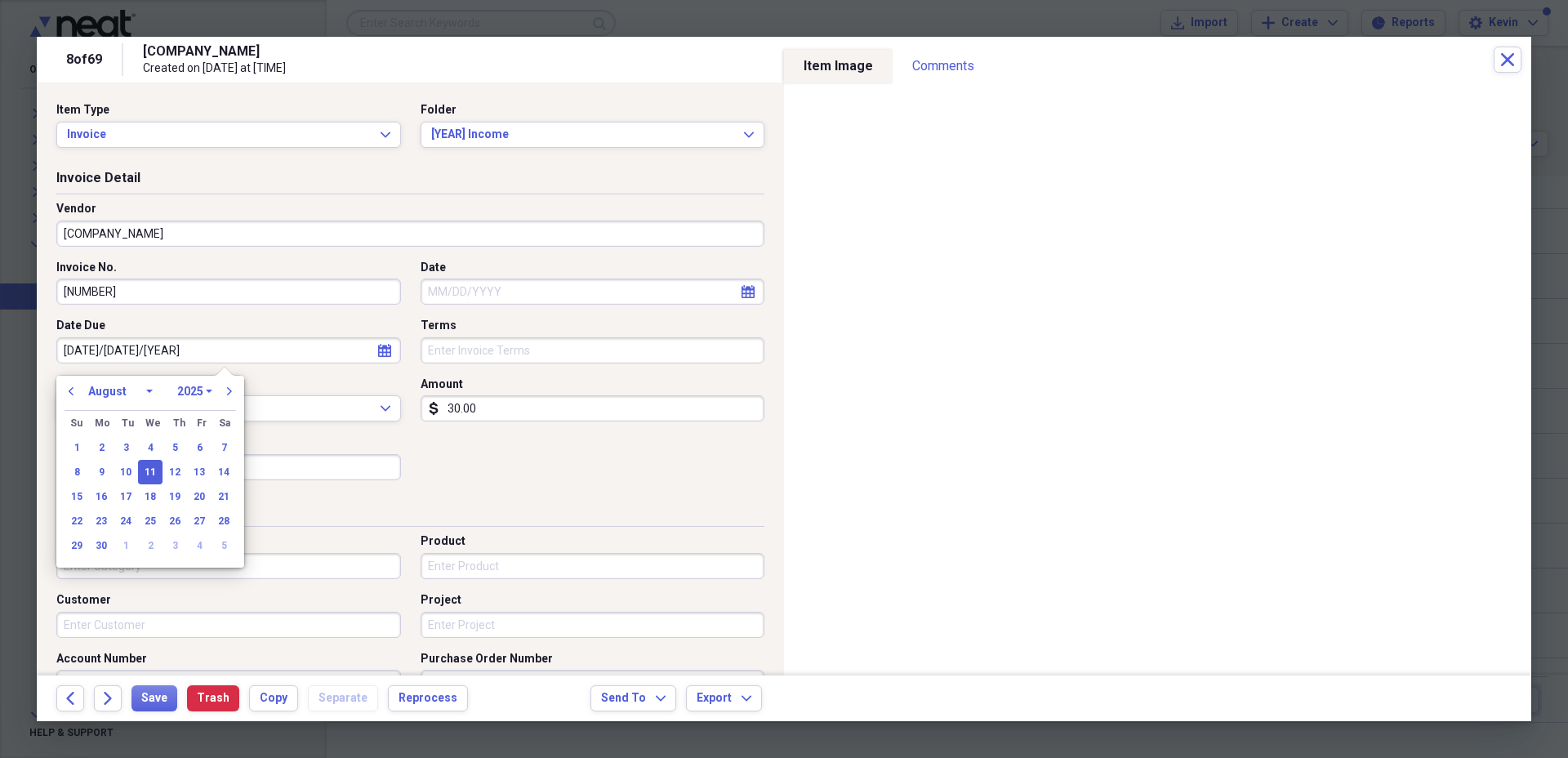 select on "10" 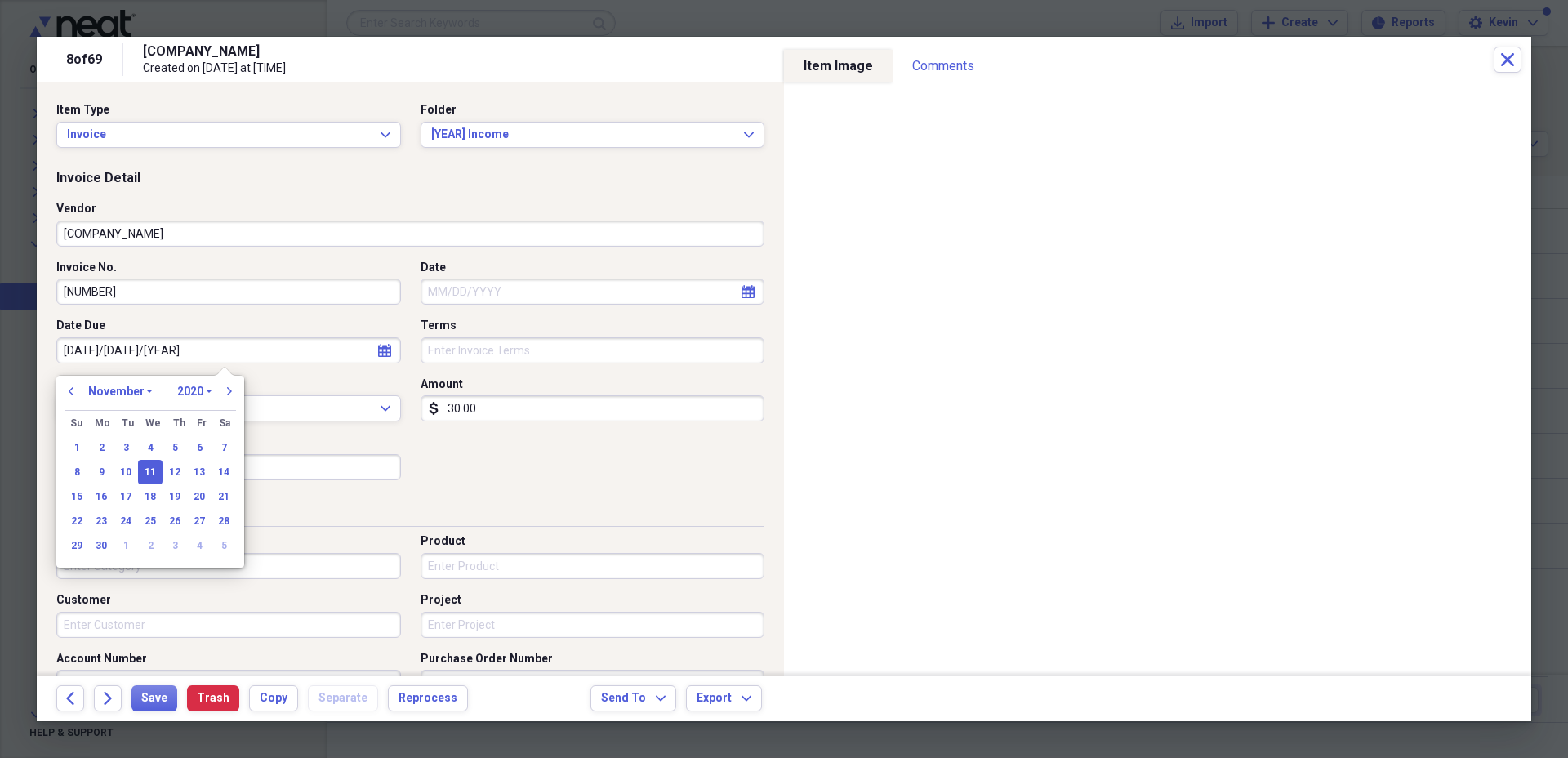 type on "11/11/2024" 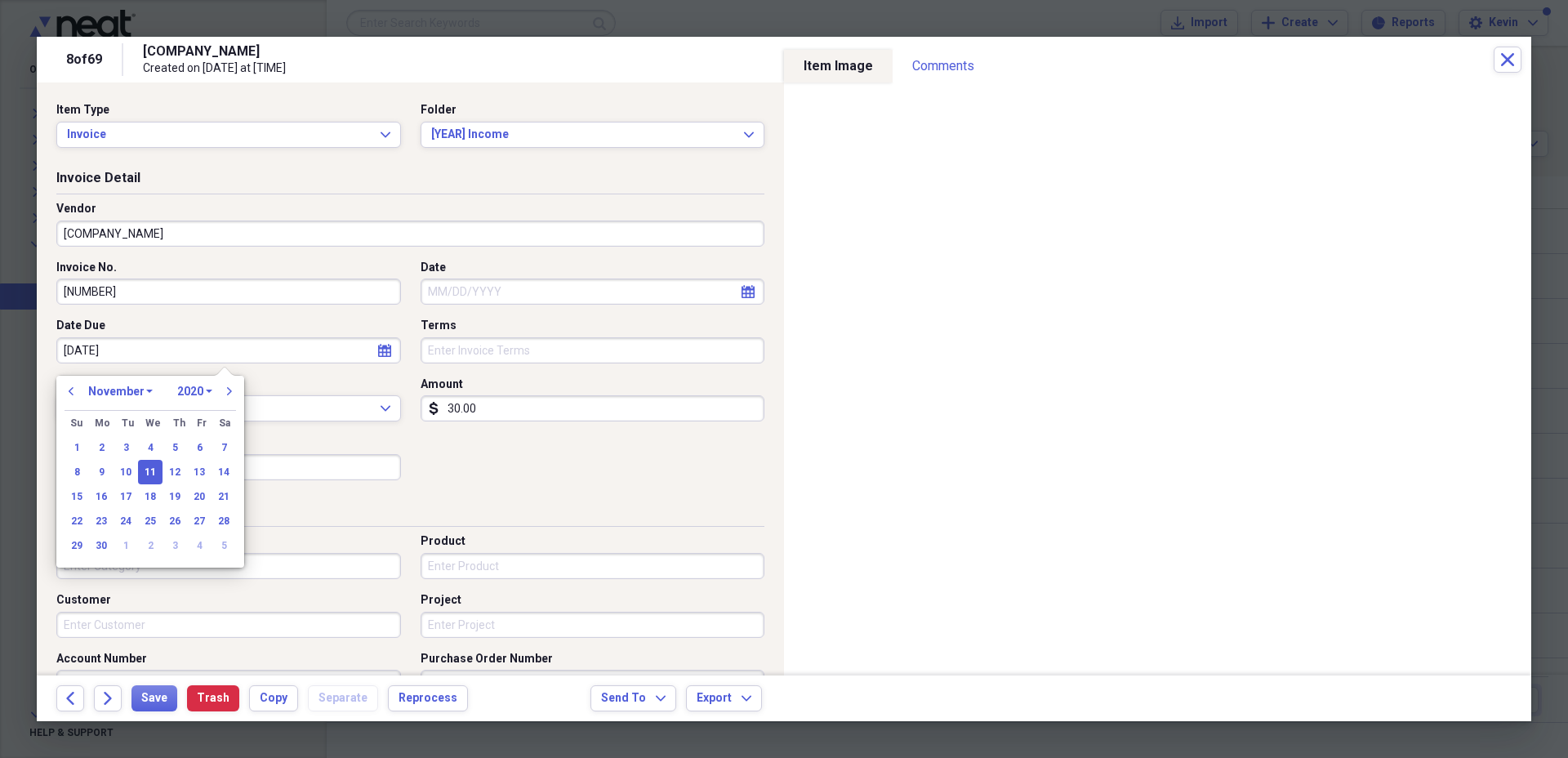 select on "2024" 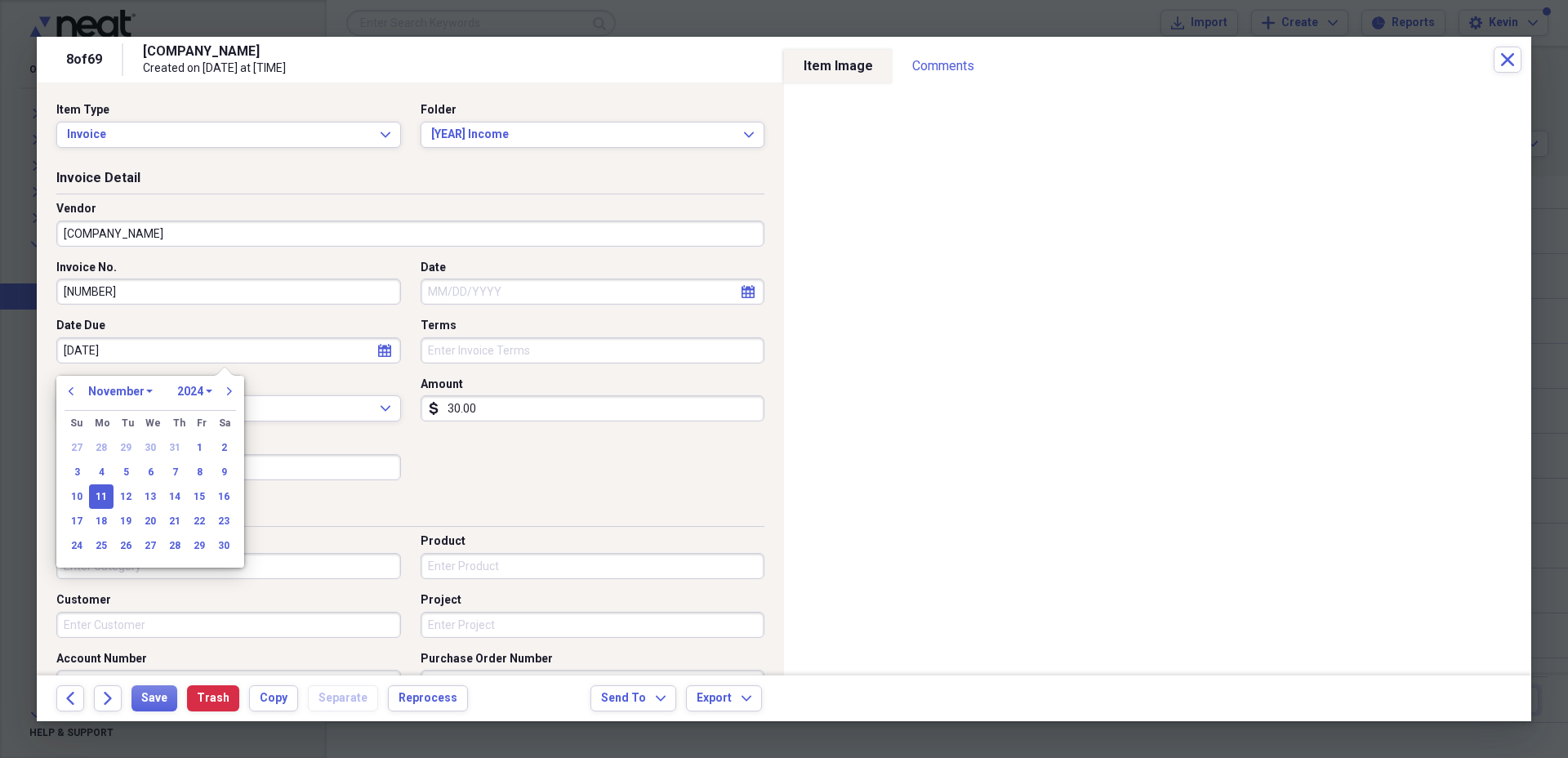 type on "11/11/2024" 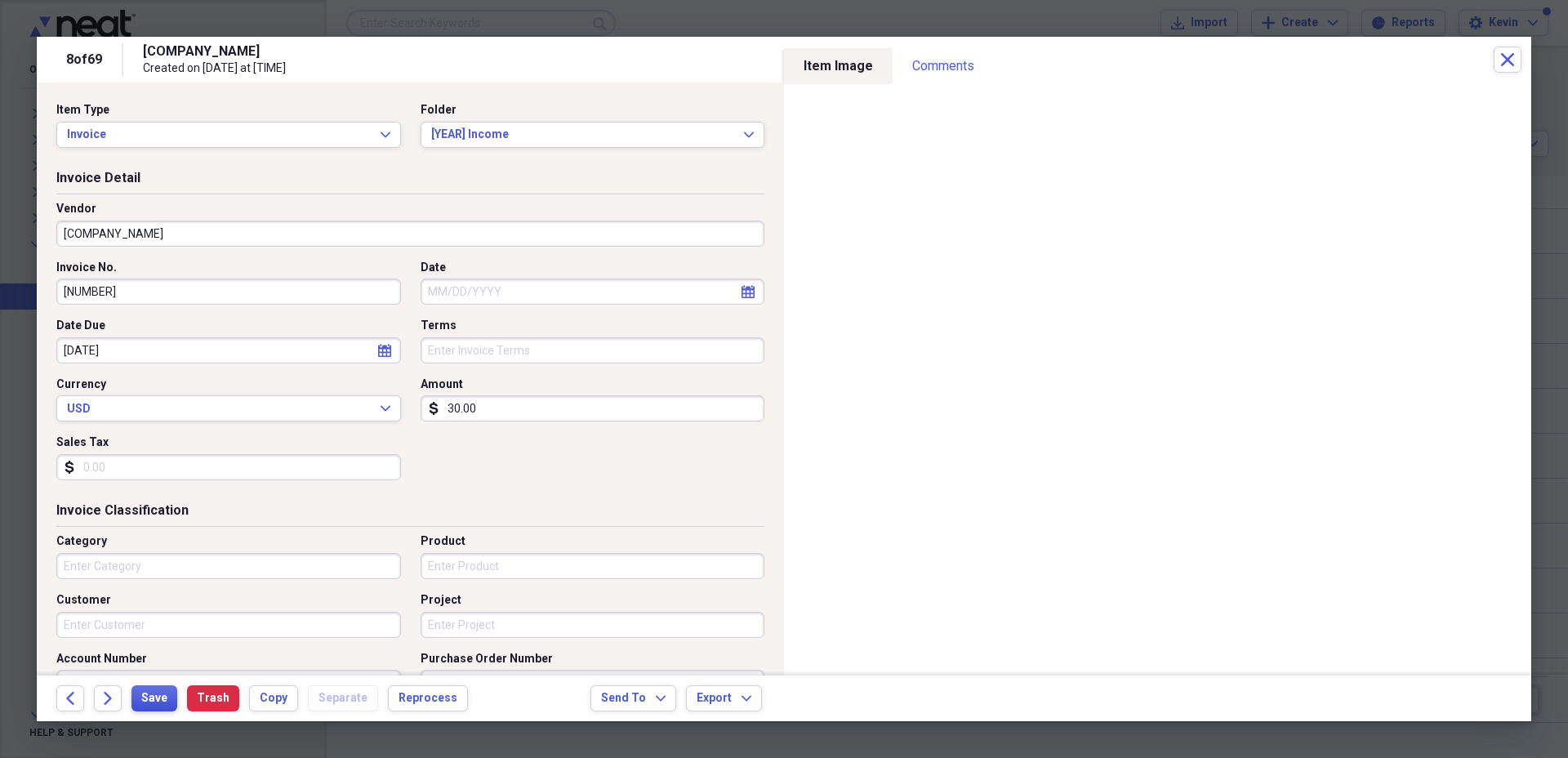 click on "Save" at bounding box center [154, 698] 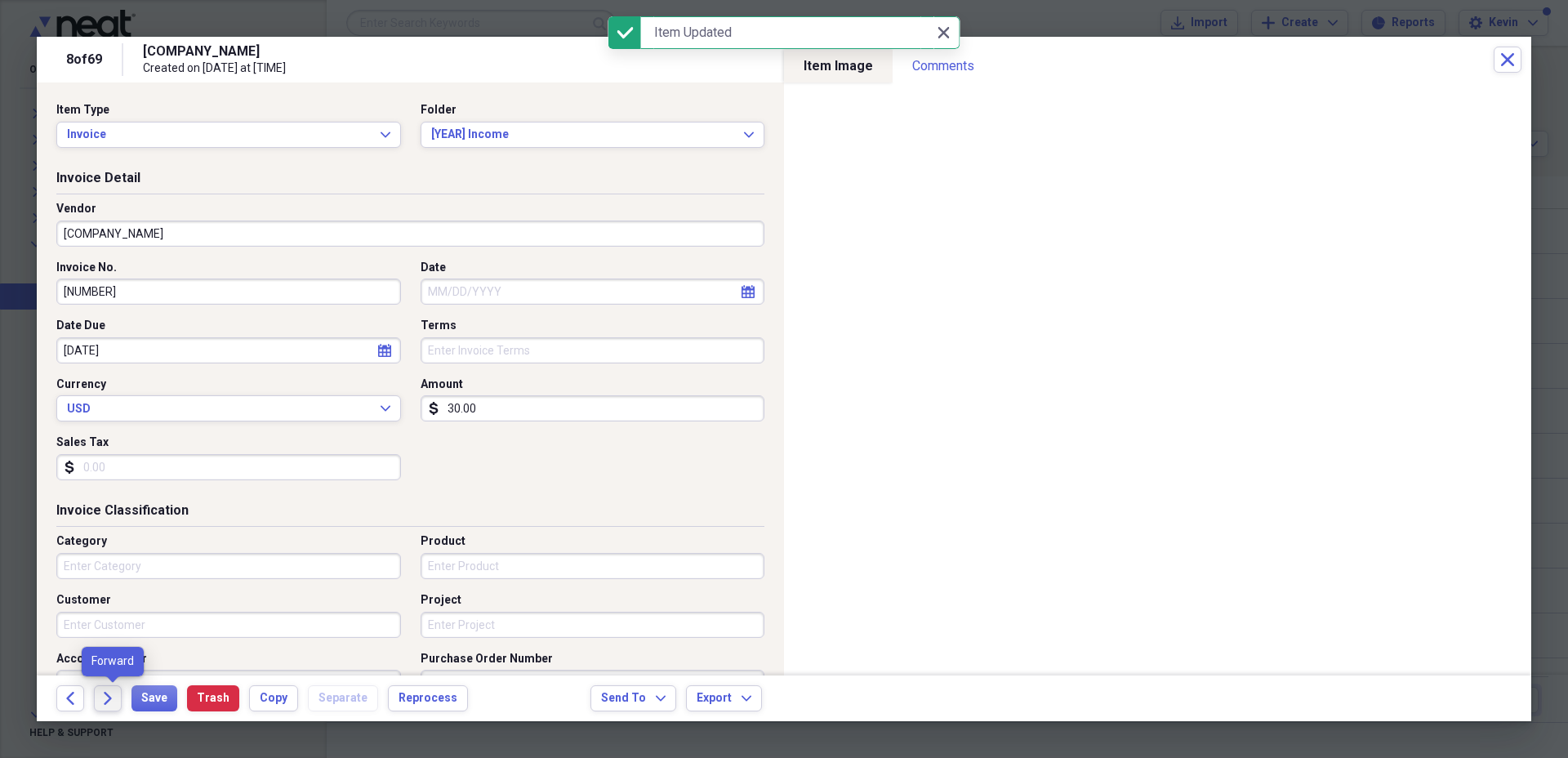 click on "Forward" at bounding box center [108, 698] 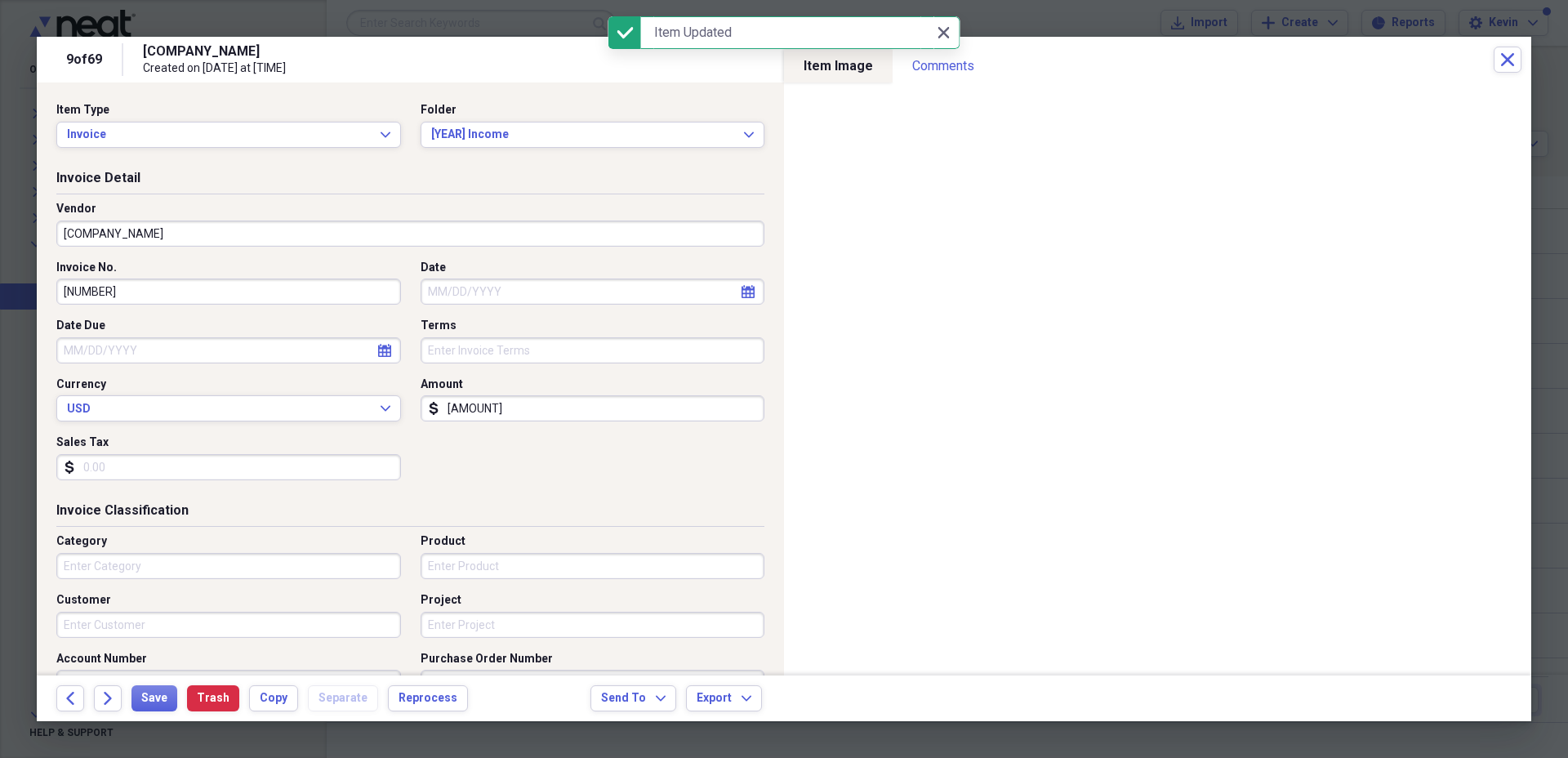 click on "Date Due" at bounding box center [229, 350] 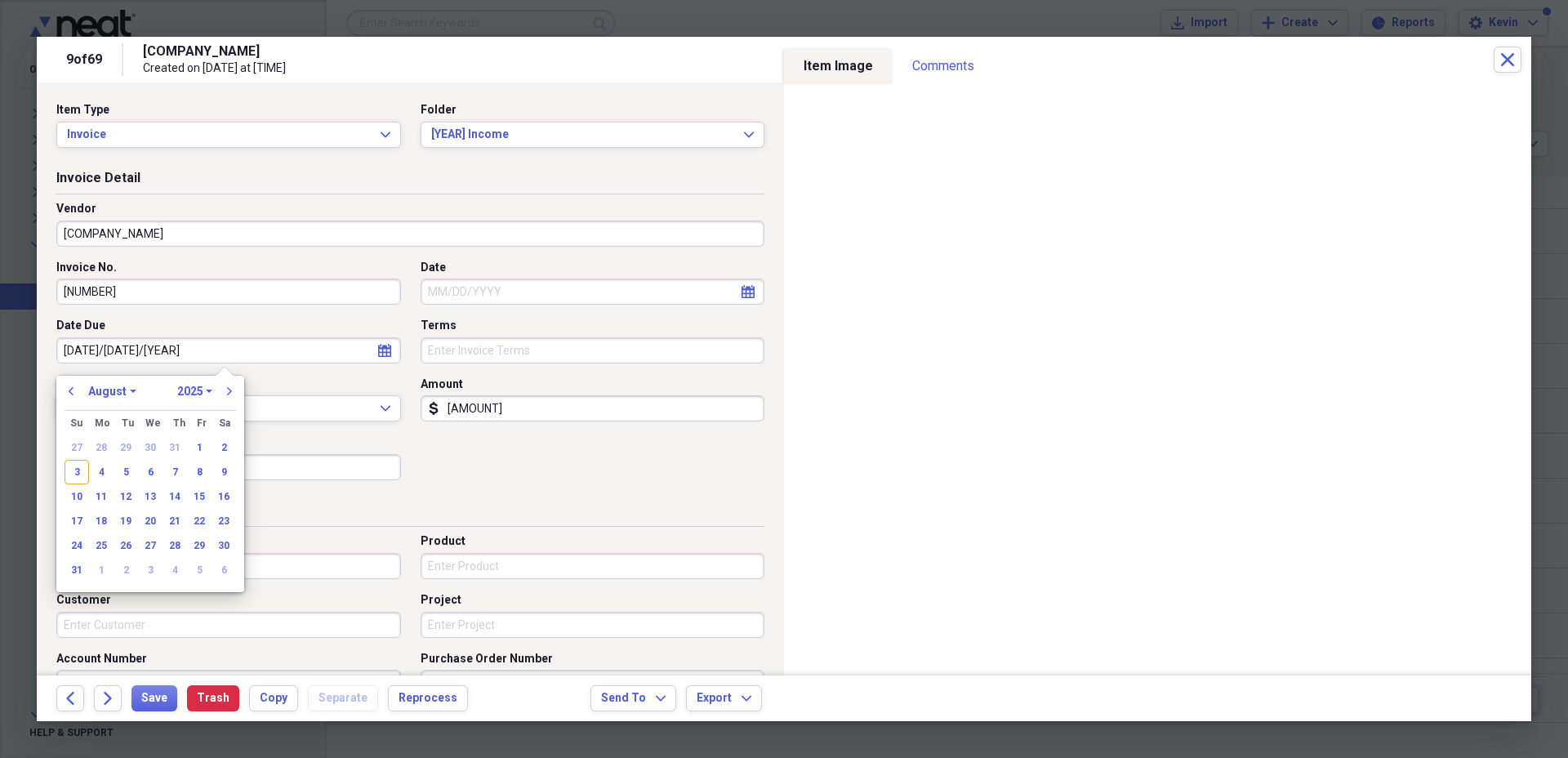 type on "11/11/20" 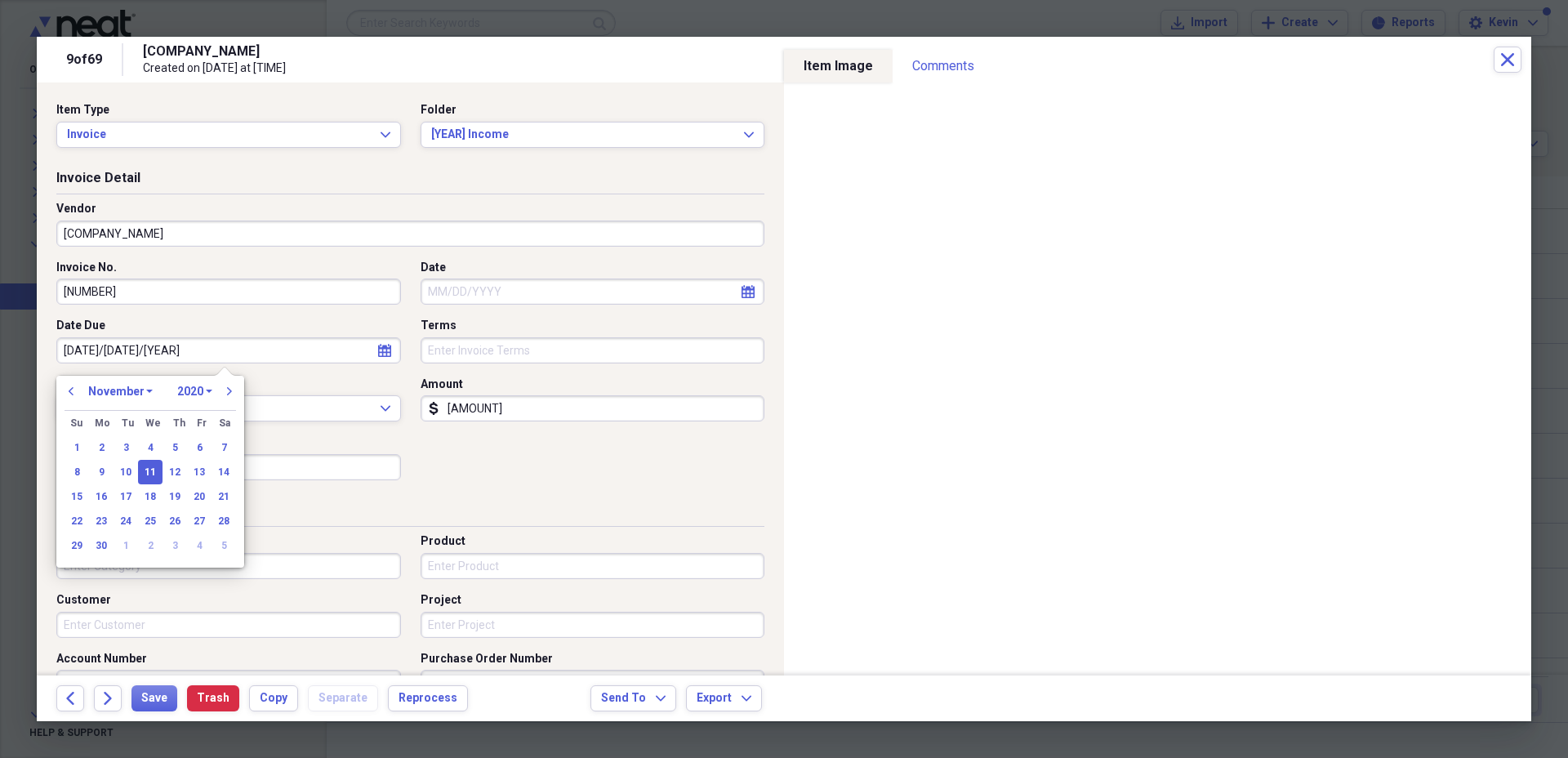 type on "11/11/2024" 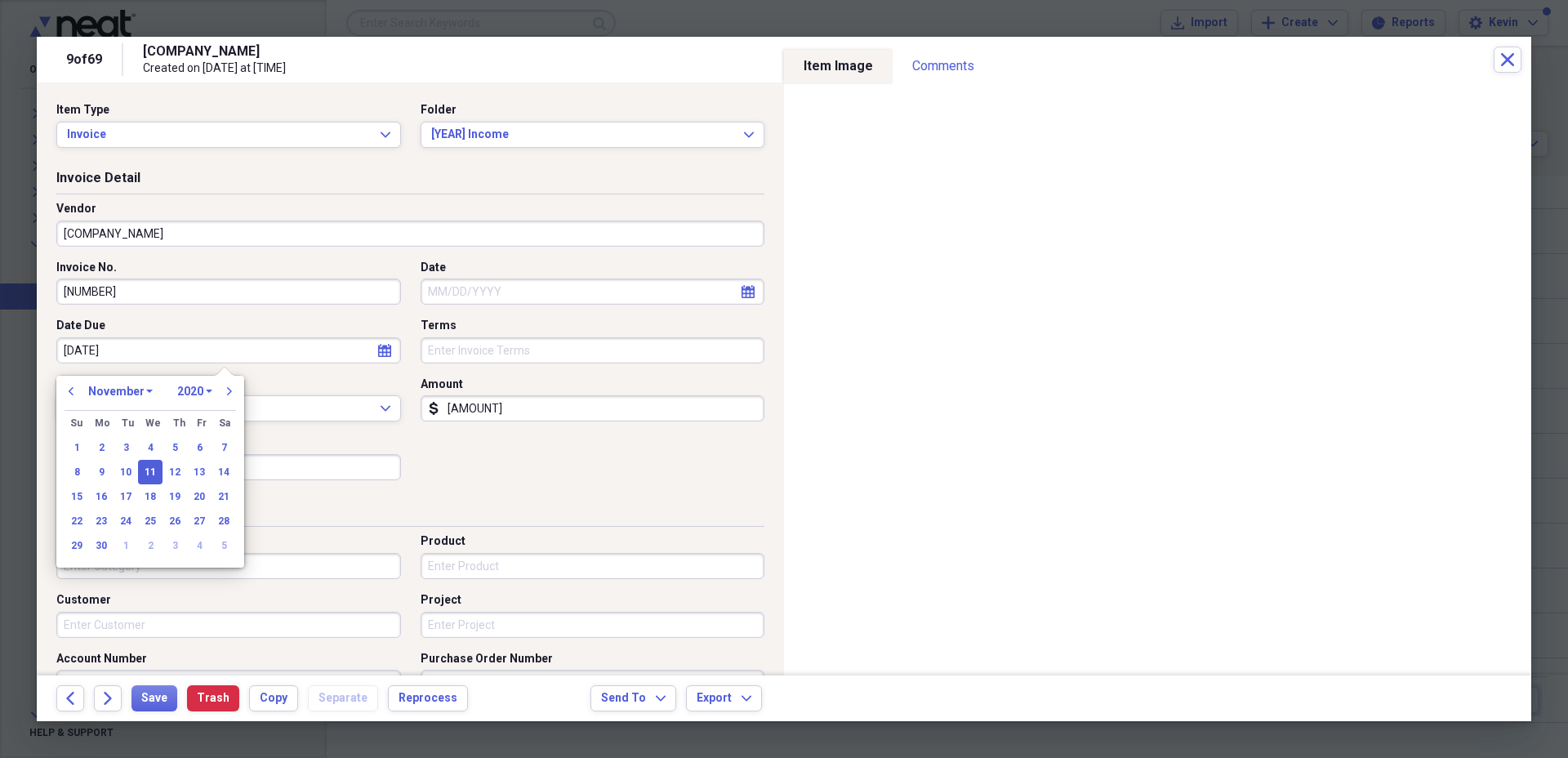select on "2024" 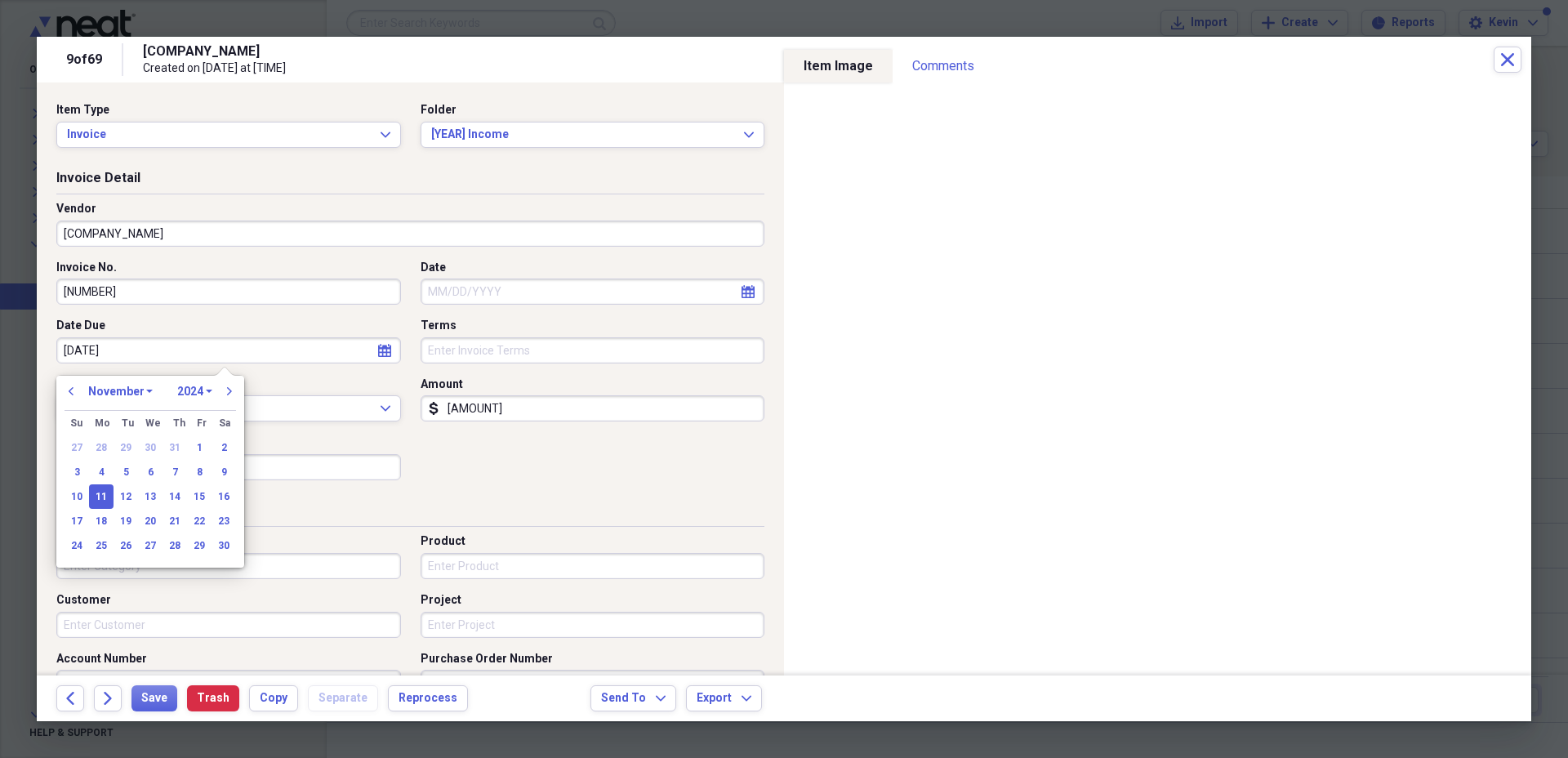 type on "11/11/2024" 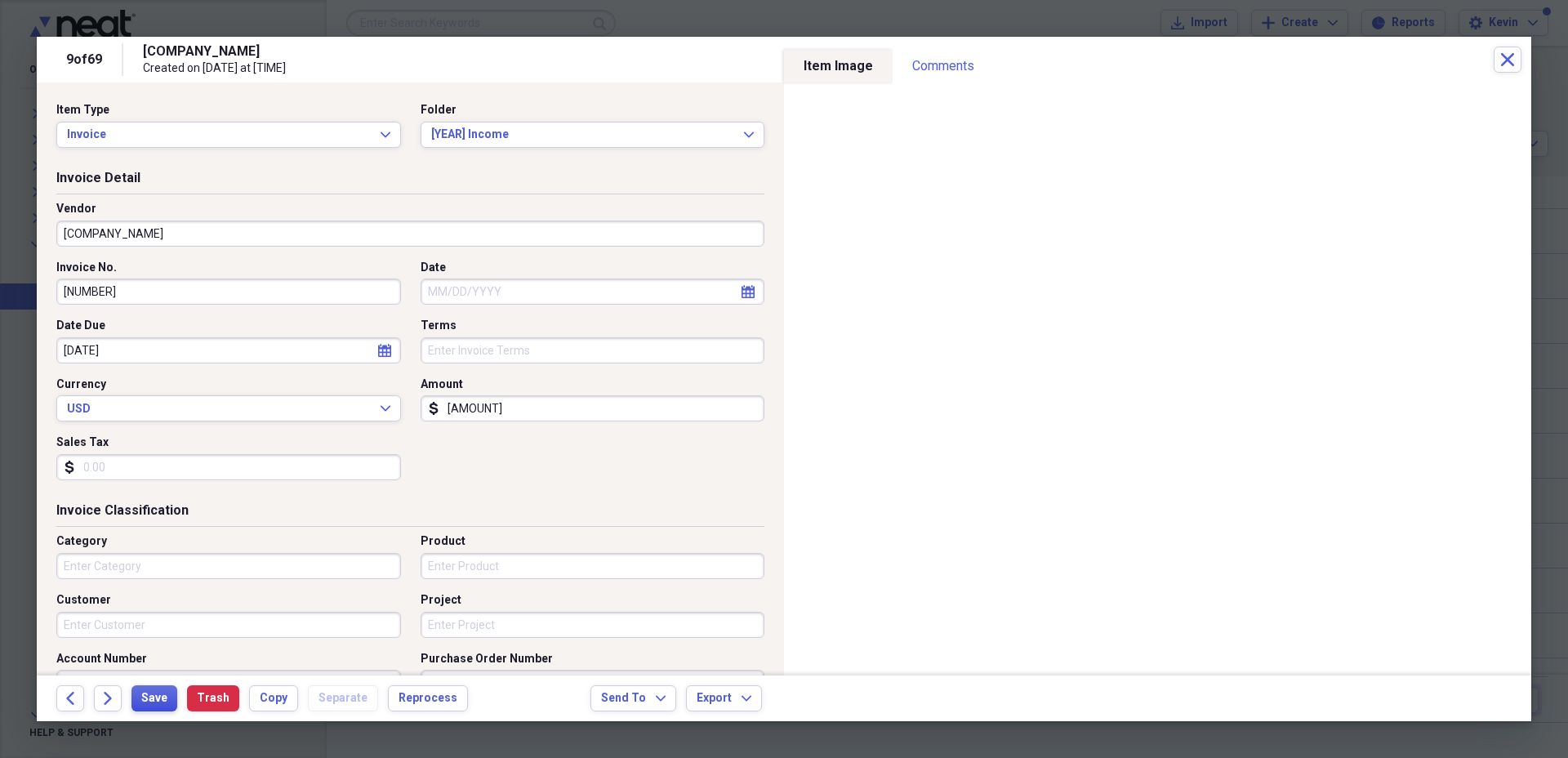 click on "Save" at bounding box center (154, 698) 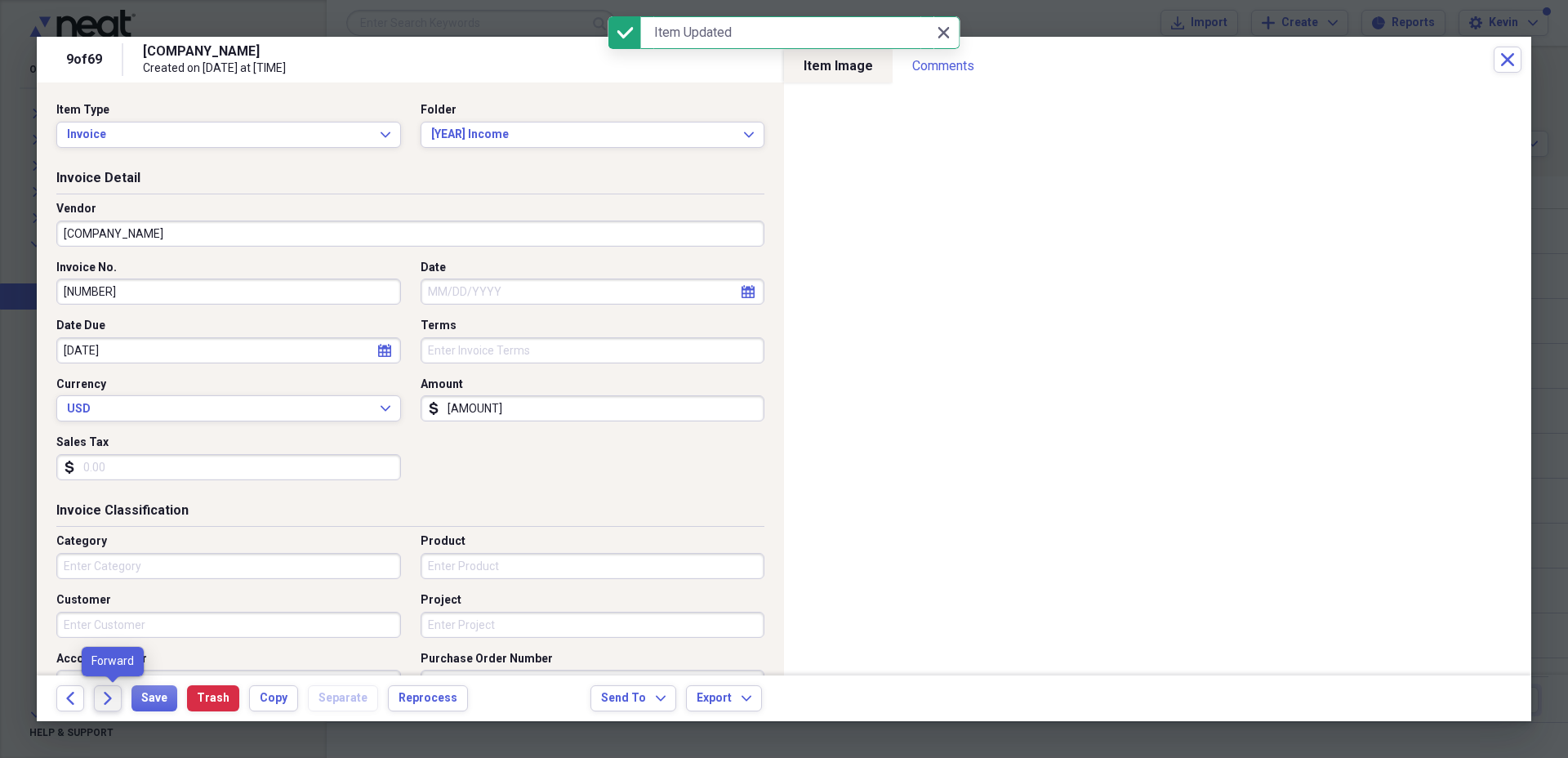 click on "Forward" at bounding box center (108, 698) 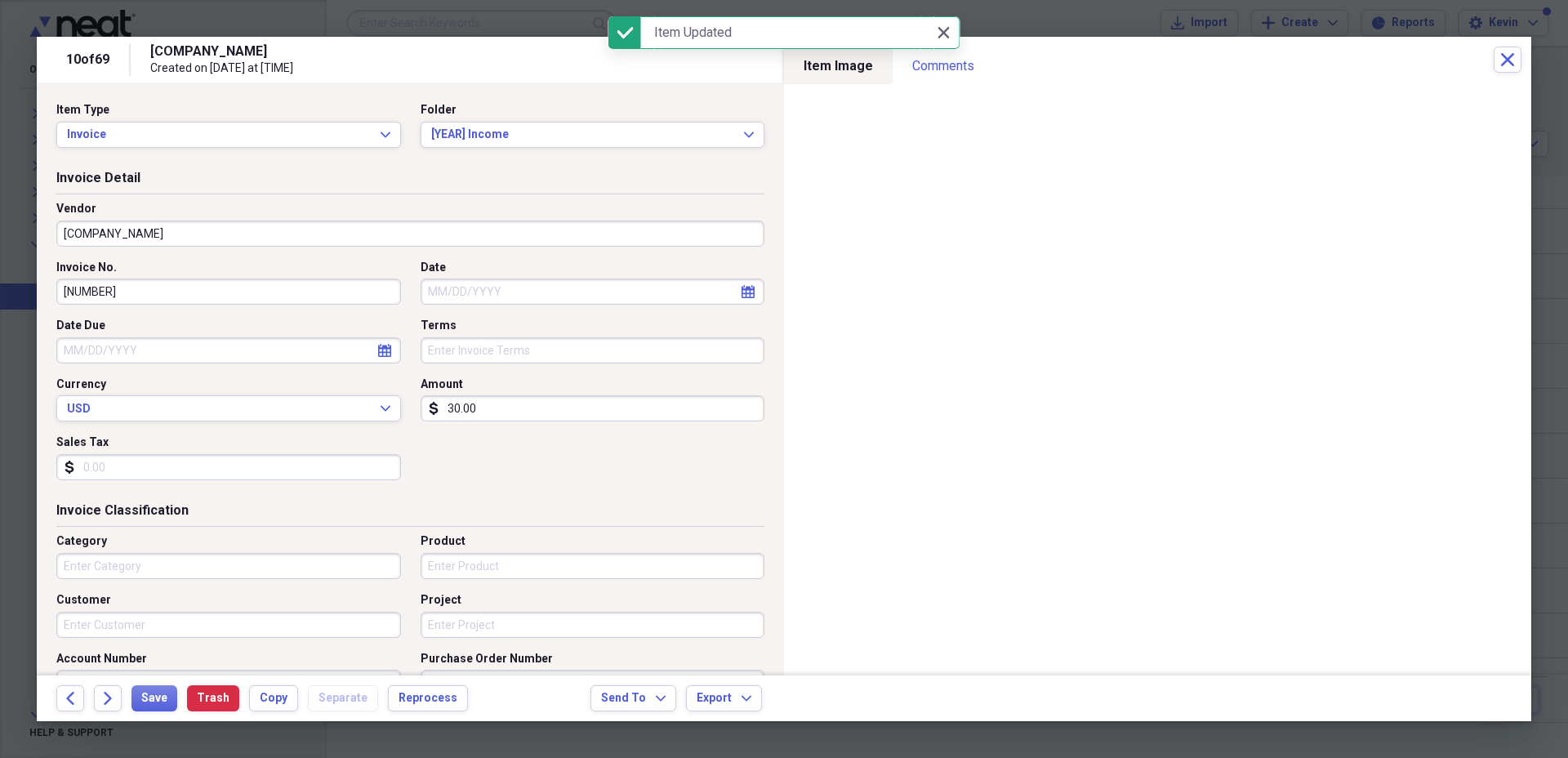 click on "Date Due" at bounding box center [229, 350] 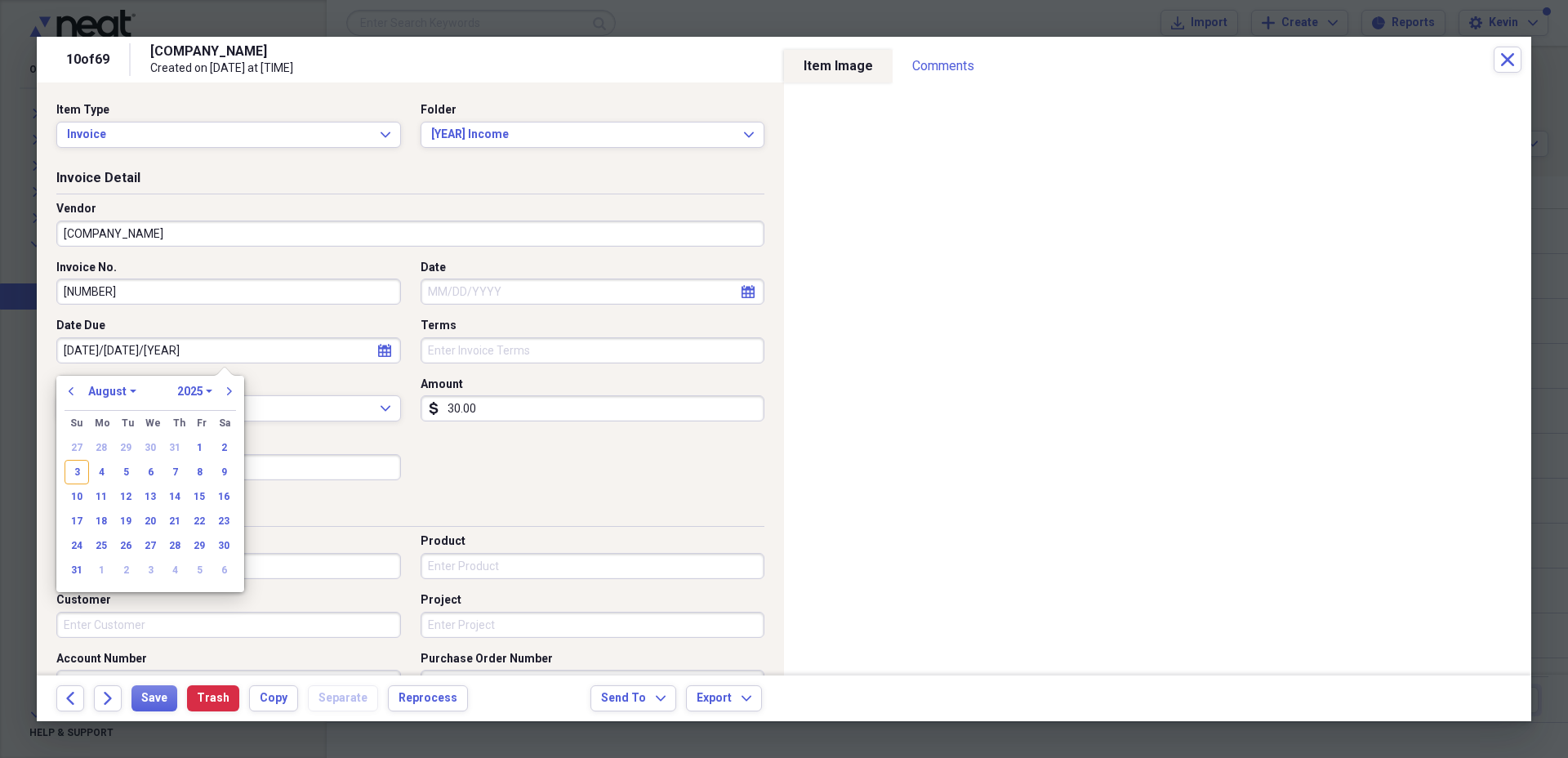 type on "11/16/20" 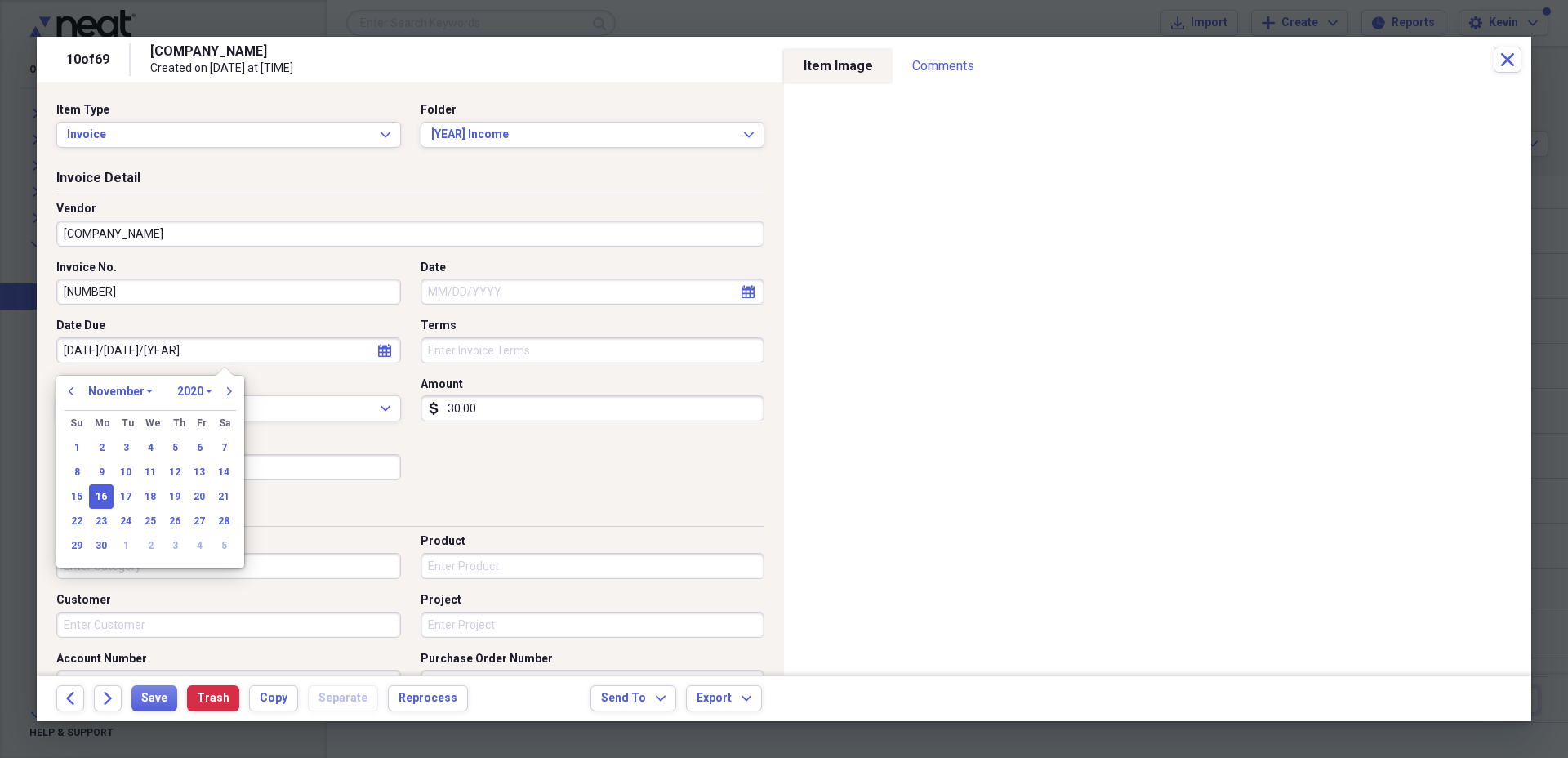 type on "11/16/2024" 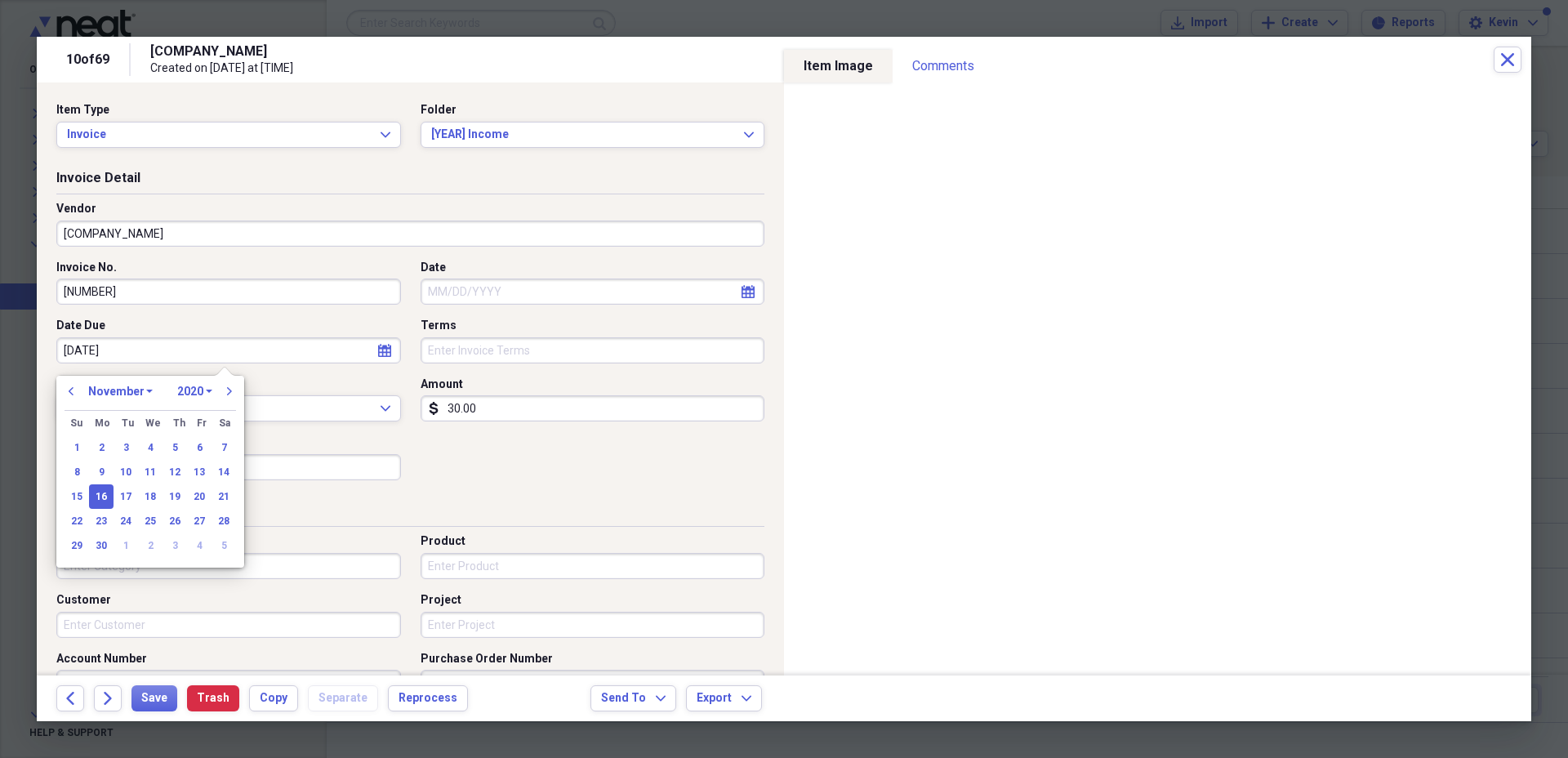 select on "2024" 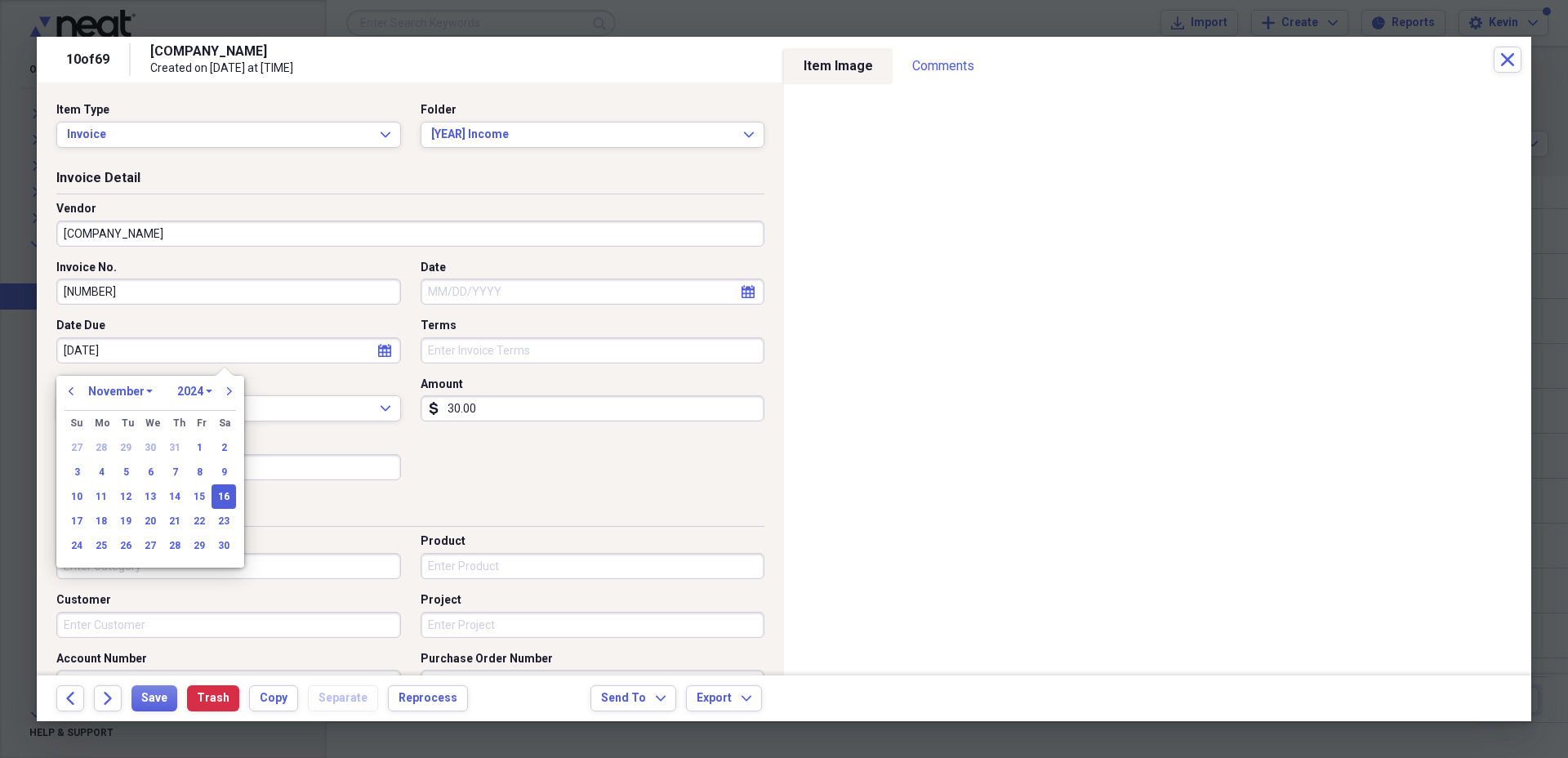 type on "11/16/2024" 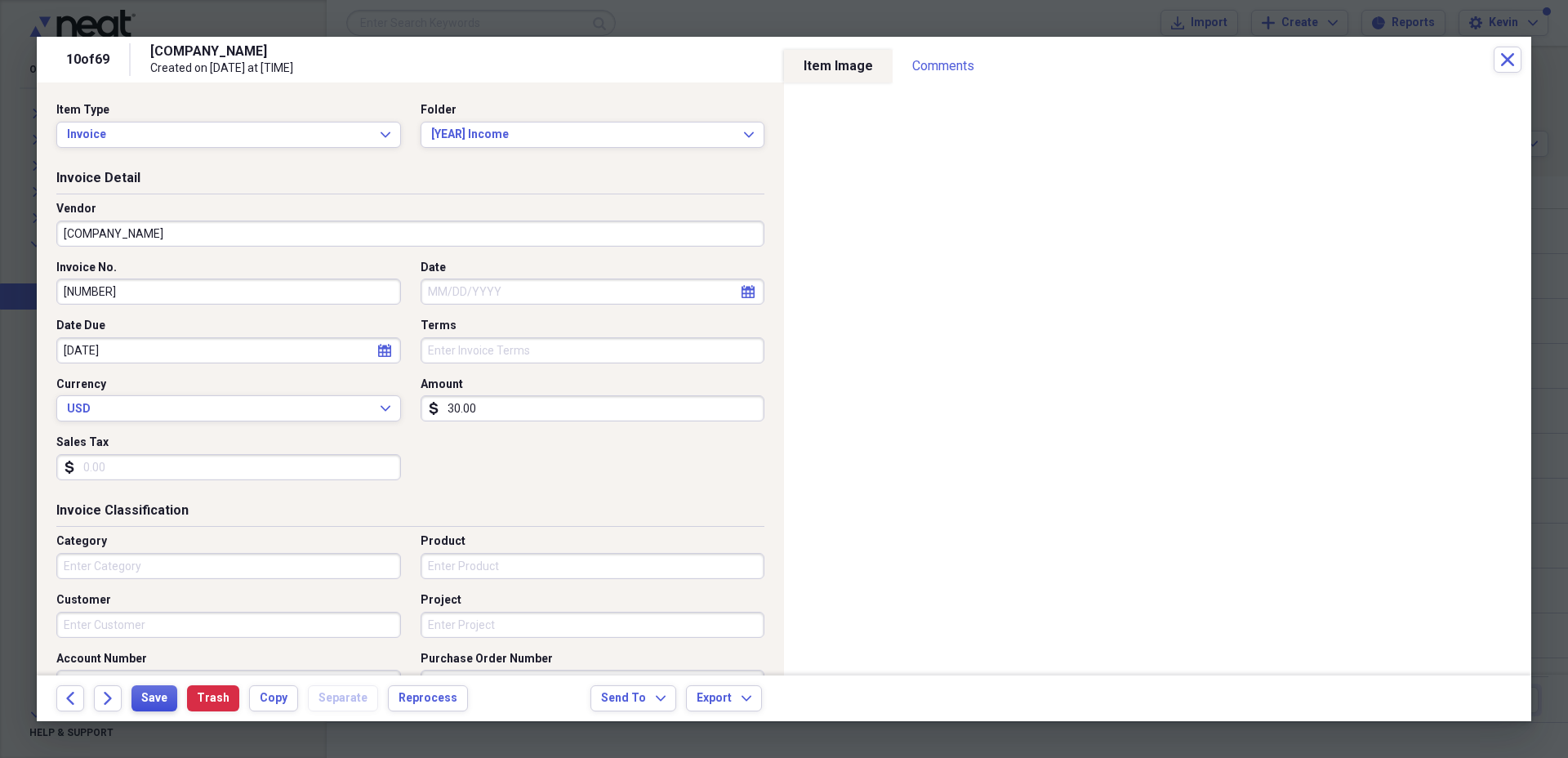 click on "Save" at bounding box center [154, 698] 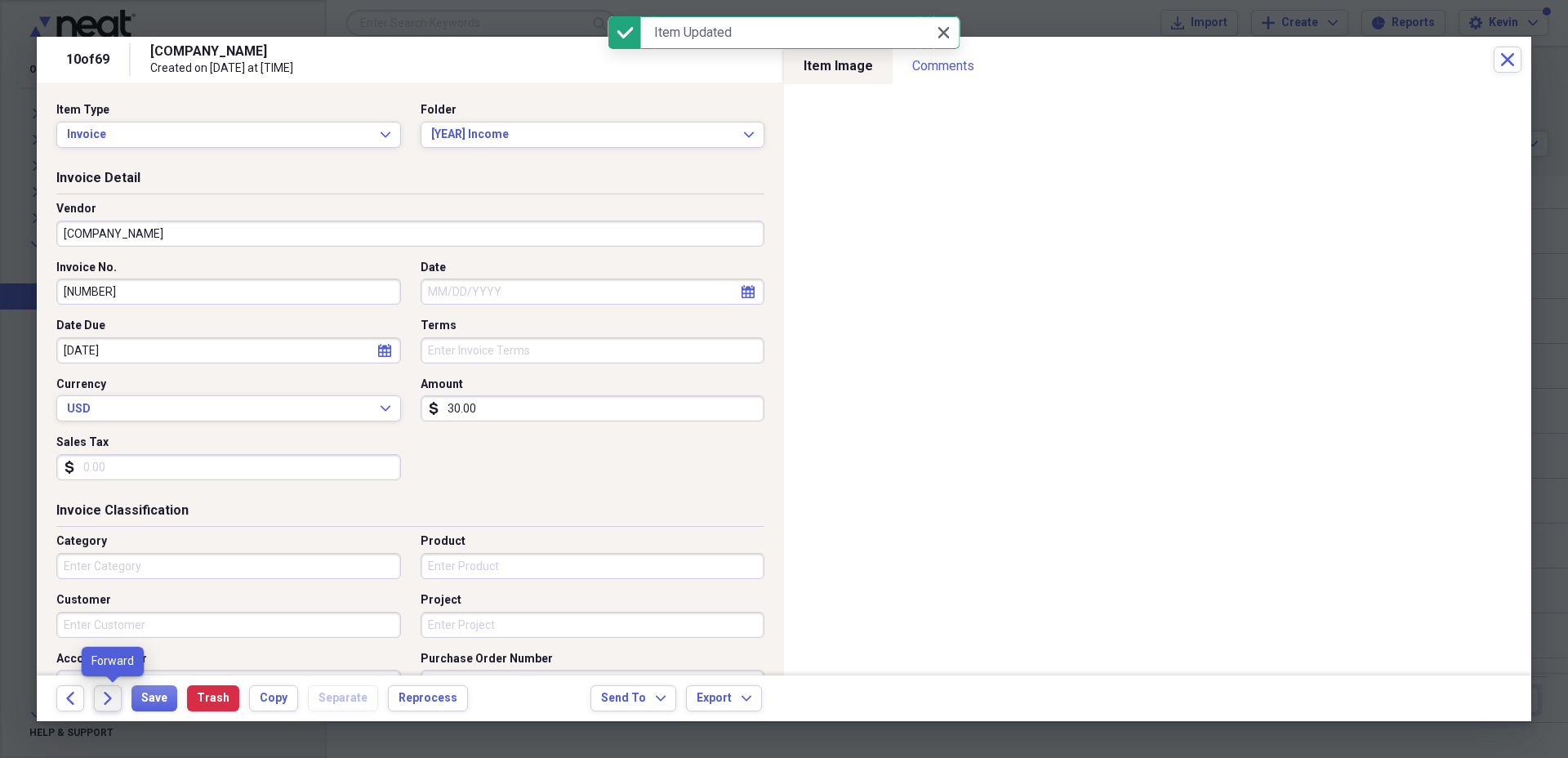 click on "Forward" 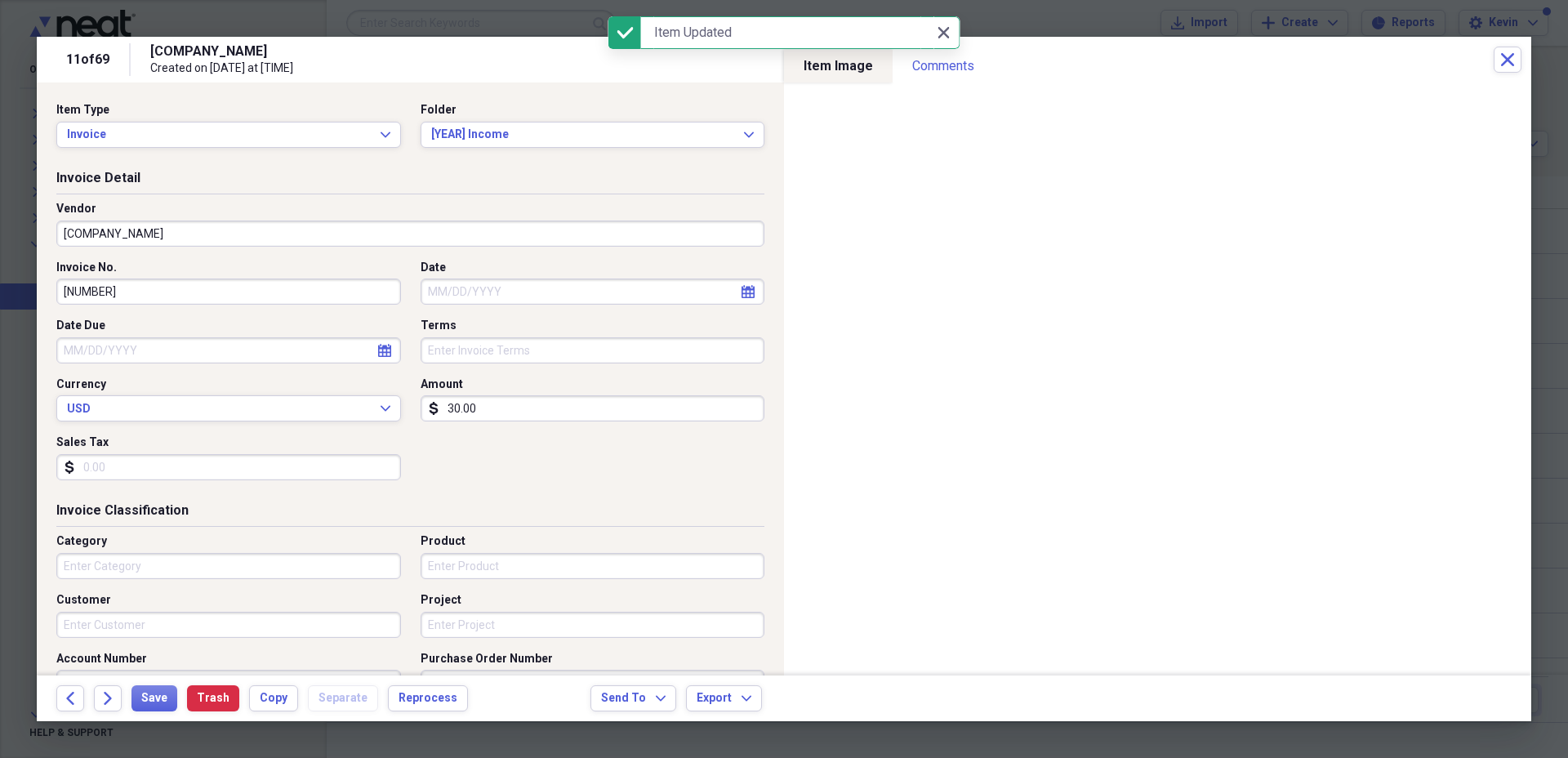 select on "7" 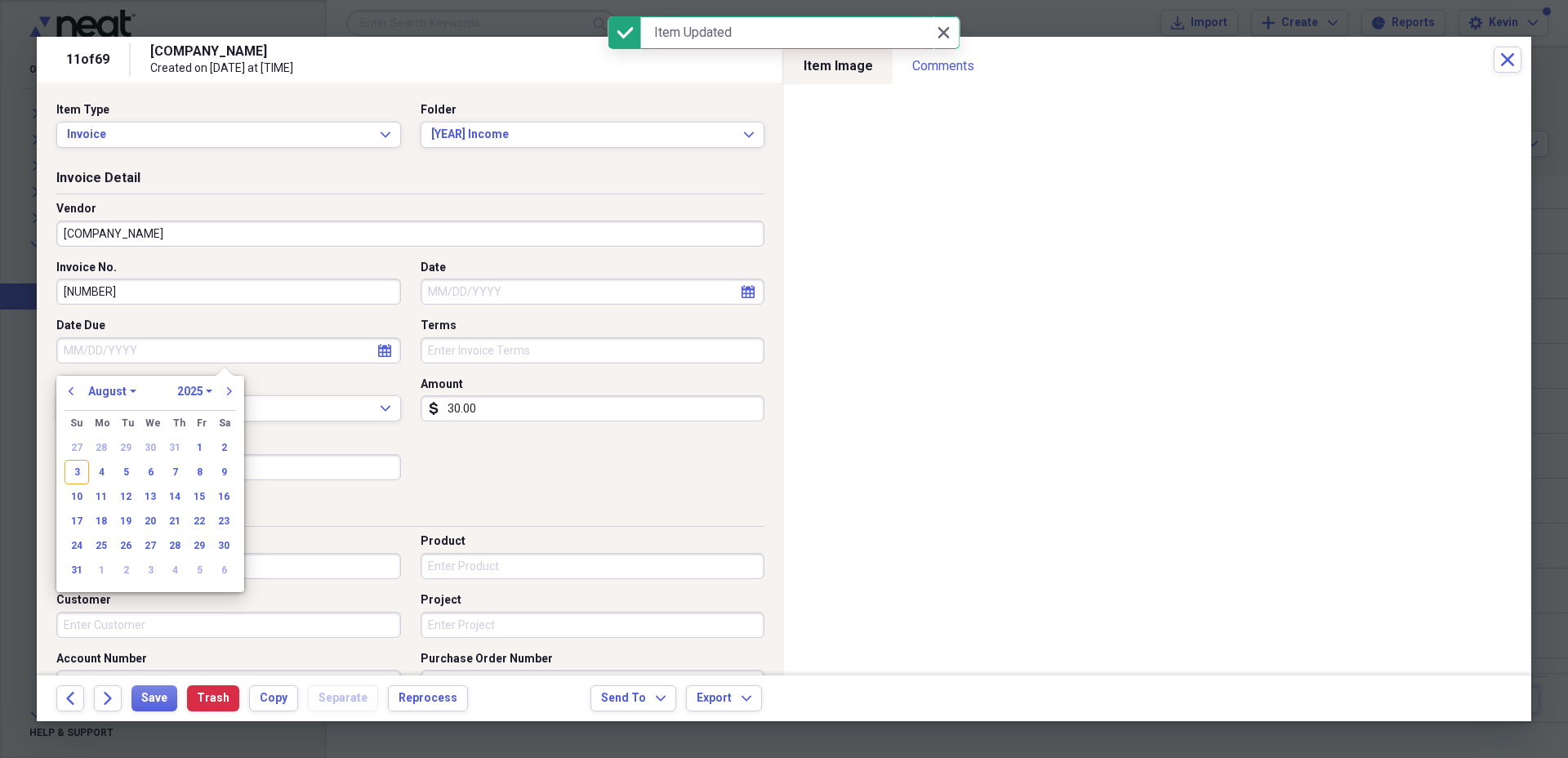 click on "Date Due" at bounding box center [229, 350] 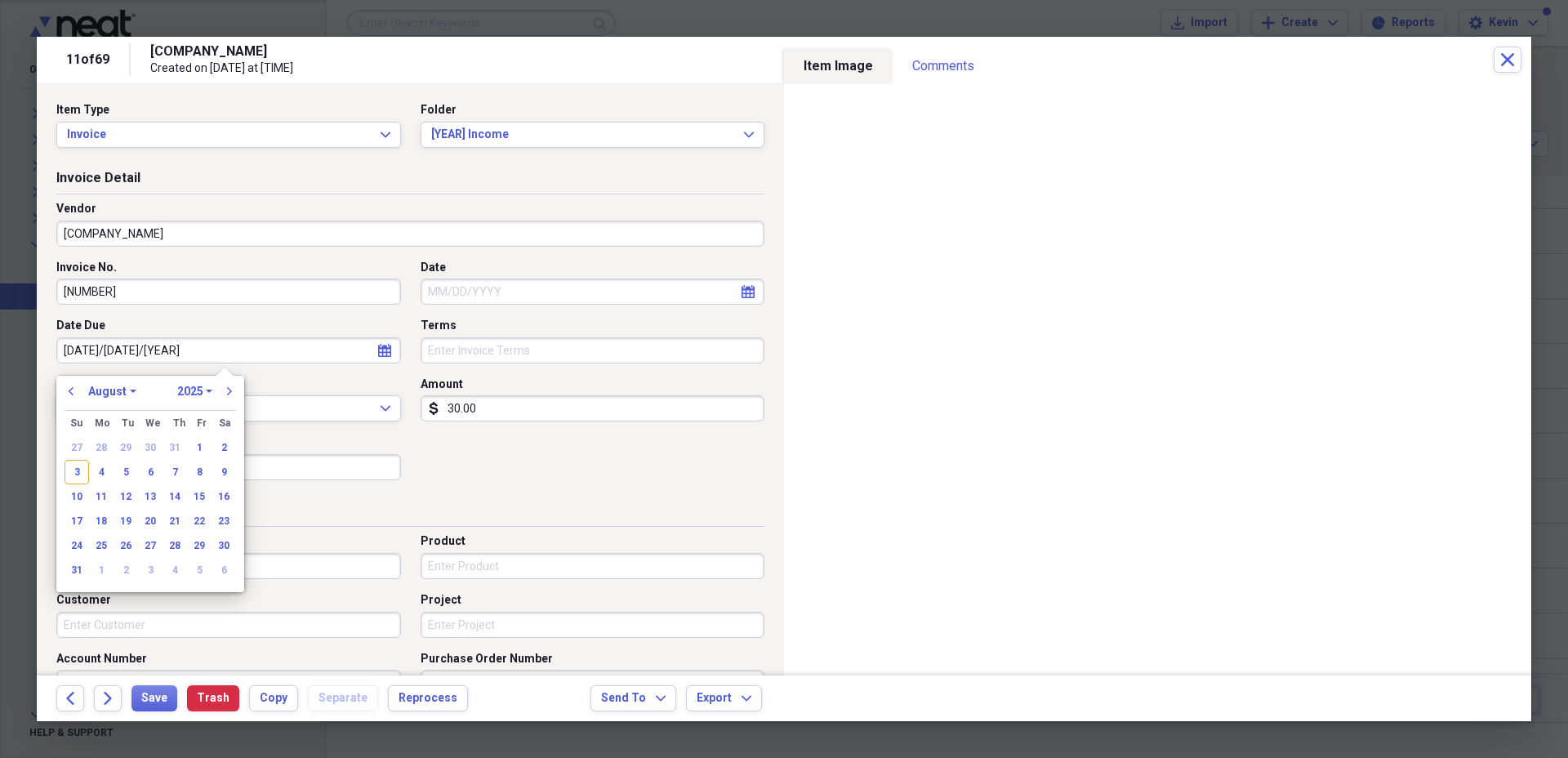 type on "11/19/20" 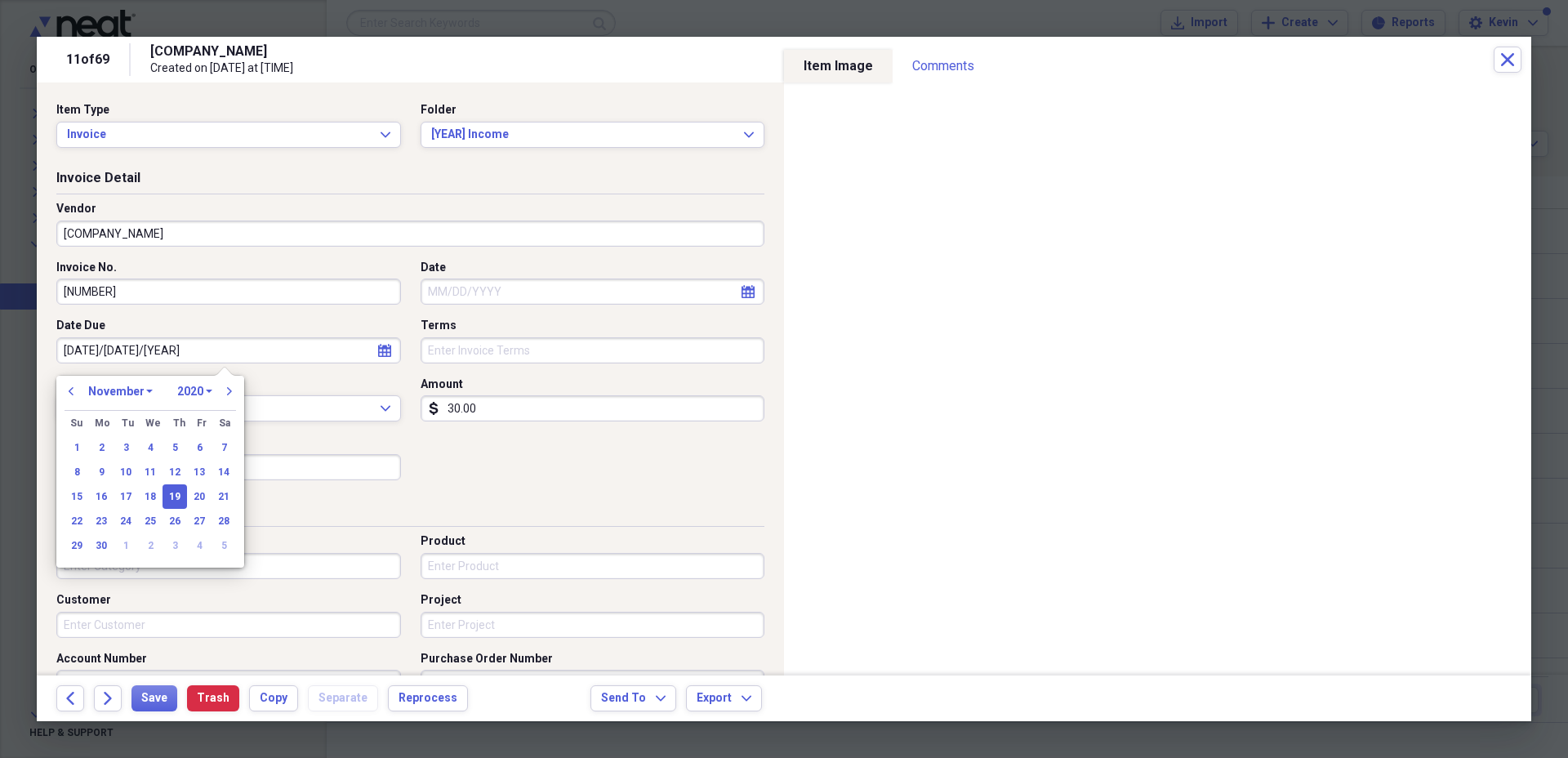 type on "[DATE]" 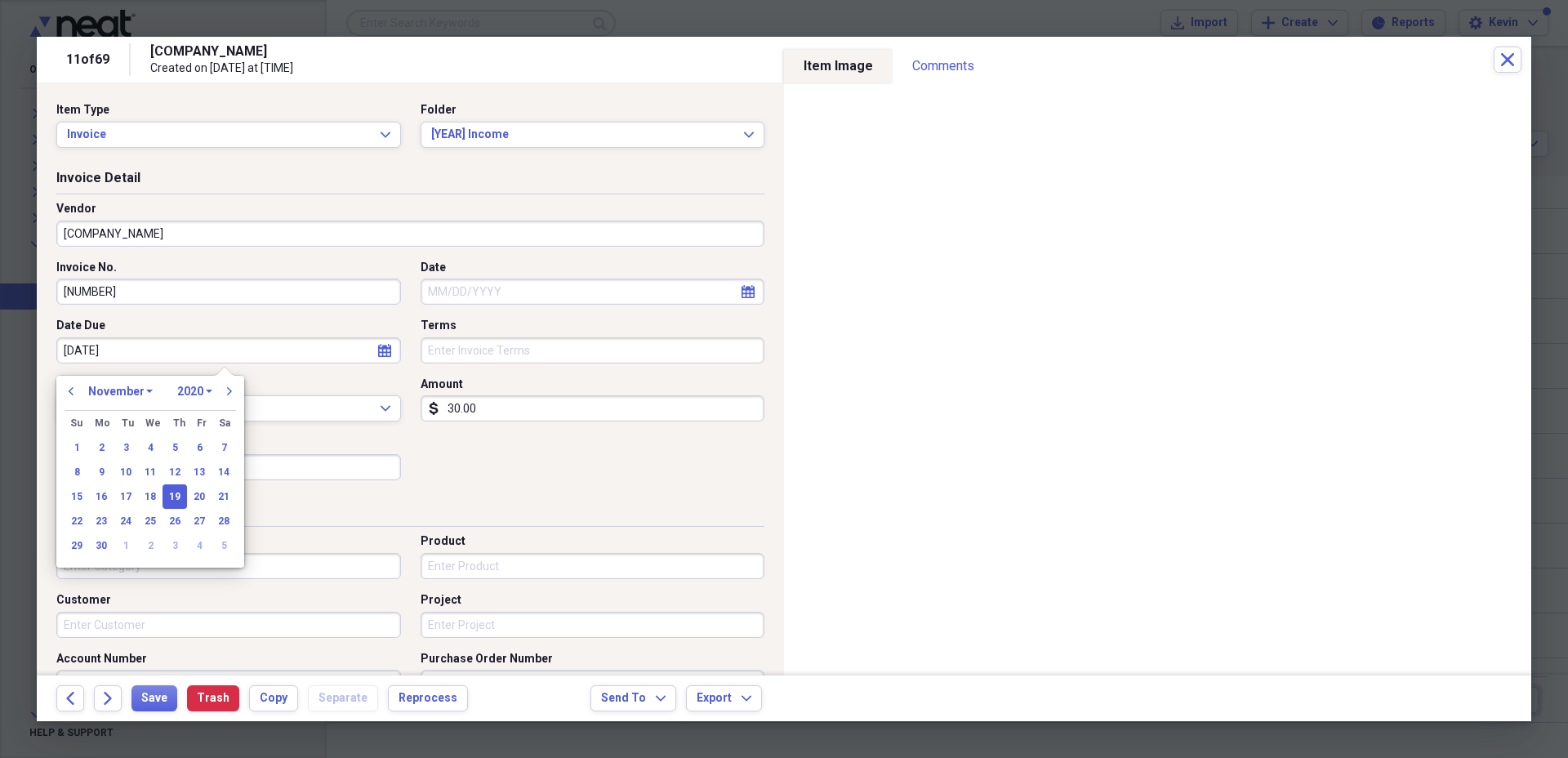 select on "2024" 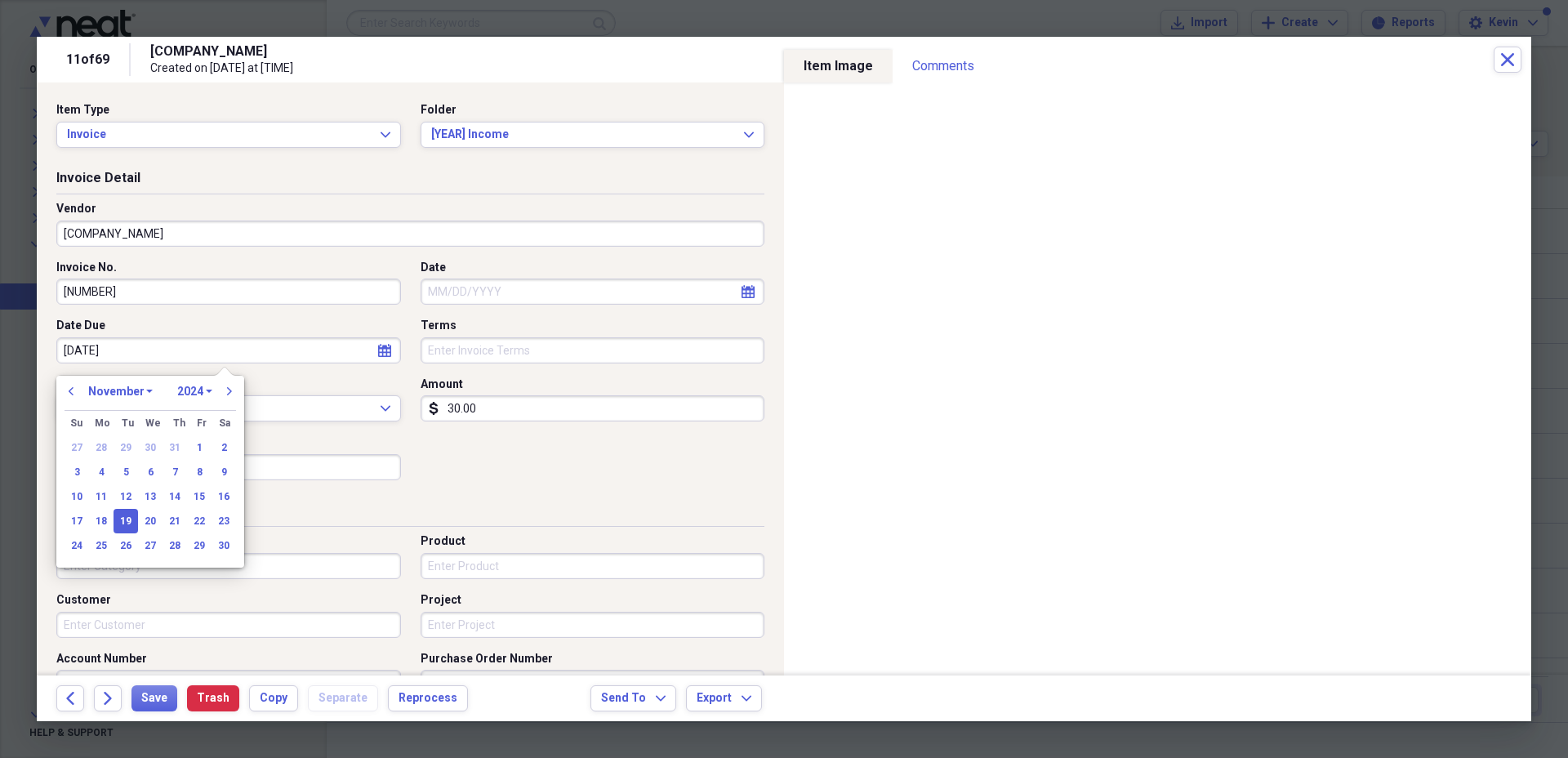type on "[DATE]" 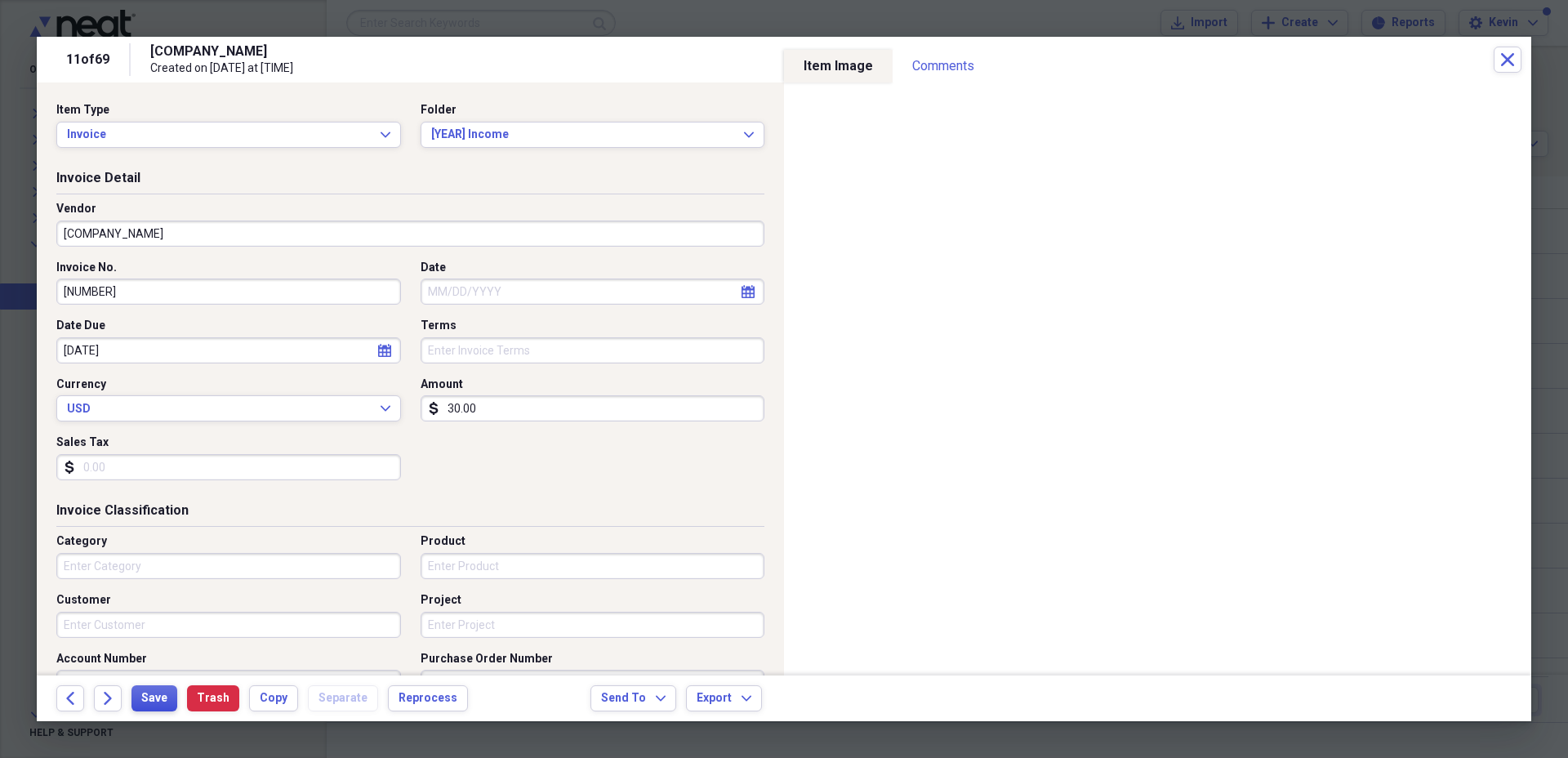 click on "Save" at bounding box center [154, 698] 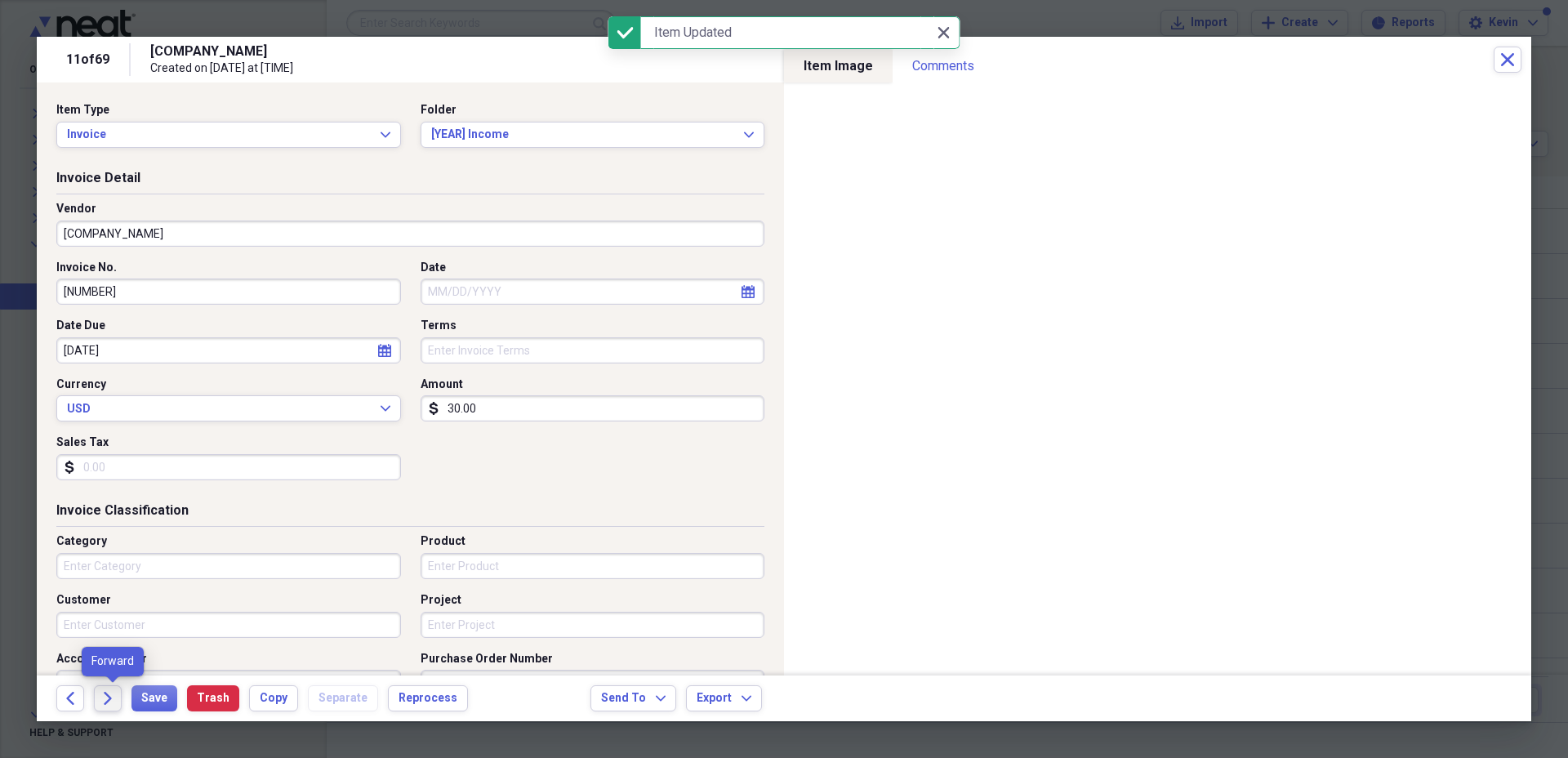 click 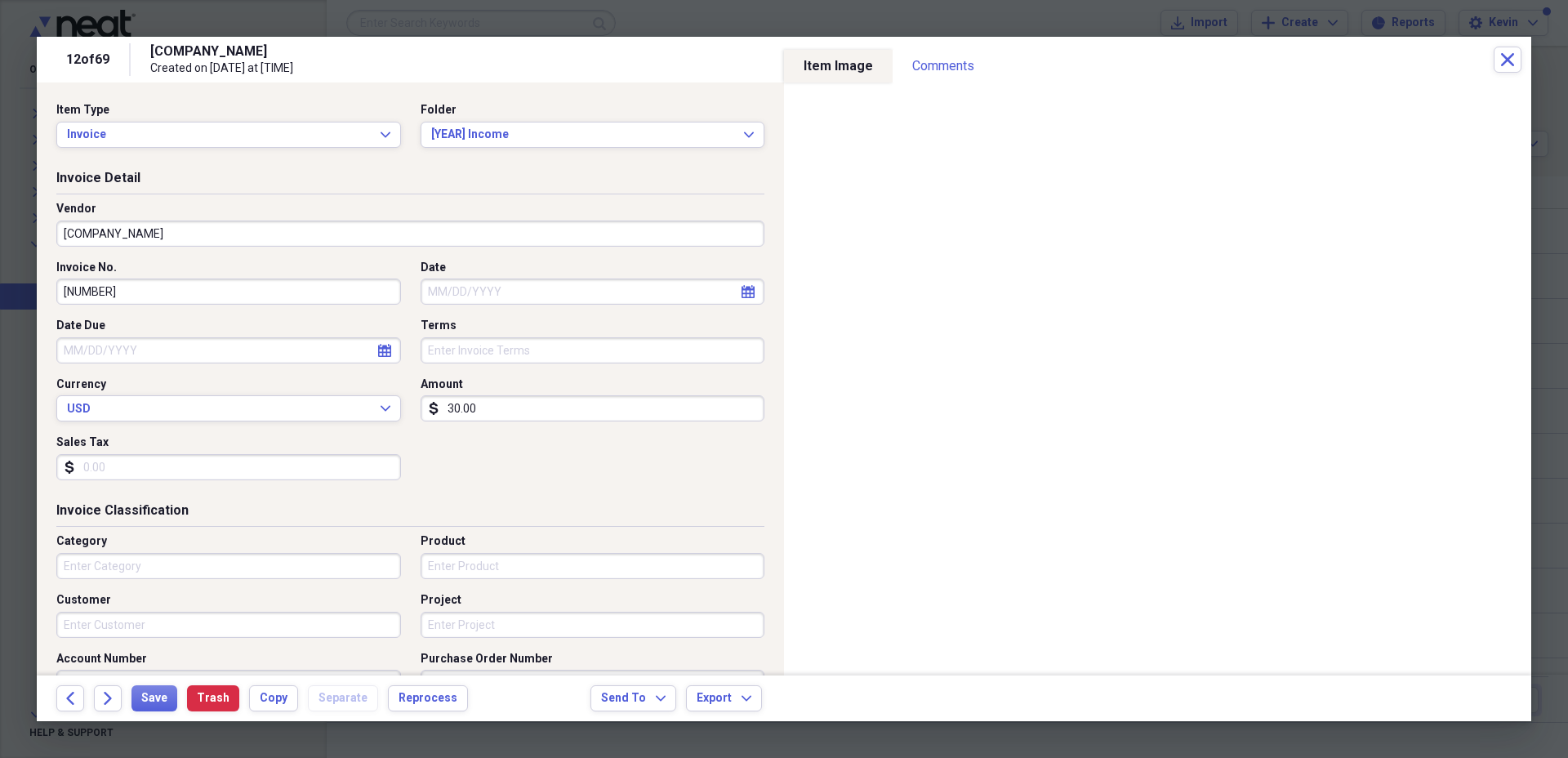 click on "Date Due" at bounding box center [229, 350] 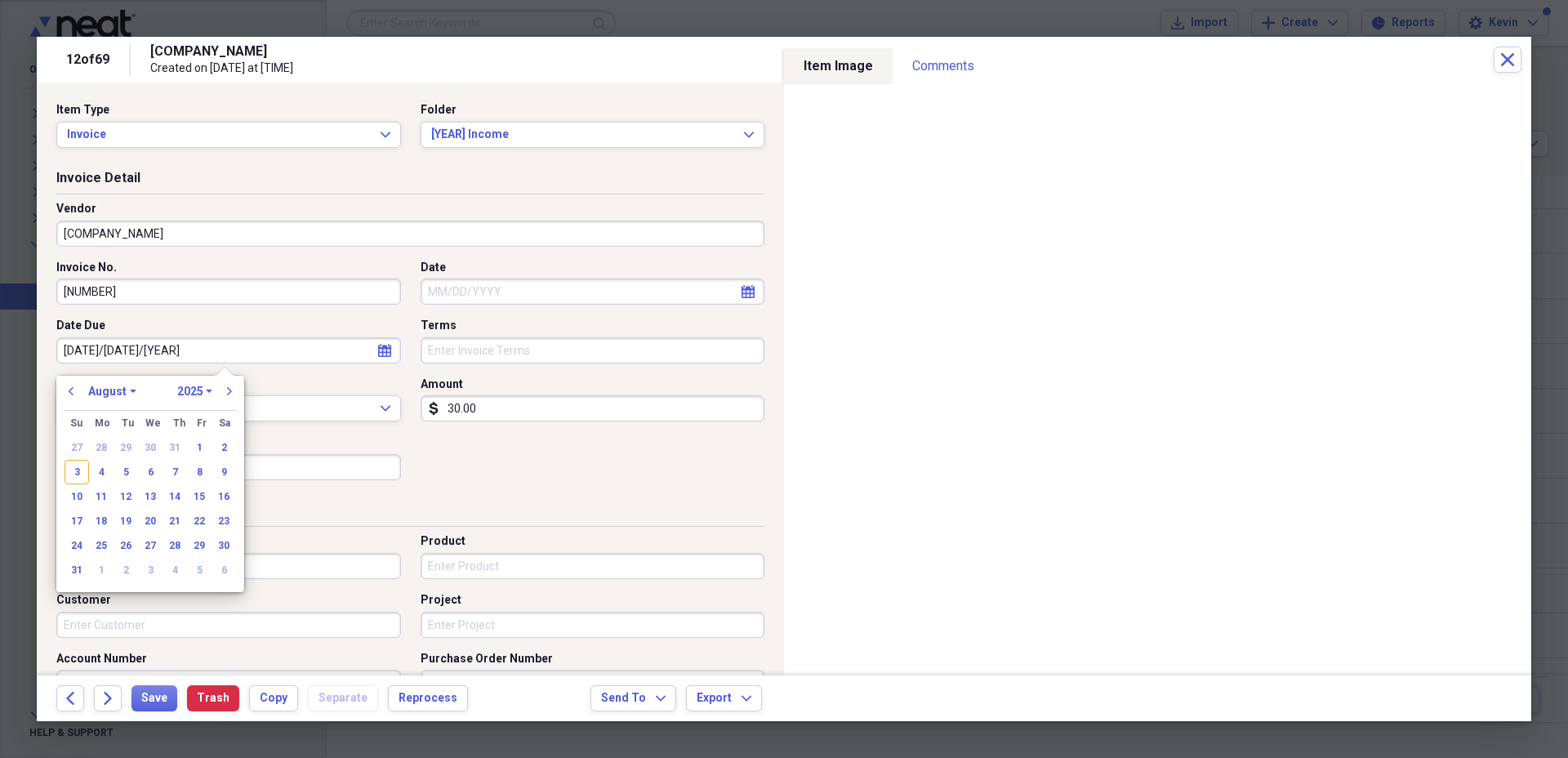 type on "10/28/20" 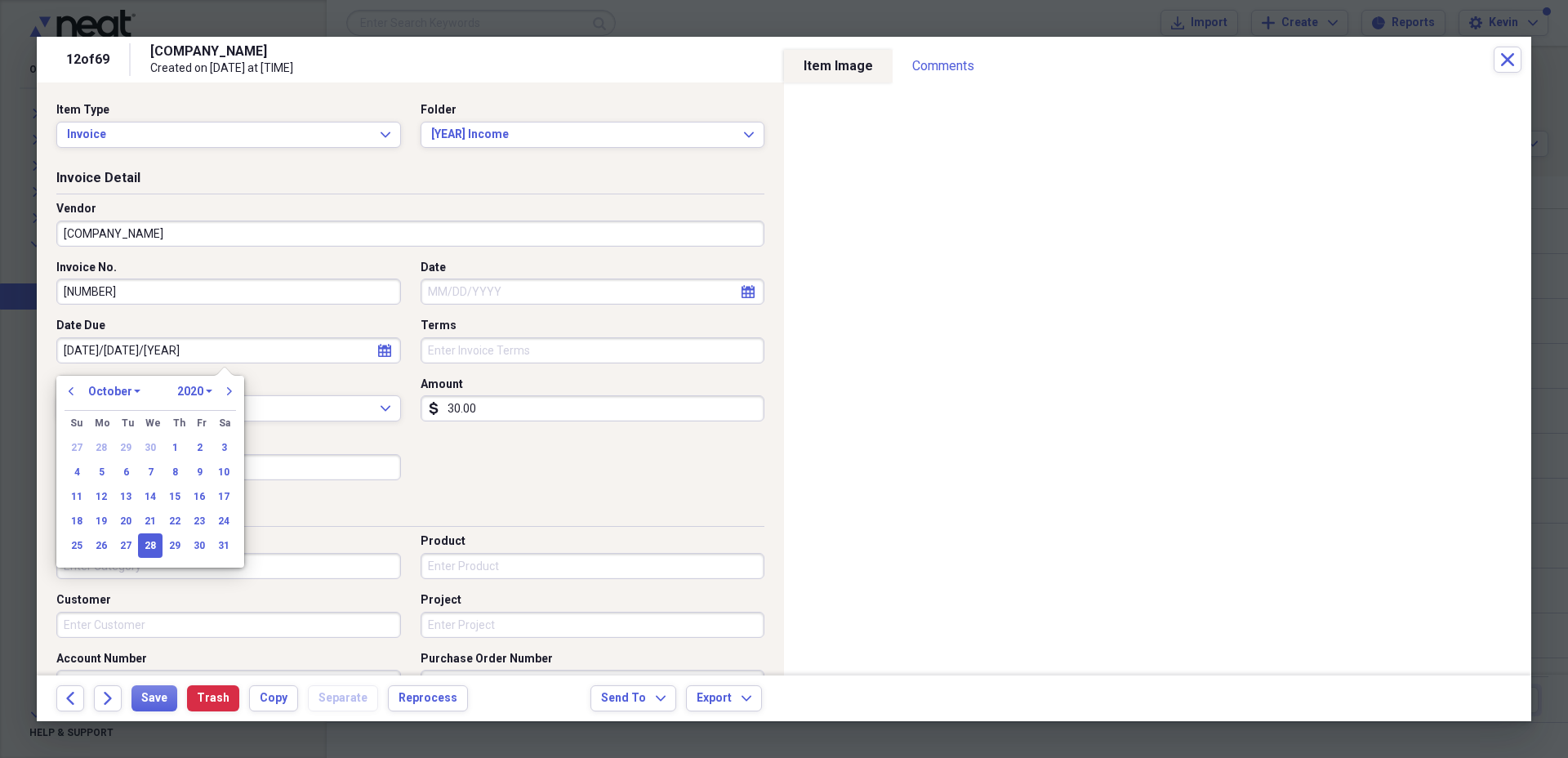 type on "[DATE]" 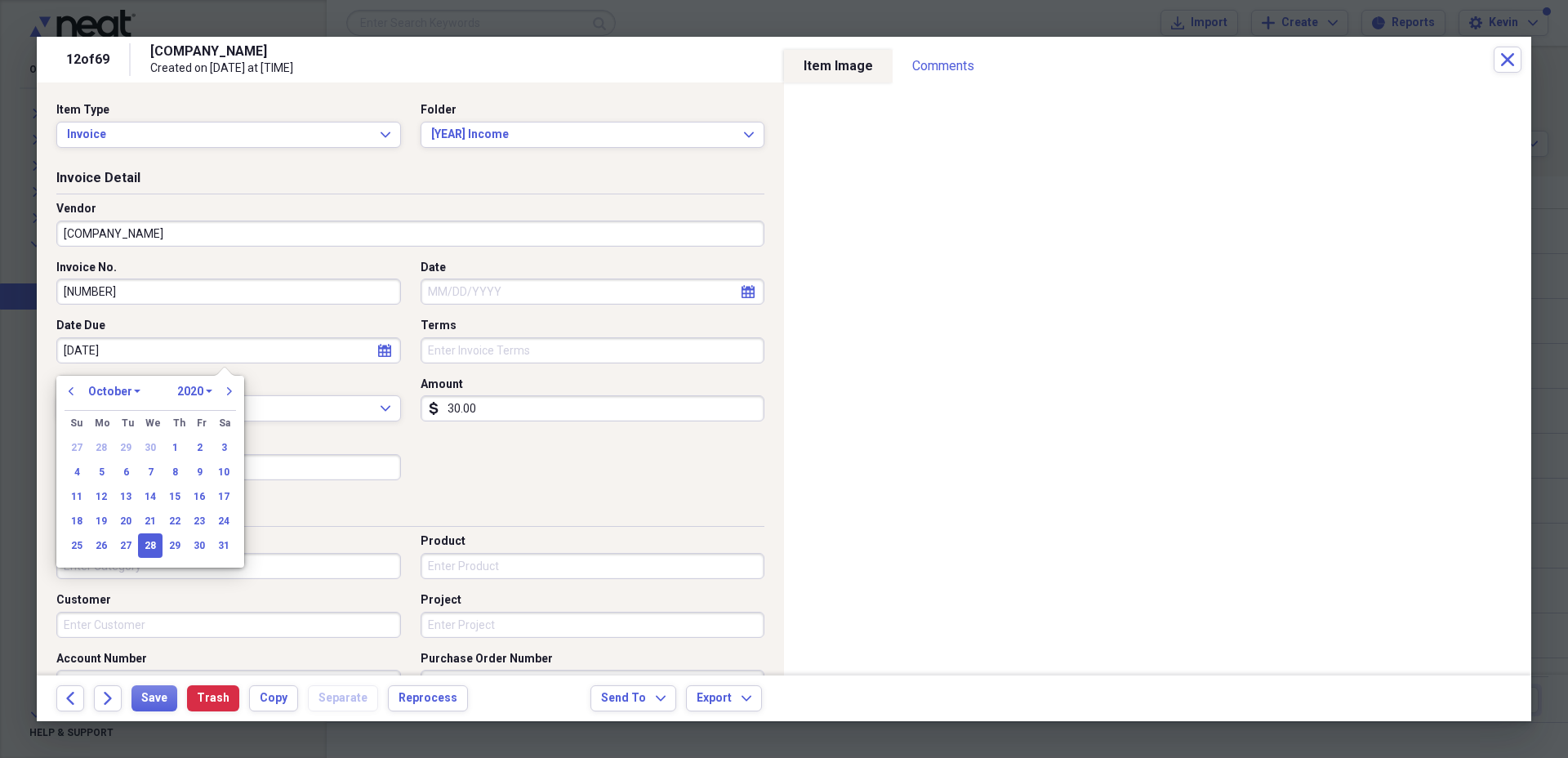 select on "2024" 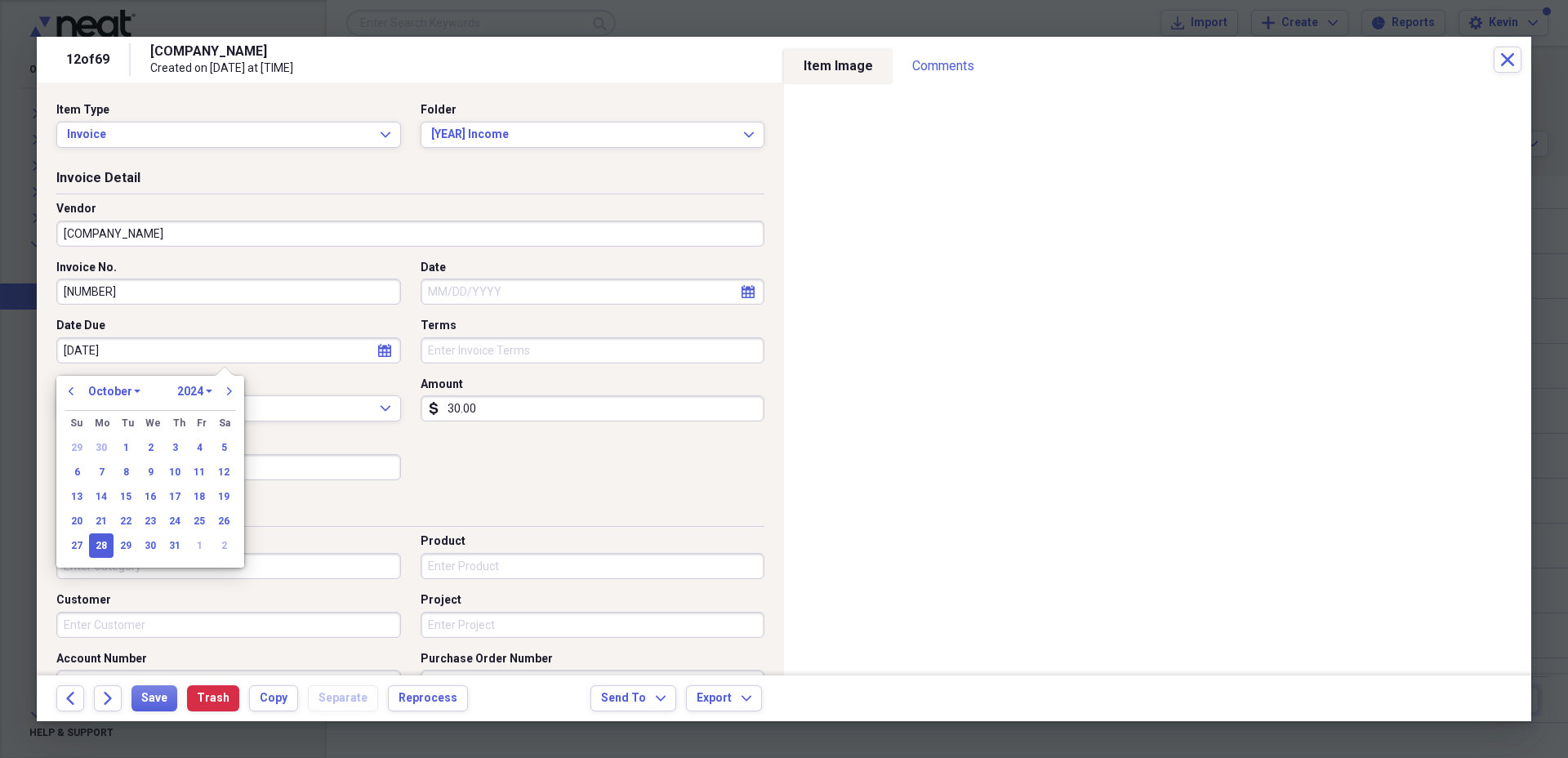 type on "[DATE]" 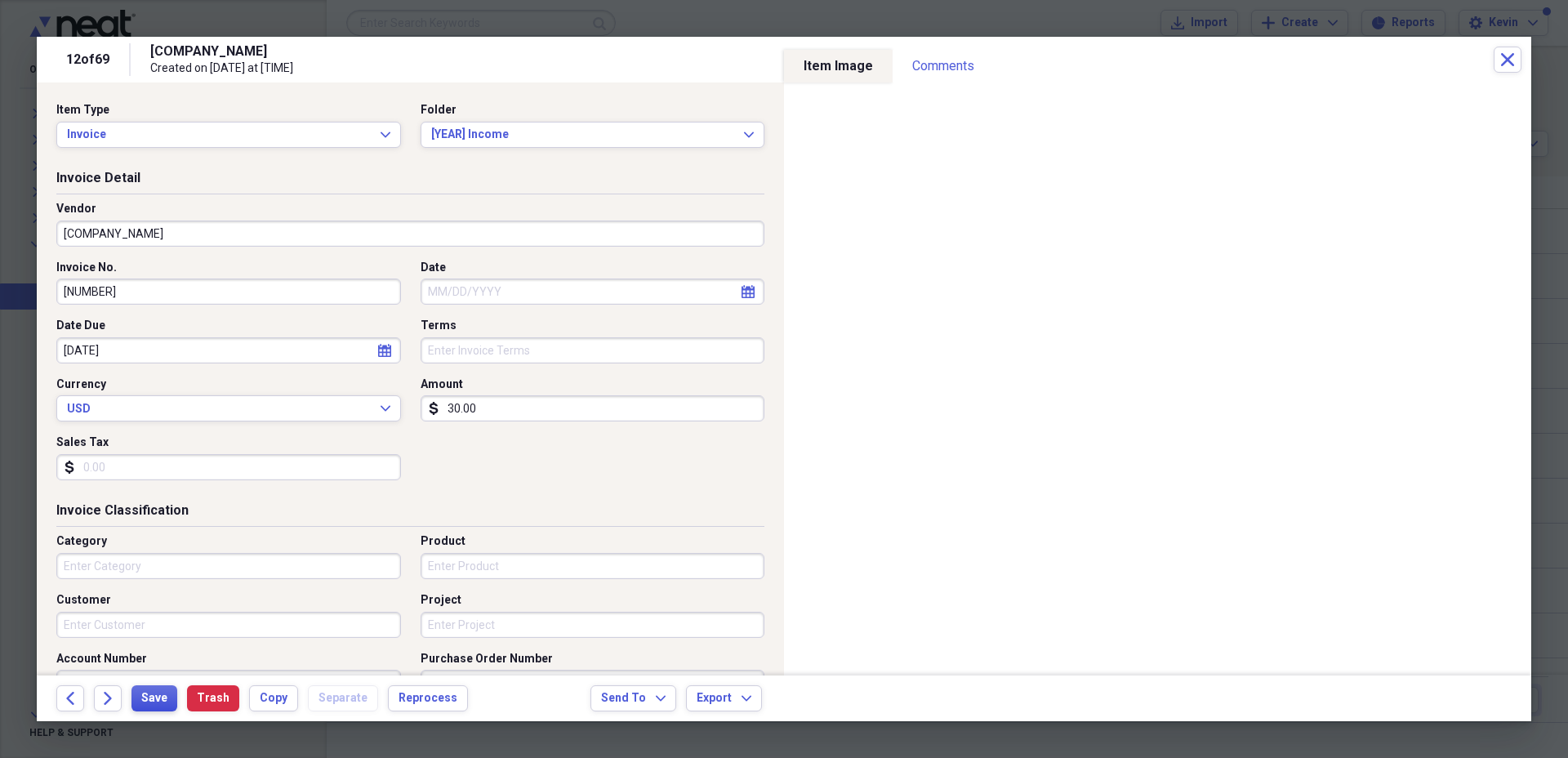 click on "Save" at bounding box center (154, 698) 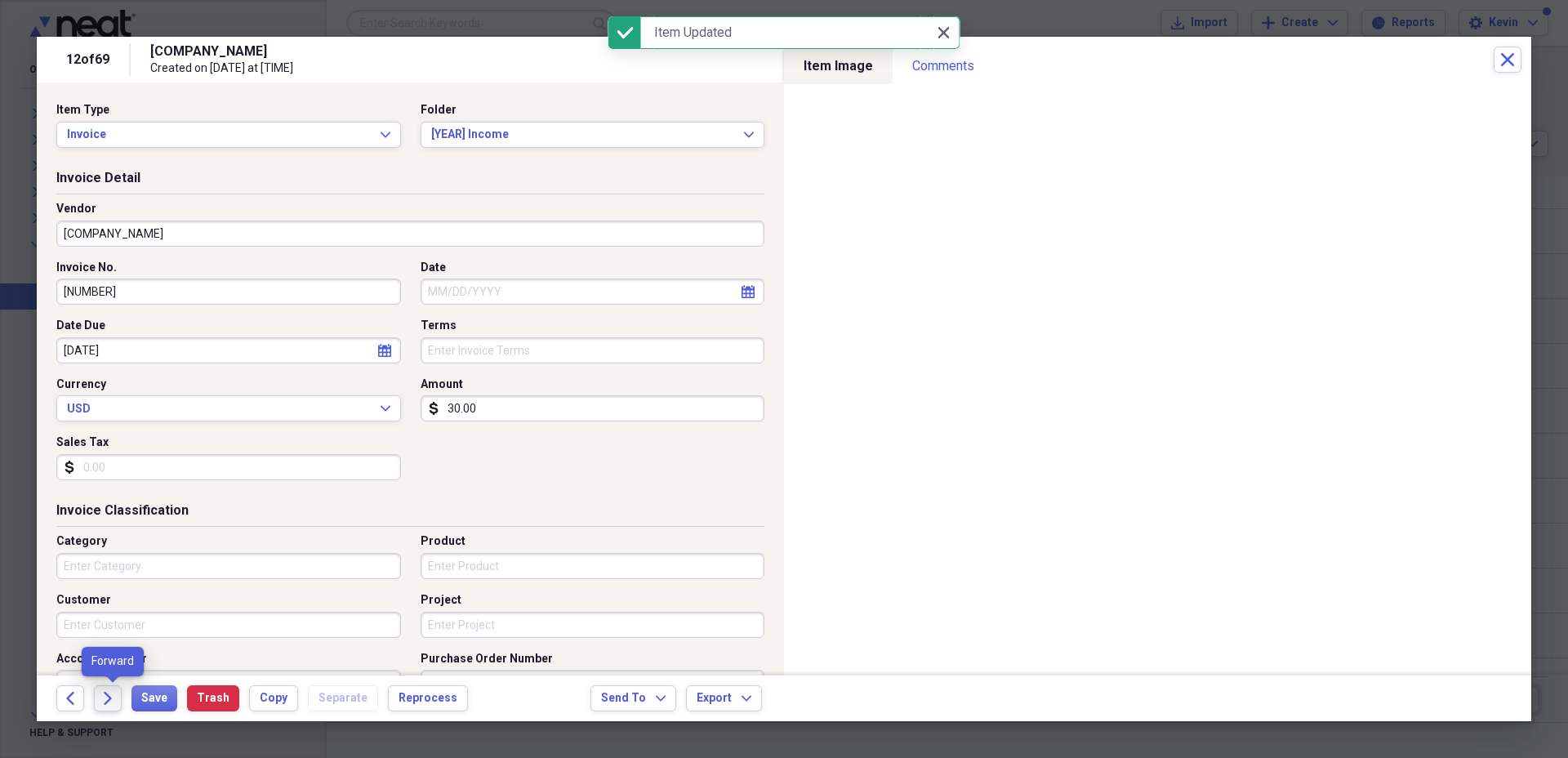 click on "Forward" 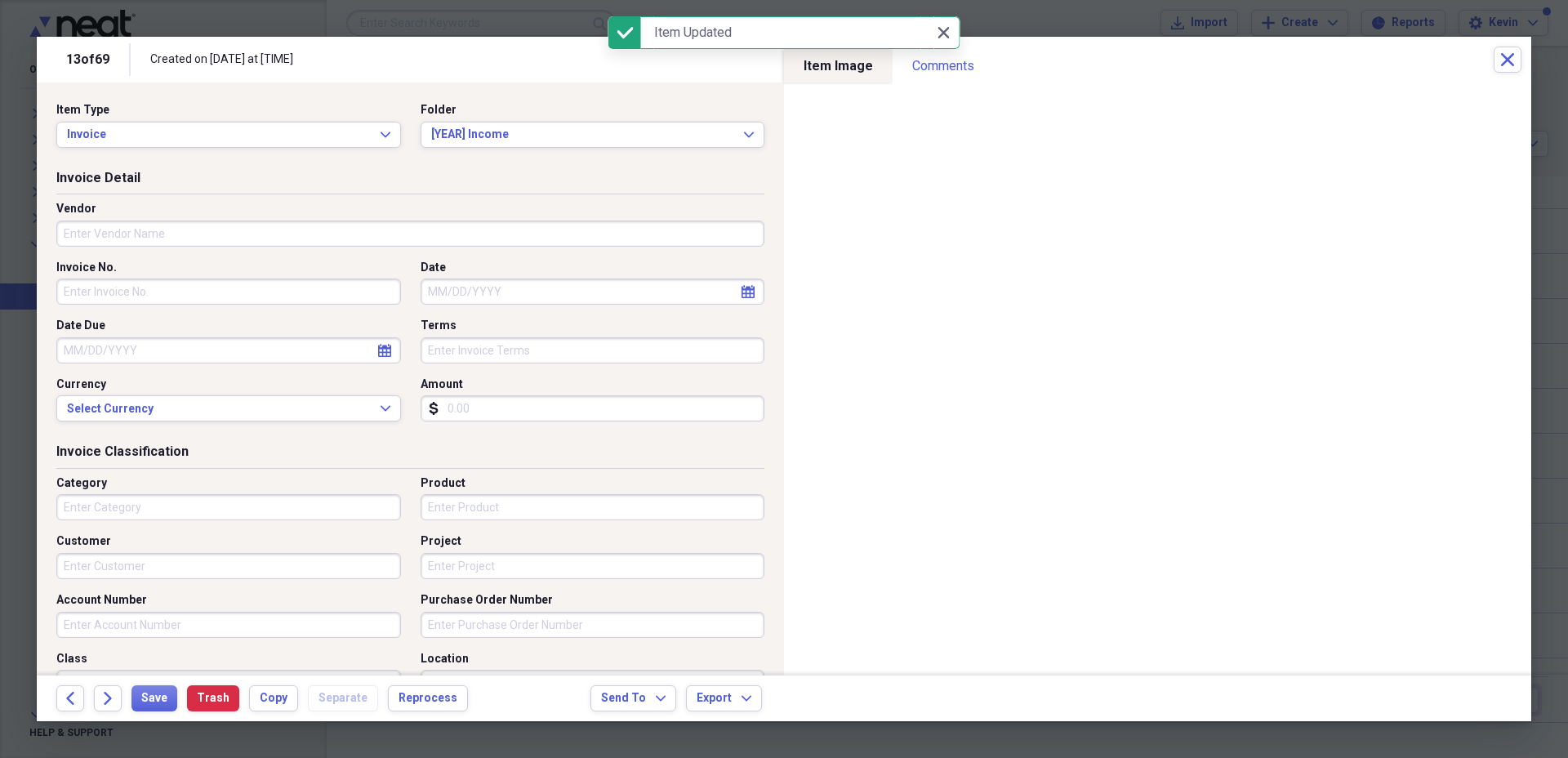 select on "7" 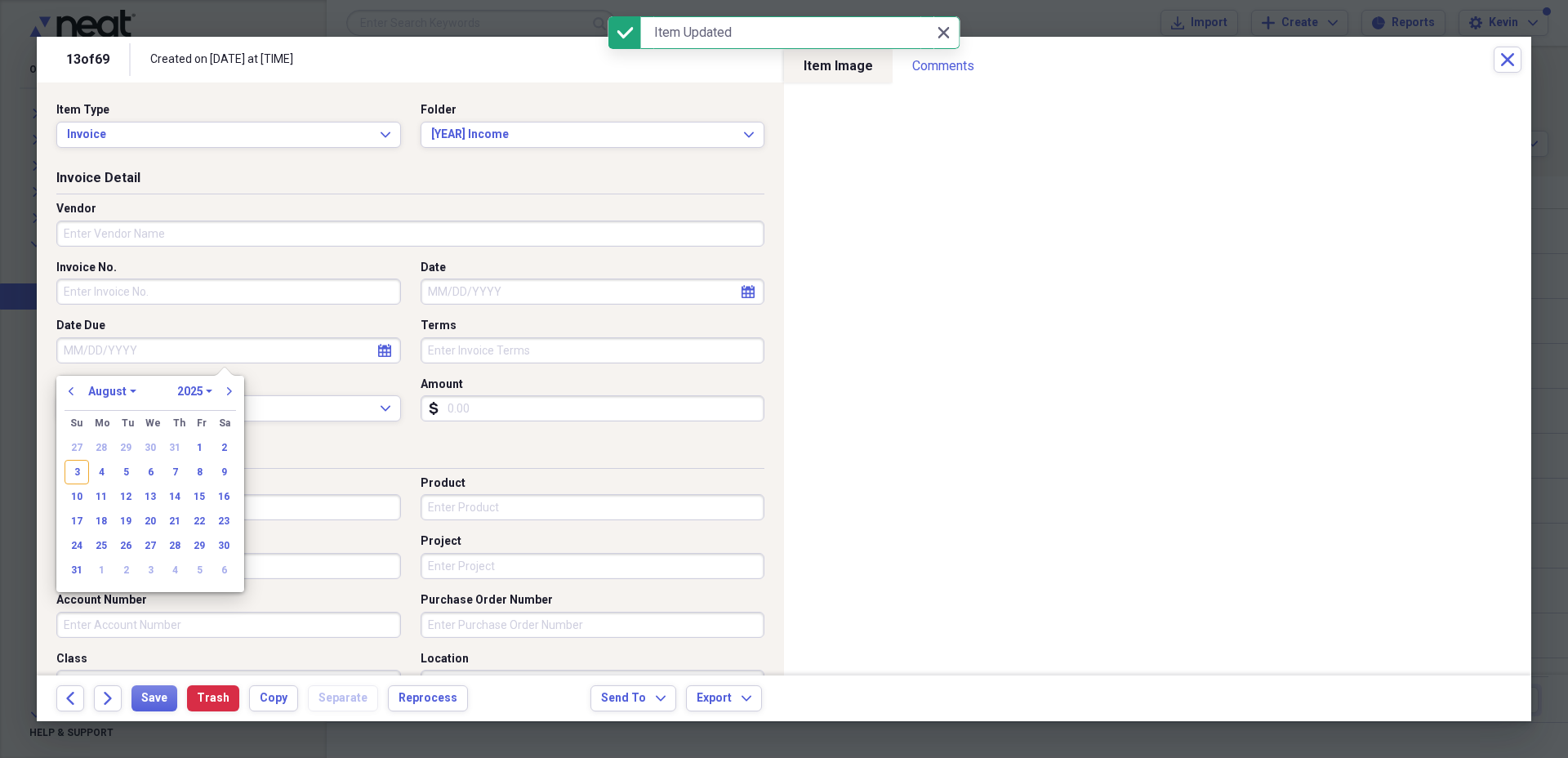 click on "Date Due" at bounding box center (229, 350) 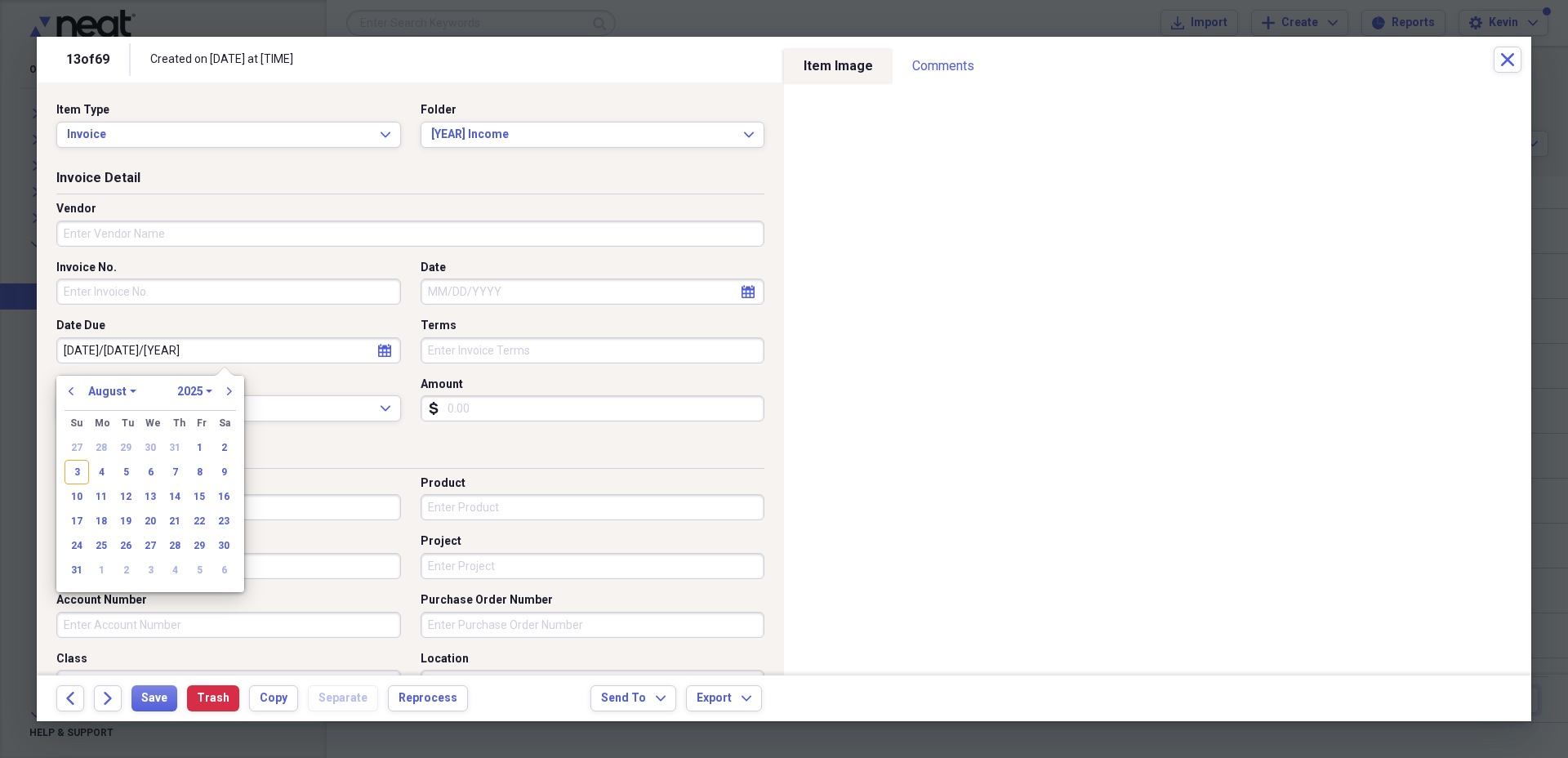type on "10/11/20" 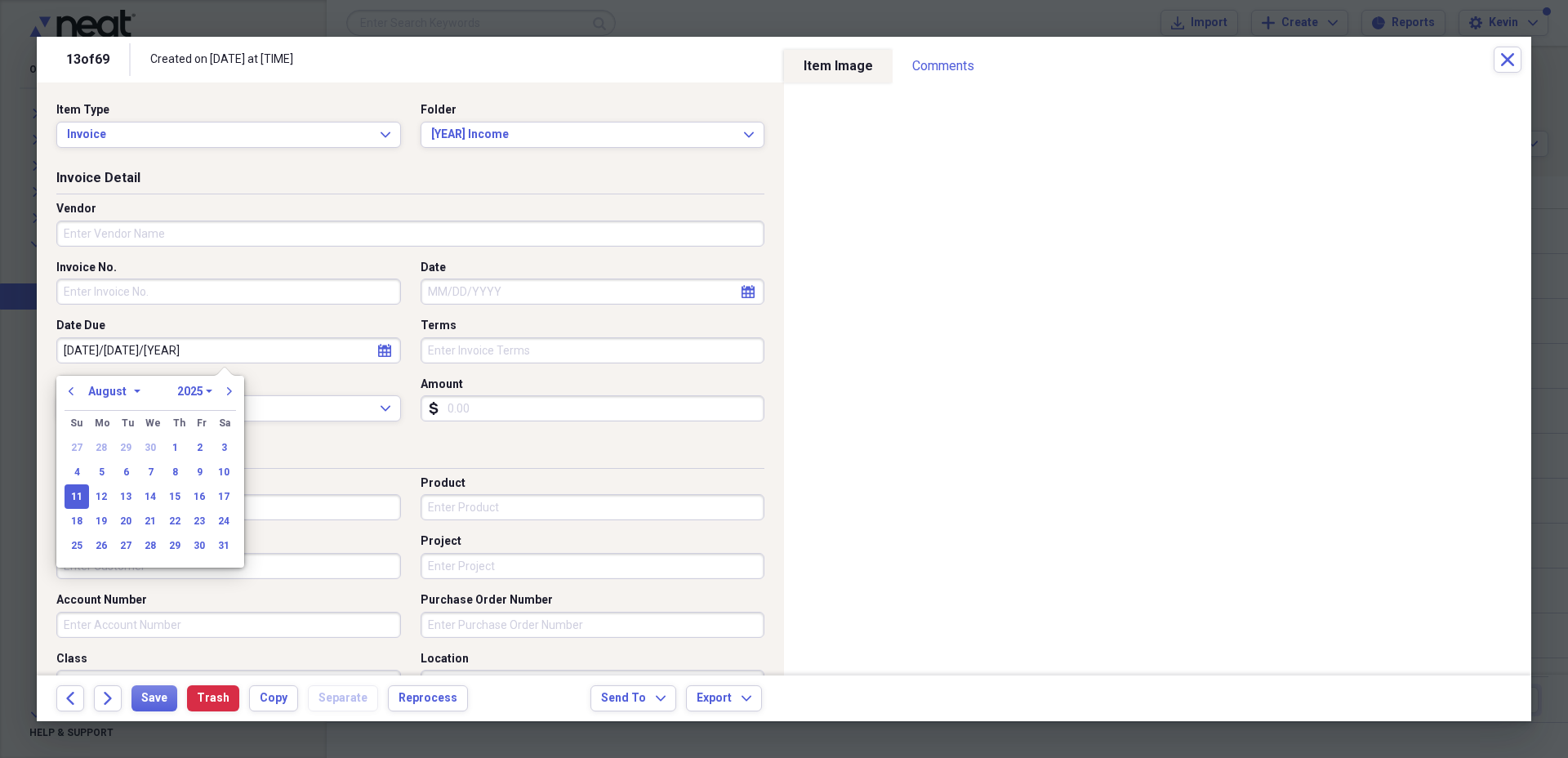 select on "9" 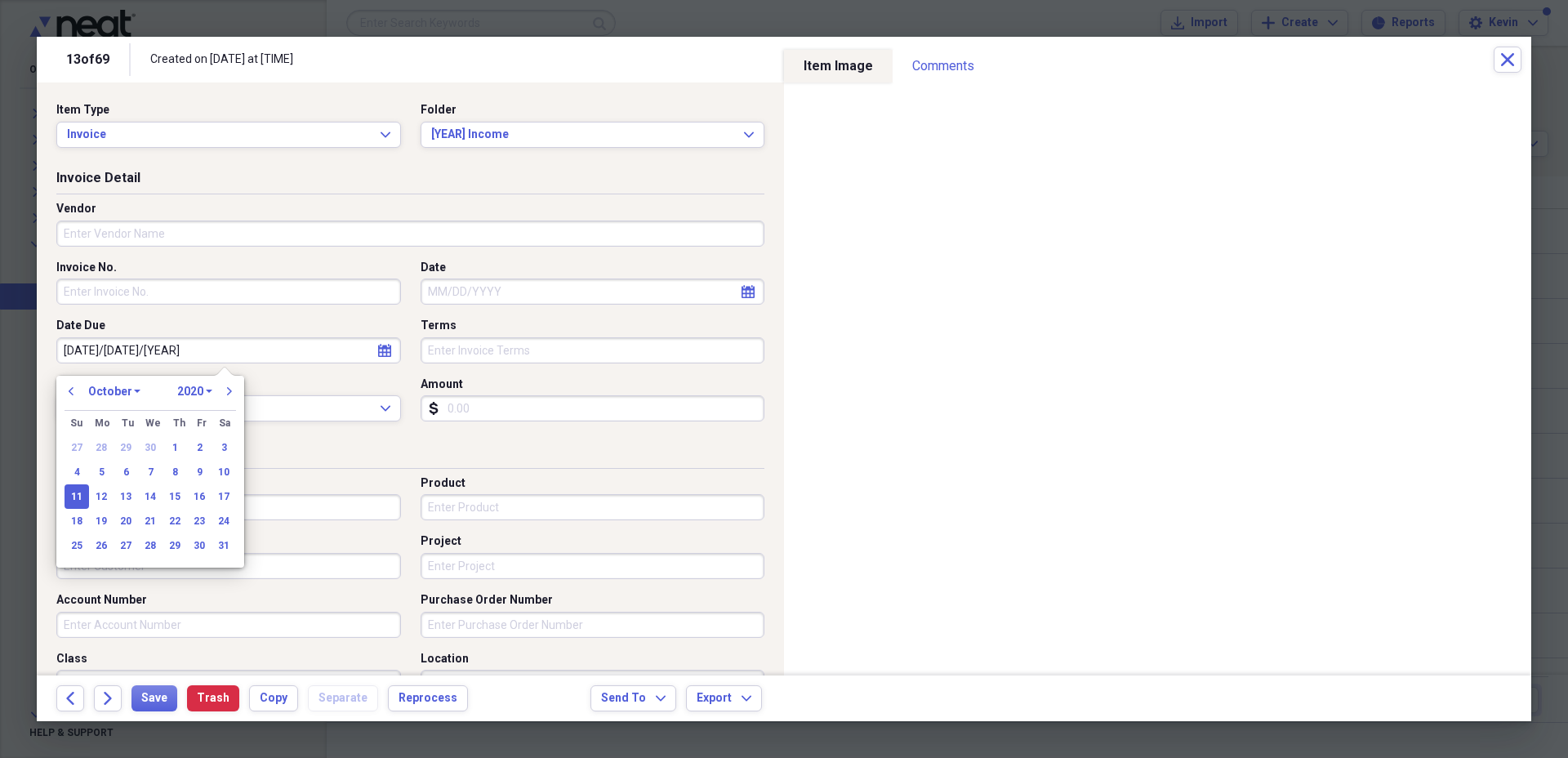 type on "10/11/2024" 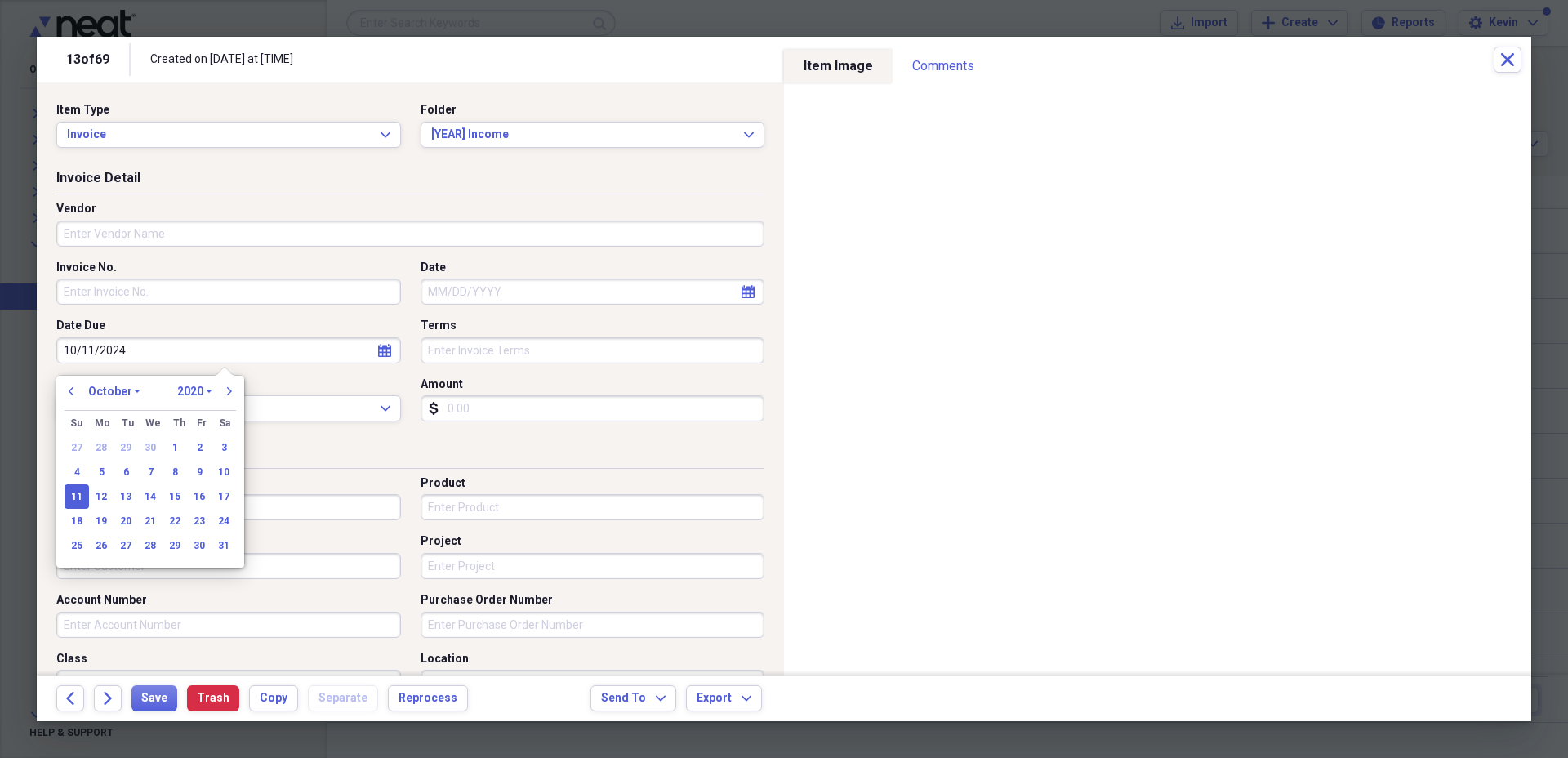 select on "2024" 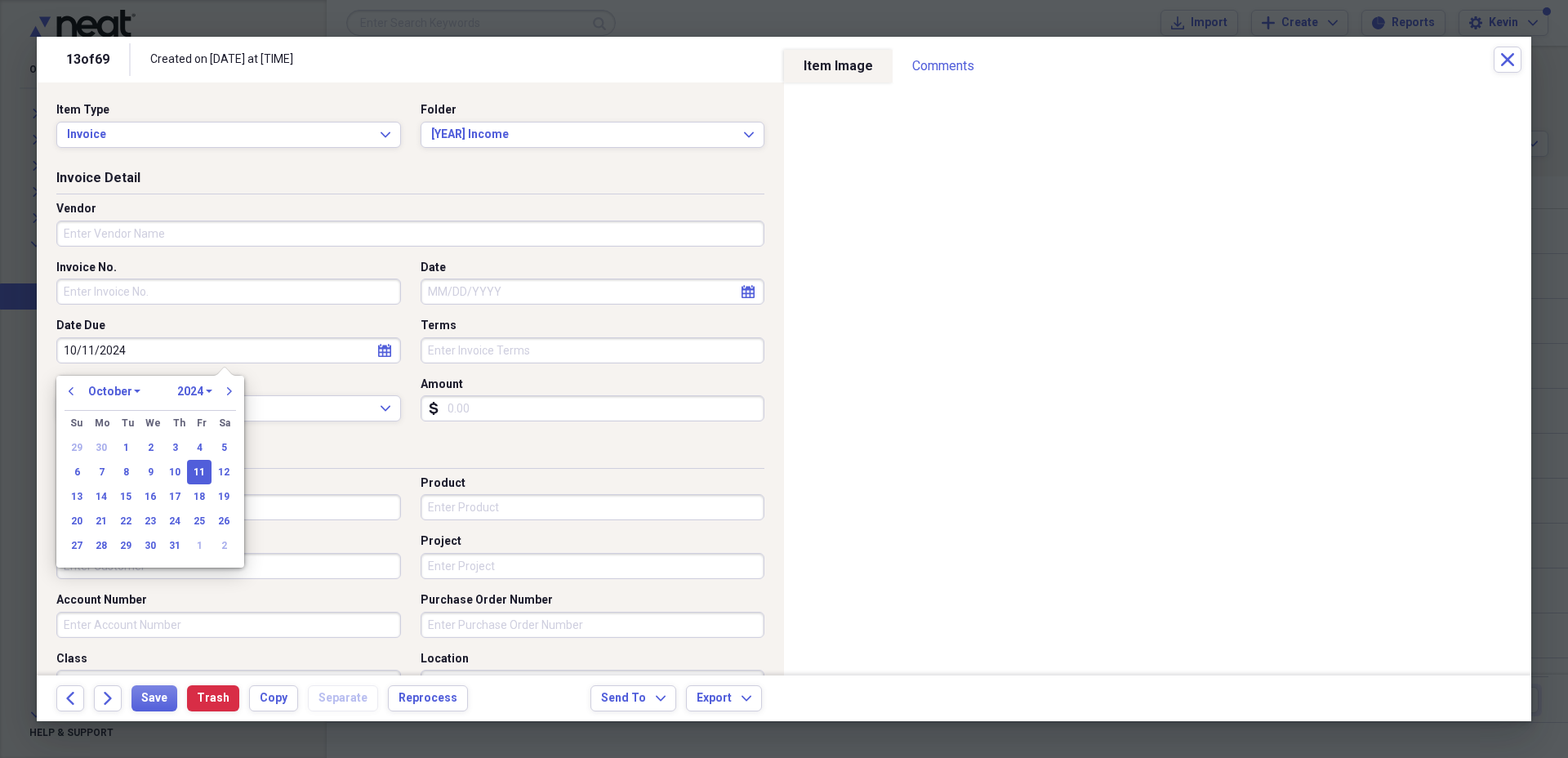 type on "10/11/2024" 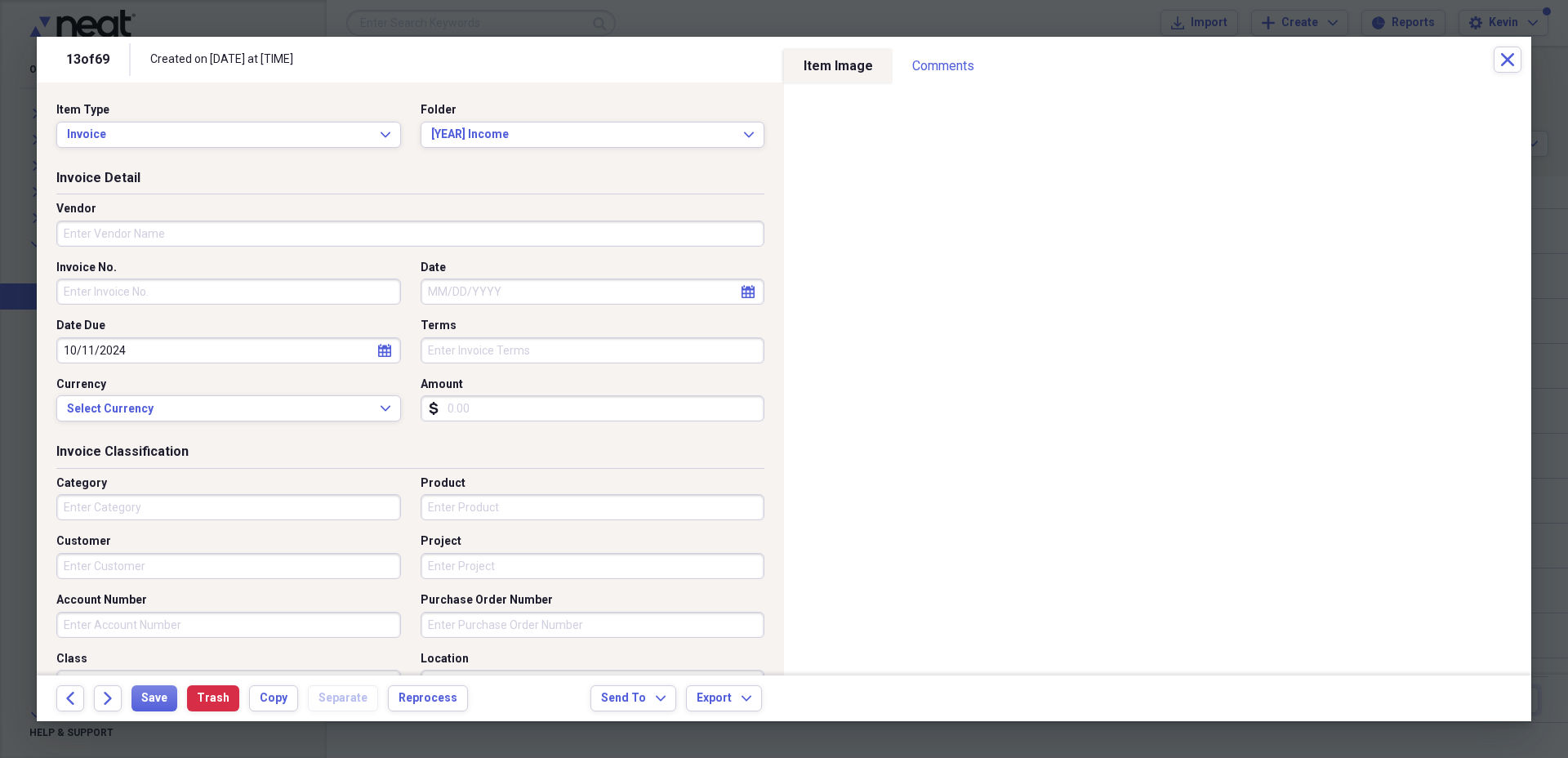 click on "Invoice No." at bounding box center (229, 292) 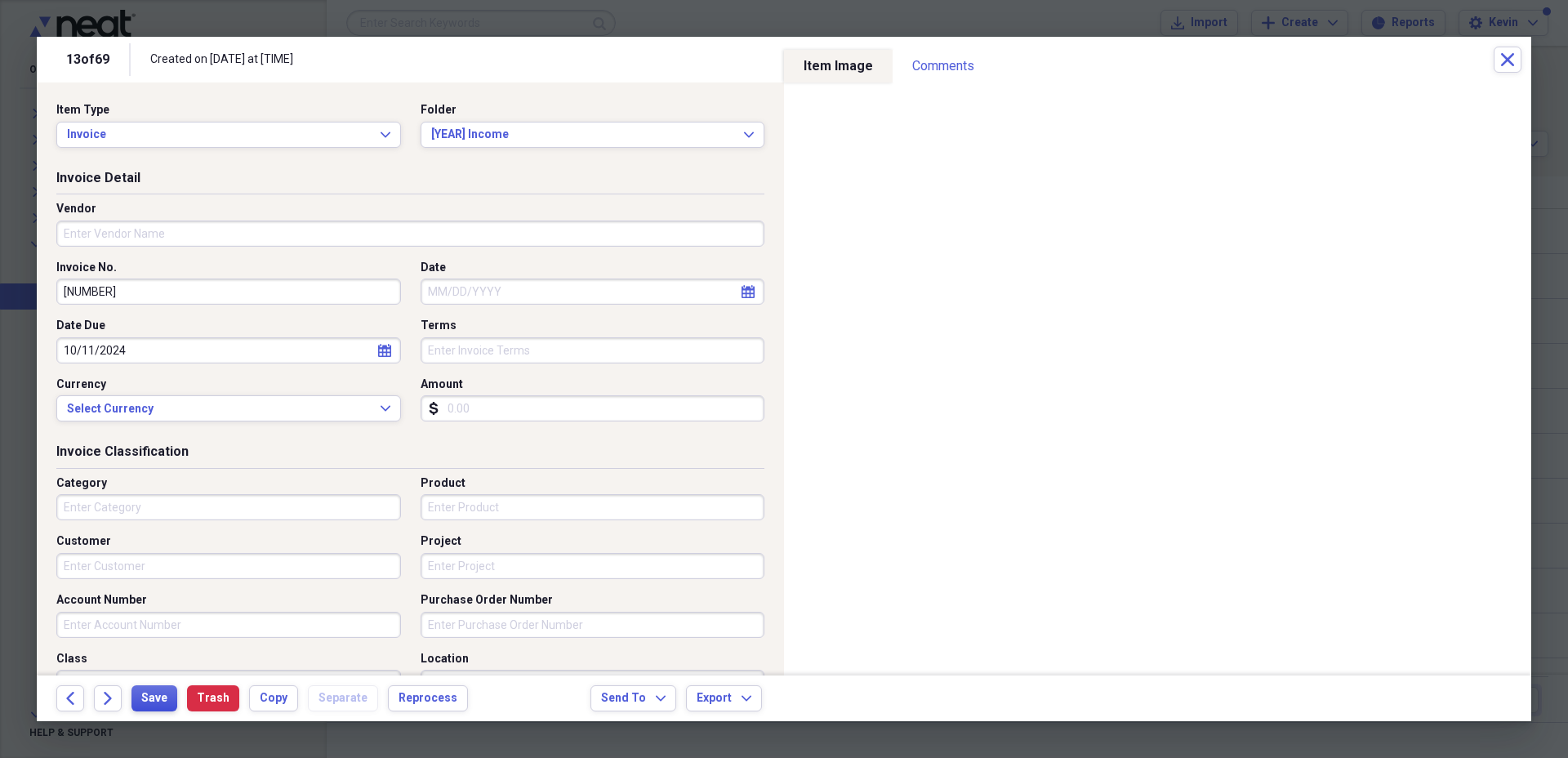 type on "35501" 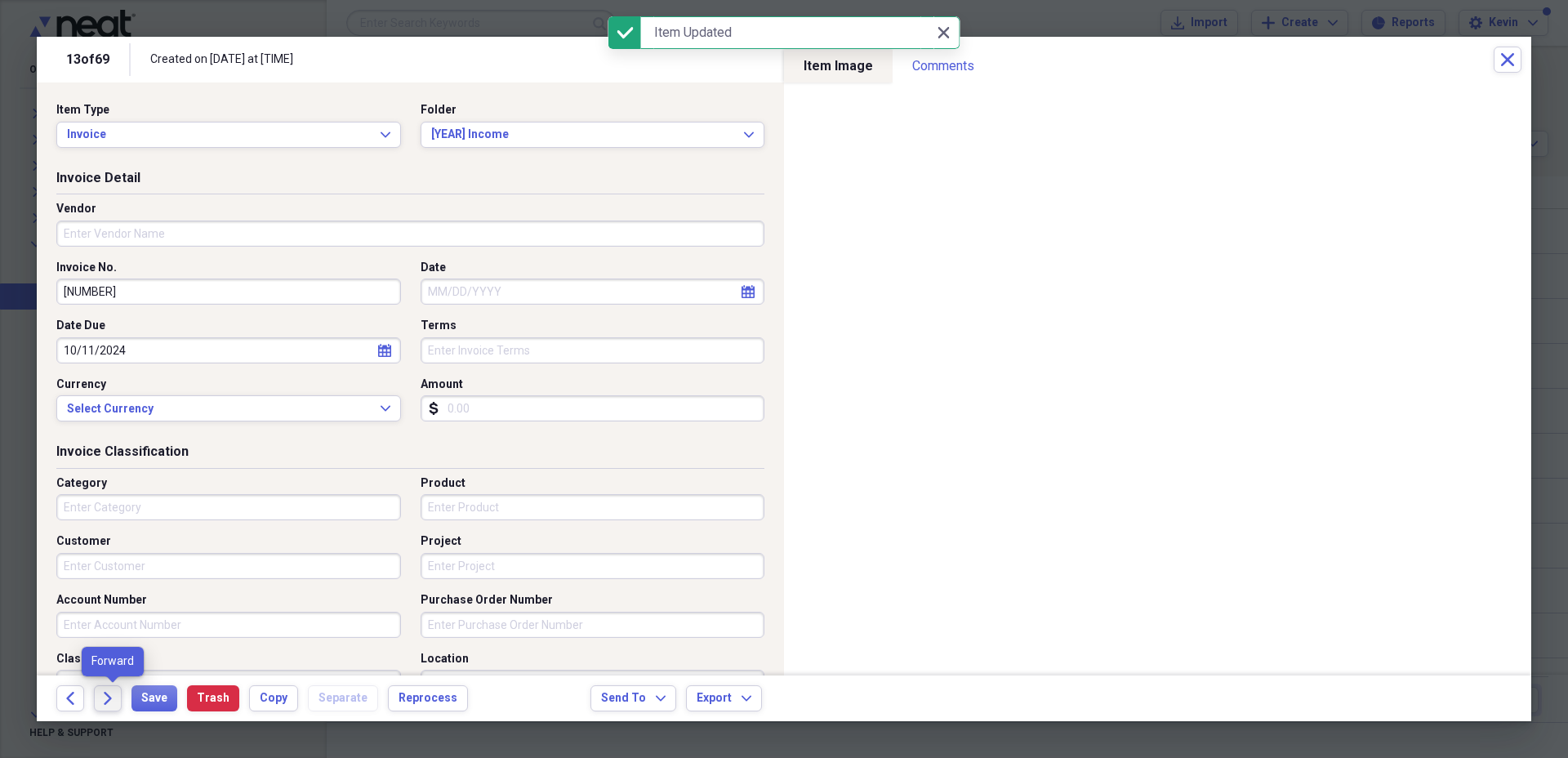 click on "Forward" 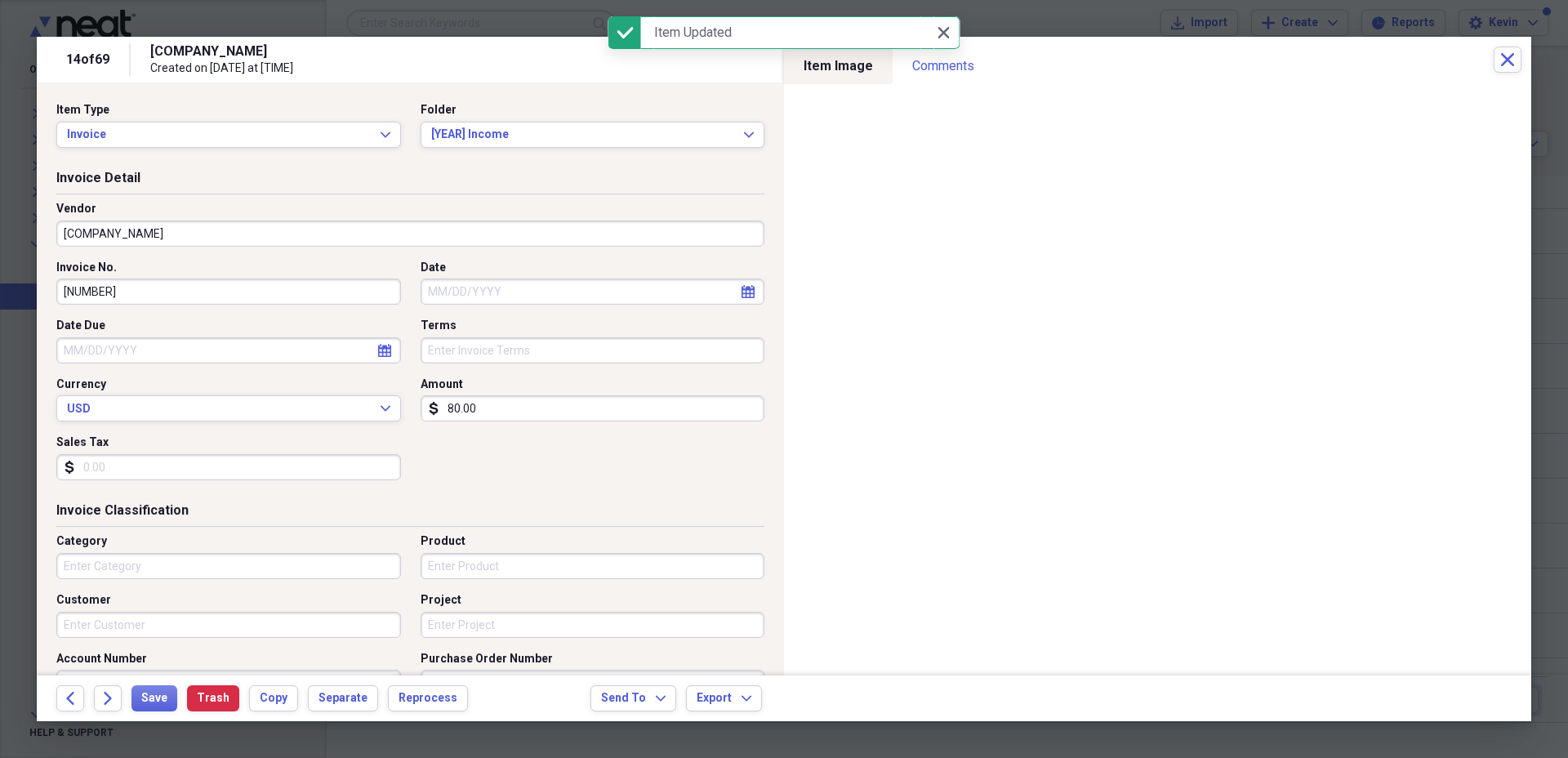 click on "Date Due" at bounding box center [229, 350] 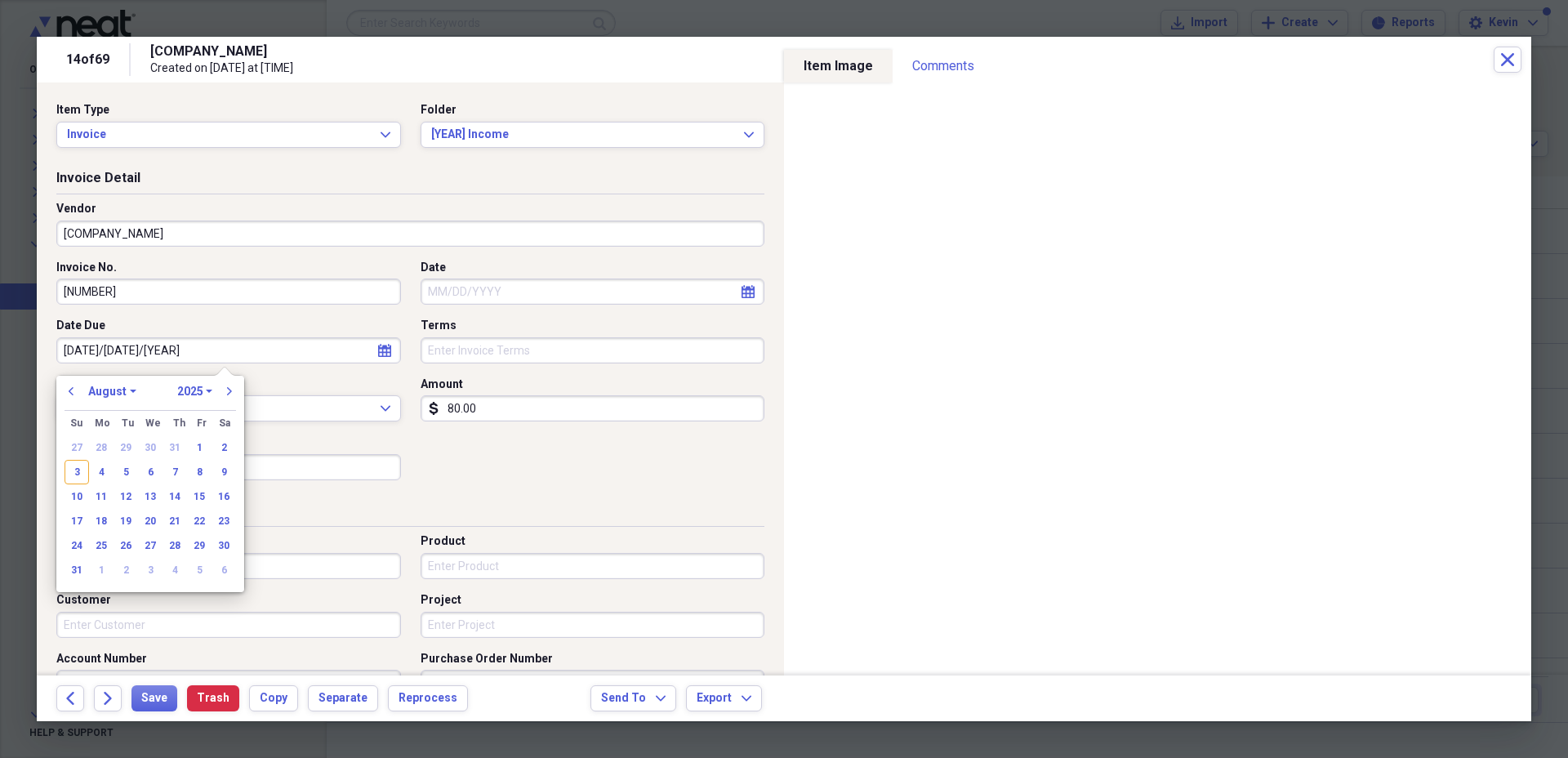 type on "11/02/20" 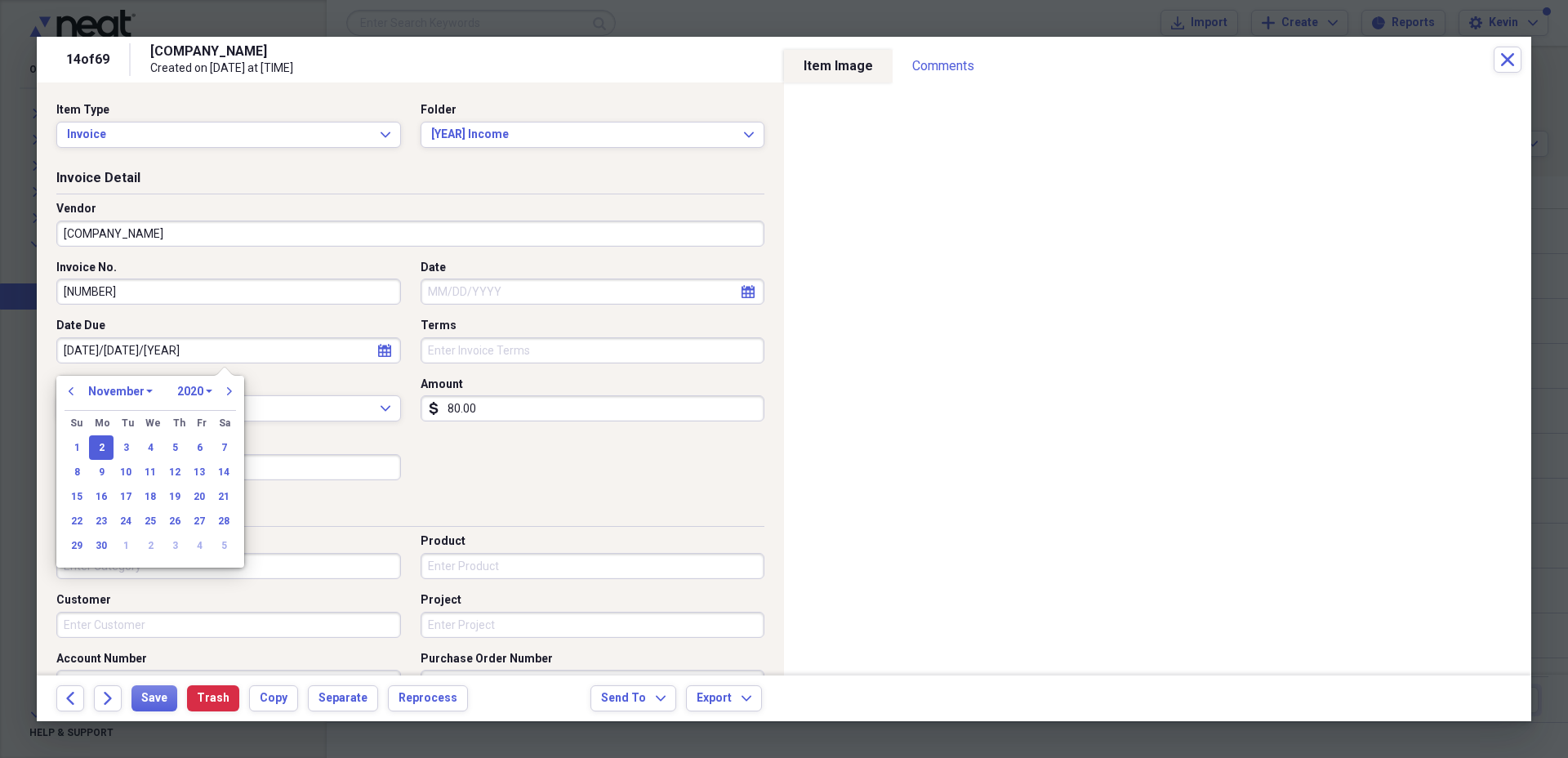 type on "11/02/2024" 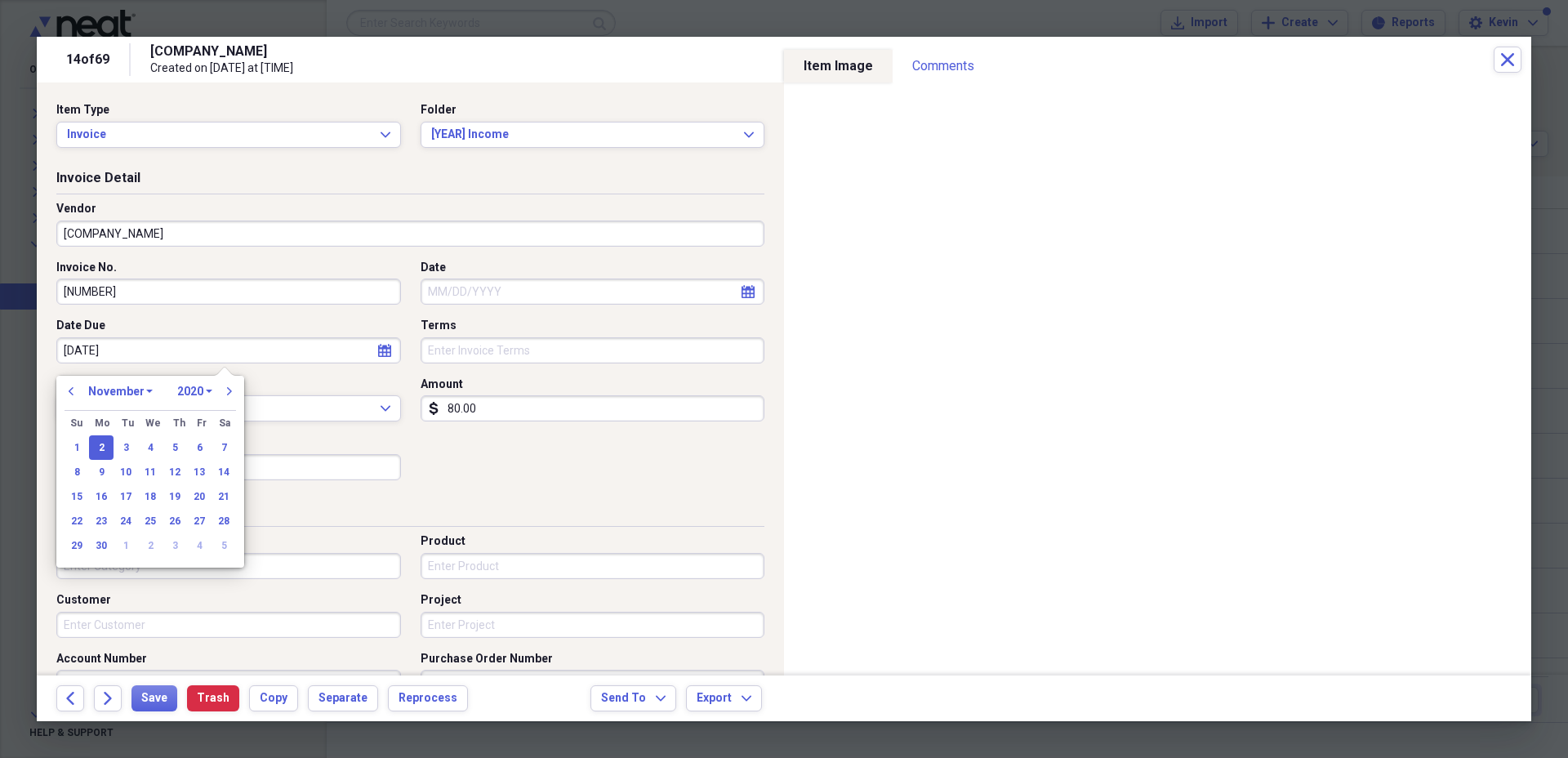 select on "2024" 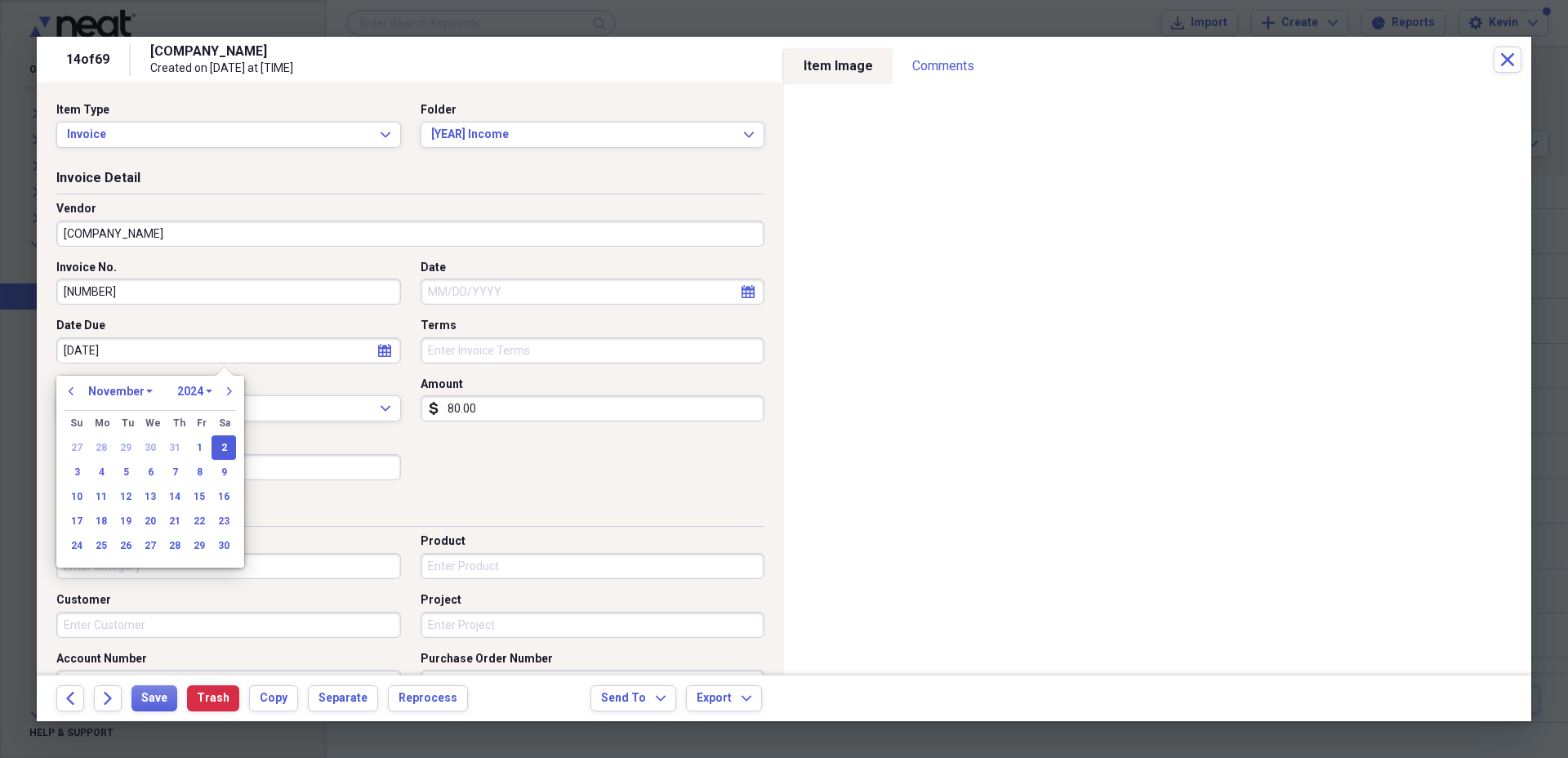type on "11/02/2024" 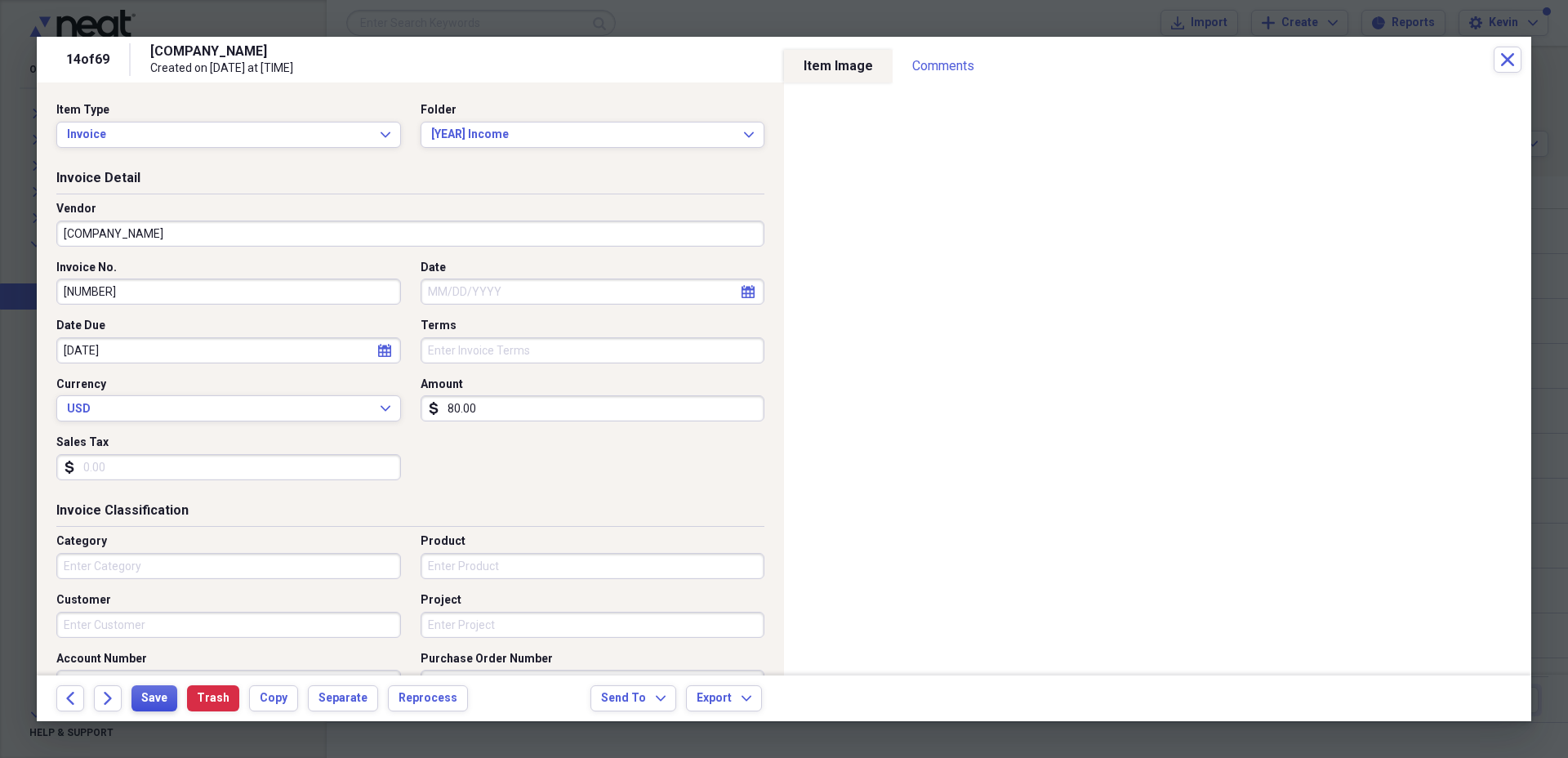 click on "Save" at bounding box center (154, 698) 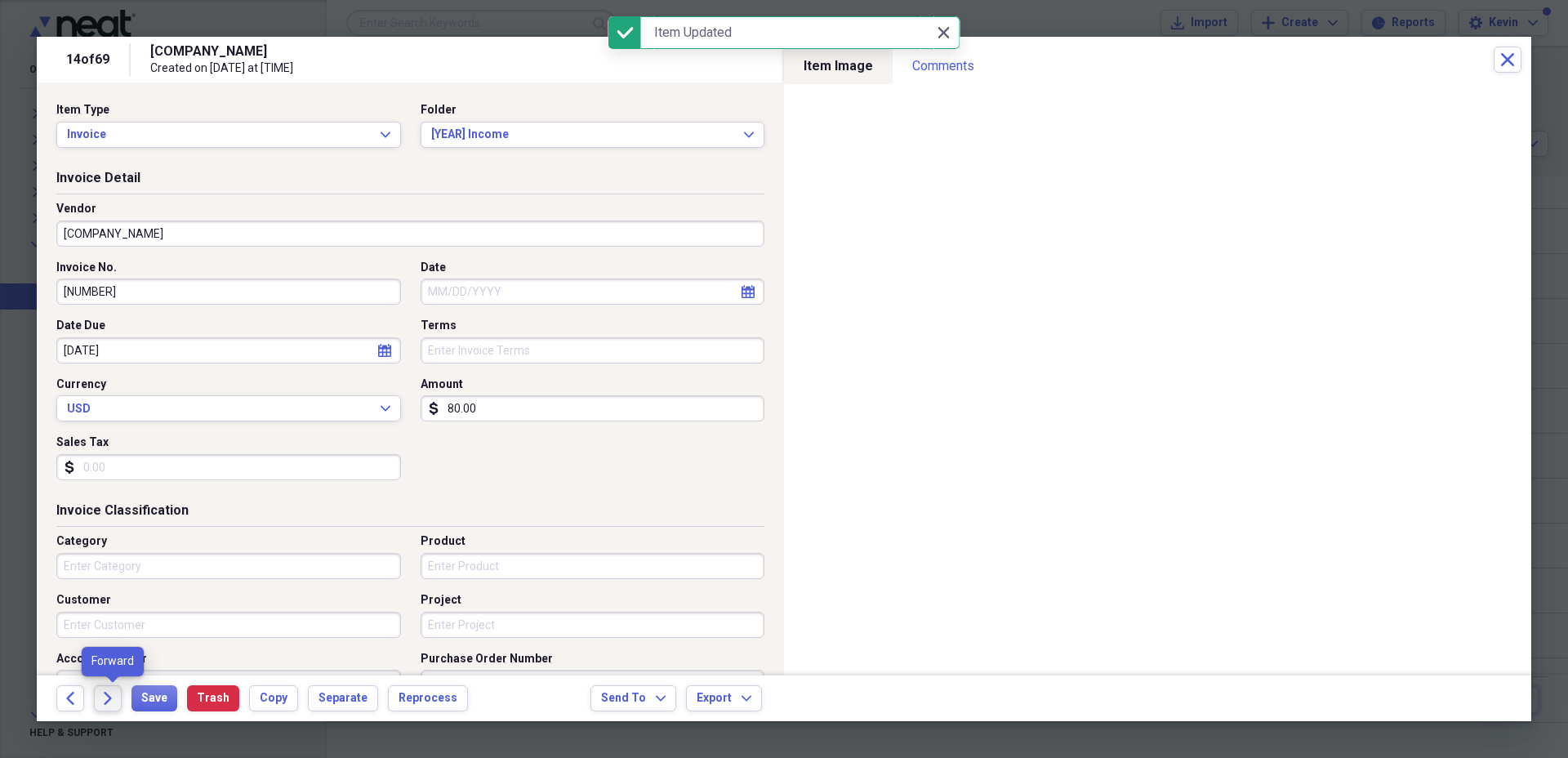 click on "Forward" at bounding box center (108, 698) 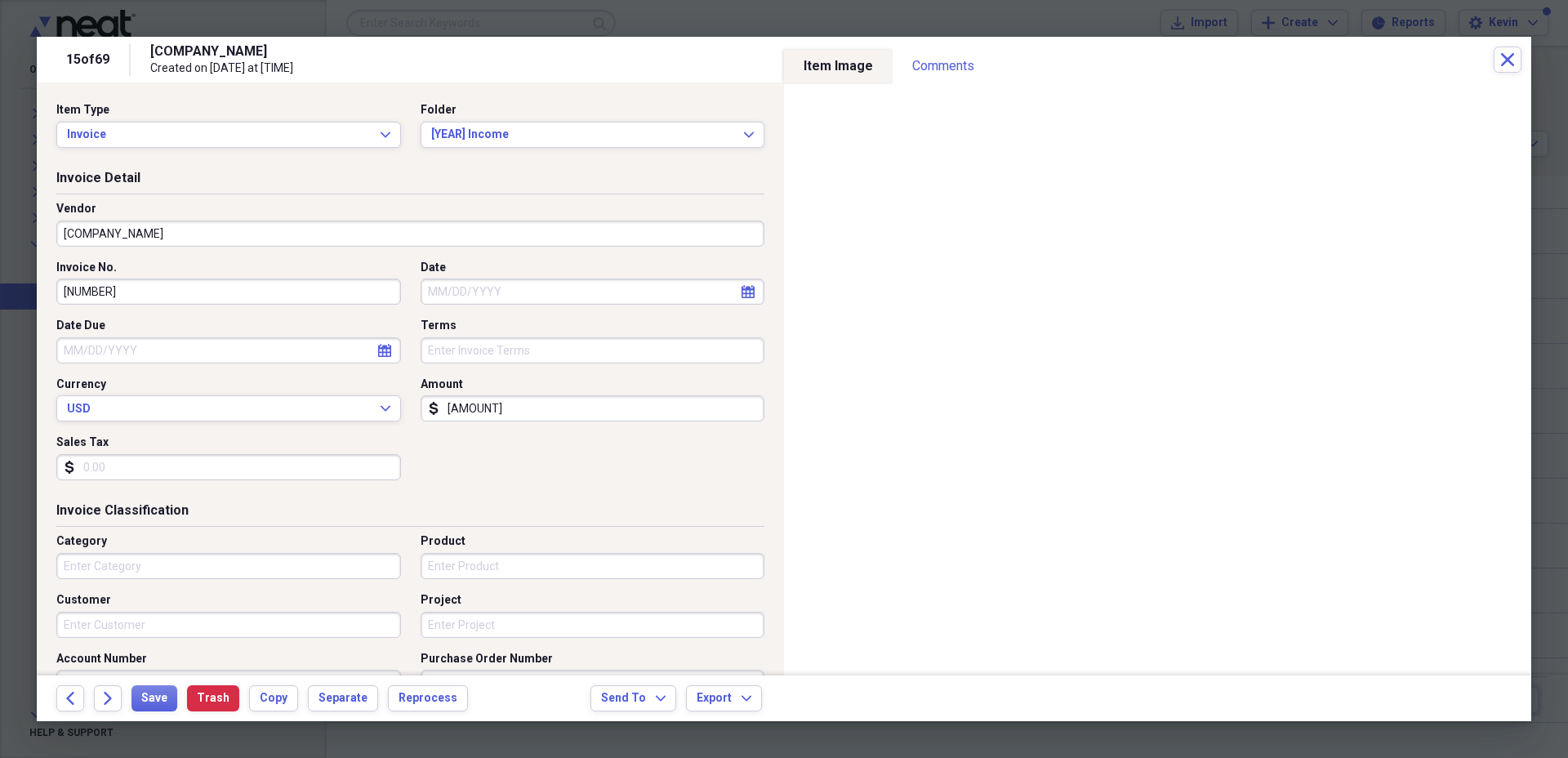click on "Date Due" at bounding box center (229, 350) 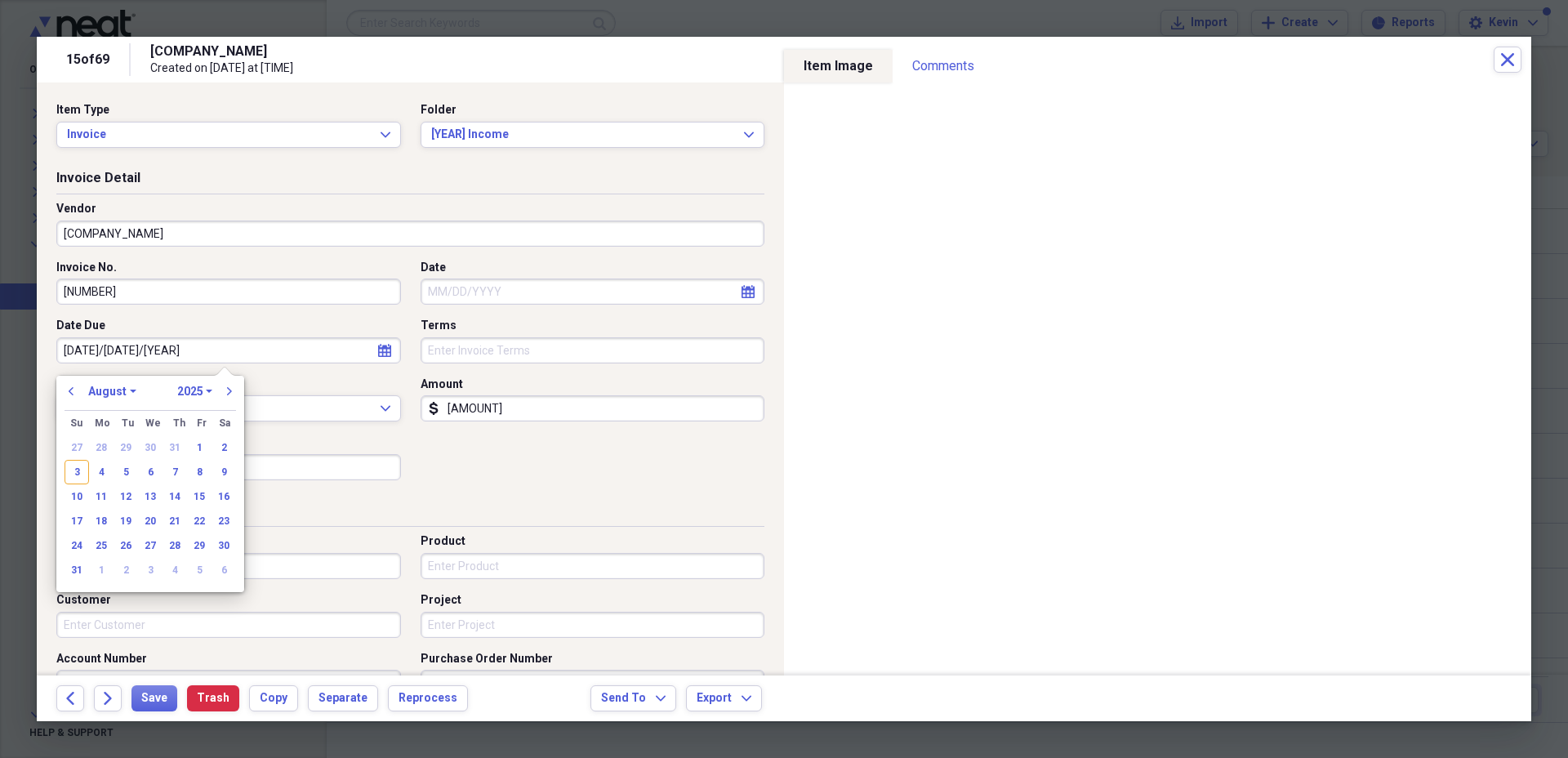 type on "11/05/20" 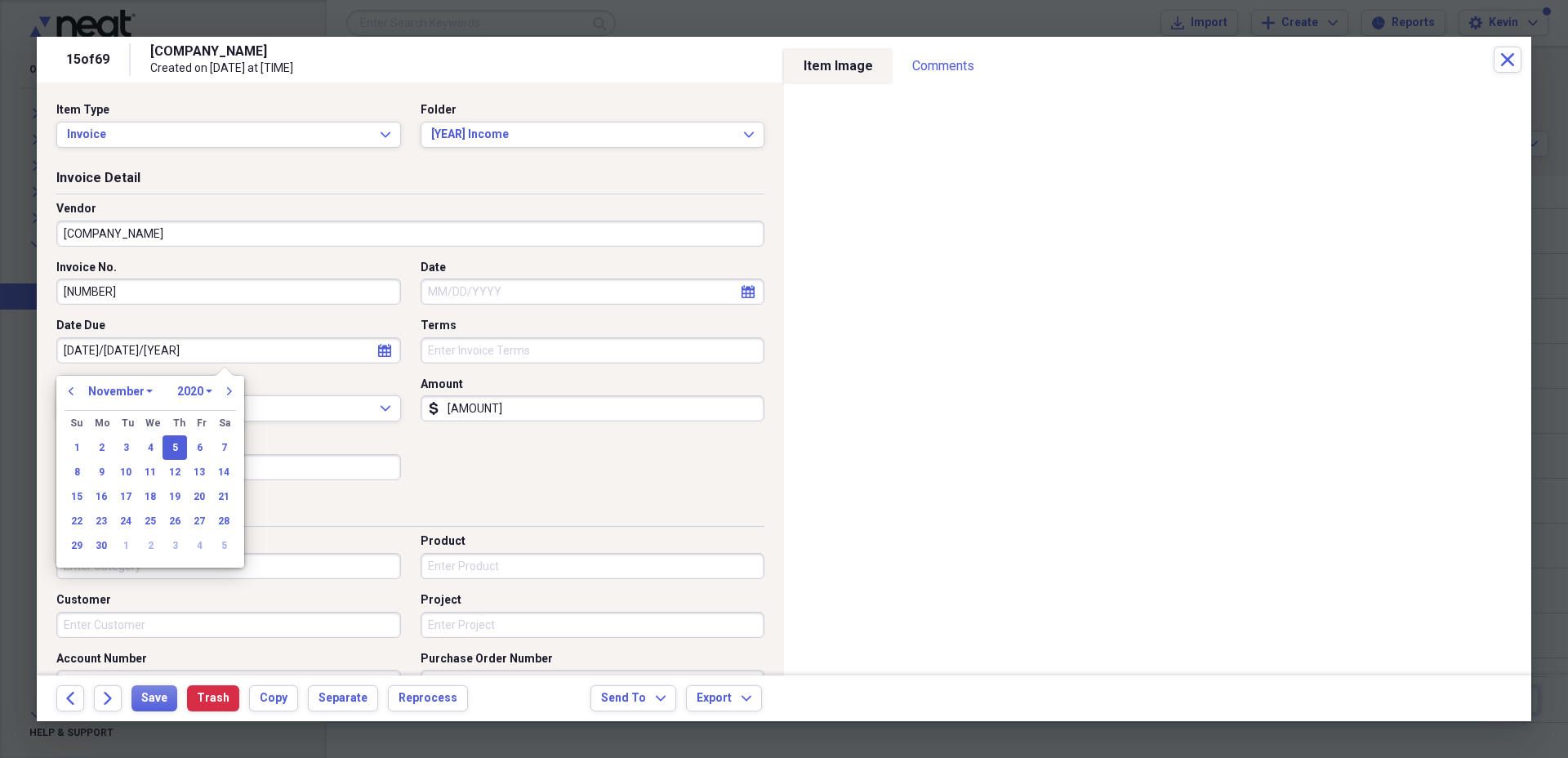 type on "11/05/2024" 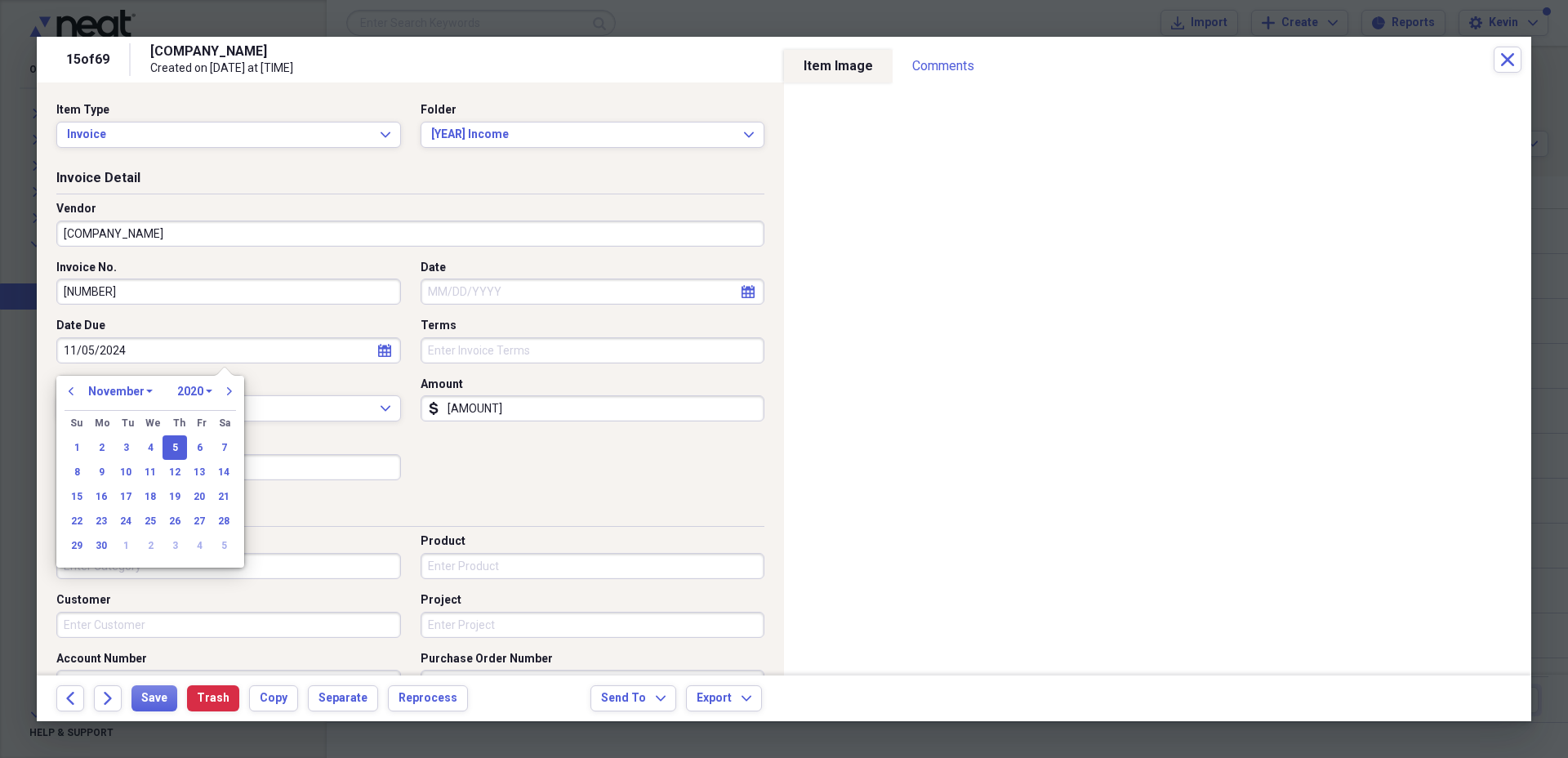 select on "2024" 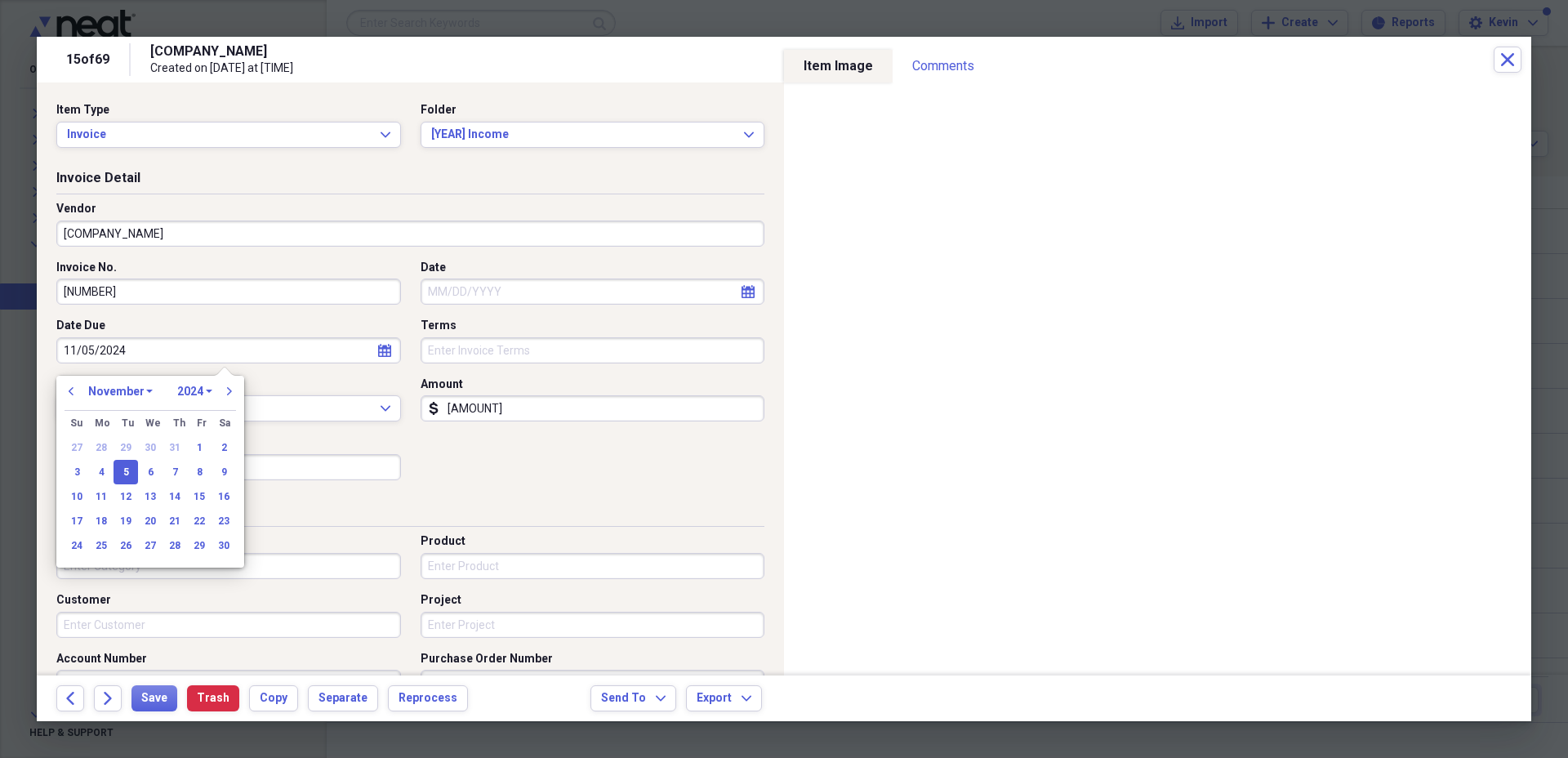 type on "11/05/2024" 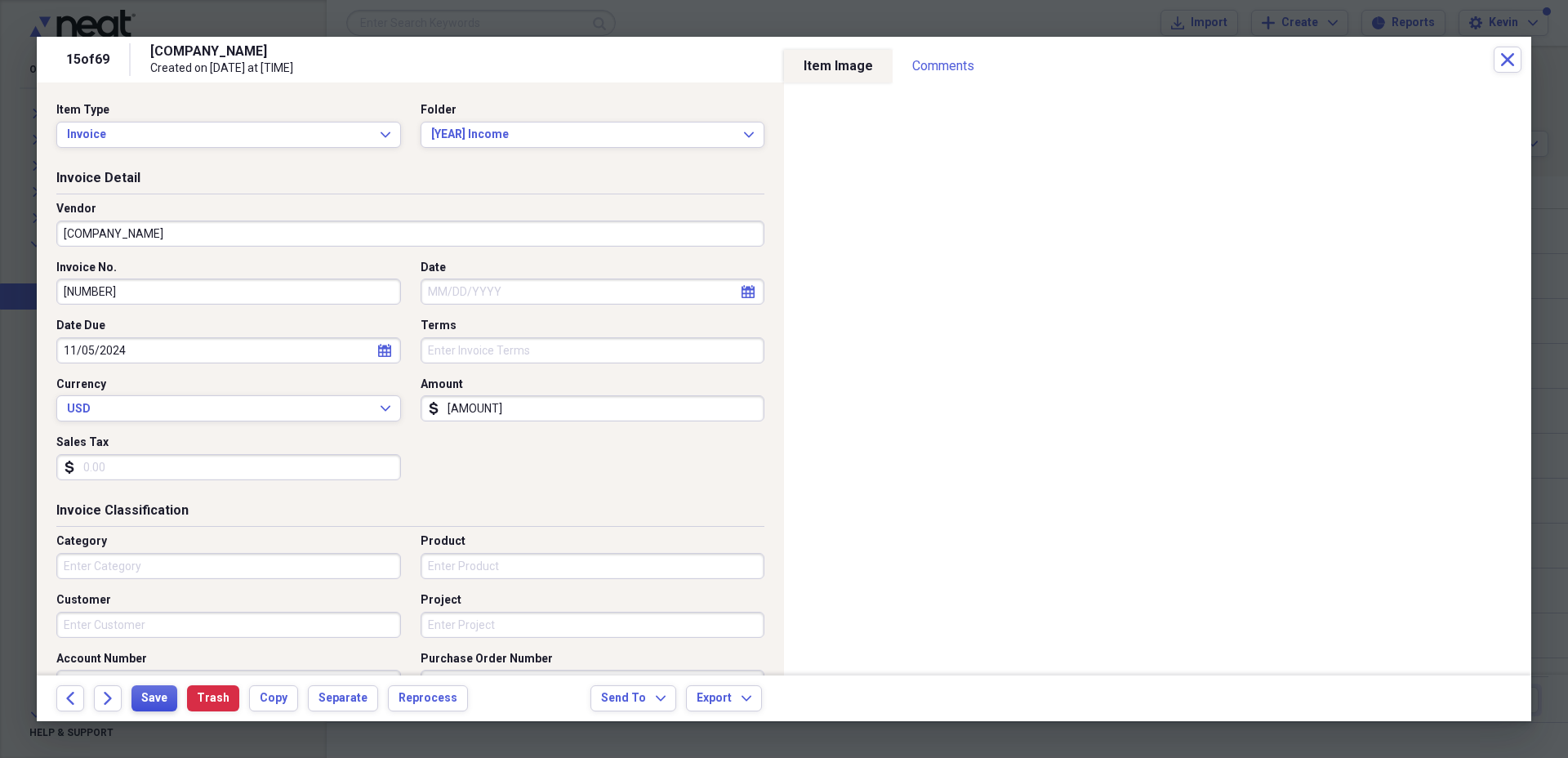 click on "Save" at bounding box center [154, 698] 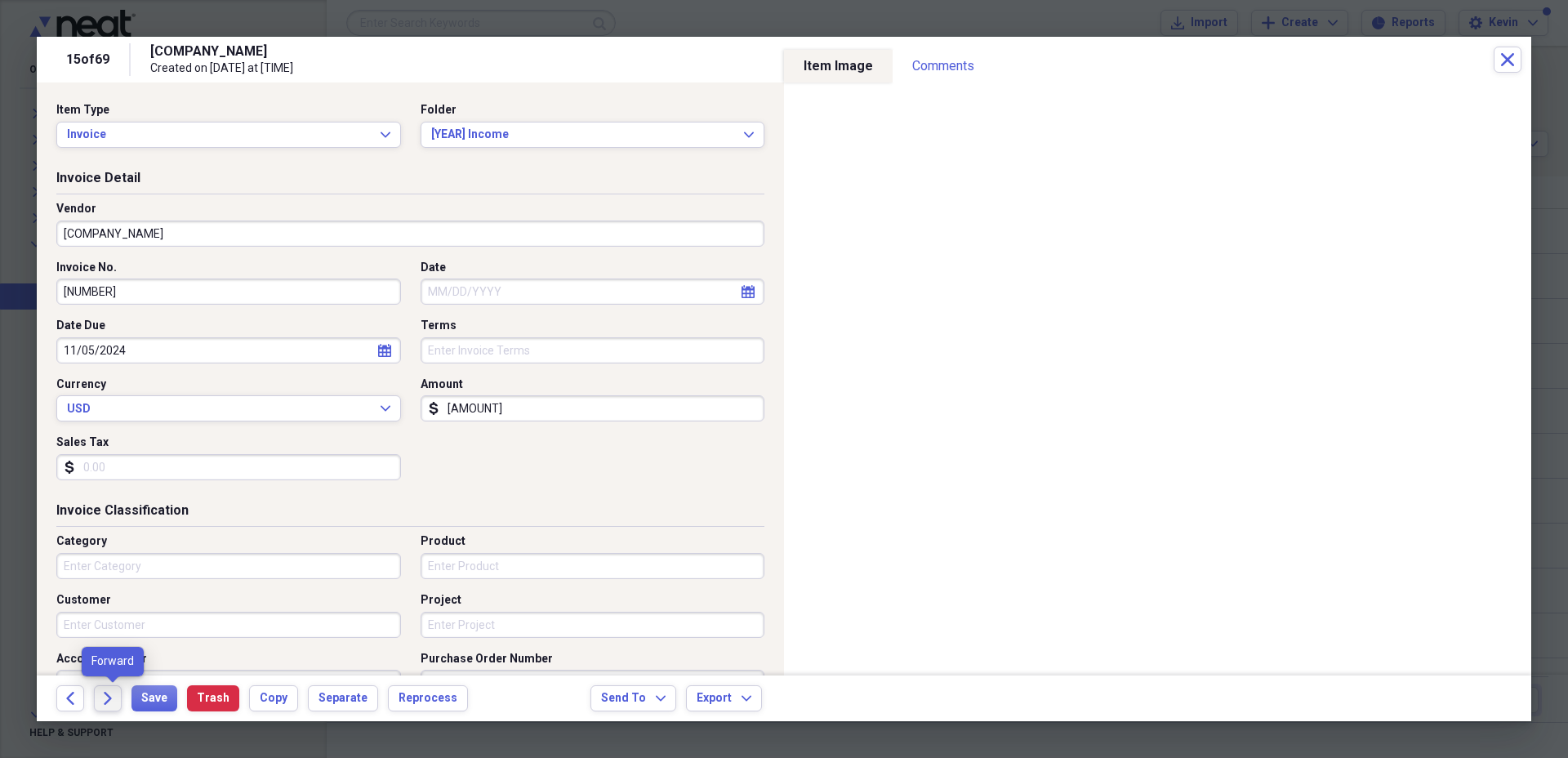 click on "Forward" 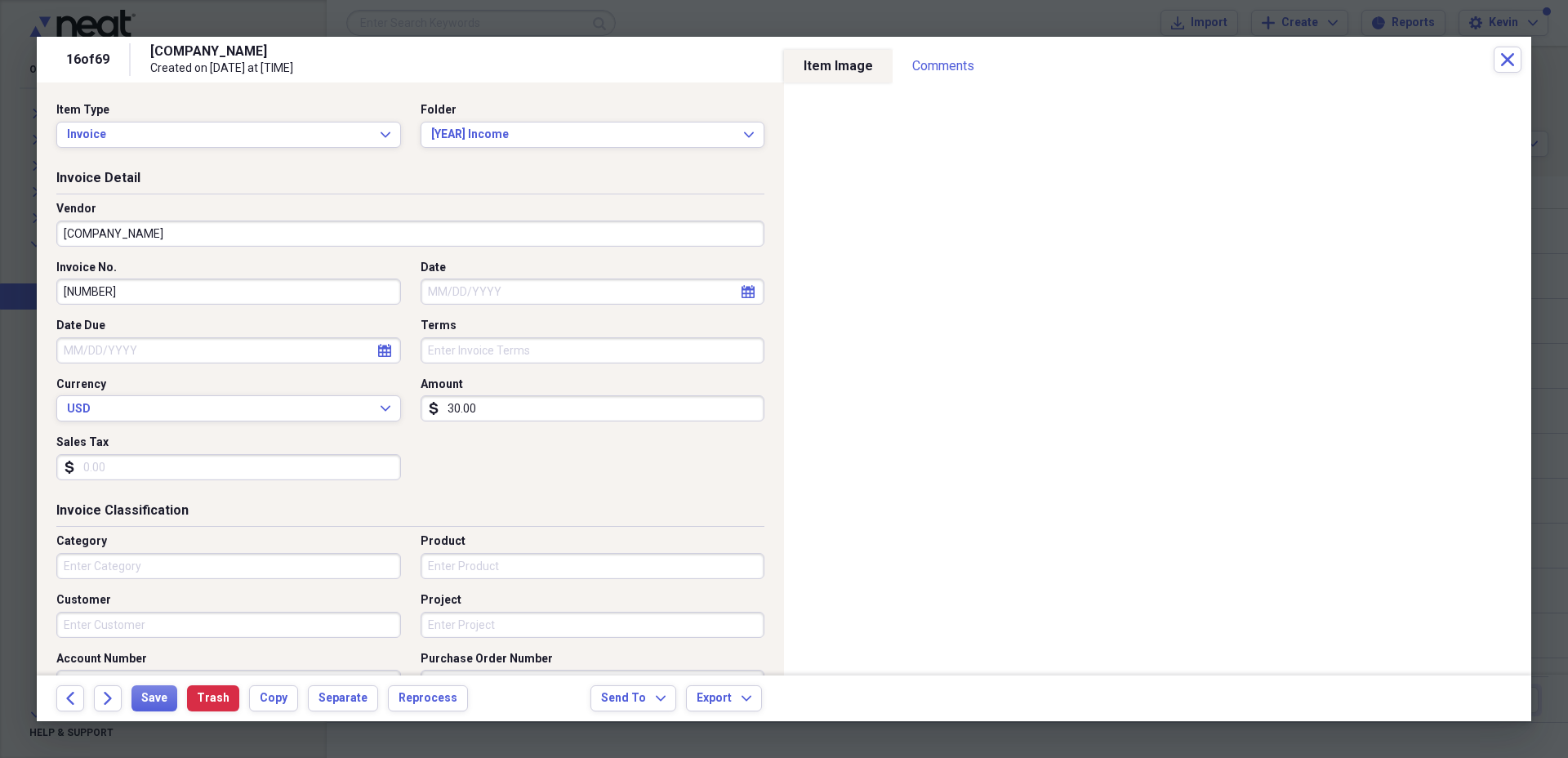 select on "7" 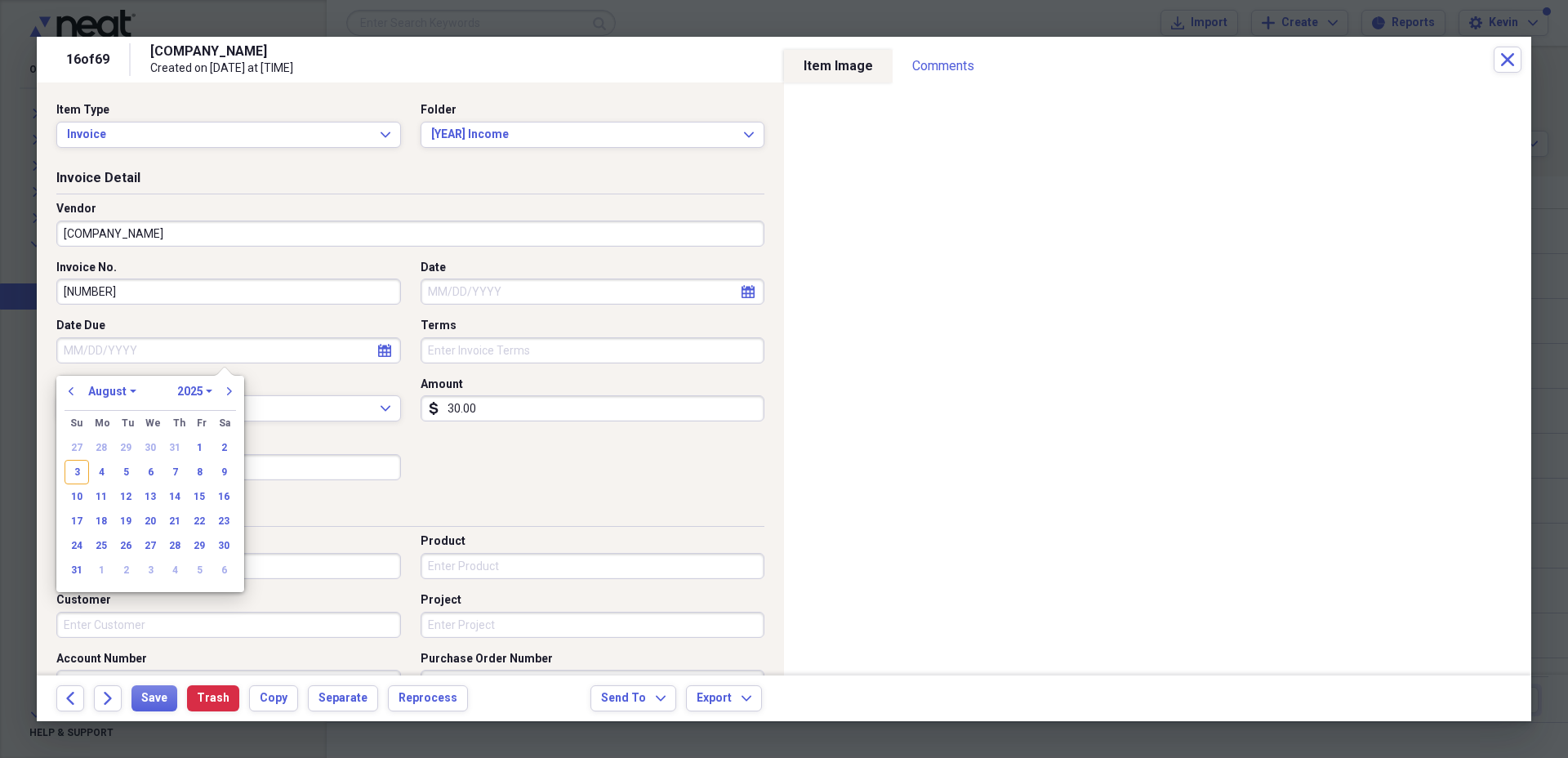 click on "Date Due" at bounding box center (229, 350) 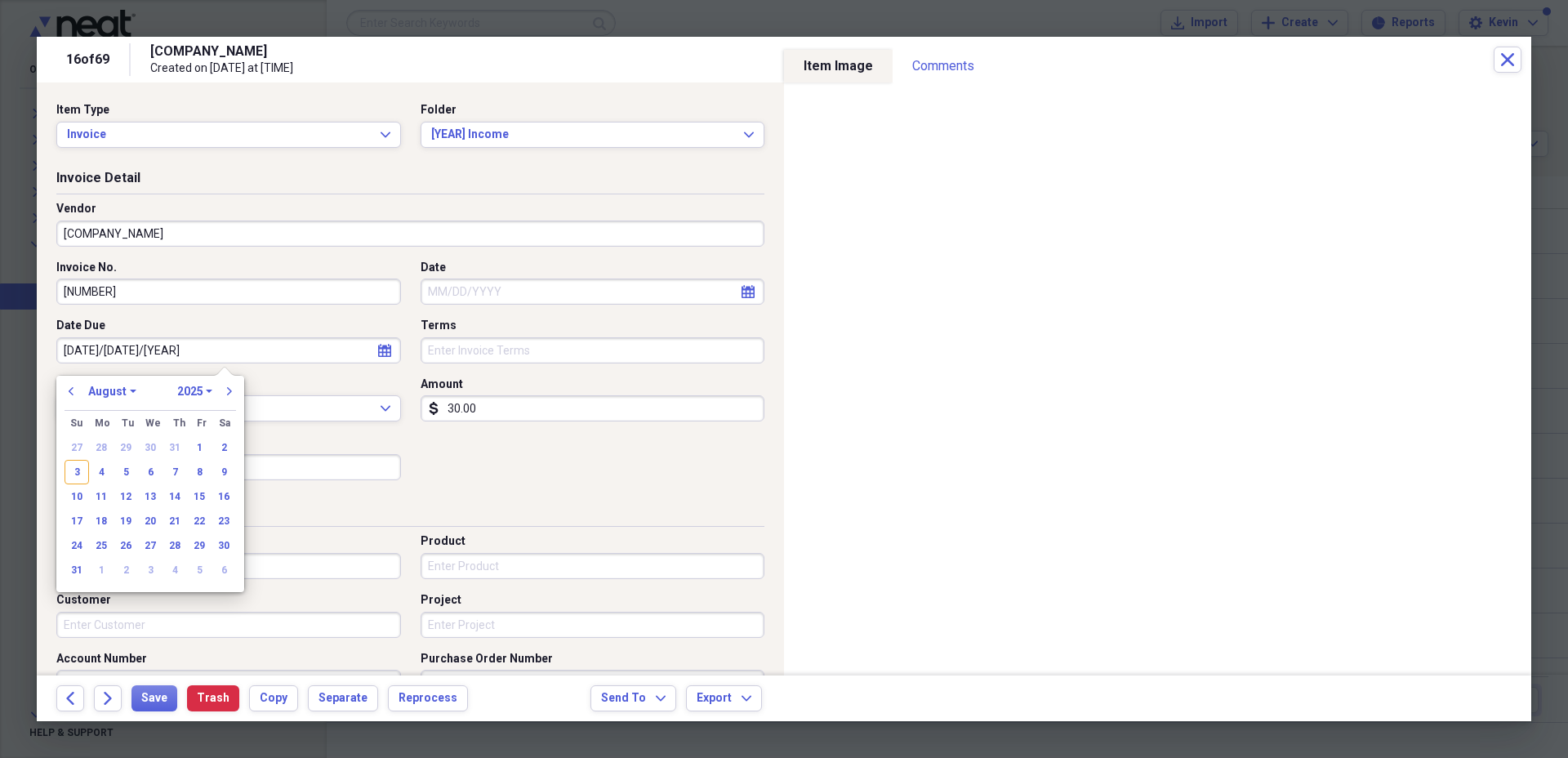 type on "11/13/20" 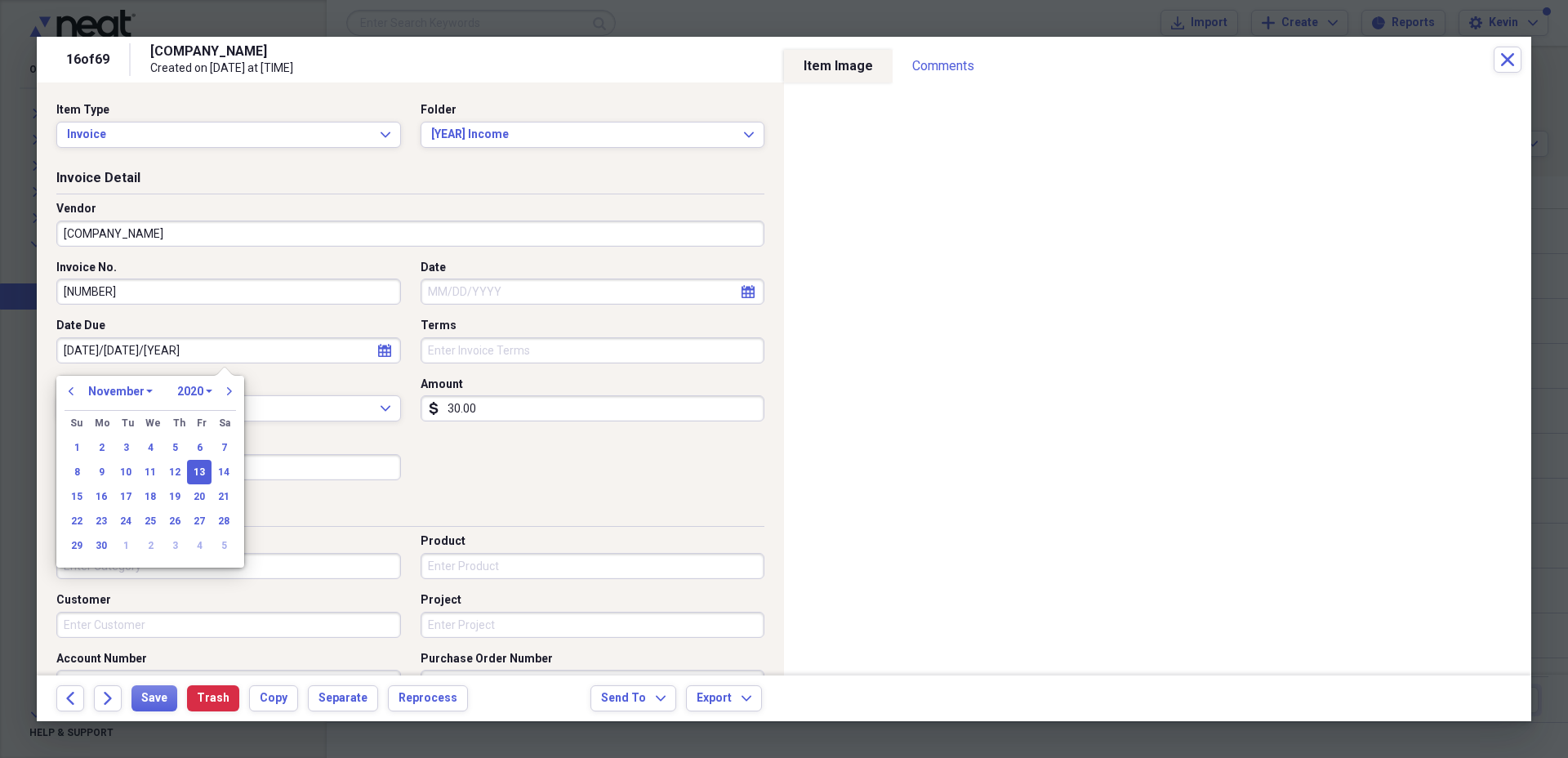 type on "[MM]/[DD]/[YYYY]" 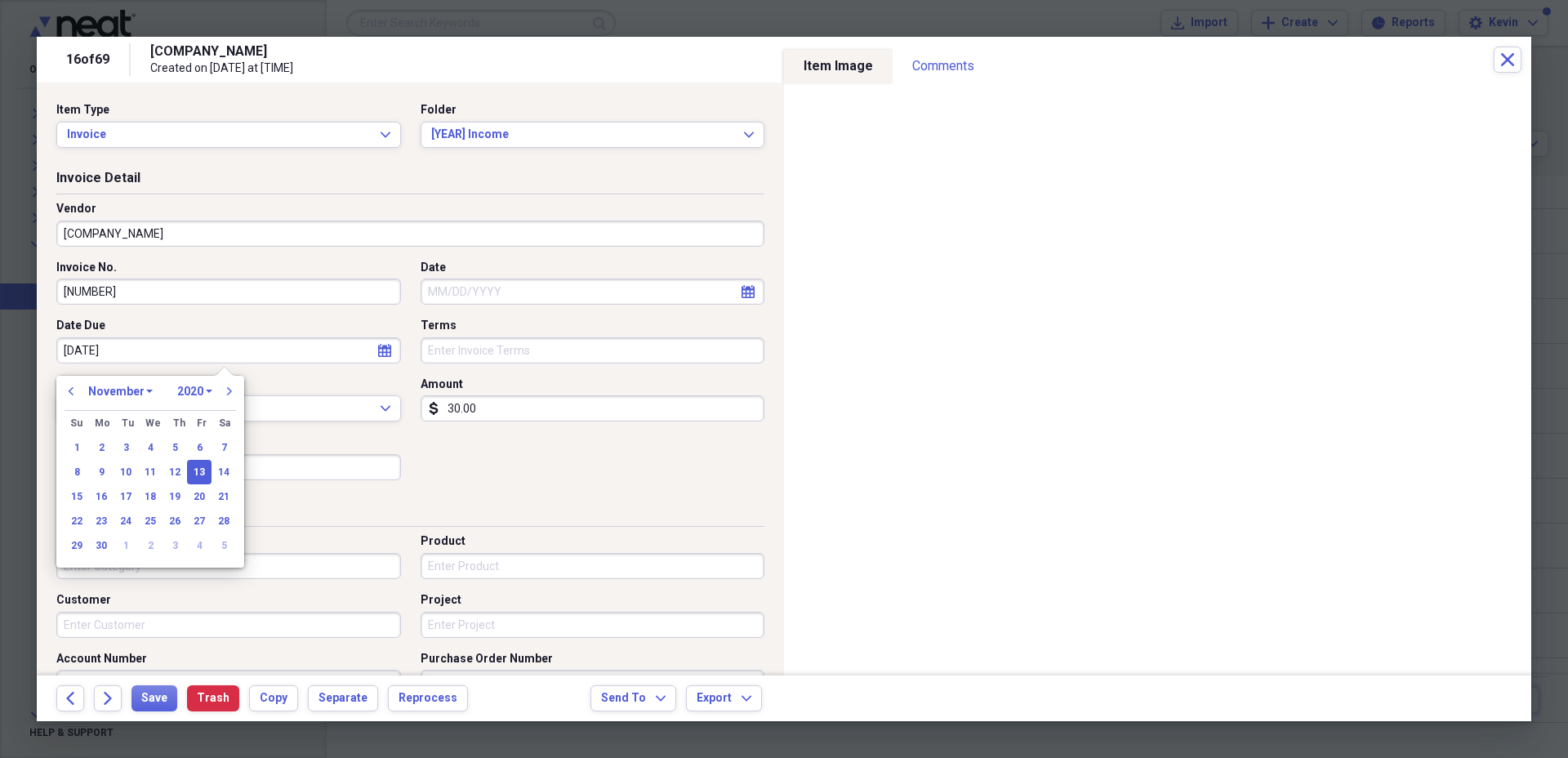 select on "2024" 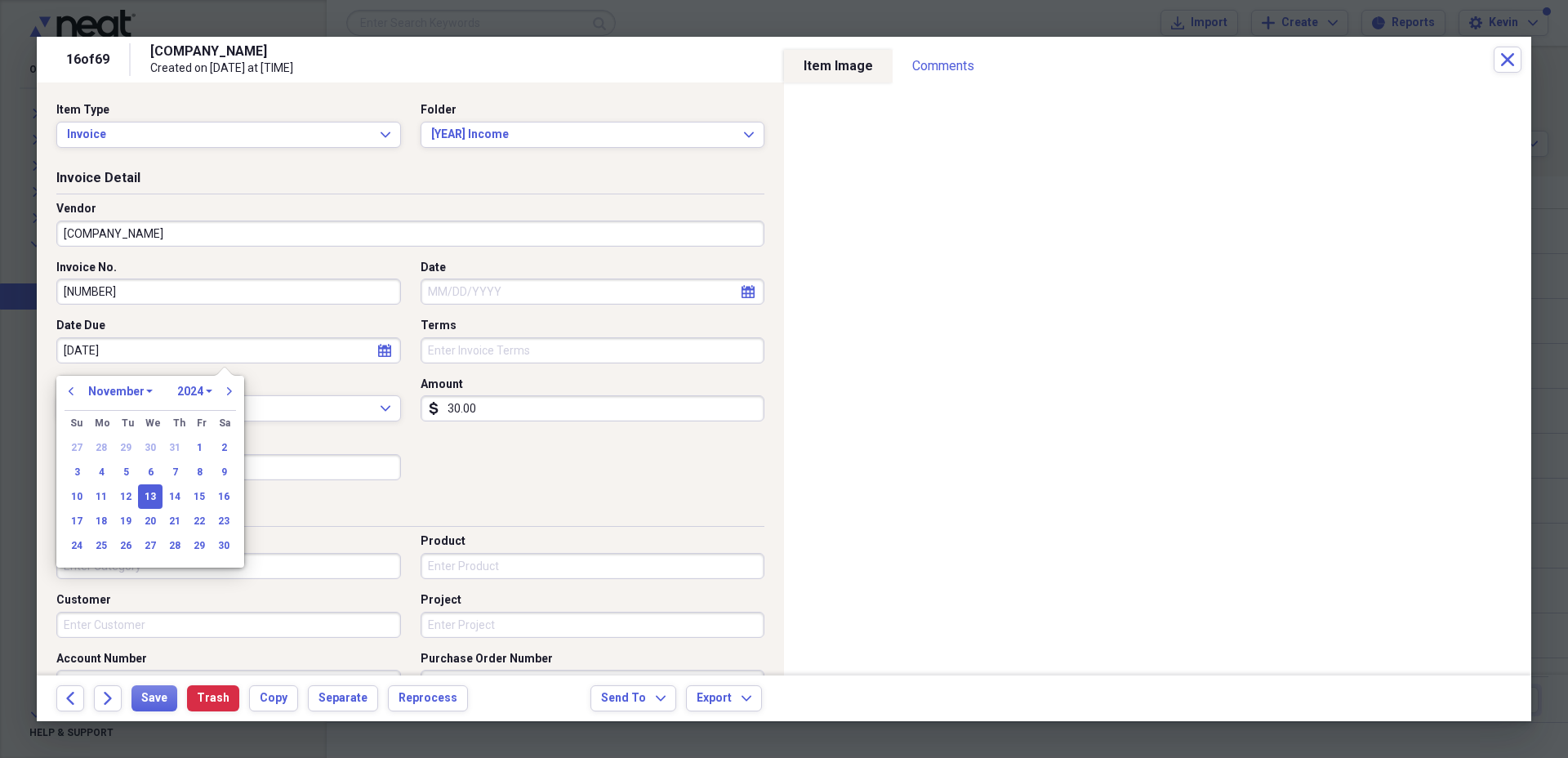 type on "[MM]/[DD]/[YYYY]" 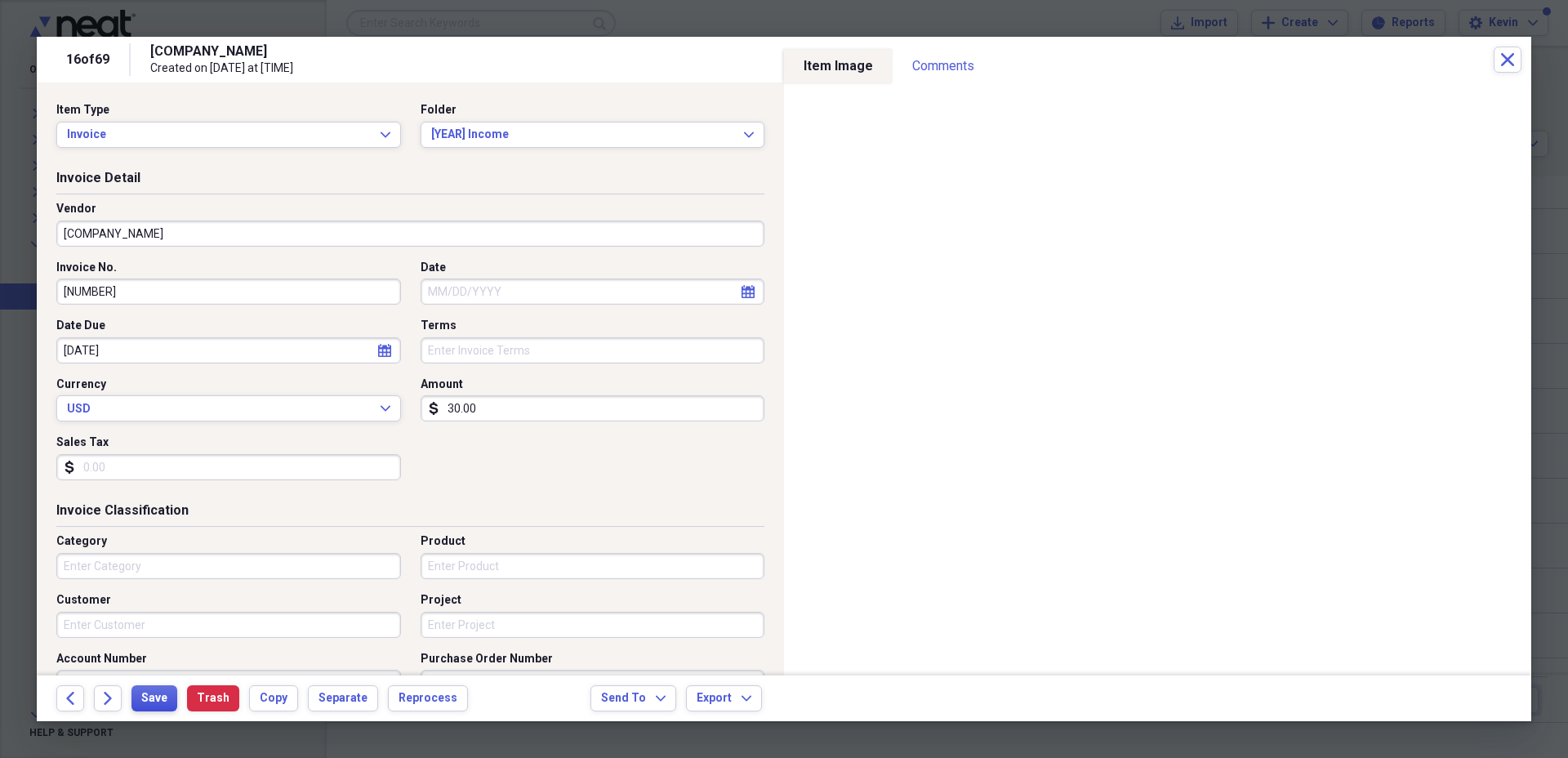 click on "Save" at bounding box center [154, 698] 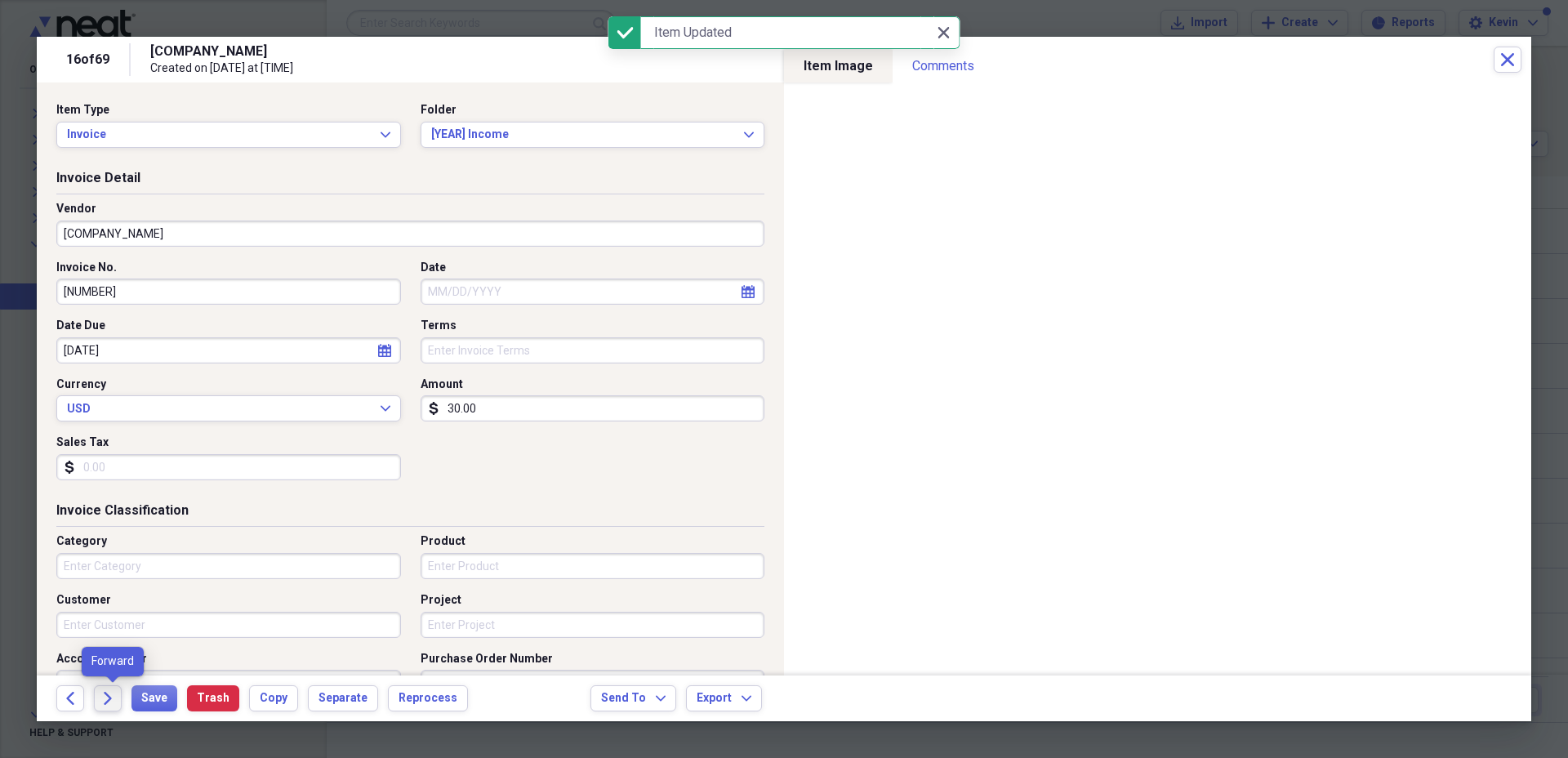 click on "Forward" 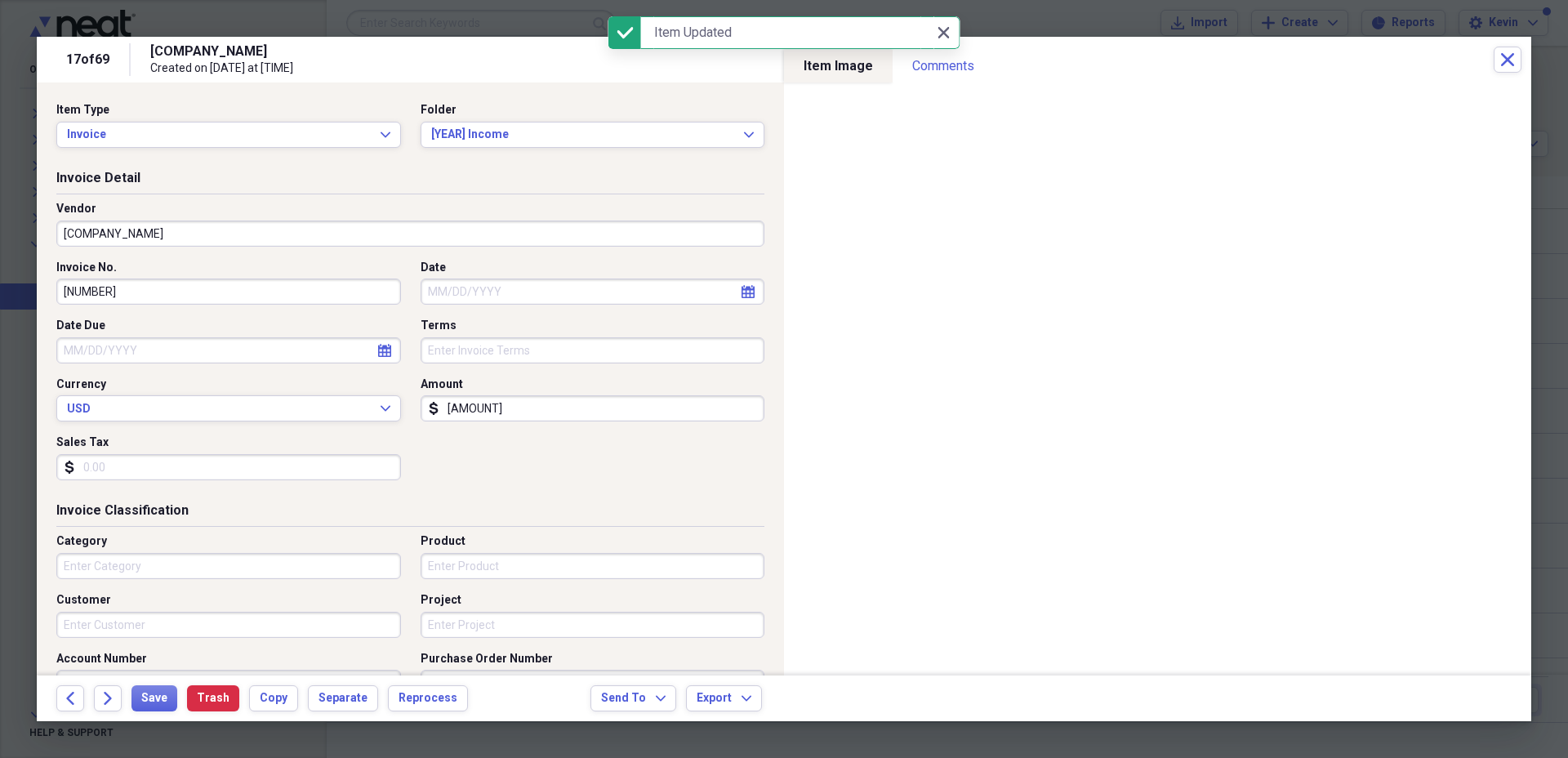 select on "7" 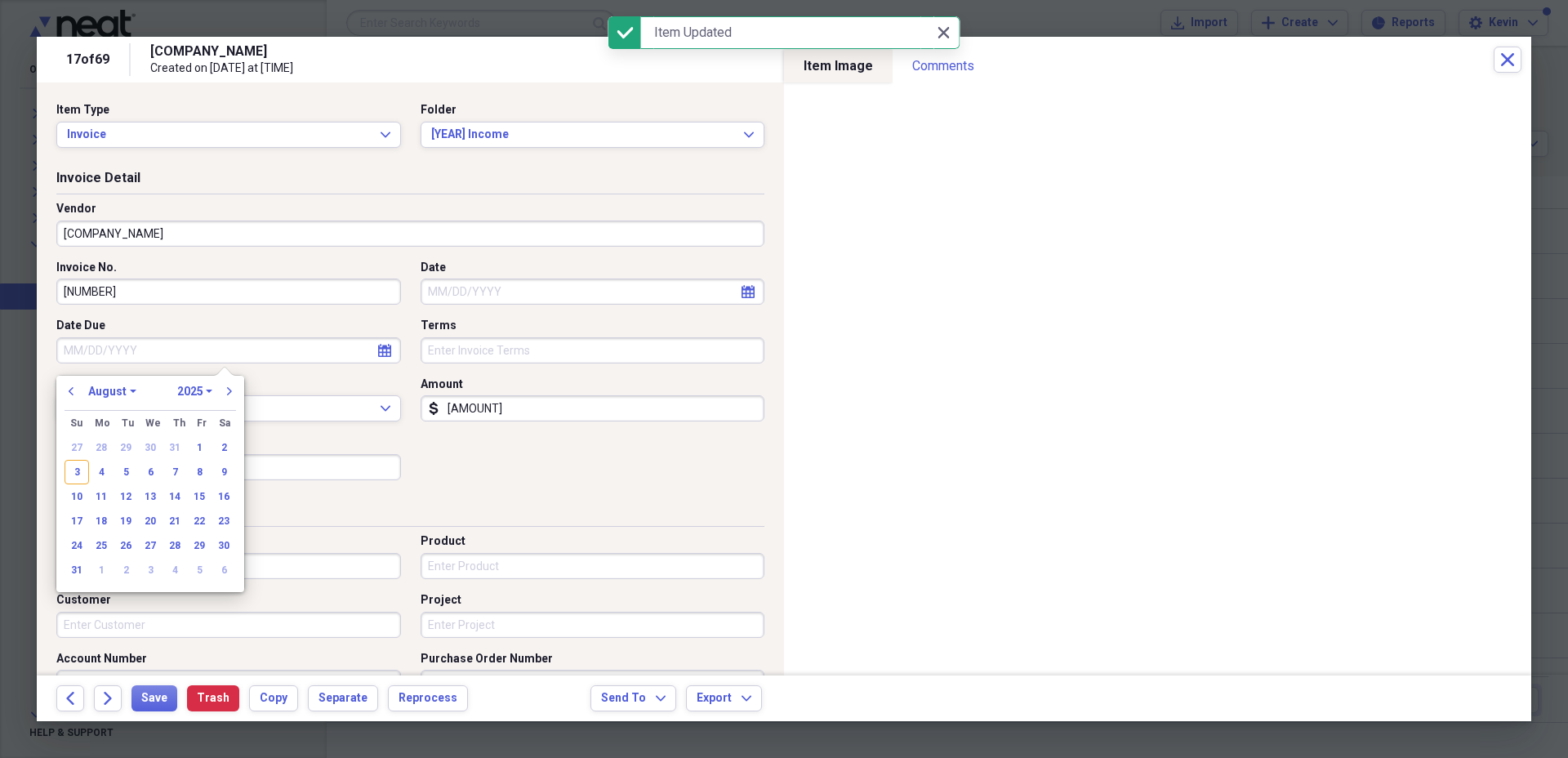 click on "Date Due" at bounding box center [229, 350] 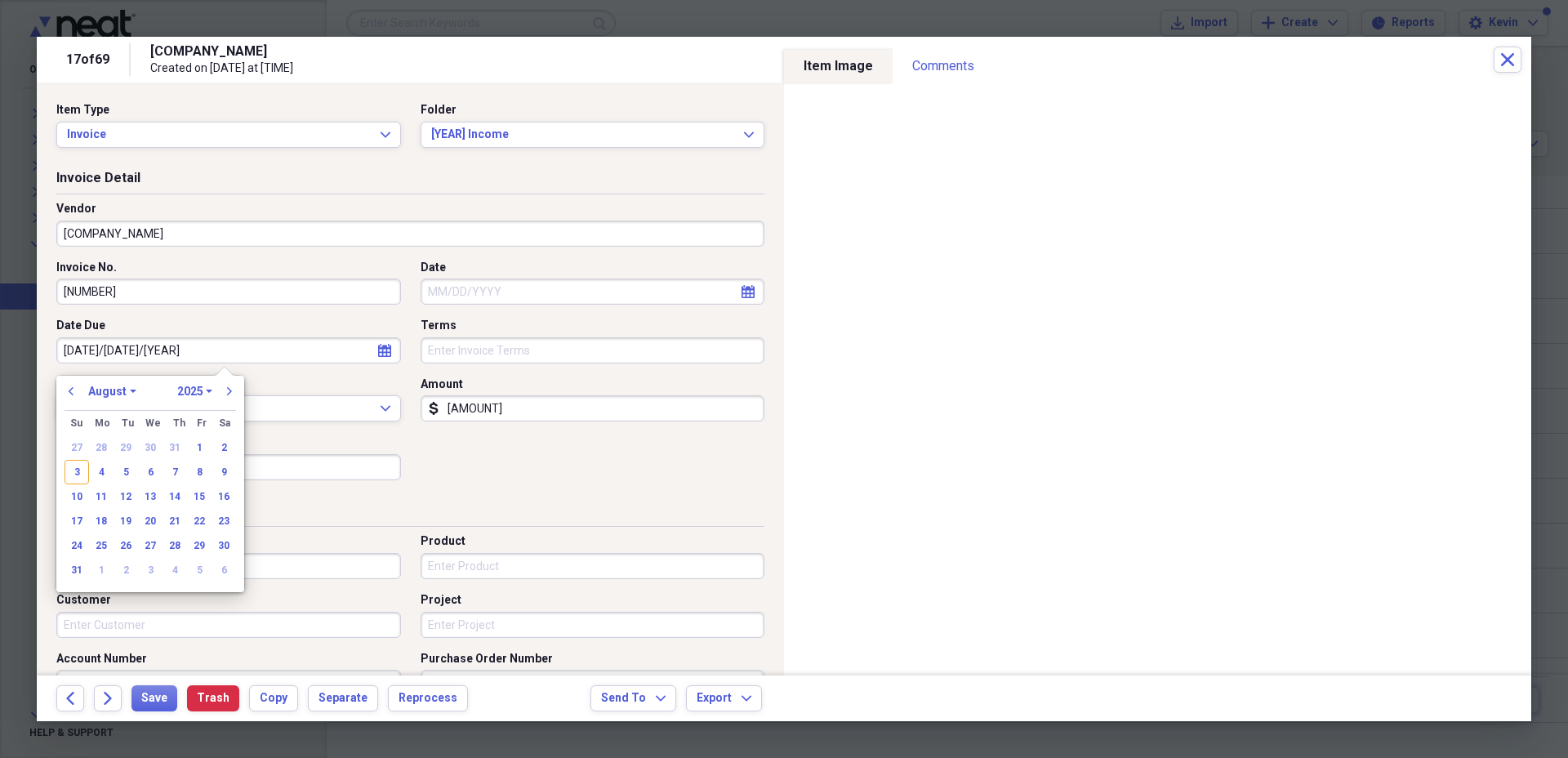 type on "10/12/20" 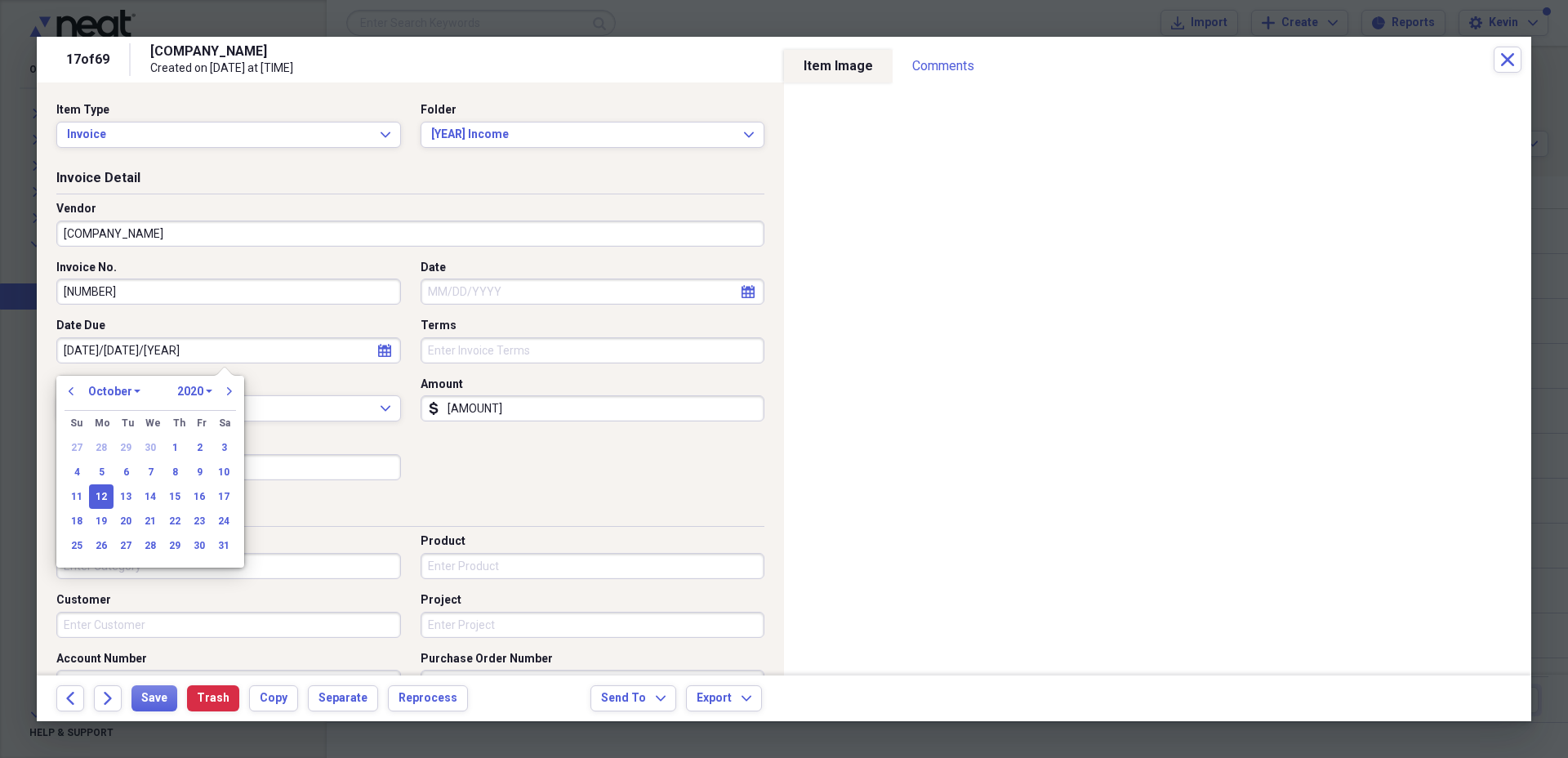 type on "10/12/2024" 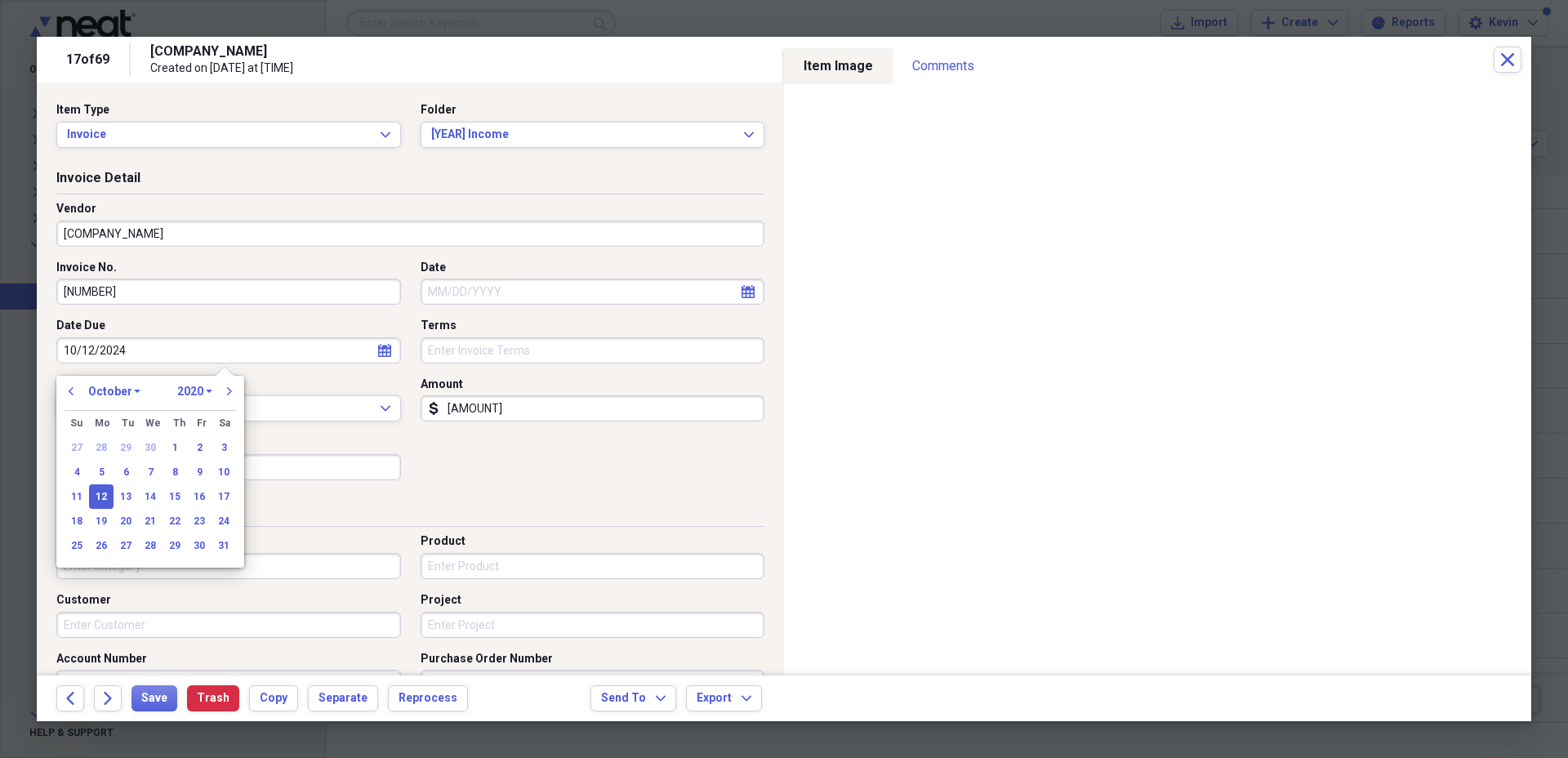 select on "2024" 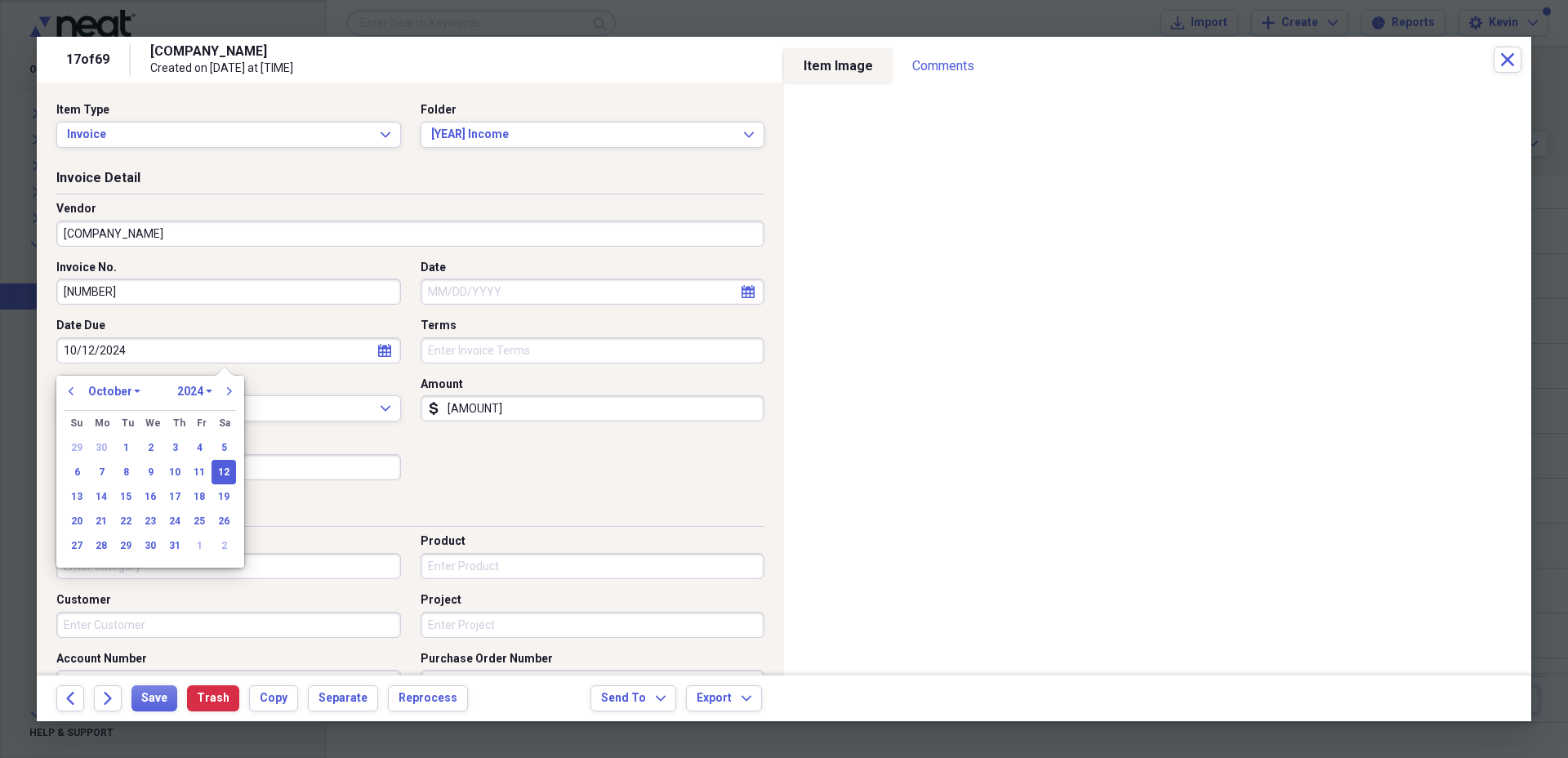 type on "10/12/2024" 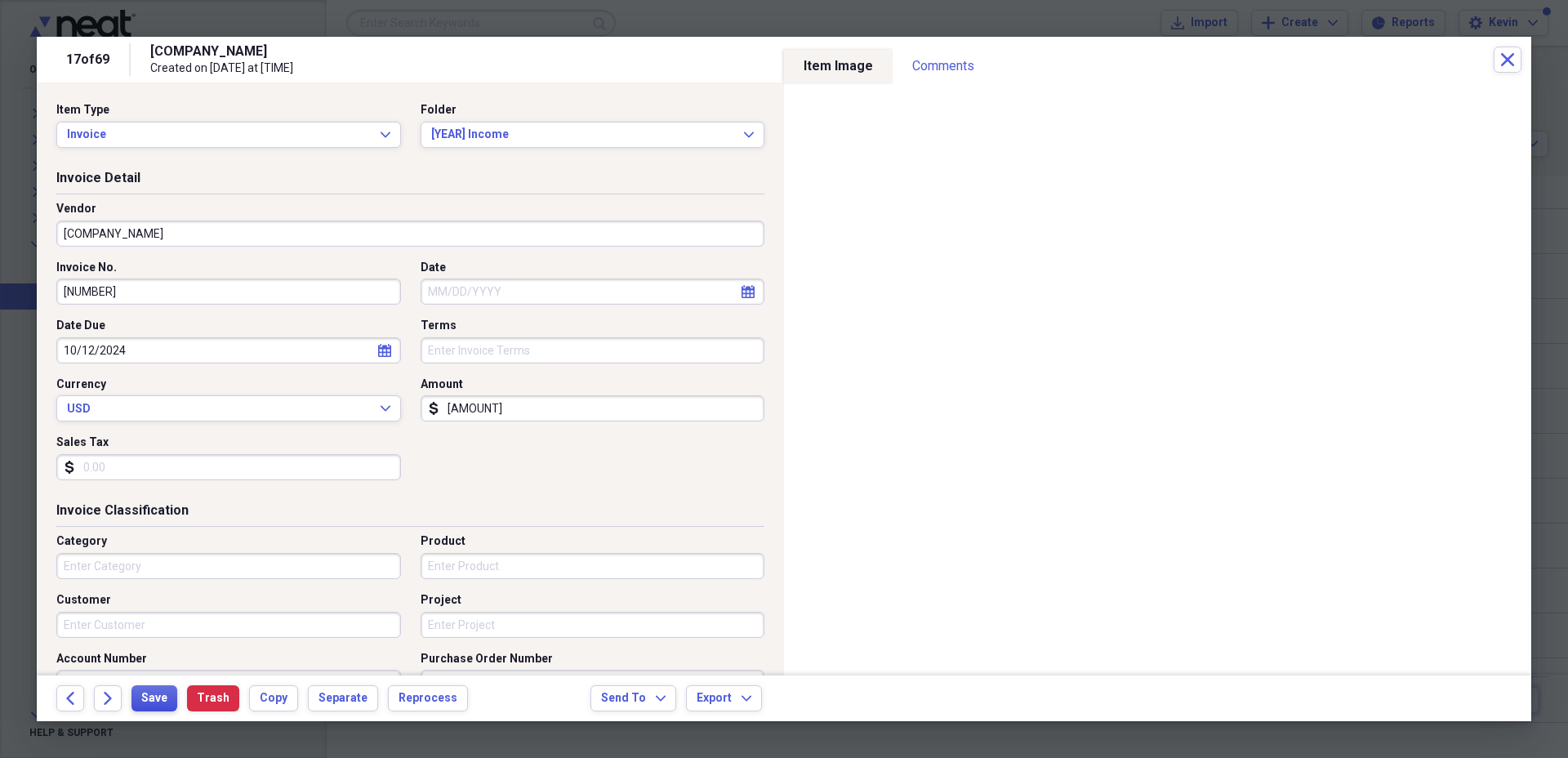 click on "Save" at bounding box center (154, 698) 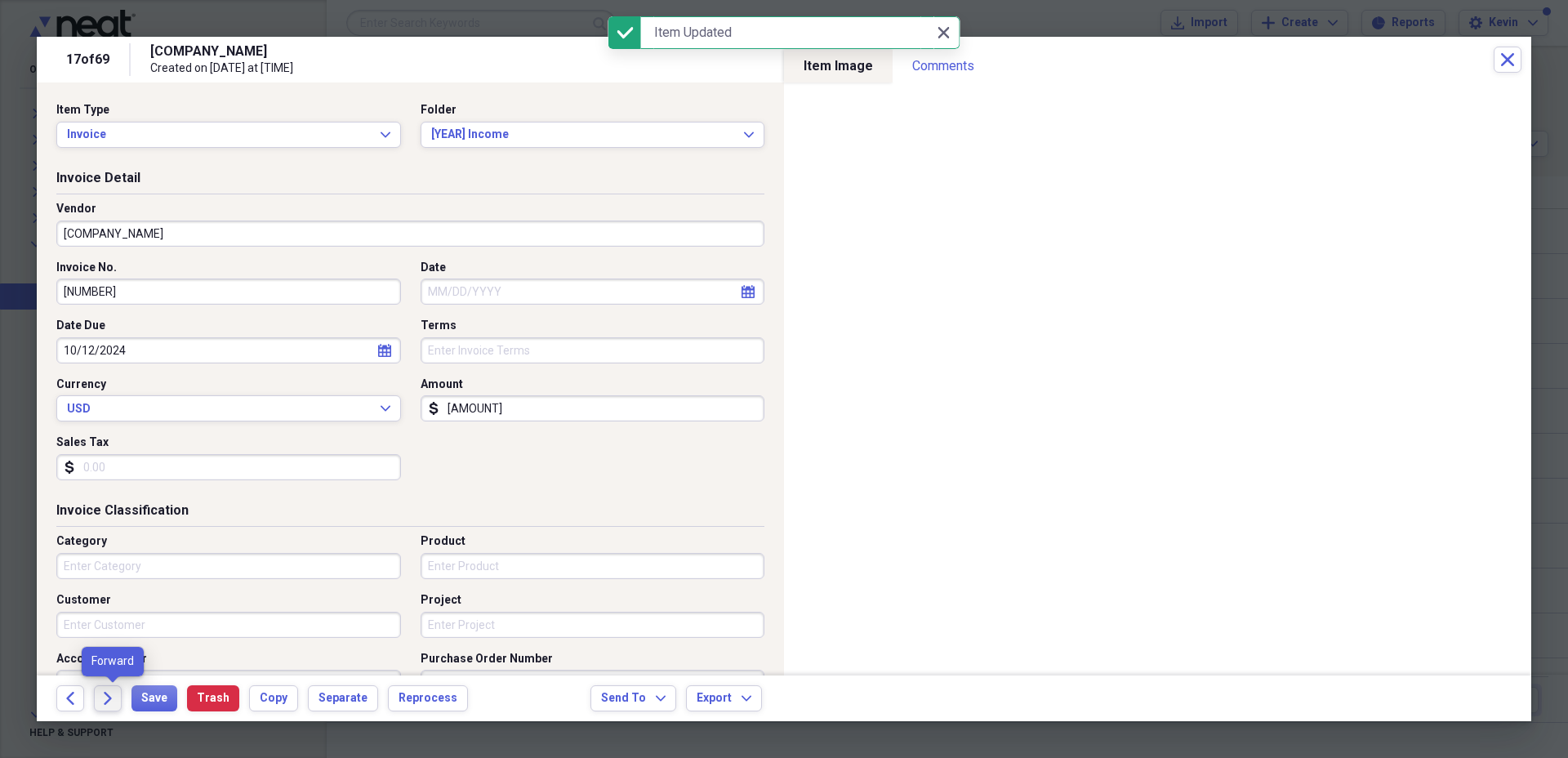 click on "Forward" 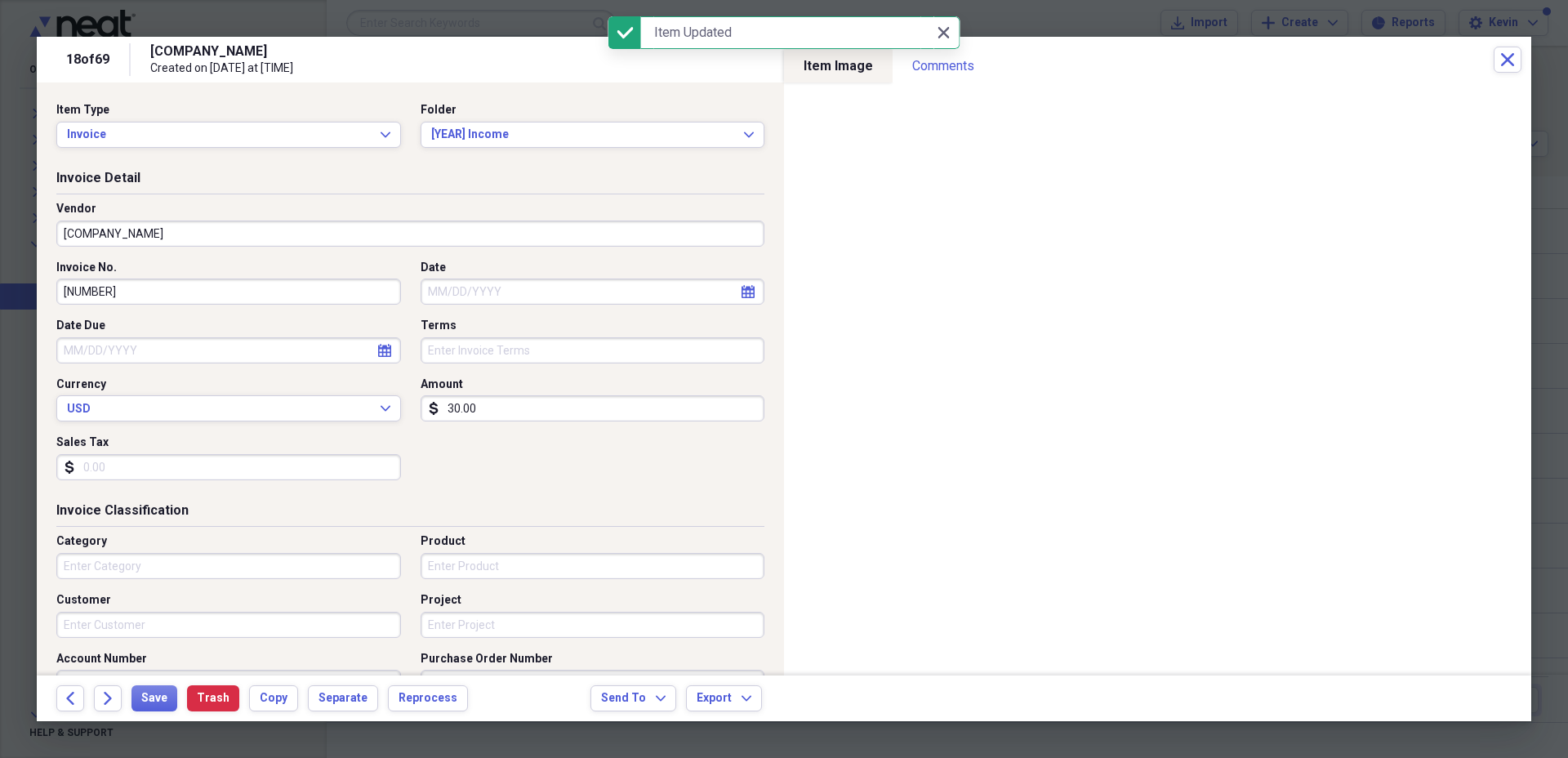 click on "Date Due" at bounding box center (229, 350) 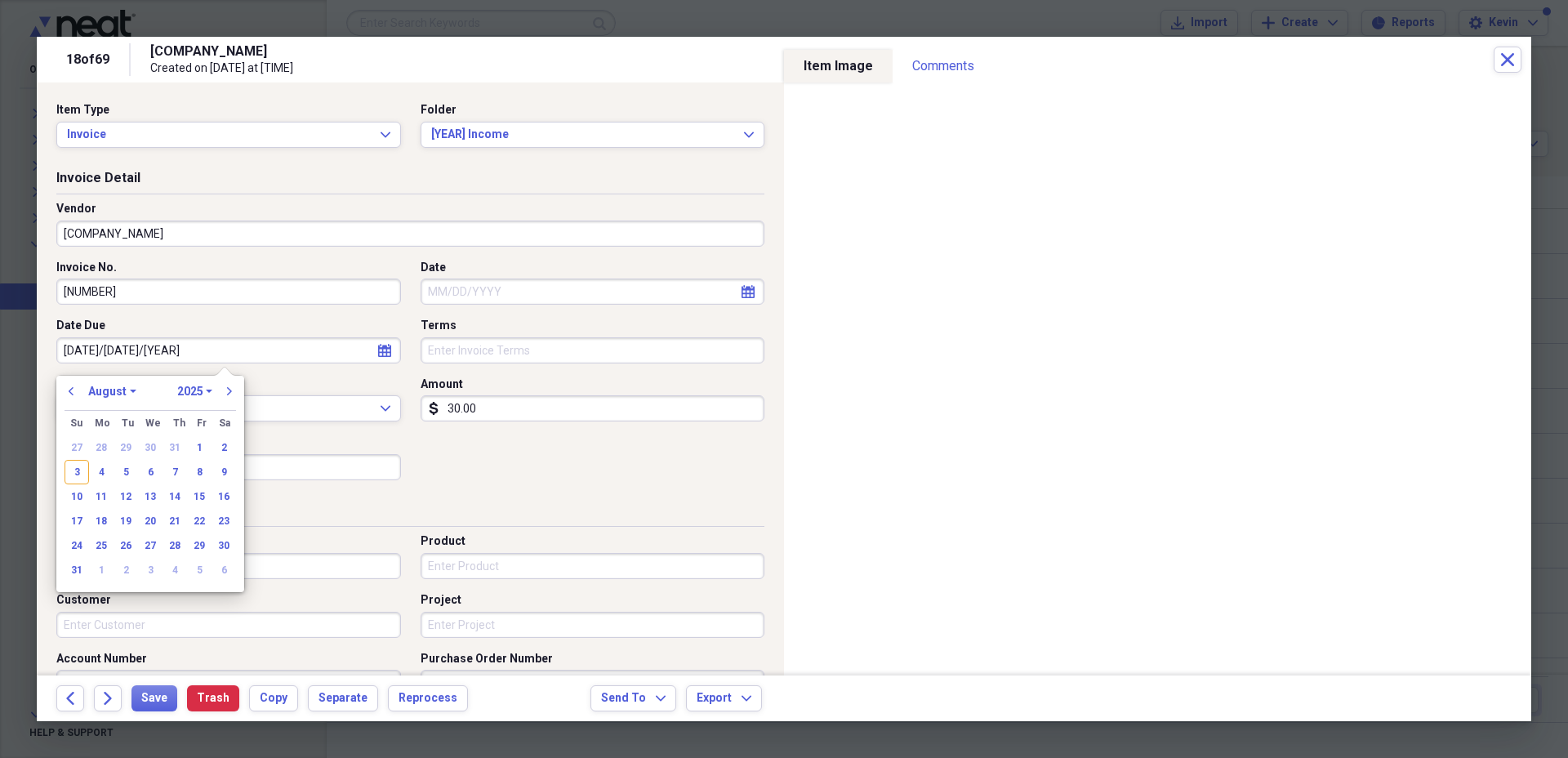 type on "10/30/20" 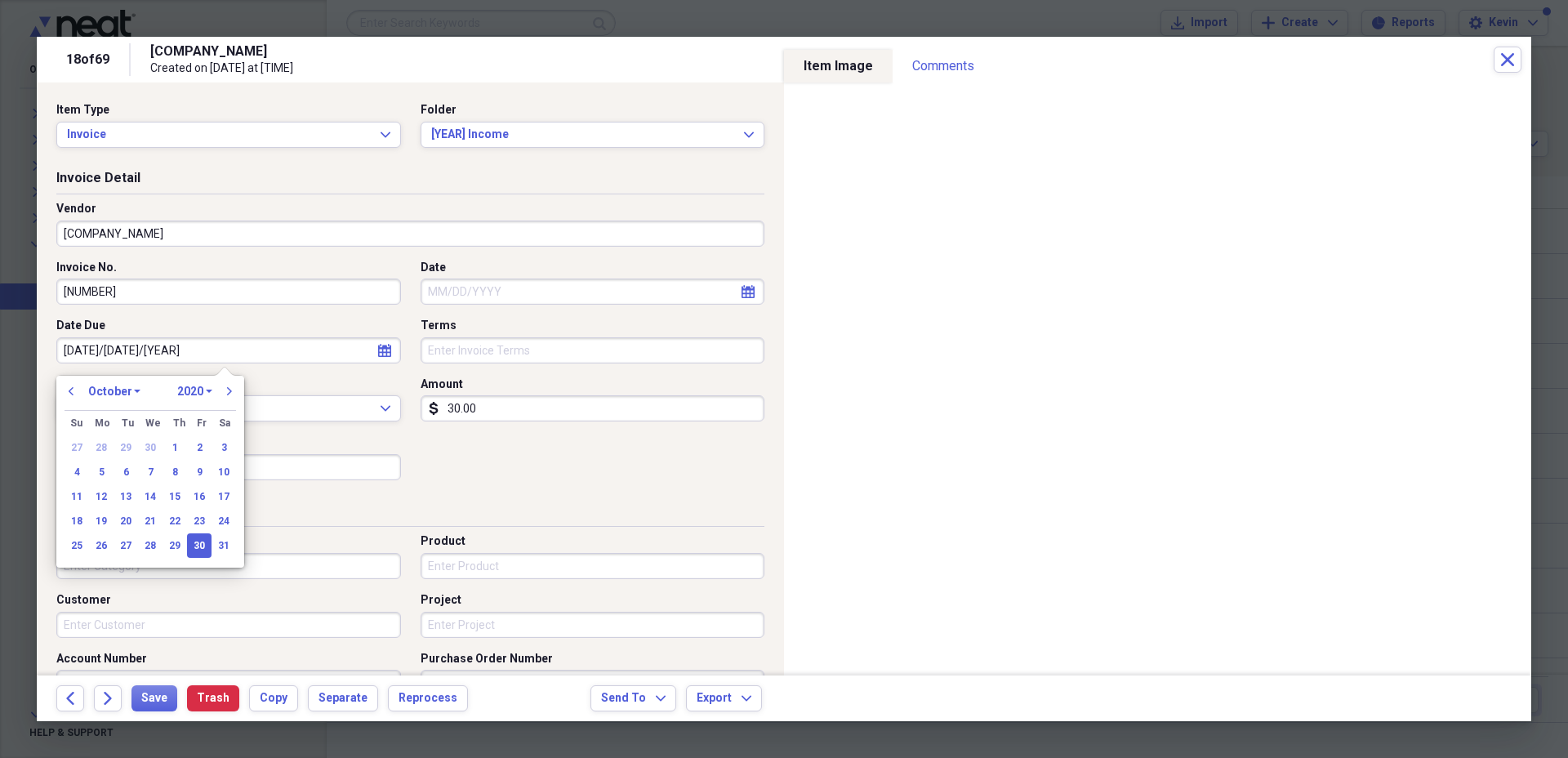 type on "[DATE]" 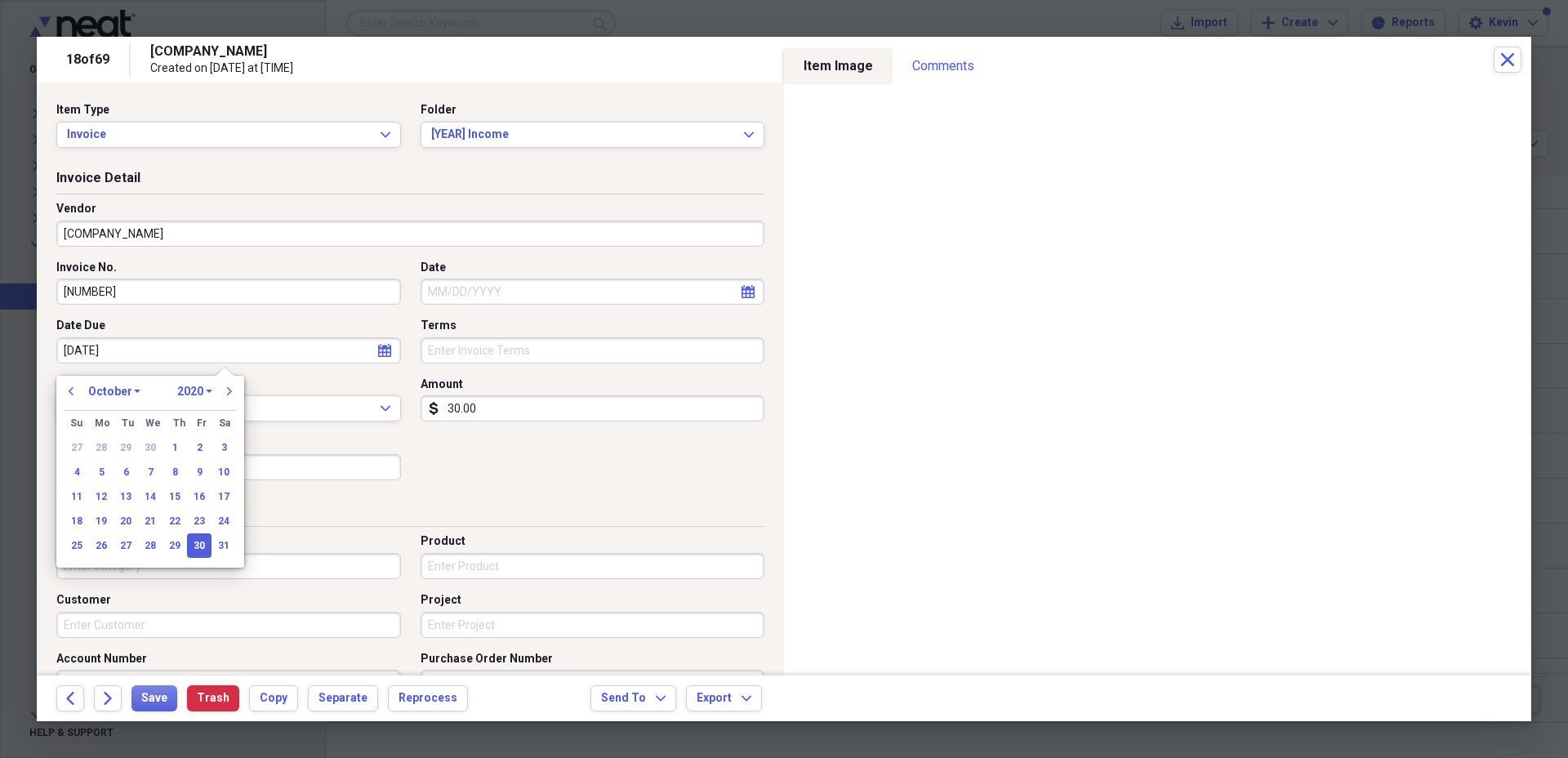 select on "2024" 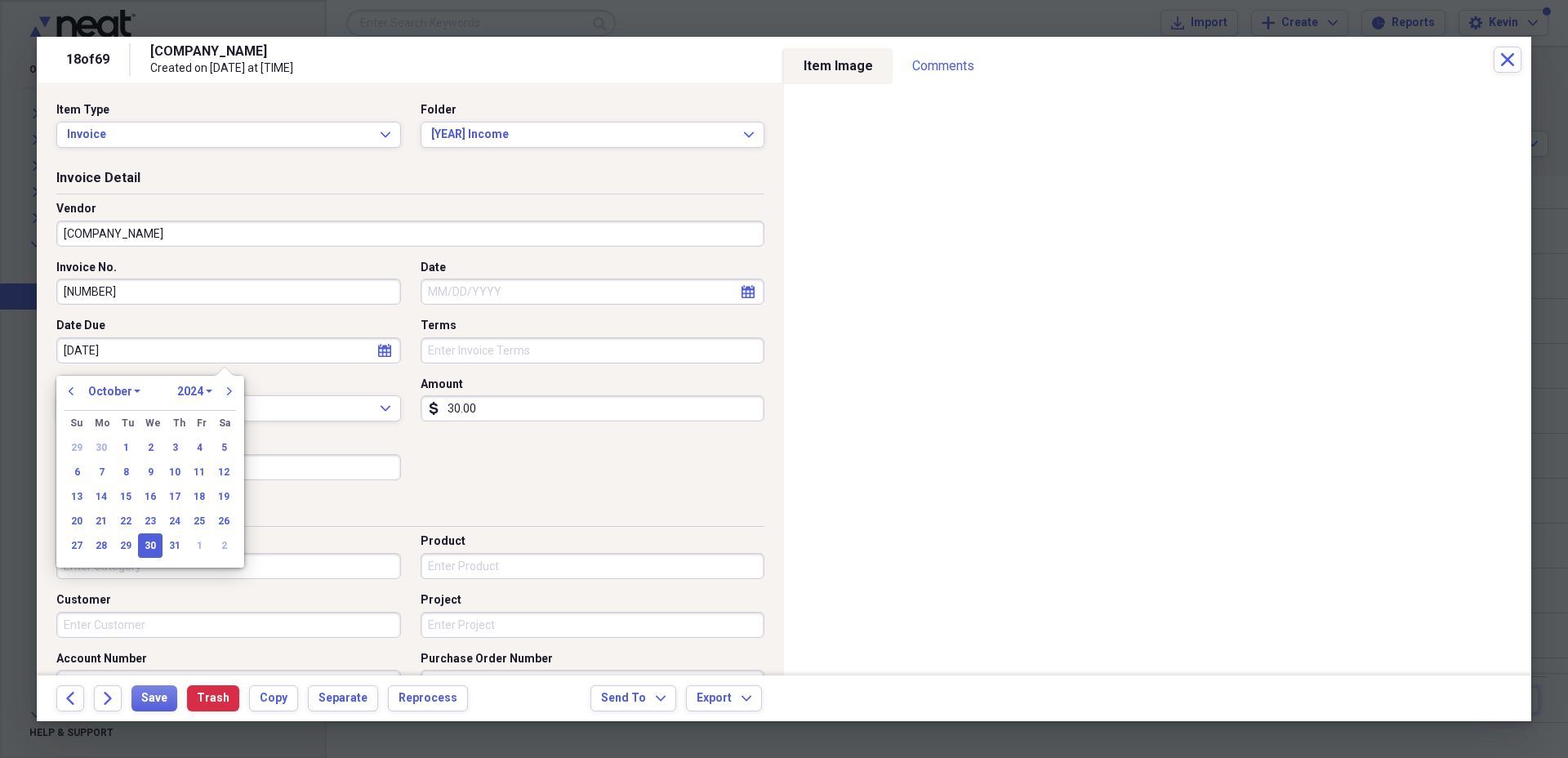 type on "[DATE]" 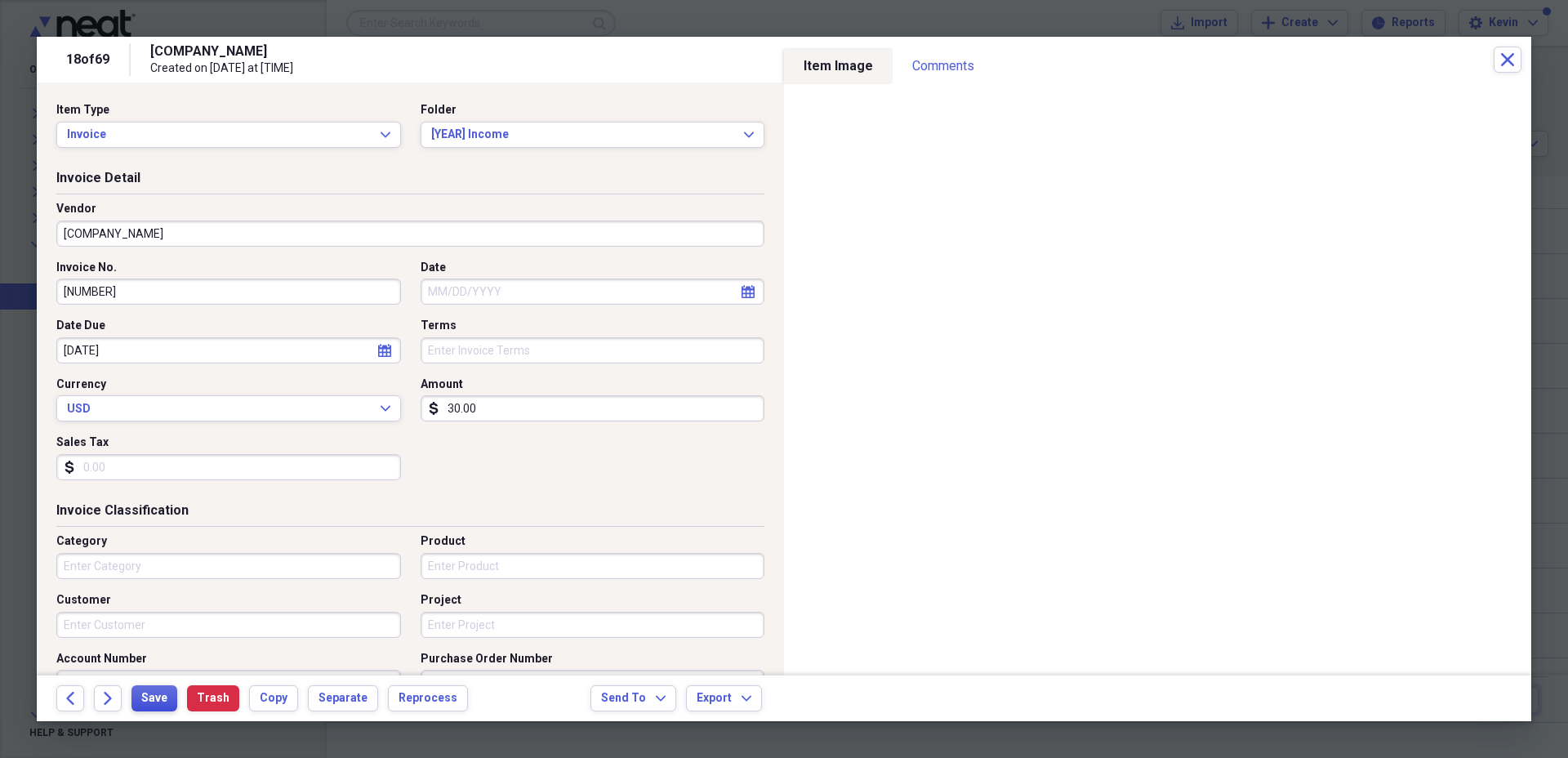 click on "Save" at bounding box center (154, 698) 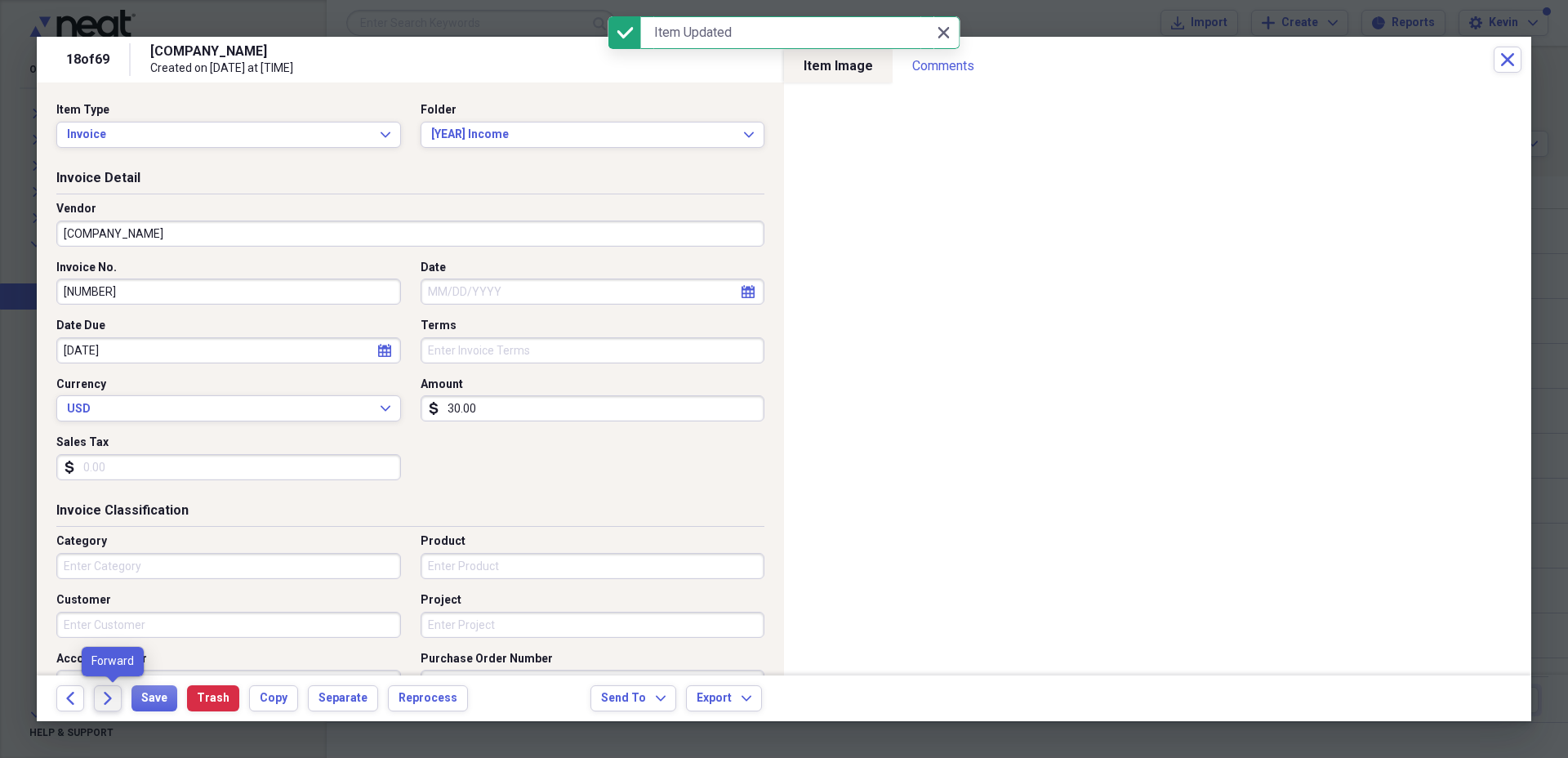 click on "Forward" at bounding box center [108, 698] 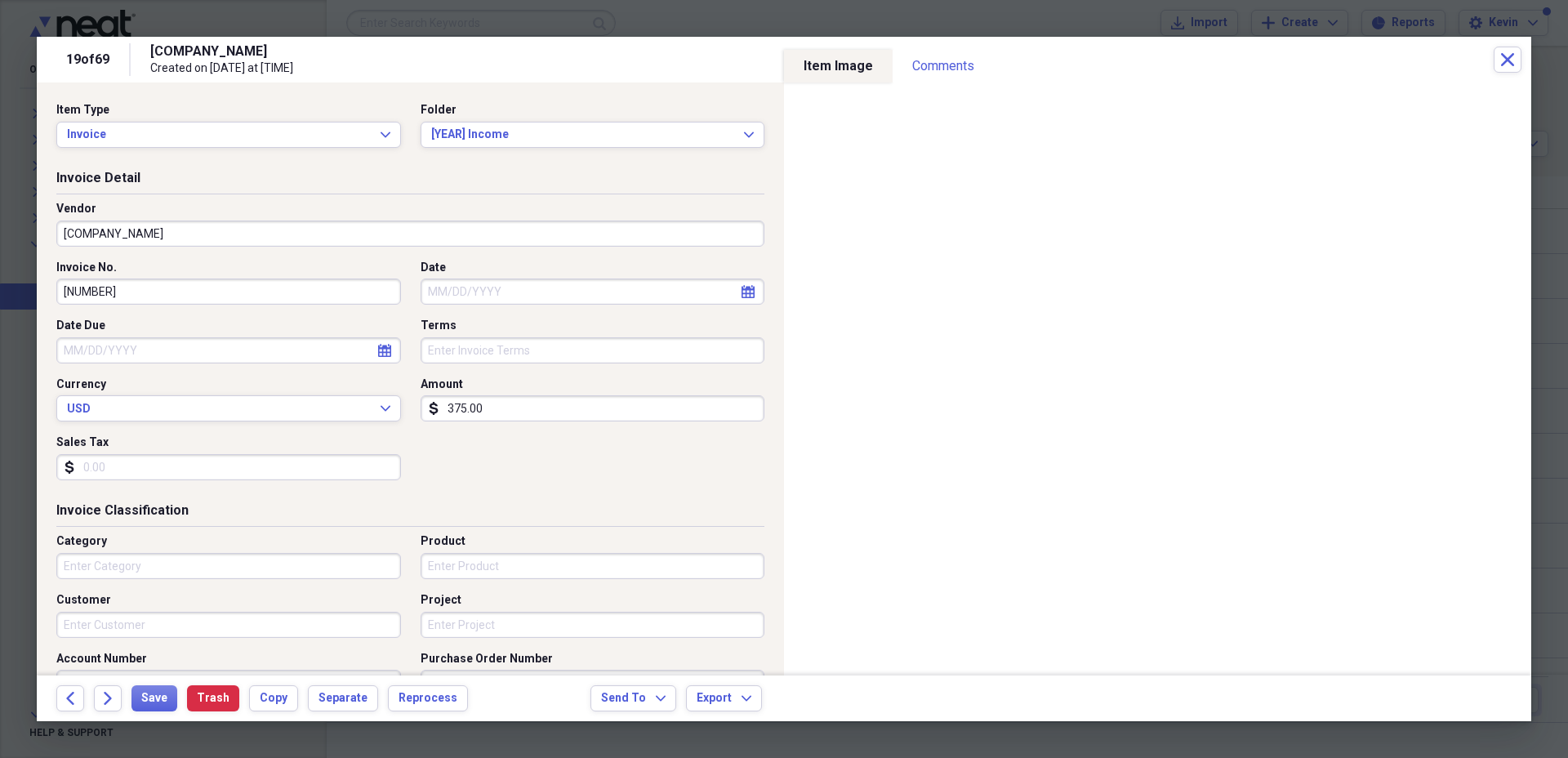 click on "Date Due" at bounding box center (229, 350) 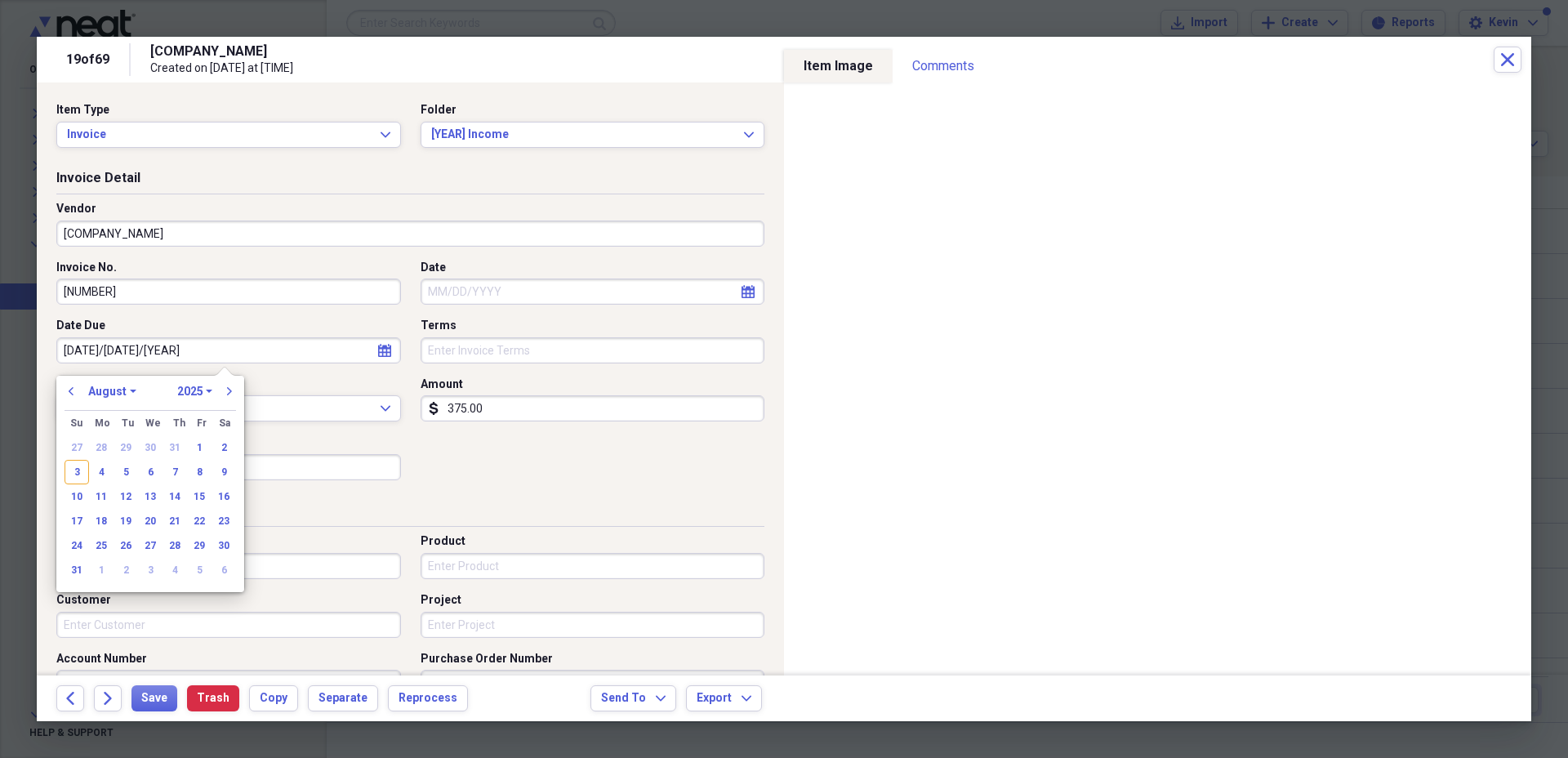 type on "09/12/20" 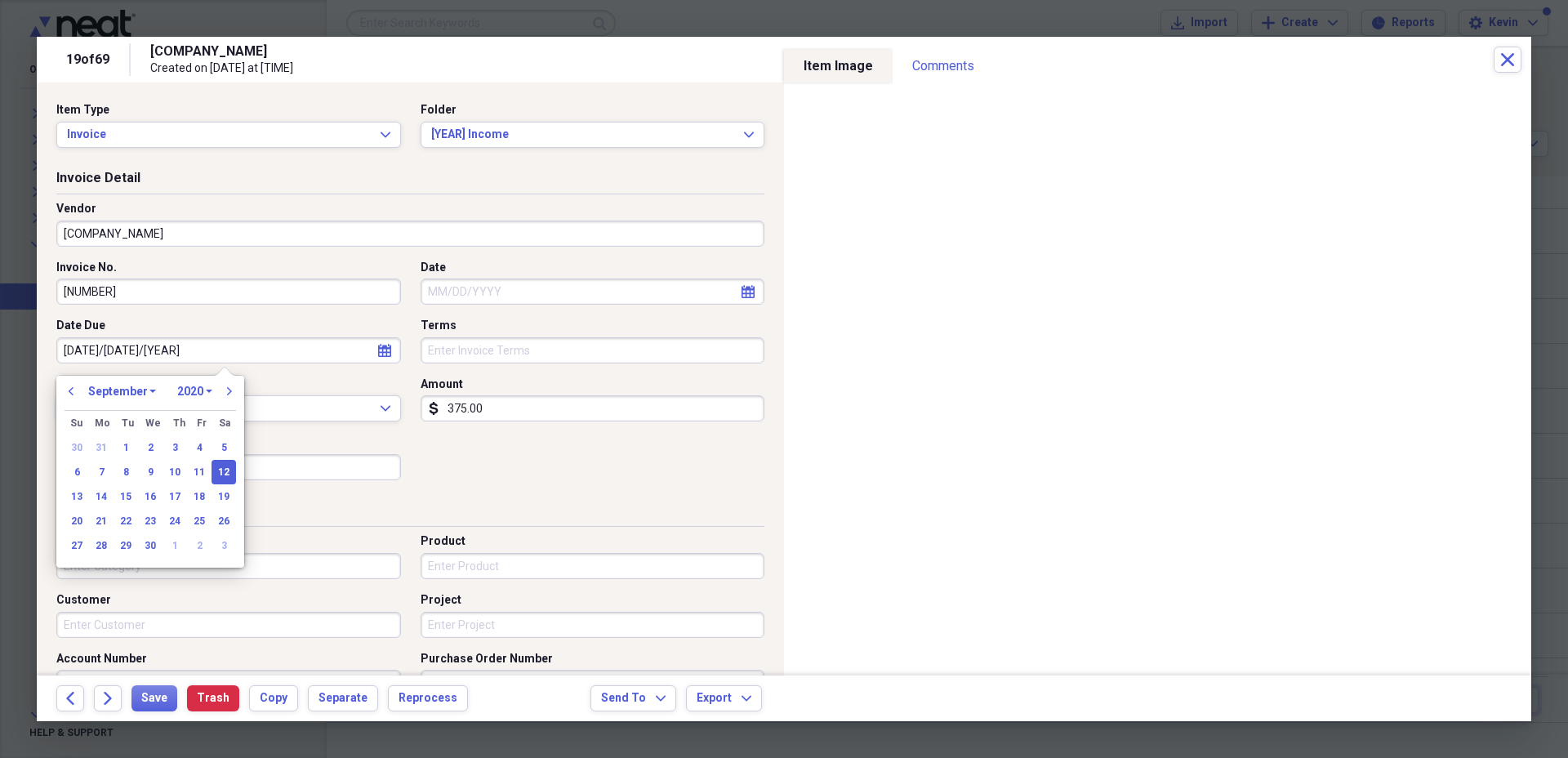 type on "[MM]/[DD]/[YYYY]" 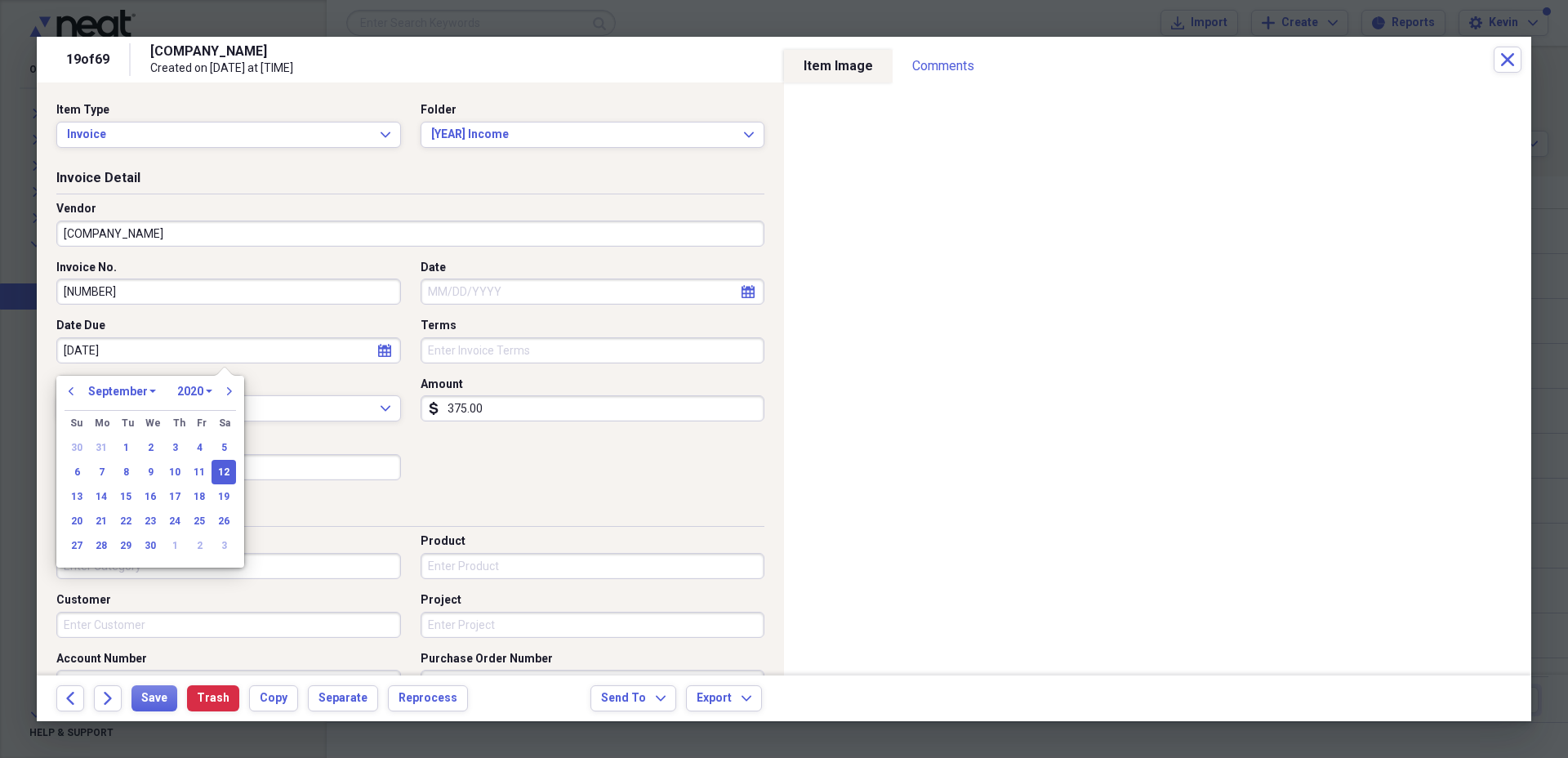 select on "2024" 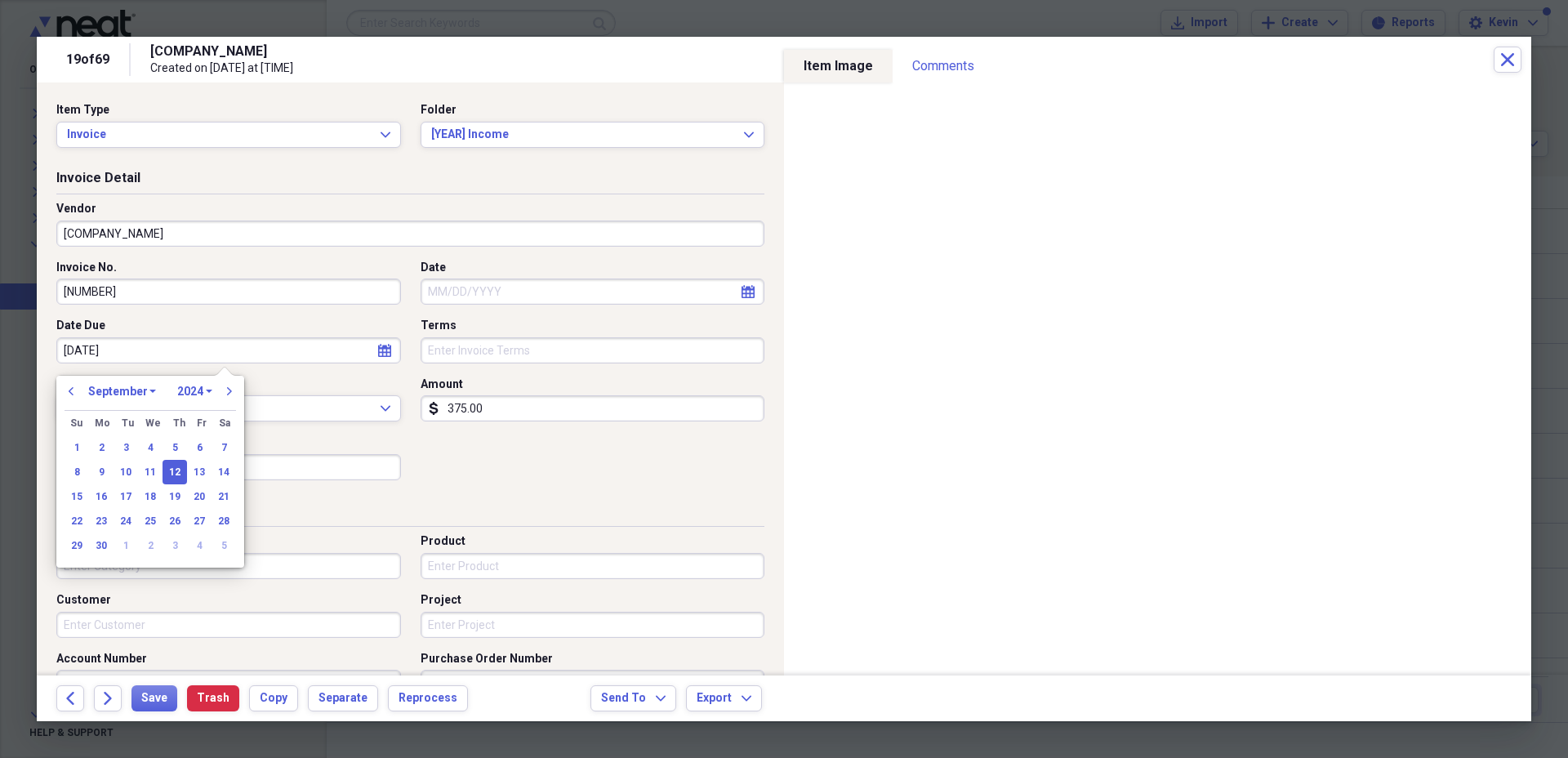 type on "[MM]/[DD]/[YYYY]" 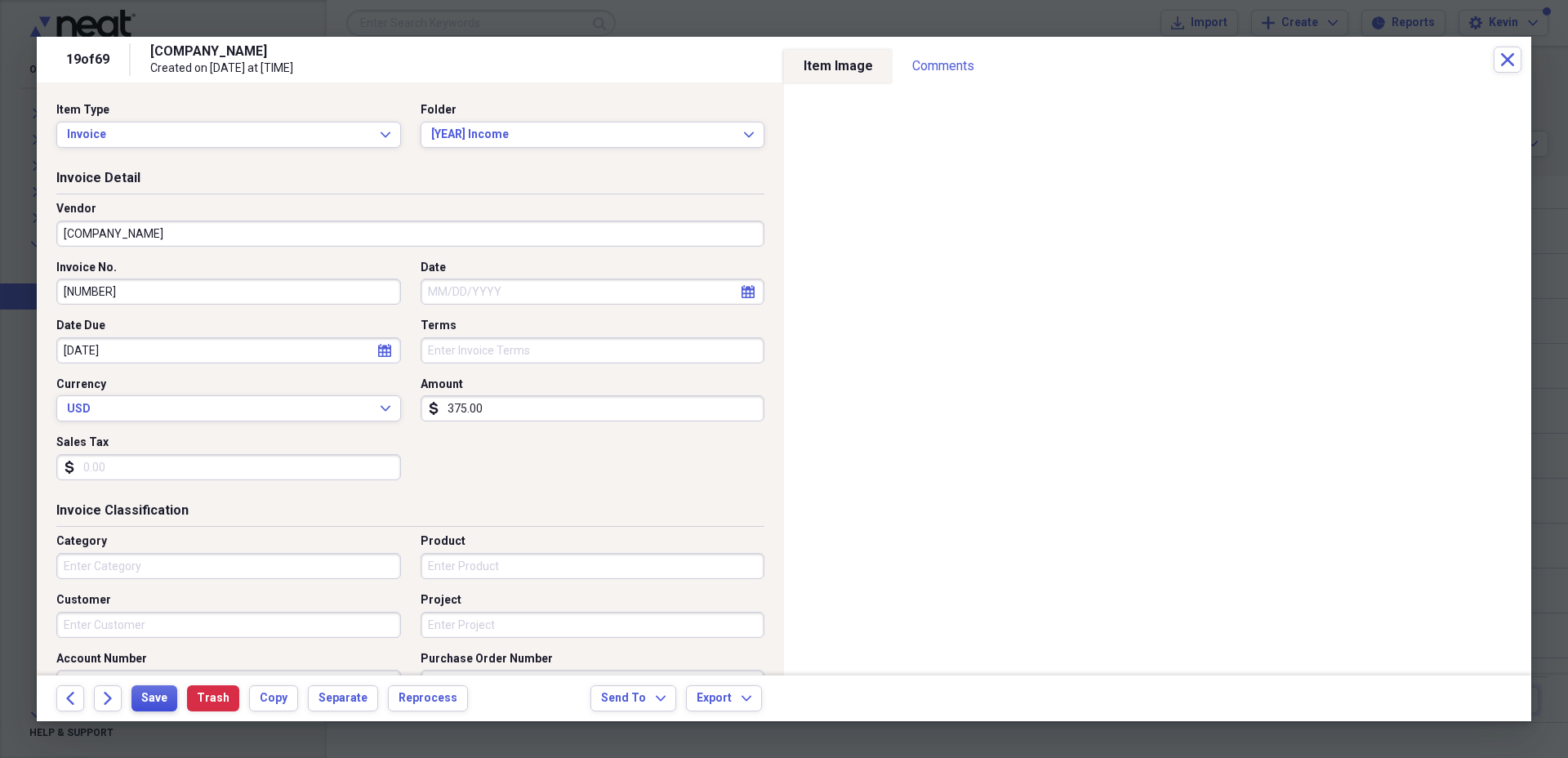 click on "Save" at bounding box center (154, 698) 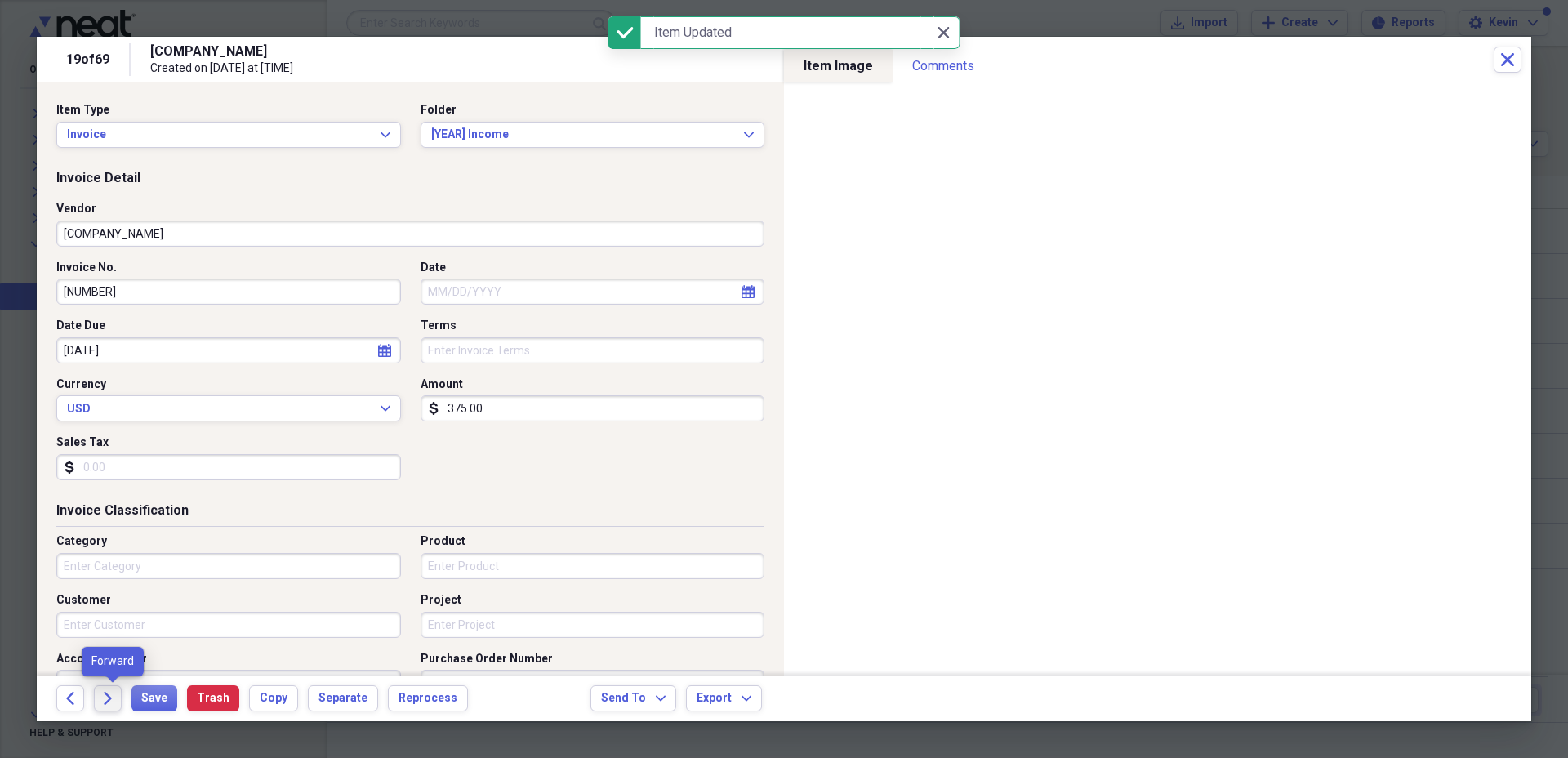 click on "Forward" at bounding box center [108, 698] 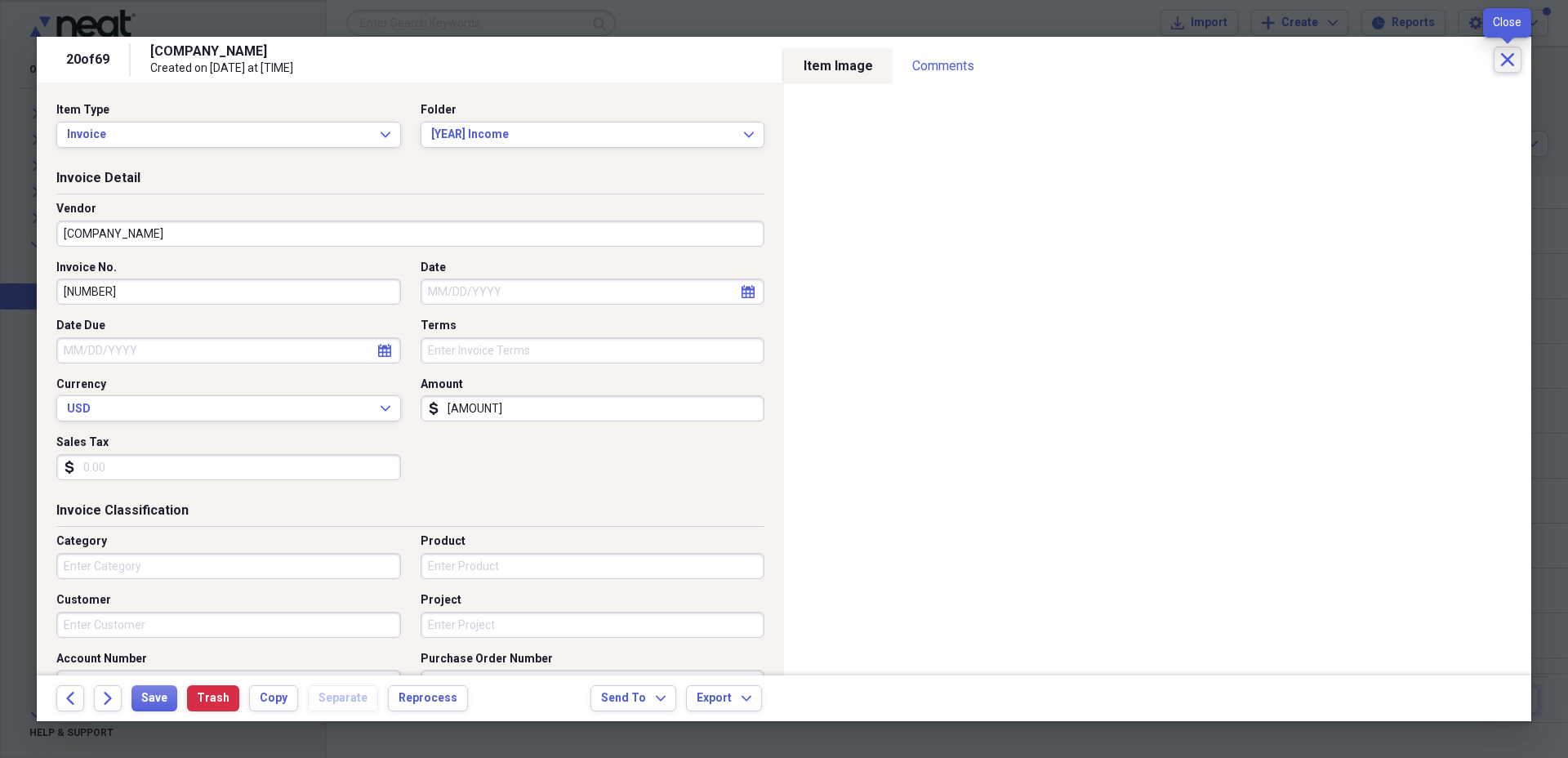 click on "Close" at bounding box center (1508, 60) 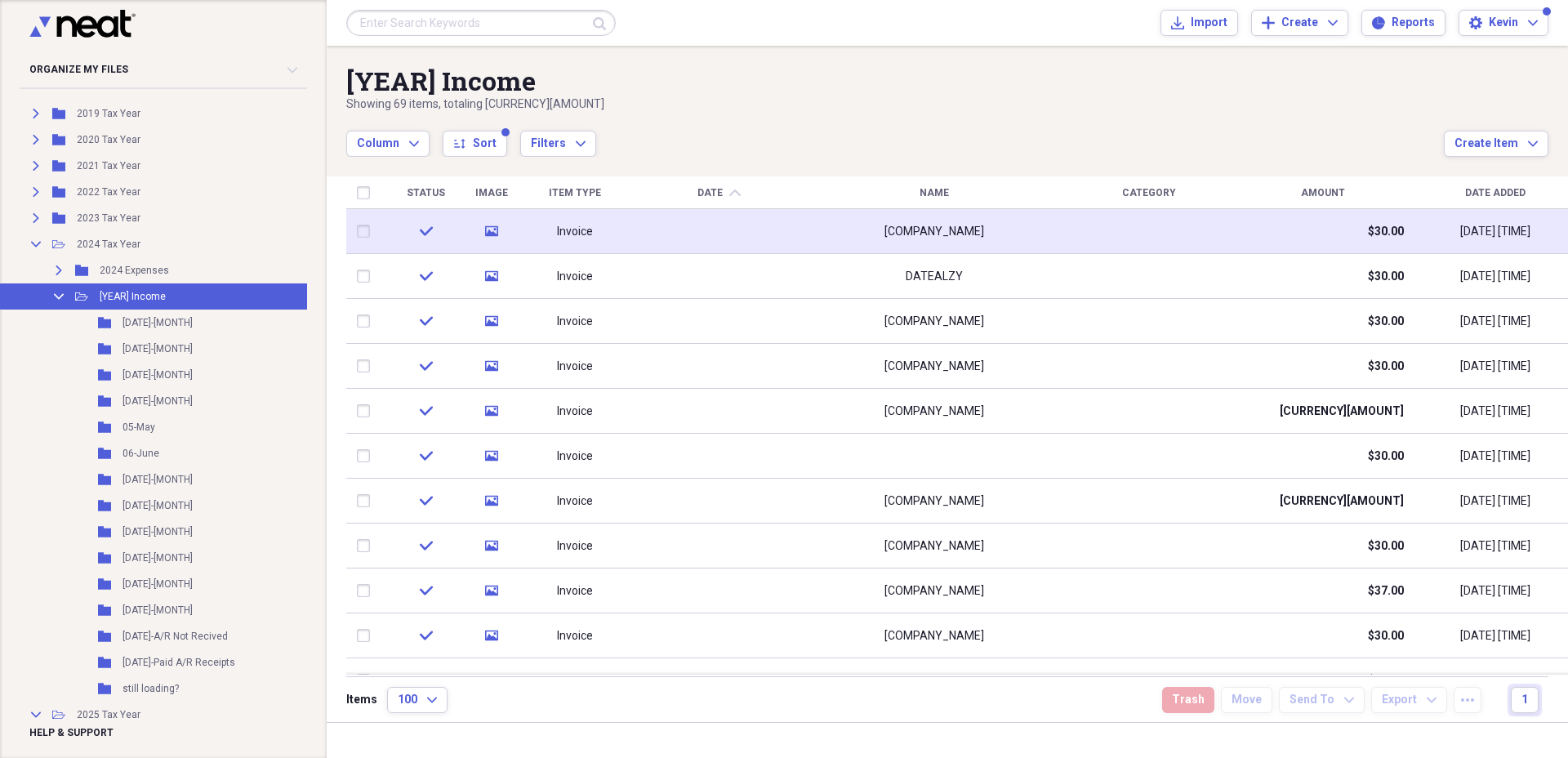 click at bounding box center (1148, 231) 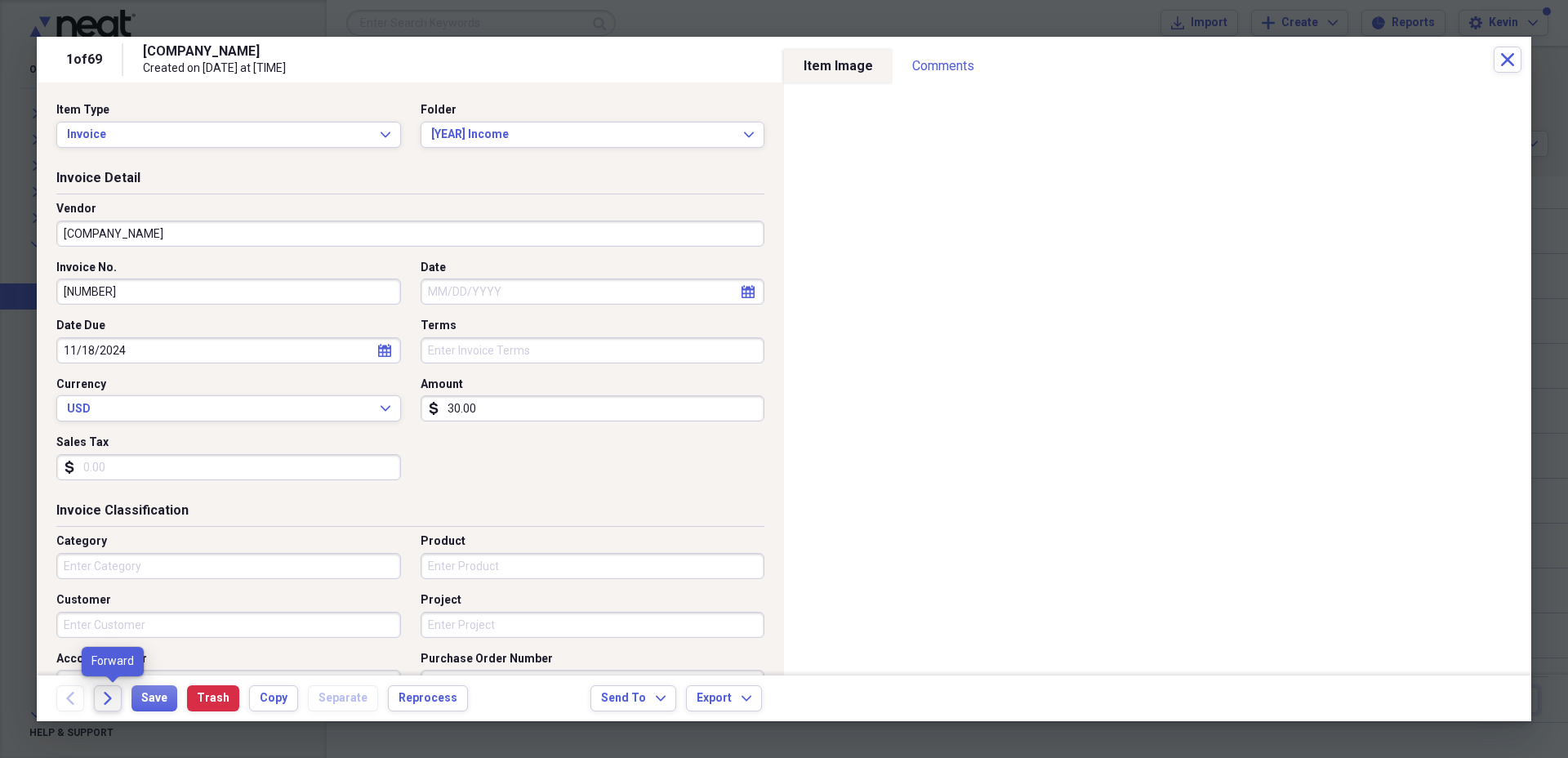 click on "Forward" 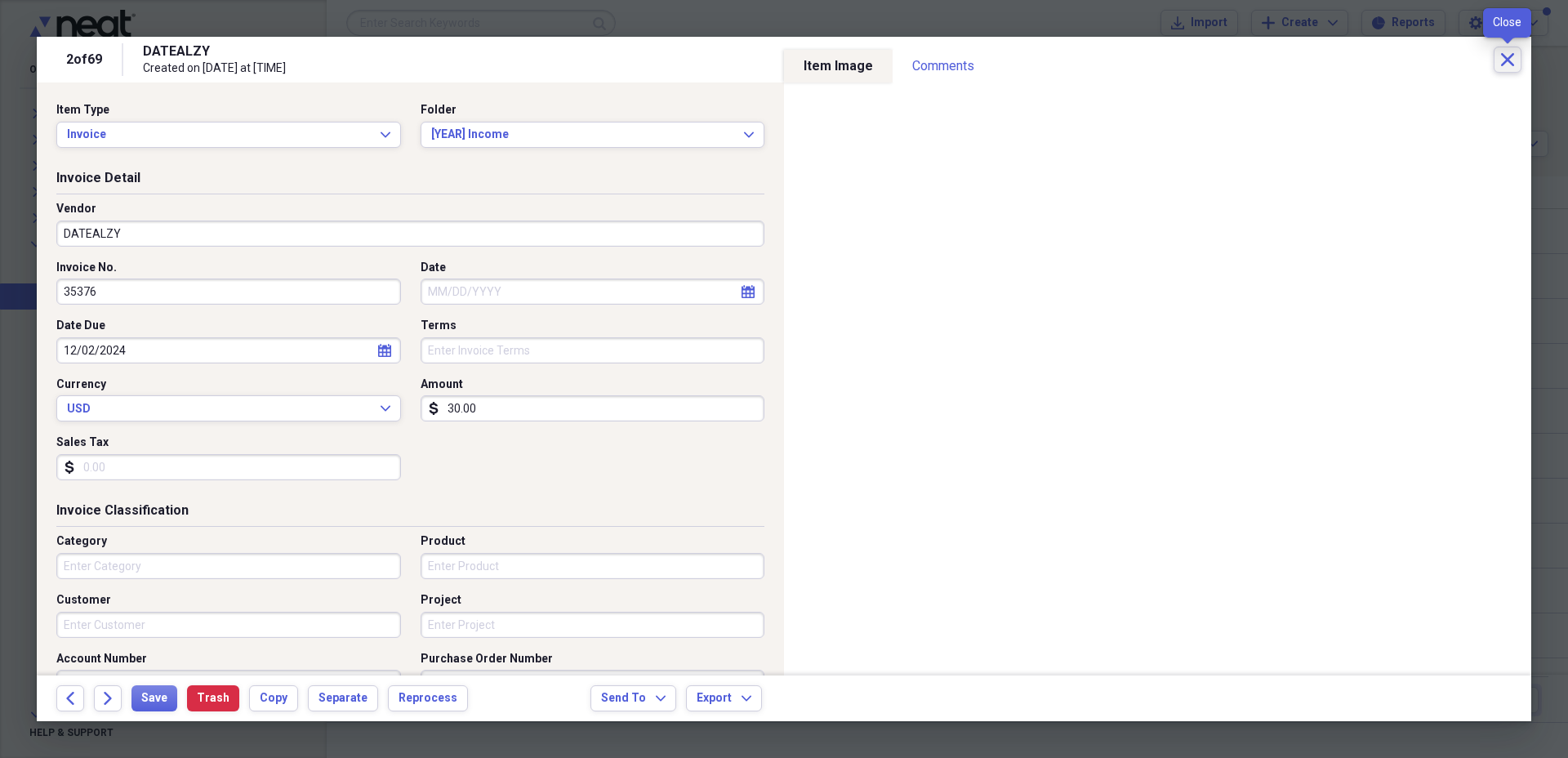 click on "Close" at bounding box center (1508, 60) 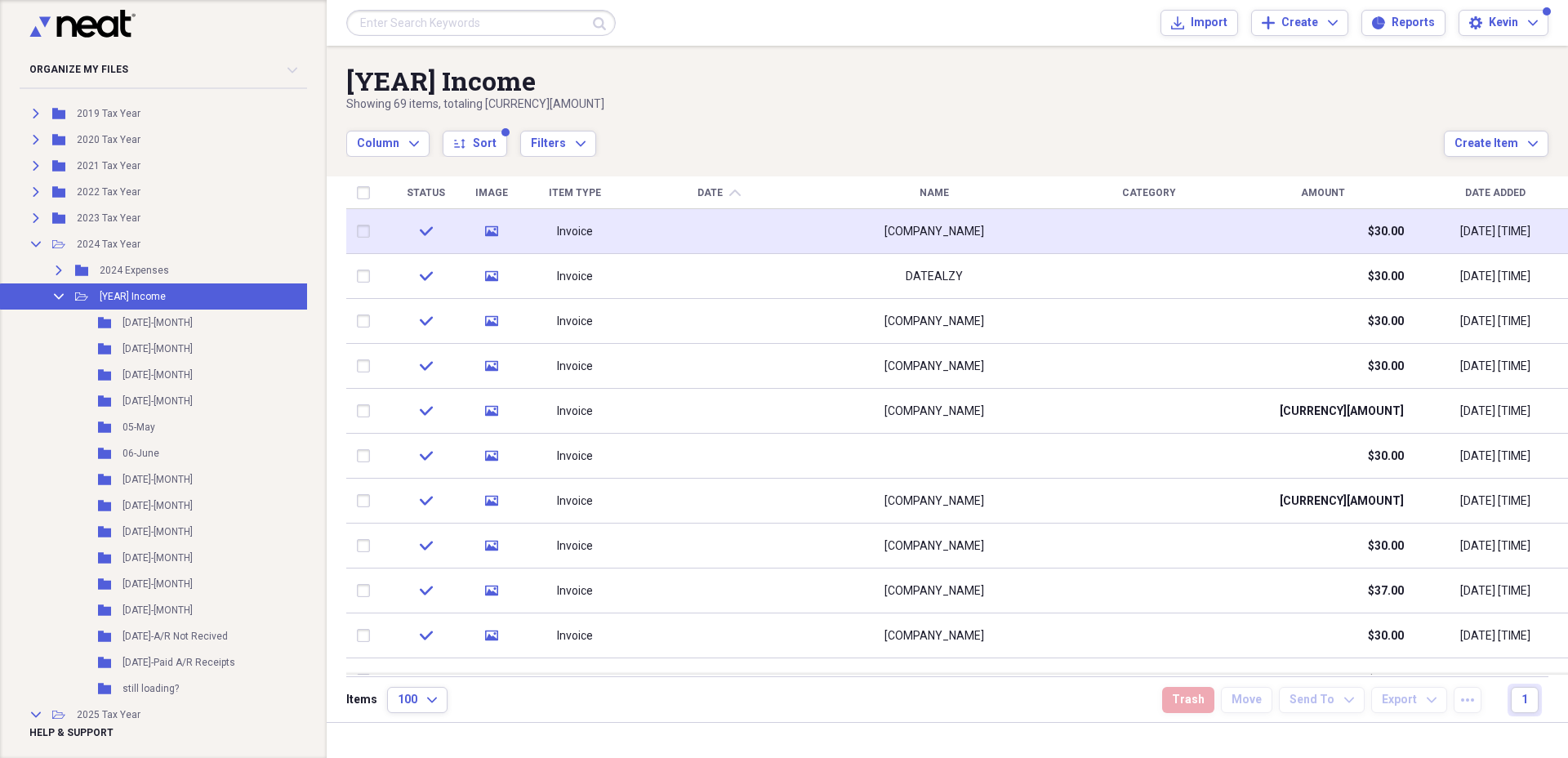 click on "ALL - PRO SEWER CLEANING, INC" at bounding box center [933, 231] 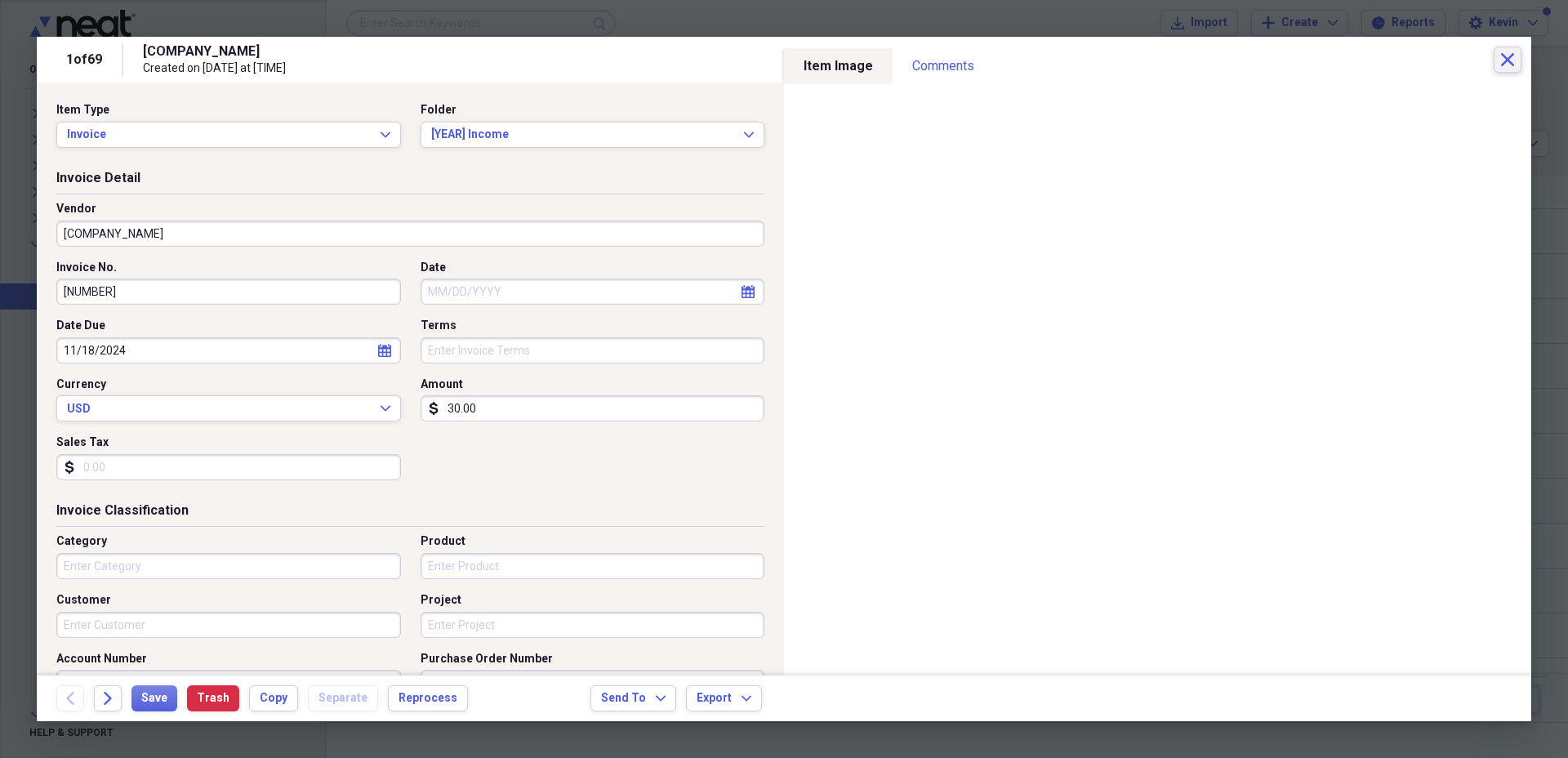 click on "Close" 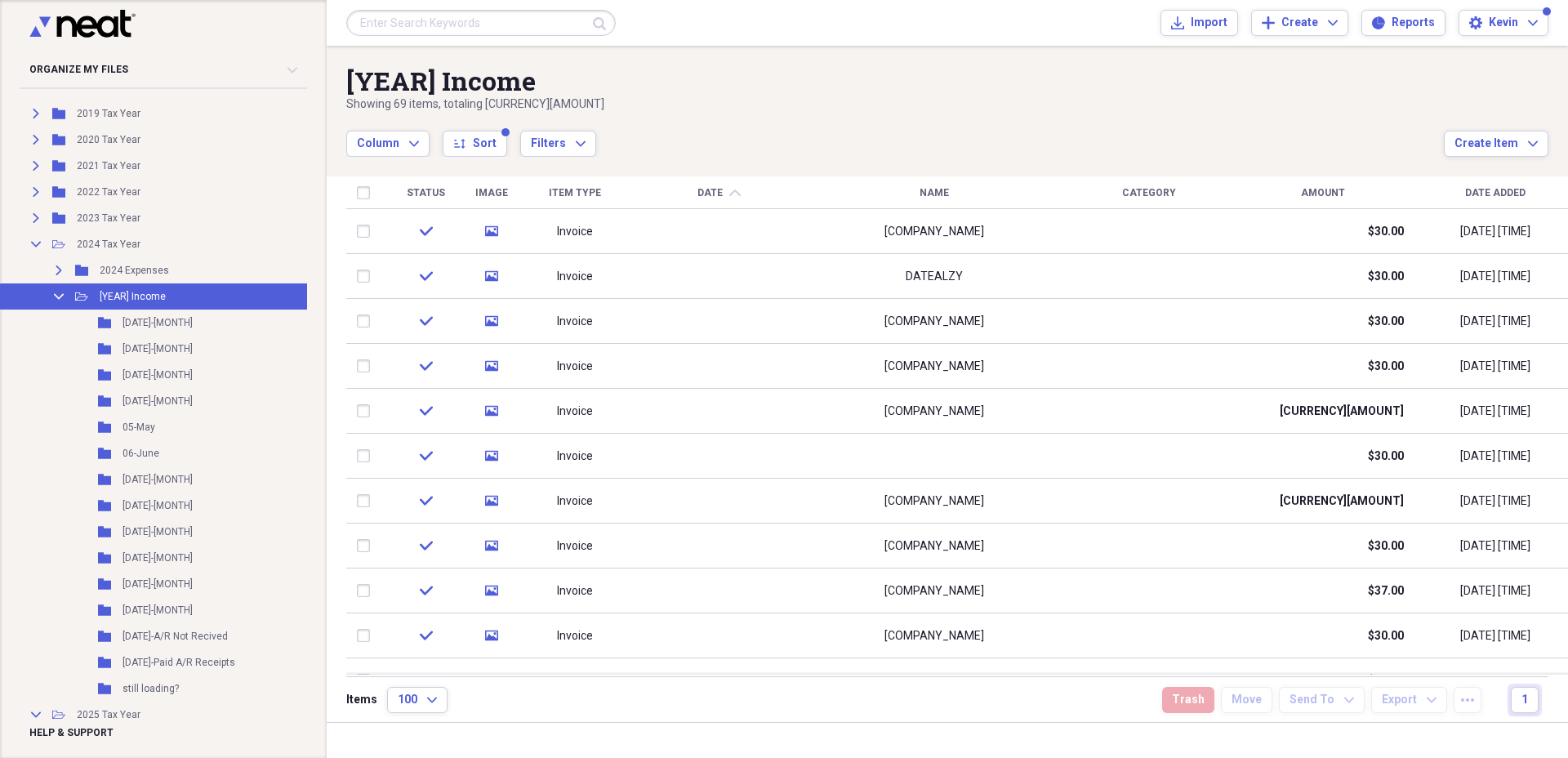 click on "Showing 69 items , totaling $49,248.03" at bounding box center [895, 105] 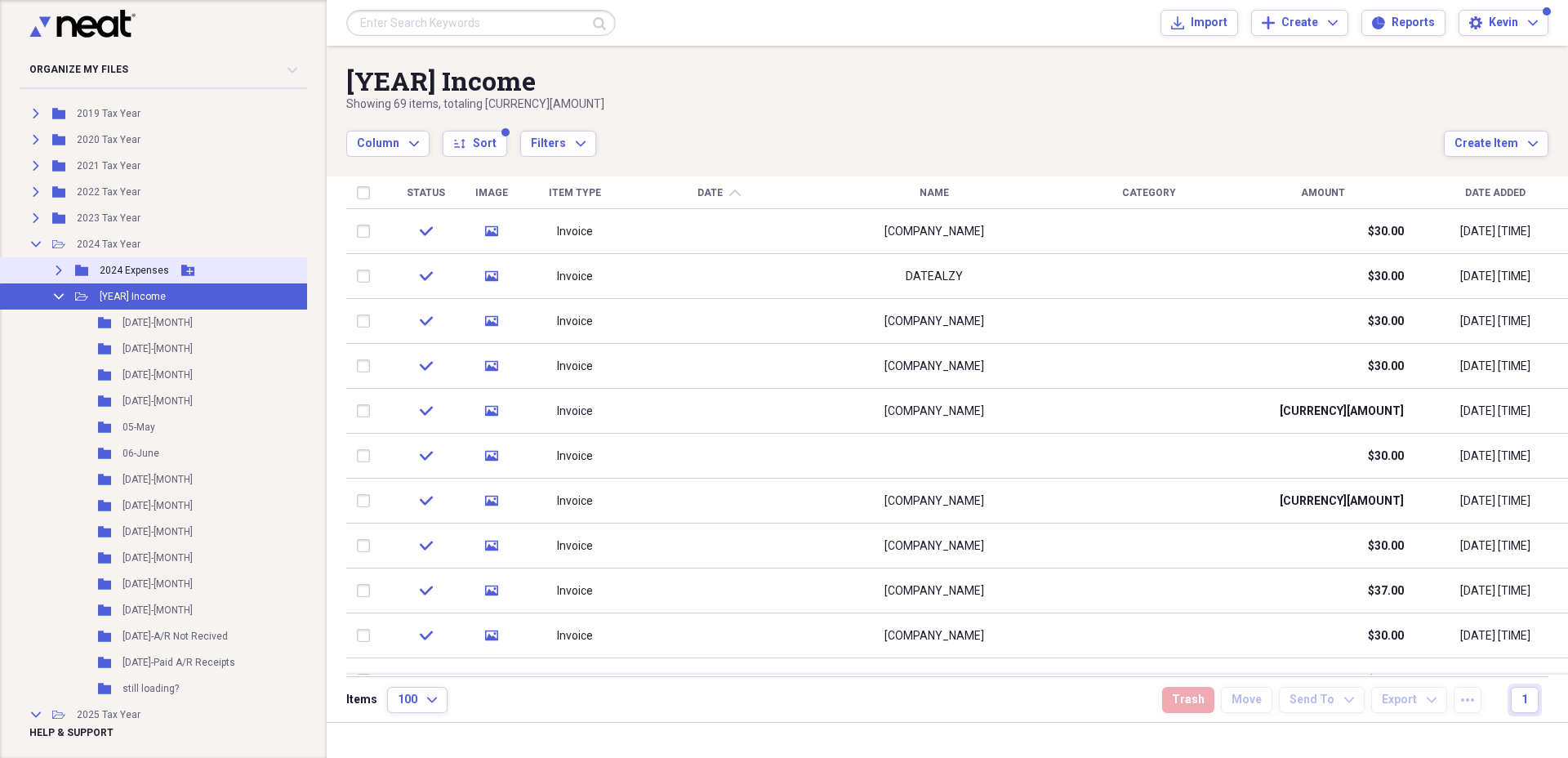 click on "2024 Expenses" at bounding box center (134, 270) 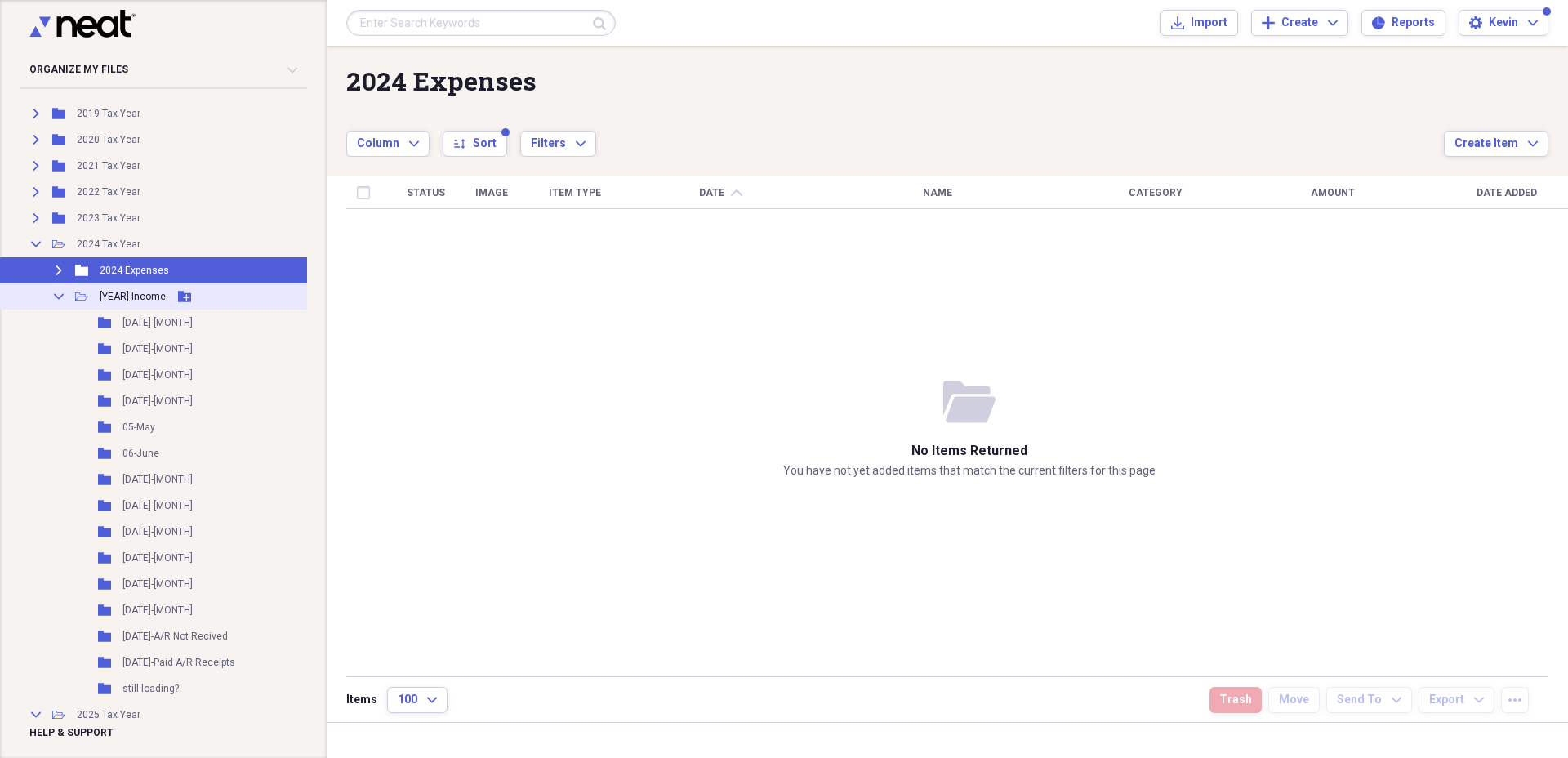 click on "[YEAR] Income" at bounding box center [132, 297] 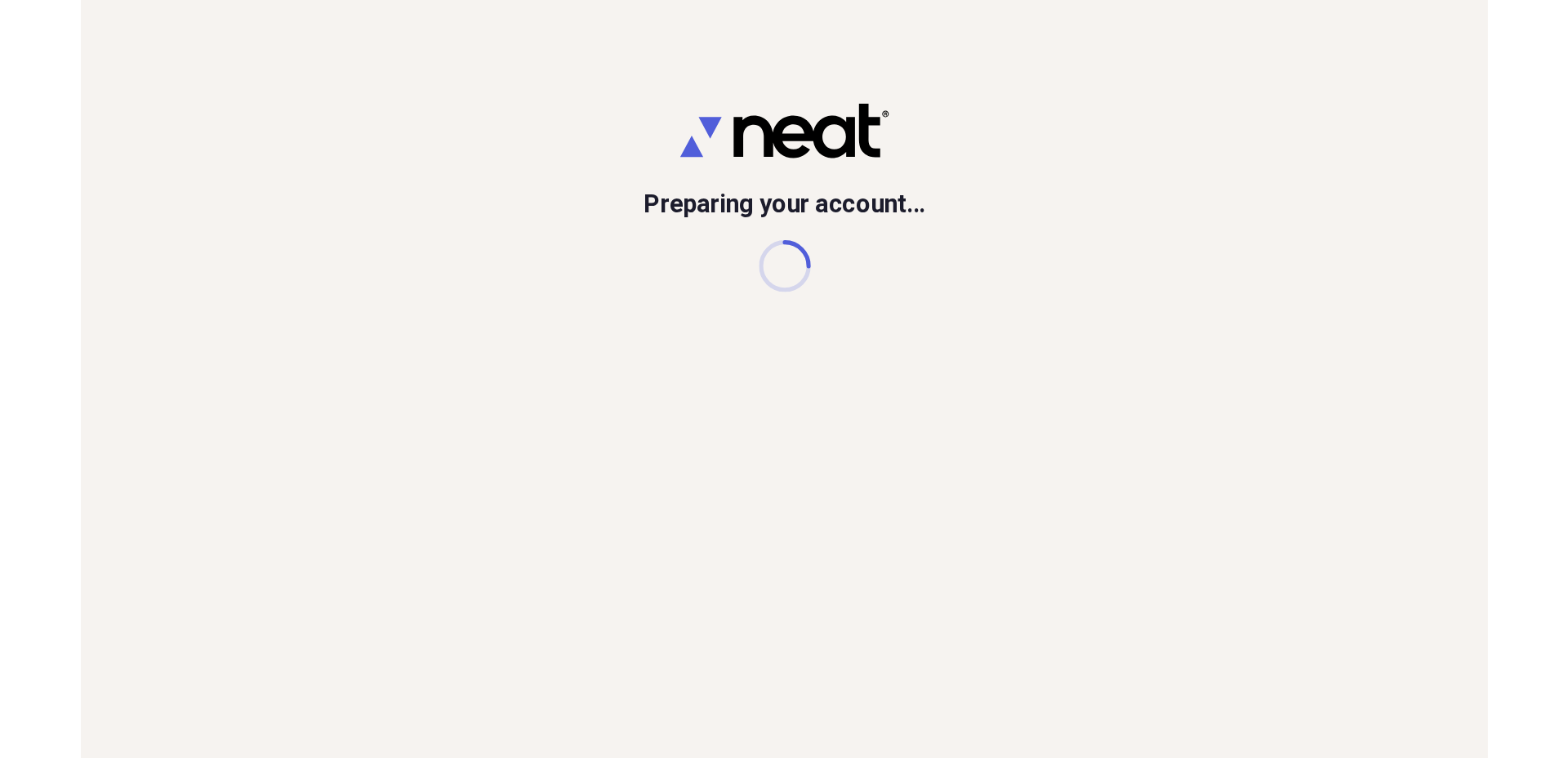 scroll, scrollTop: 0, scrollLeft: 0, axis: both 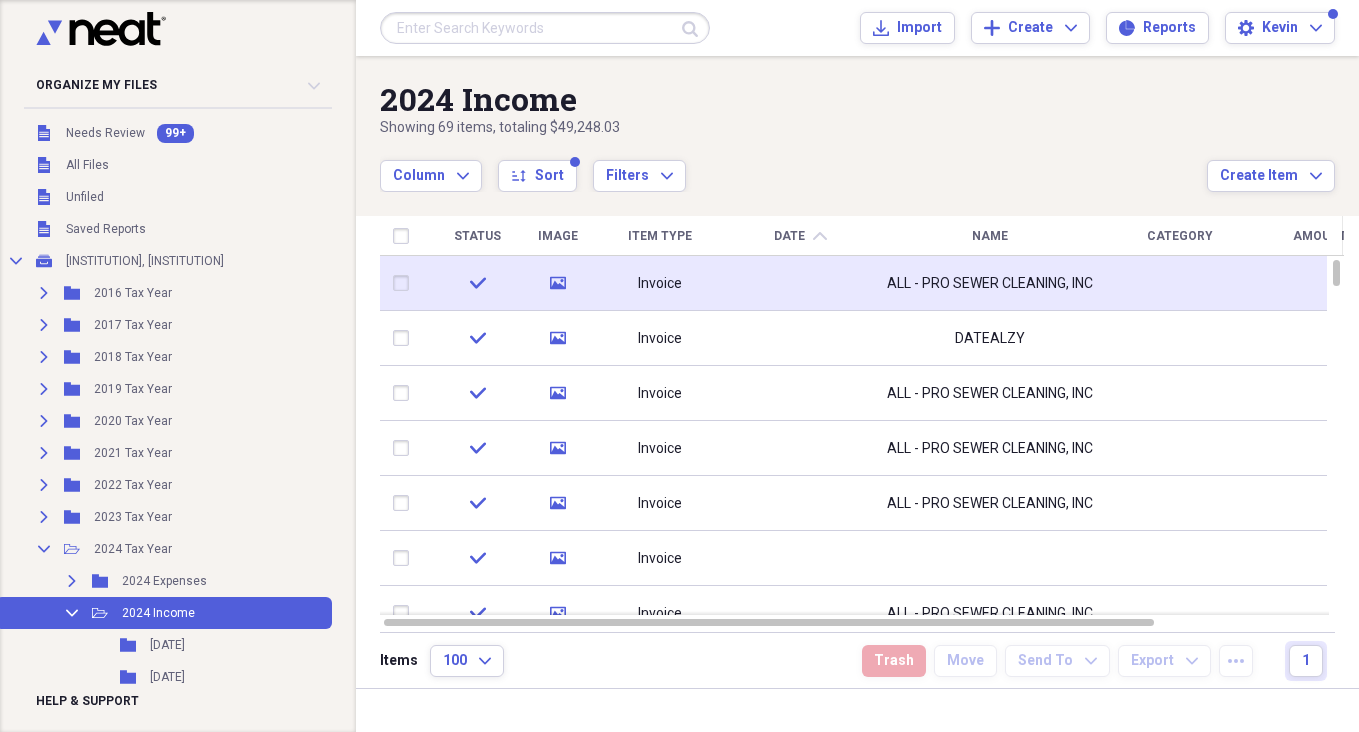 click on "ALL - PRO SEWER CLEANING, INC" at bounding box center [990, 284] 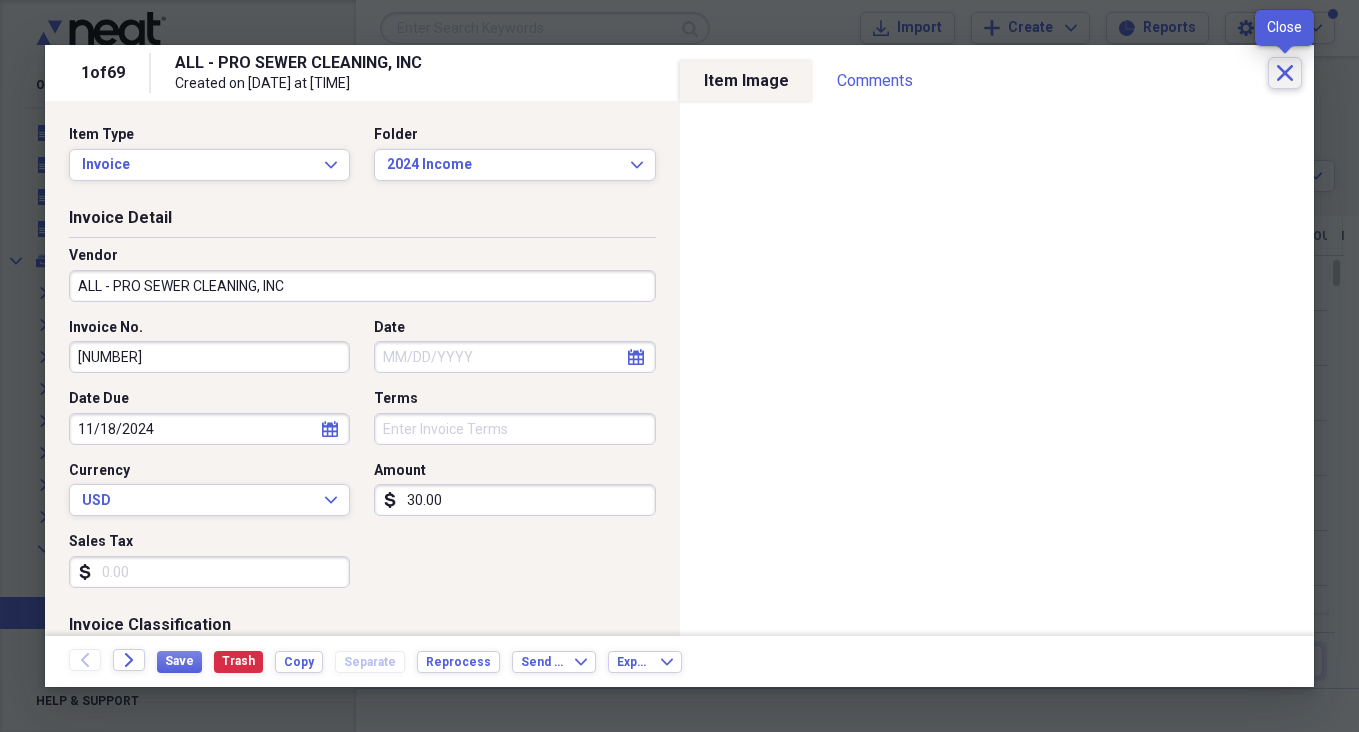 click on "Close" at bounding box center (1285, 73) 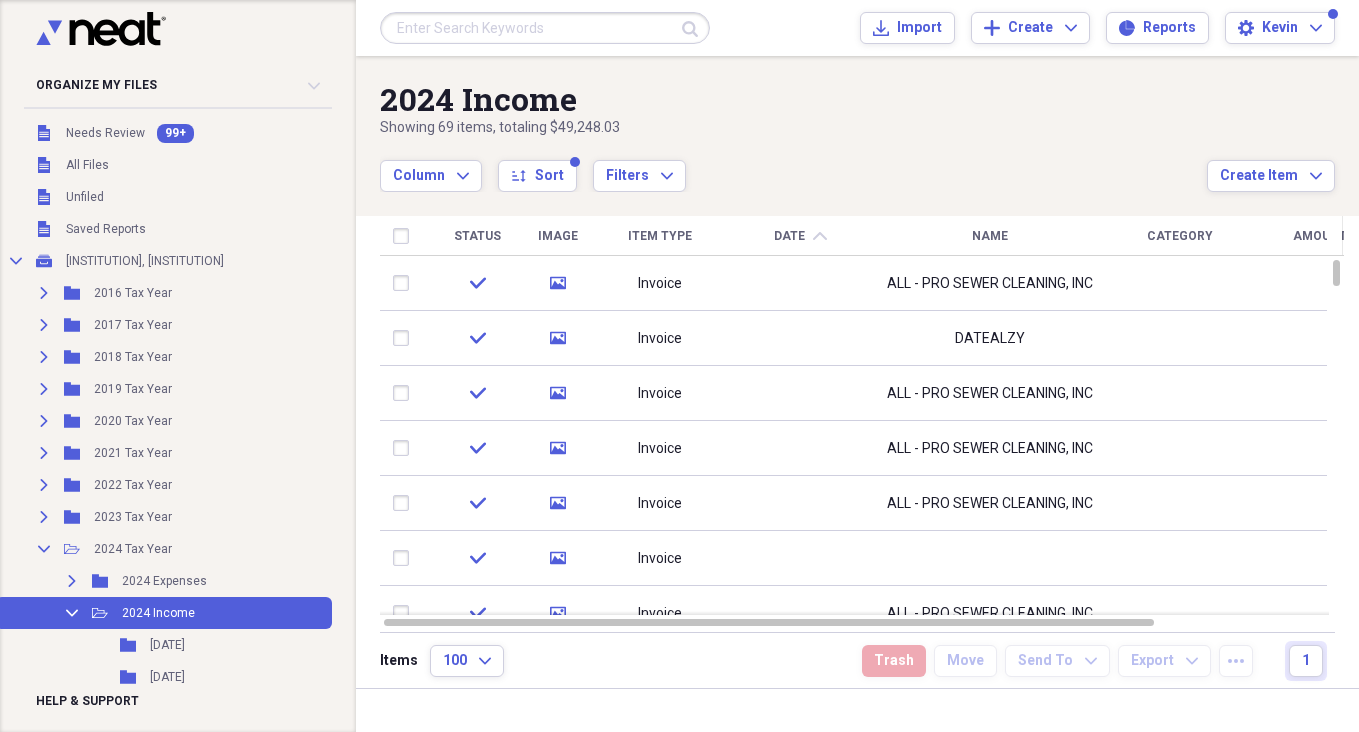 click on "chevron-up" 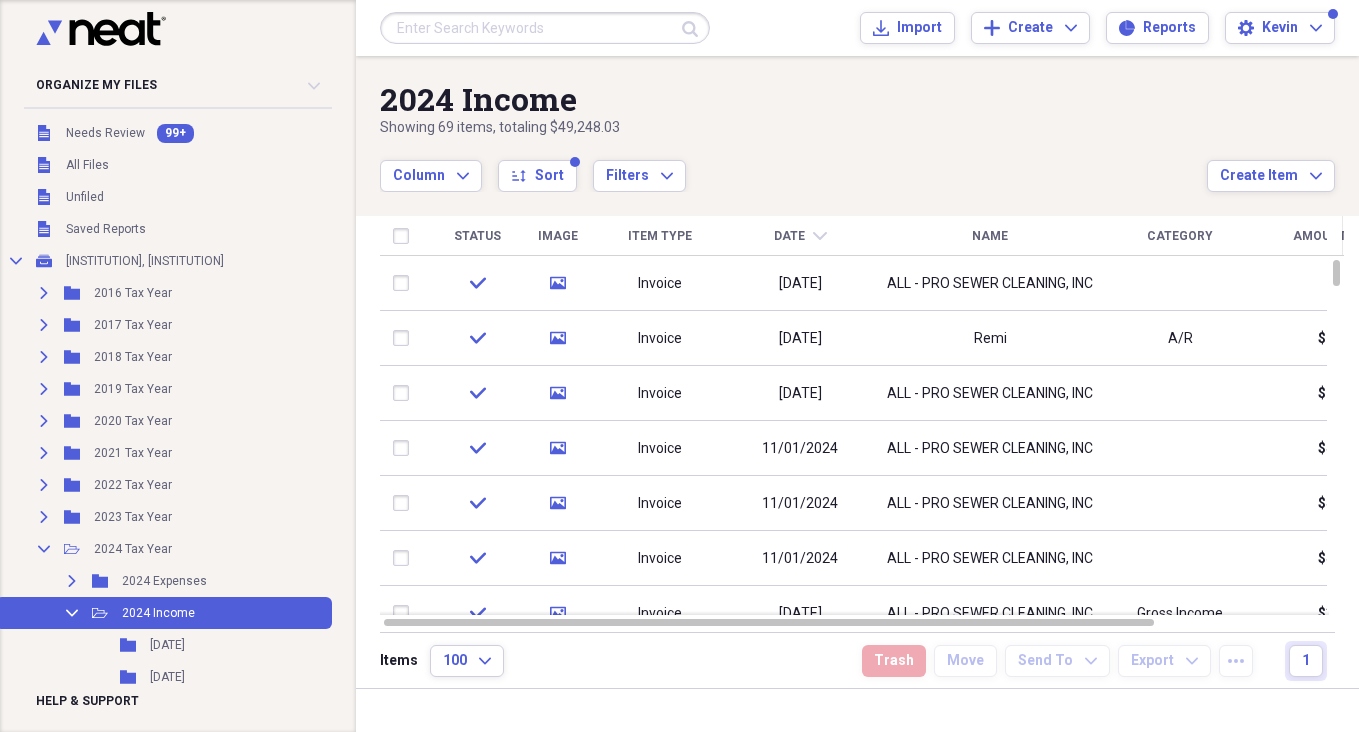 click on "chevron-down" 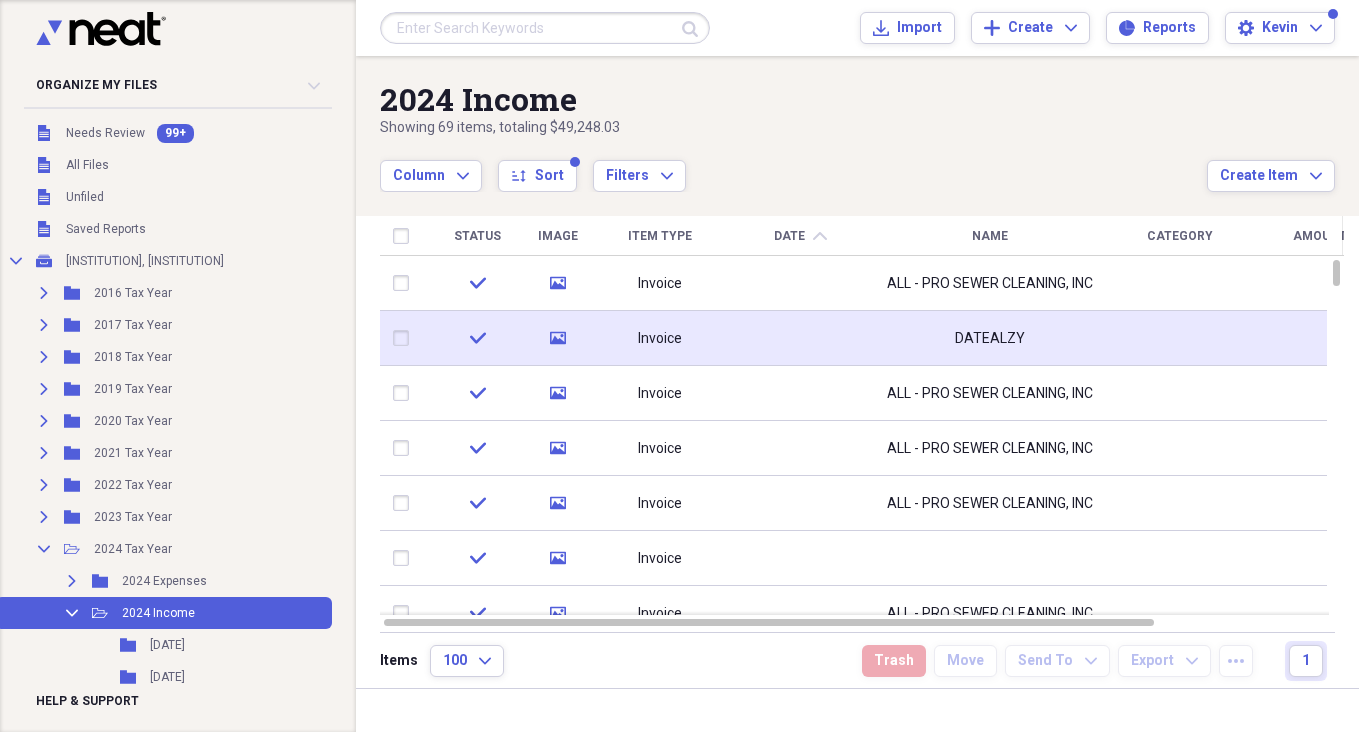click on "DATEALZY" at bounding box center (990, 338) 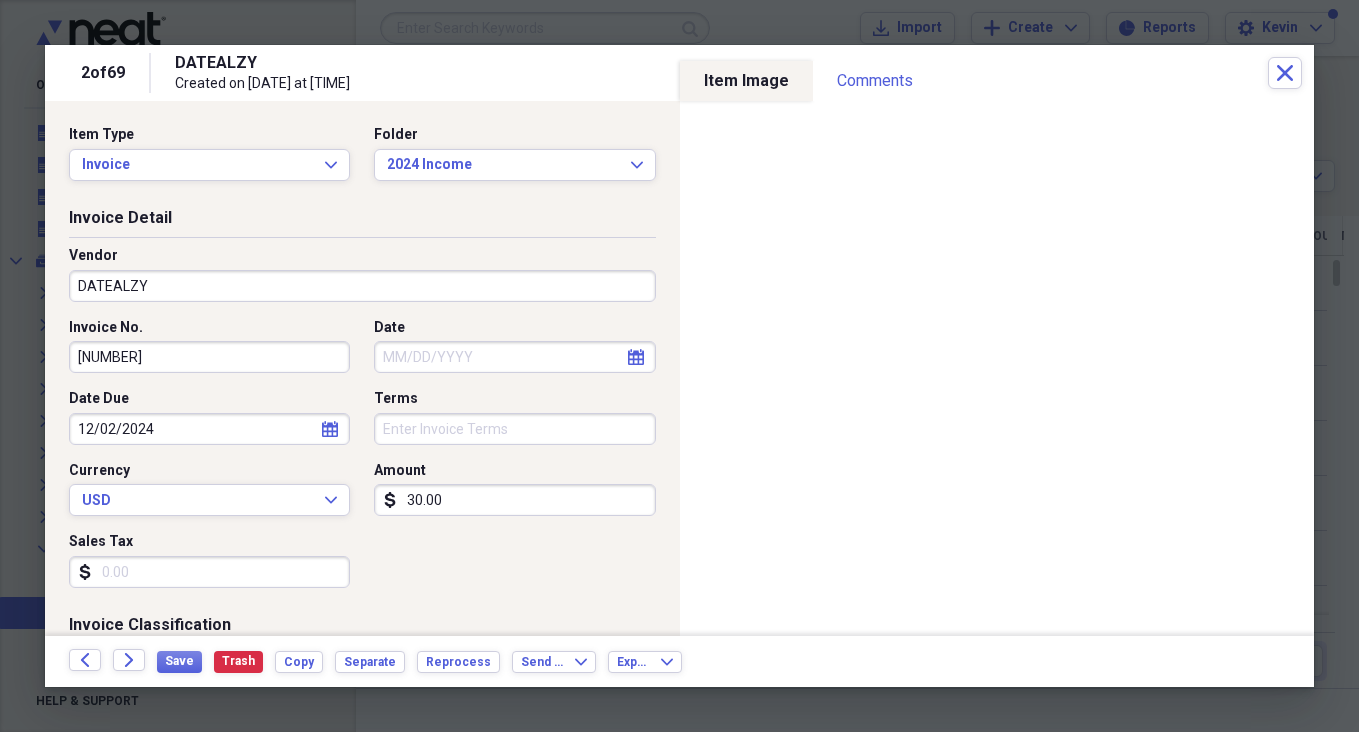 click on "[DATEALZY]" at bounding box center (362, 286) 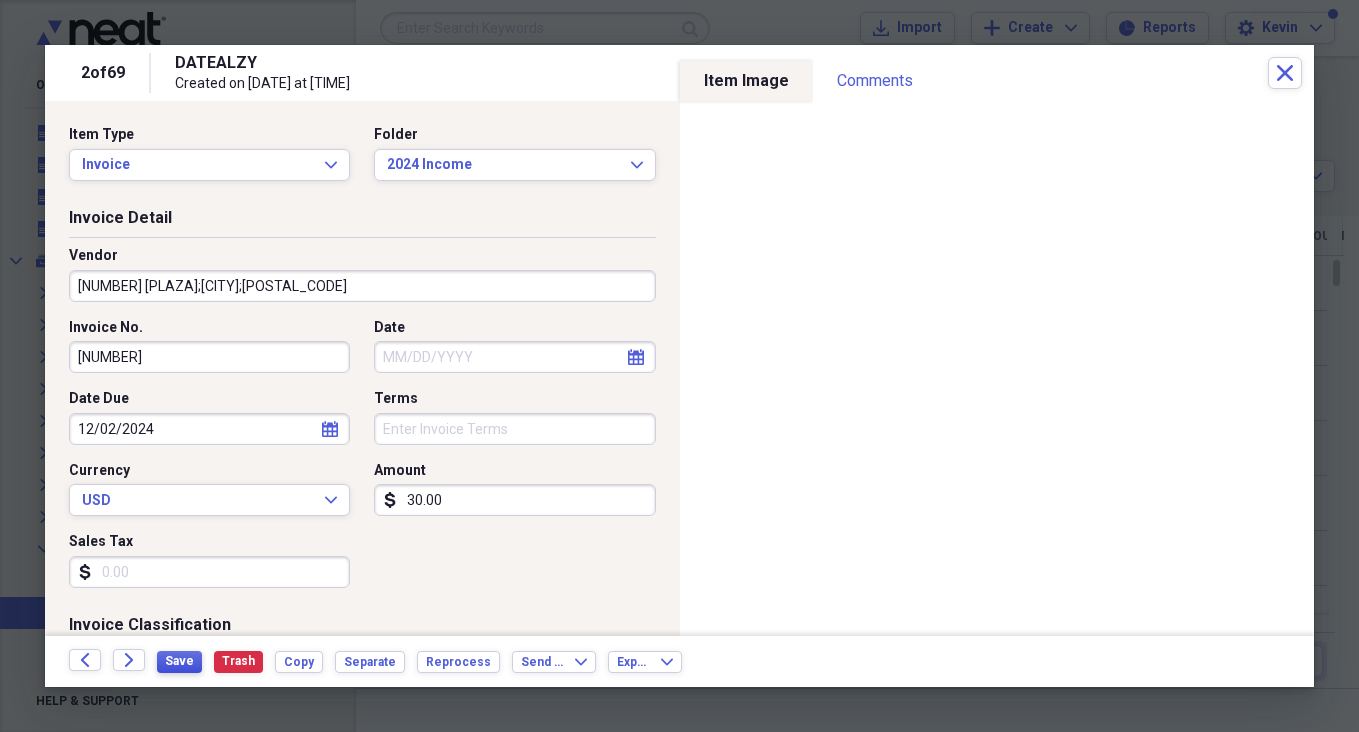 type on "1060 Plaza Dr;Amherst;44001" 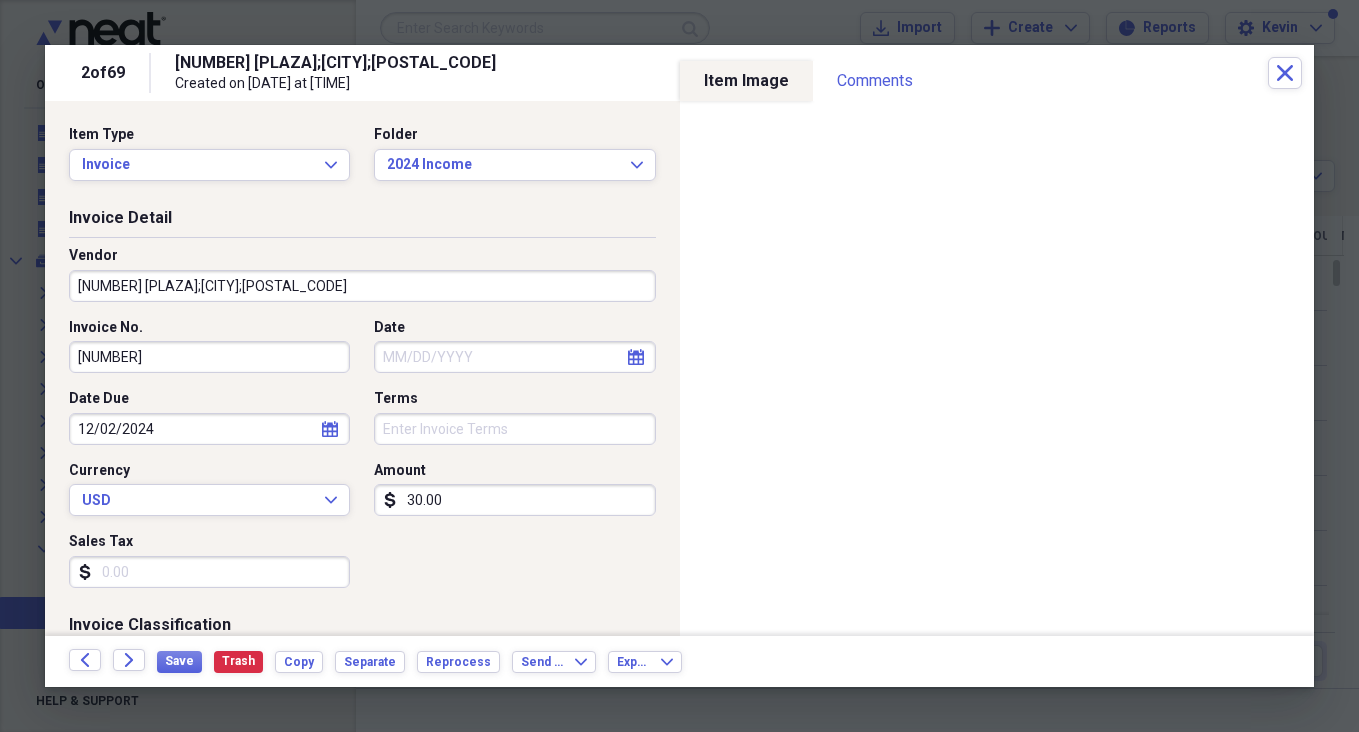 select on "7" 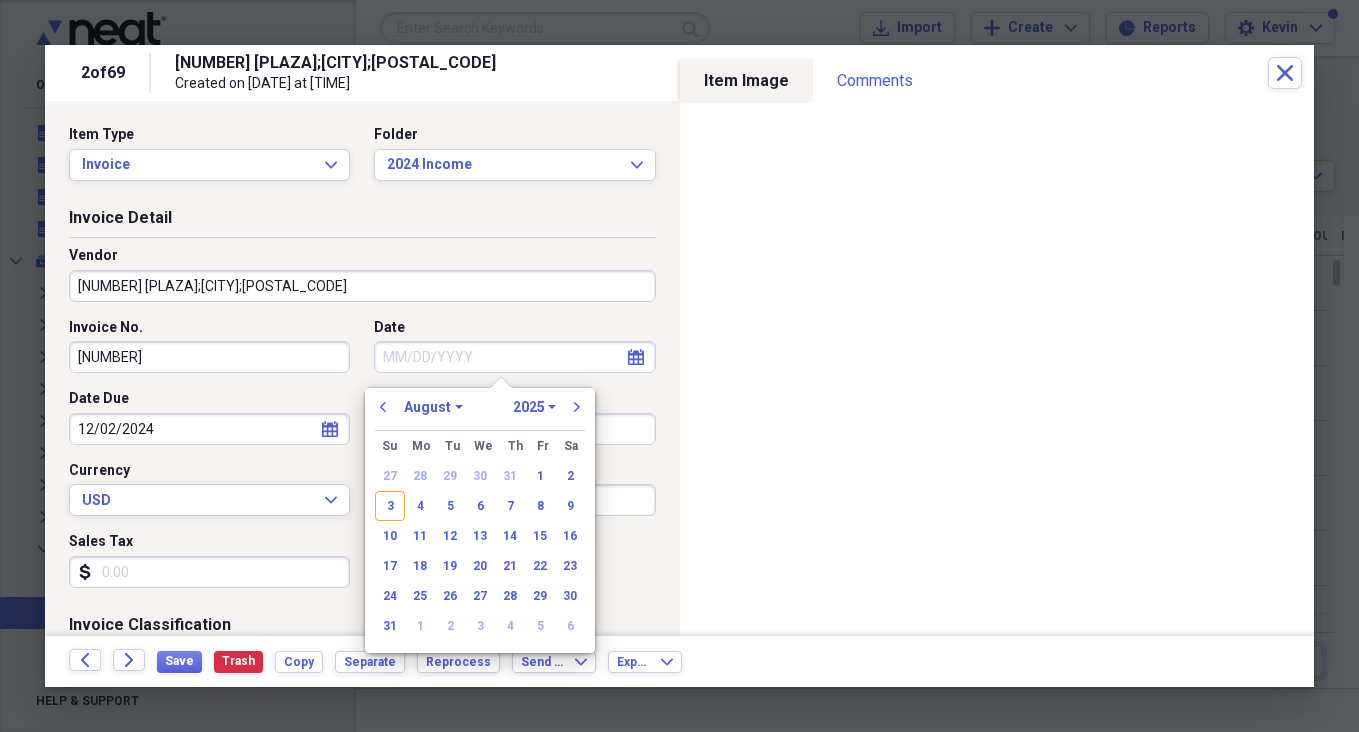 click on "Date" at bounding box center [514, 357] 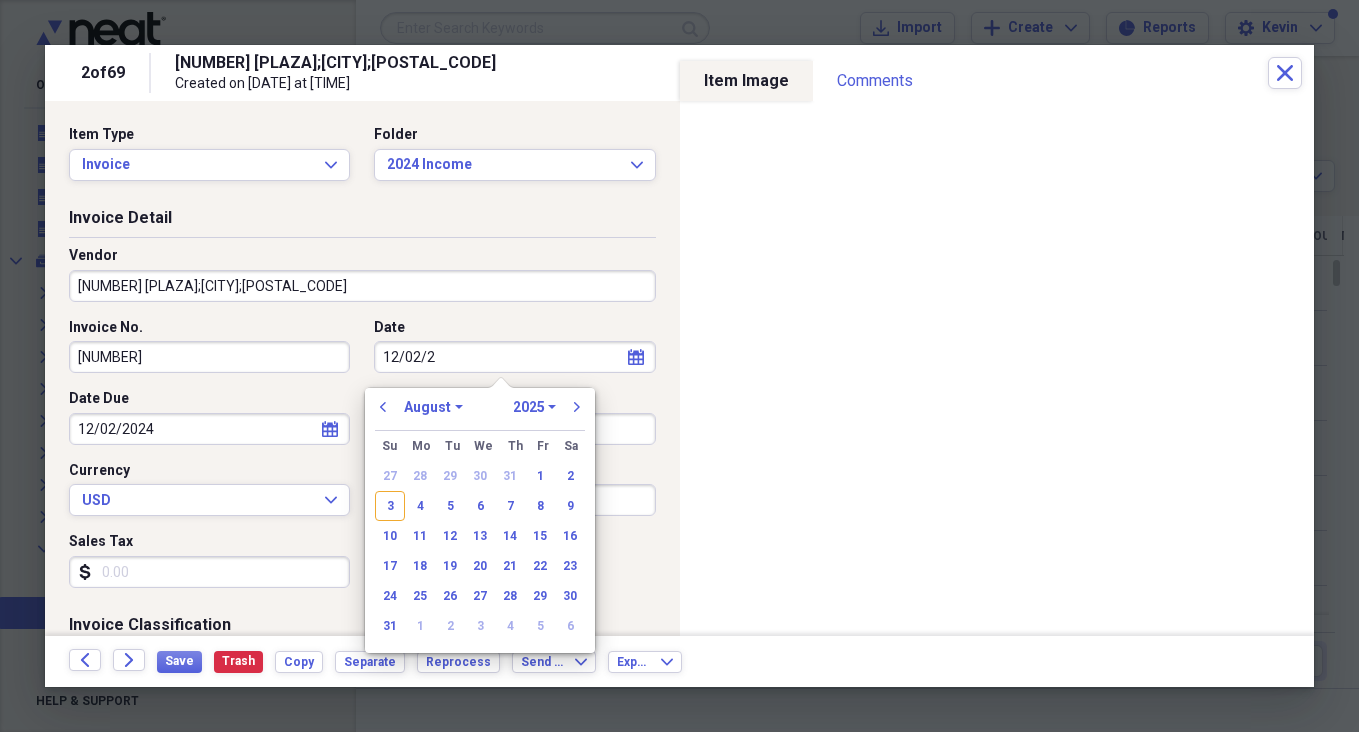 type on "12/02/20" 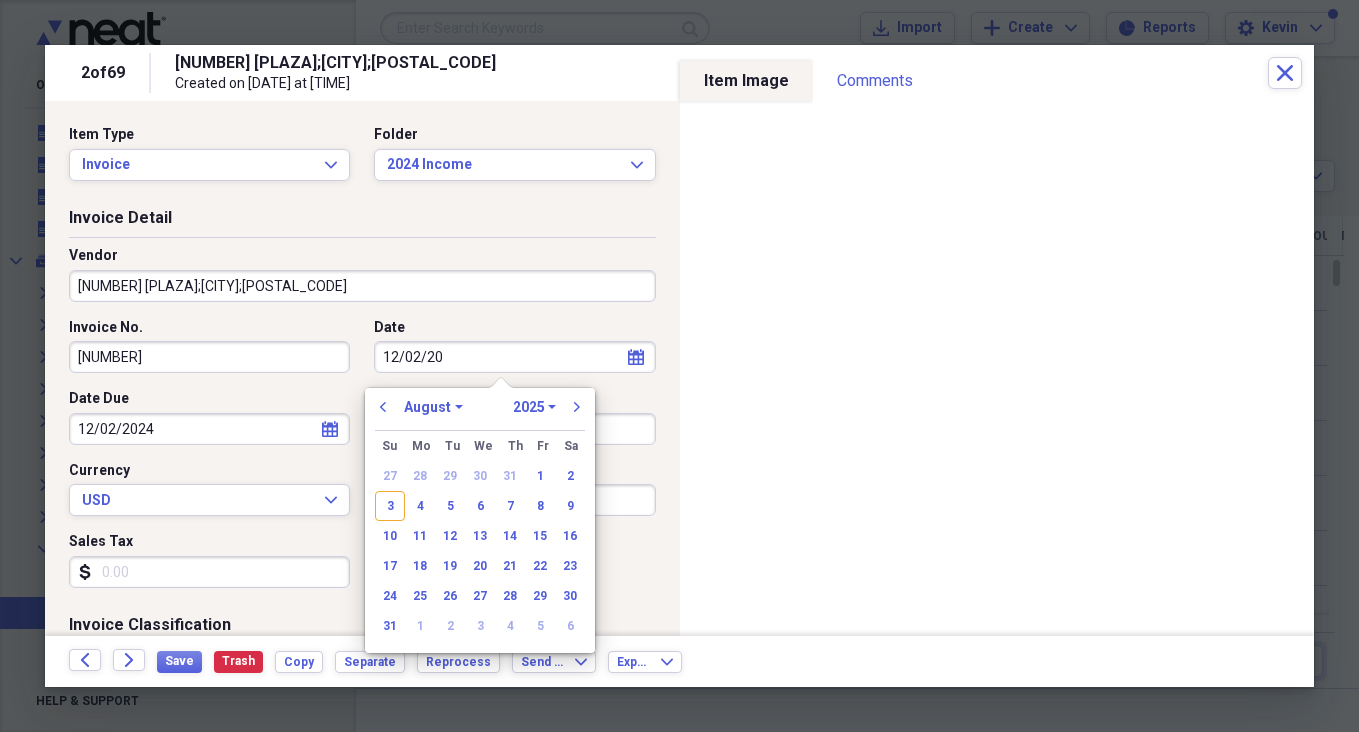 select on "11" 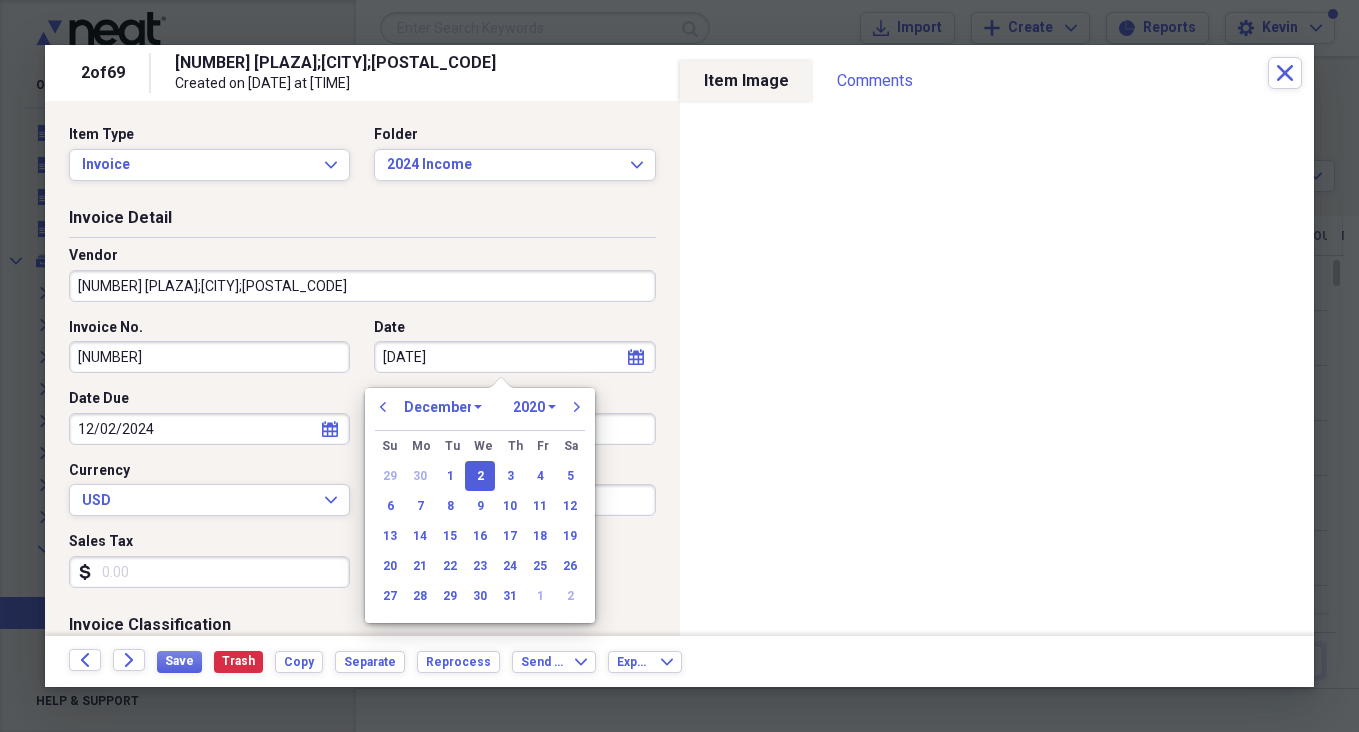 type on "12/02/2024" 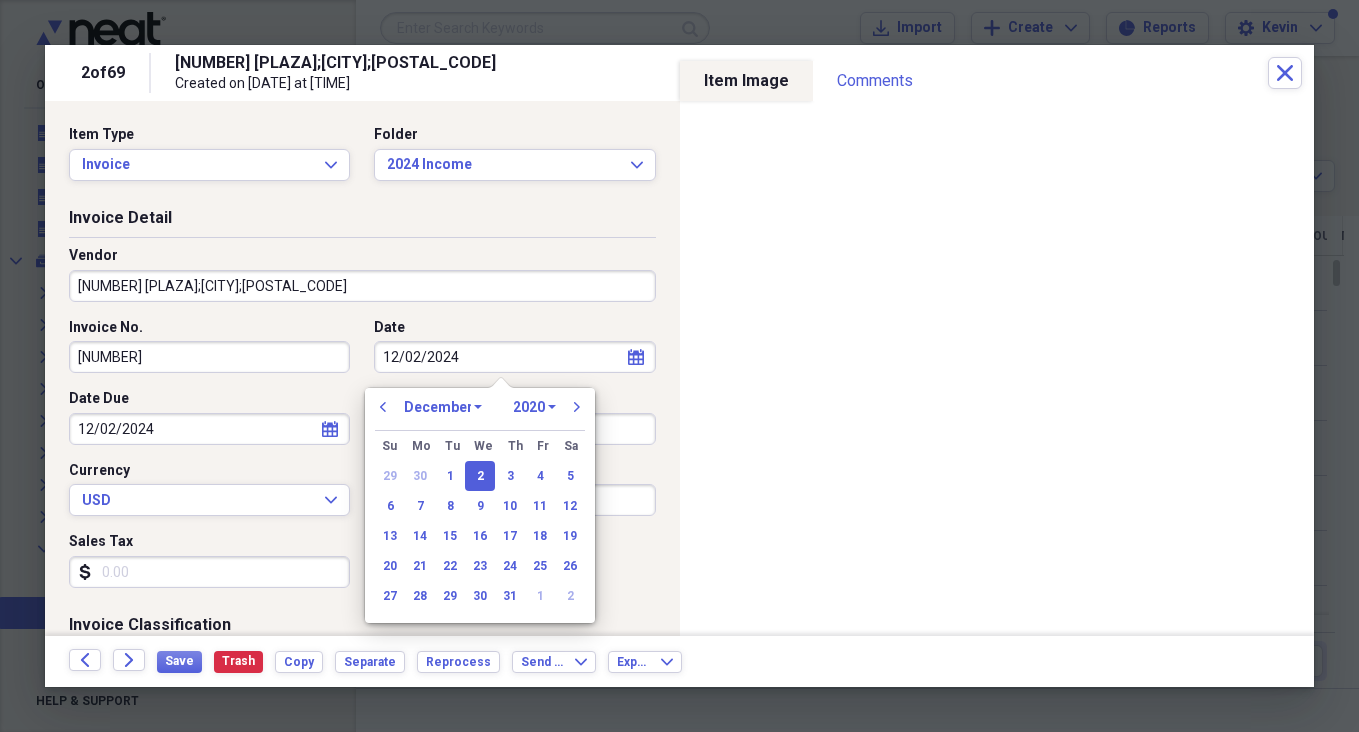 select on "2024" 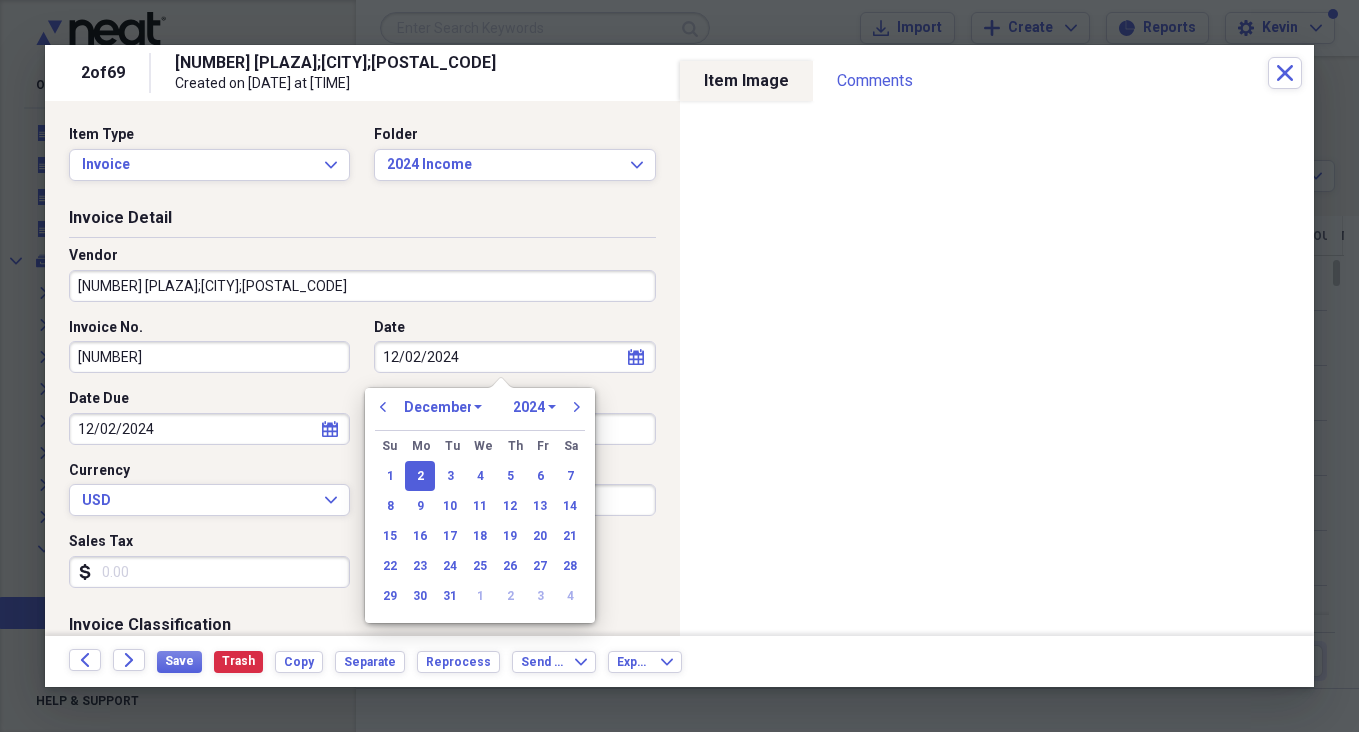 type on "12/02/2024" 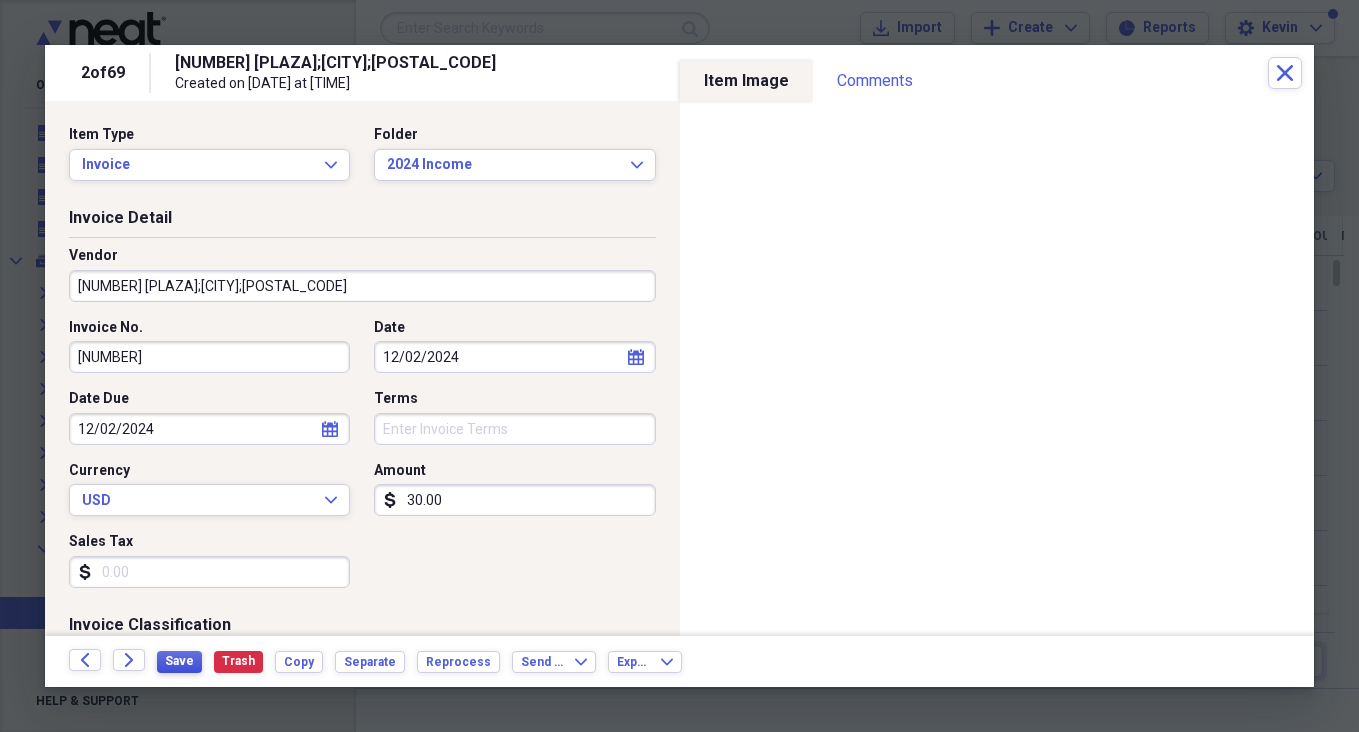 click on "Save" at bounding box center (179, 661) 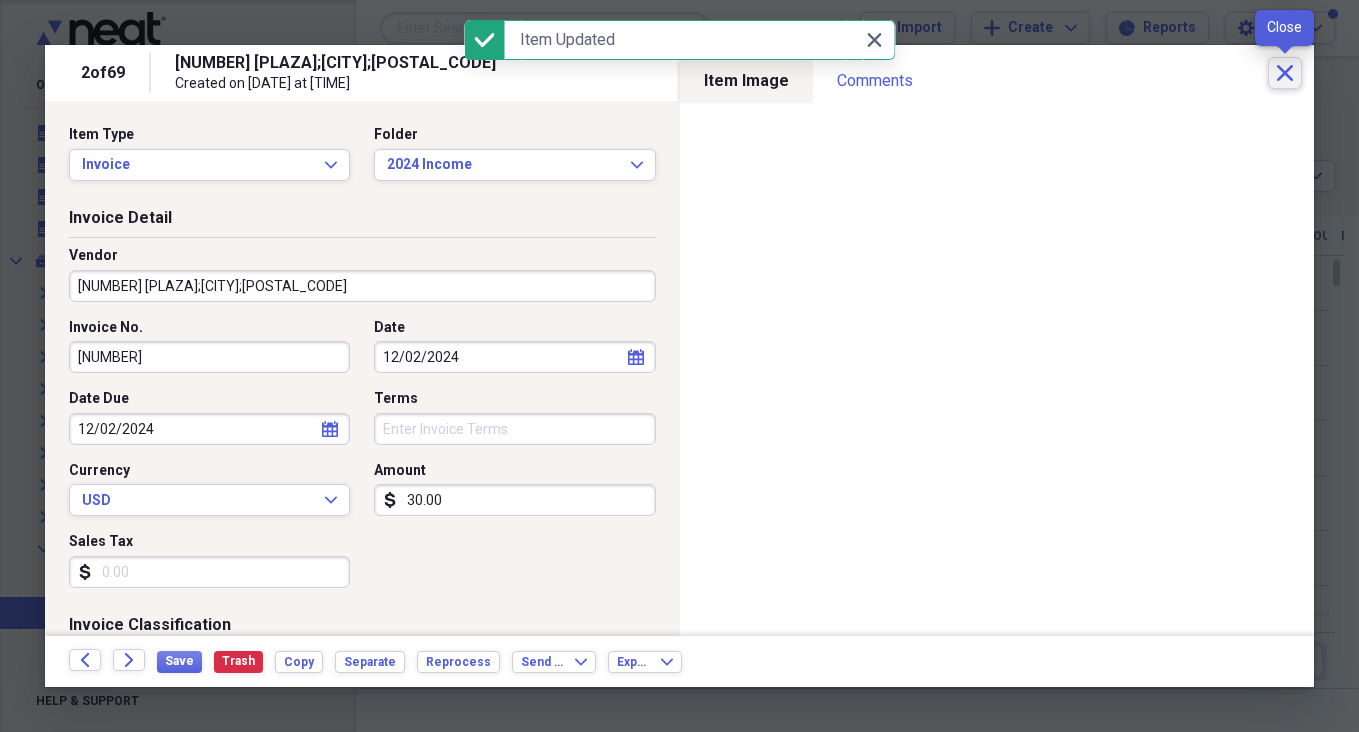 click on "Close" 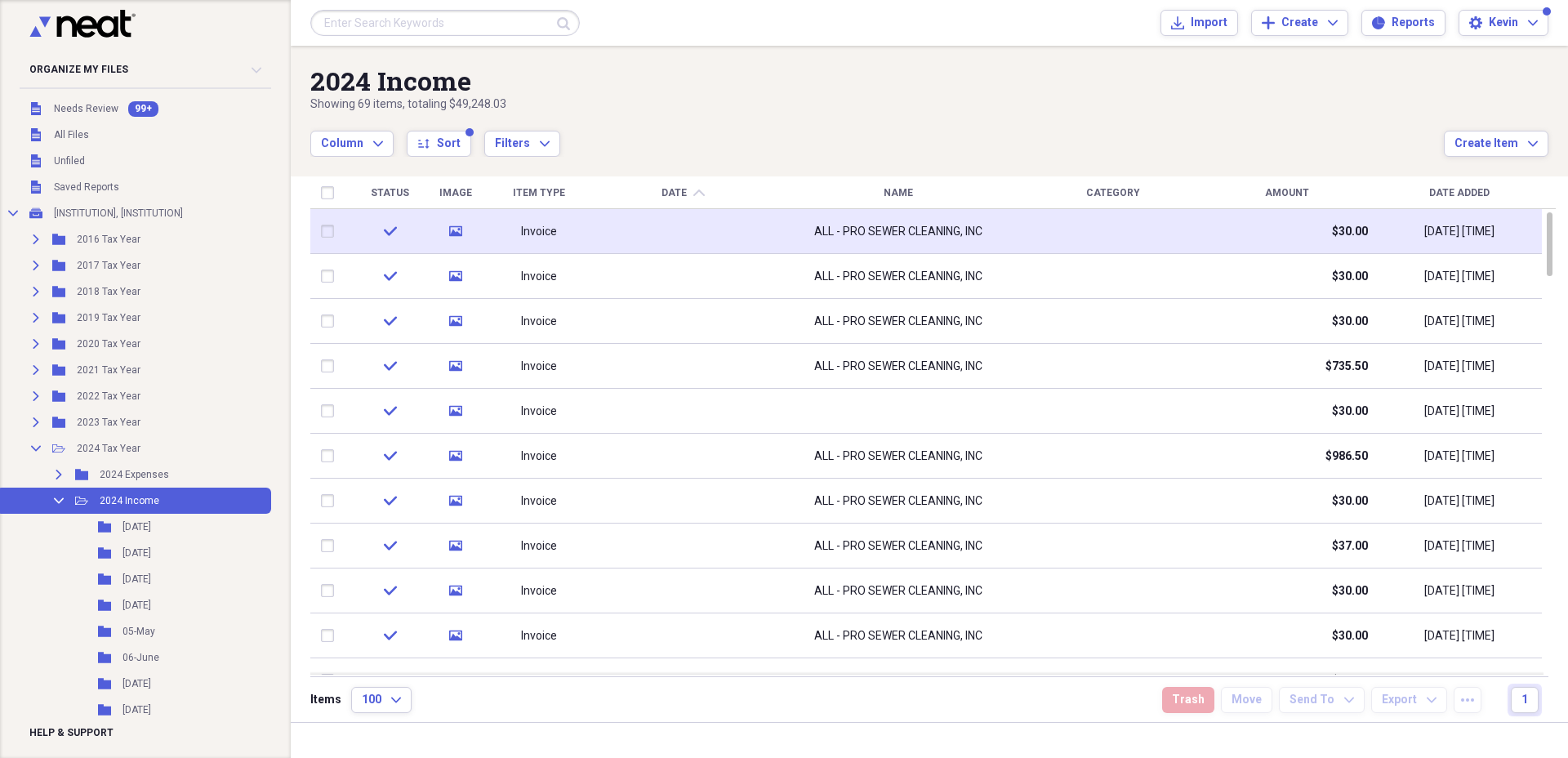 click on "ALL - PRO SEWER CLEANING, INC" at bounding box center (898, 231) 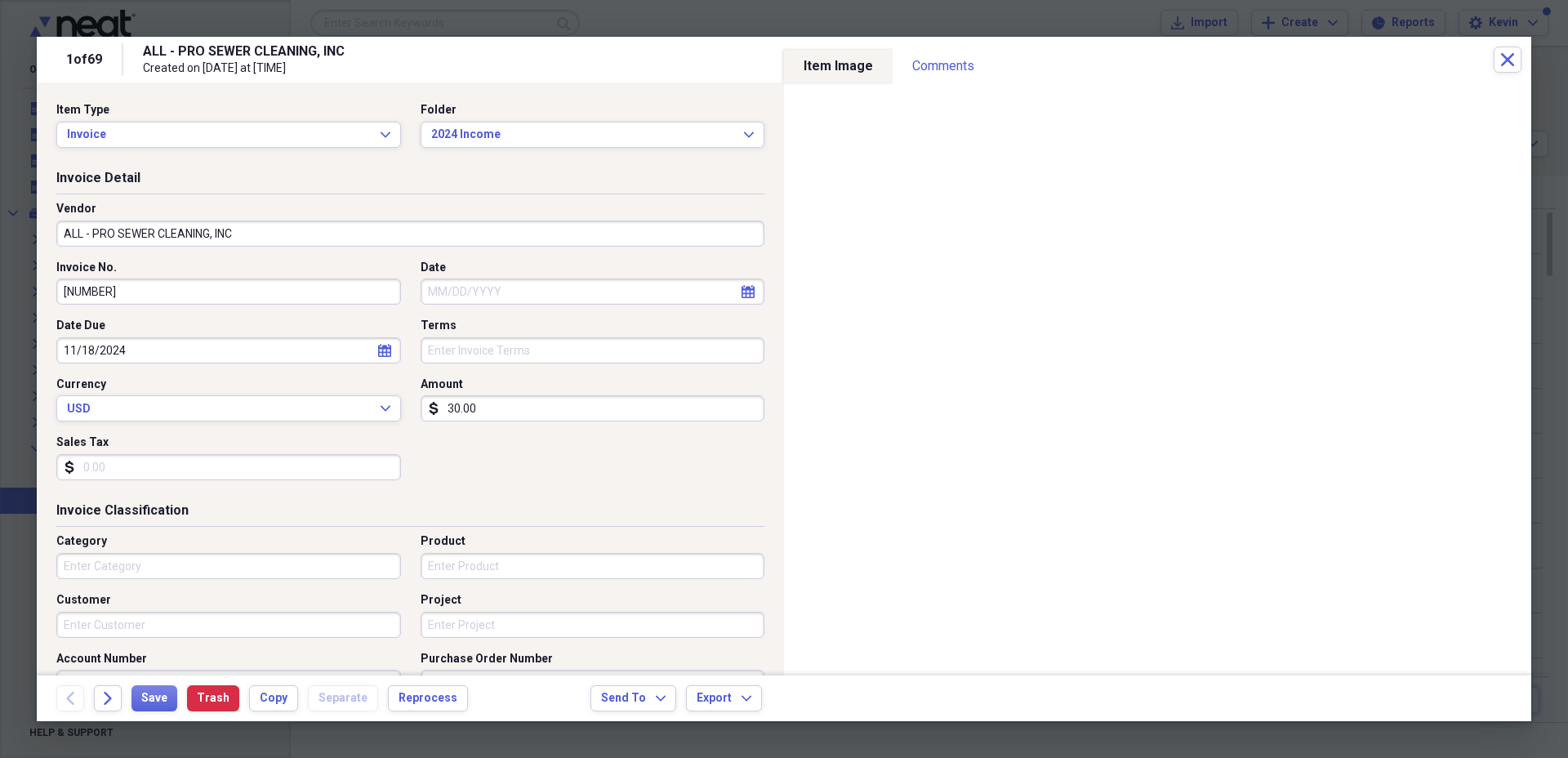 click on "Date" at bounding box center [593, 292] 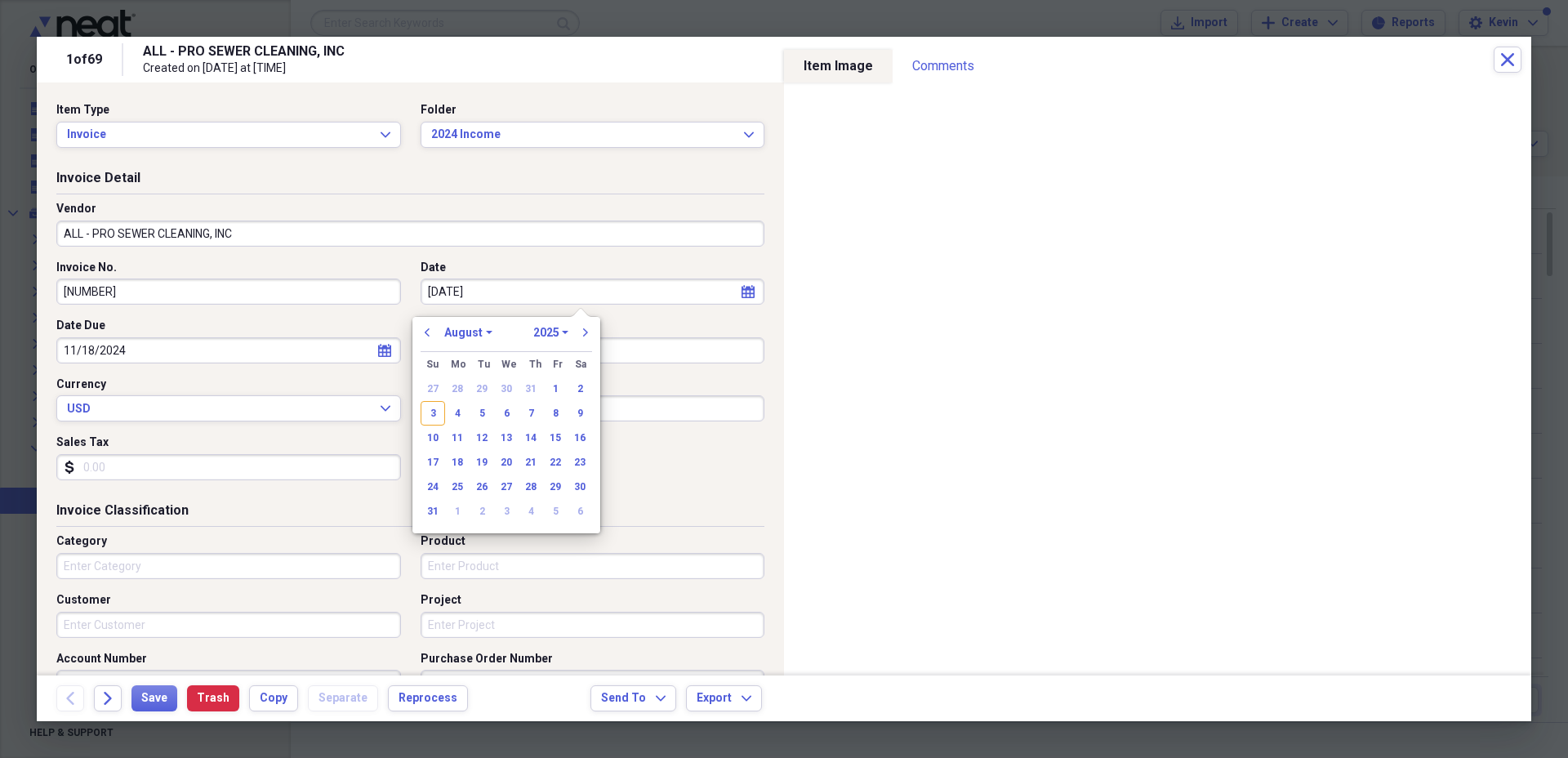 type on "11/18/20" 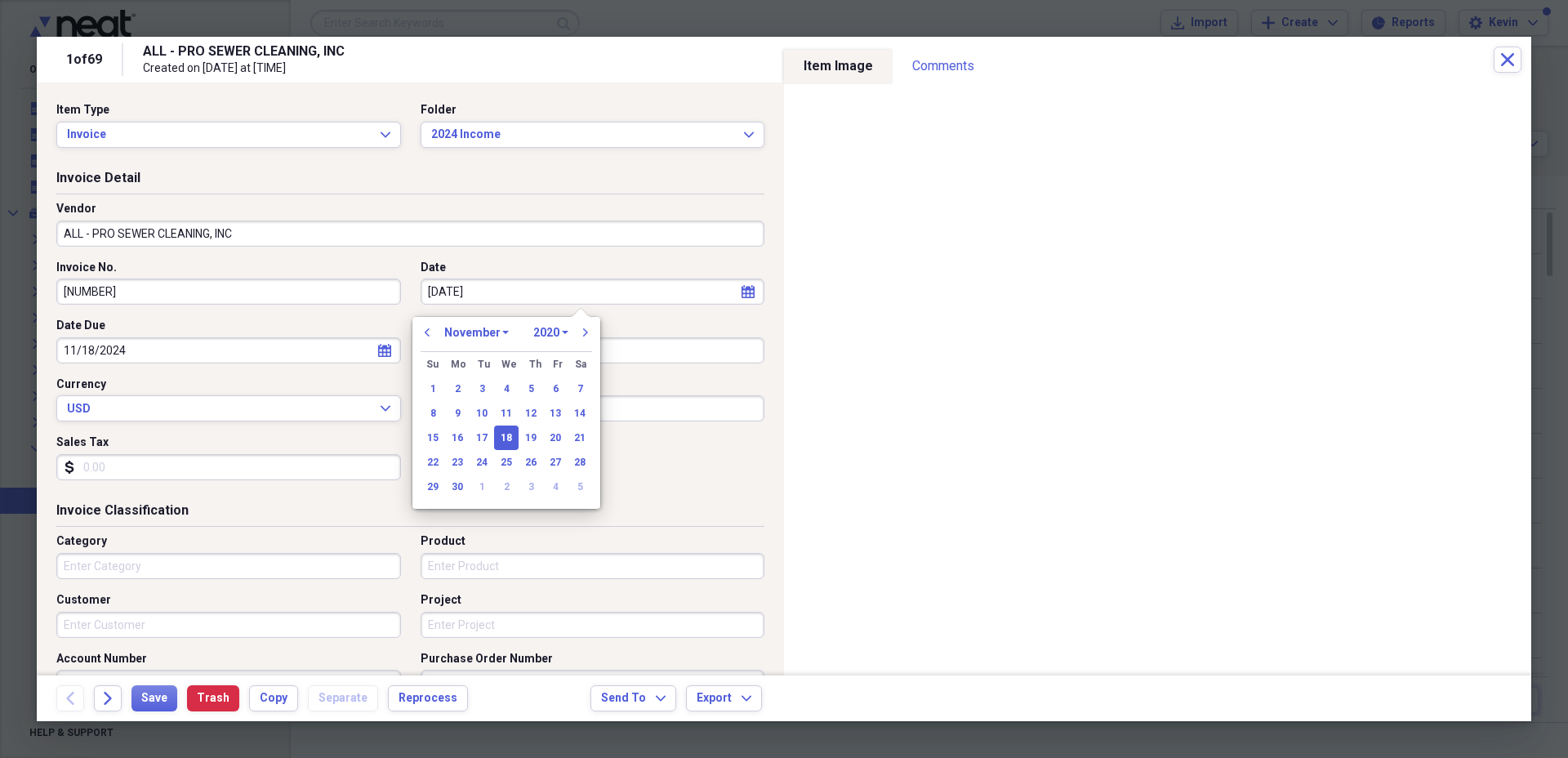 type on "11/18/2024" 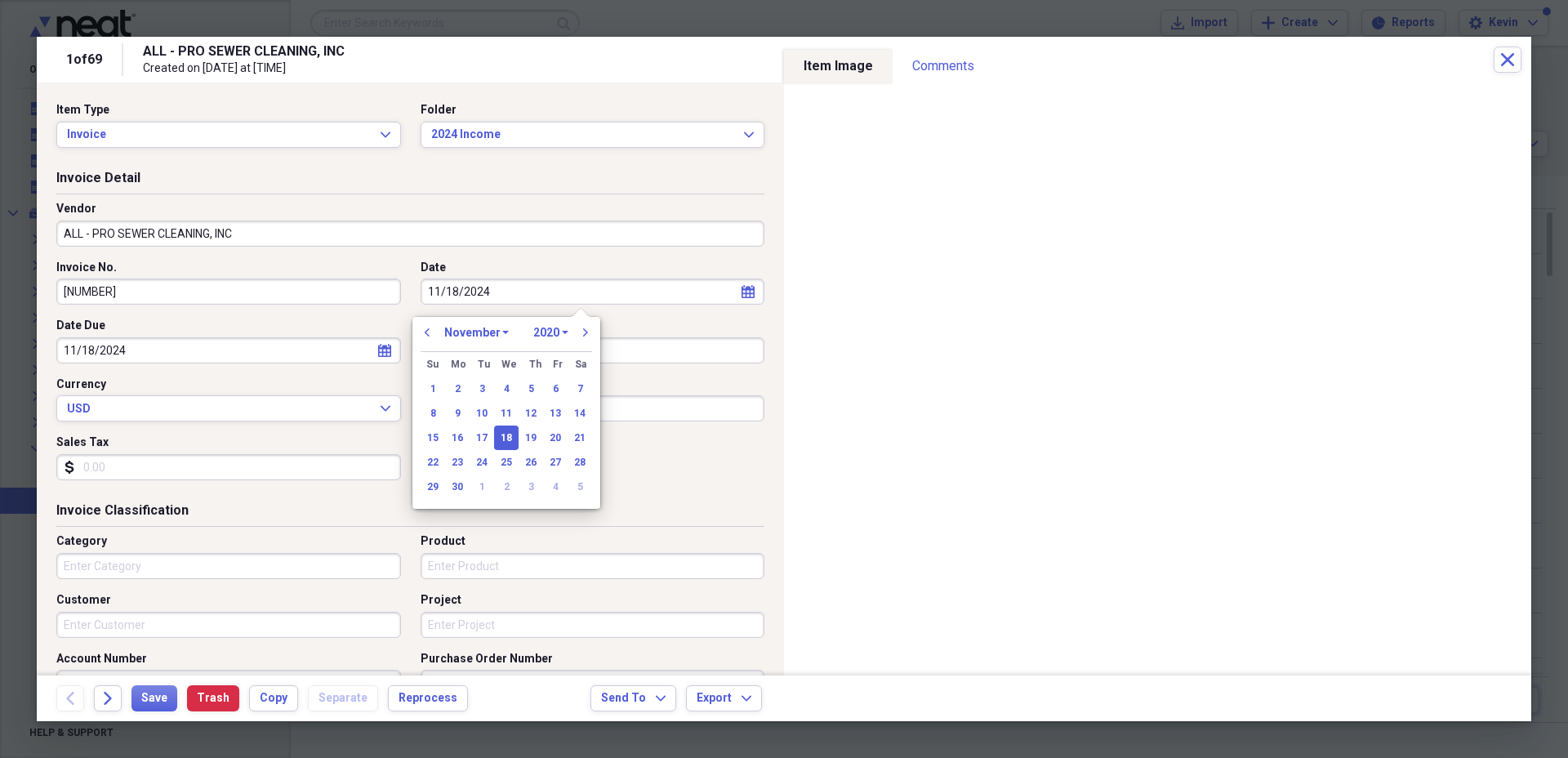 select on "2024" 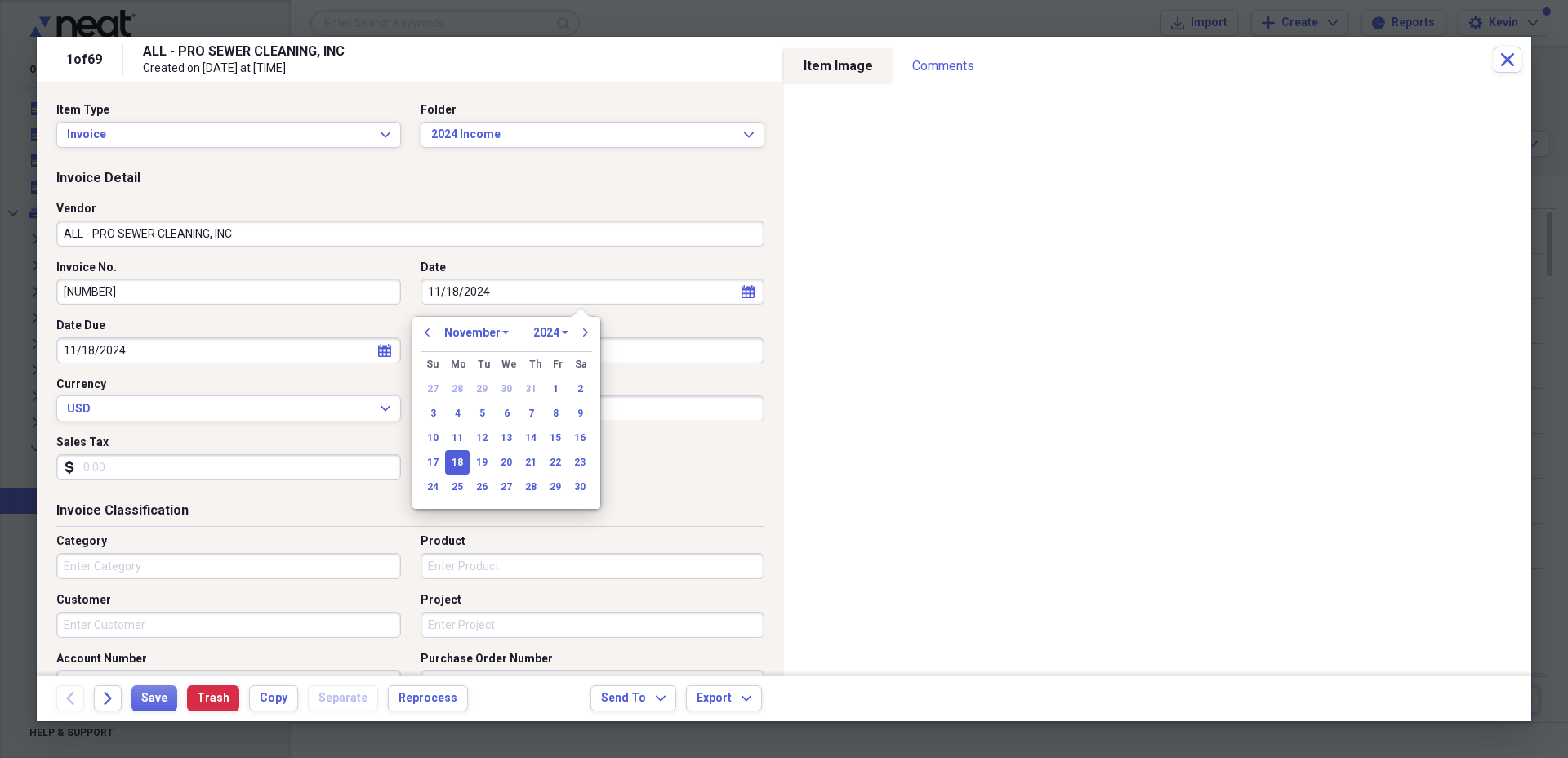 type on "11/18/2024" 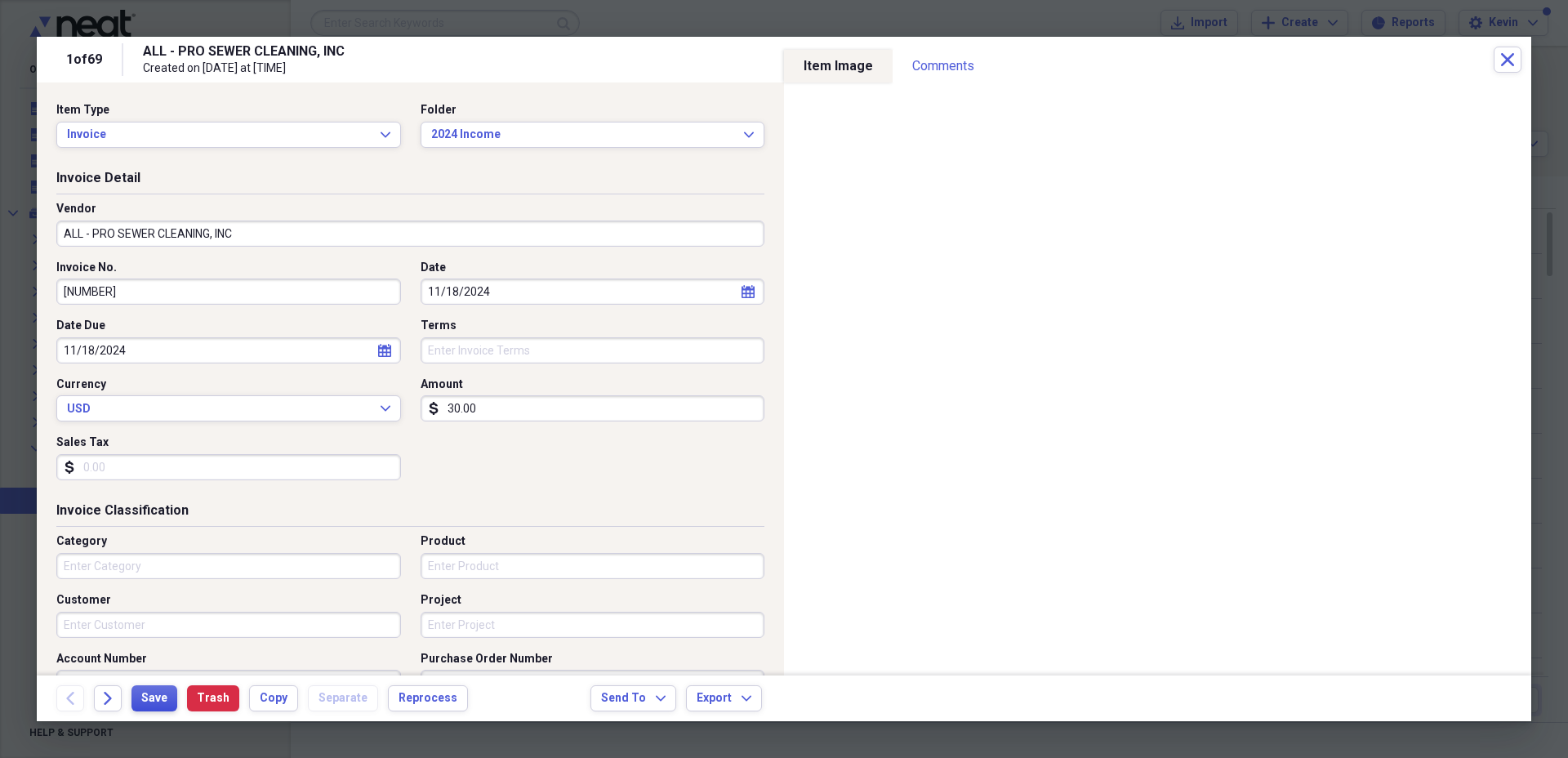 click on "Save" at bounding box center [154, 698] 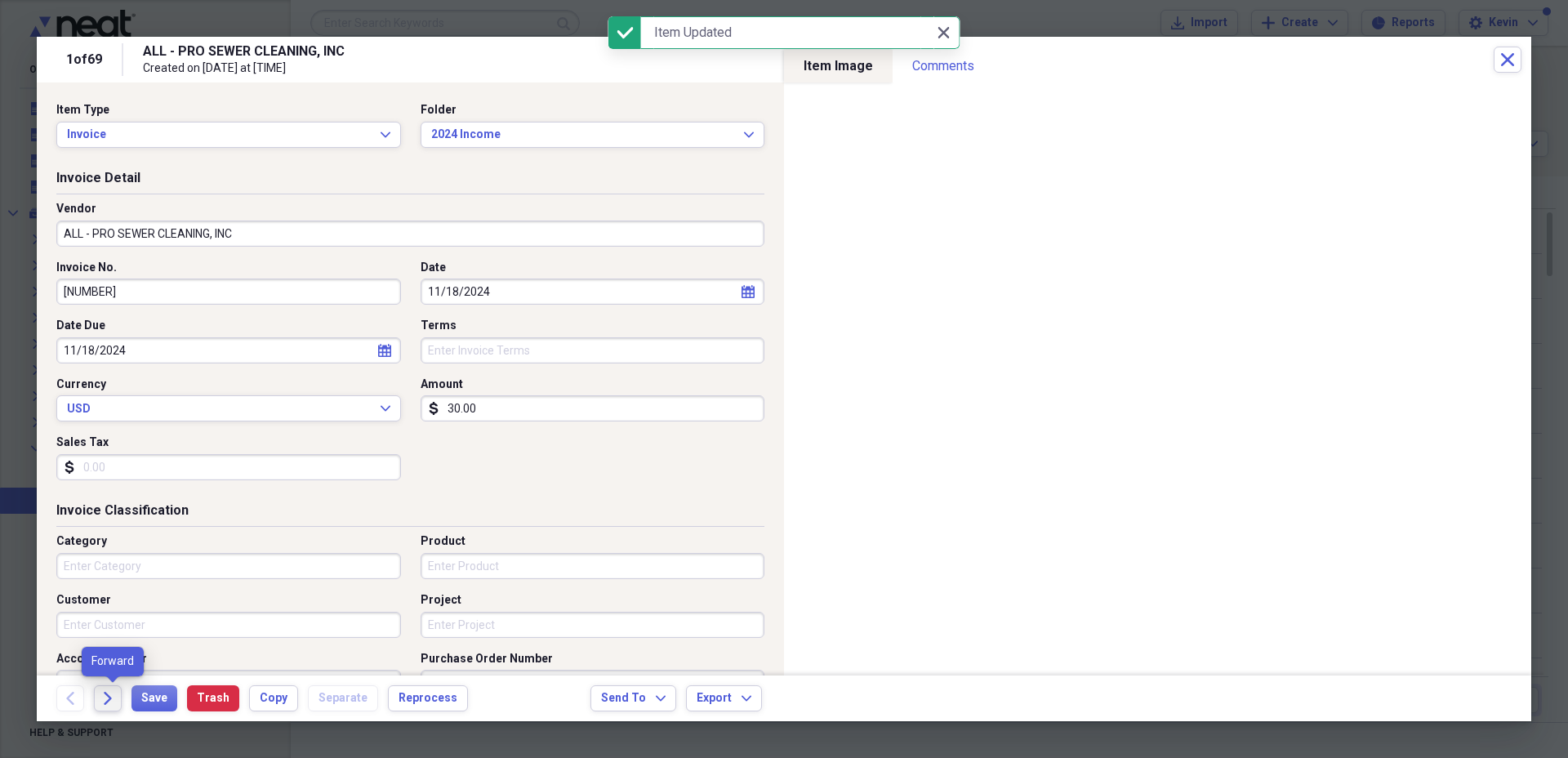click on "Forward" 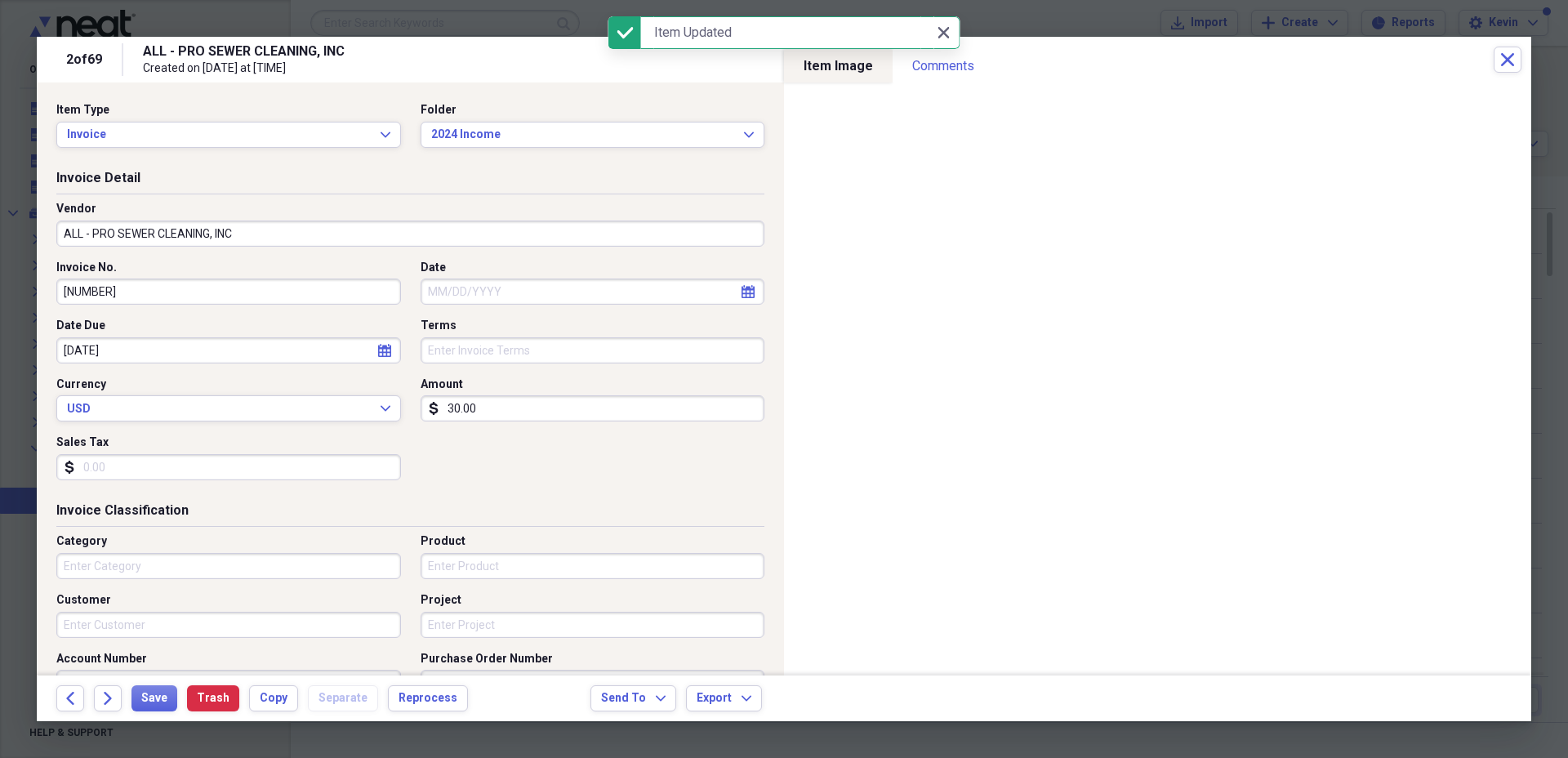 click on "Date" at bounding box center (593, 292) 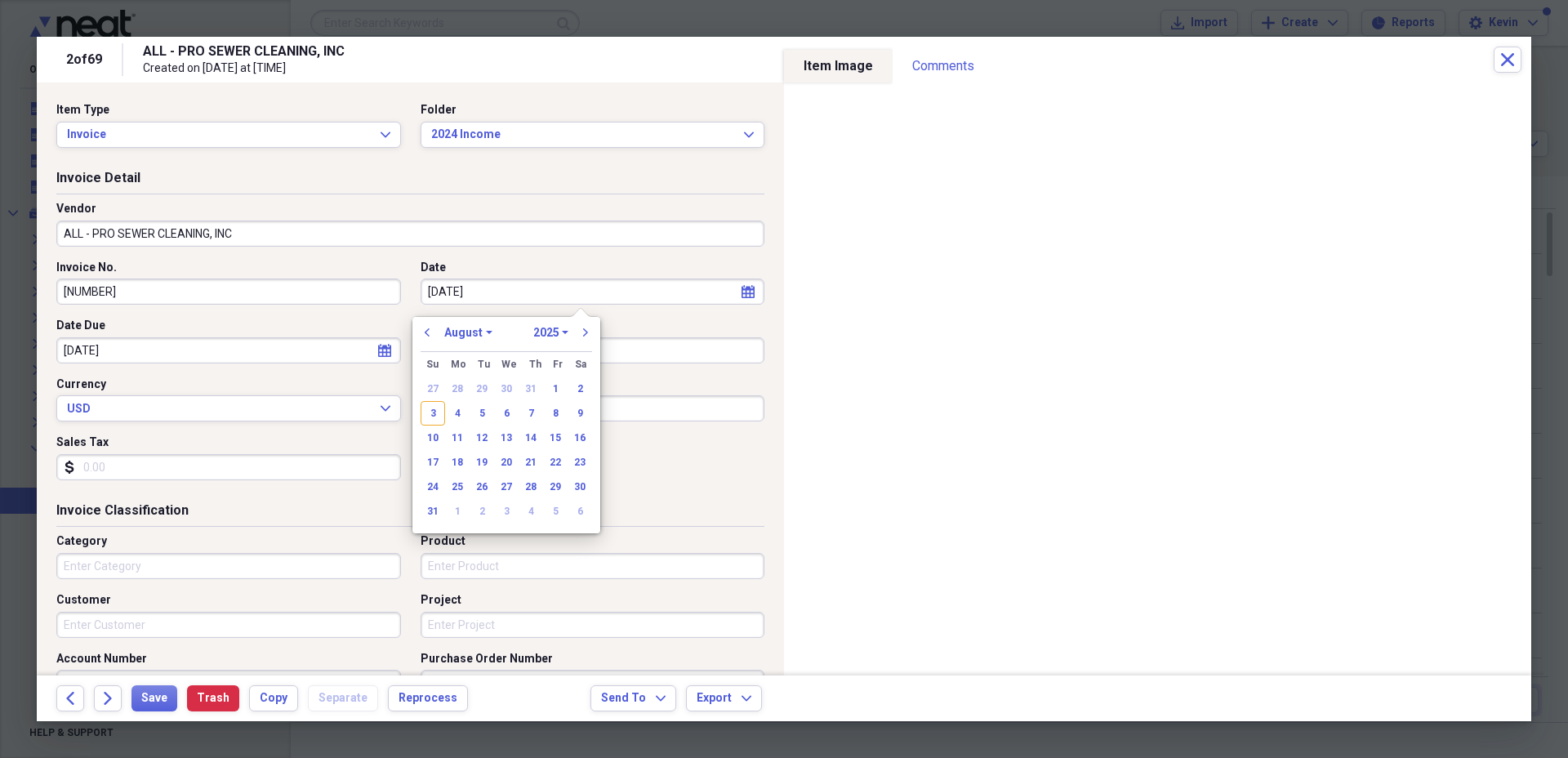type on "11/07/20" 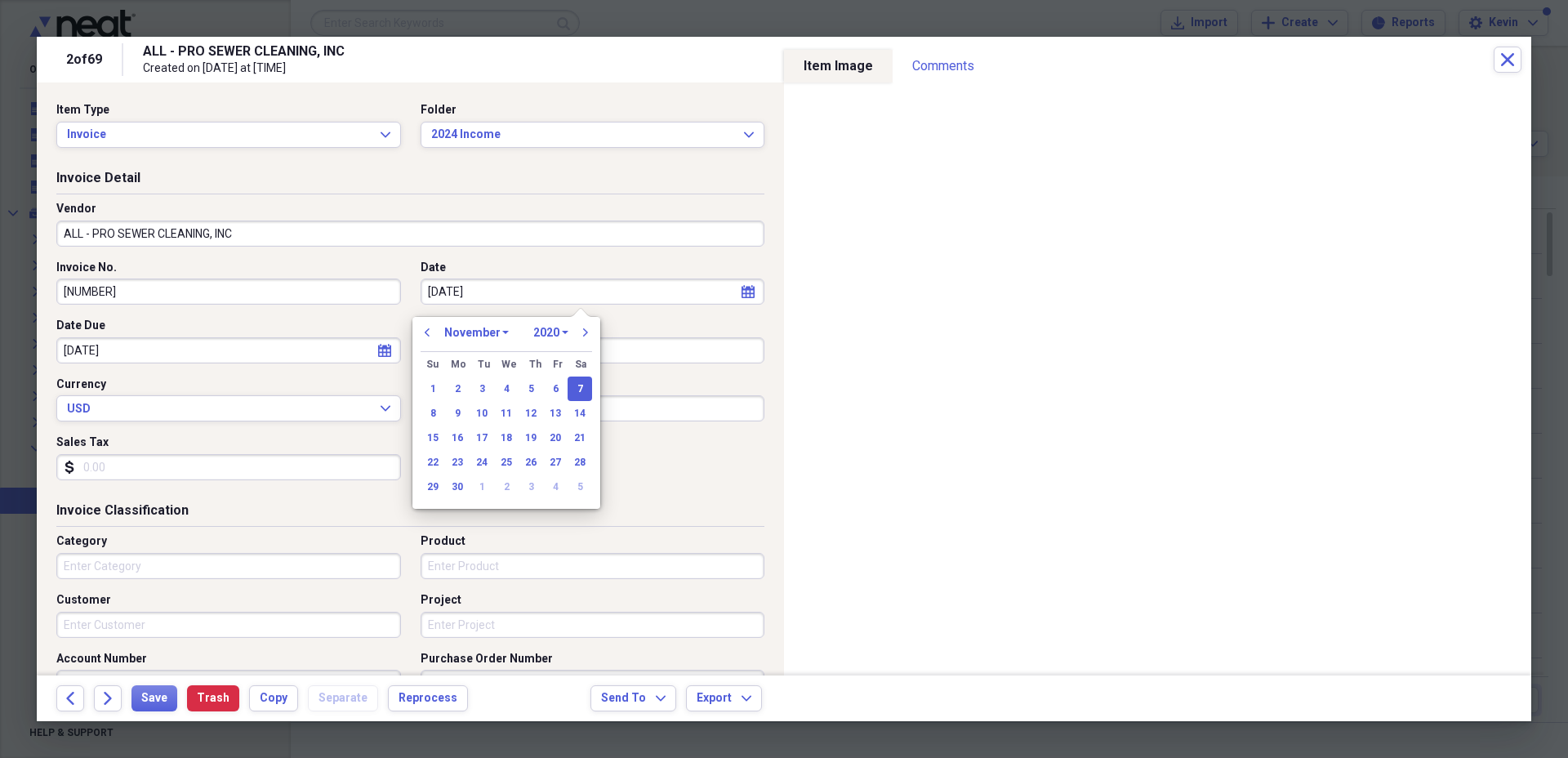 type on "11/07/2024" 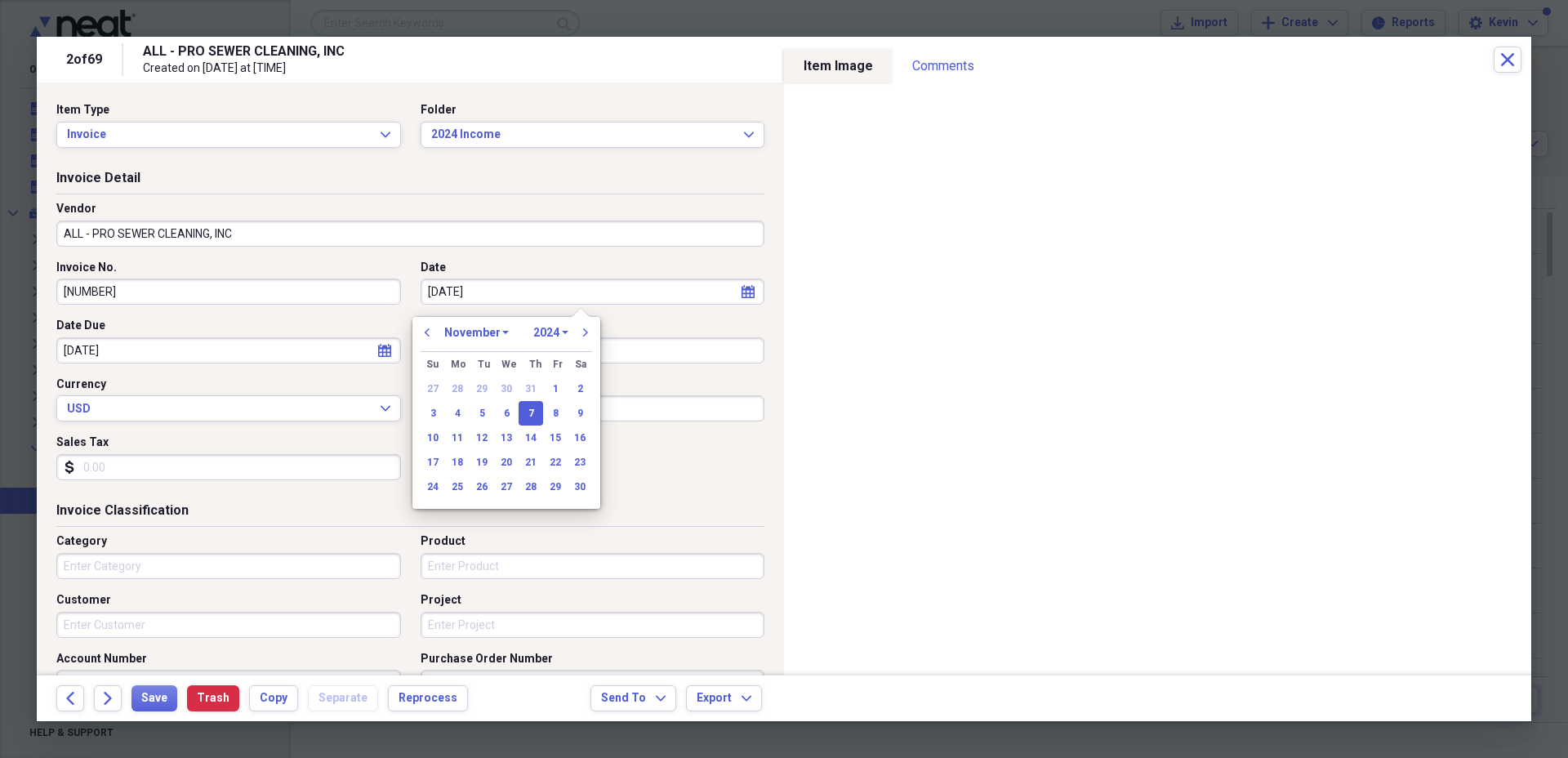 type on "11/07/2024" 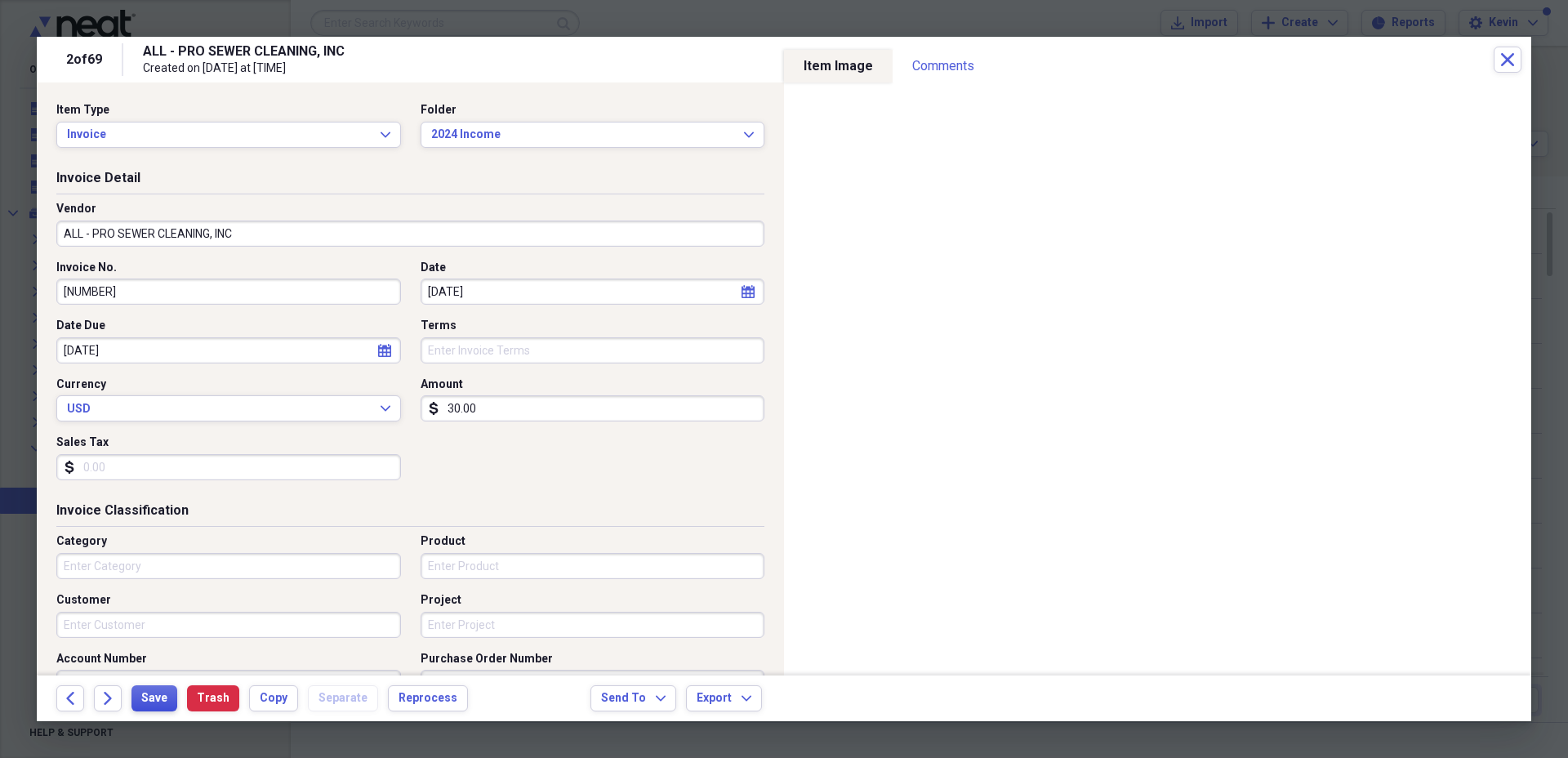 click on "Save" at bounding box center (154, 698) 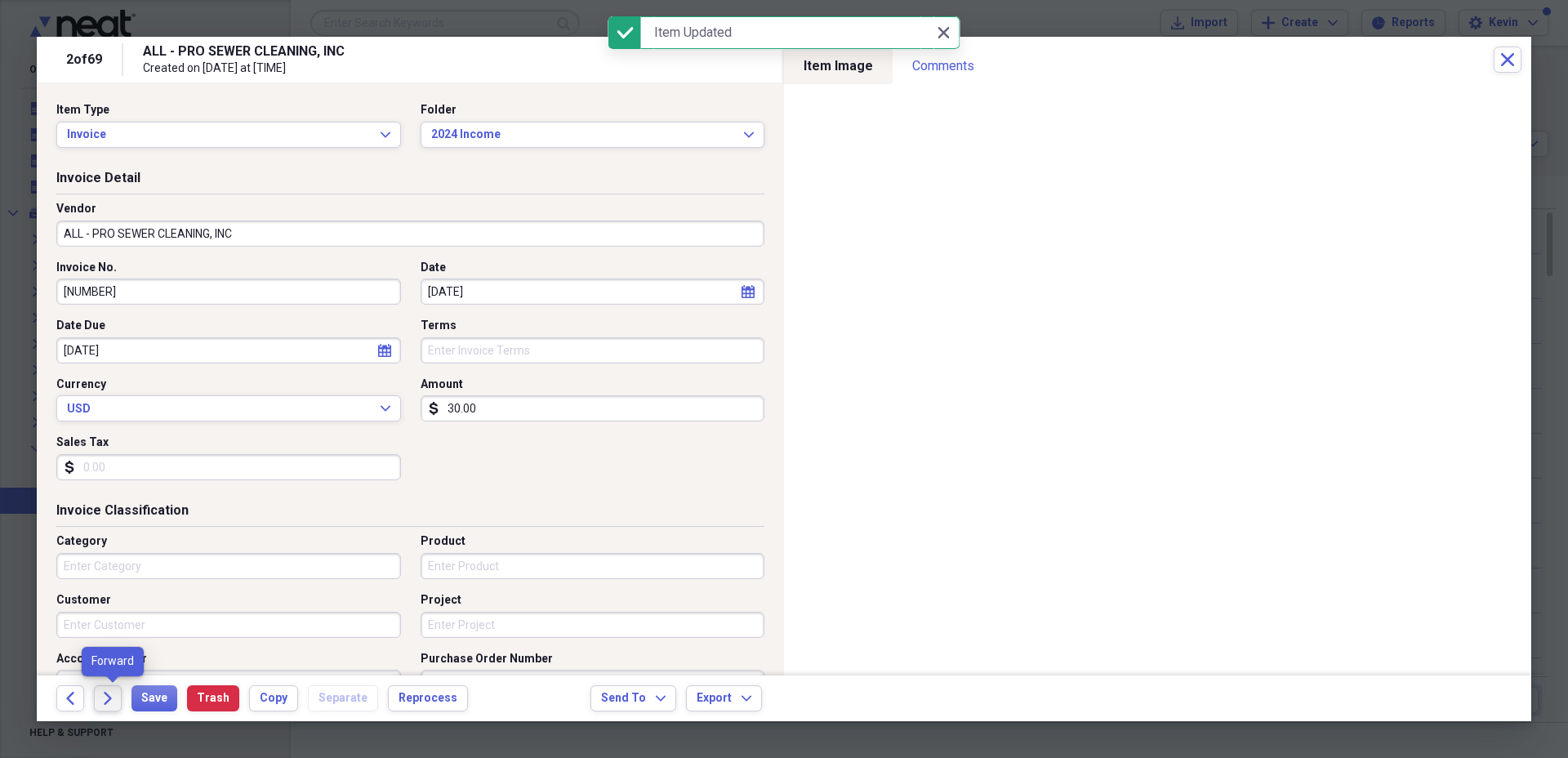 click on "Forward" at bounding box center [108, 698] 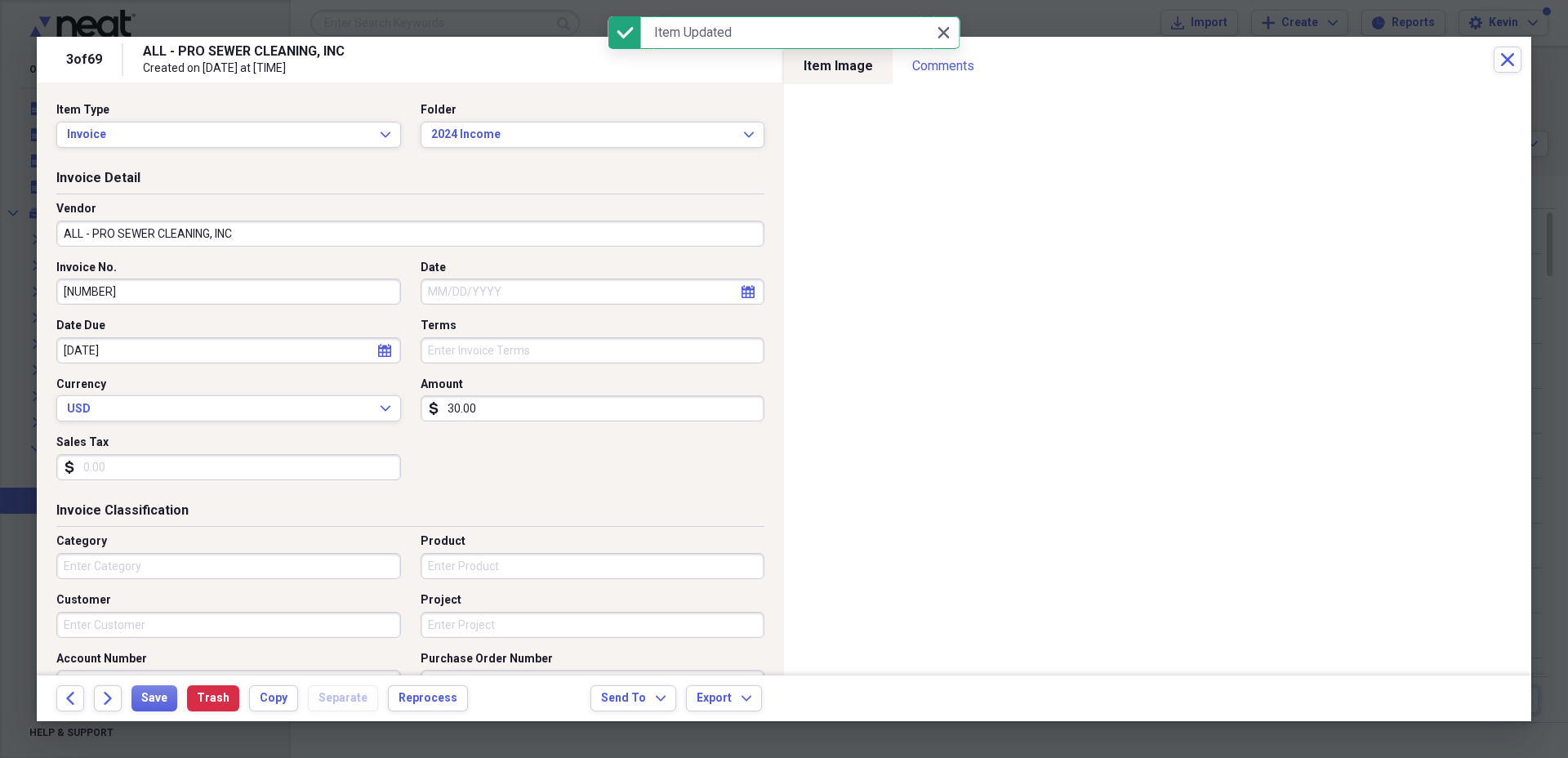 click on "Date" at bounding box center [593, 292] 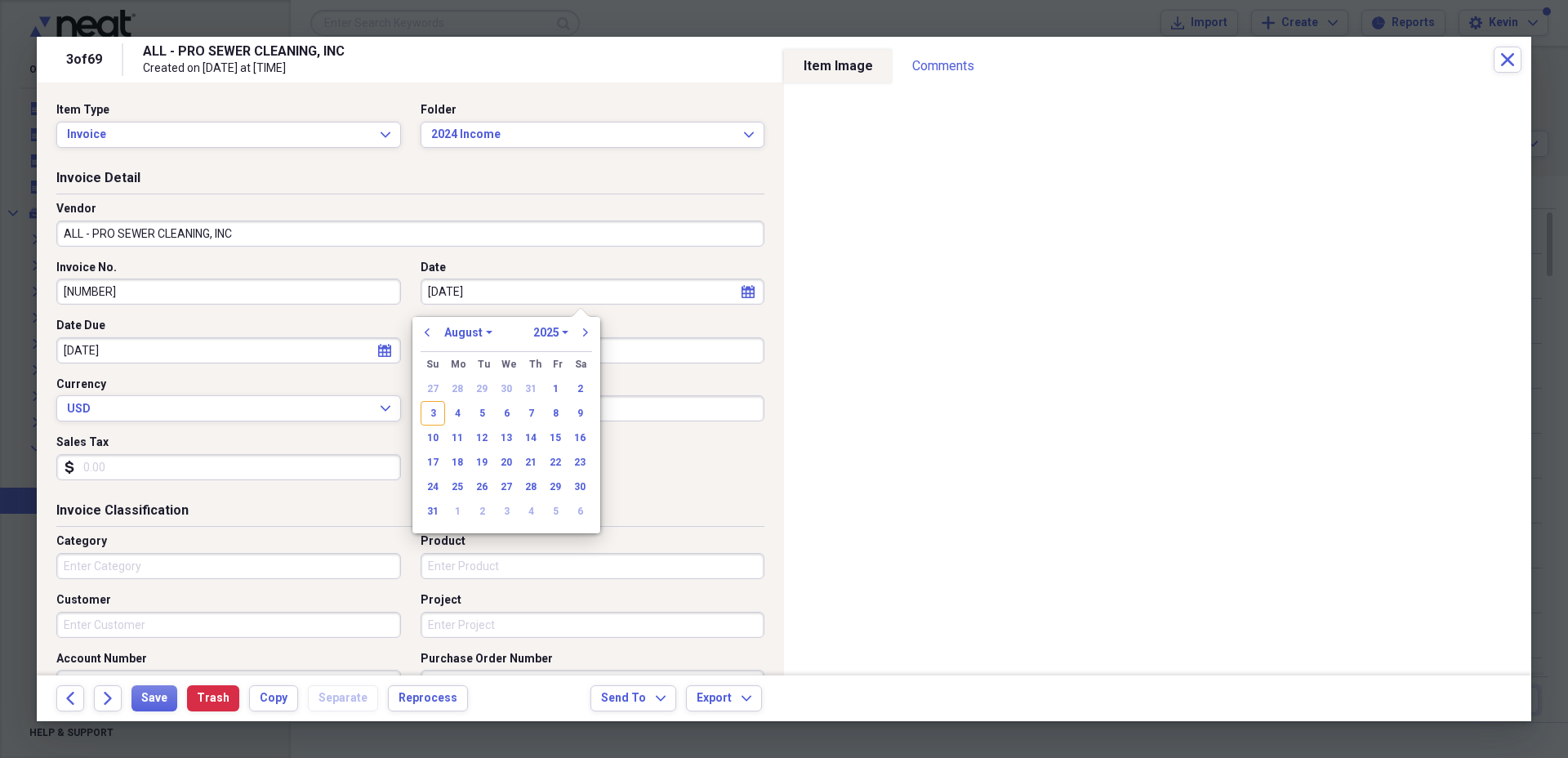 type on "11/06/20" 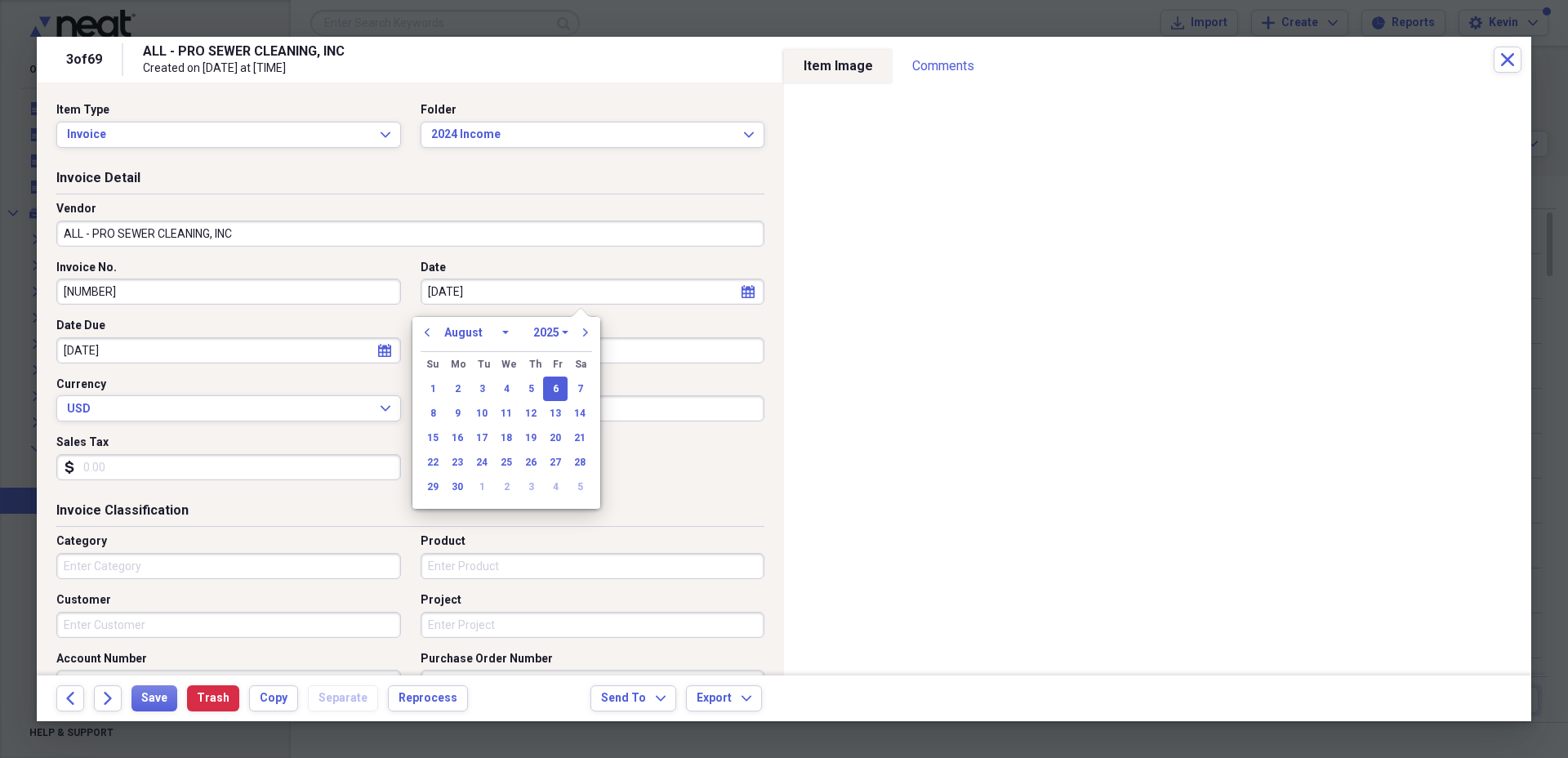 select on "10" 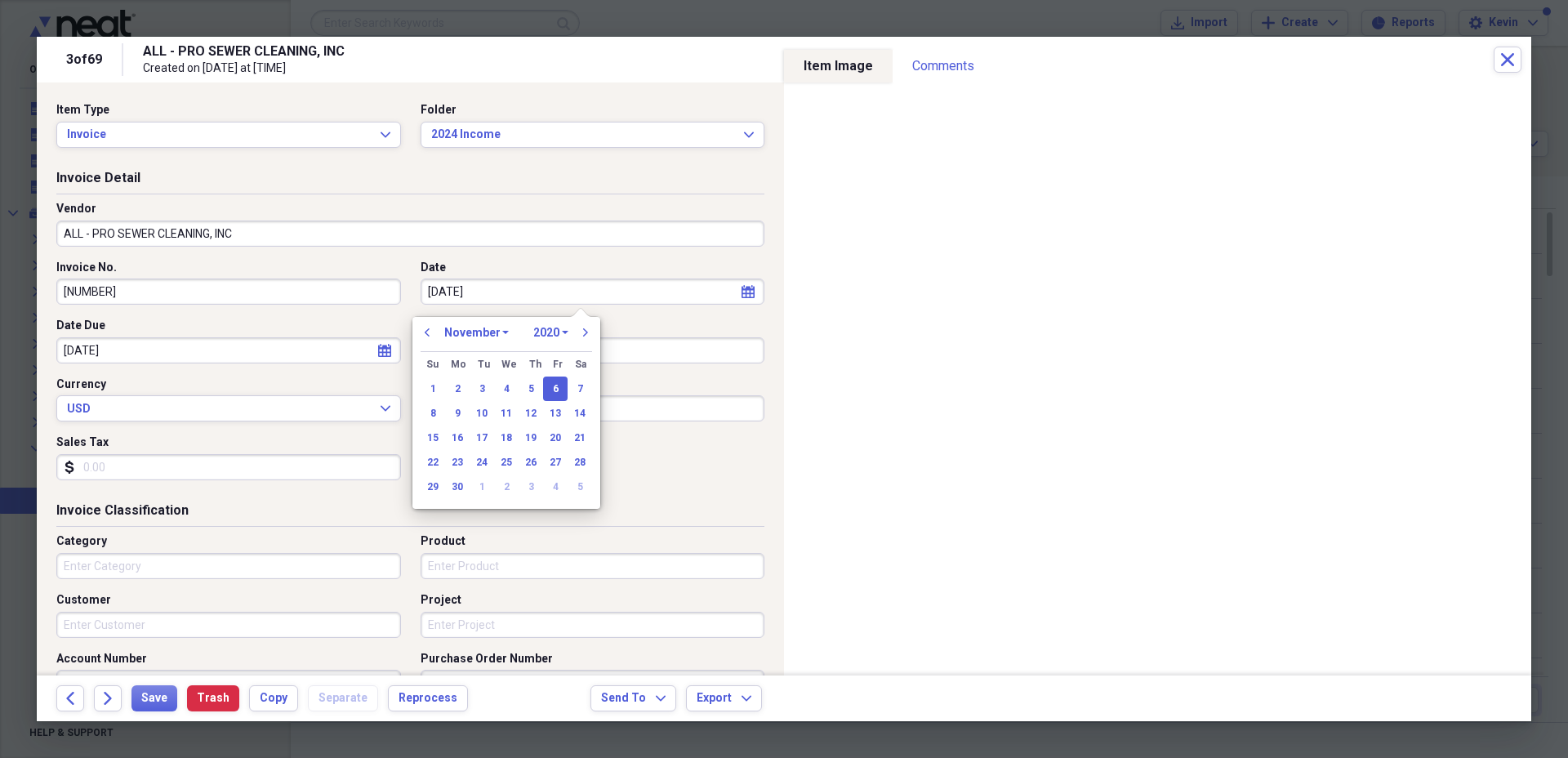 type on "11/06/2024" 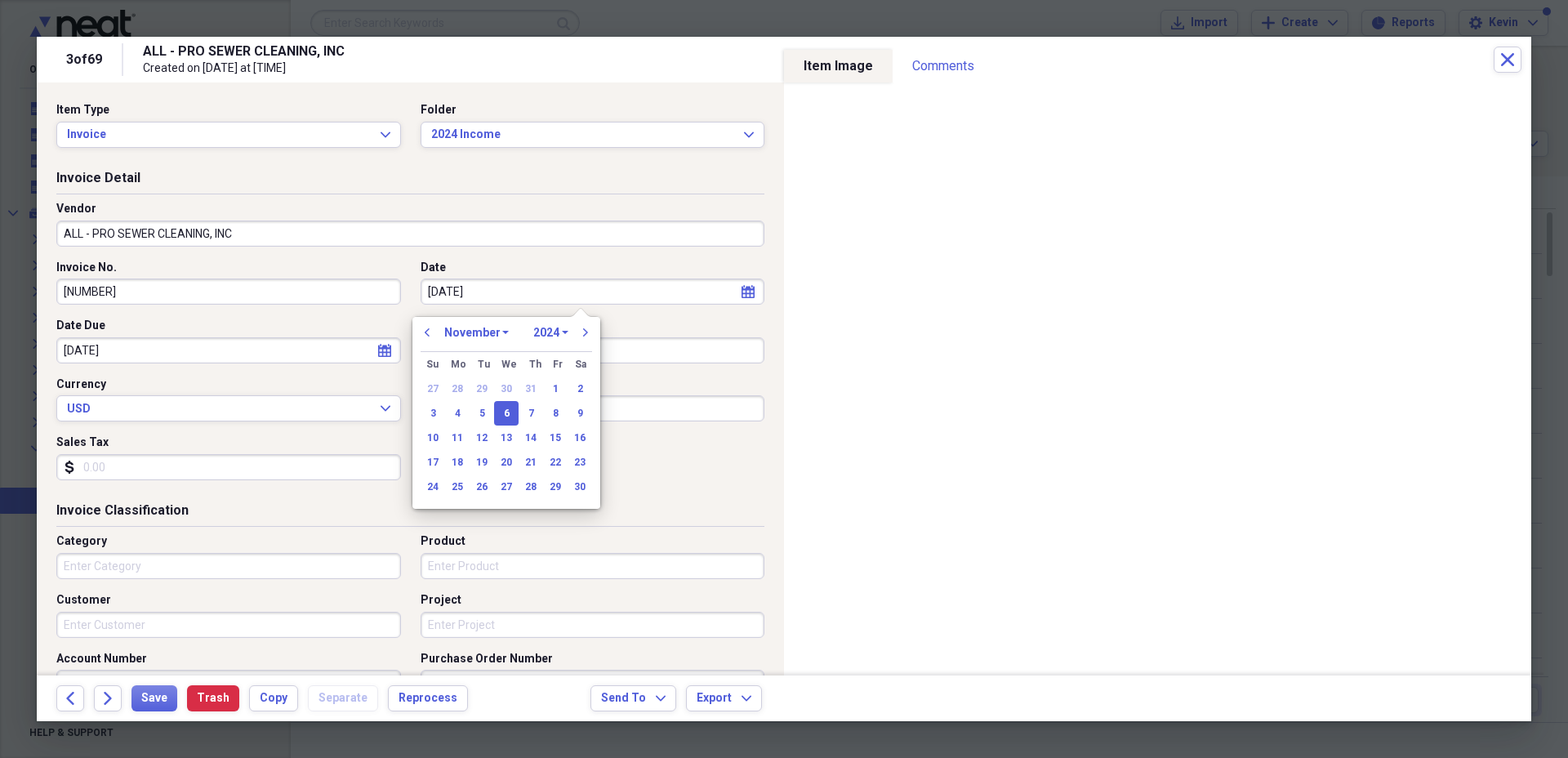 type on "11/06/2024" 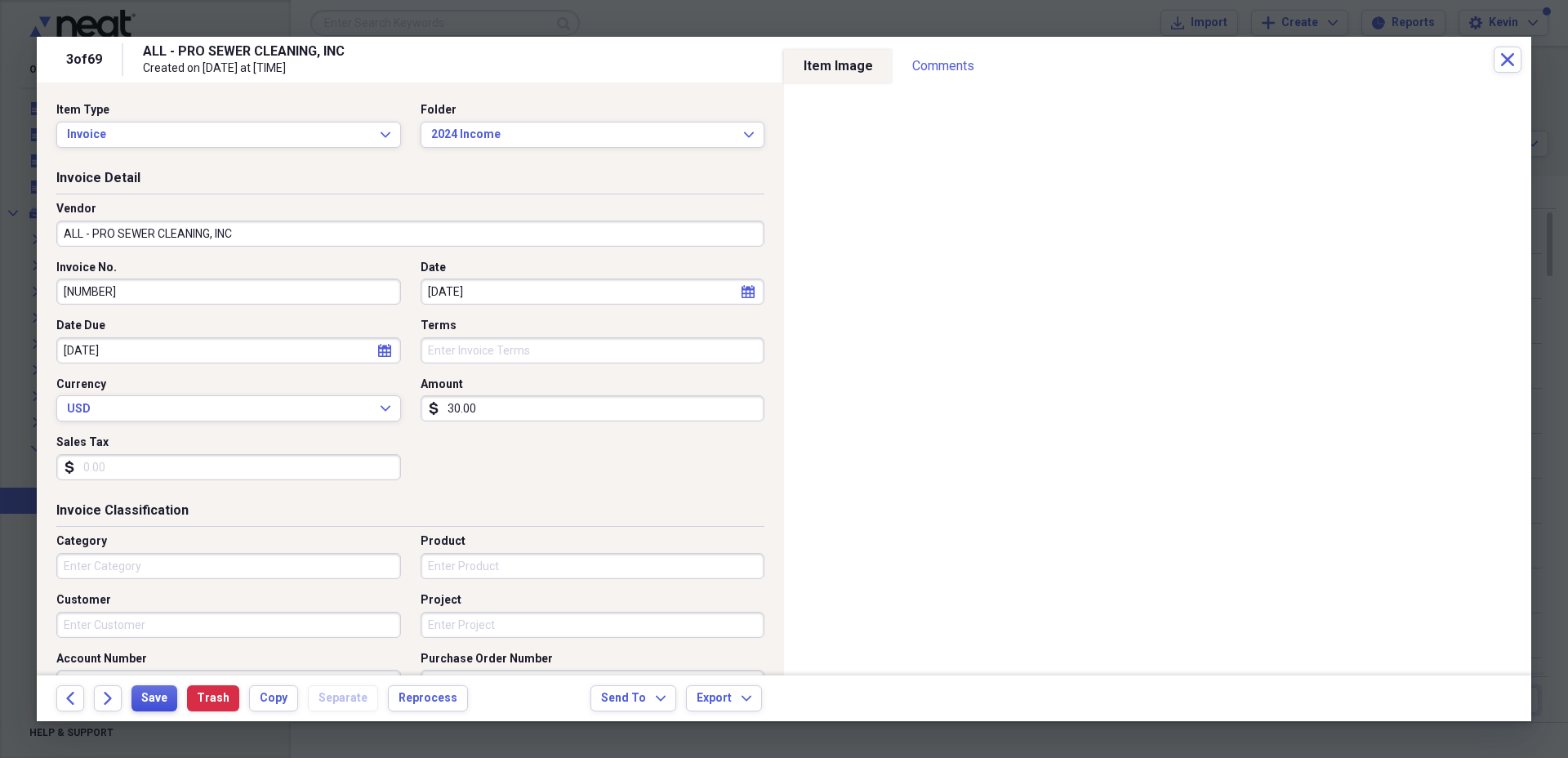 click on "Save" at bounding box center [154, 698] 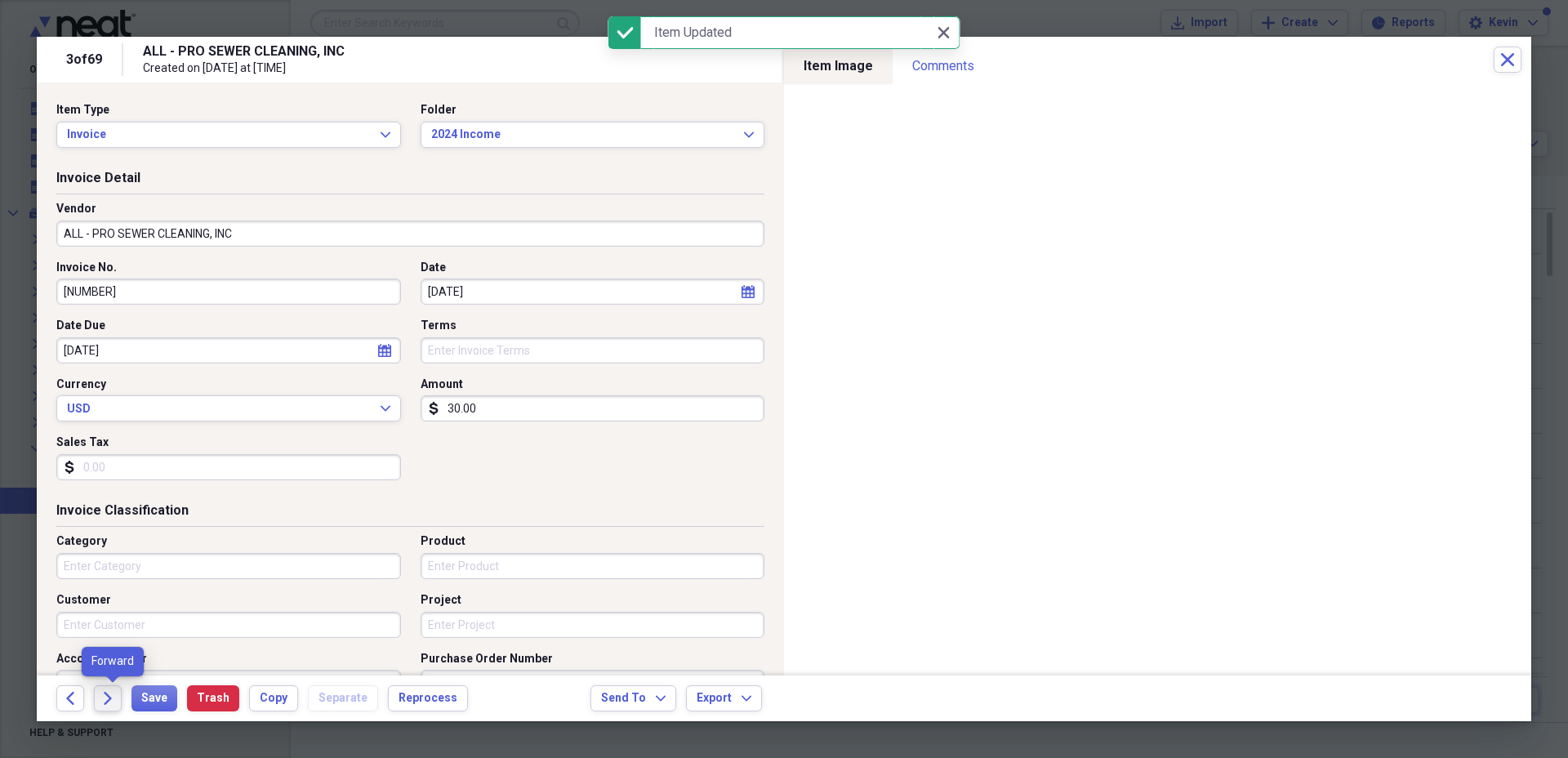 click on "Forward" at bounding box center (108, 698) 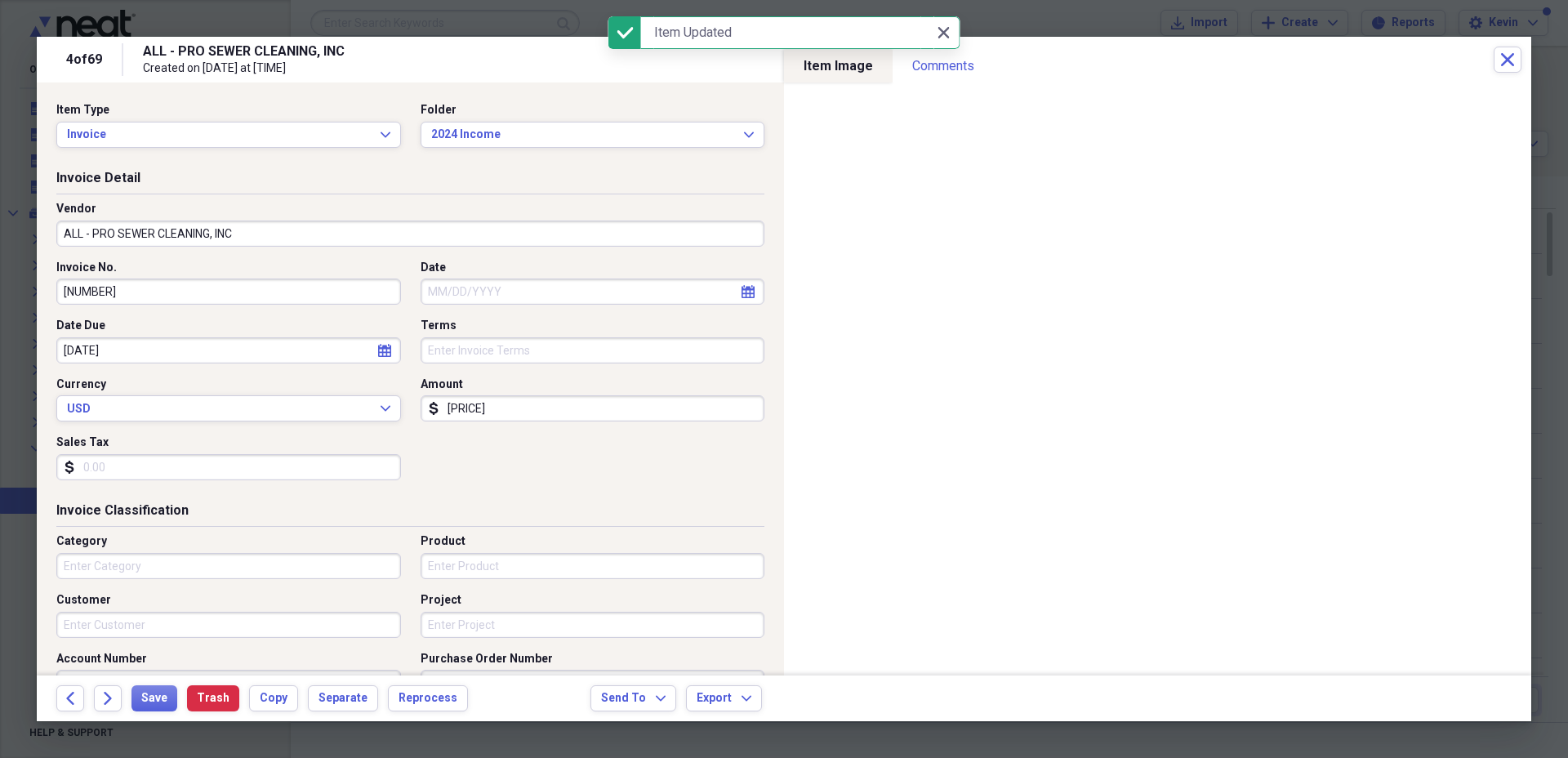 select on "7" 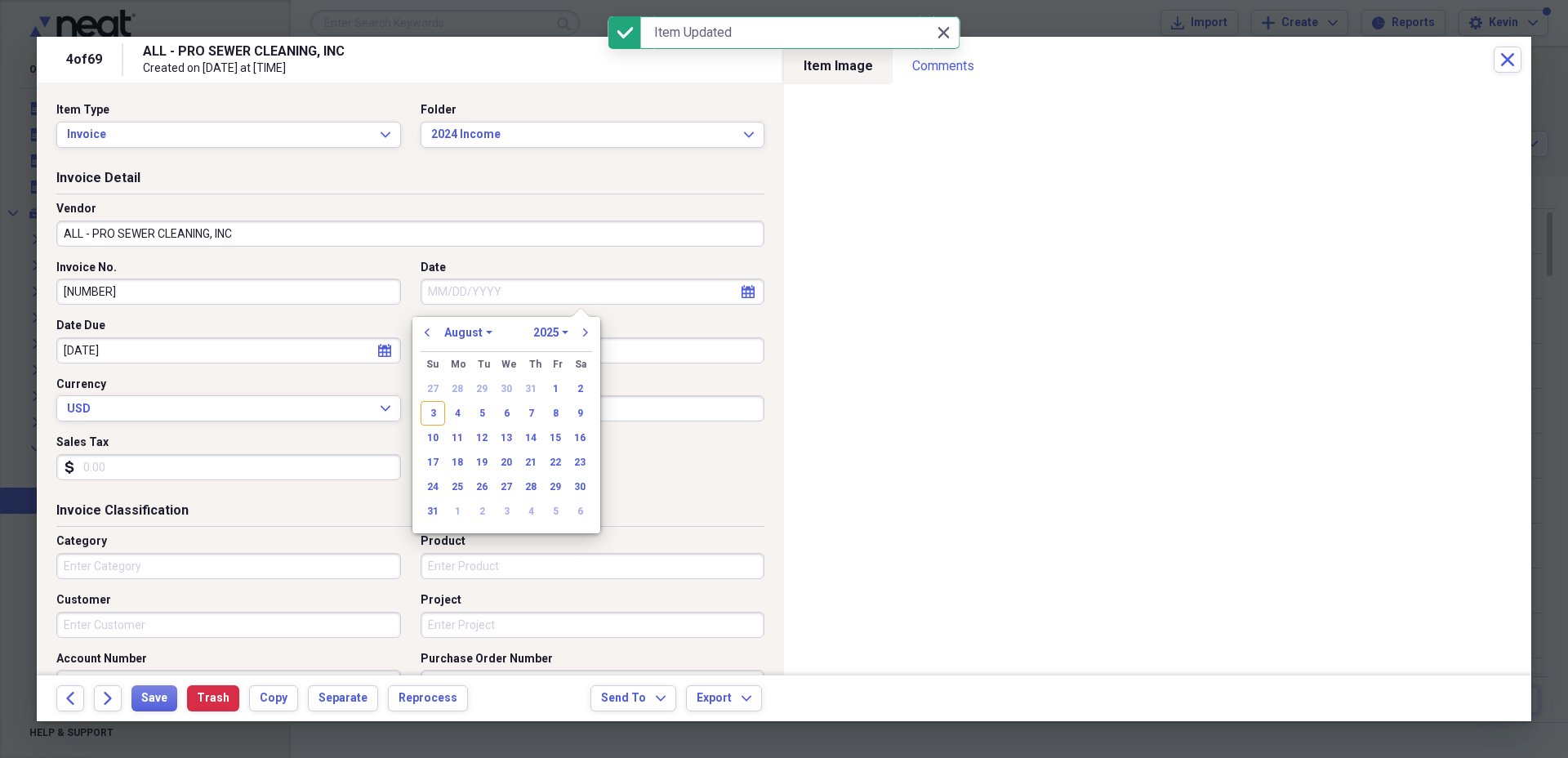 click on "Date" at bounding box center [593, 292] 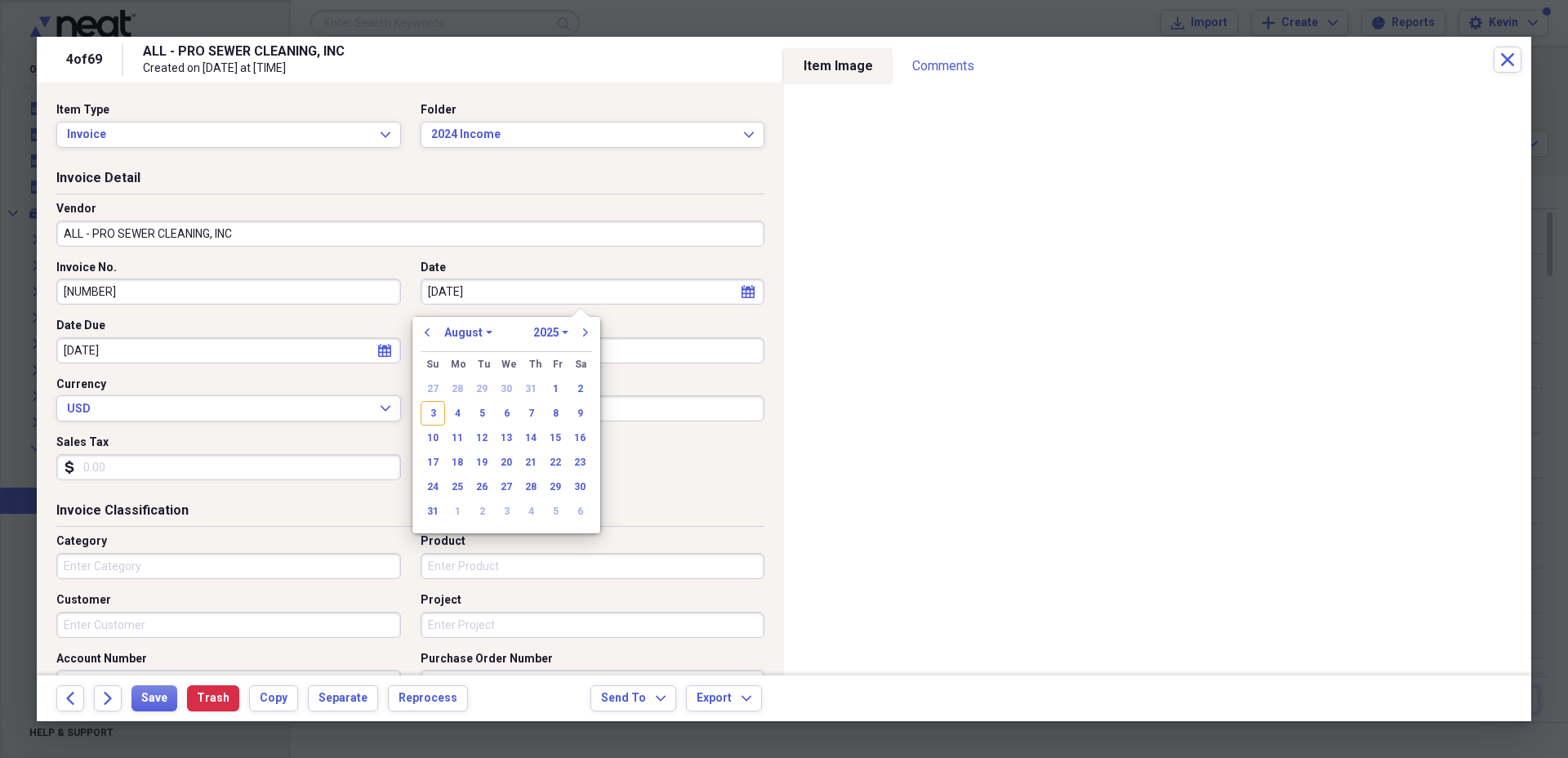 type on "11/20/20" 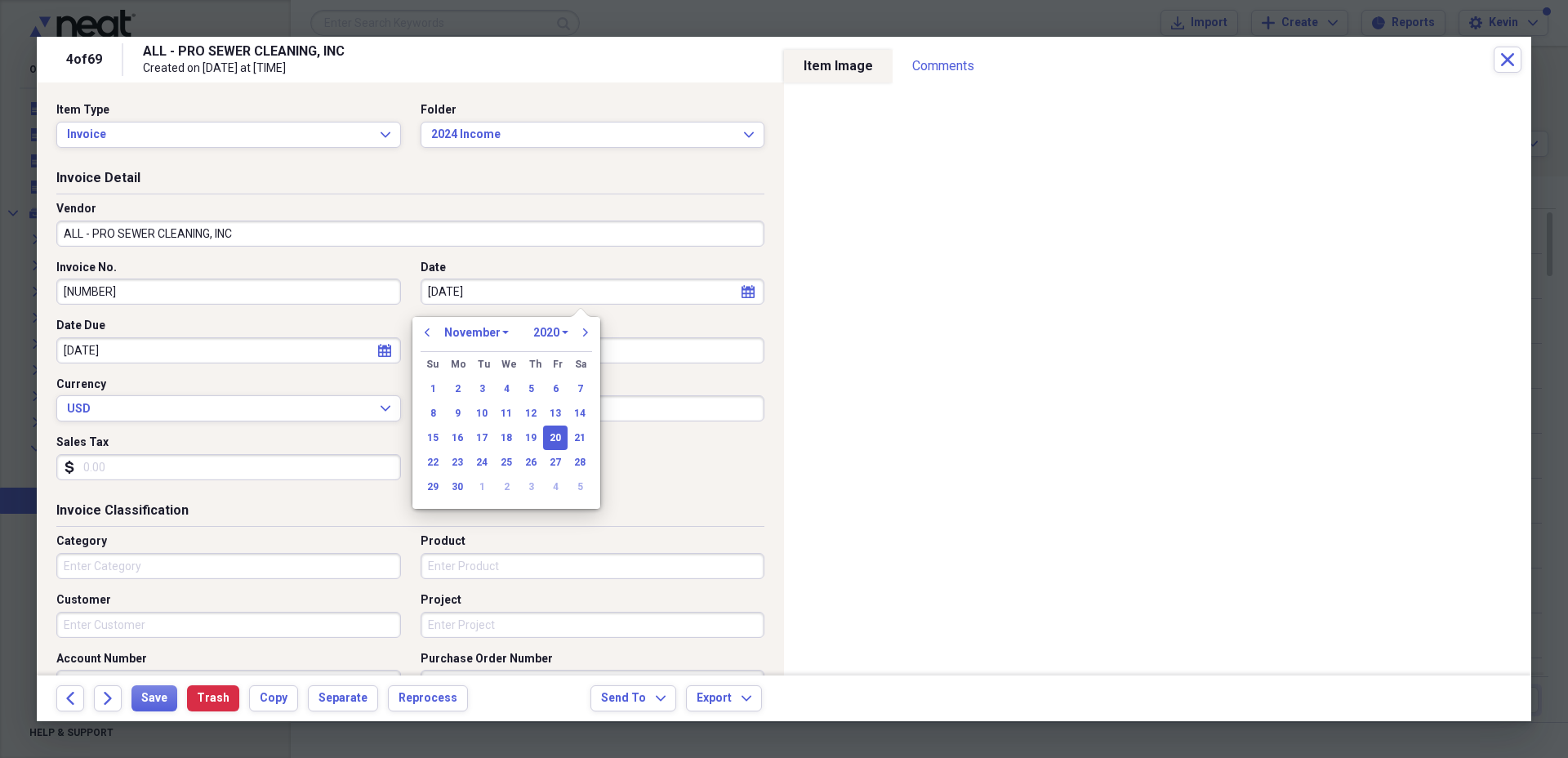 type on "11/20/2024" 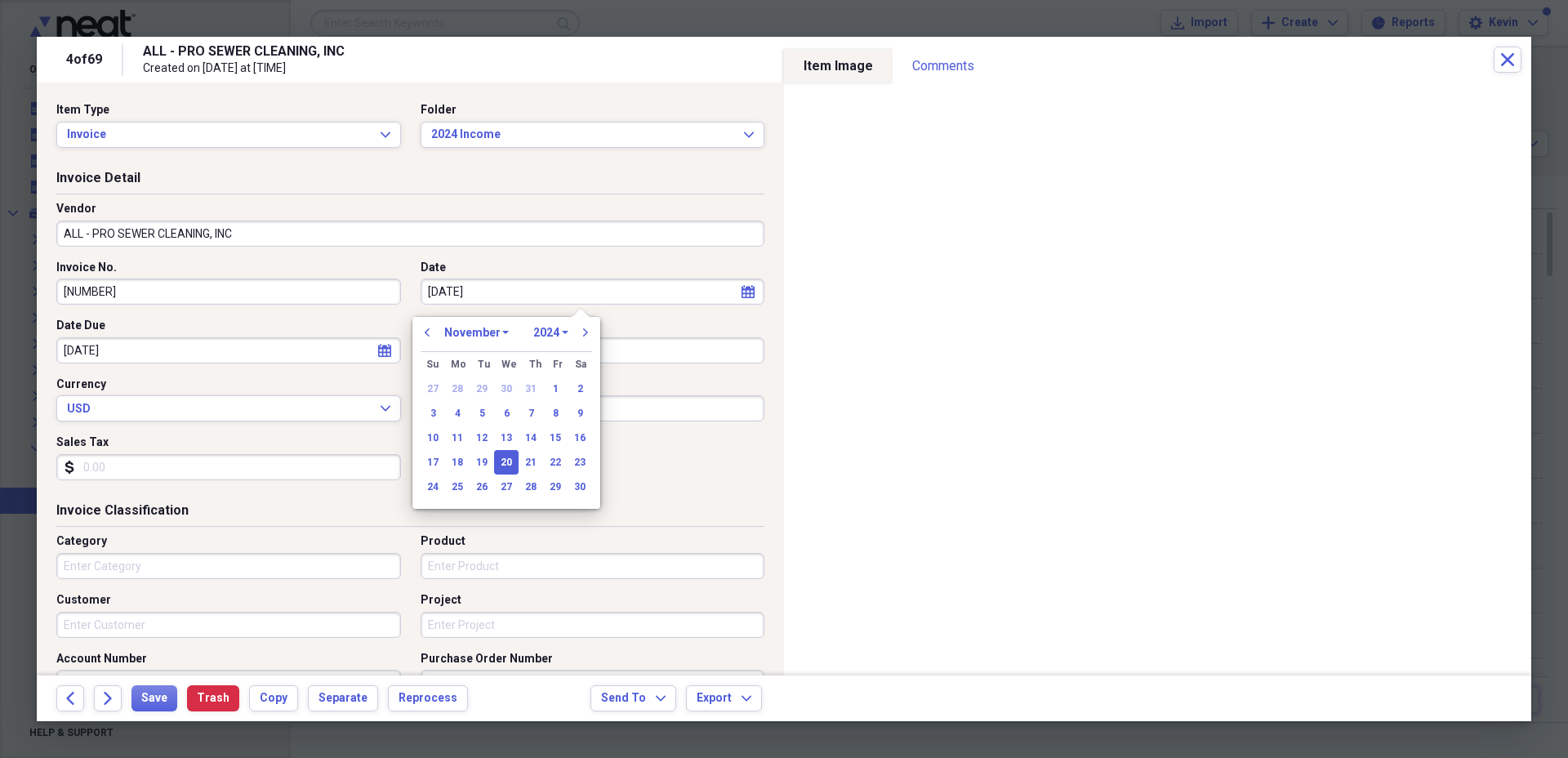 type on "11/20/2024" 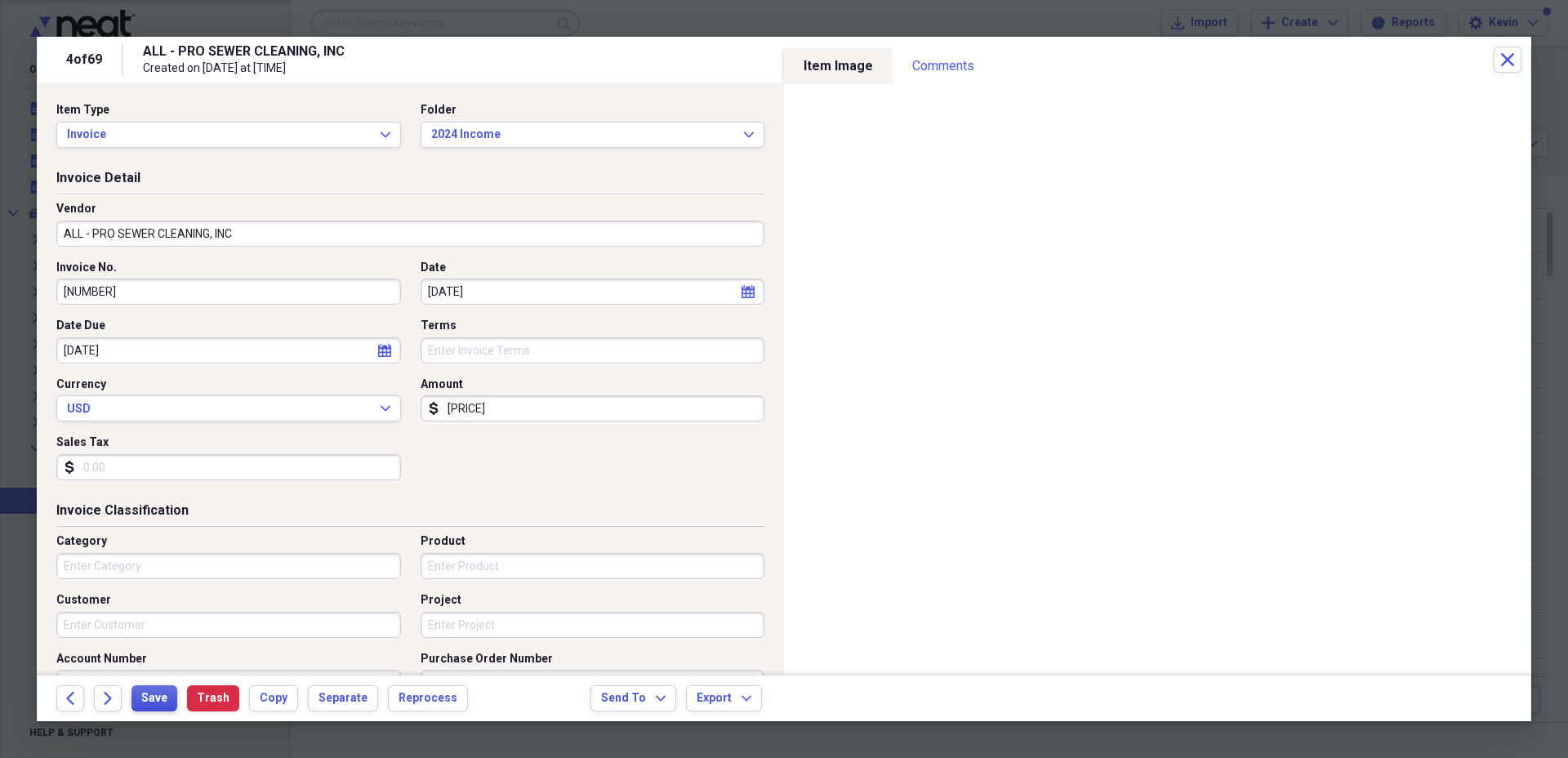 click on "Save" at bounding box center (154, 698) 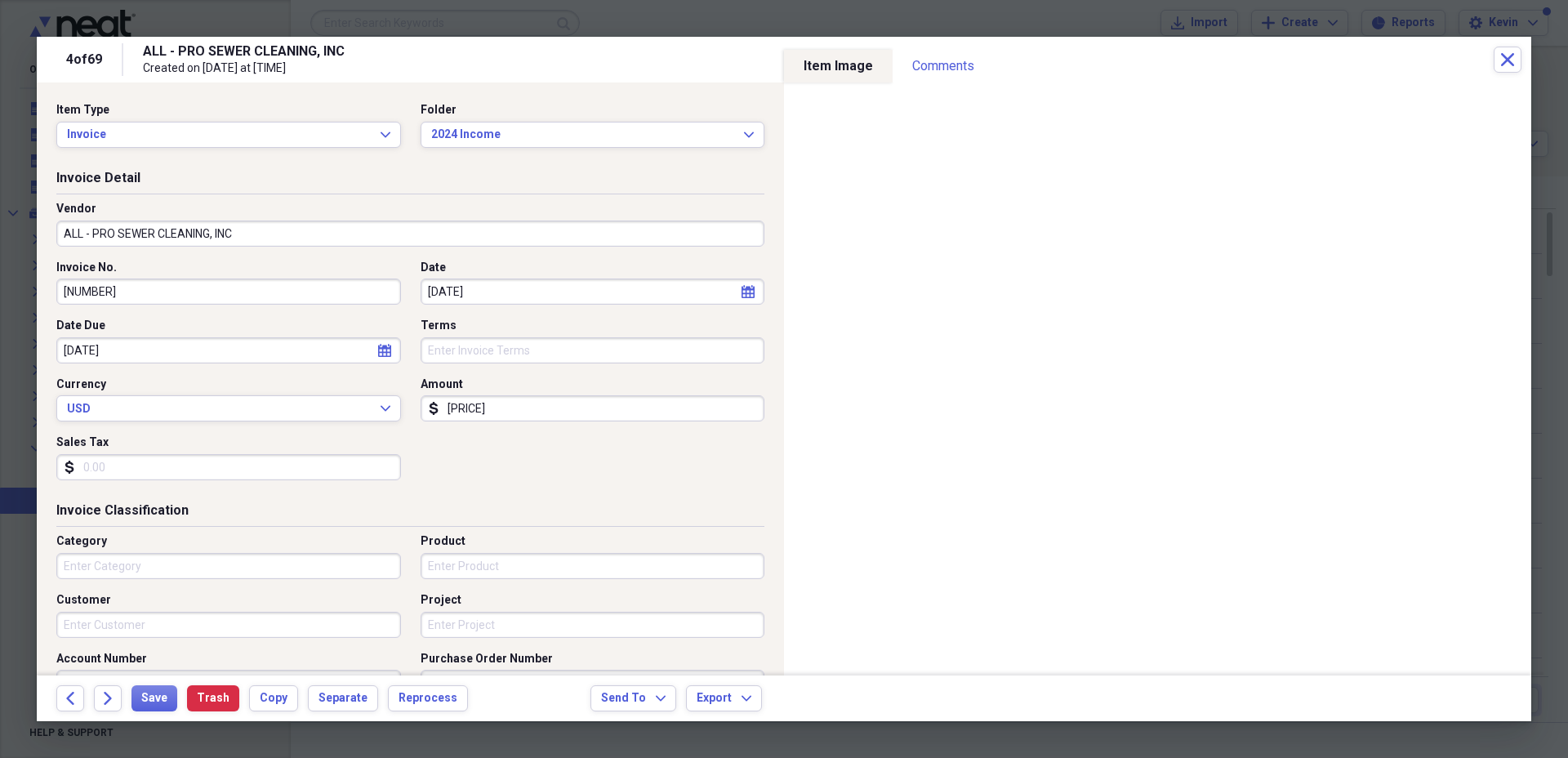 click on "calendar" 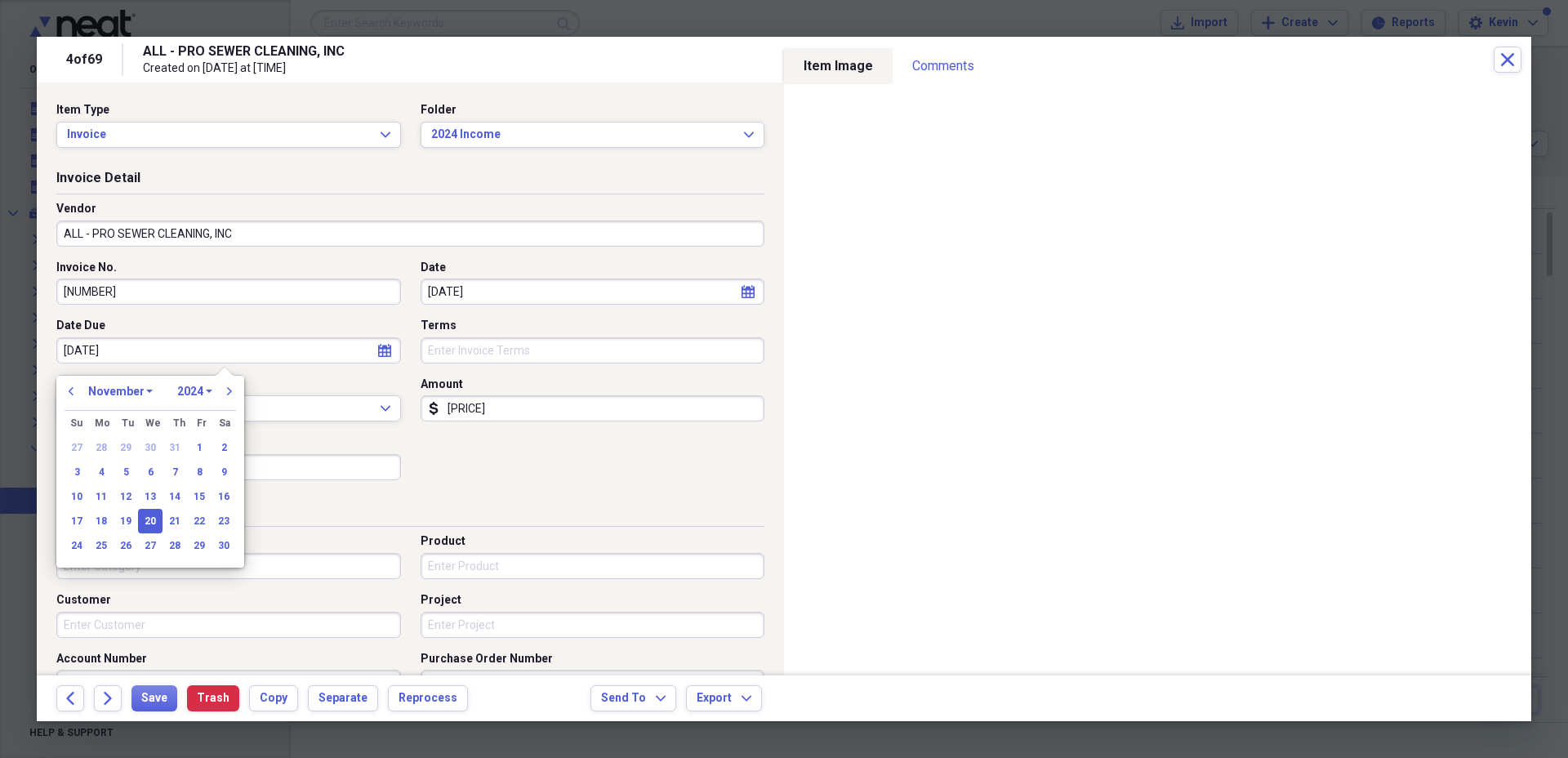 click on "January February March April May June July August September October November December" at bounding box center [120, 391] 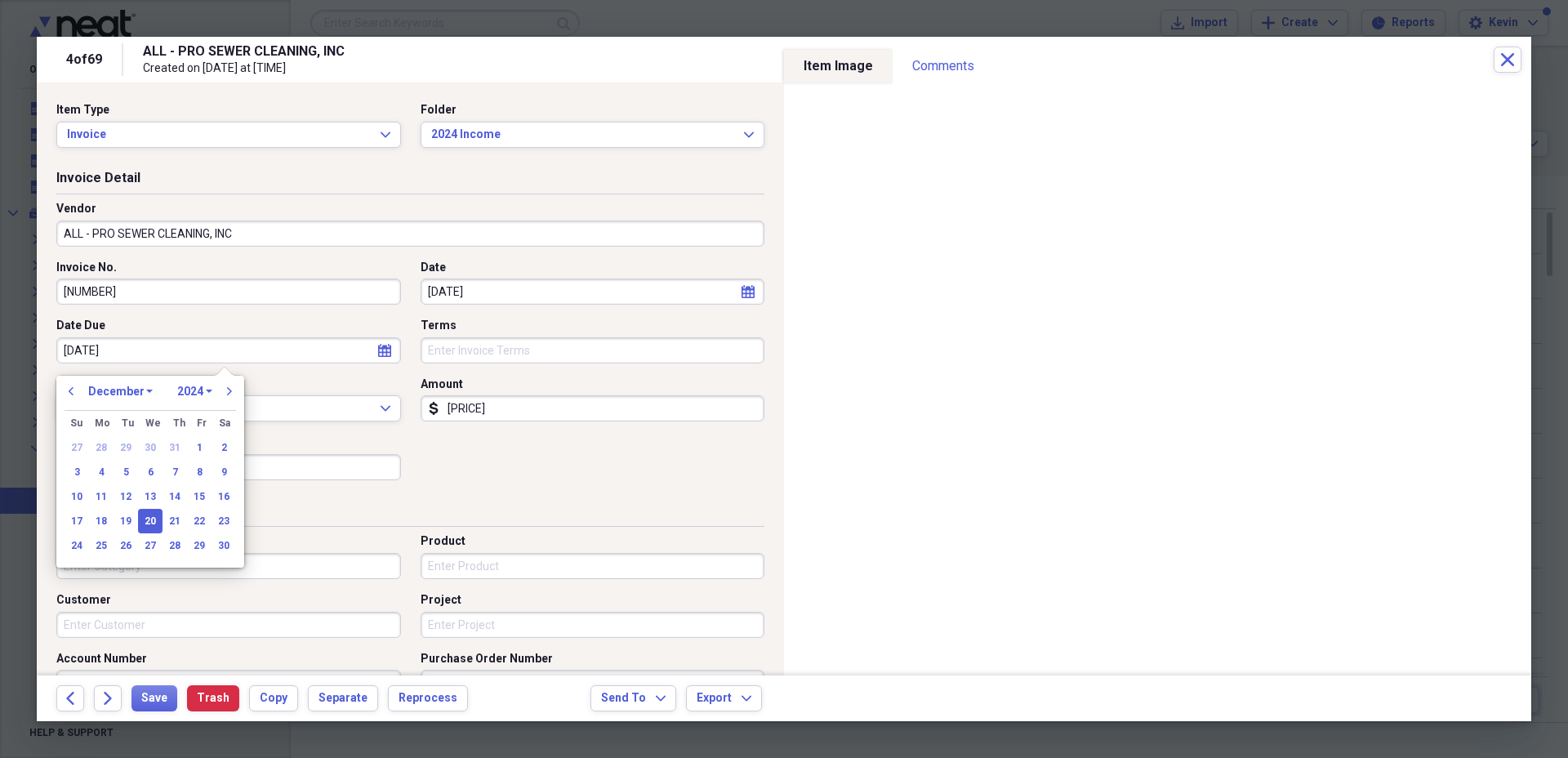 click on "January February March April May June July August September October November December" at bounding box center (120, 391) 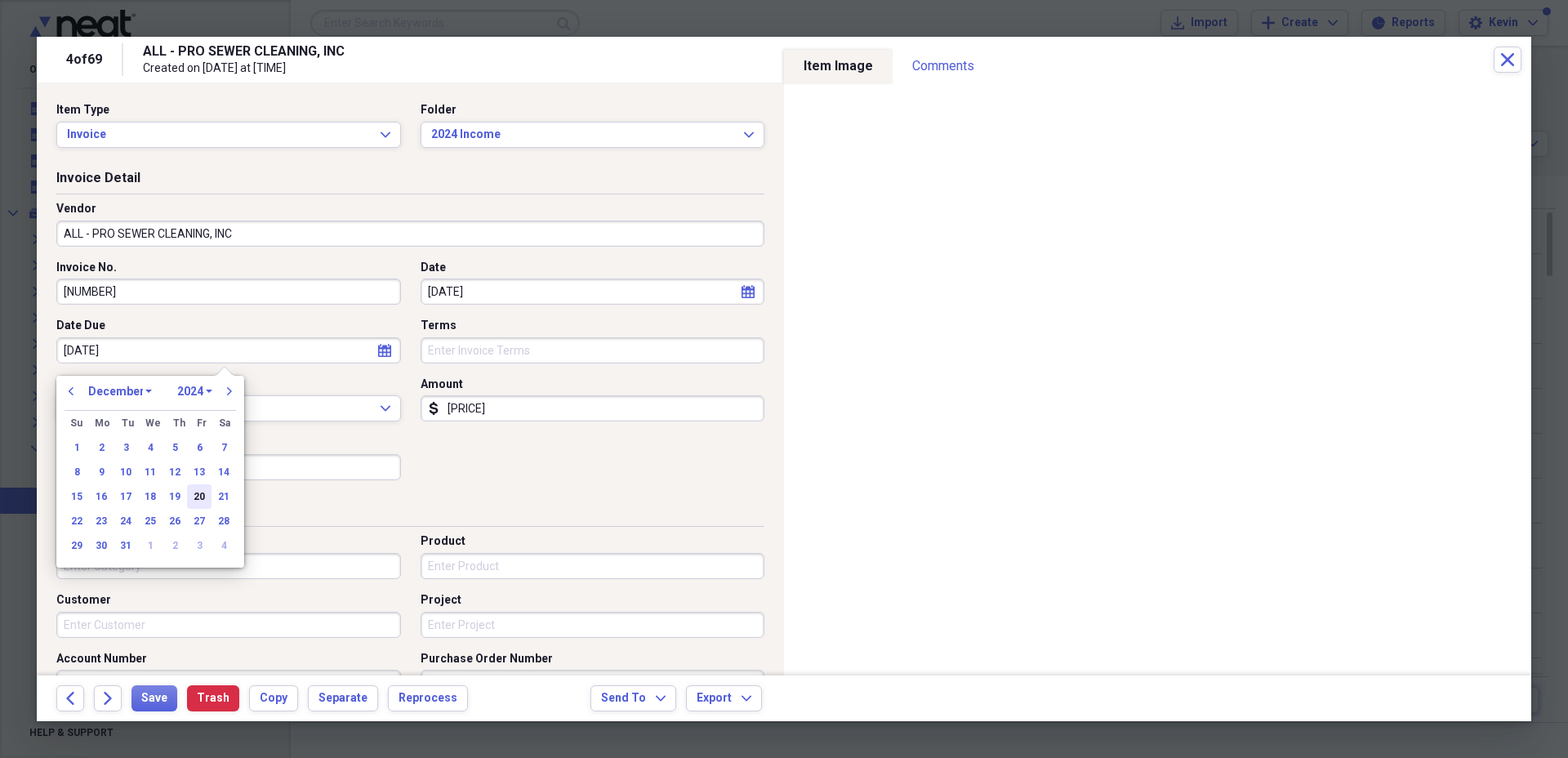 click on "20" at bounding box center [199, 497] 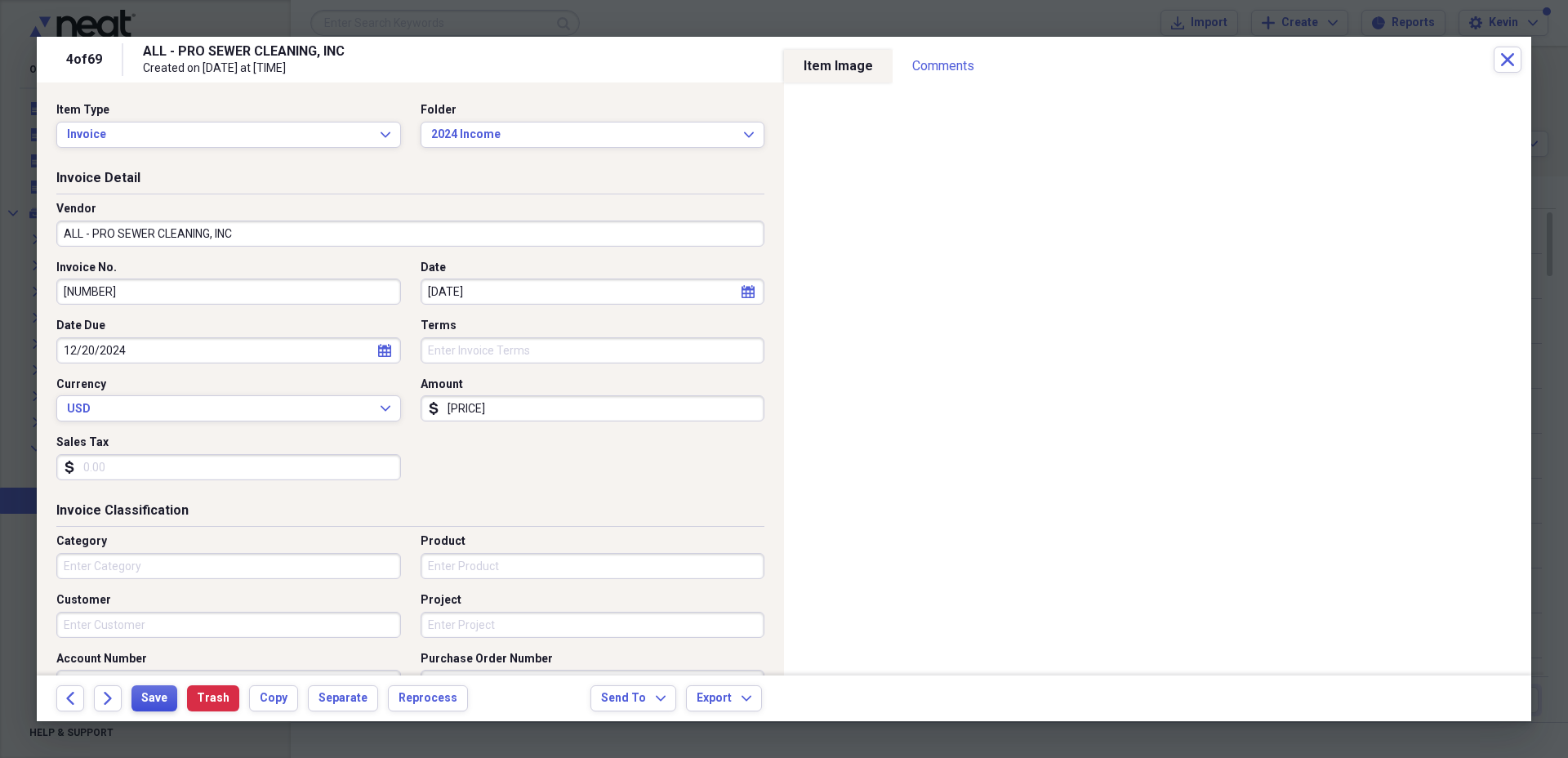 click on "Save" at bounding box center [154, 698] 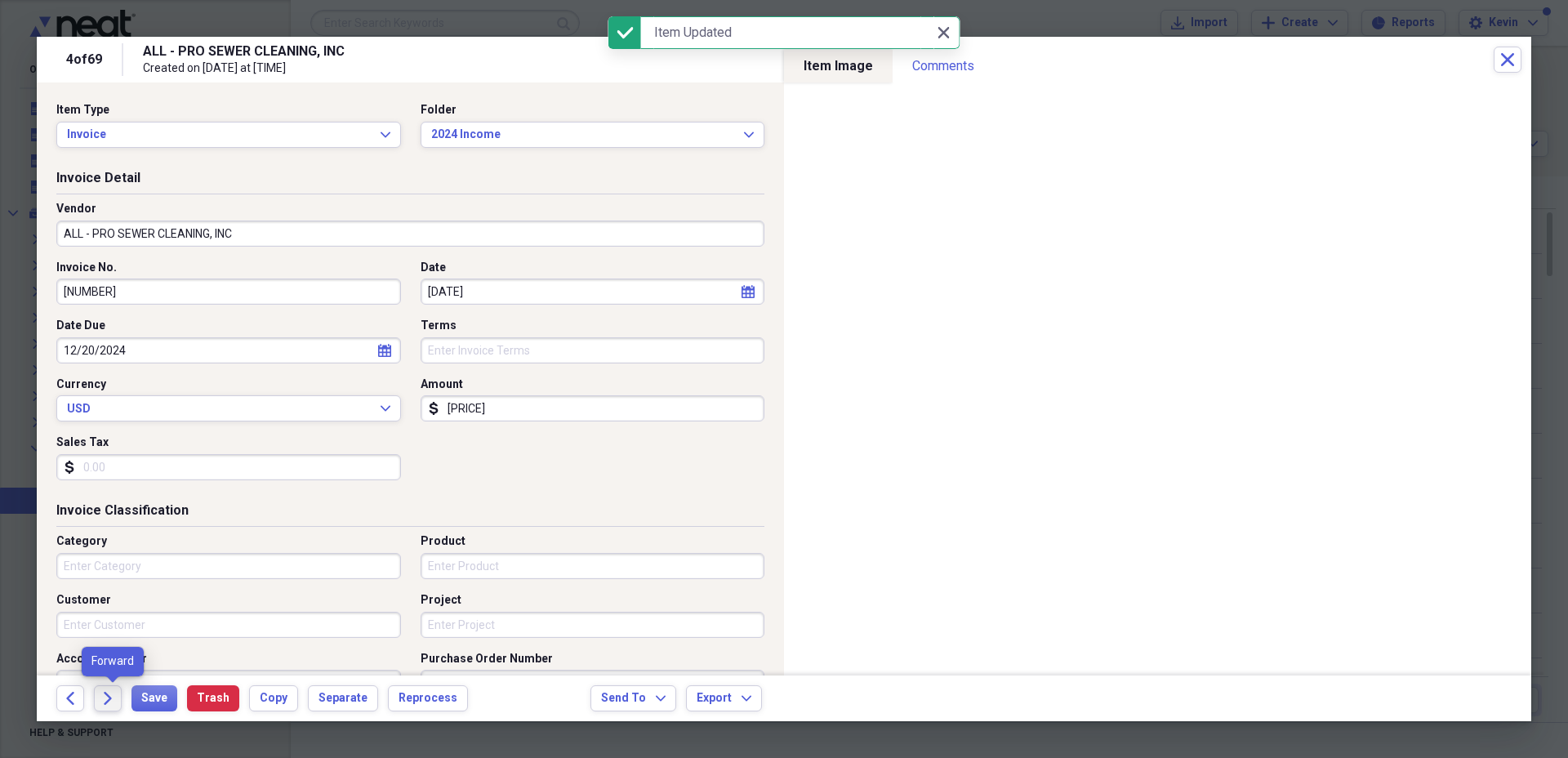 click on "Forward" 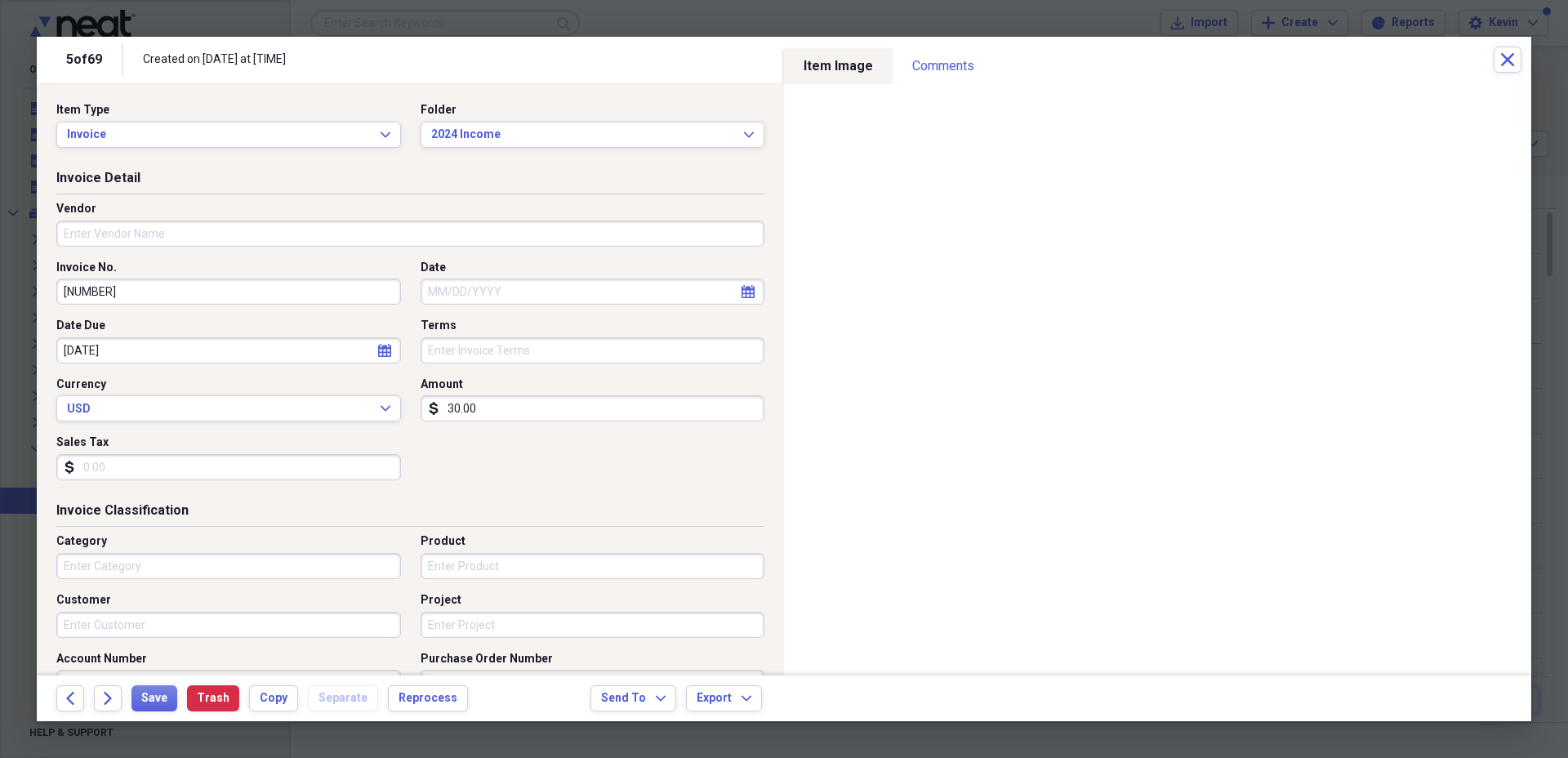 select on "7" 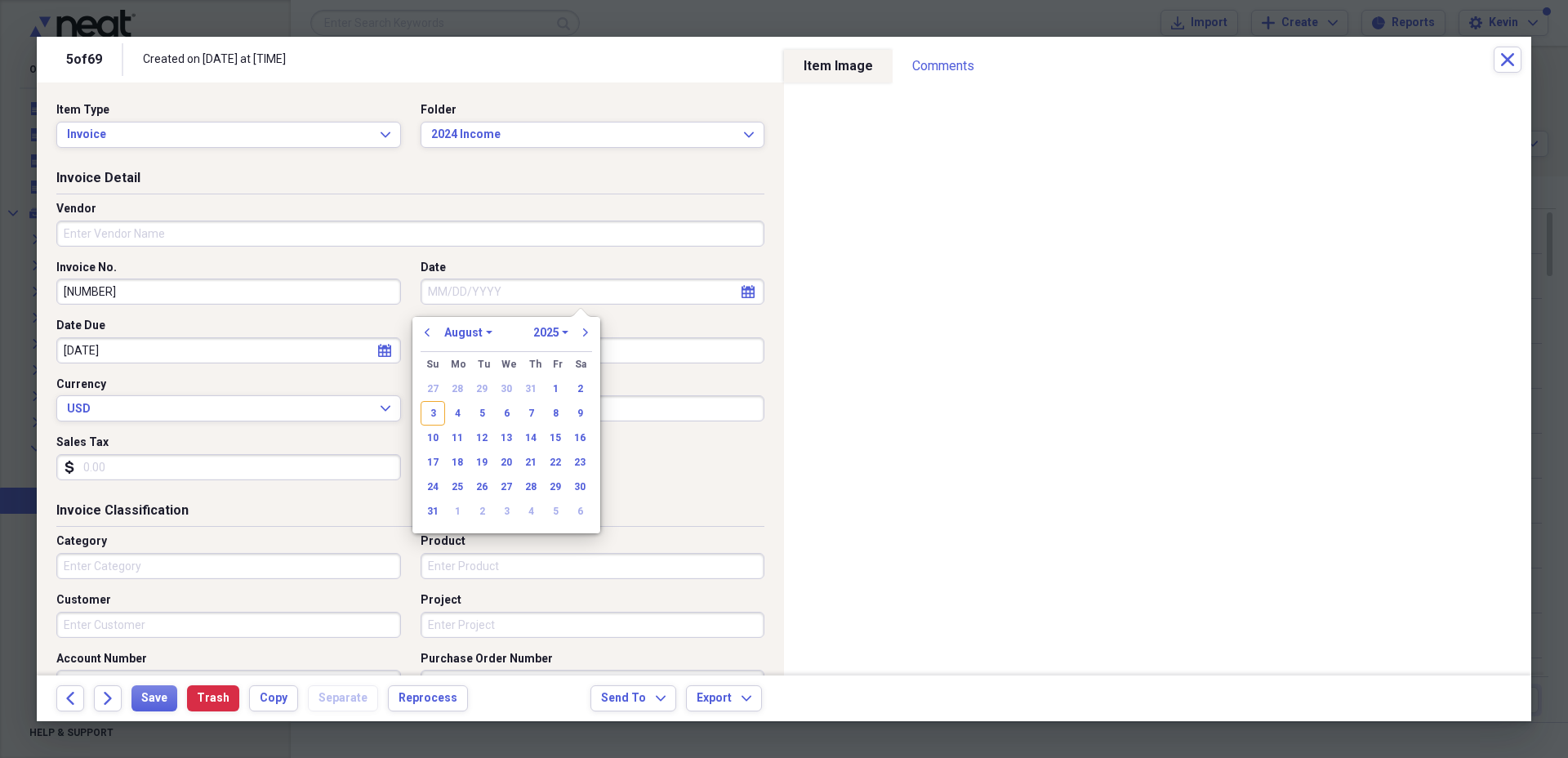 click on "Date" at bounding box center [593, 292] 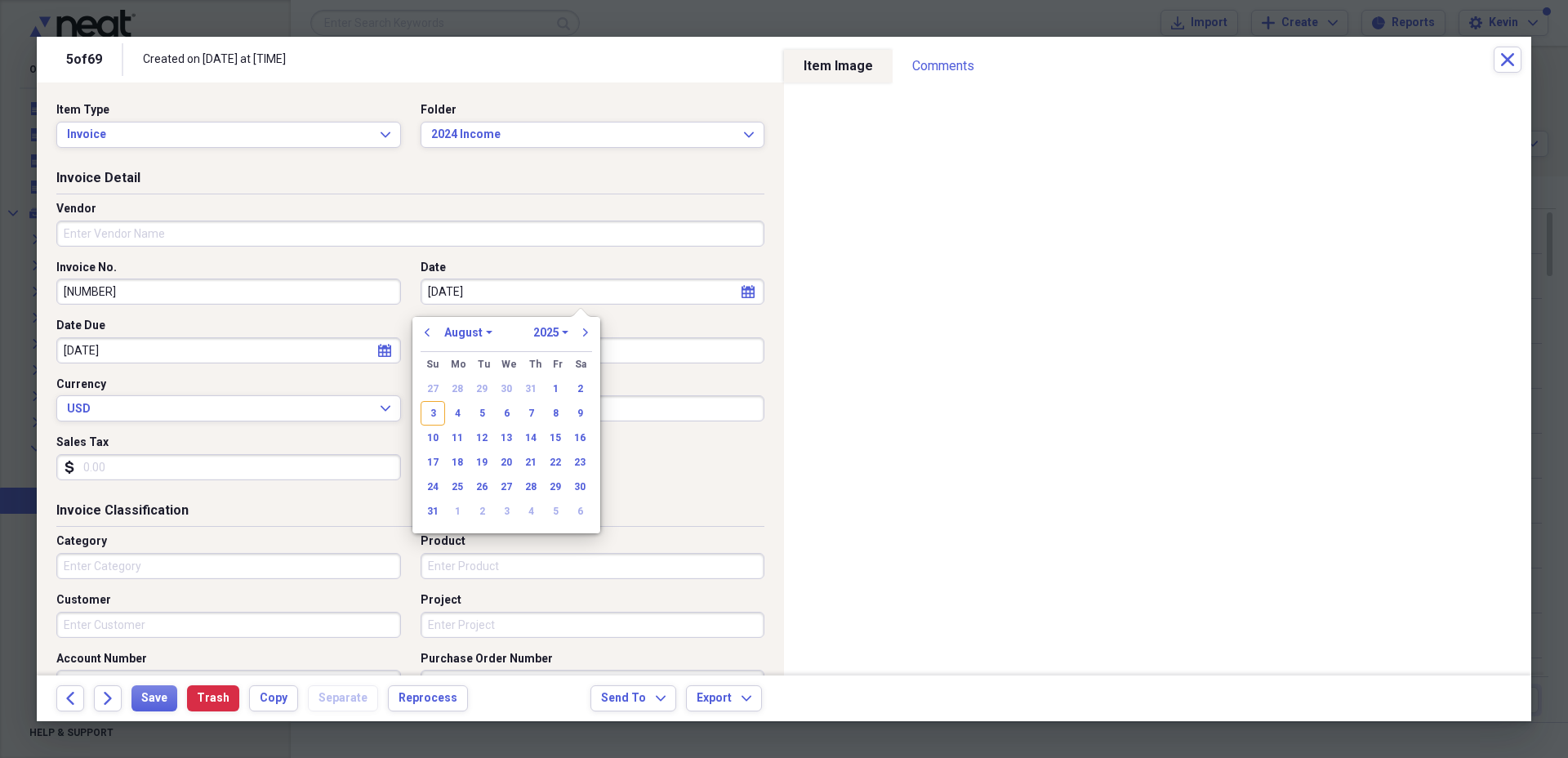 type on "12/03/20" 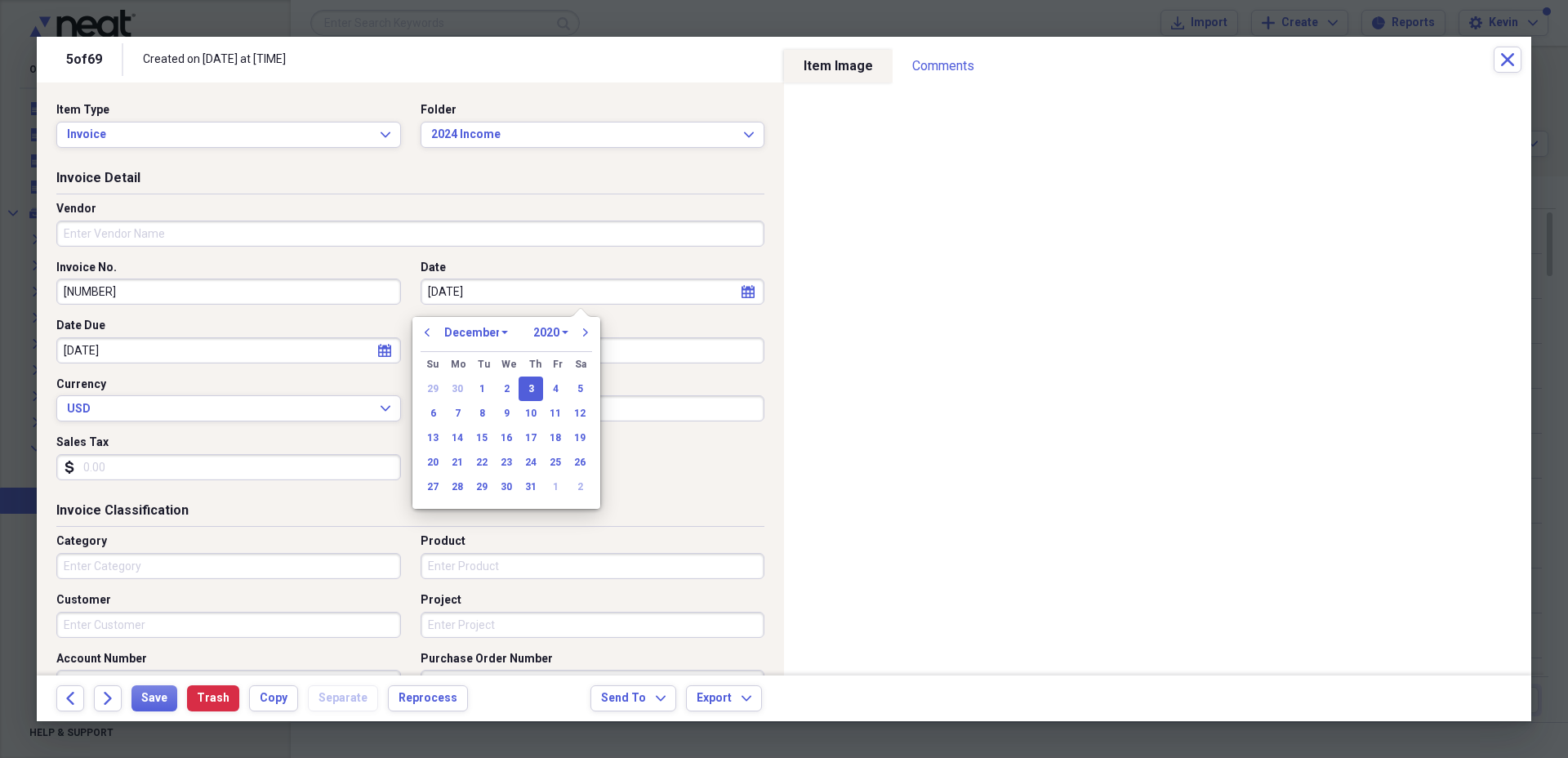 type on "12/03/2024" 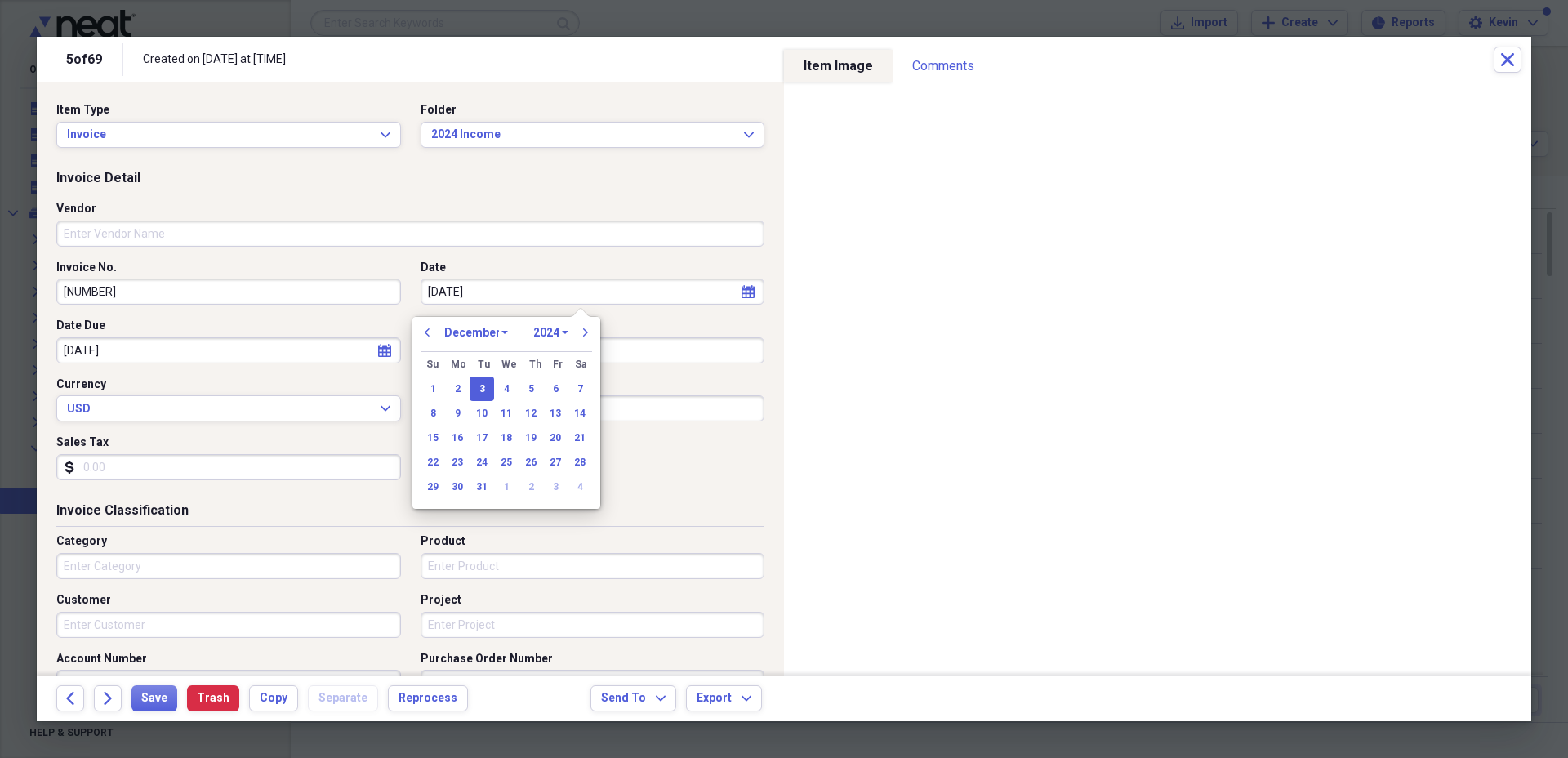 type on "12/03/2024" 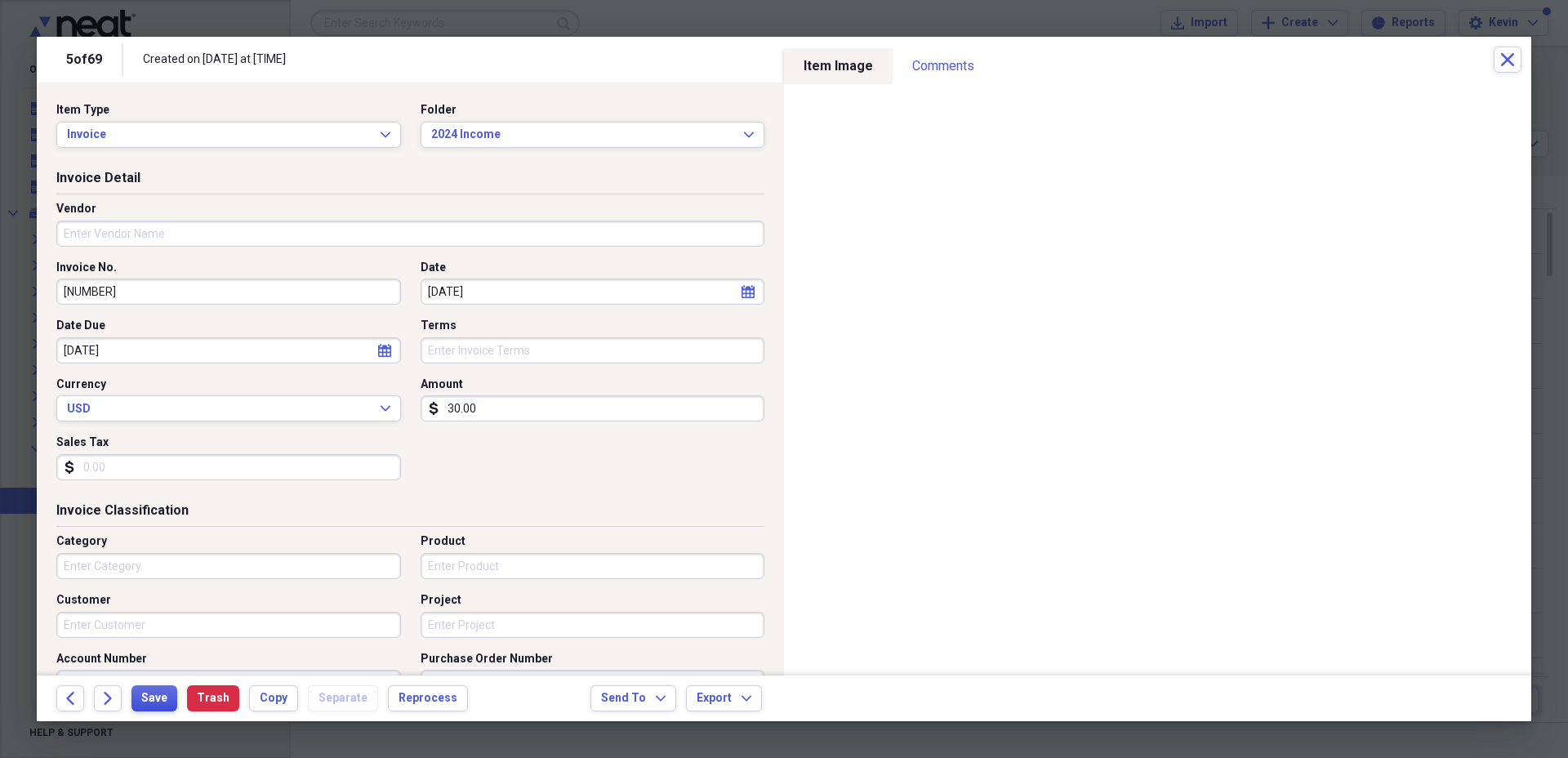 click on "Save" at bounding box center (154, 698) 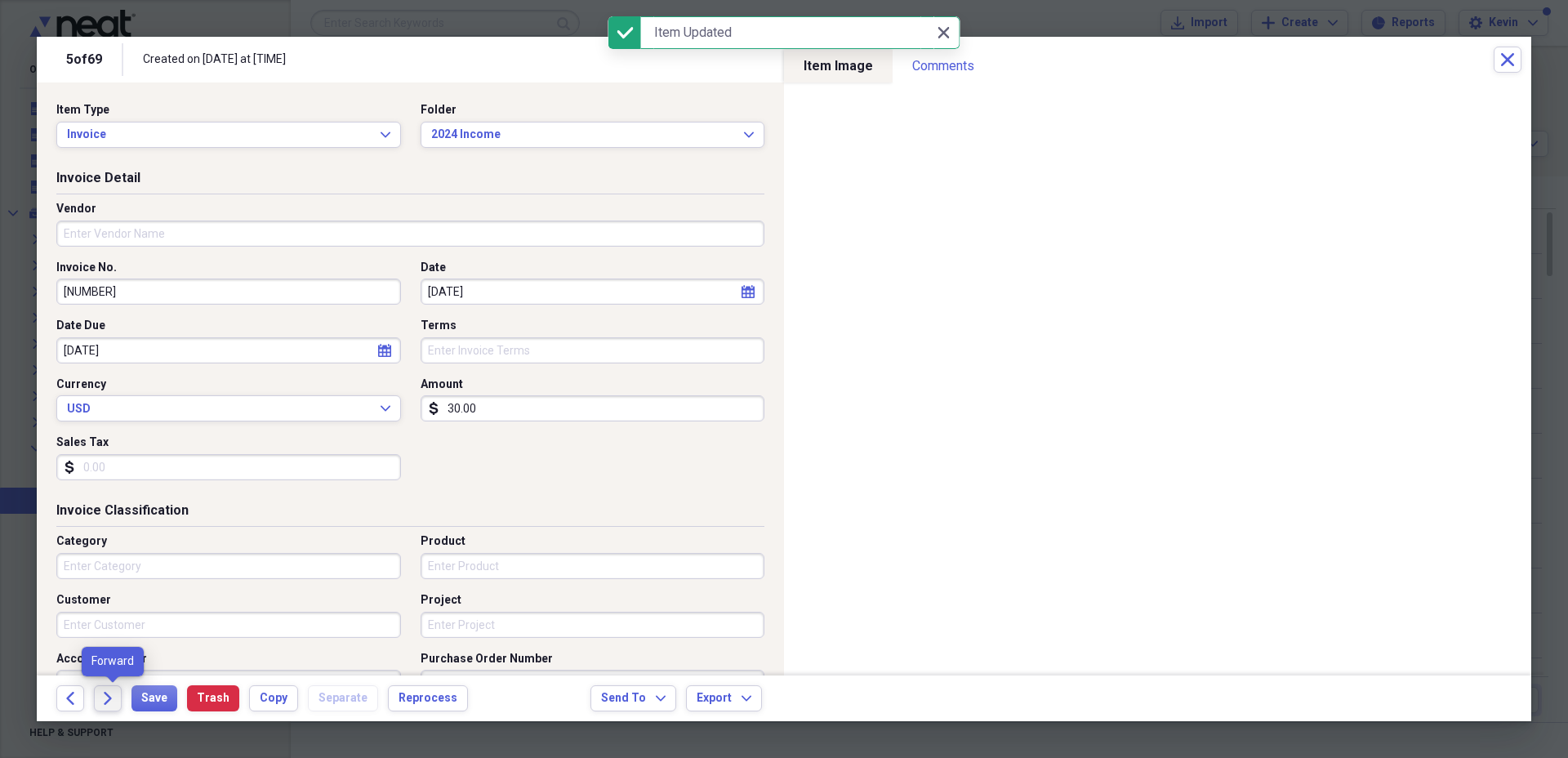 click 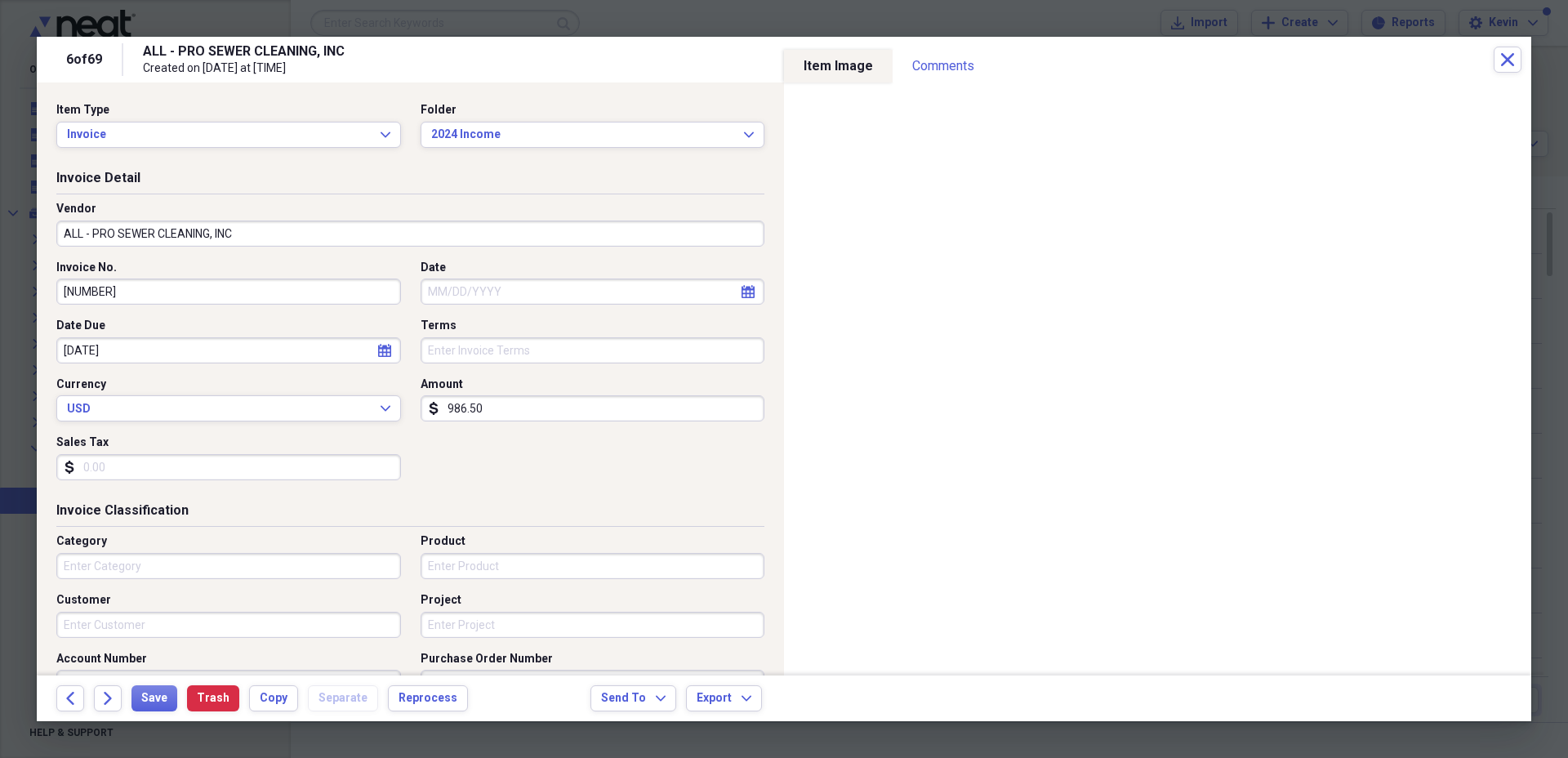 click on "Date" at bounding box center (593, 292) 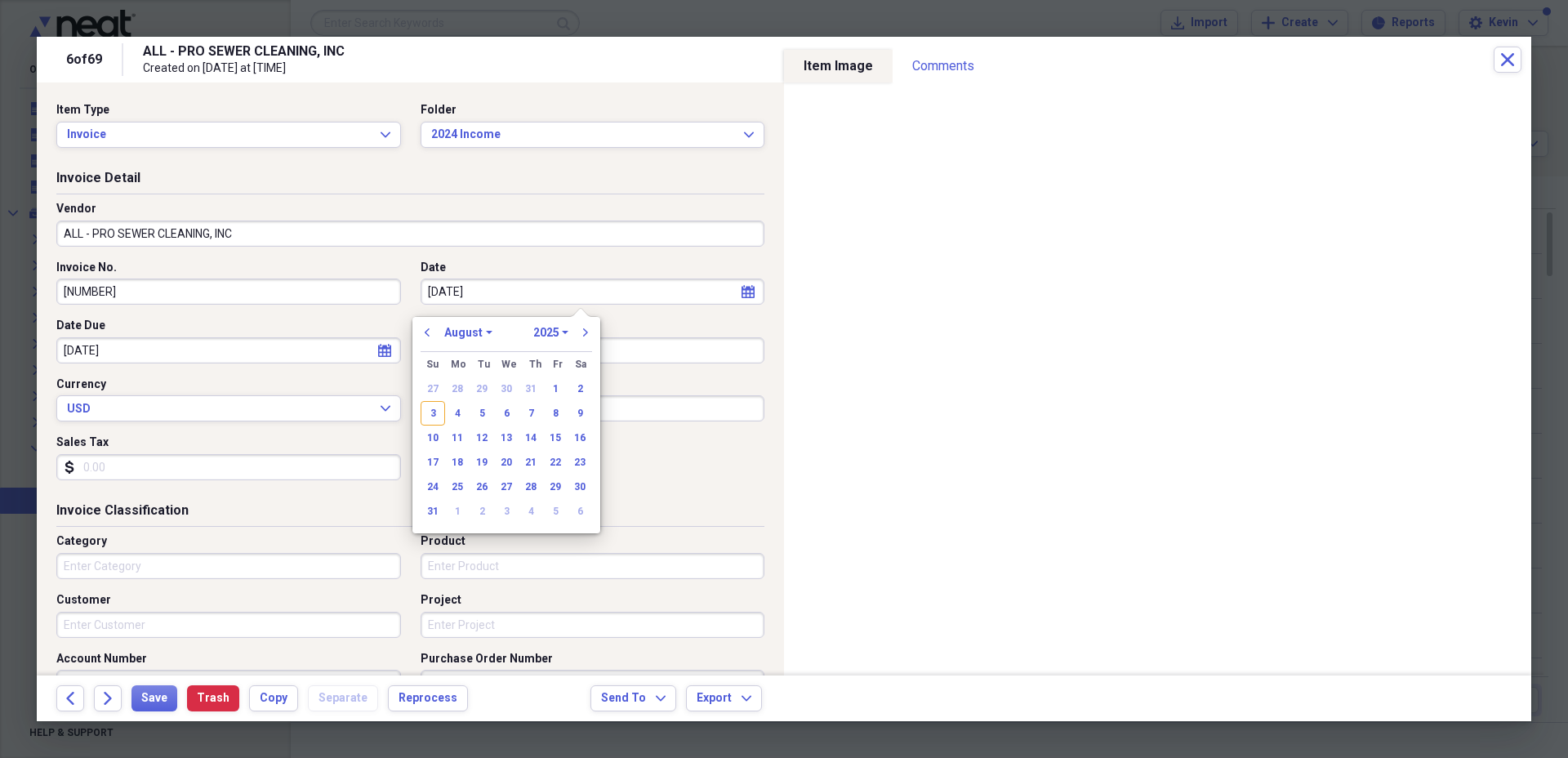 type on "11/07/20" 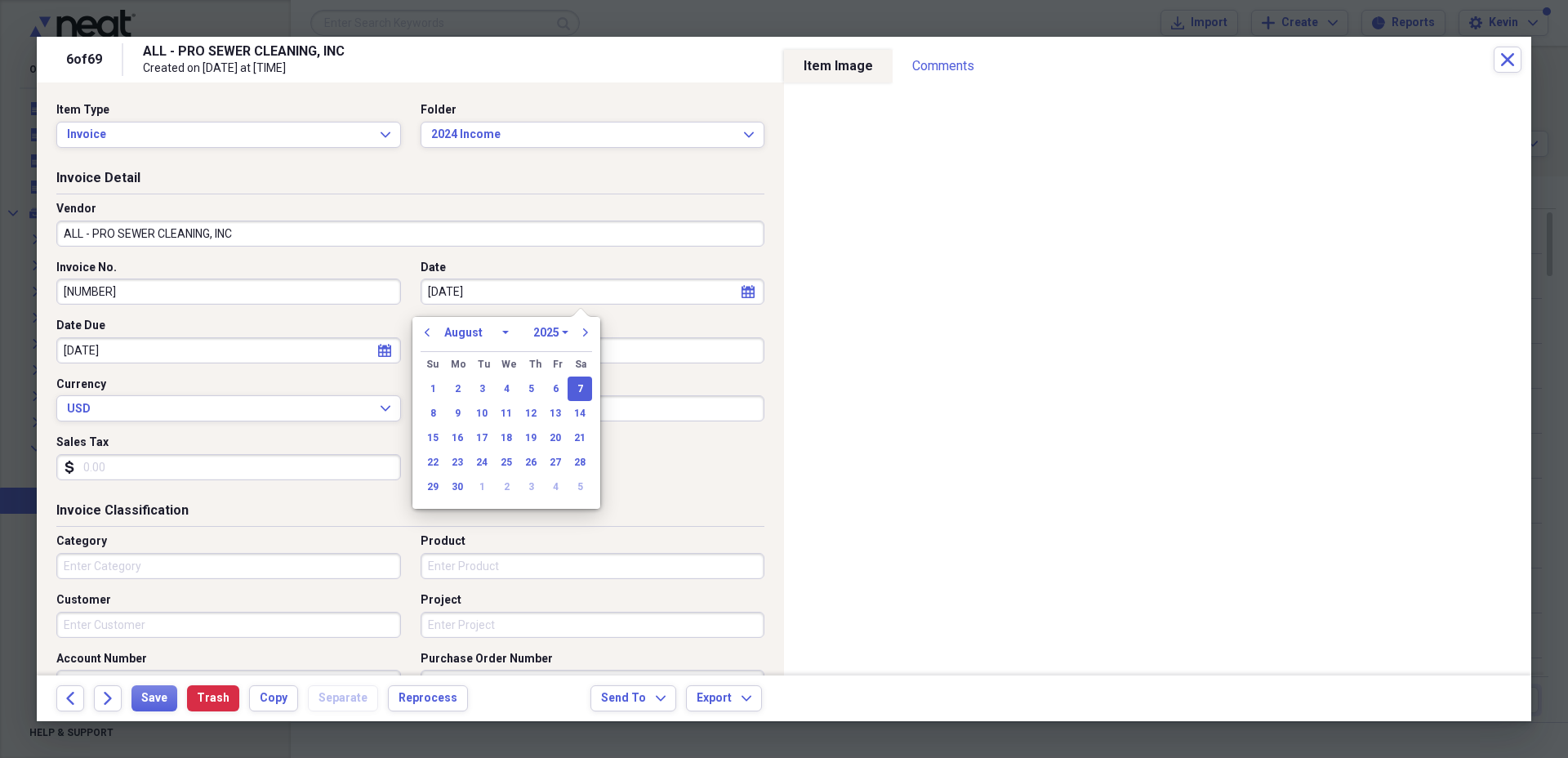 select on "10" 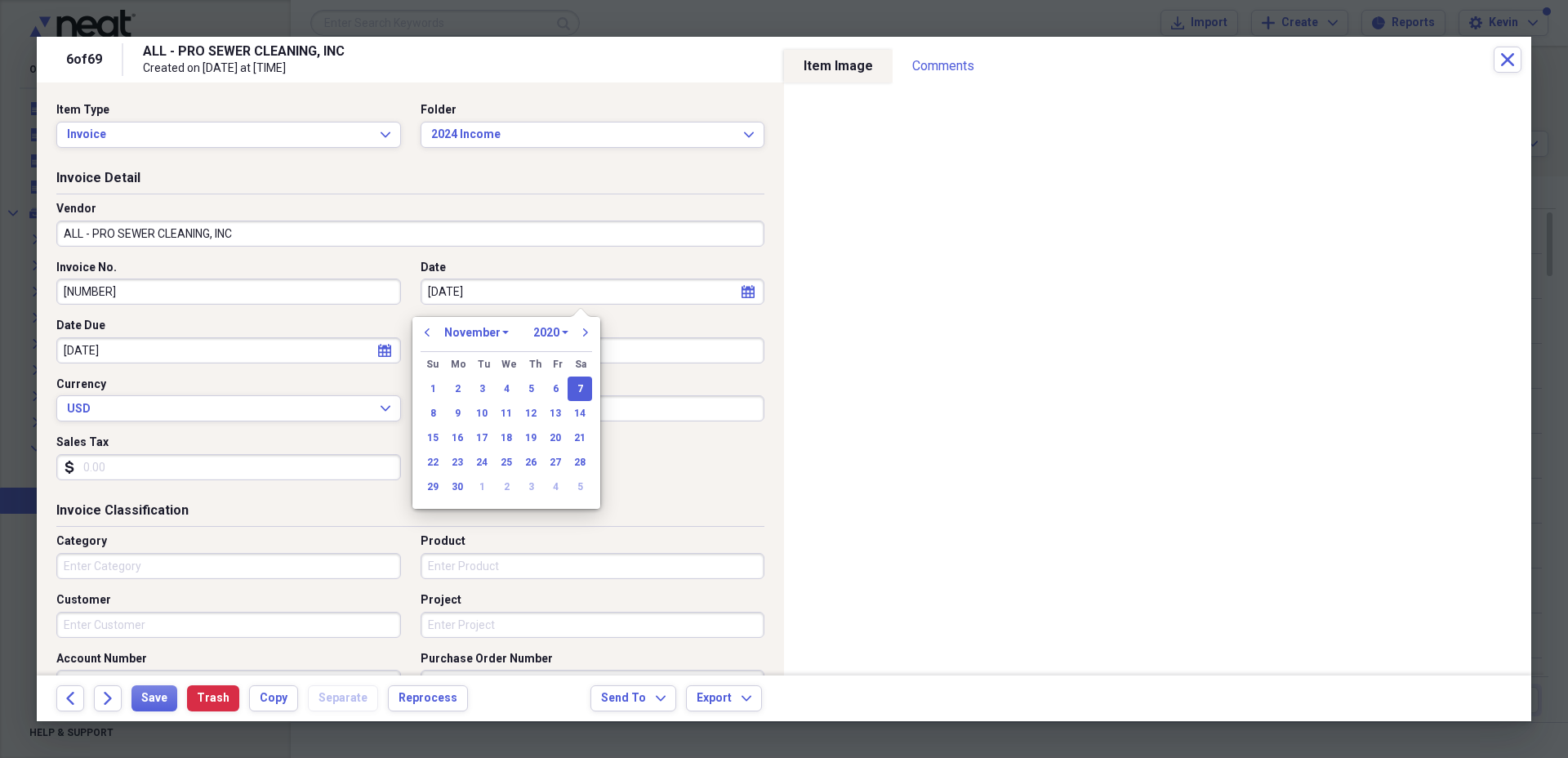 type on "11/07/2024" 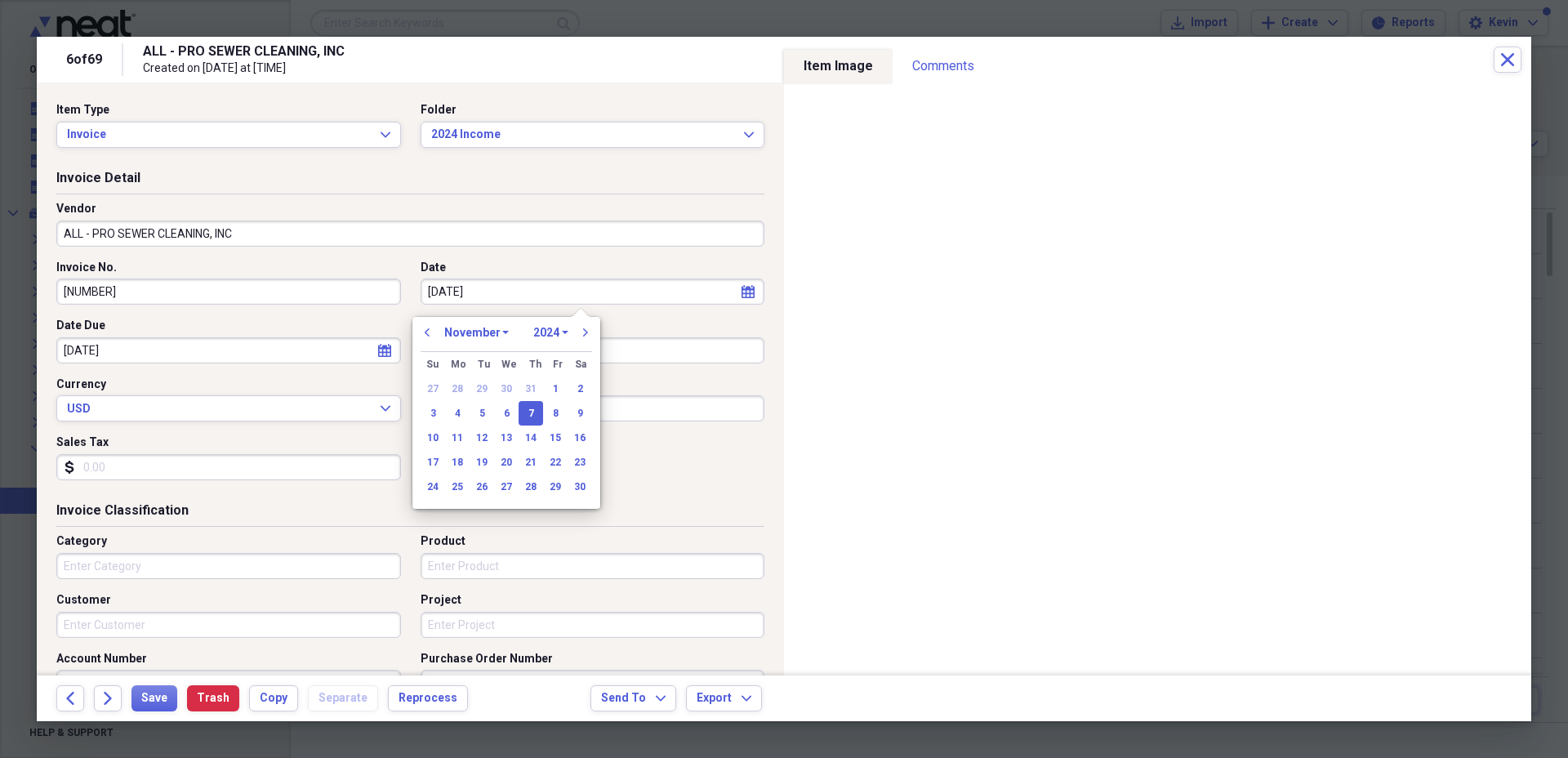 type on "11/07/2024" 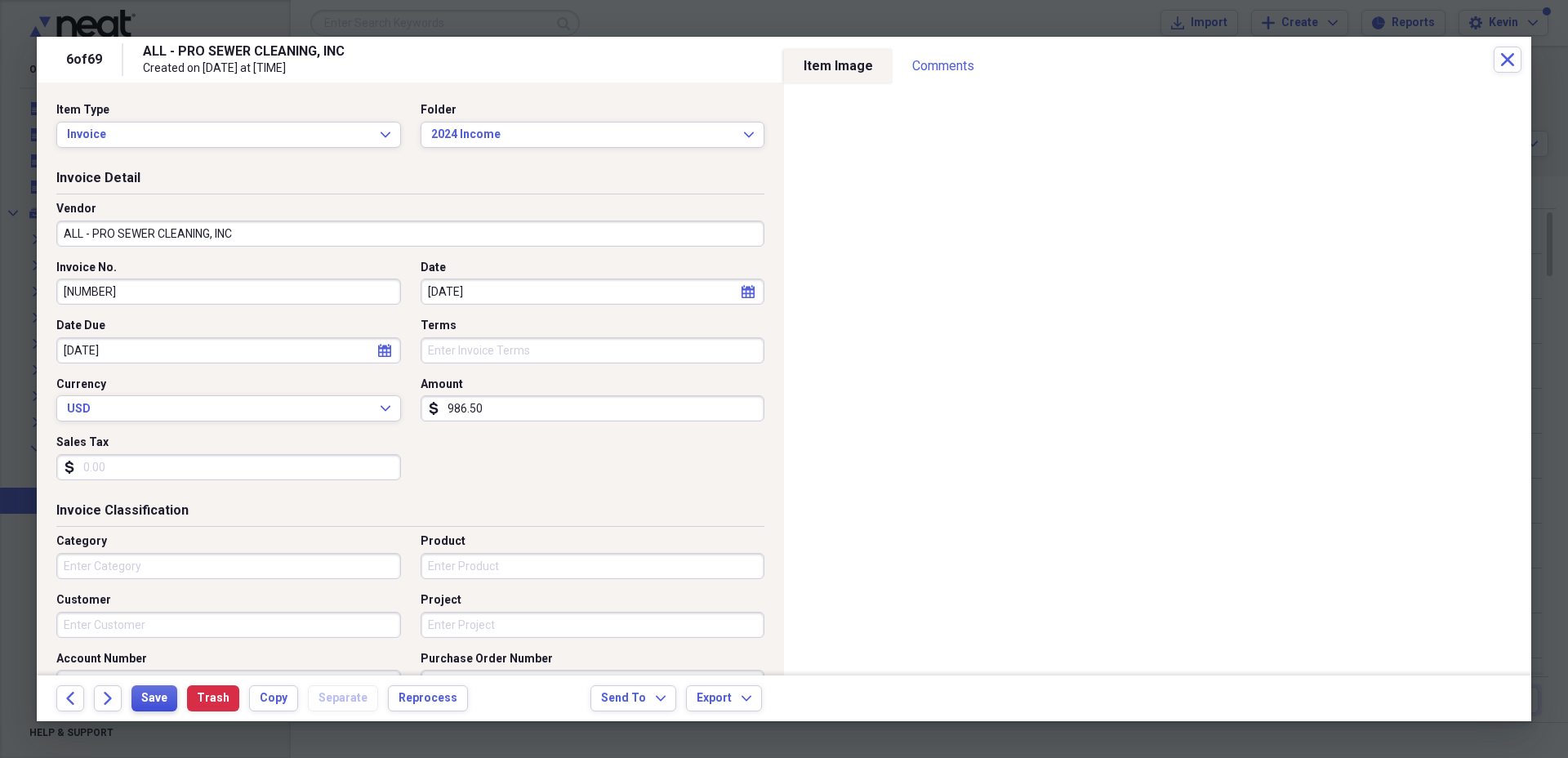 click on "Save" at bounding box center (154, 698) 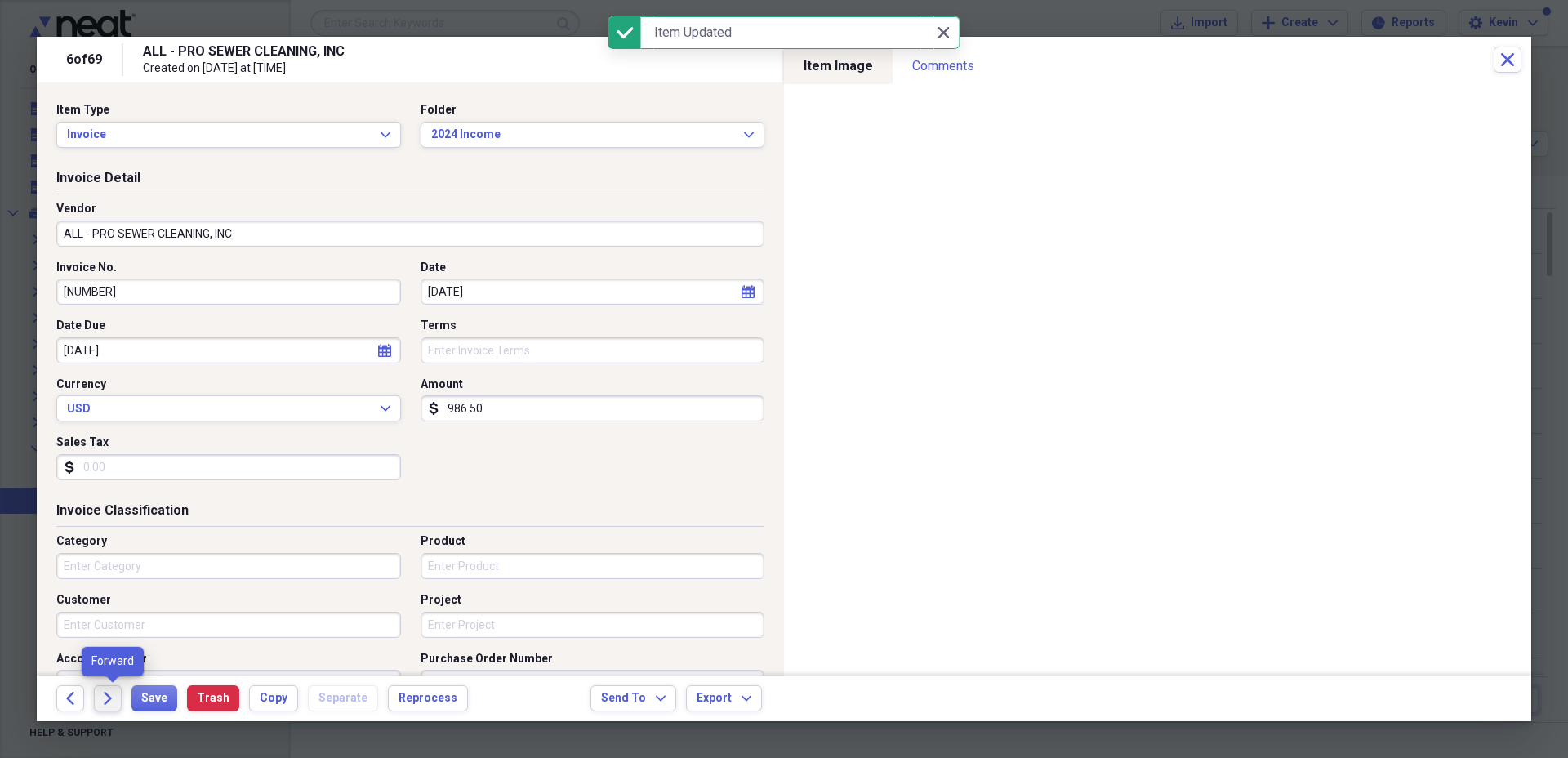 click on "Forward" 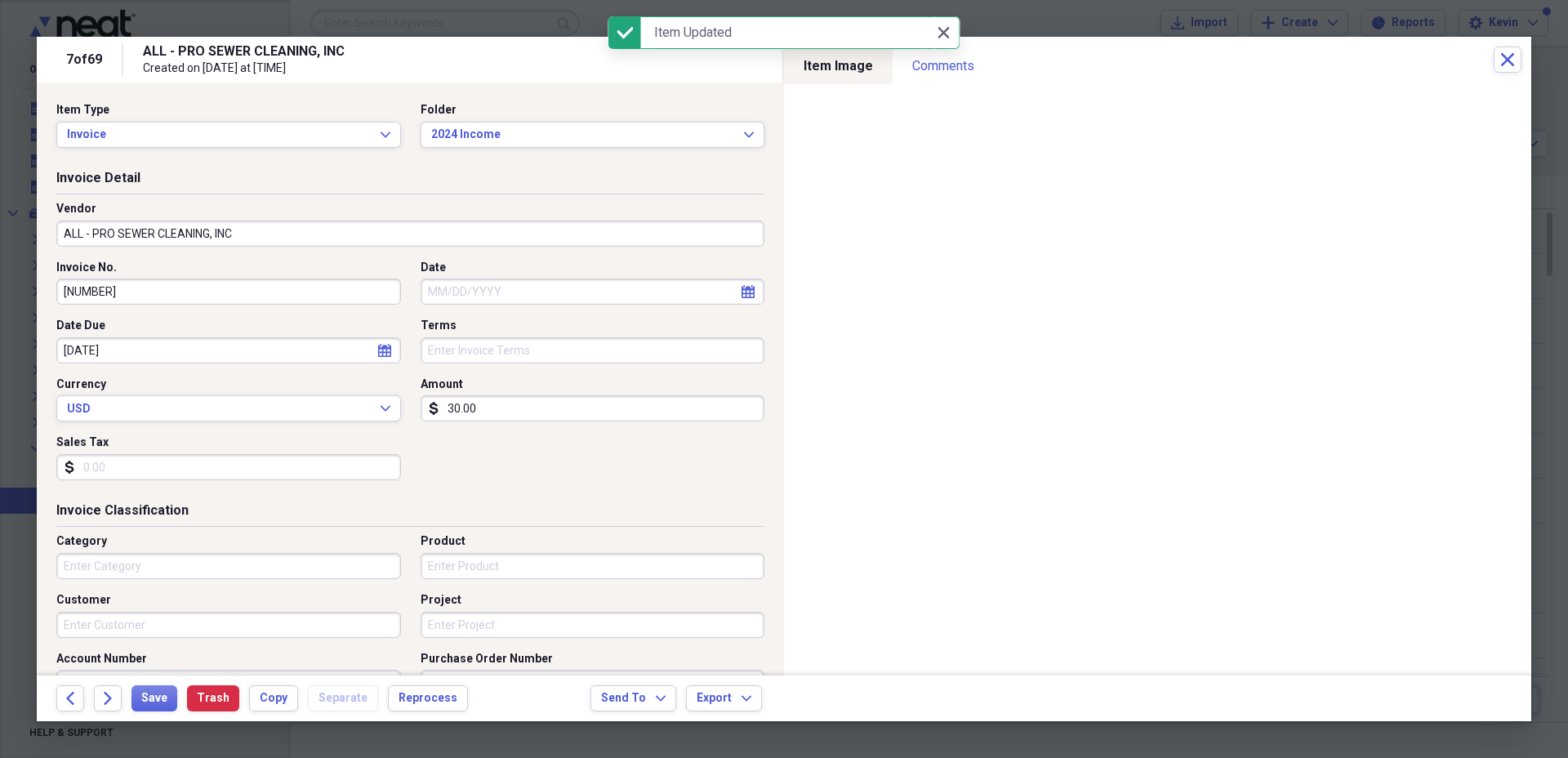 click on "Date" at bounding box center (593, 292) 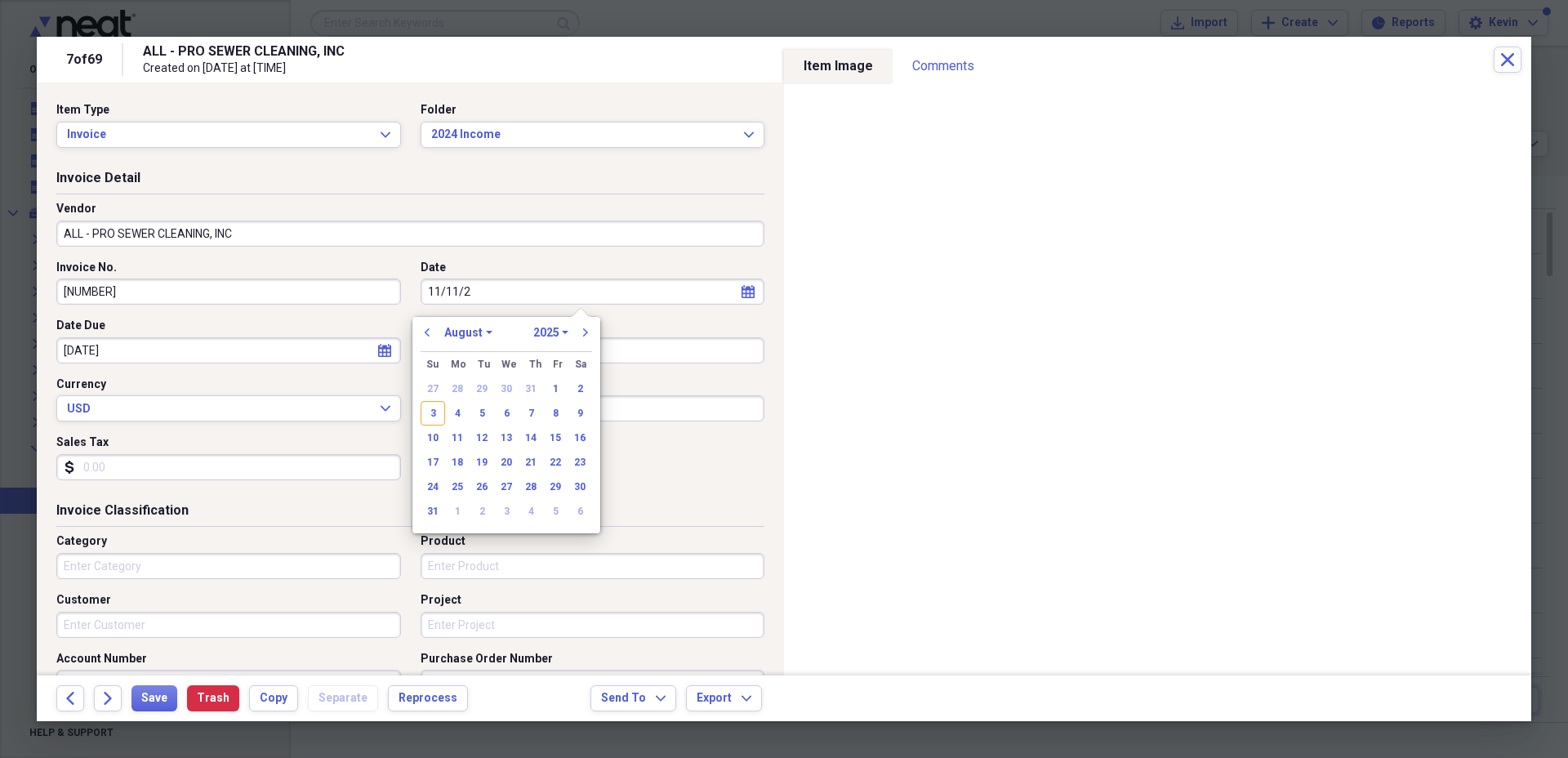 type on "11/11/20" 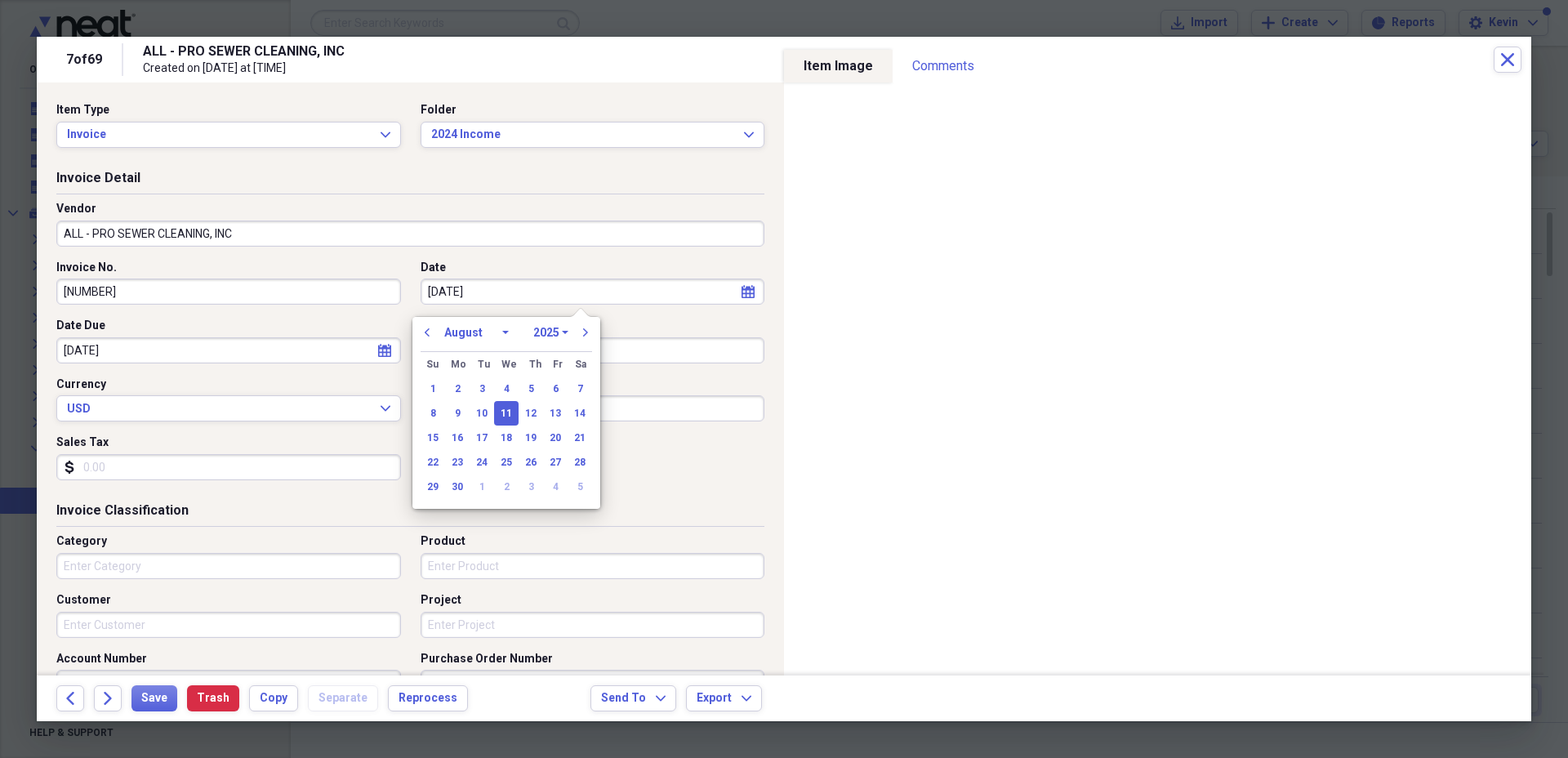 select on "10" 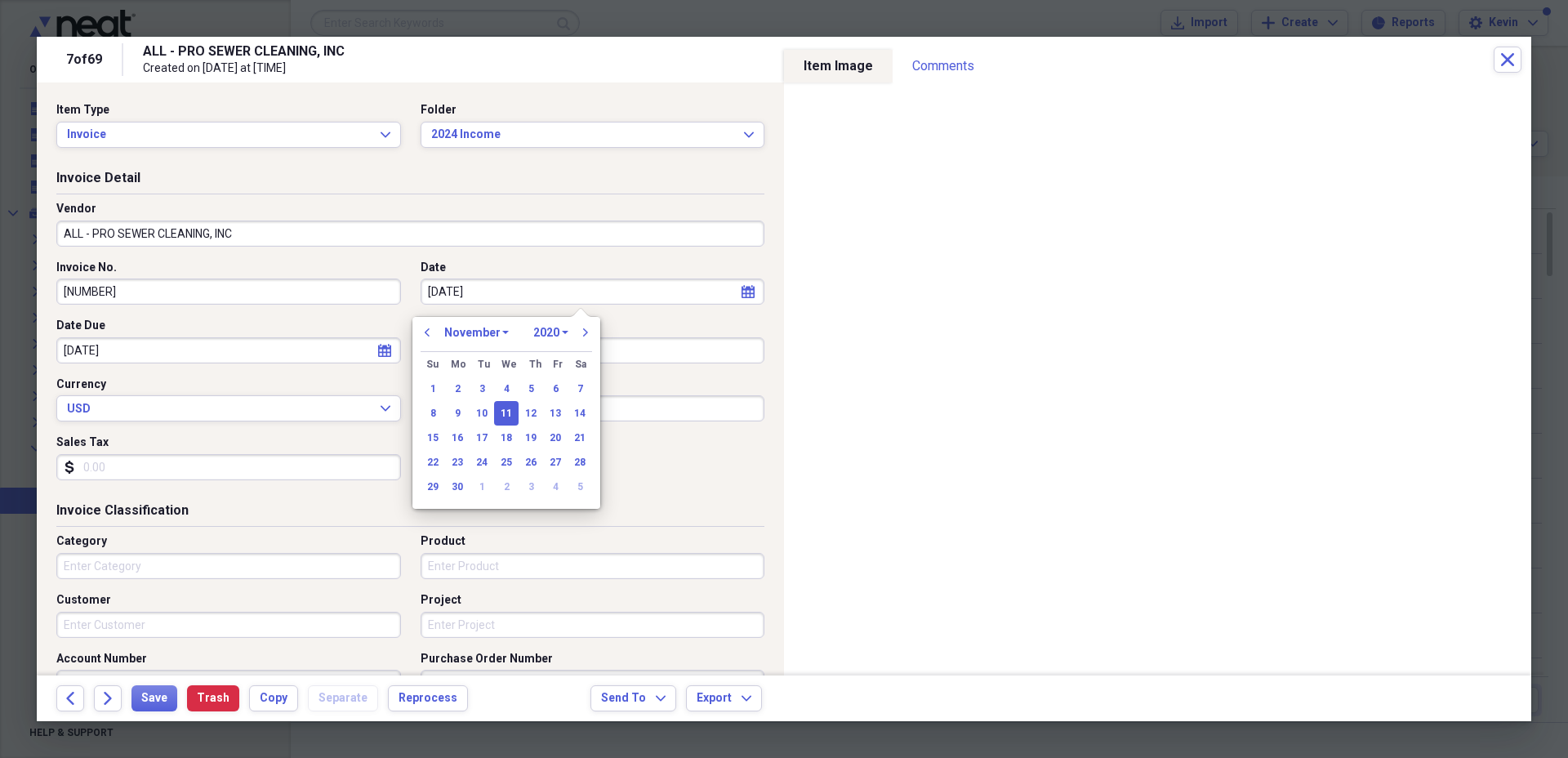 type on "11/11/2024" 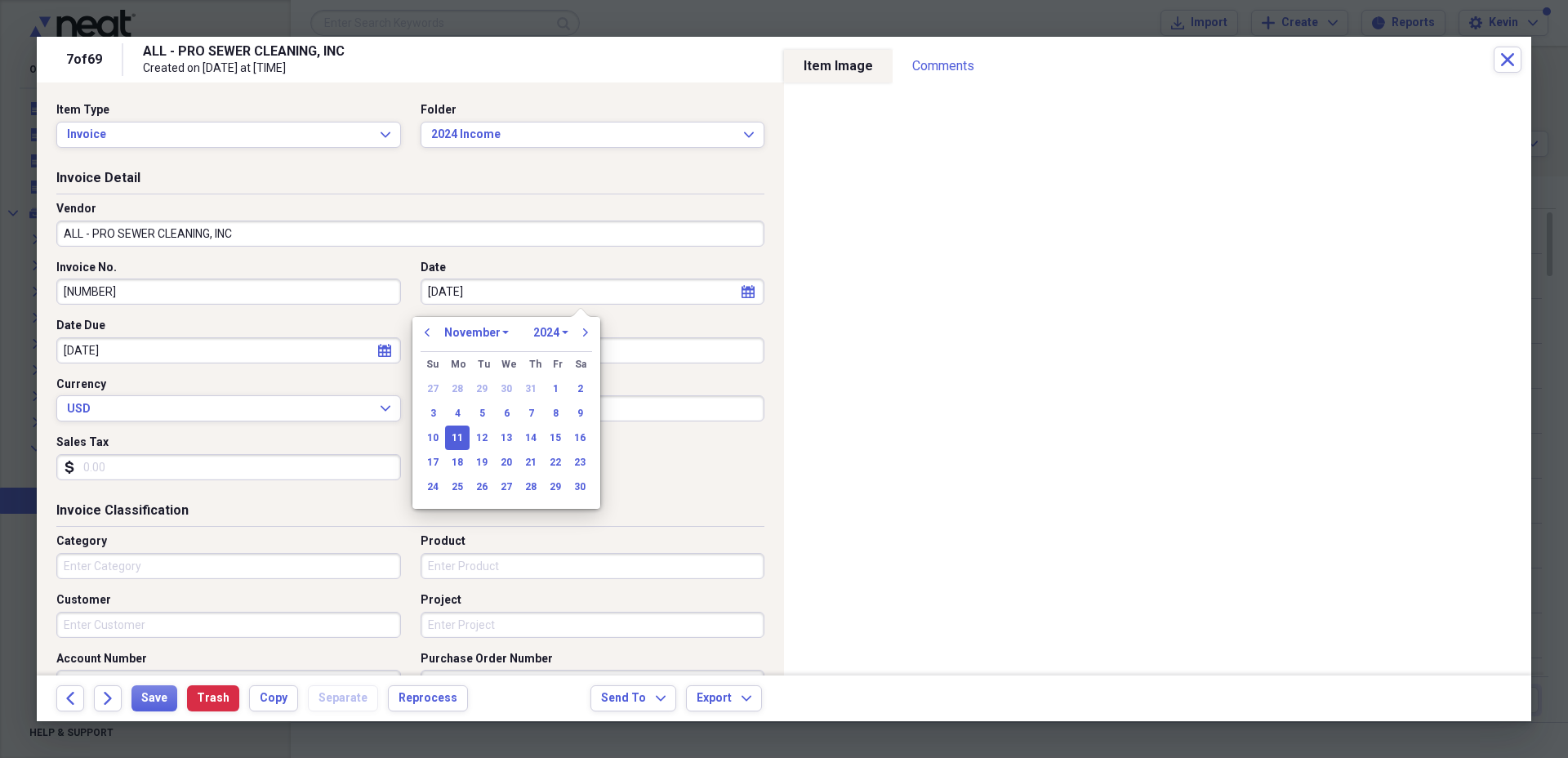 type on "11/11/2024" 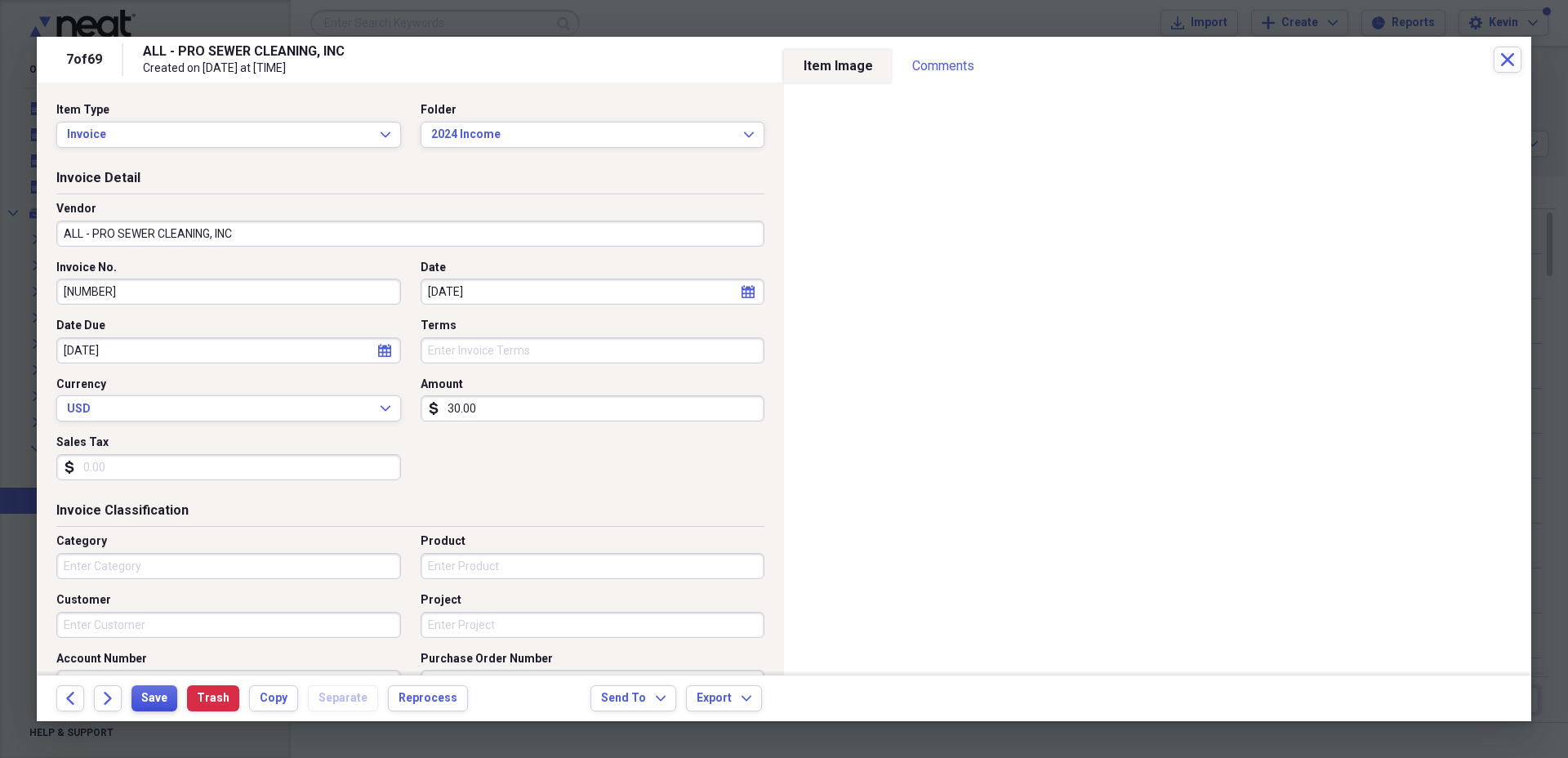 click on "Save" at bounding box center (154, 698) 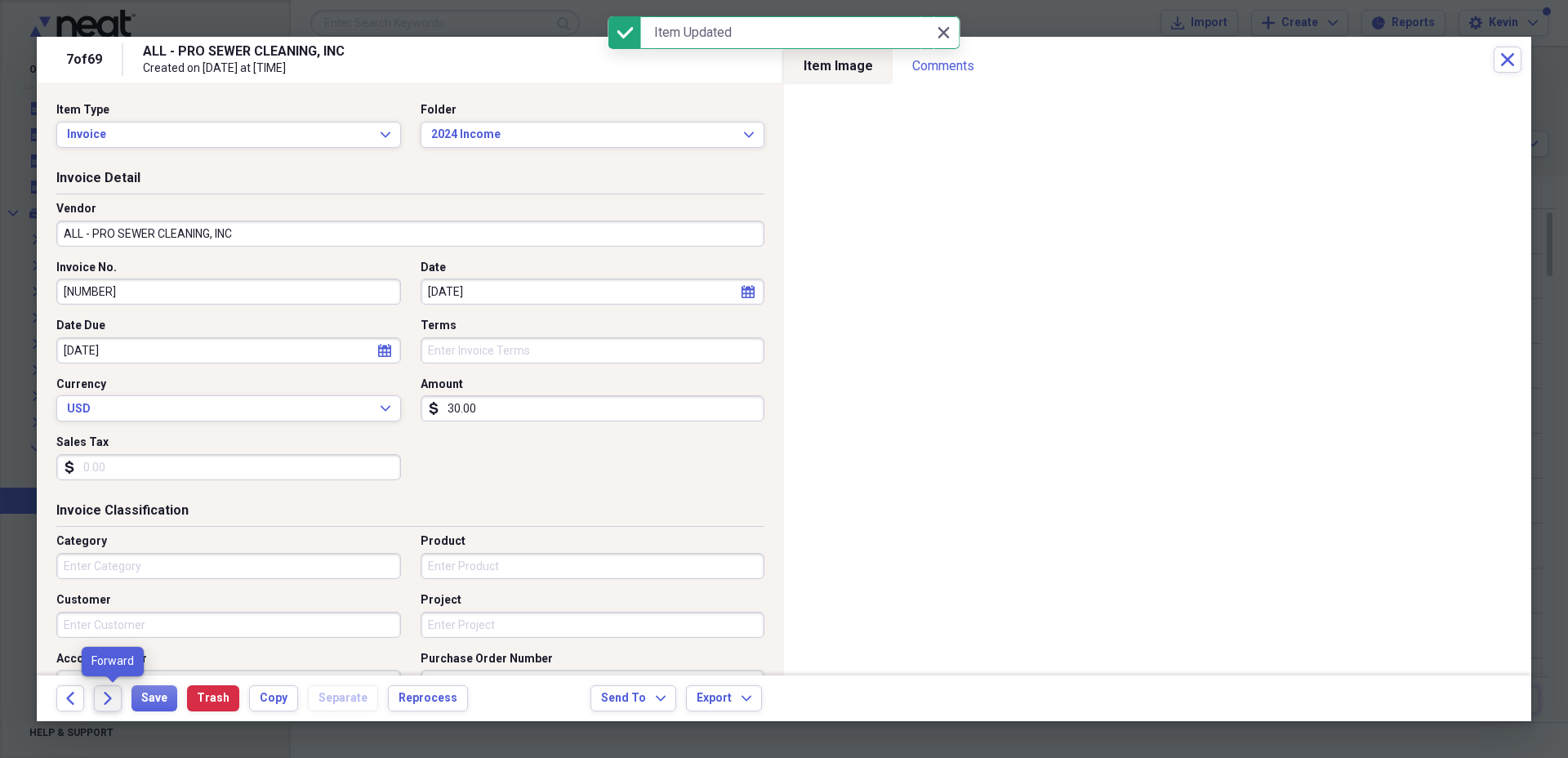 click on "Forward" 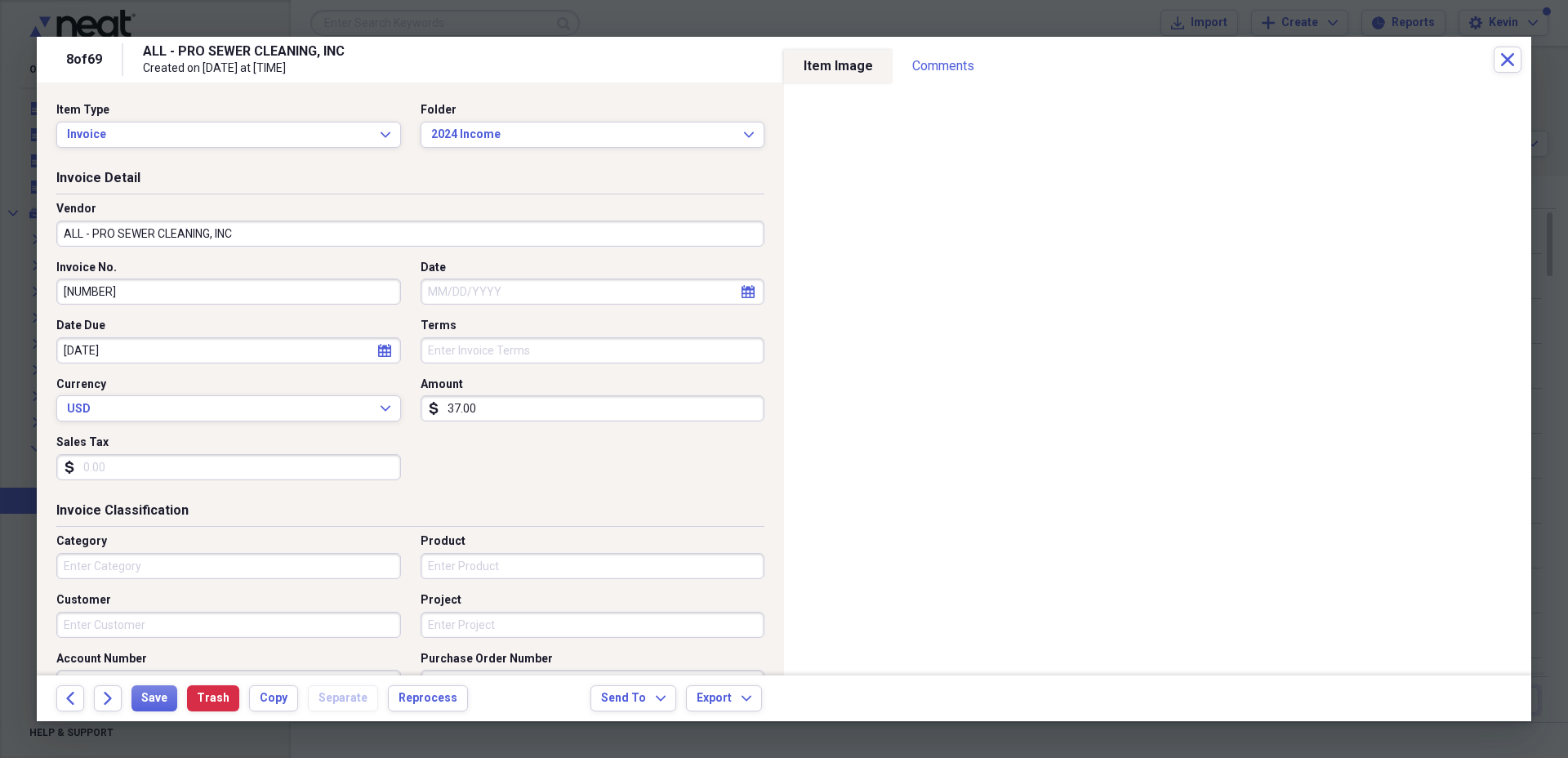 click on "Date" at bounding box center [593, 292] 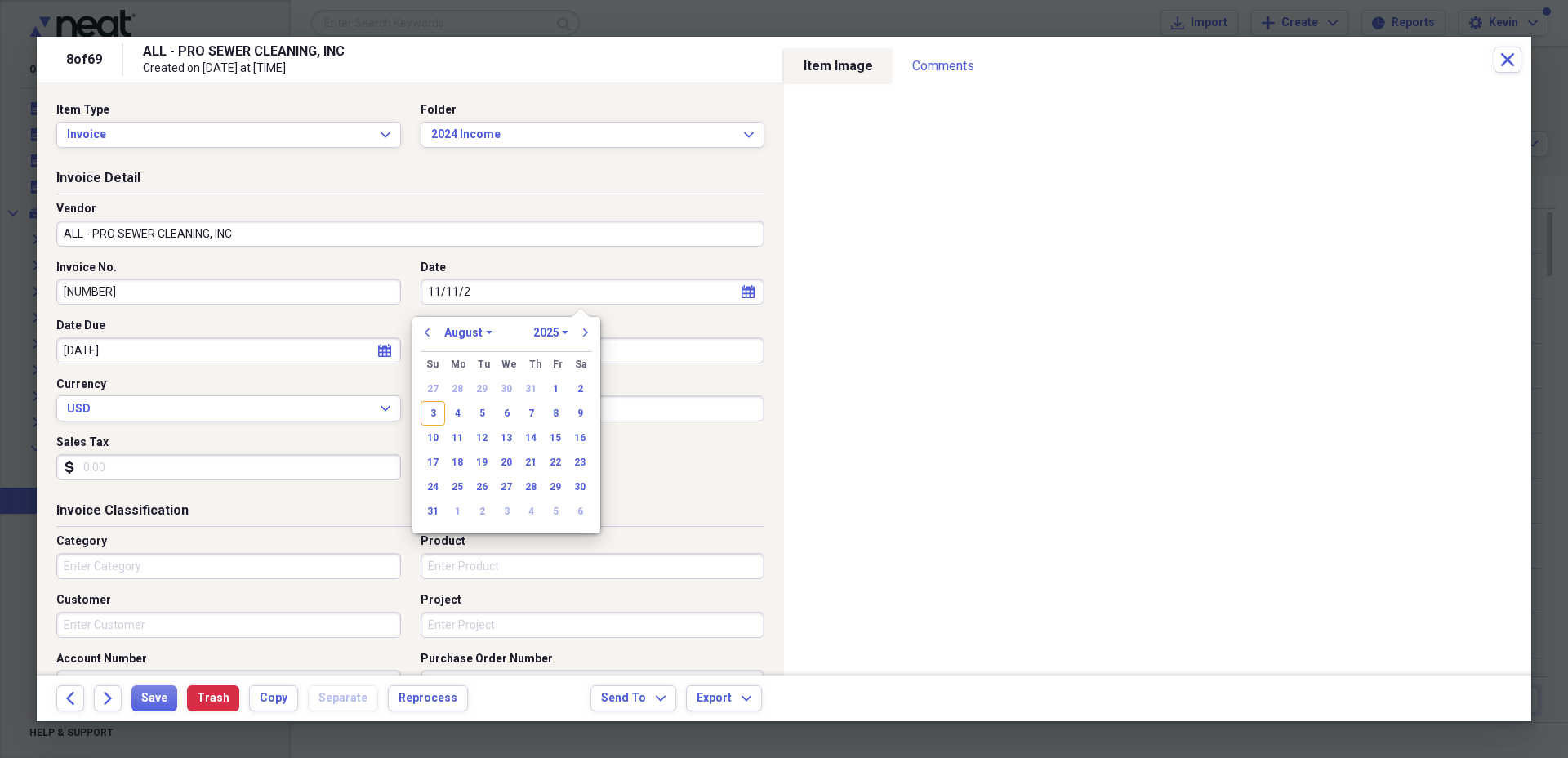 type on "11/11/20" 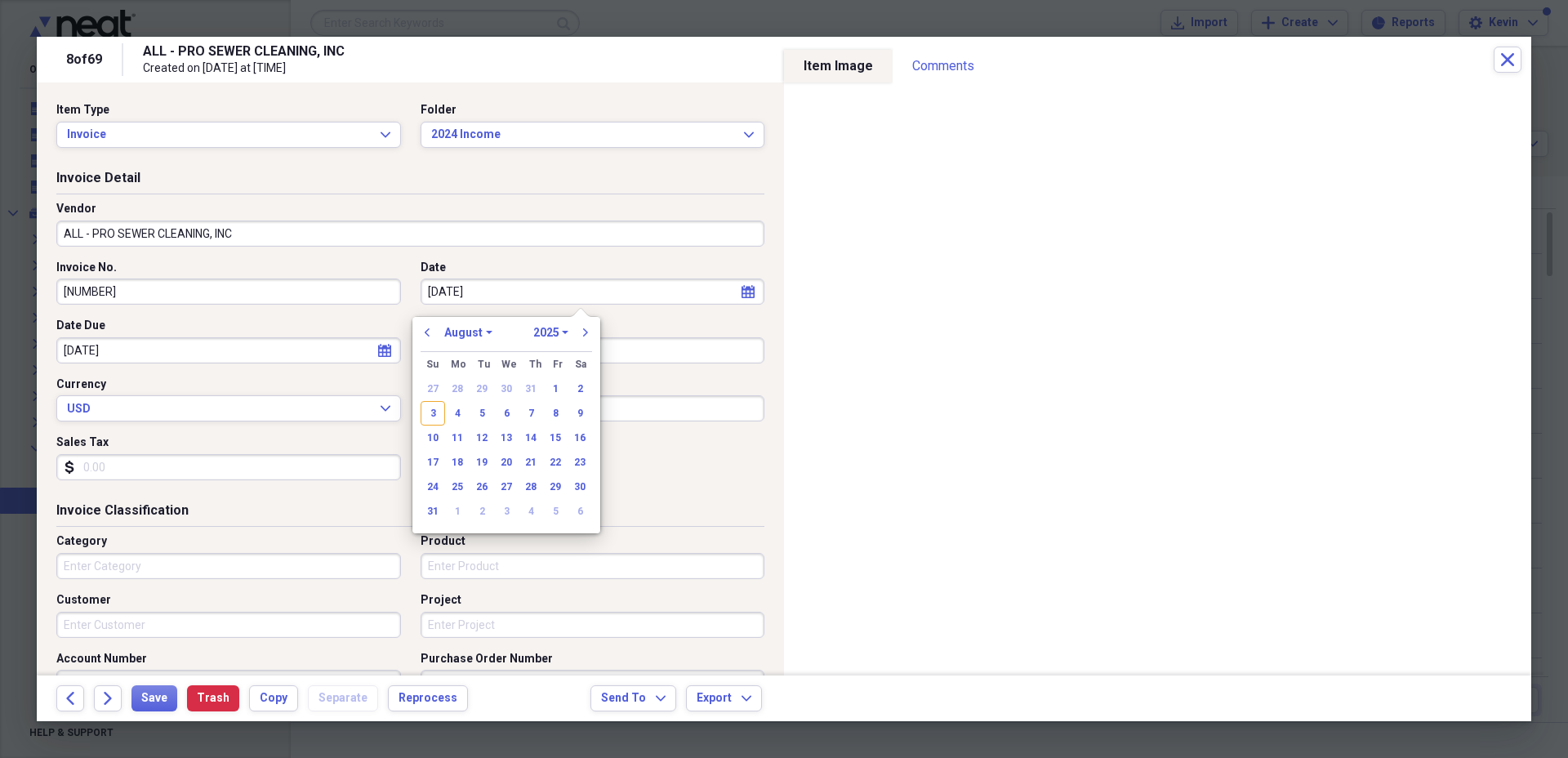 select on "10" 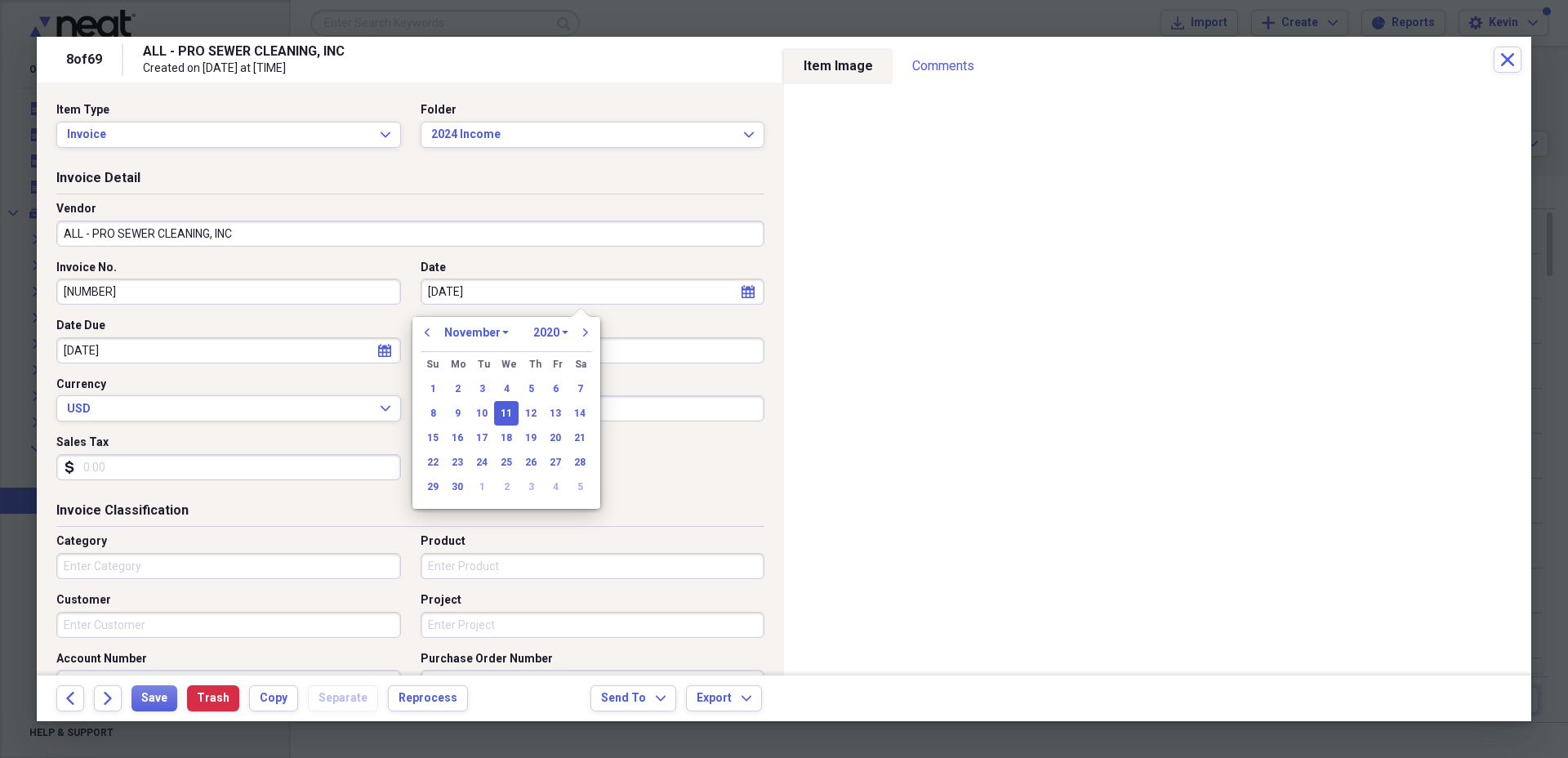 type on "11/11/2024" 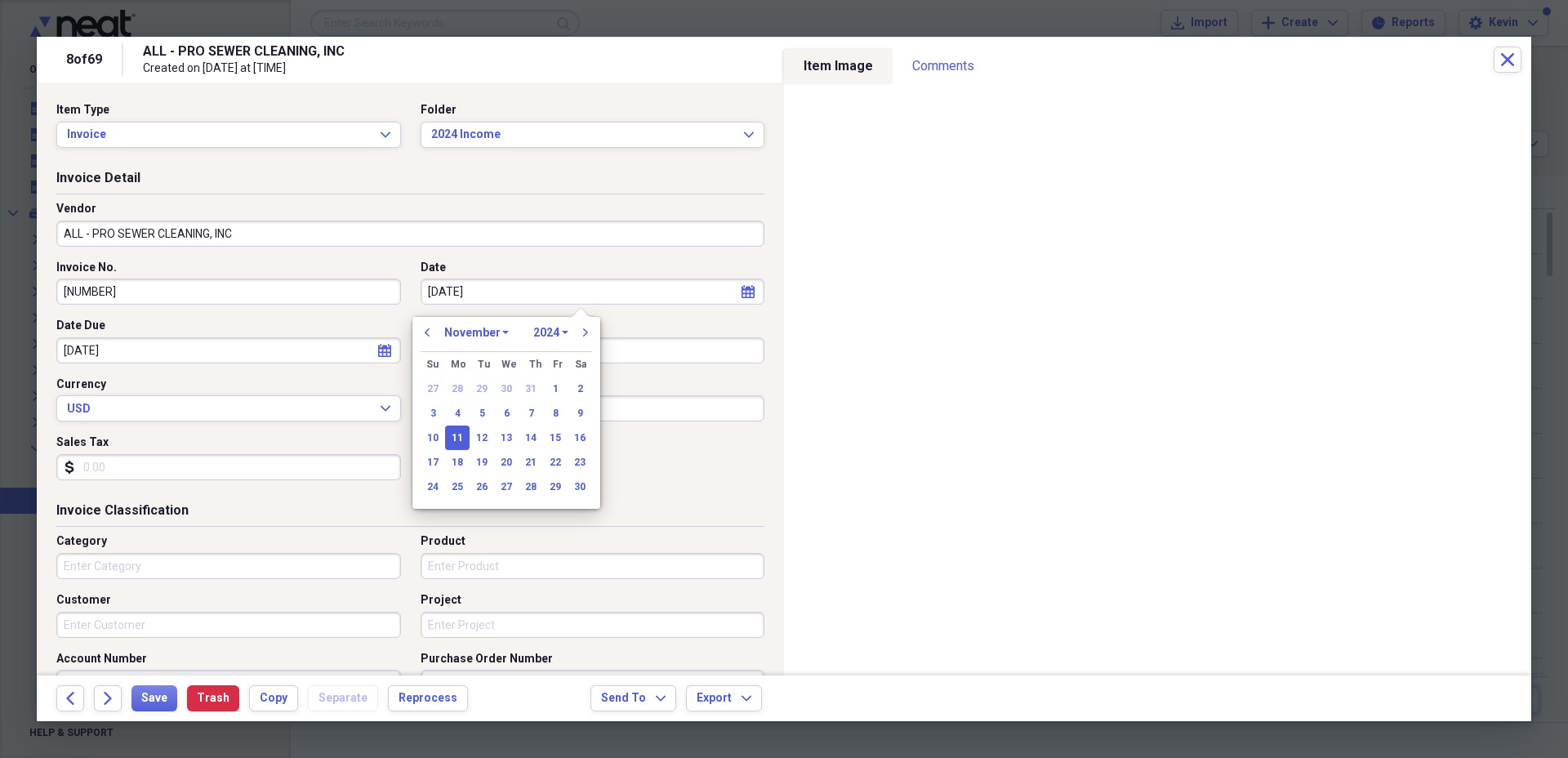 type on "11/11/2024" 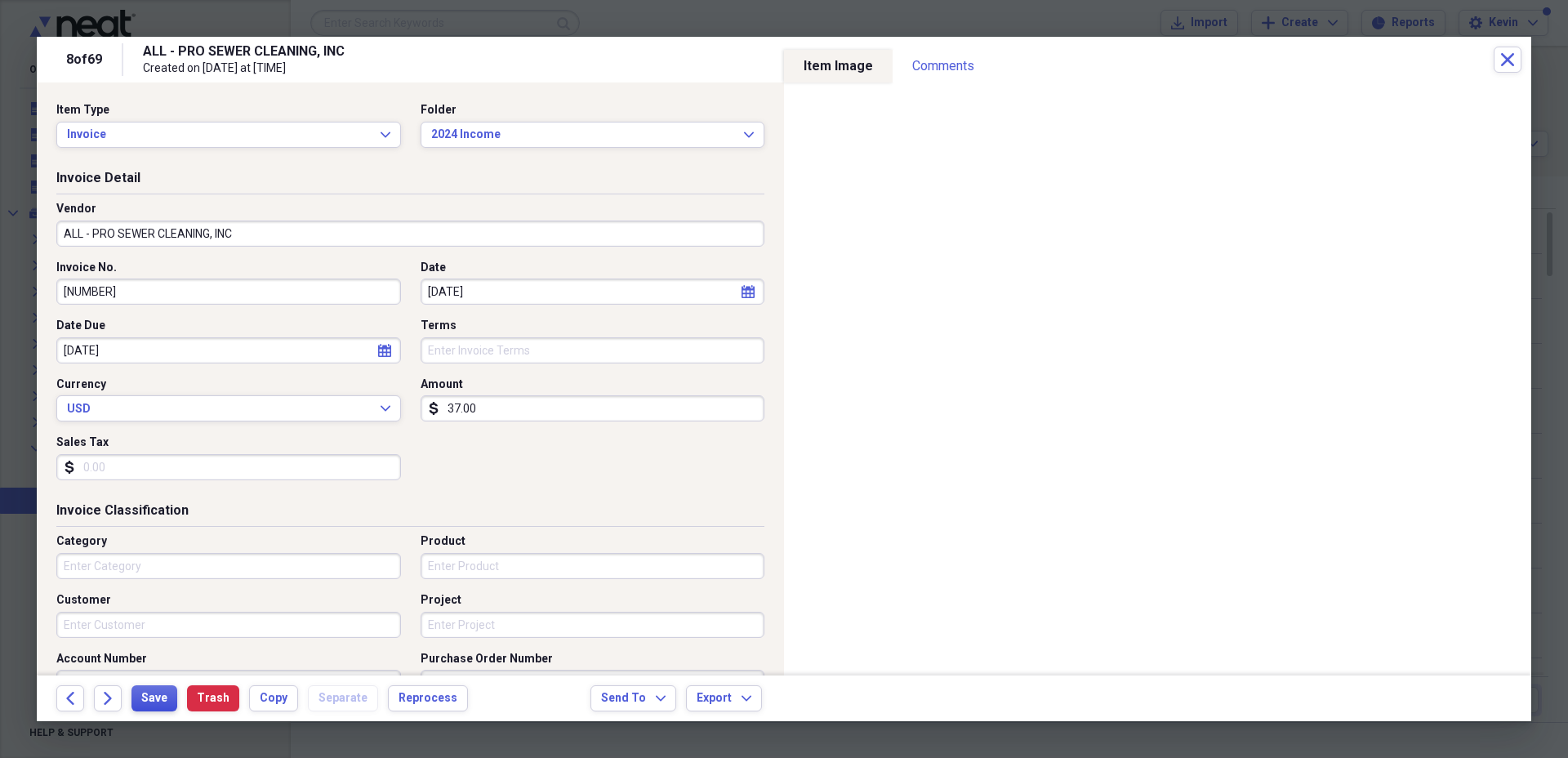 click on "Save" at bounding box center (154, 698) 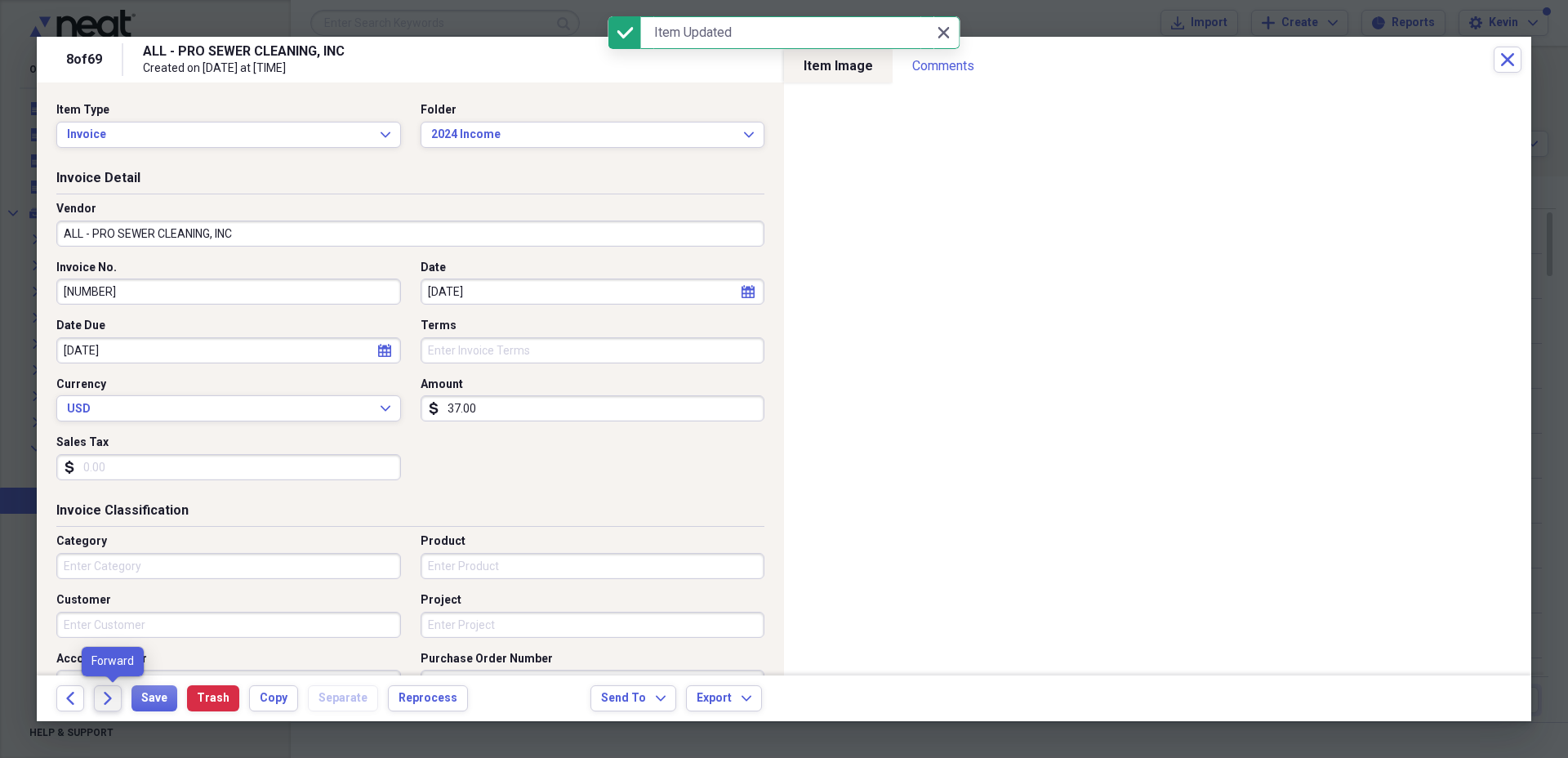 click on "Forward" at bounding box center [108, 698] 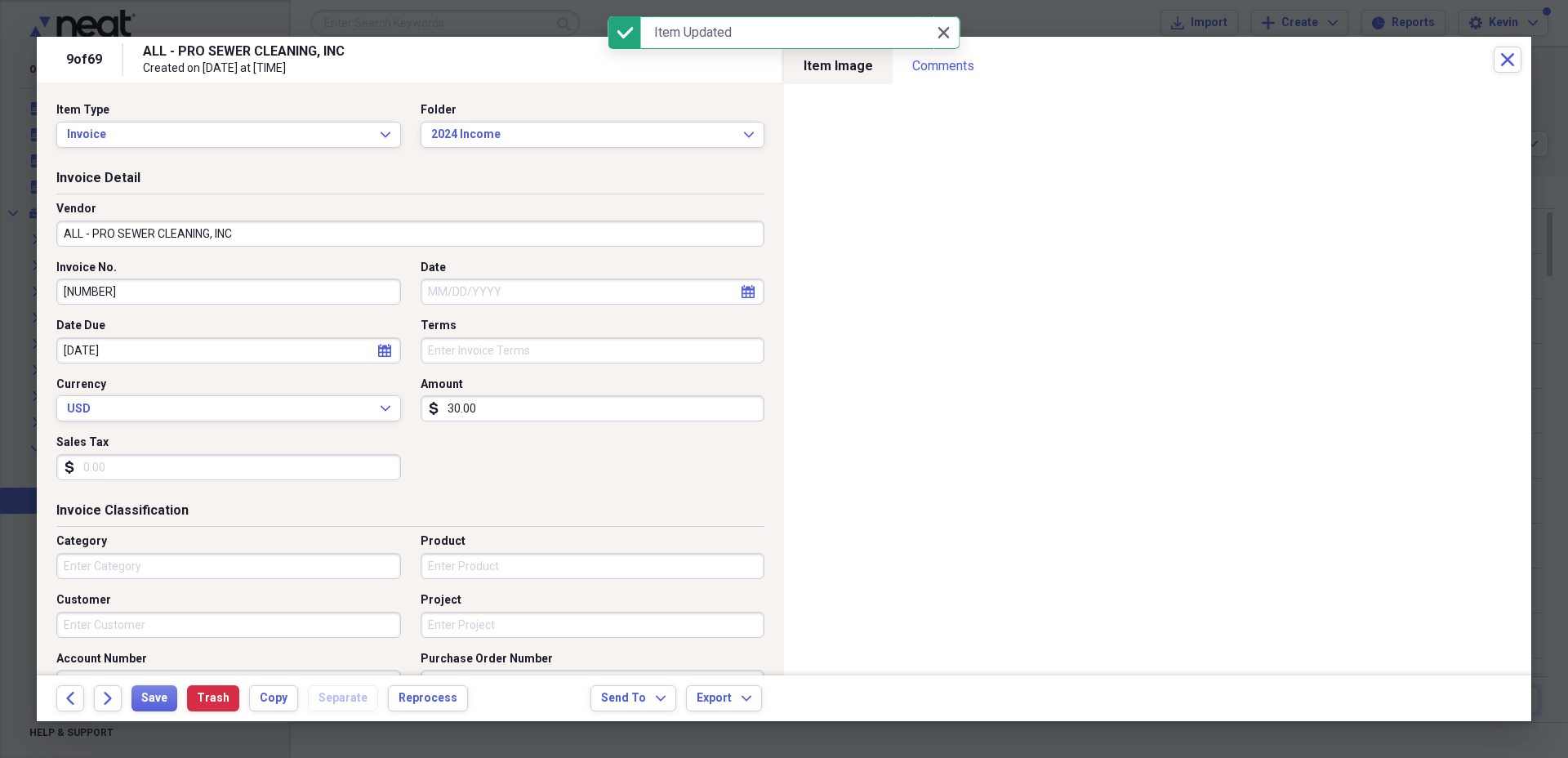 click on "Date" at bounding box center [593, 292] 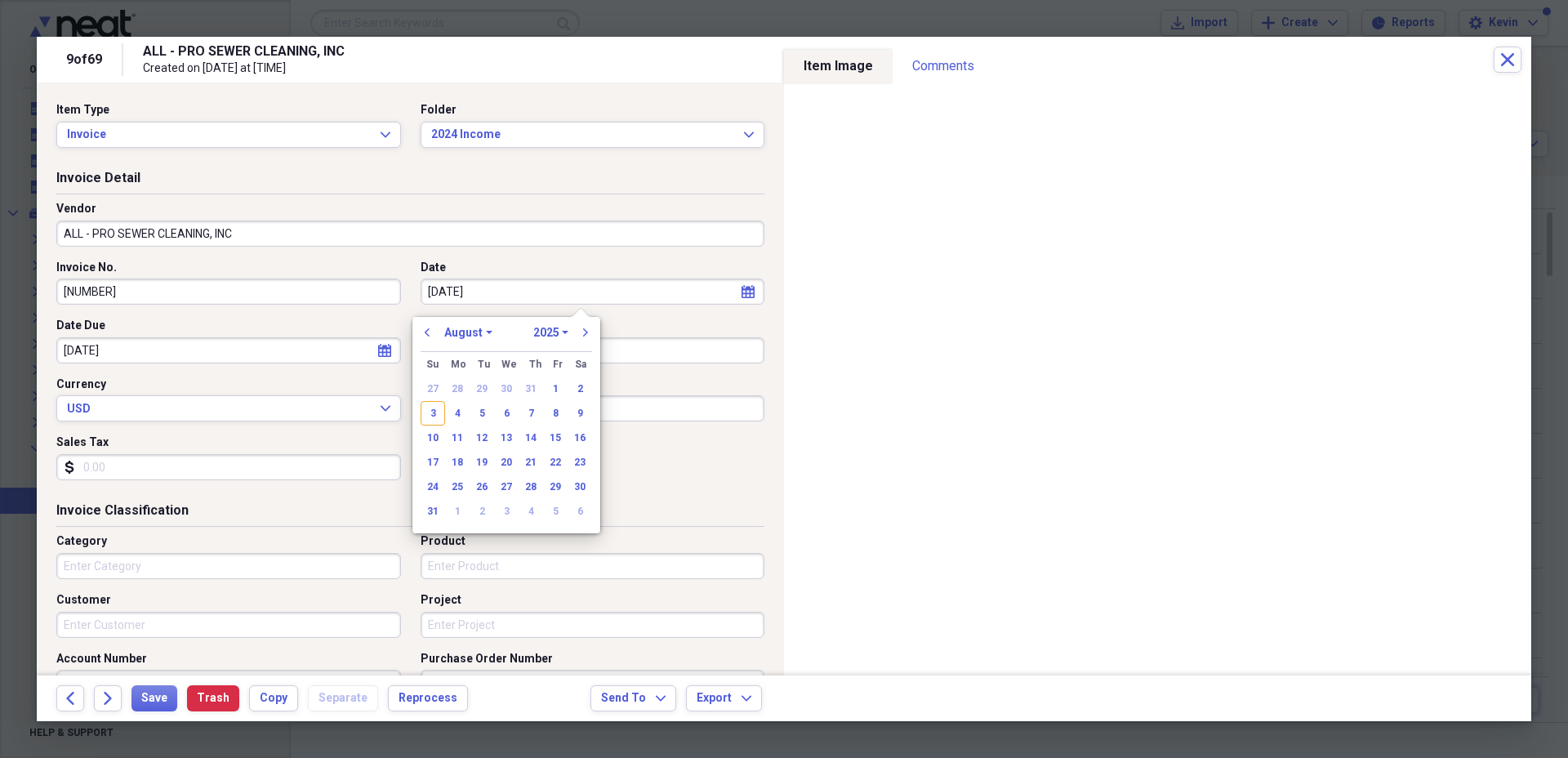type on "11/16/20" 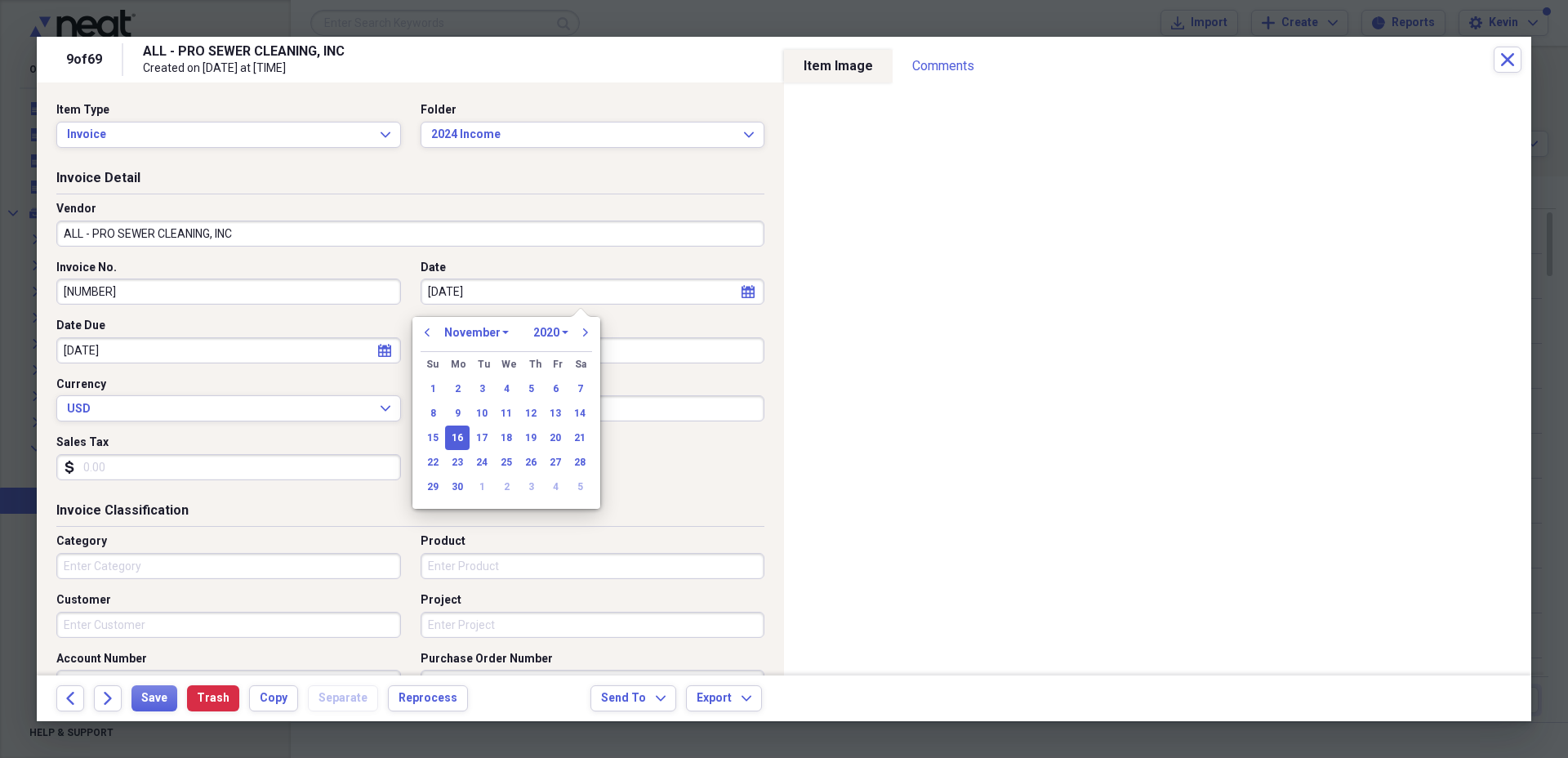 type on "11/16/2024" 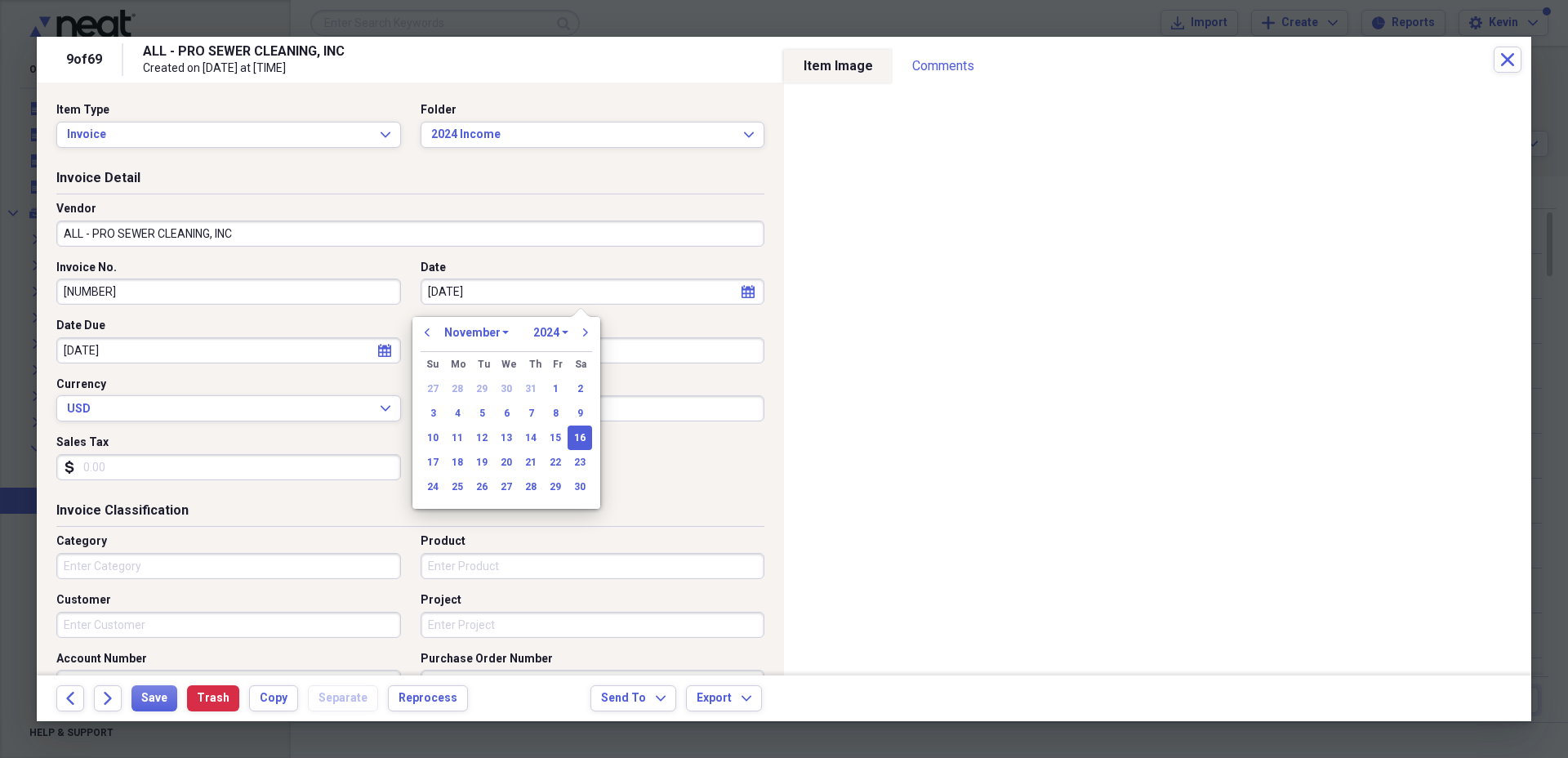 type on "11/16/2024" 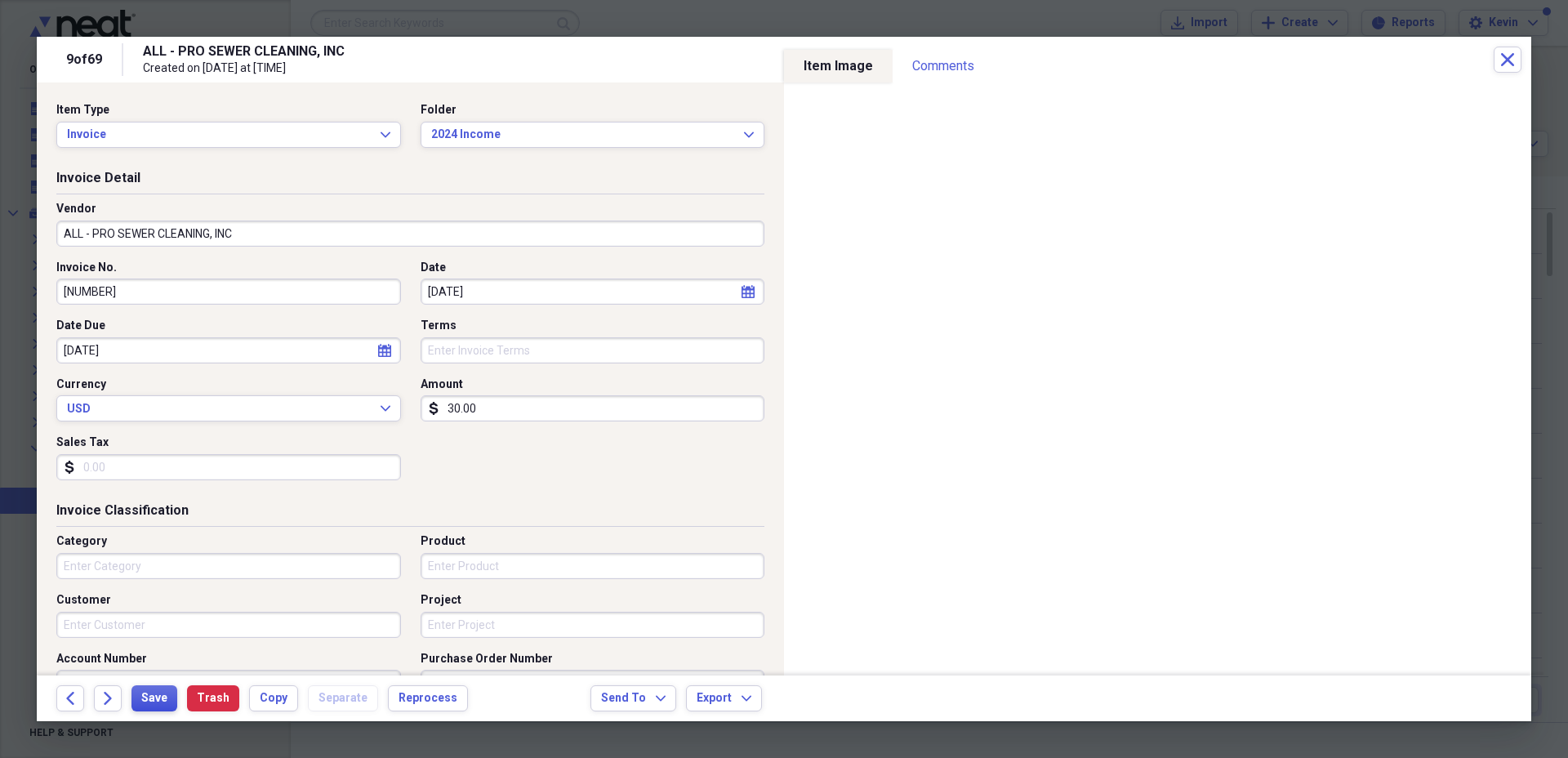 click on "Save" at bounding box center [154, 698] 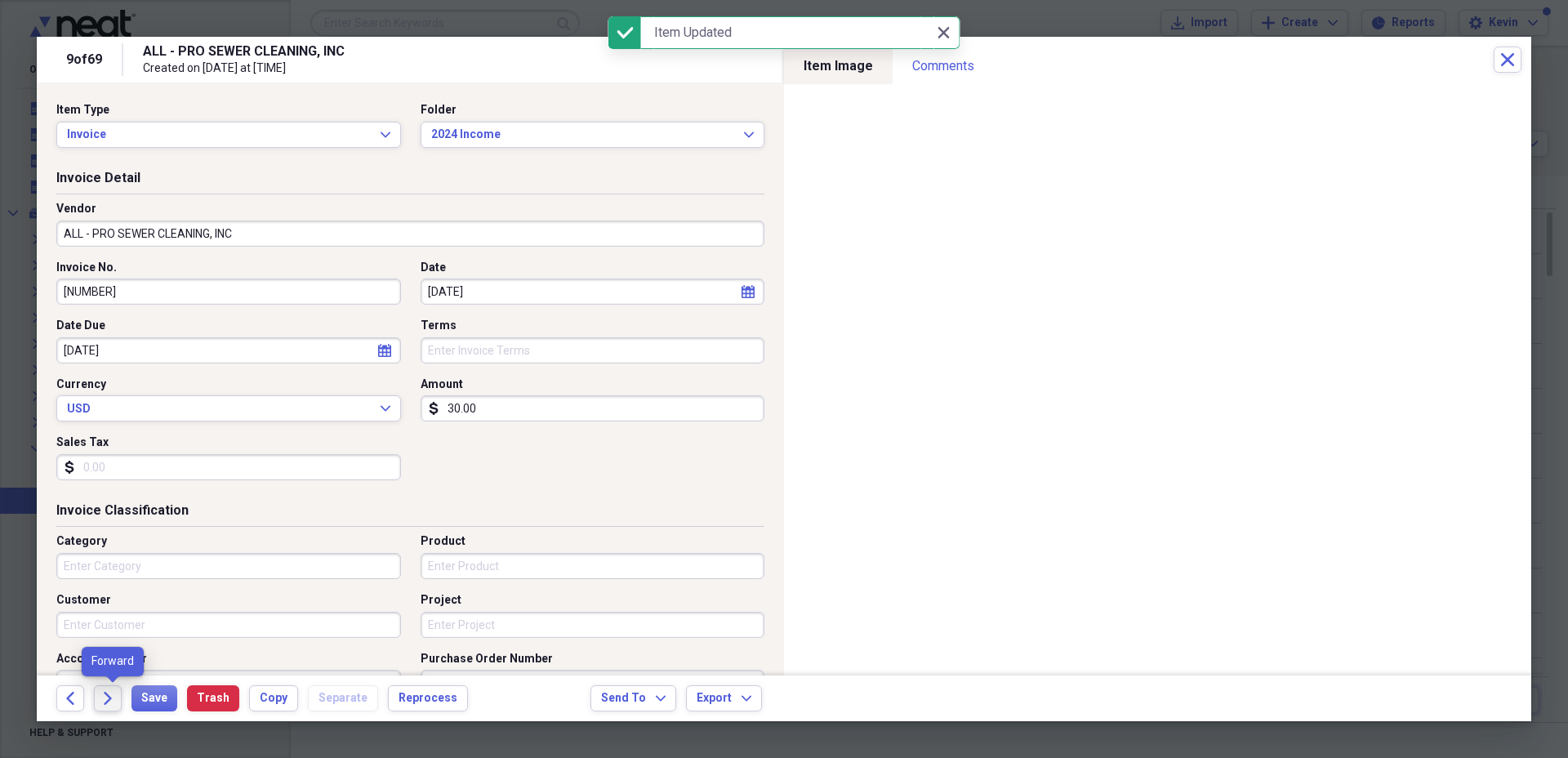 click on "Forward" 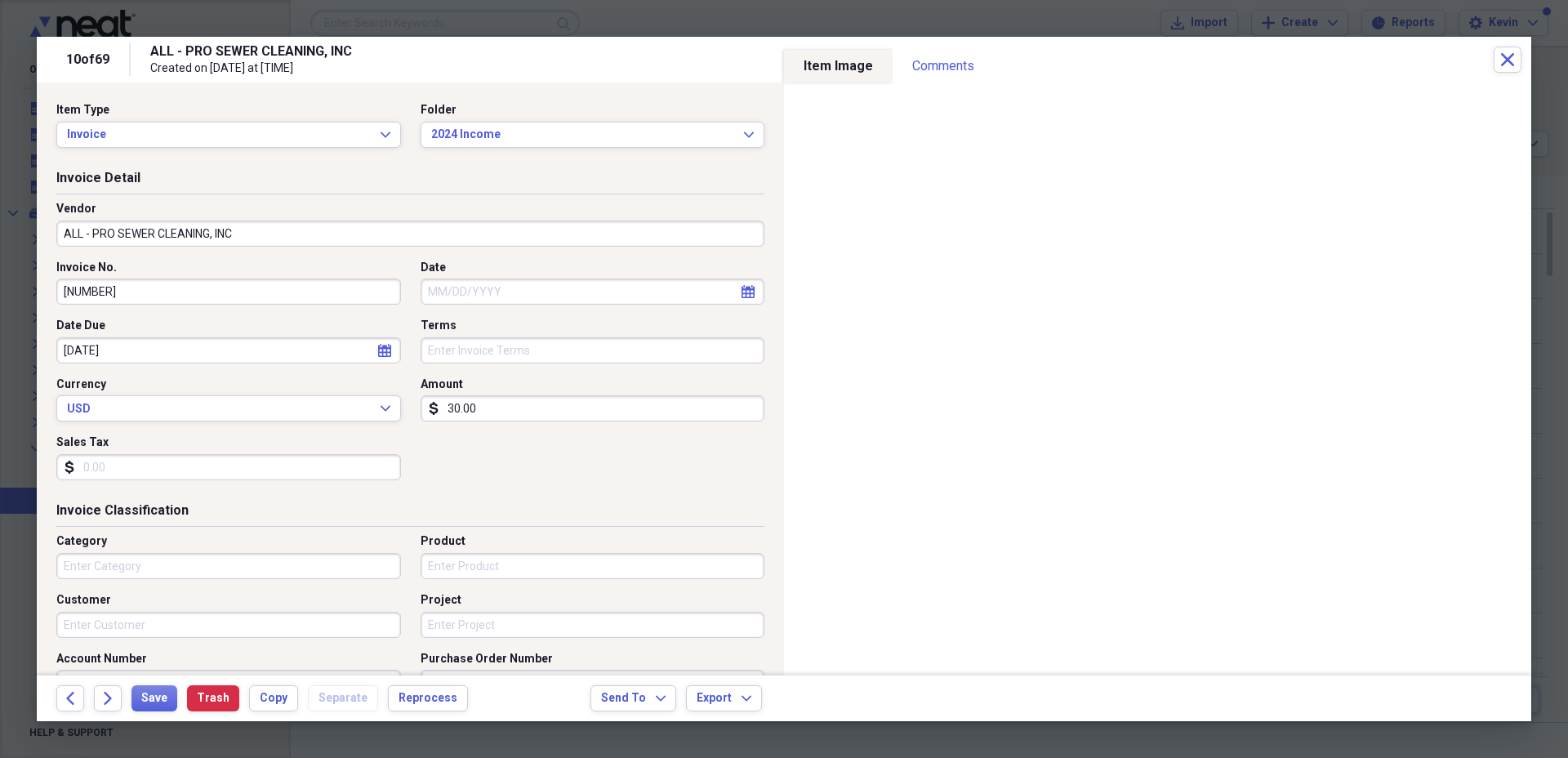 click on "Date" at bounding box center (593, 292) 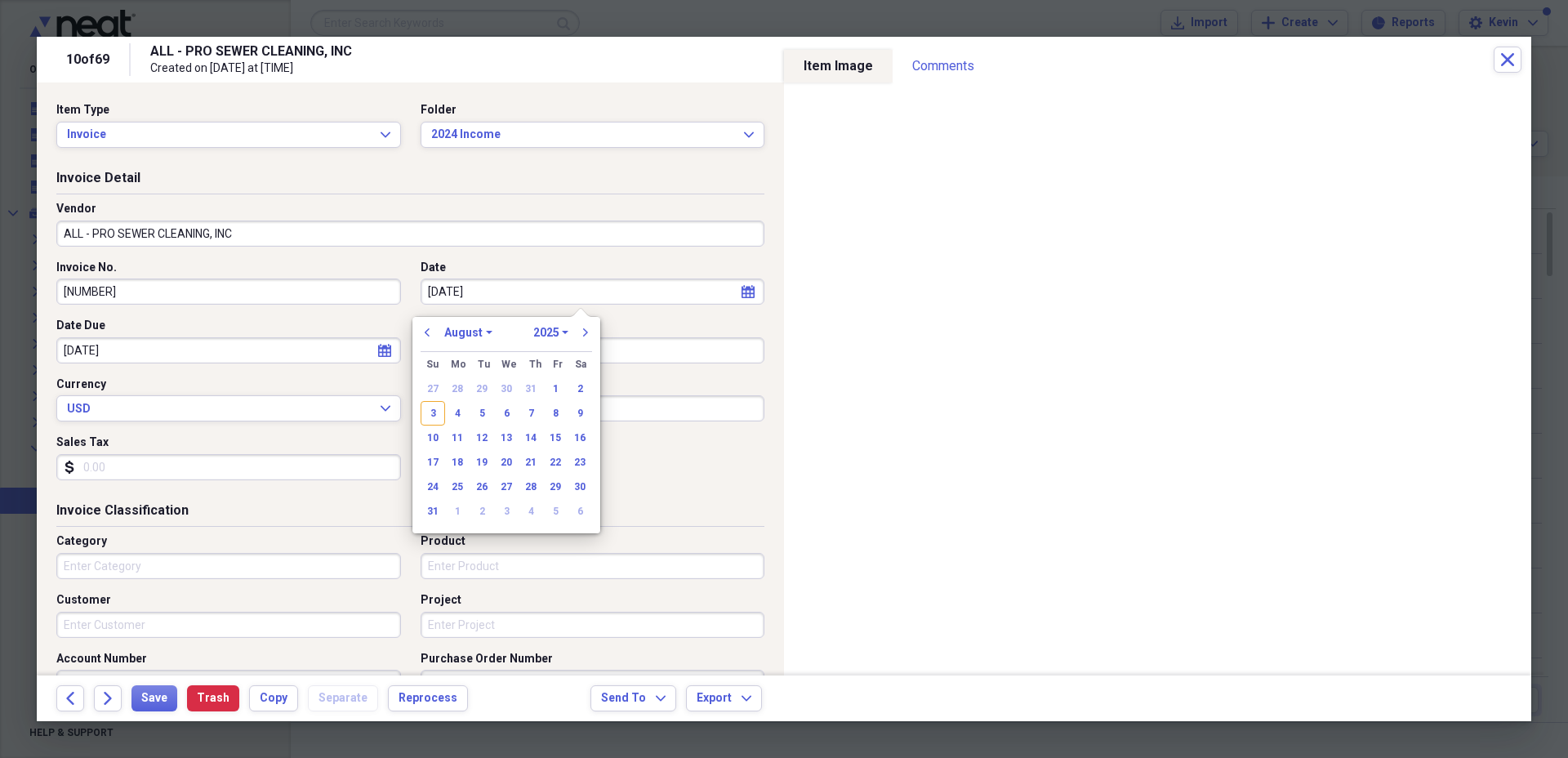 type on "11/19/20" 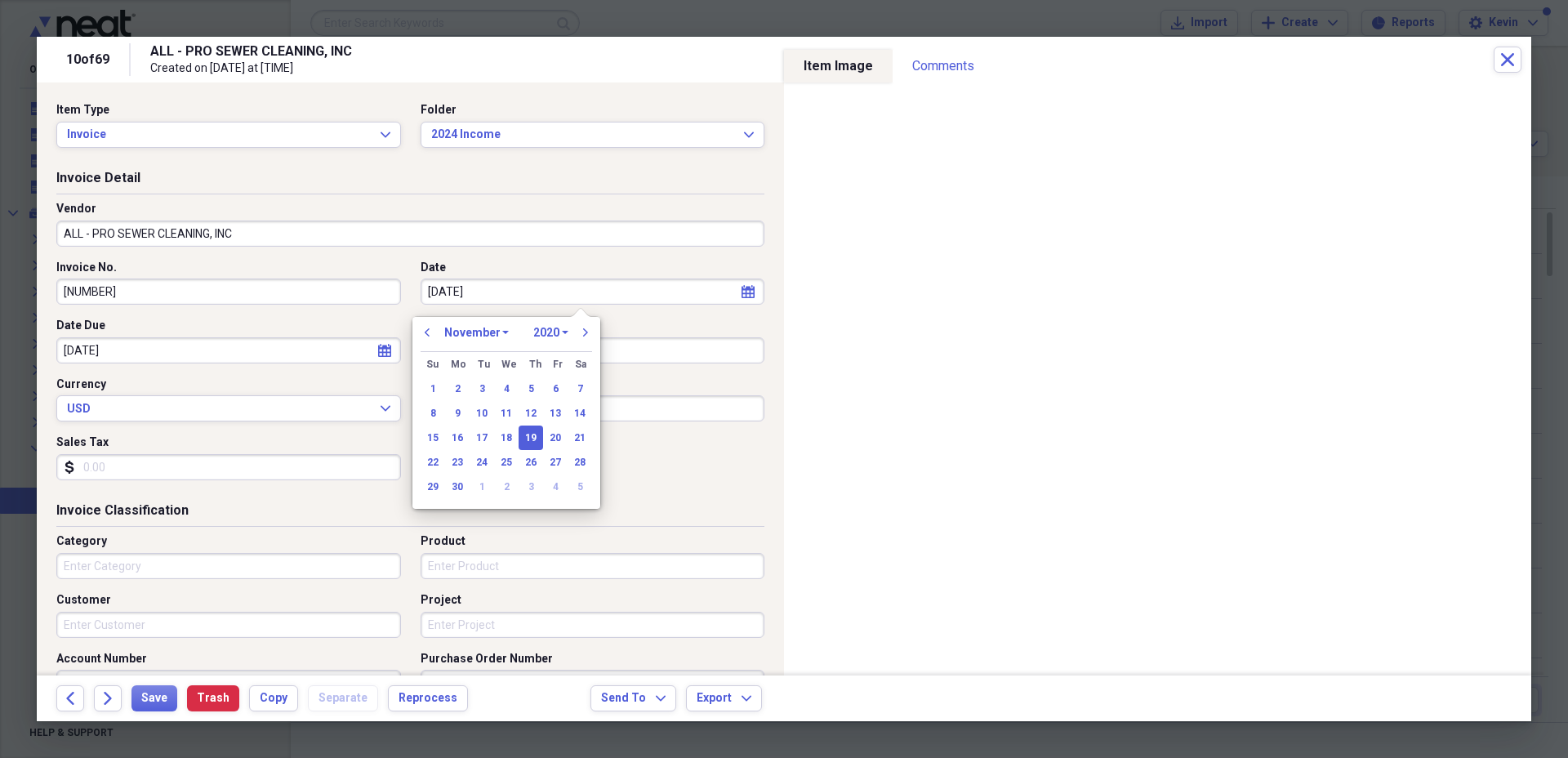 type on "[DATE]" 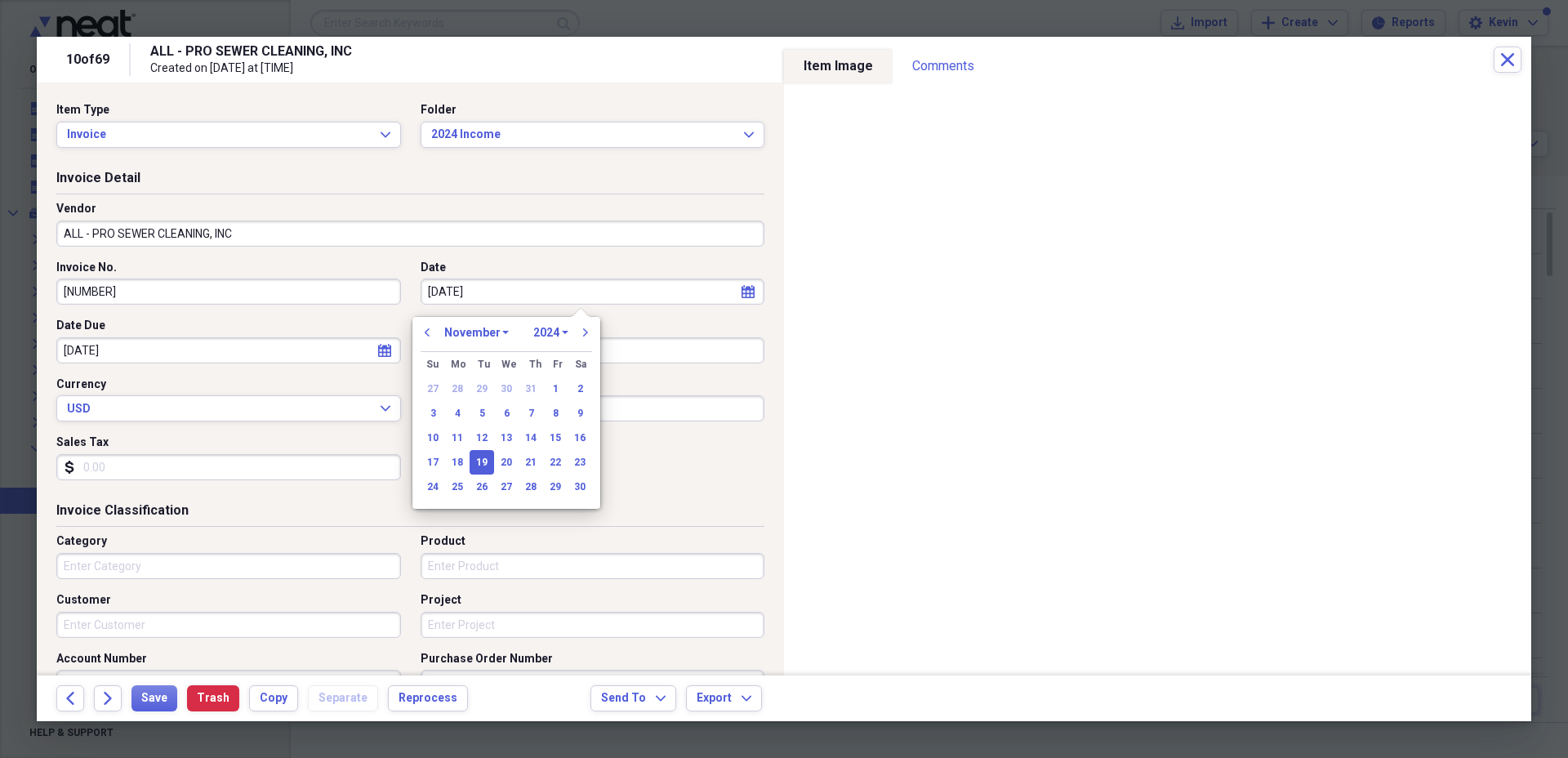 type on "[DATE]" 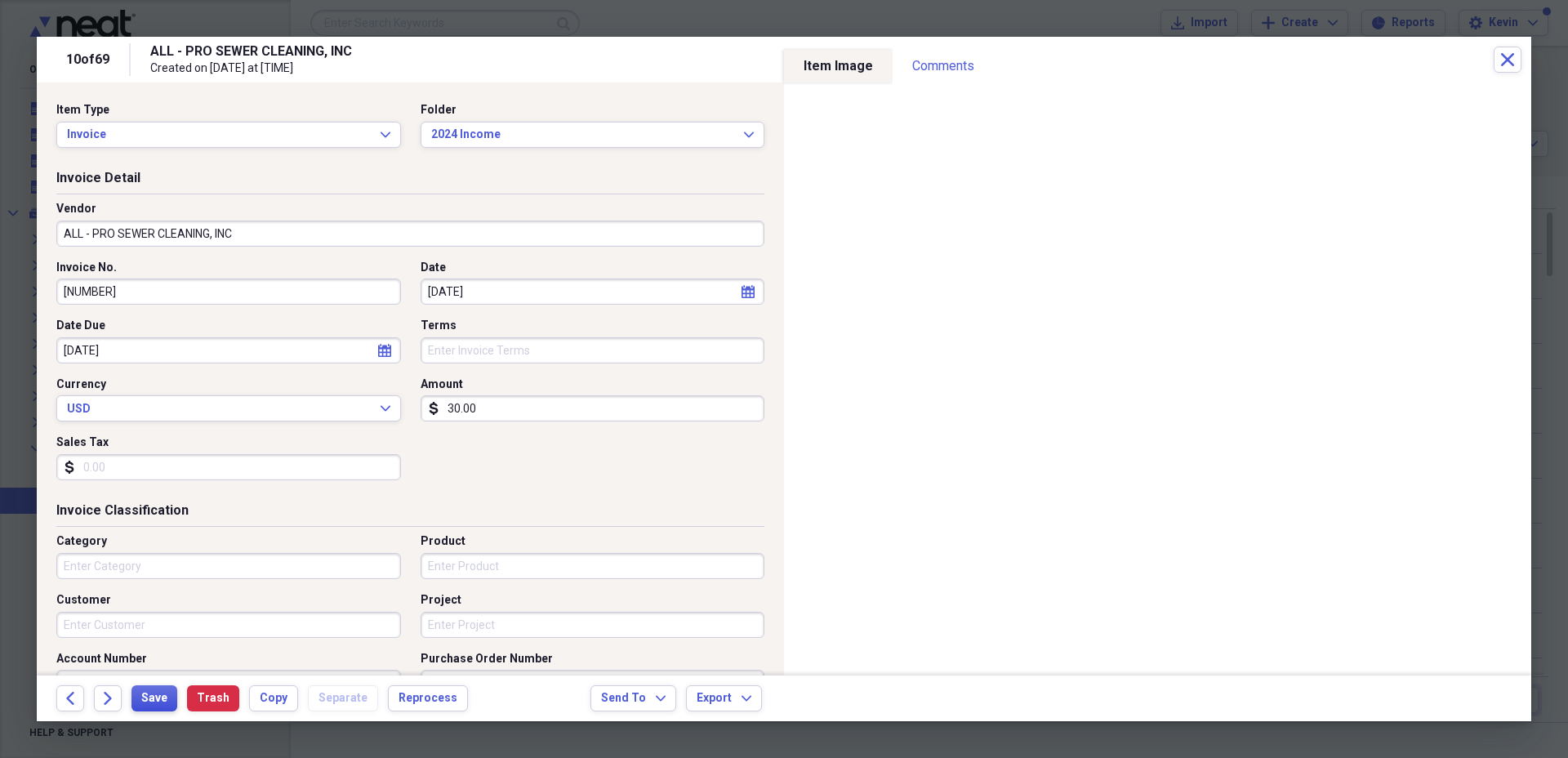 click on "Save" at bounding box center [154, 698] 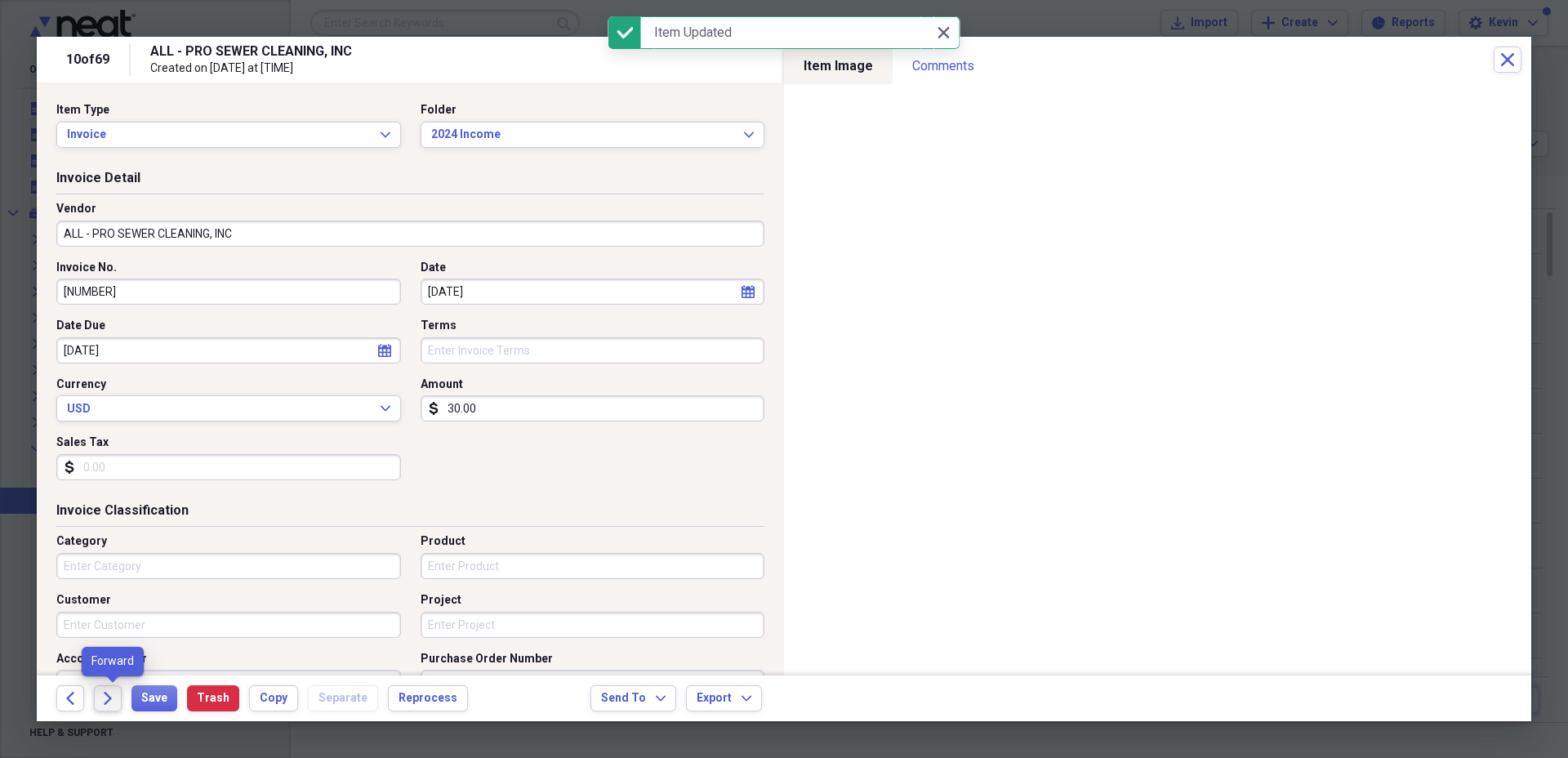 click on "Forward" at bounding box center [108, 698] 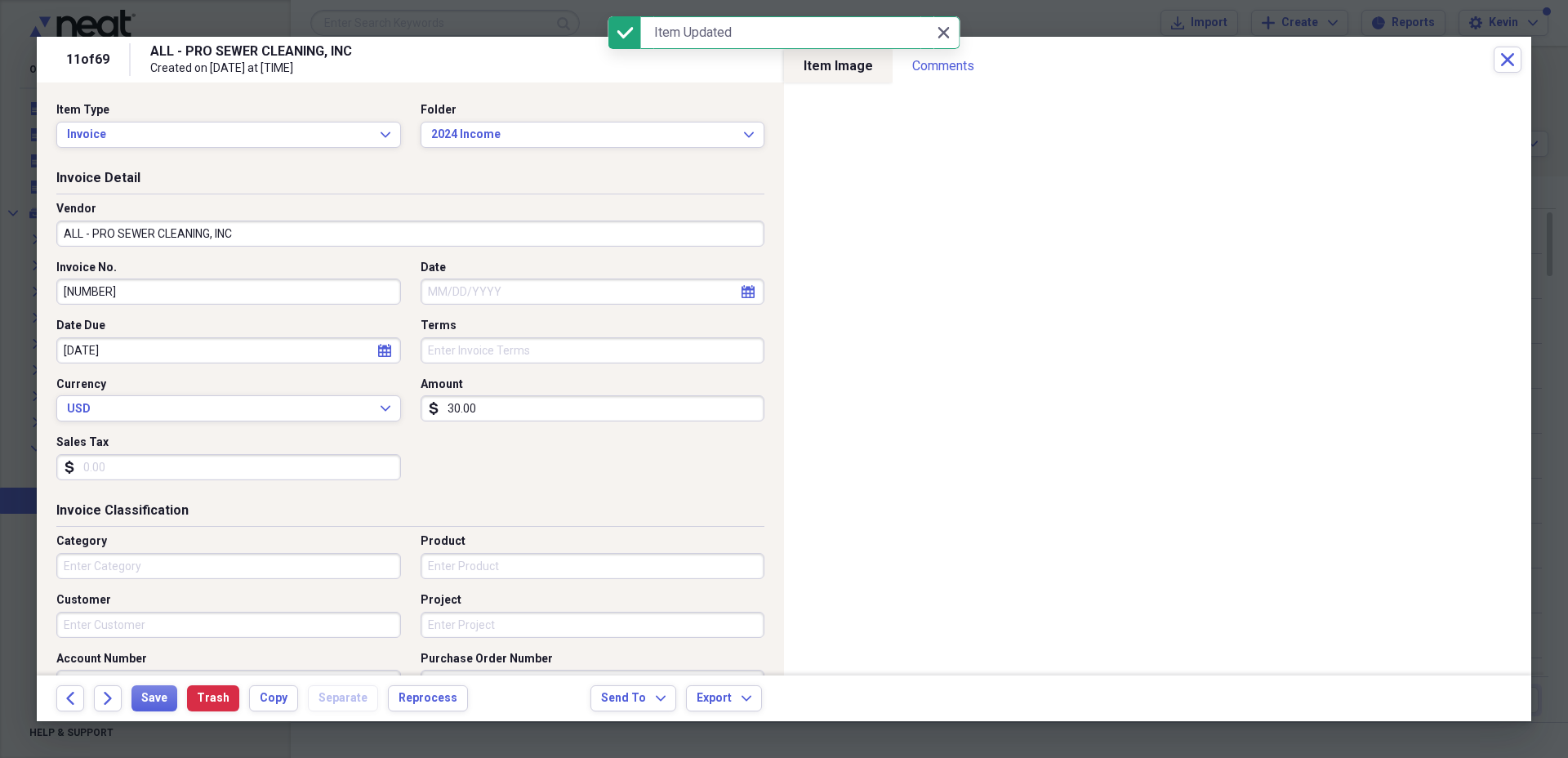 click on "Date" at bounding box center (593, 292) 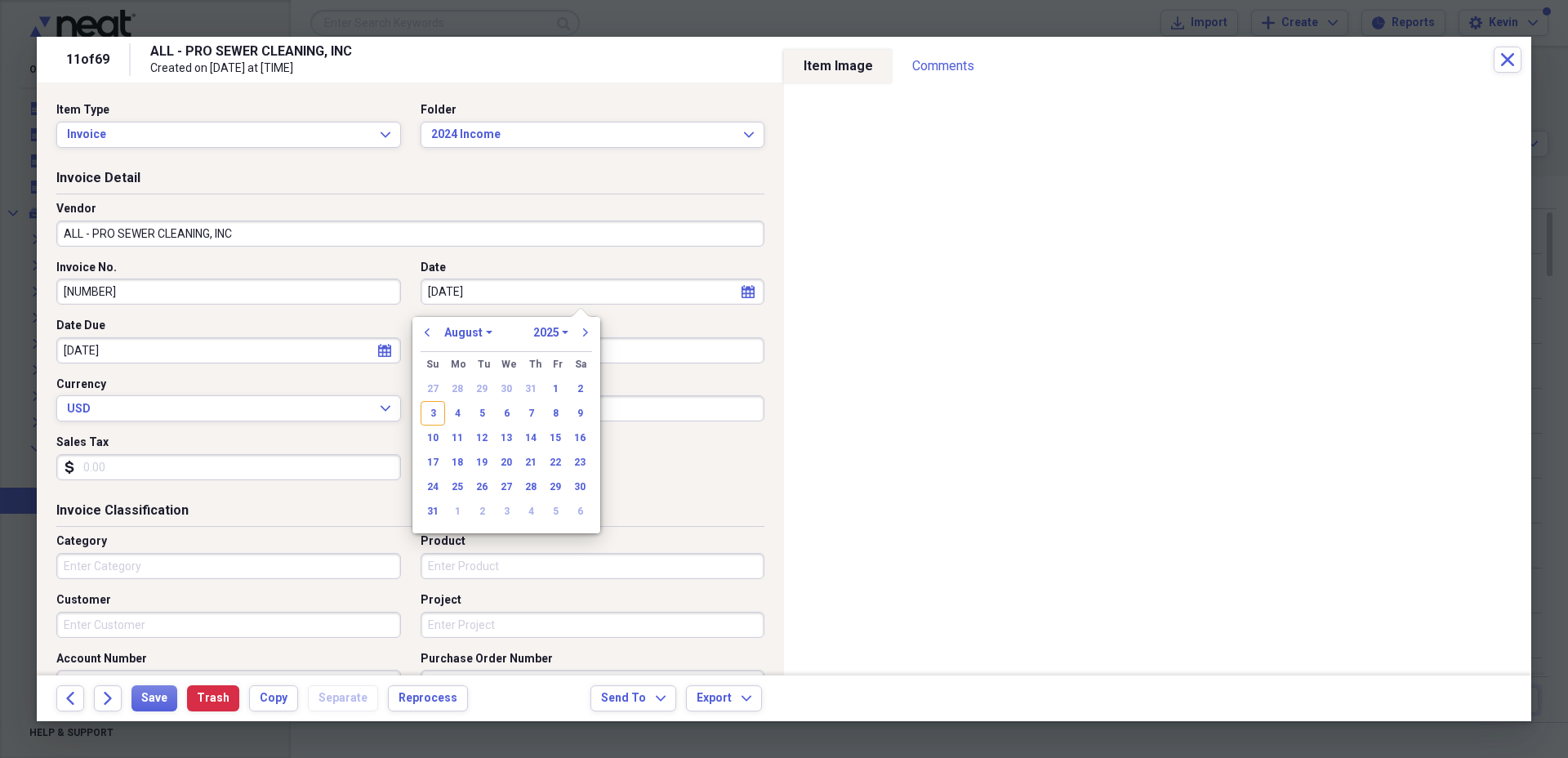 type on "10/28/20" 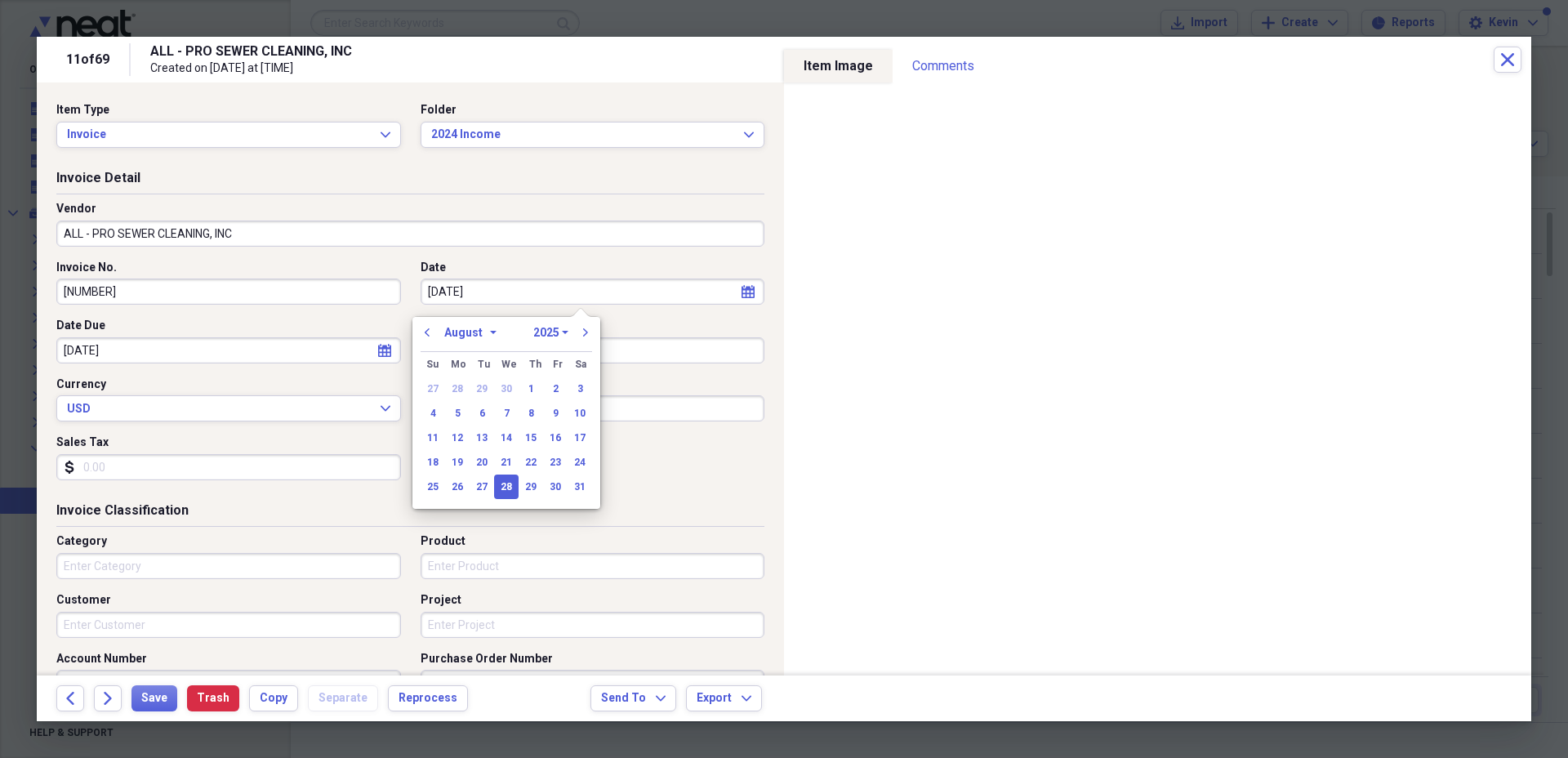 select on "9" 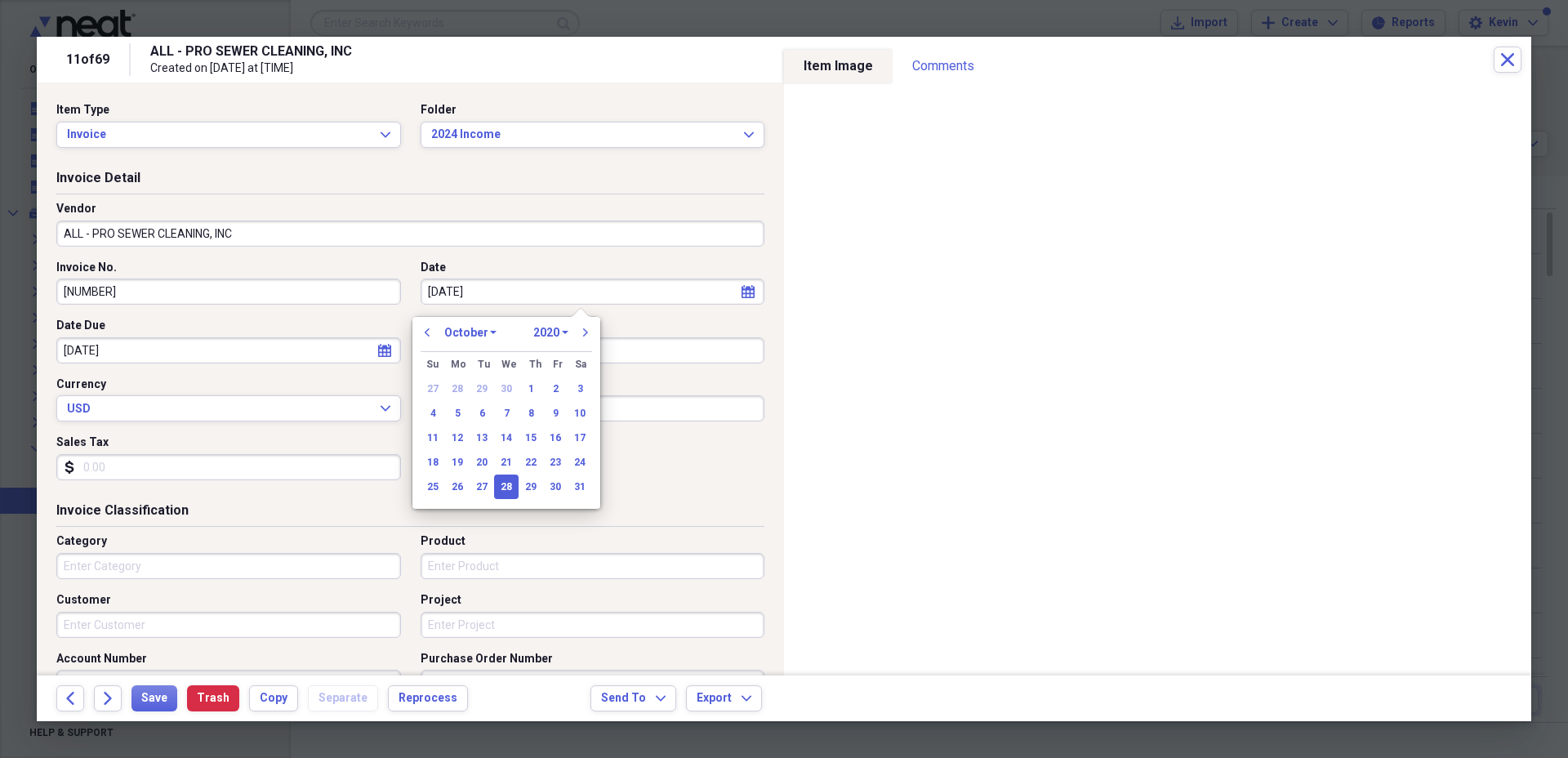 type on "[DATE]" 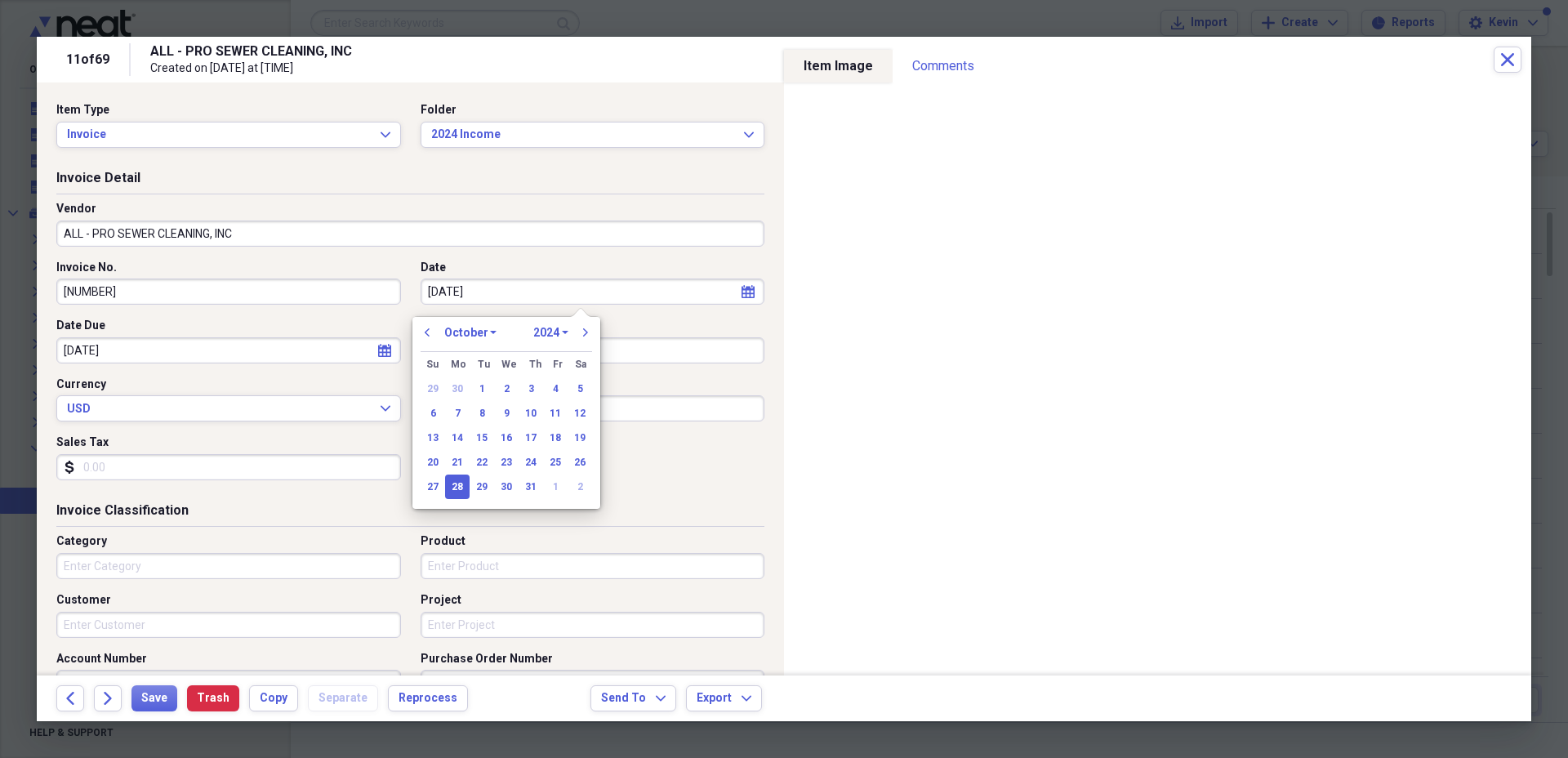 type on "[DATE]" 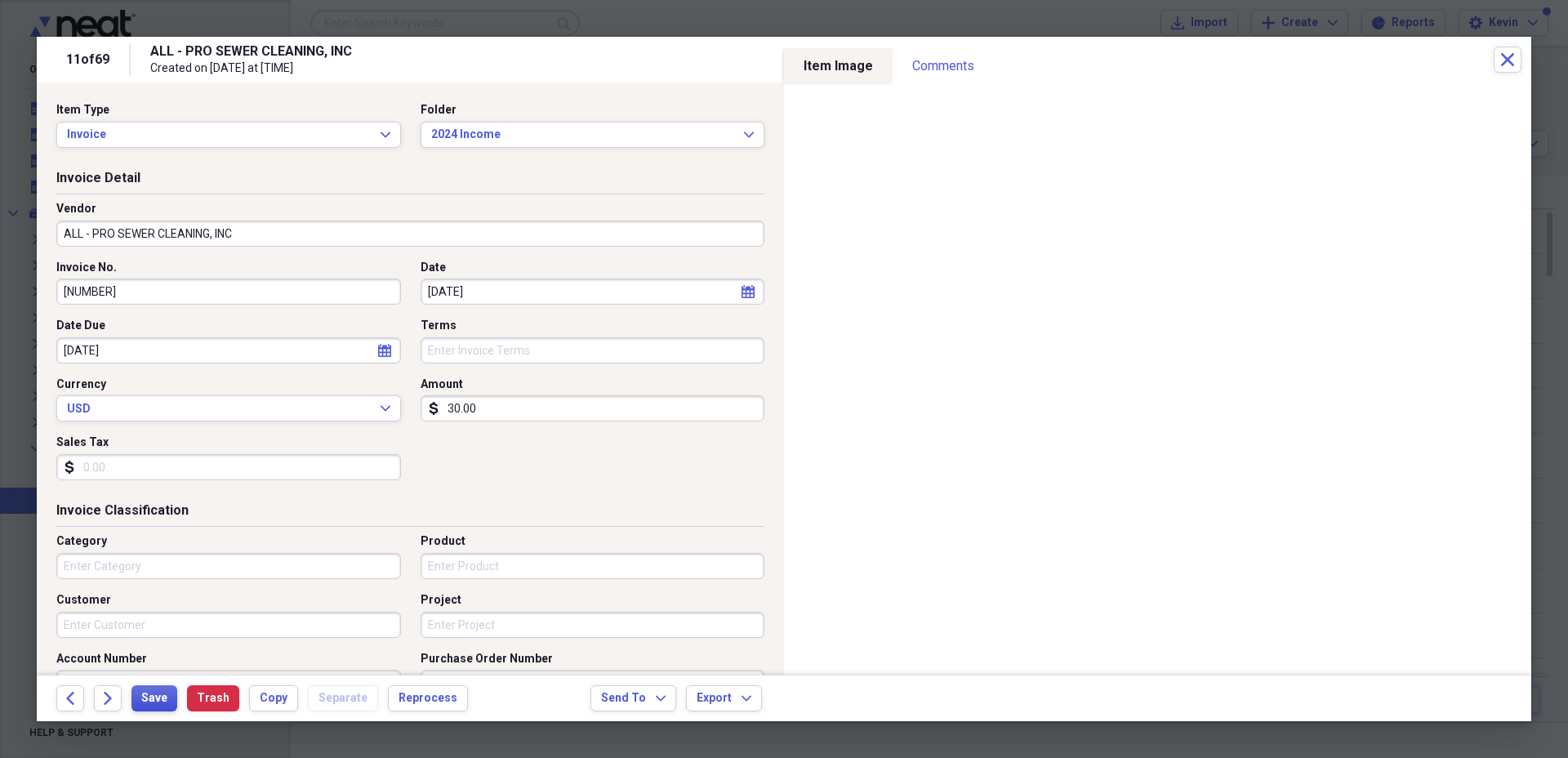 click on "Save" at bounding box center (154, 698) 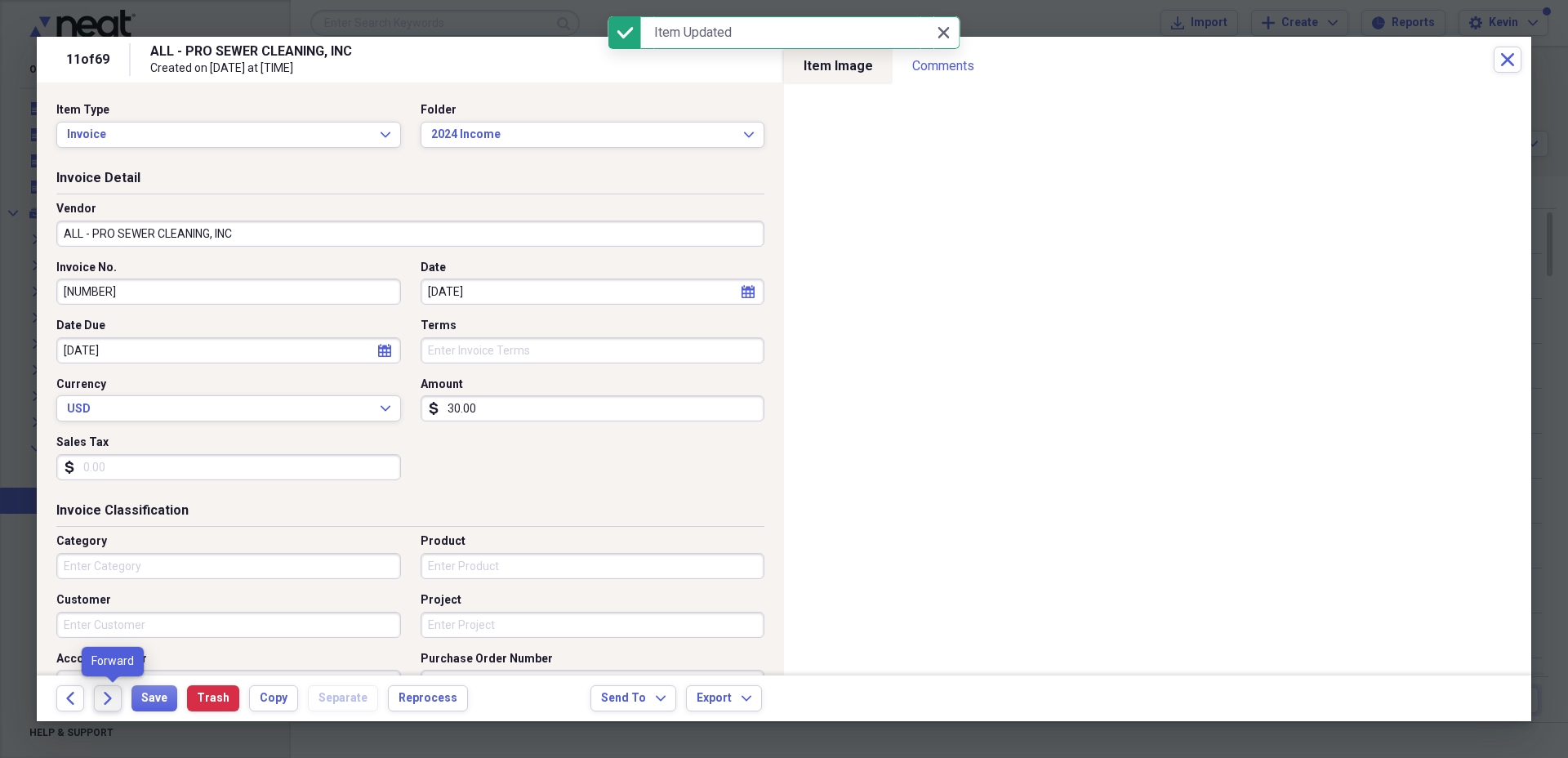 click on "Forward" 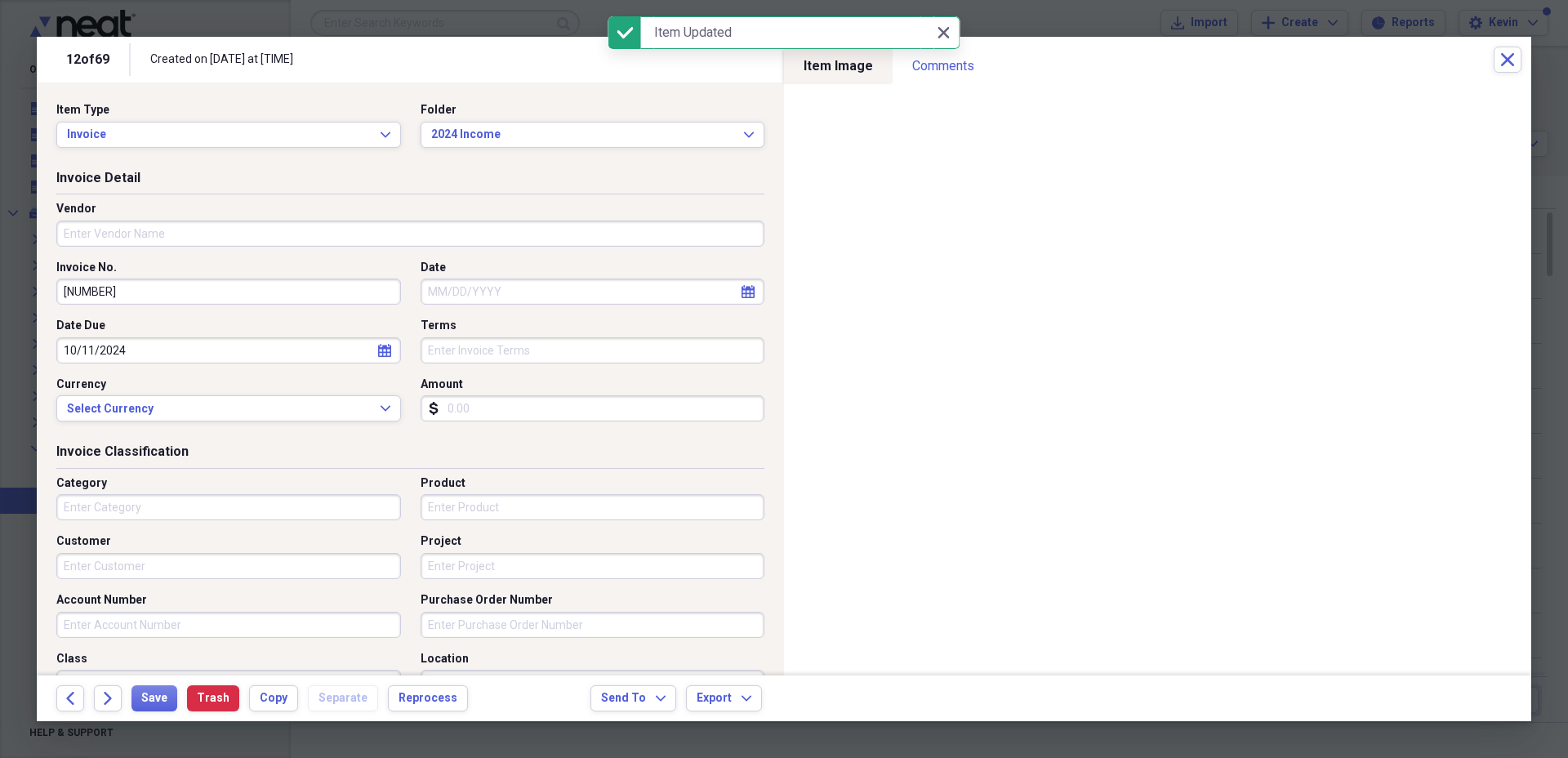 click on "Date" at bounding box center [593, 292] 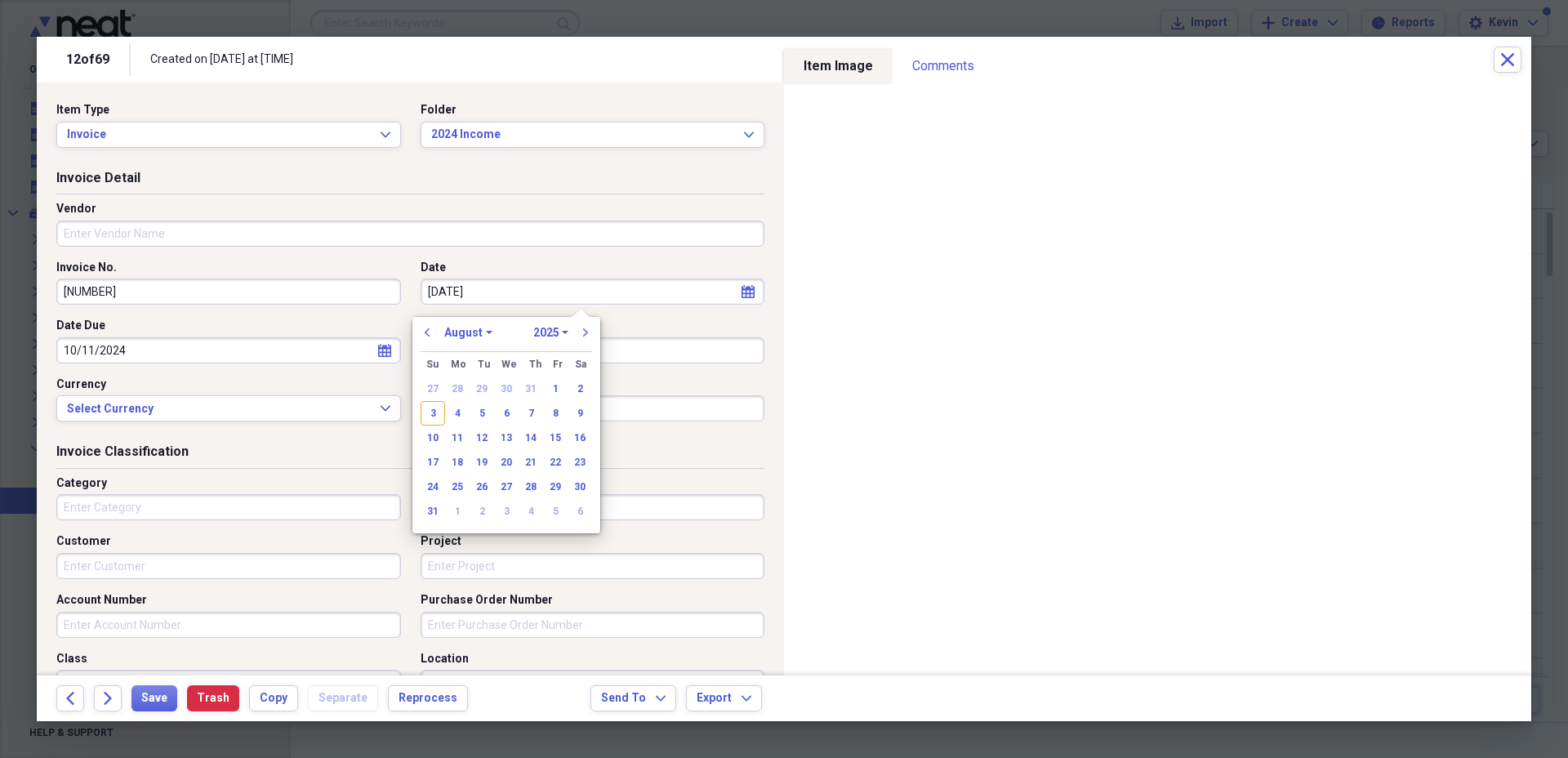 type on "10/11/20" 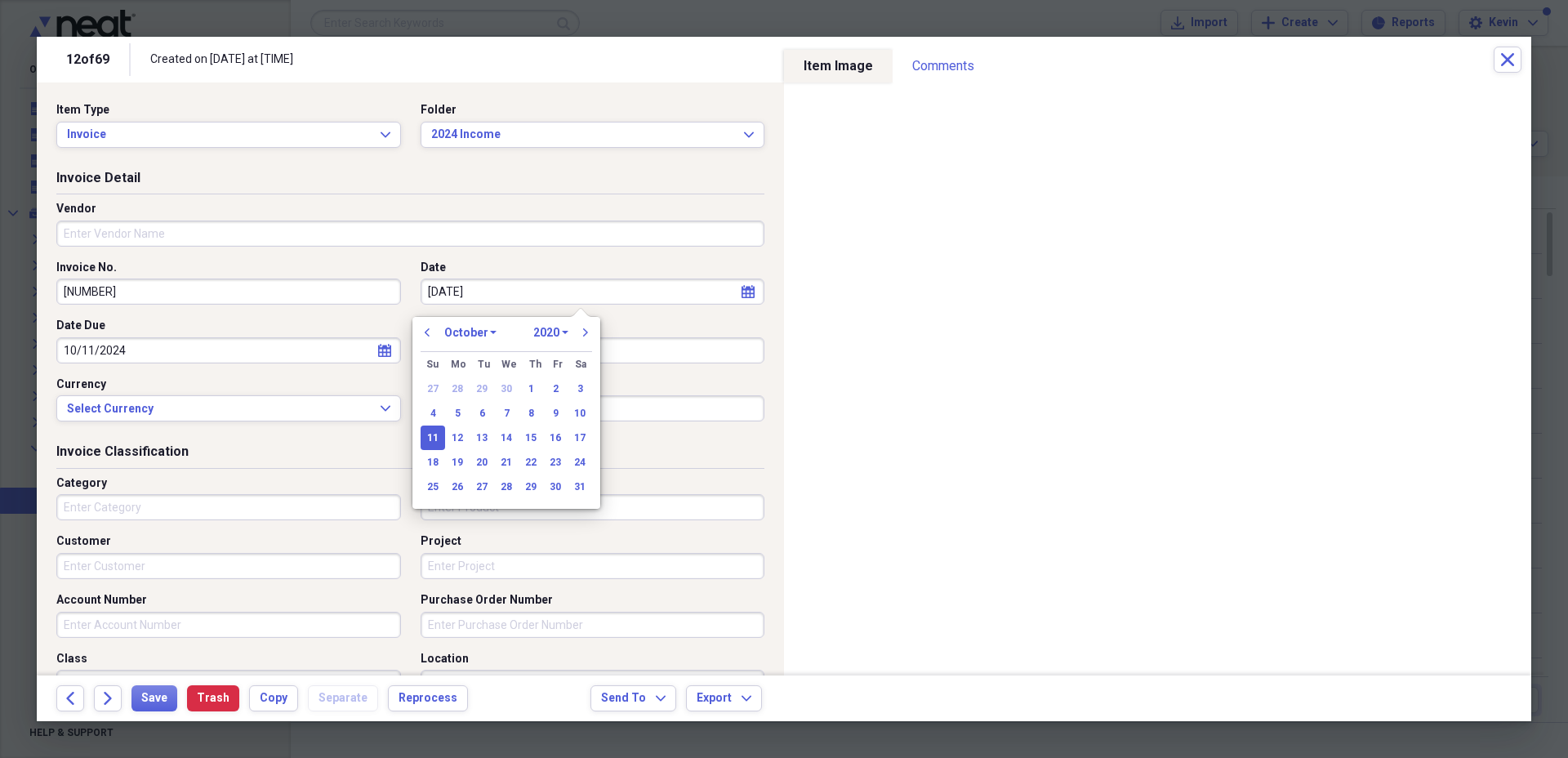 type on "10/11/2024" 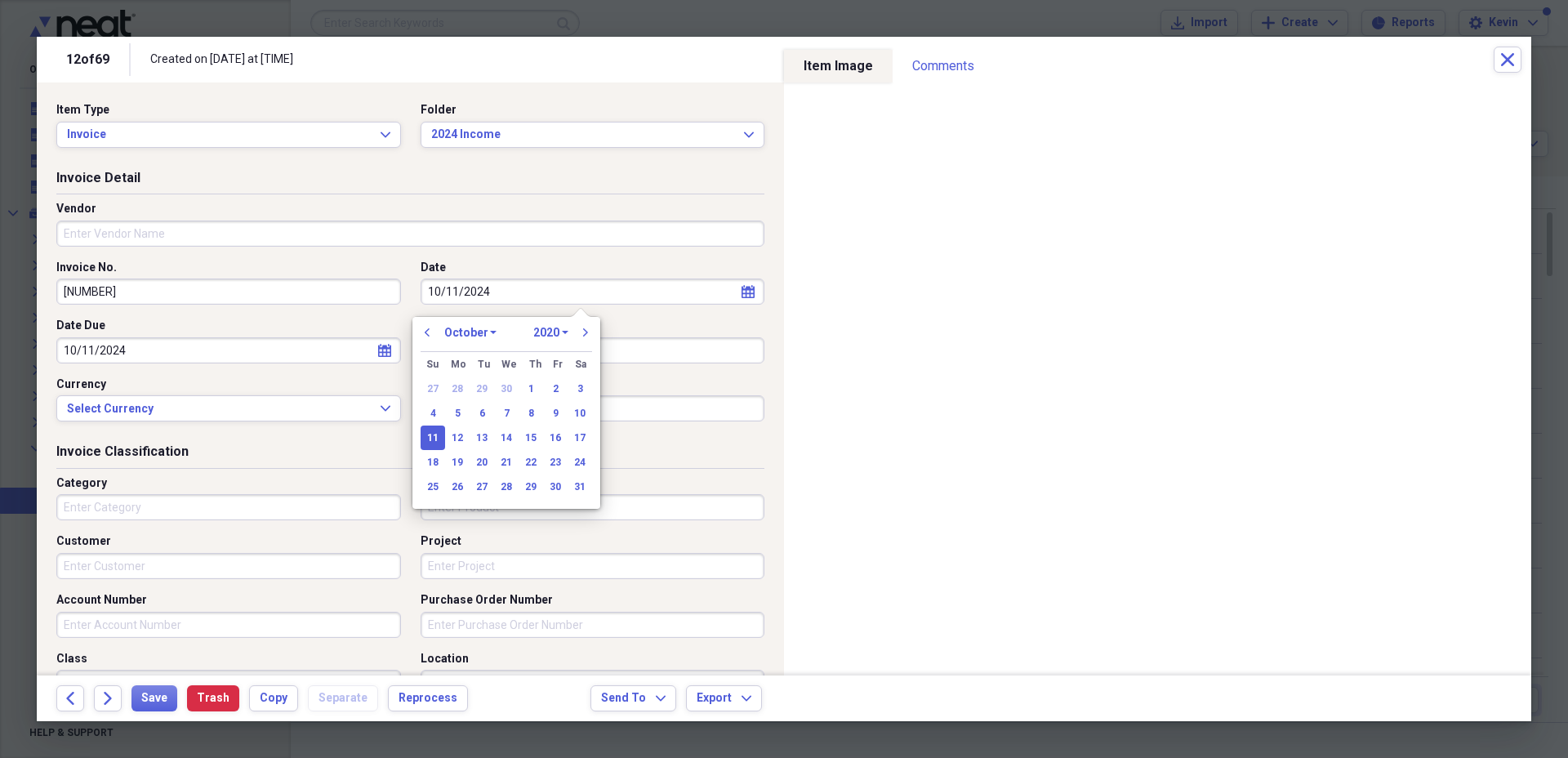 select on "2024" 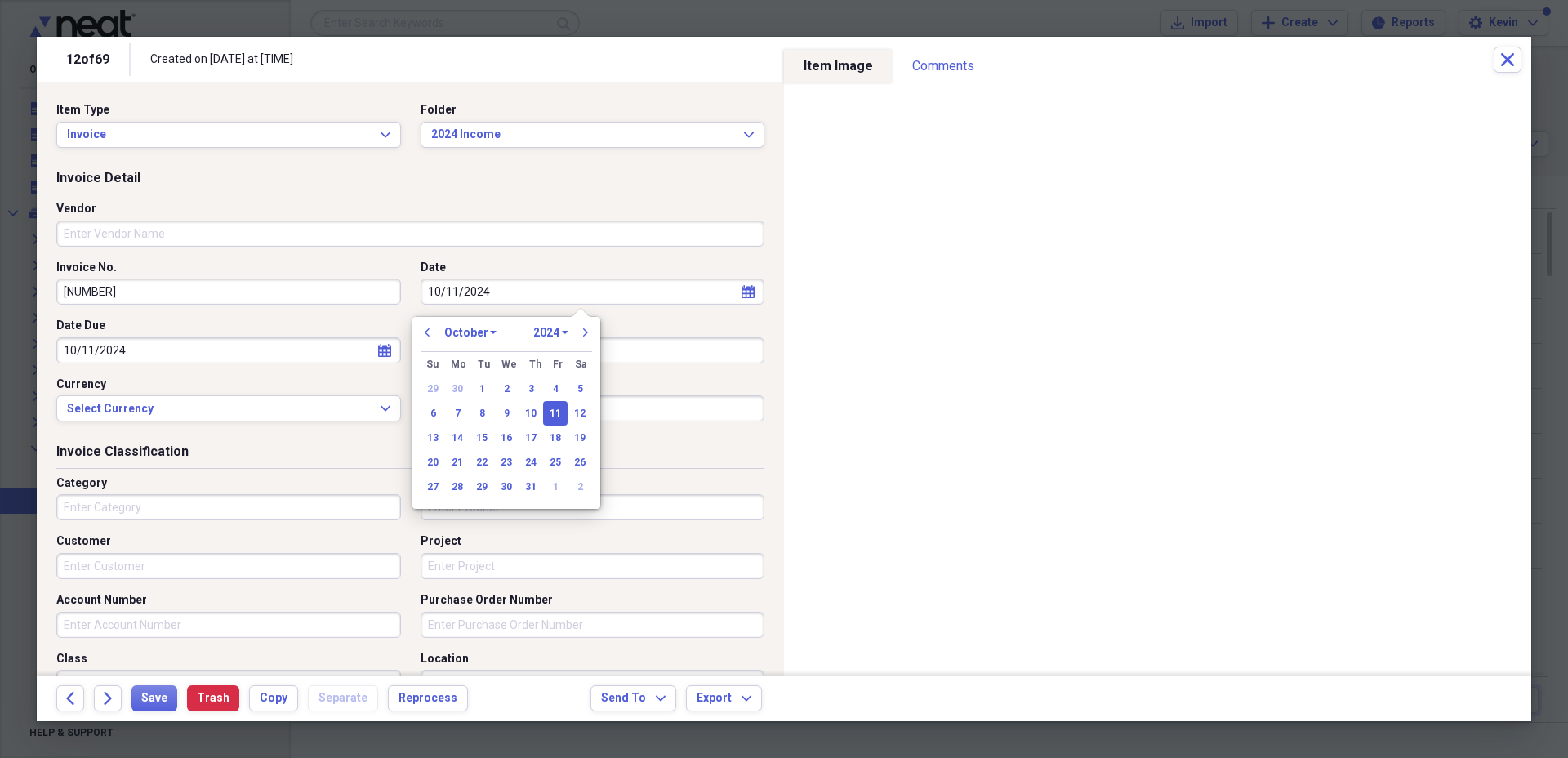 type on "10/11/2024" 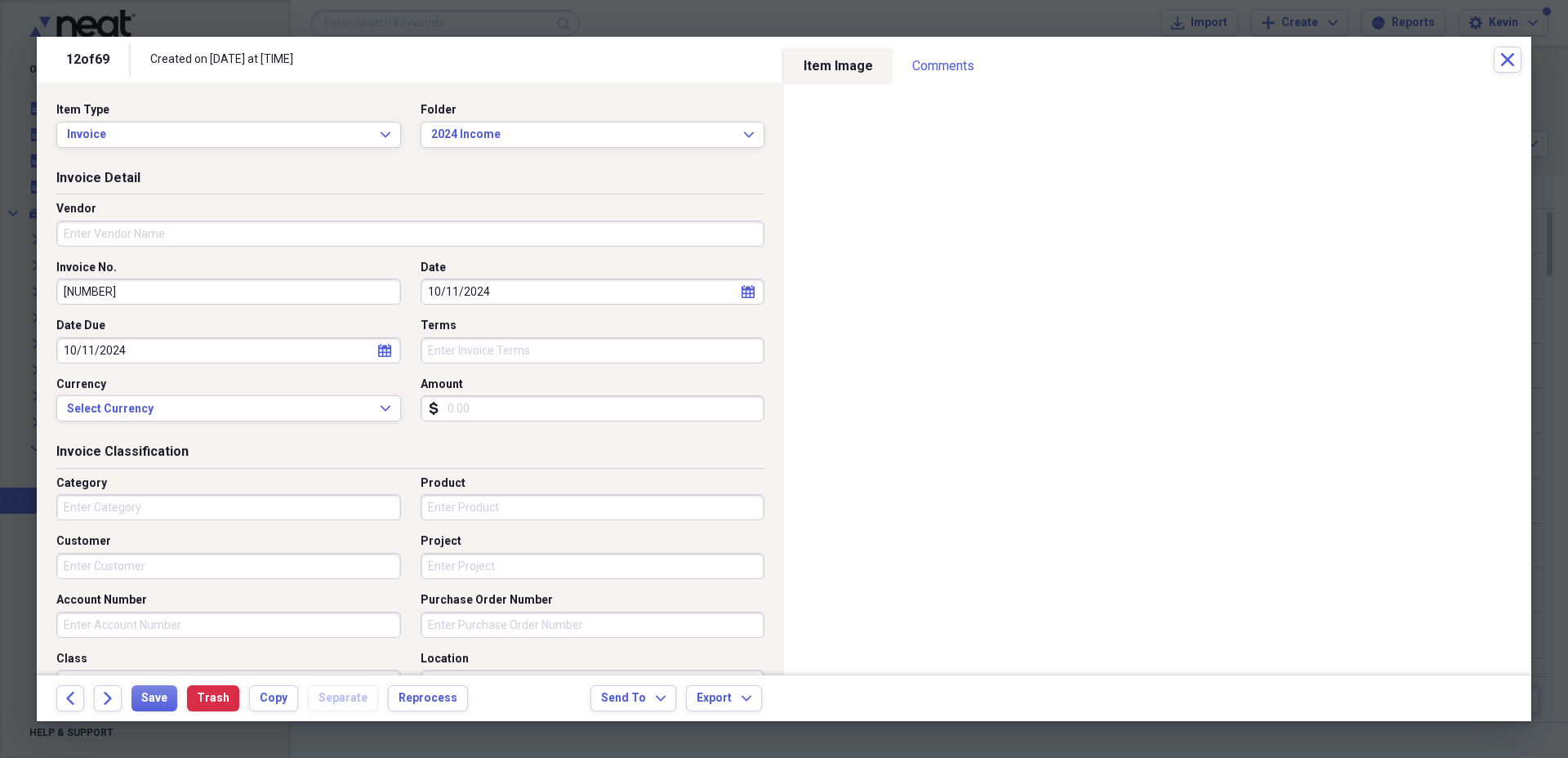 click 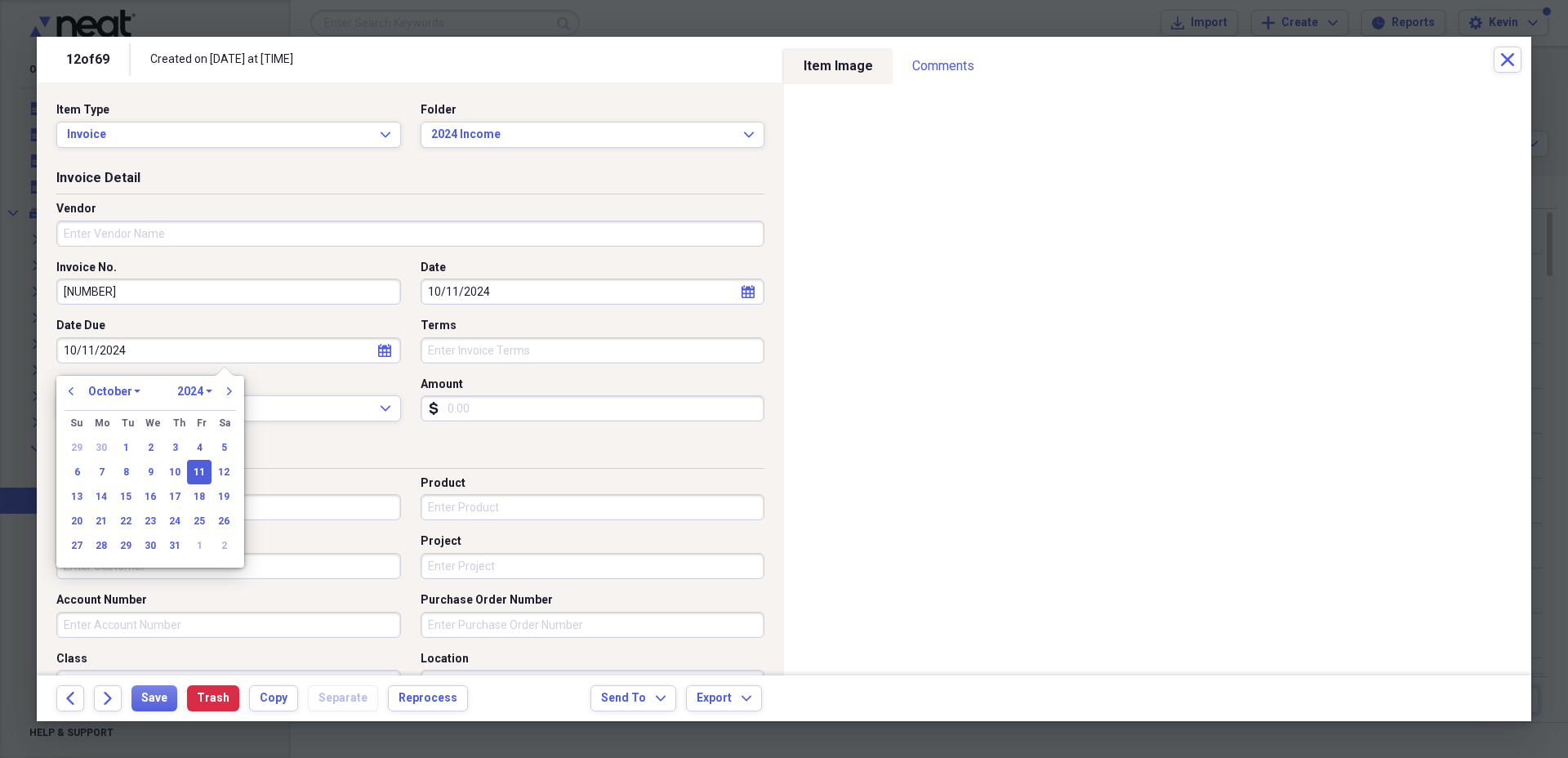 click on "January February March April May June July August September October November December" at bounding box center [114, 391] 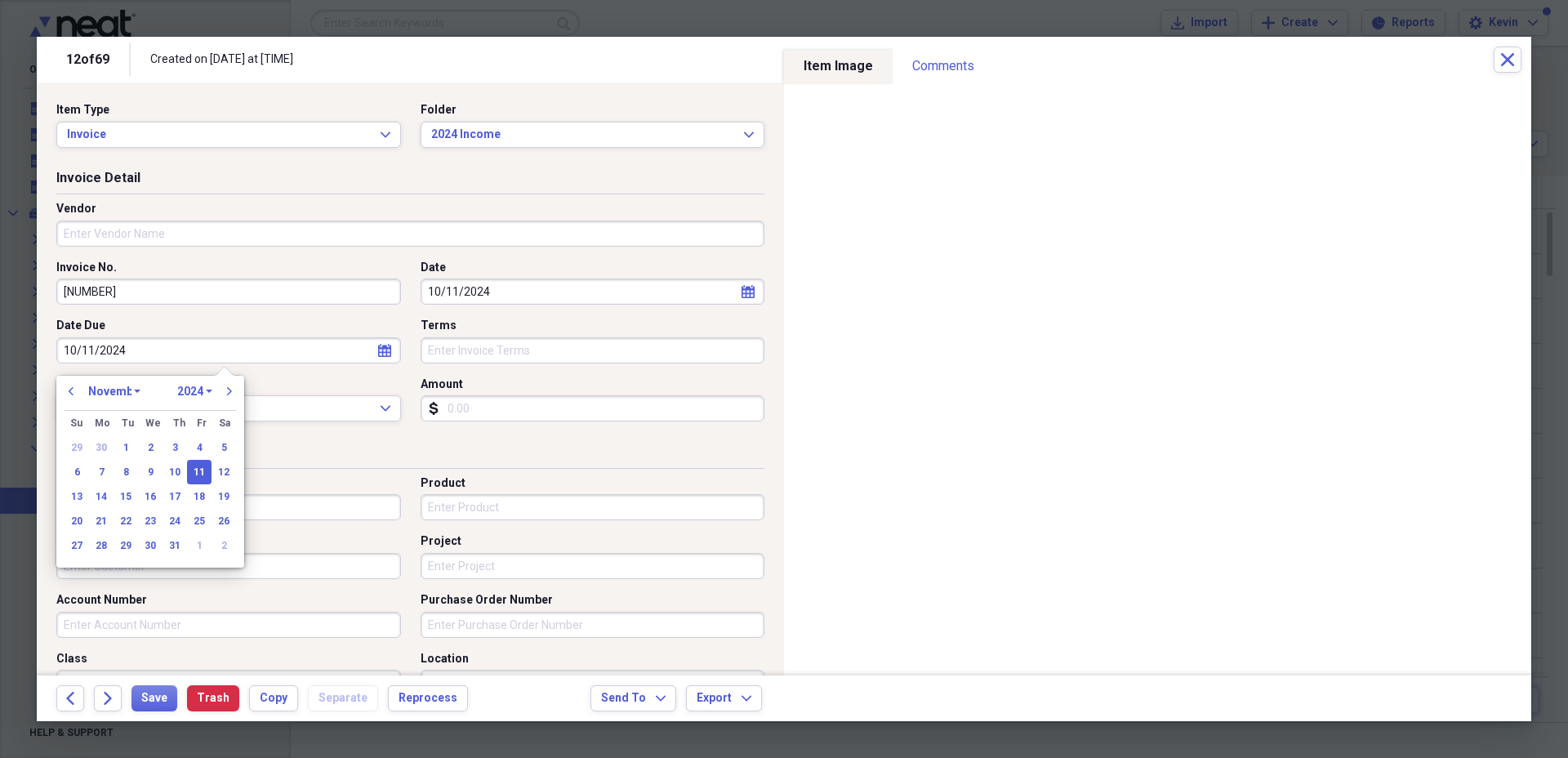 click on "January February March April May June July August September October November December" at bounding box center [114, 391] 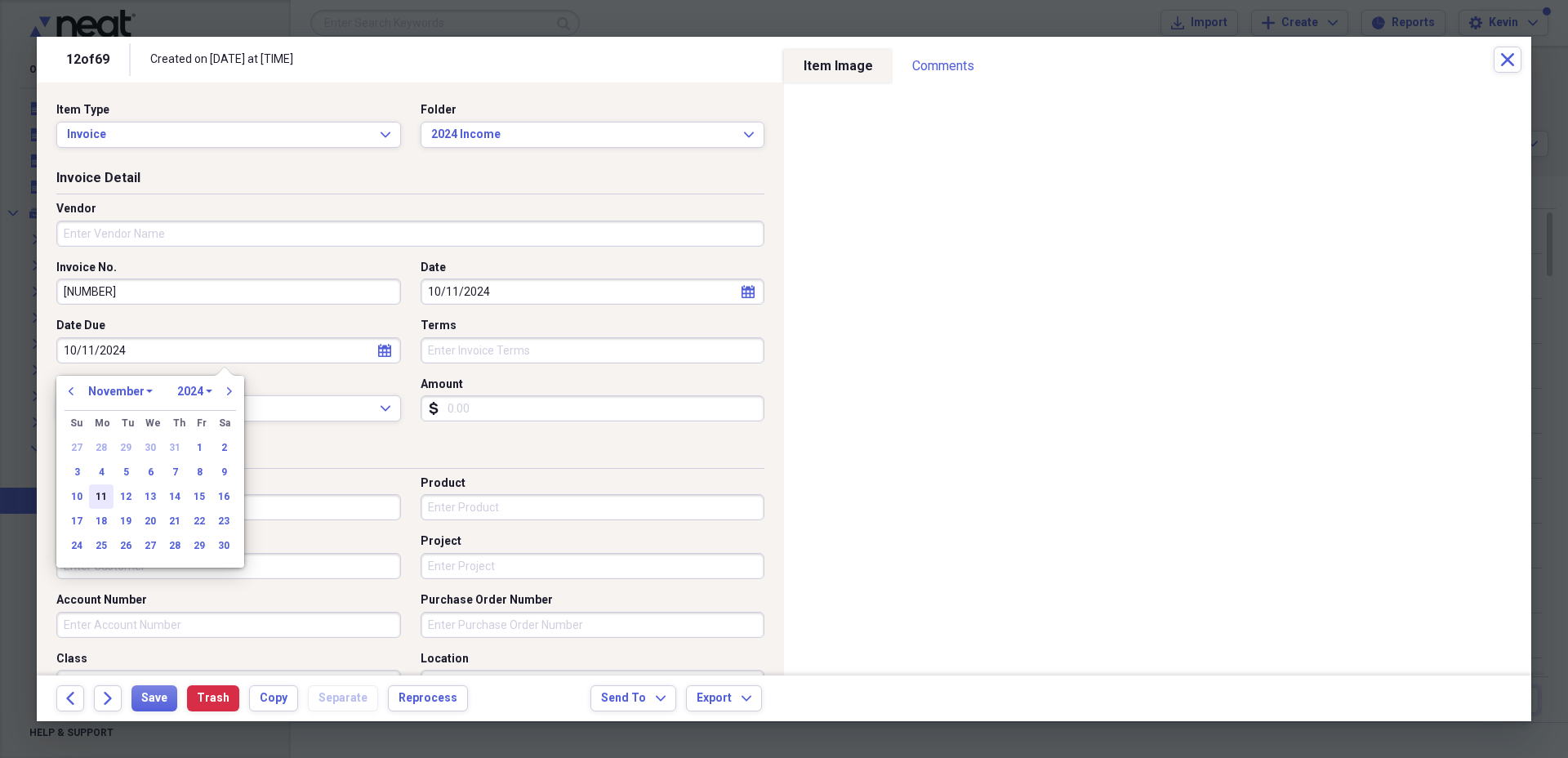 click on "11" at bounding box center [101, 497] 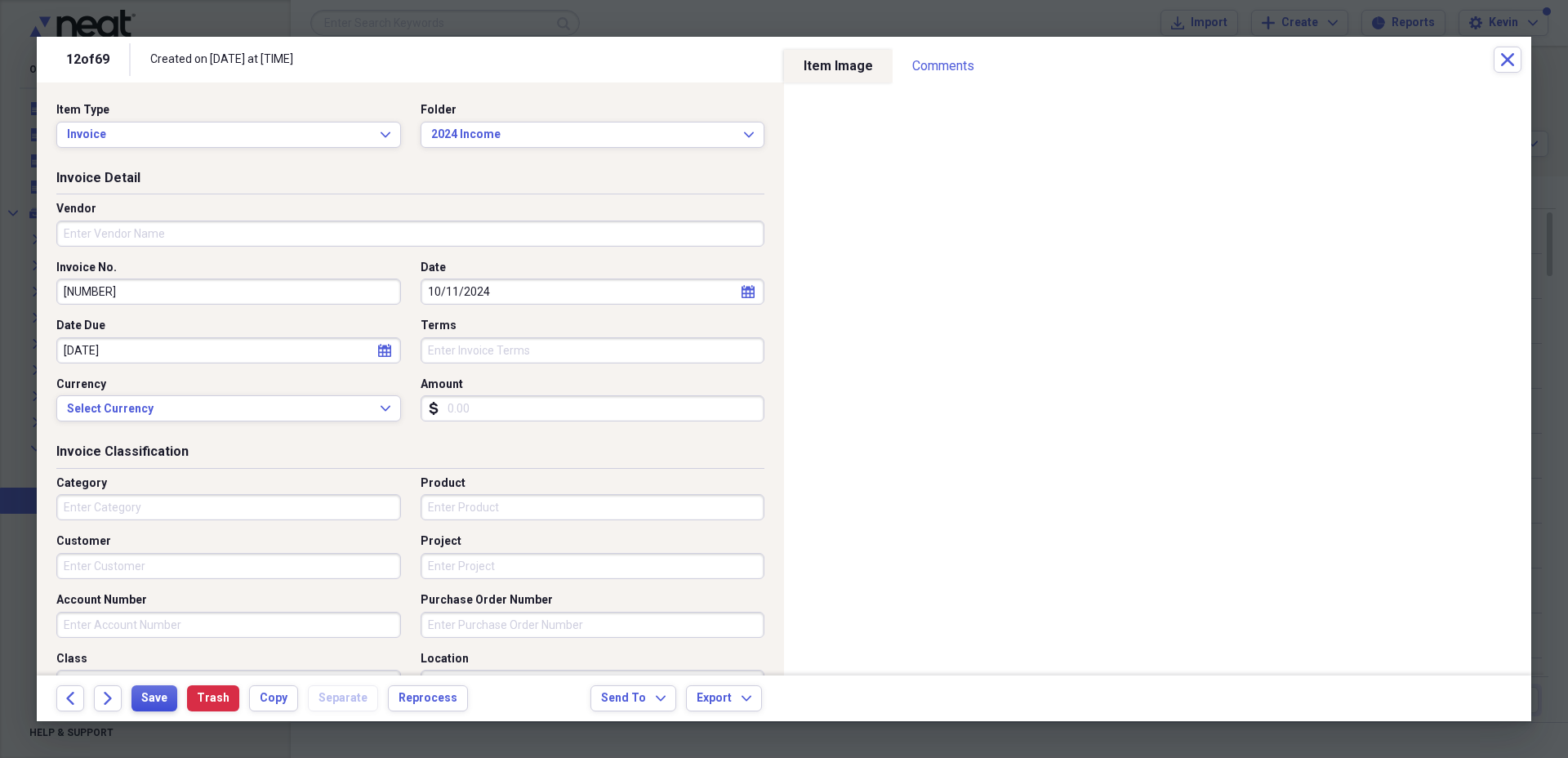 click on "Save" at bounding box center [154, 698] 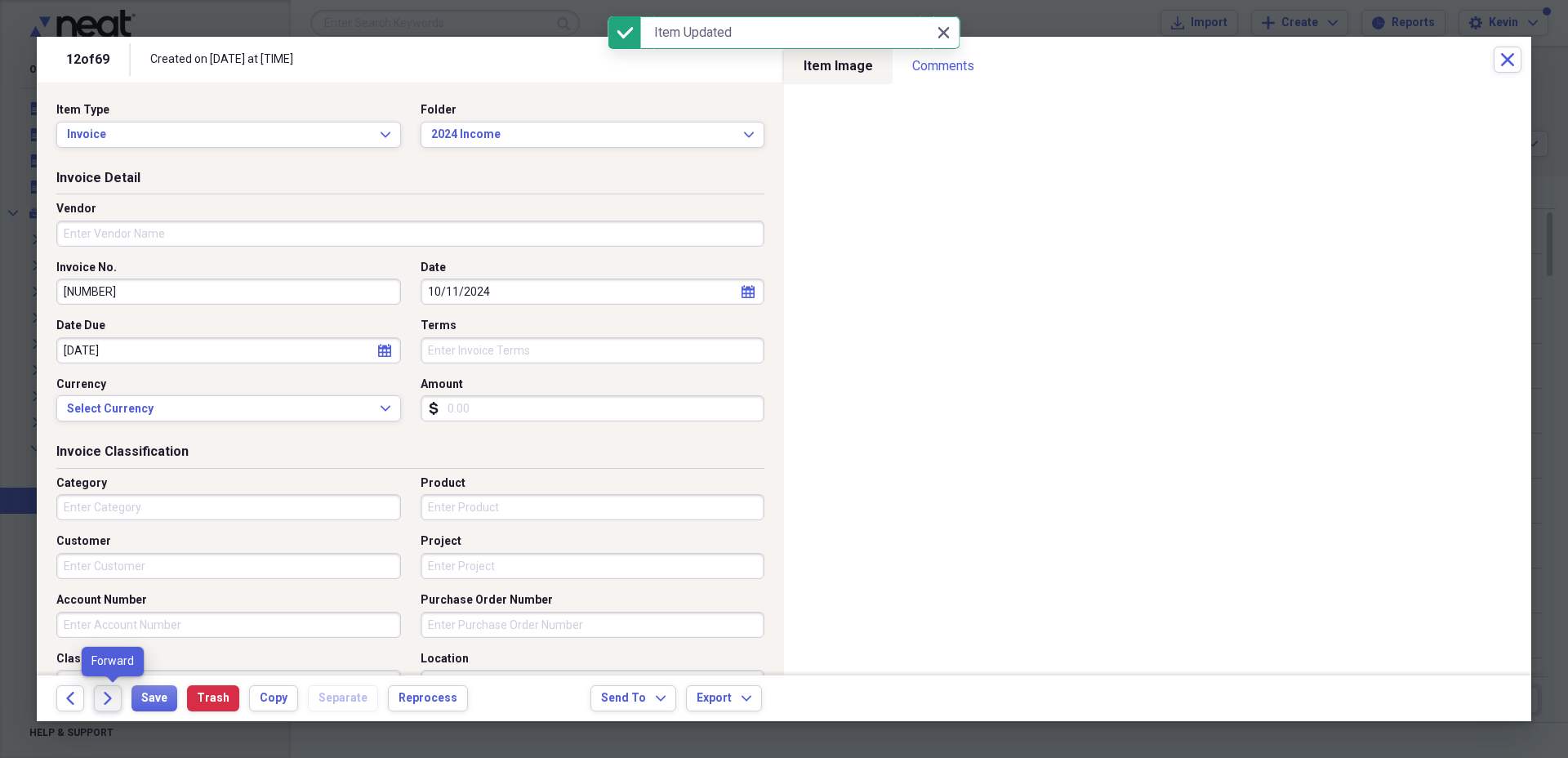 click 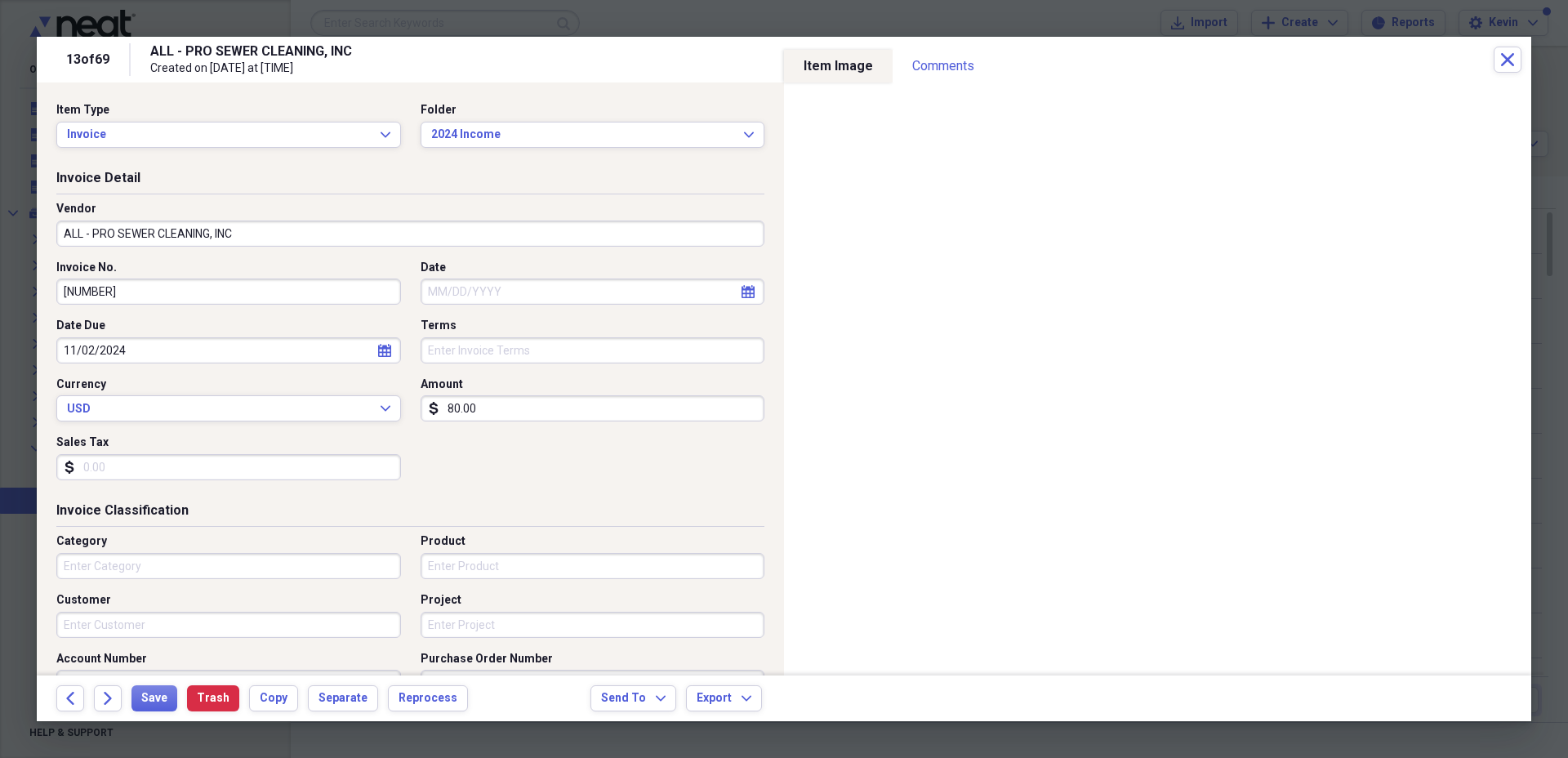 click on "Date" at bounding box center [593, 292] 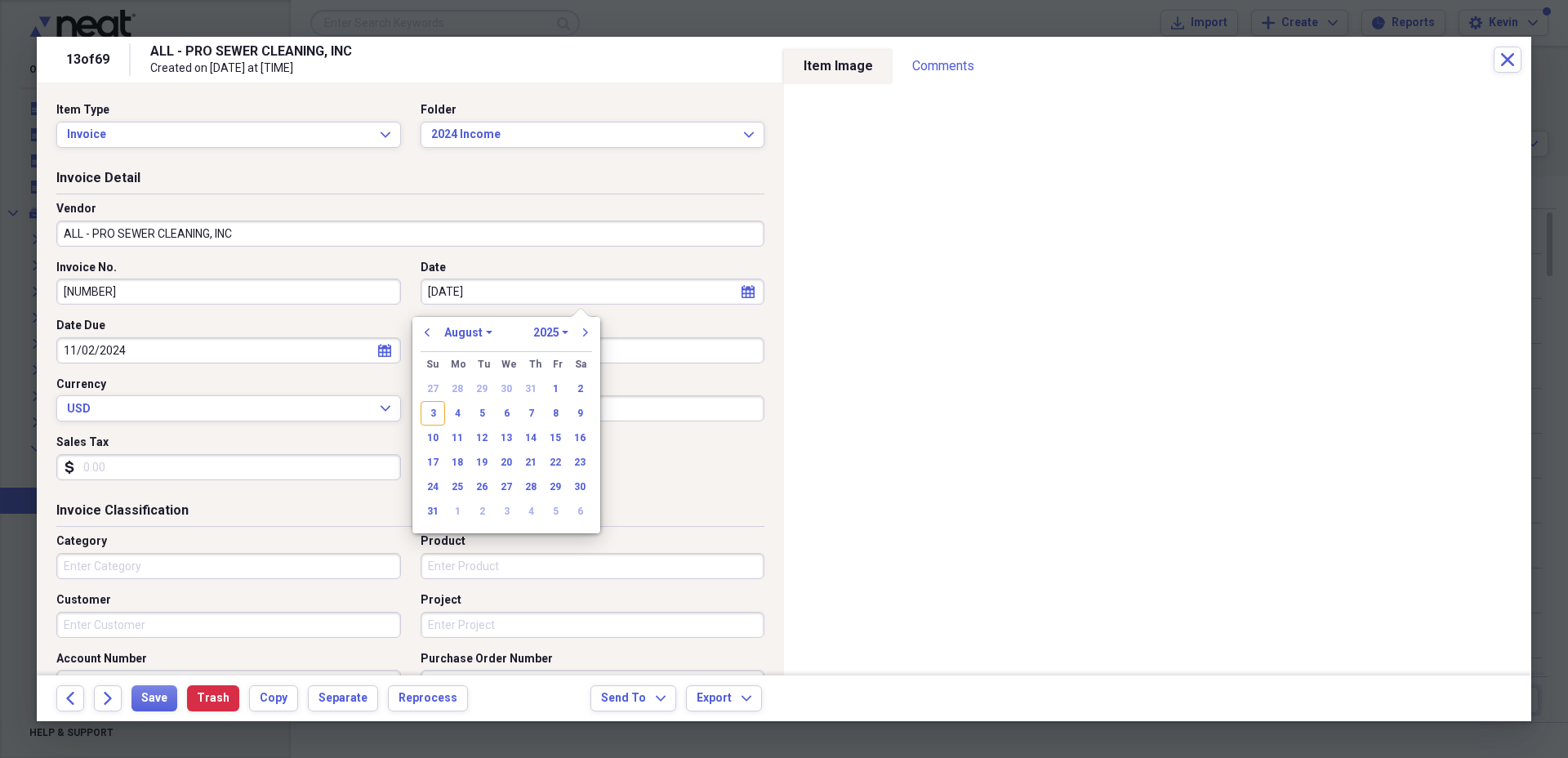 type on "11/02/20" 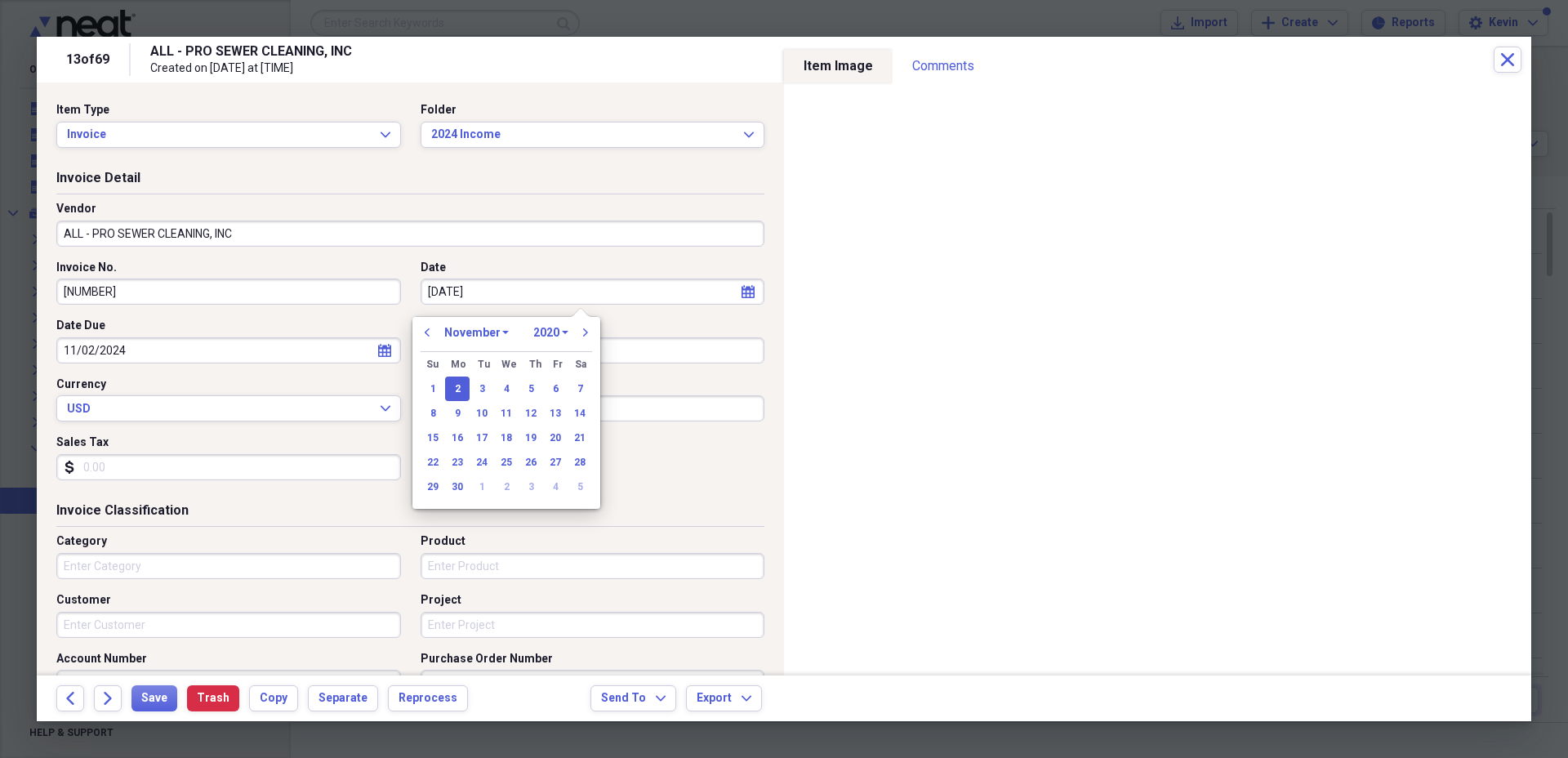 type on "11/02/2024" 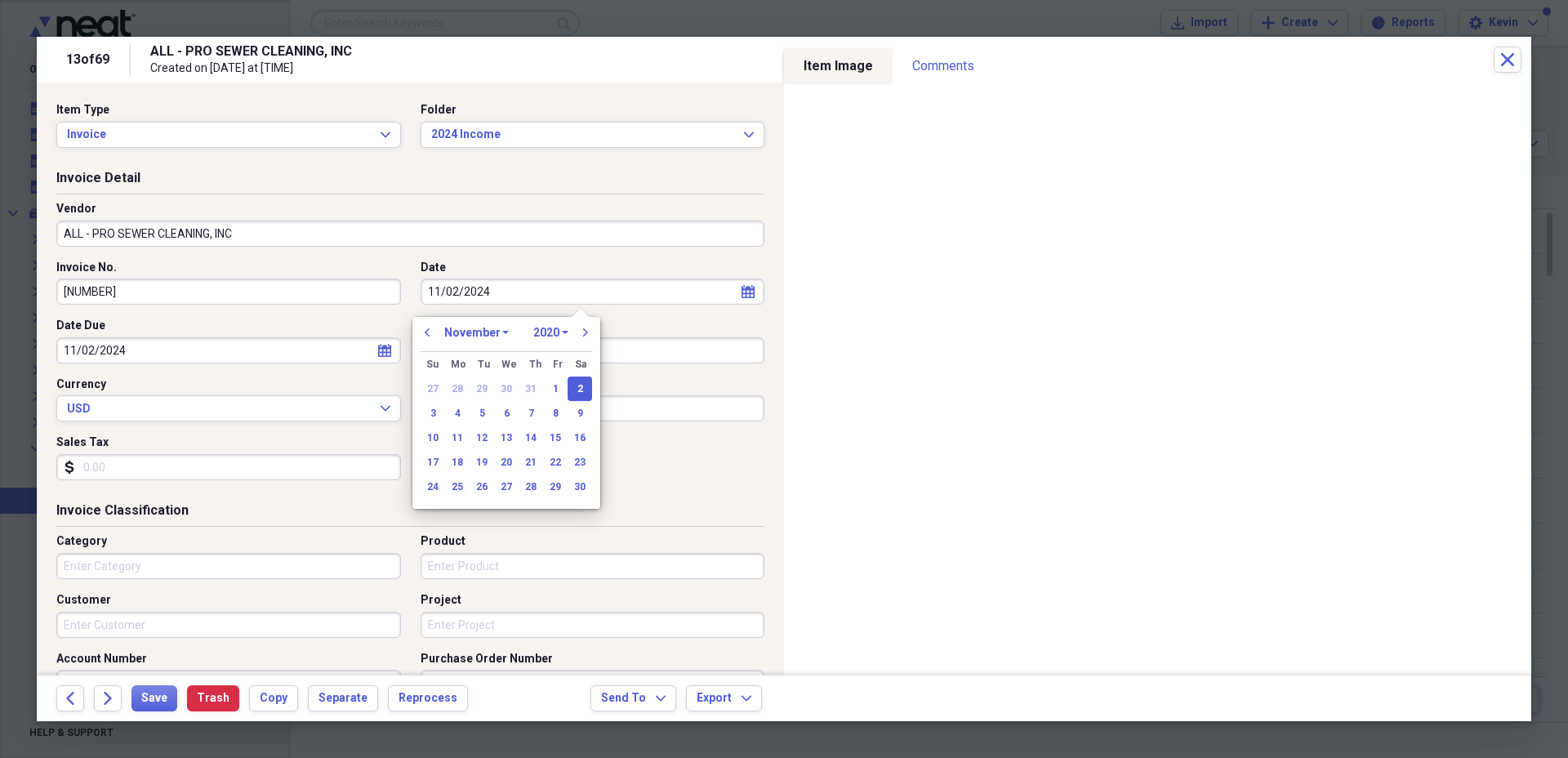 select on "2024" 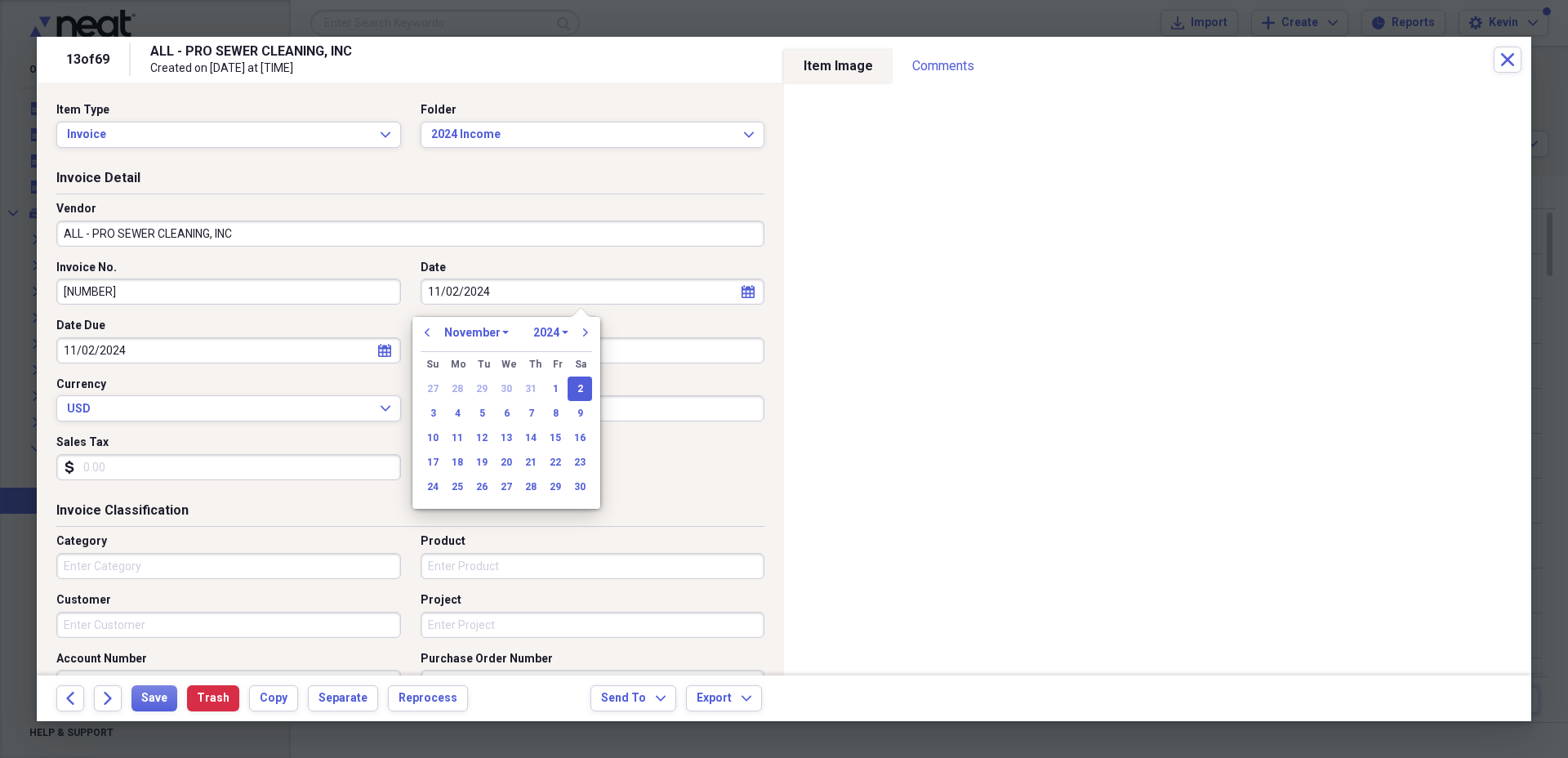 type on "11/02/2024" 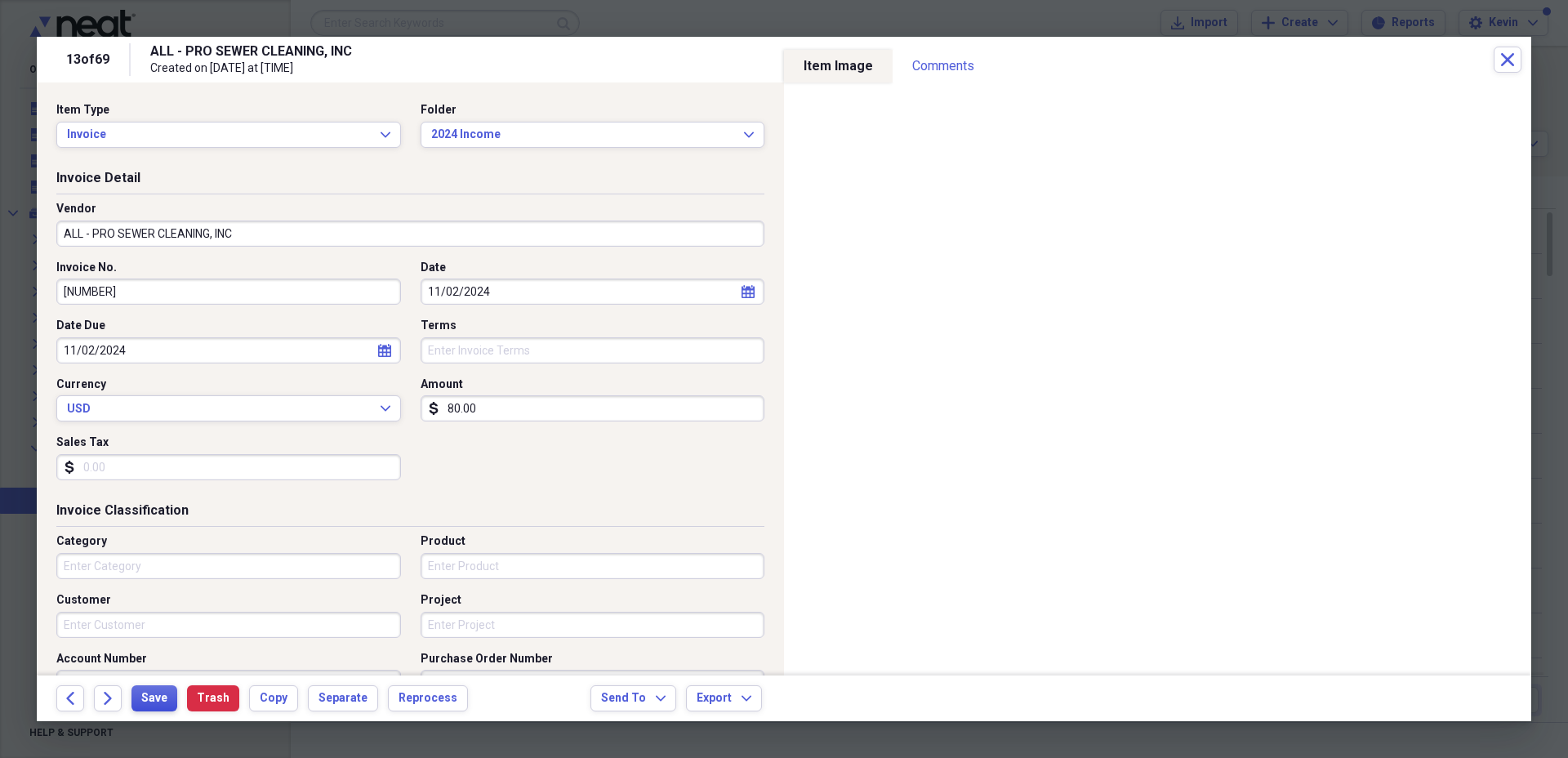 click on "Save" at bounding box center (154, 698) 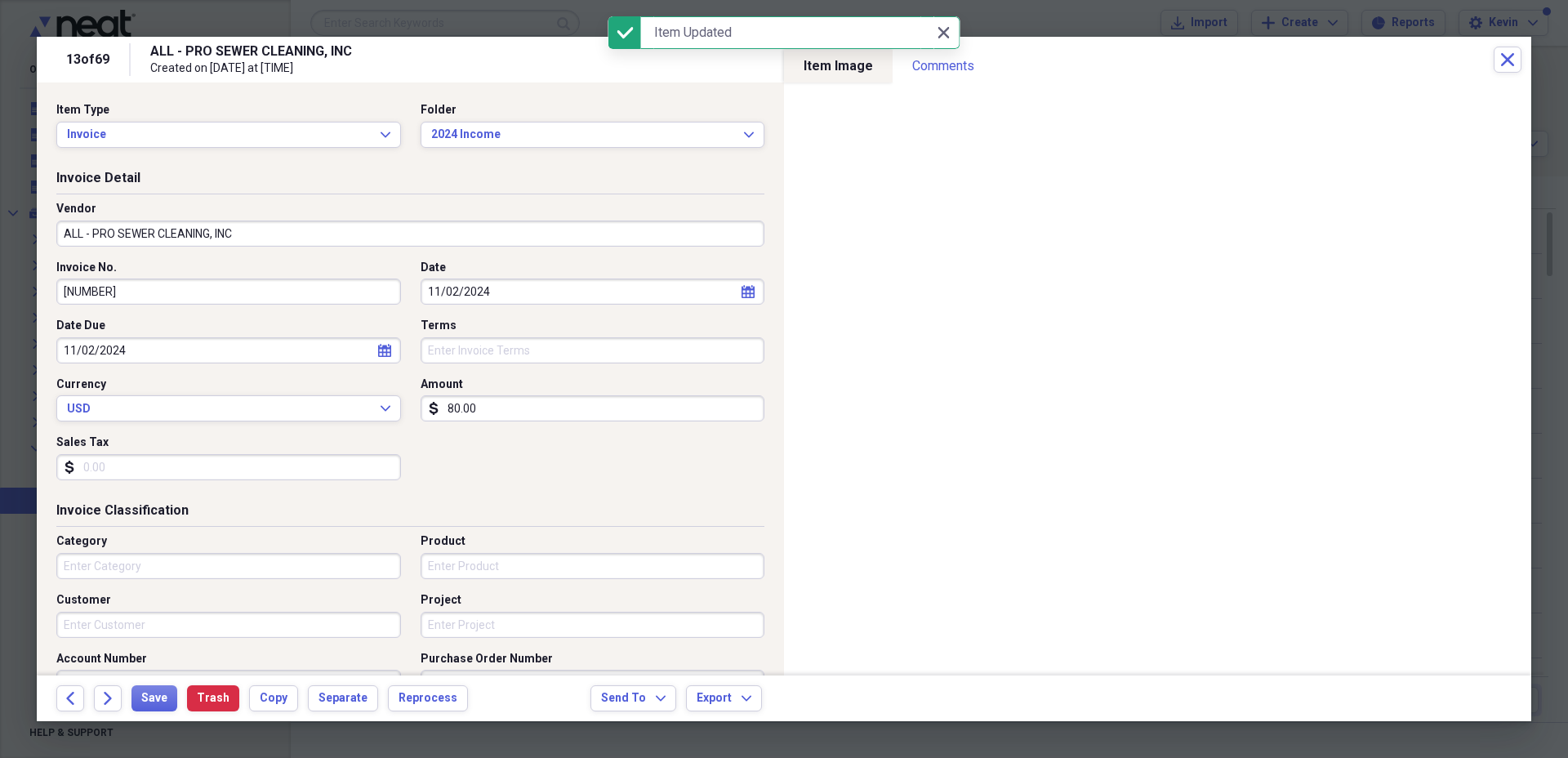 click 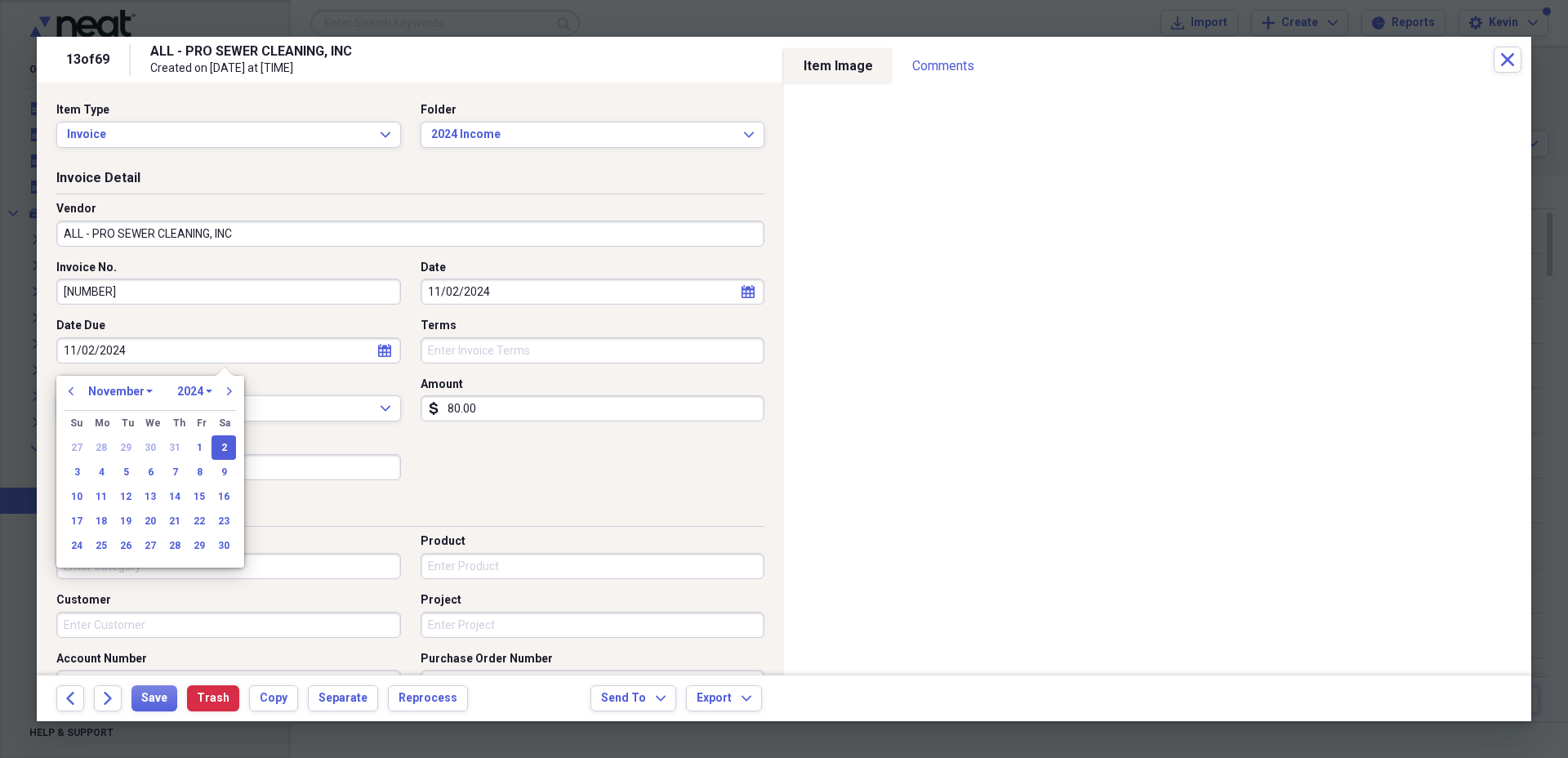 click on "January February March April May June July August September October November December" at bounding box center (120, 391) 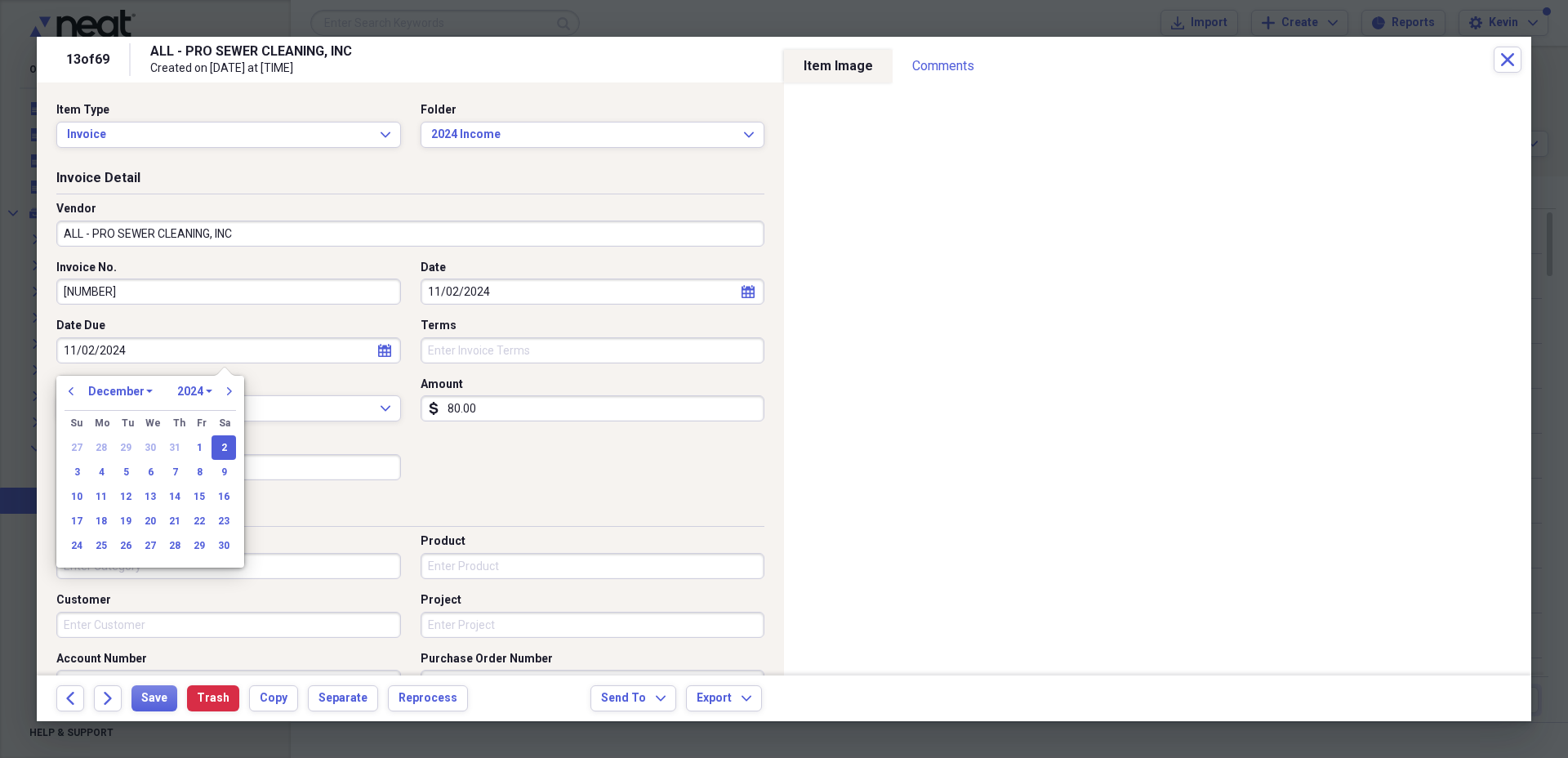 click on "January February March April May June July August September October November December" at bounding box center [120, 391] 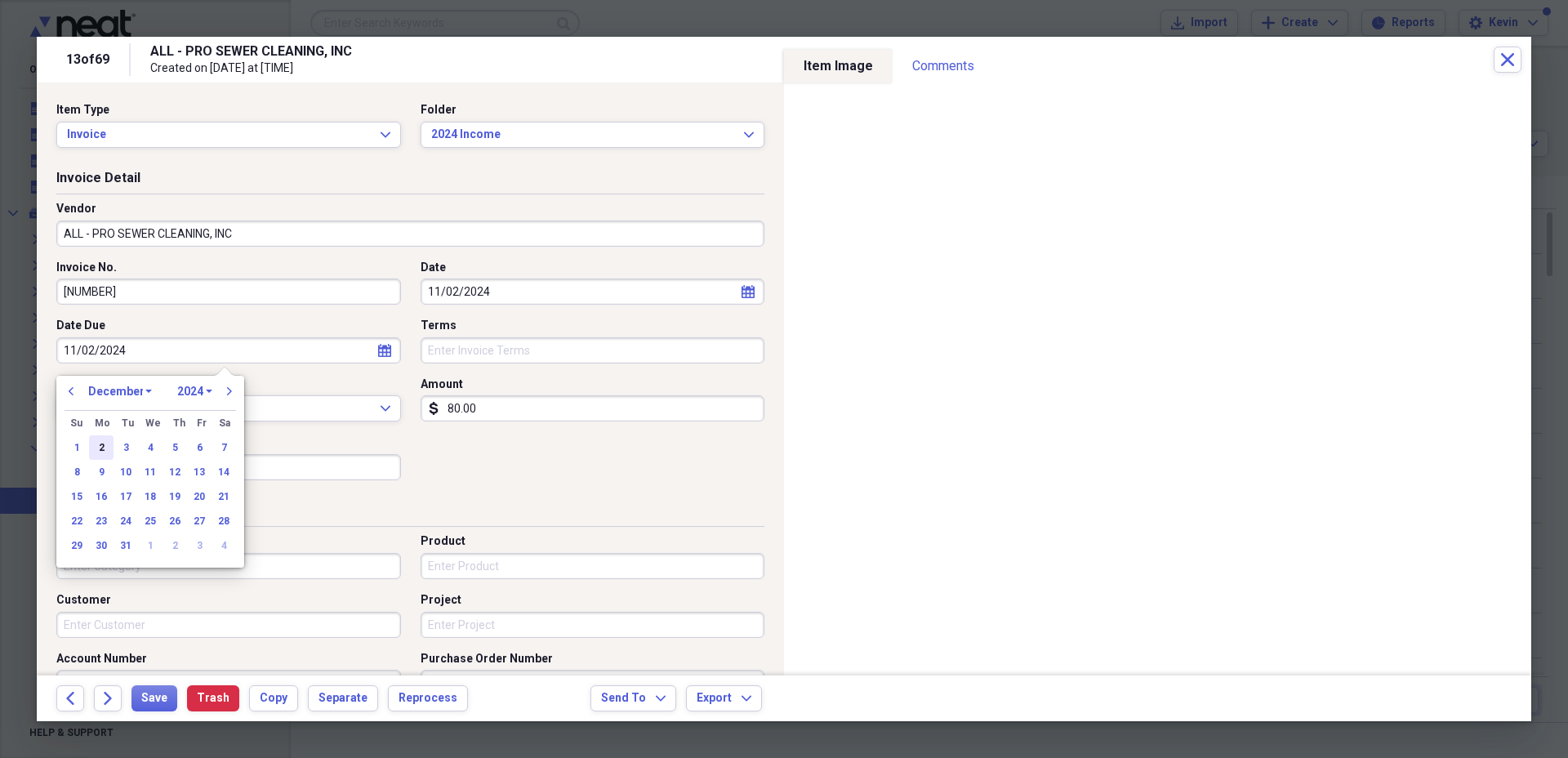 click on "2" at bounding box center (101, 448) 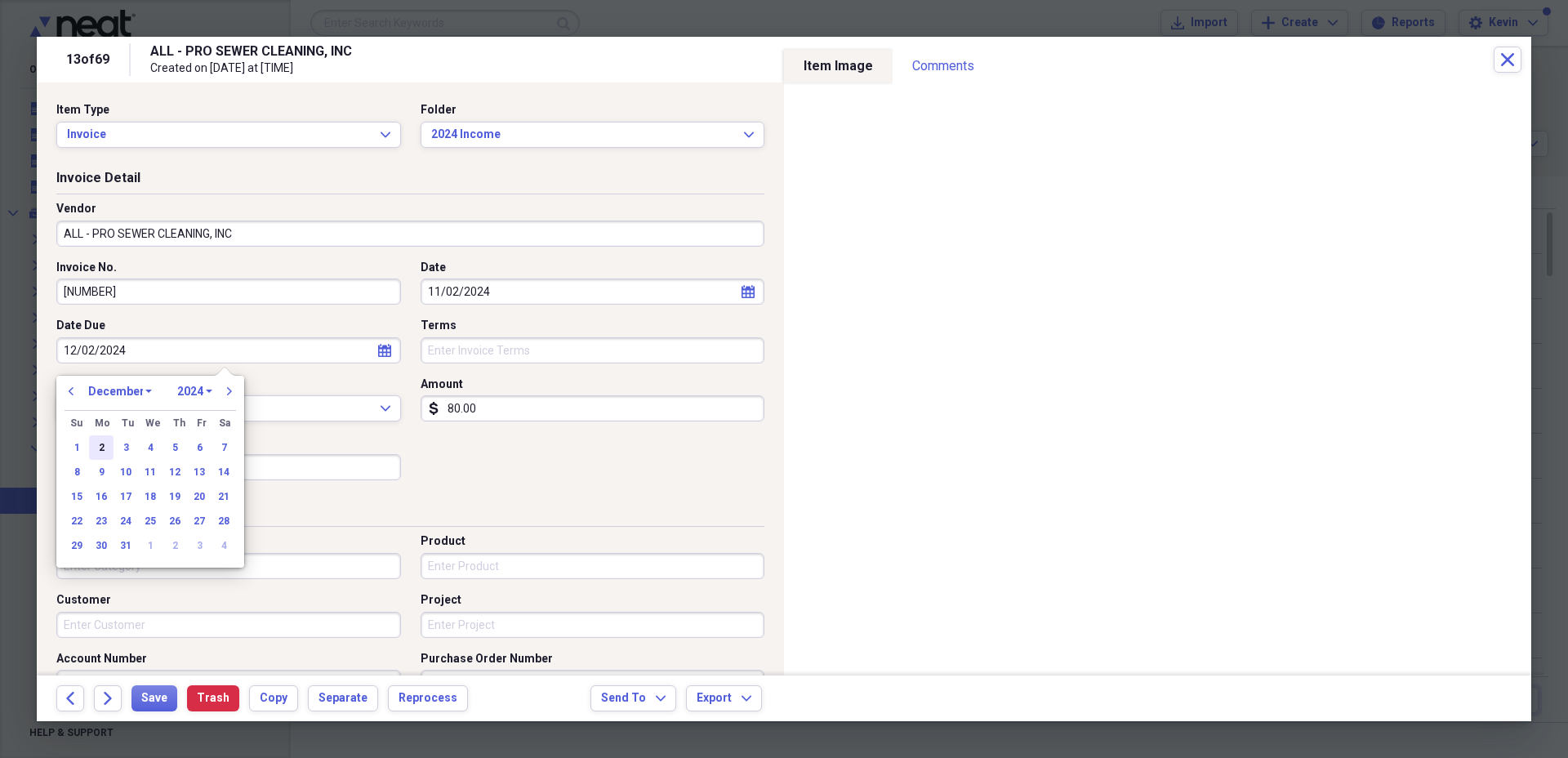 type on "12/02/2024" 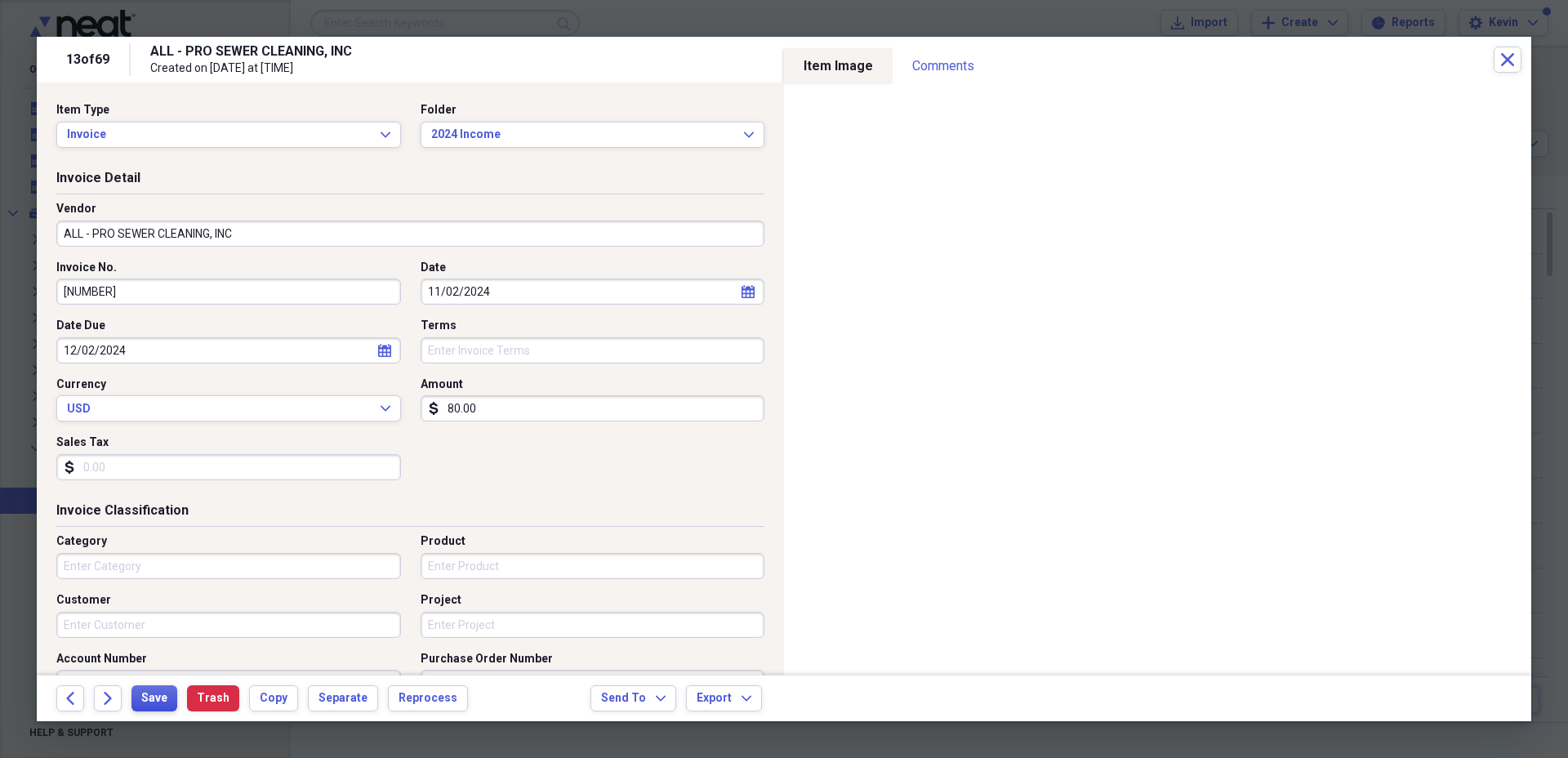 click on "Save" at bounding box center [154, 698] 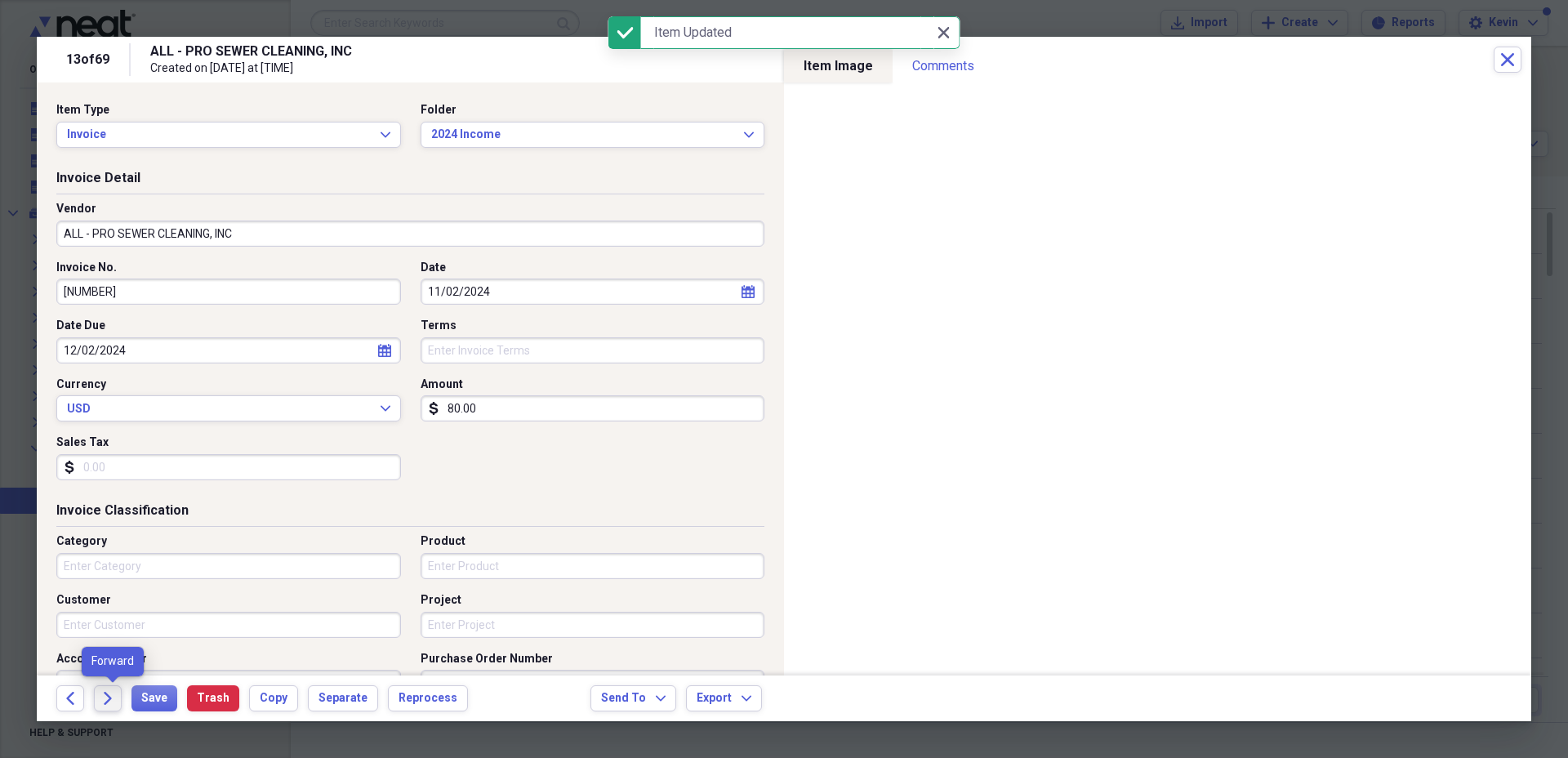 click on "Forward" at bounding box center (108, 698) 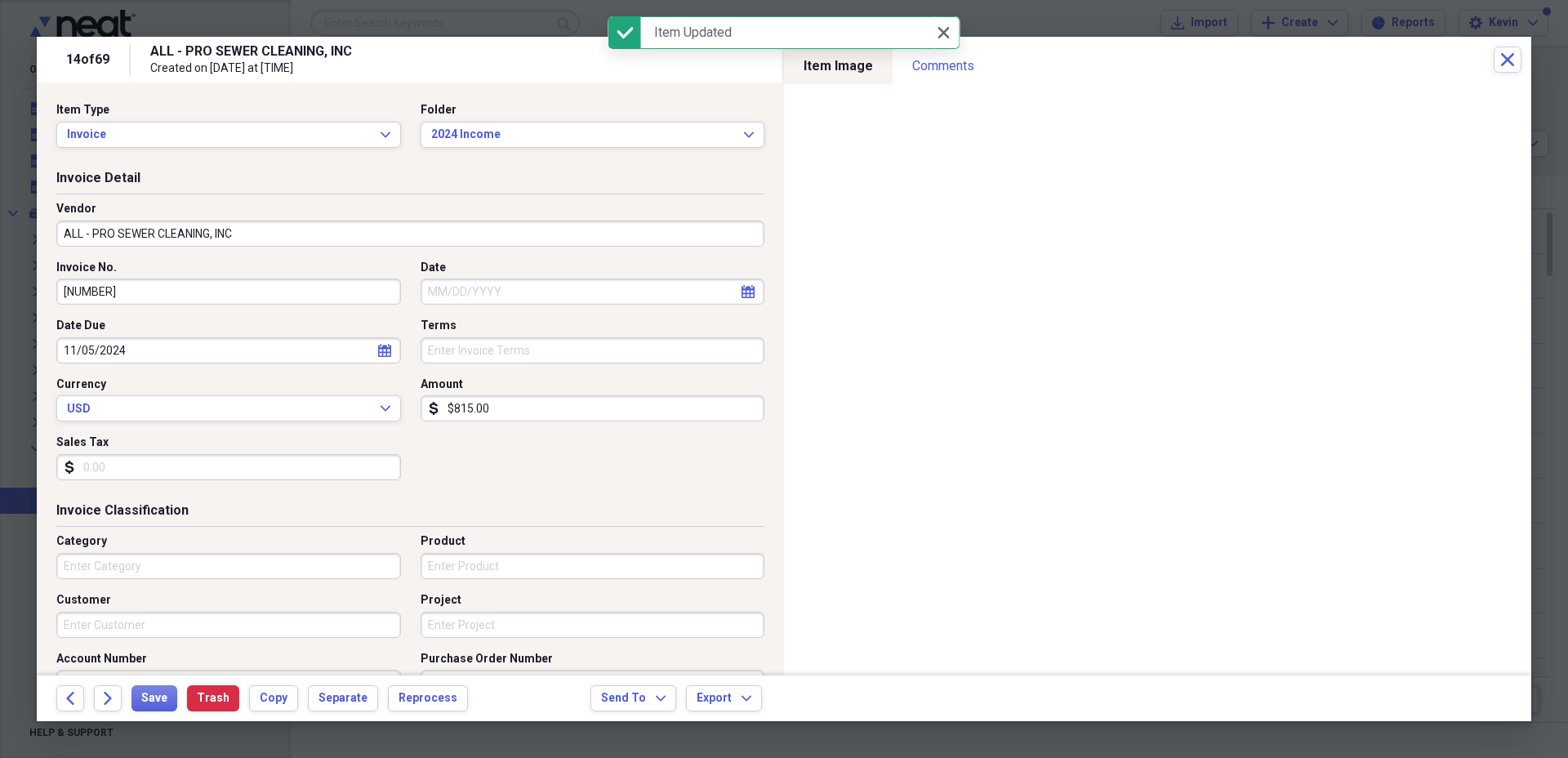 select on "7" 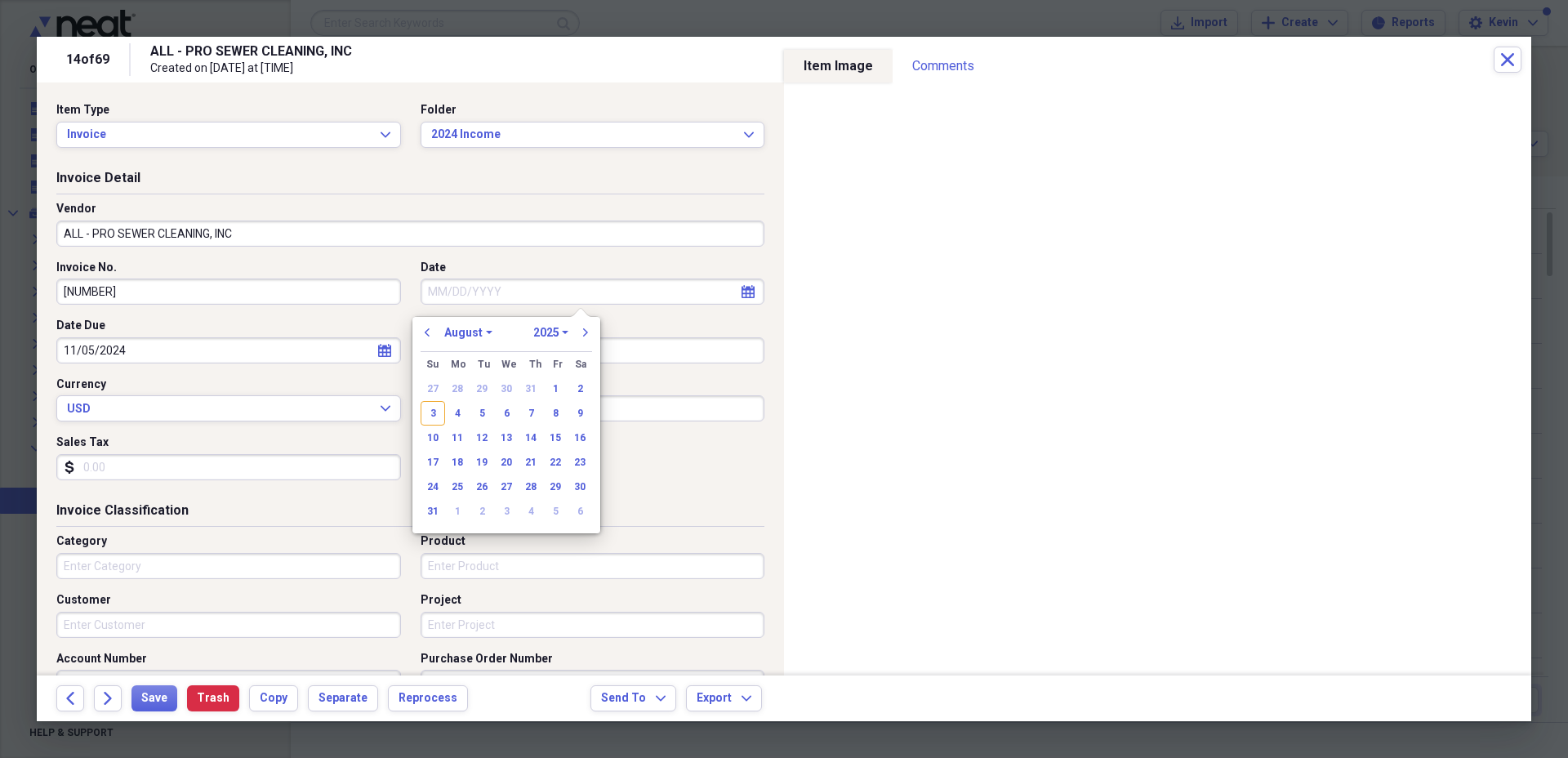 click on "Date" at bounding box center [593, 292] 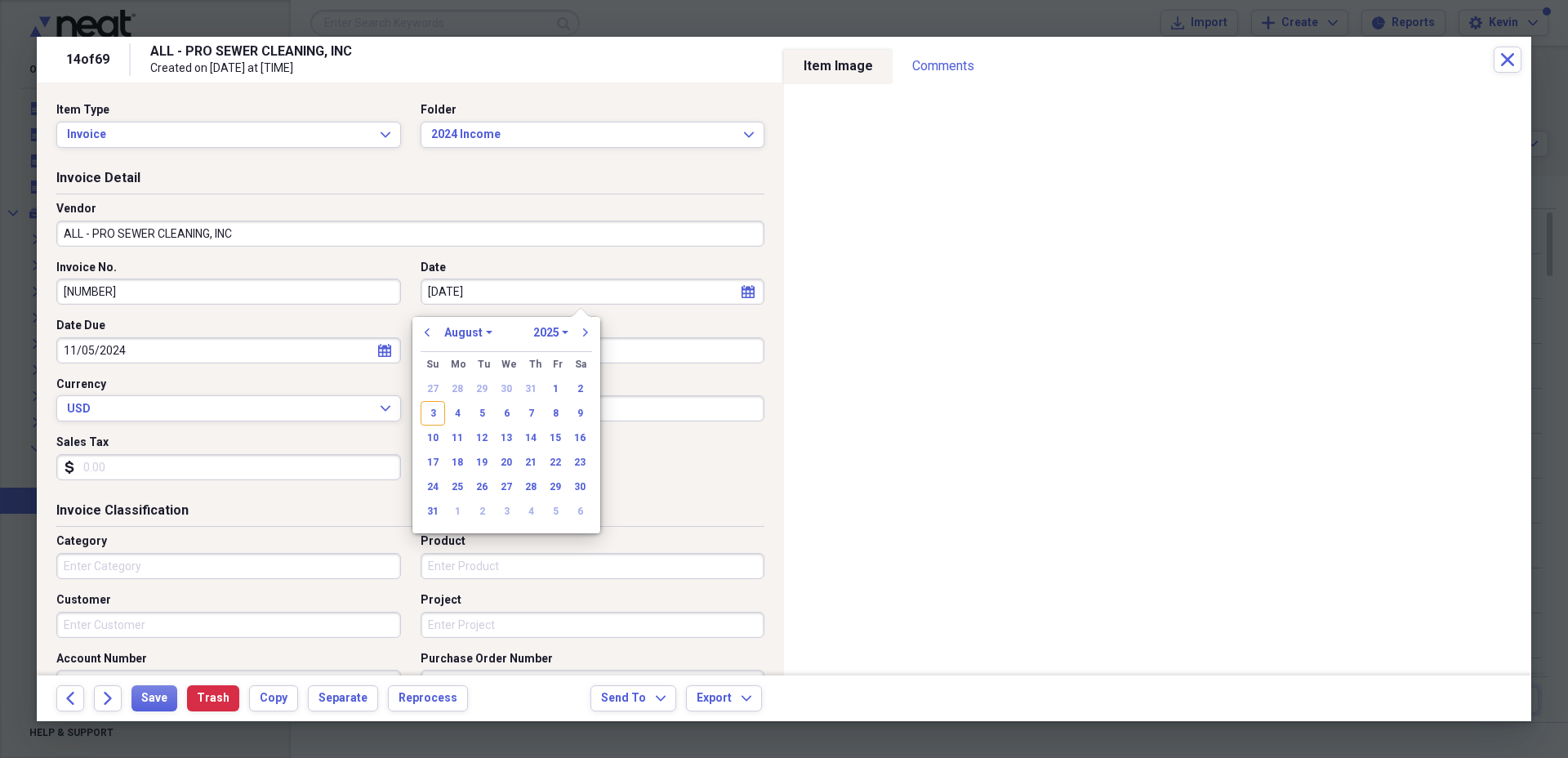 type on "11/05/20" 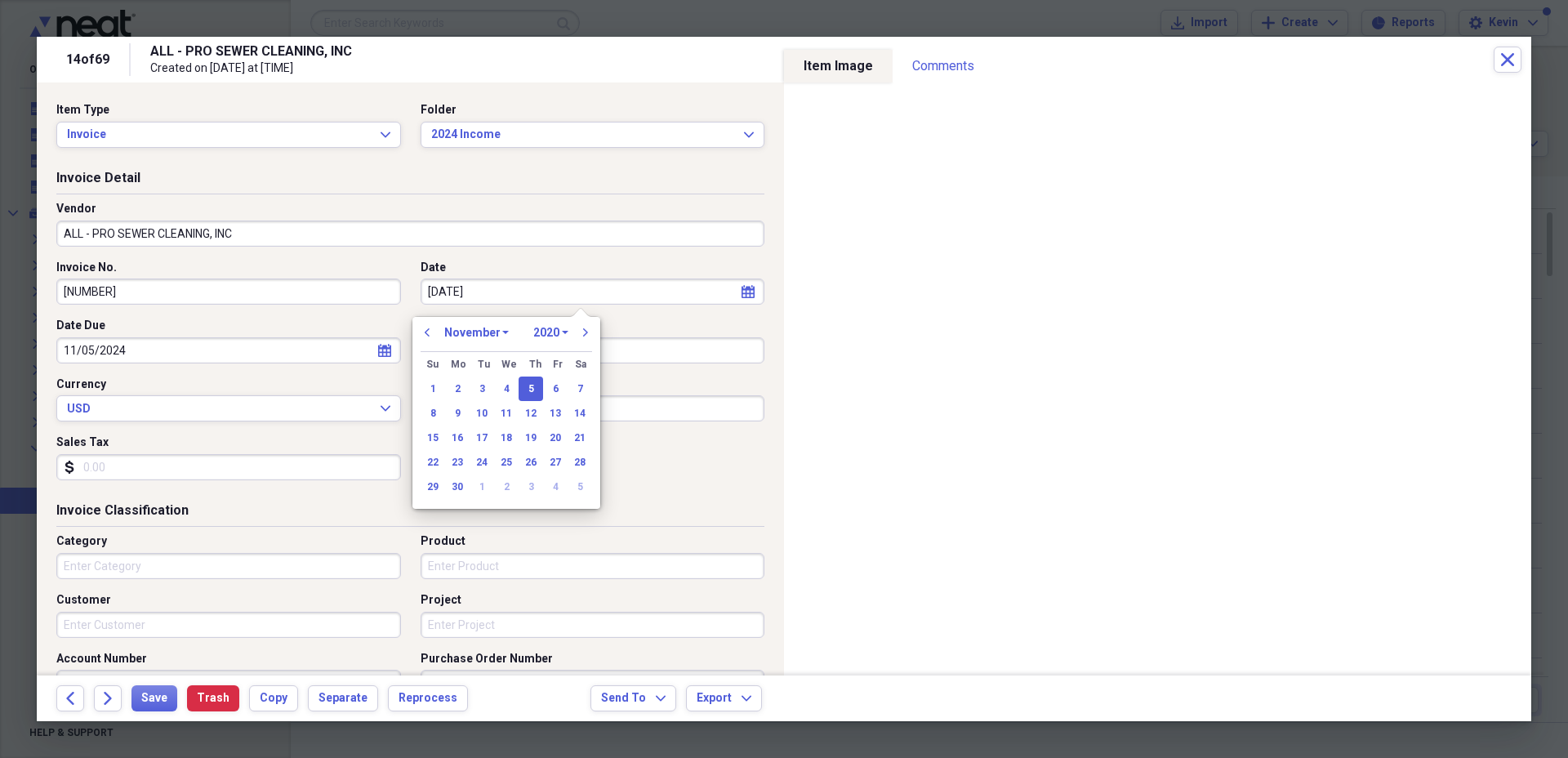 type on "11/05/2024" 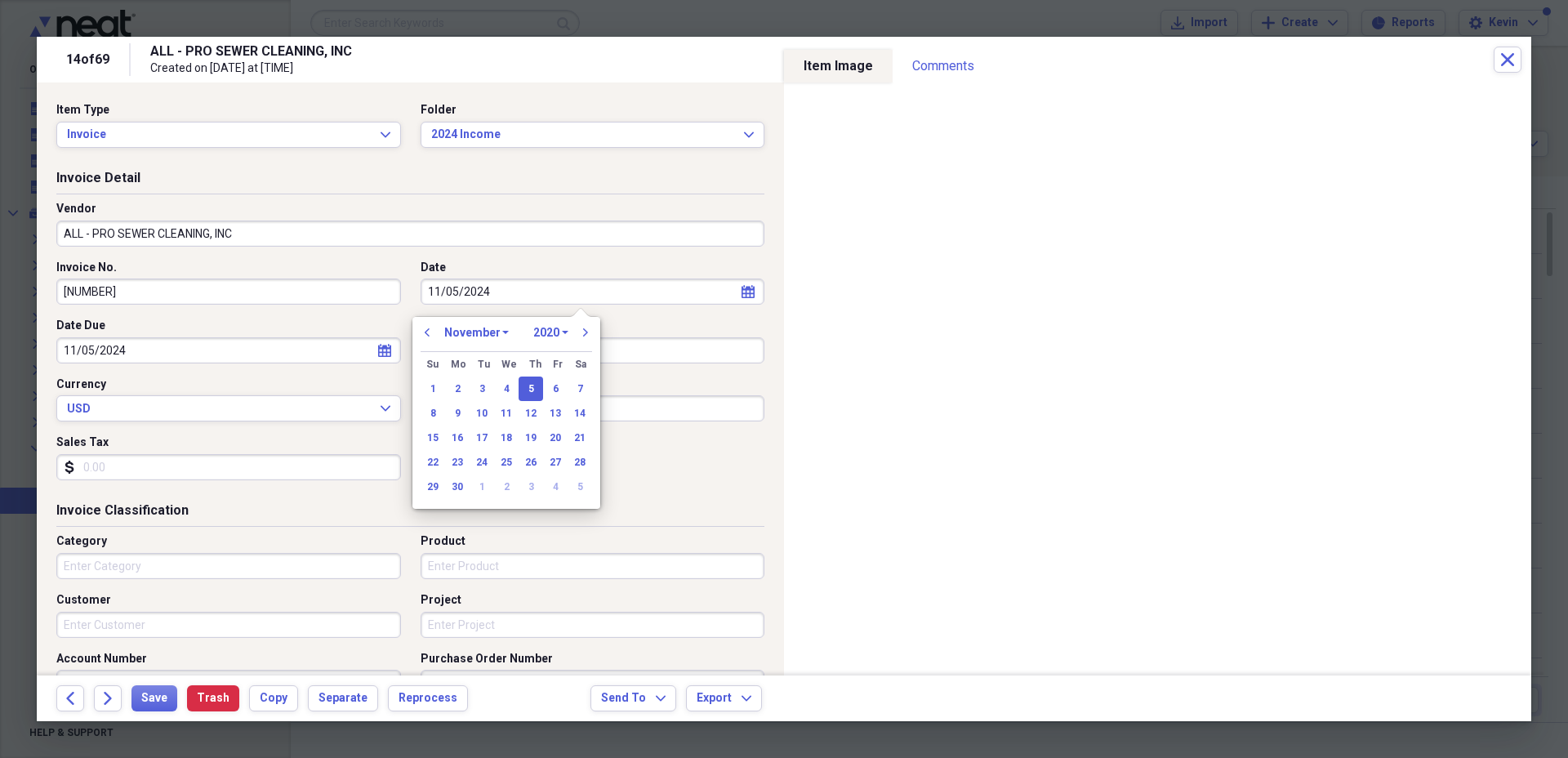 select on "2024" 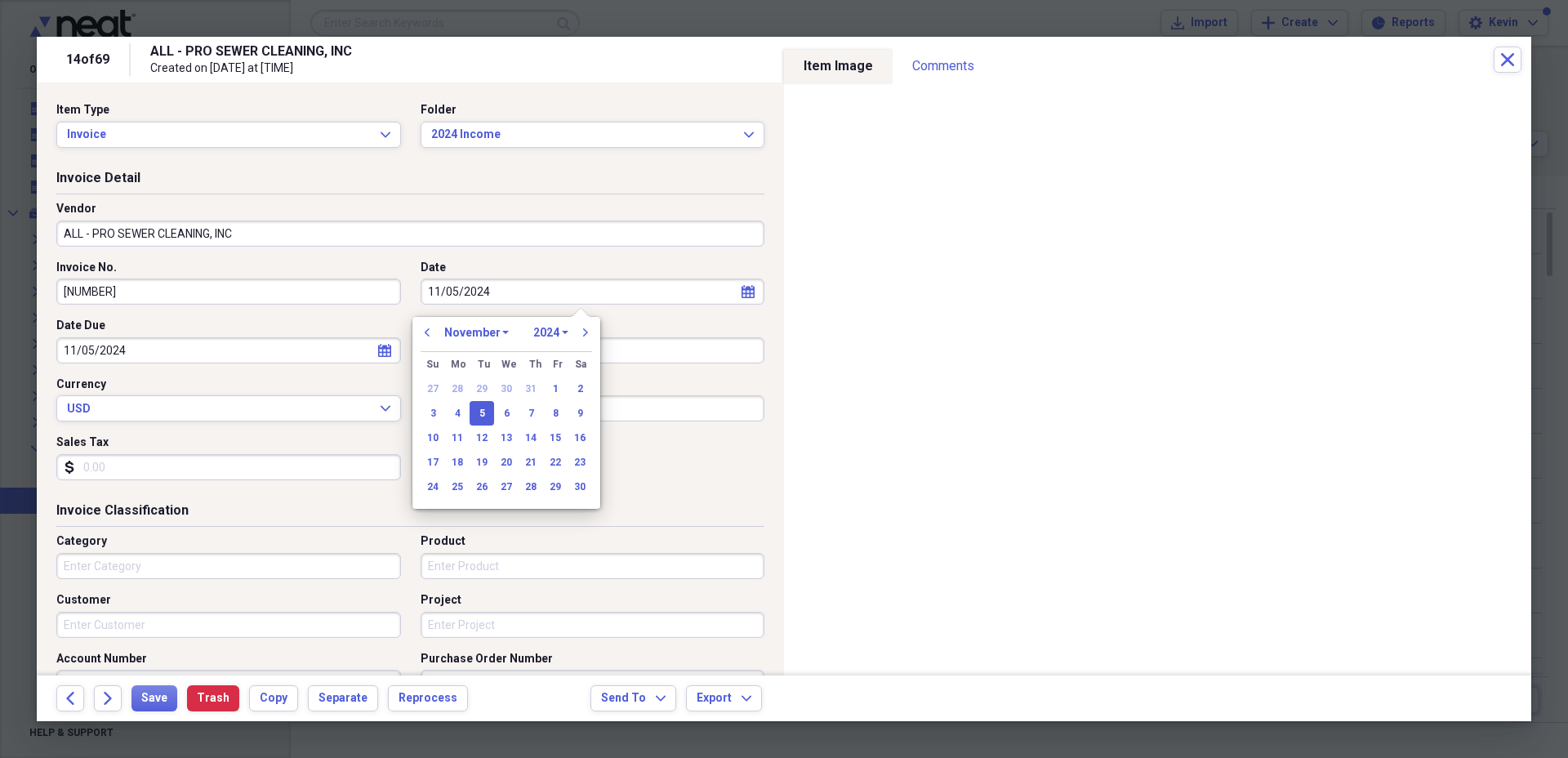 type on "11/05/2024" 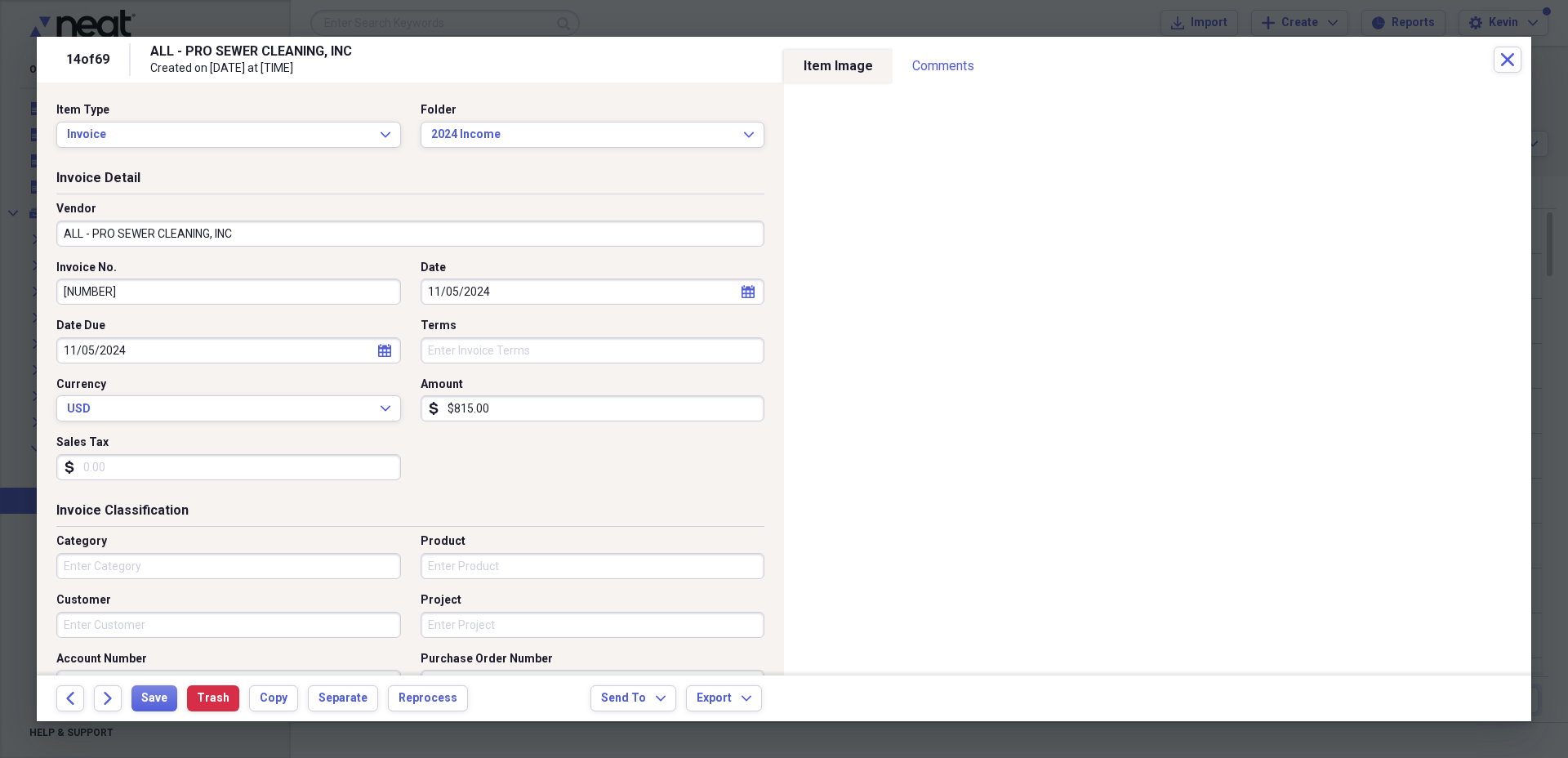 click 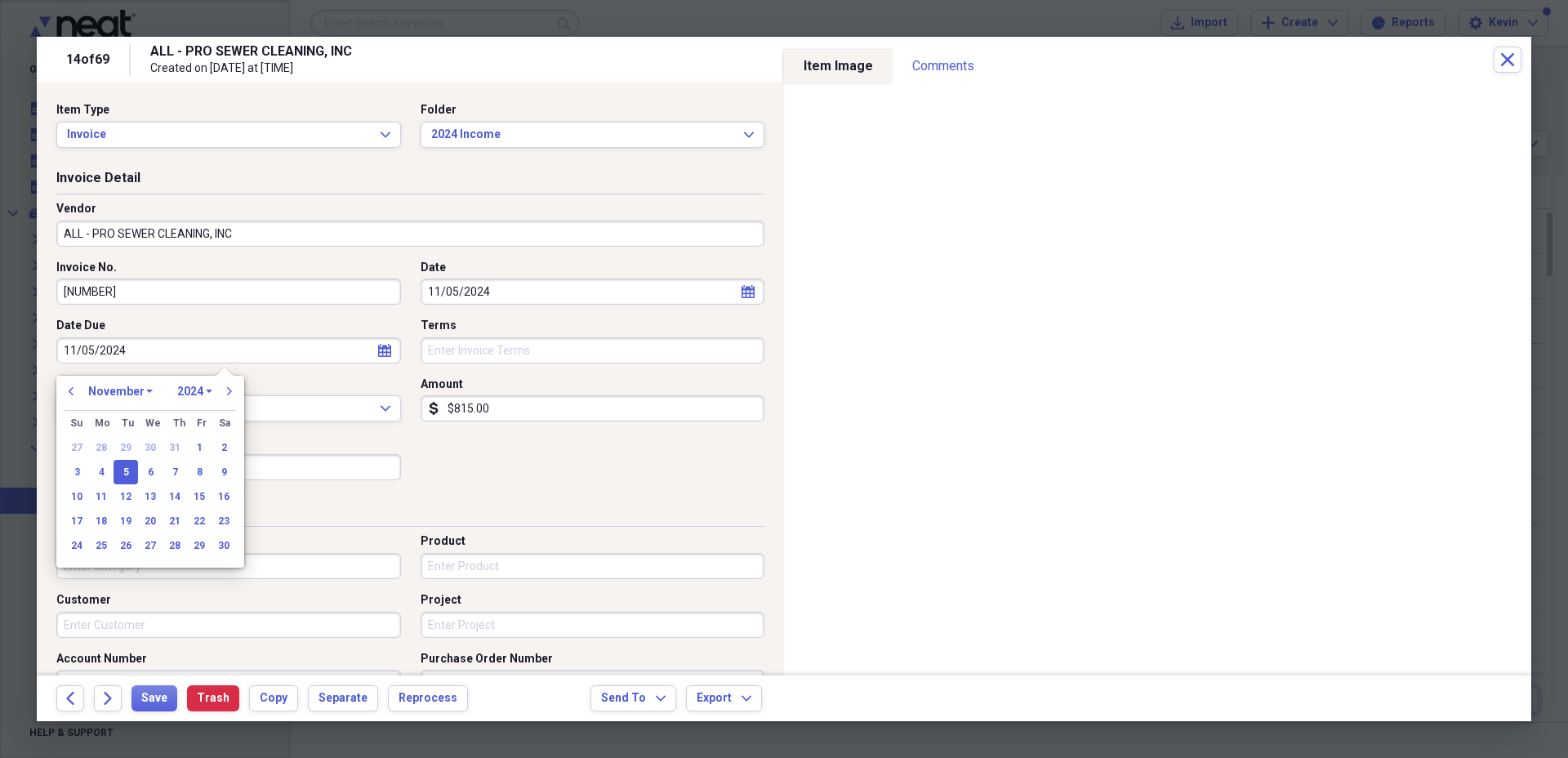 click on "January February March April May June July August September October November December" at bounding box center (120, 391) 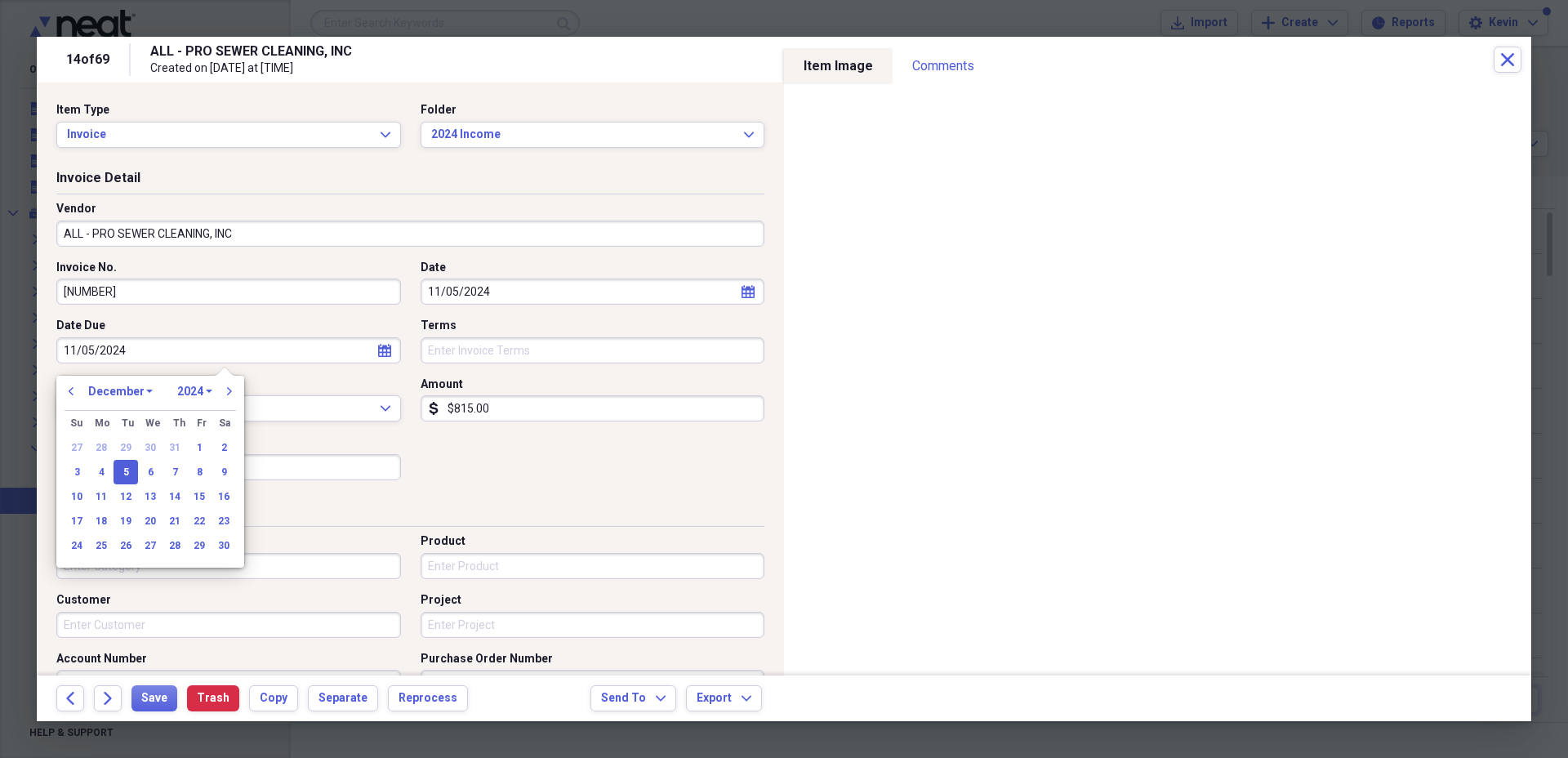 click on "January February March April May June July August September October November December" at bounding box center [120, 391] 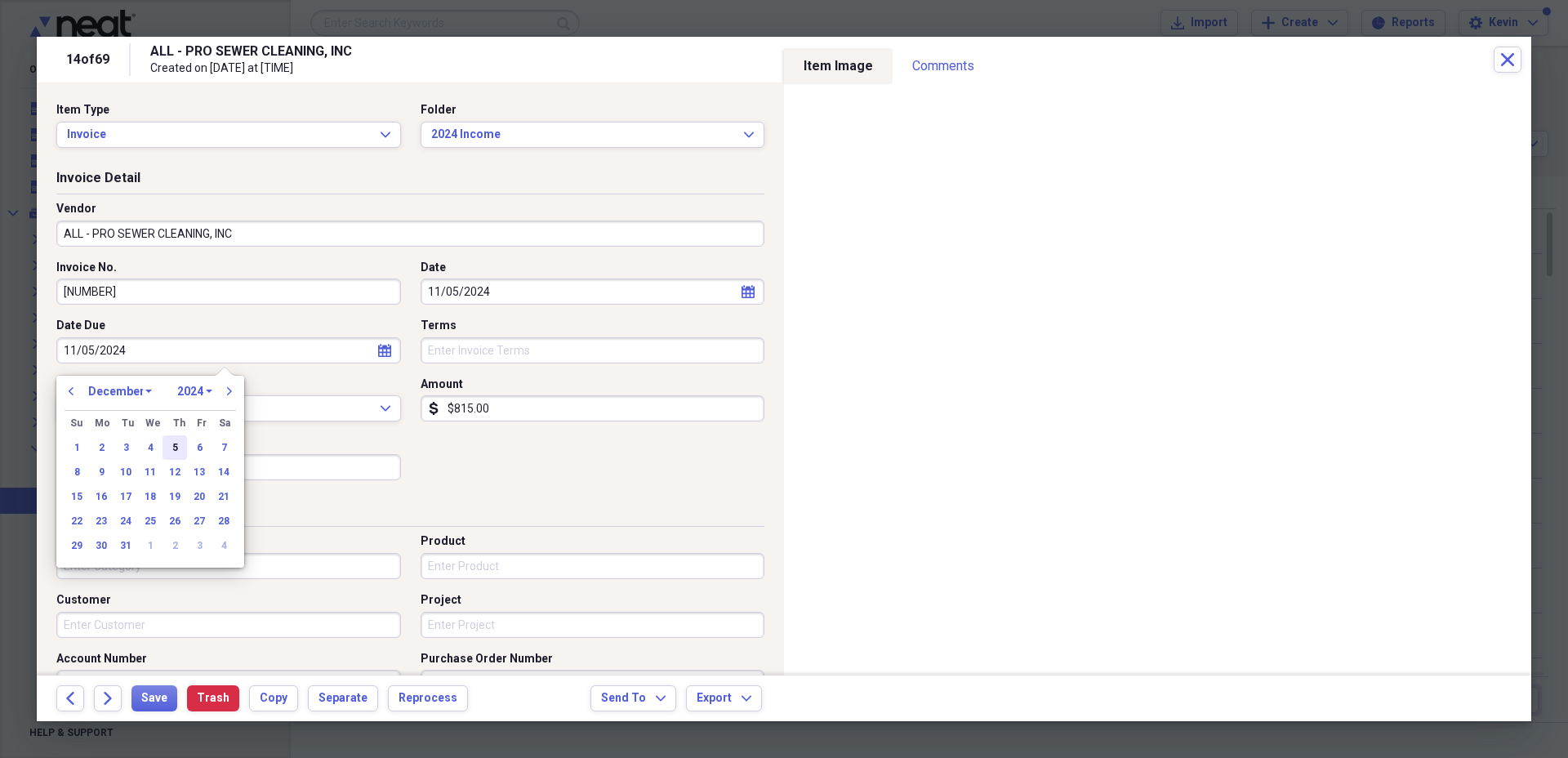 click on "5" at bounding box center [175, 448] 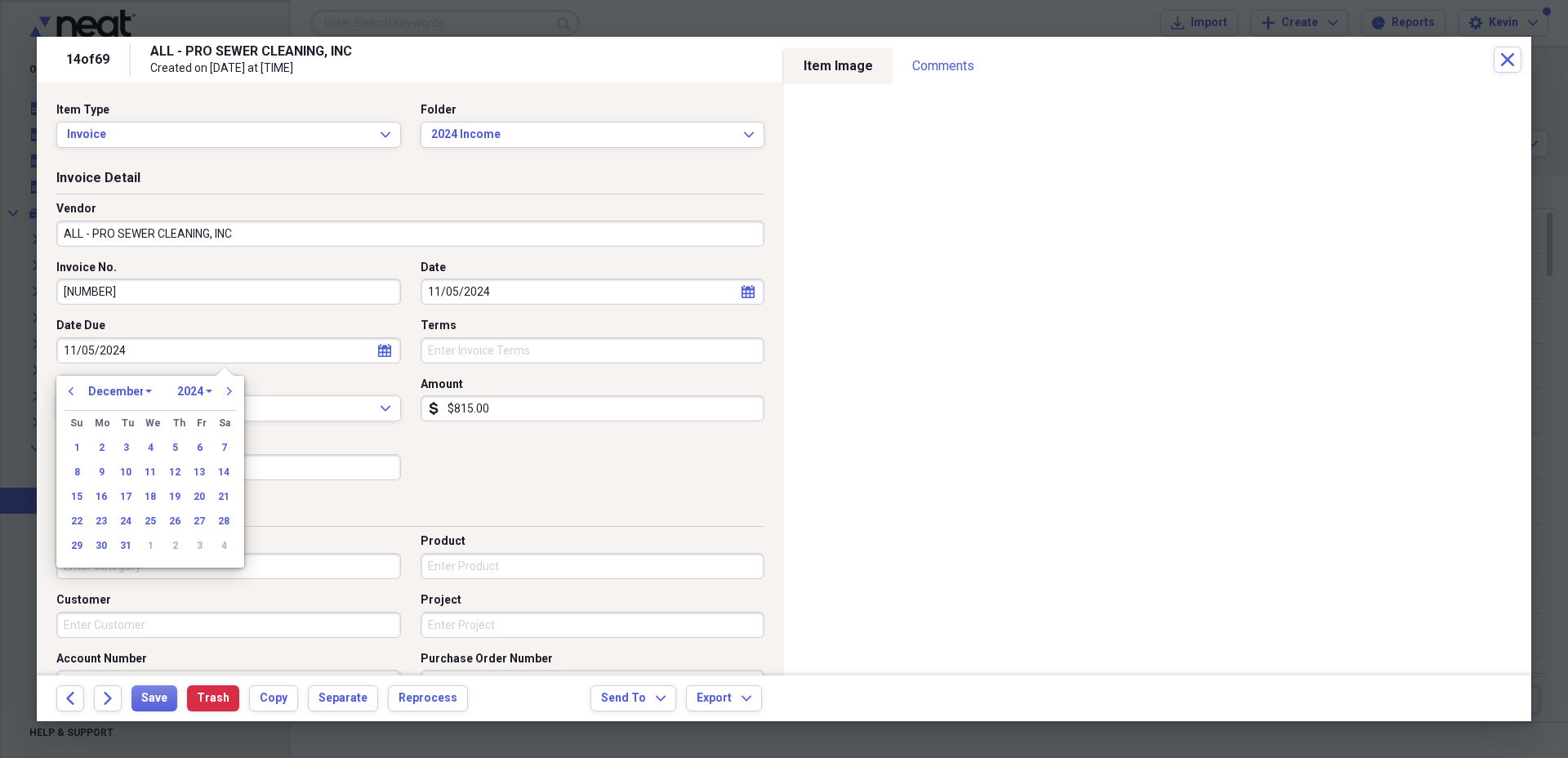 type on "12/05/2024" 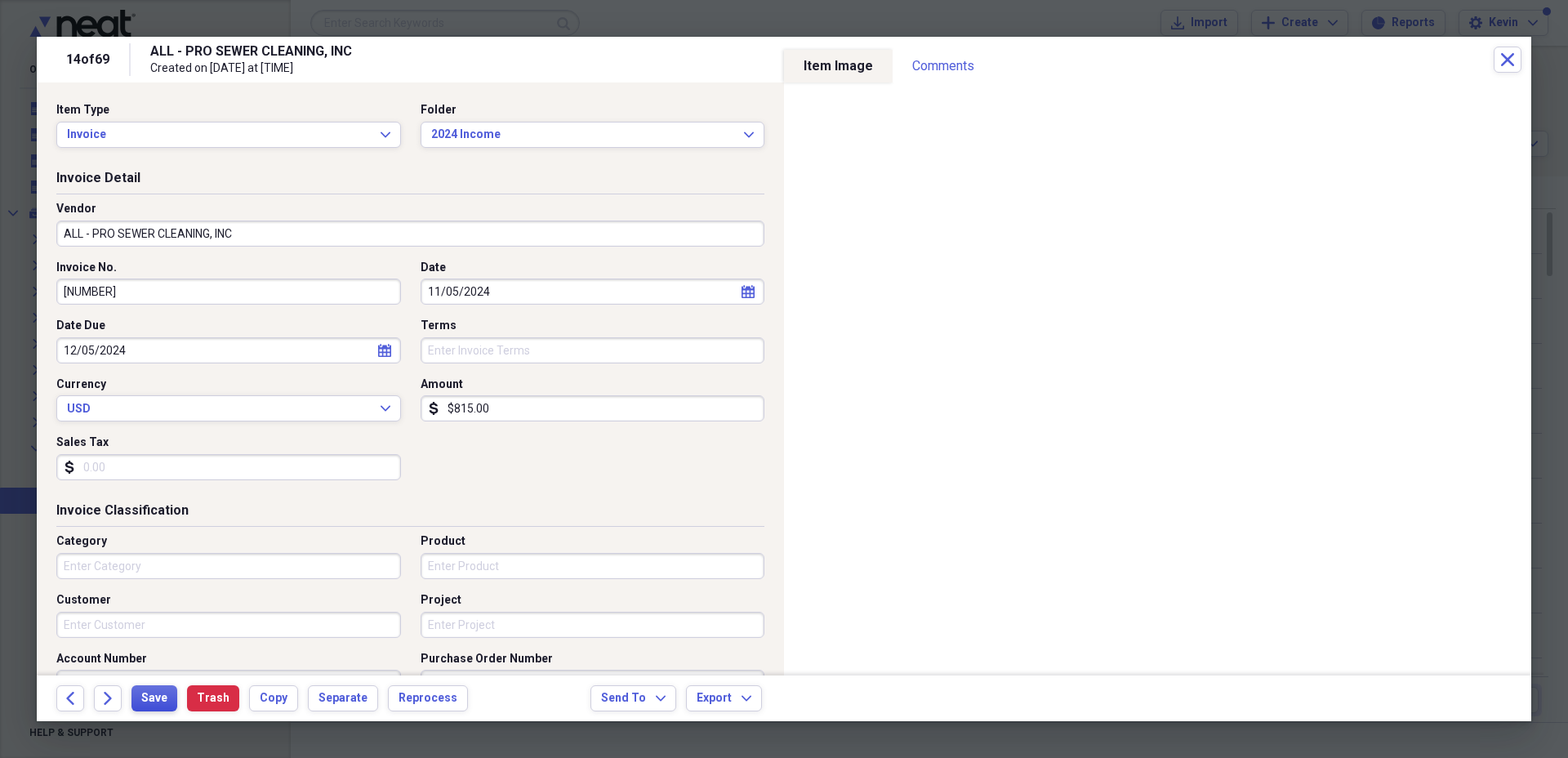 click on "Save" at bounding box center [154, 698] 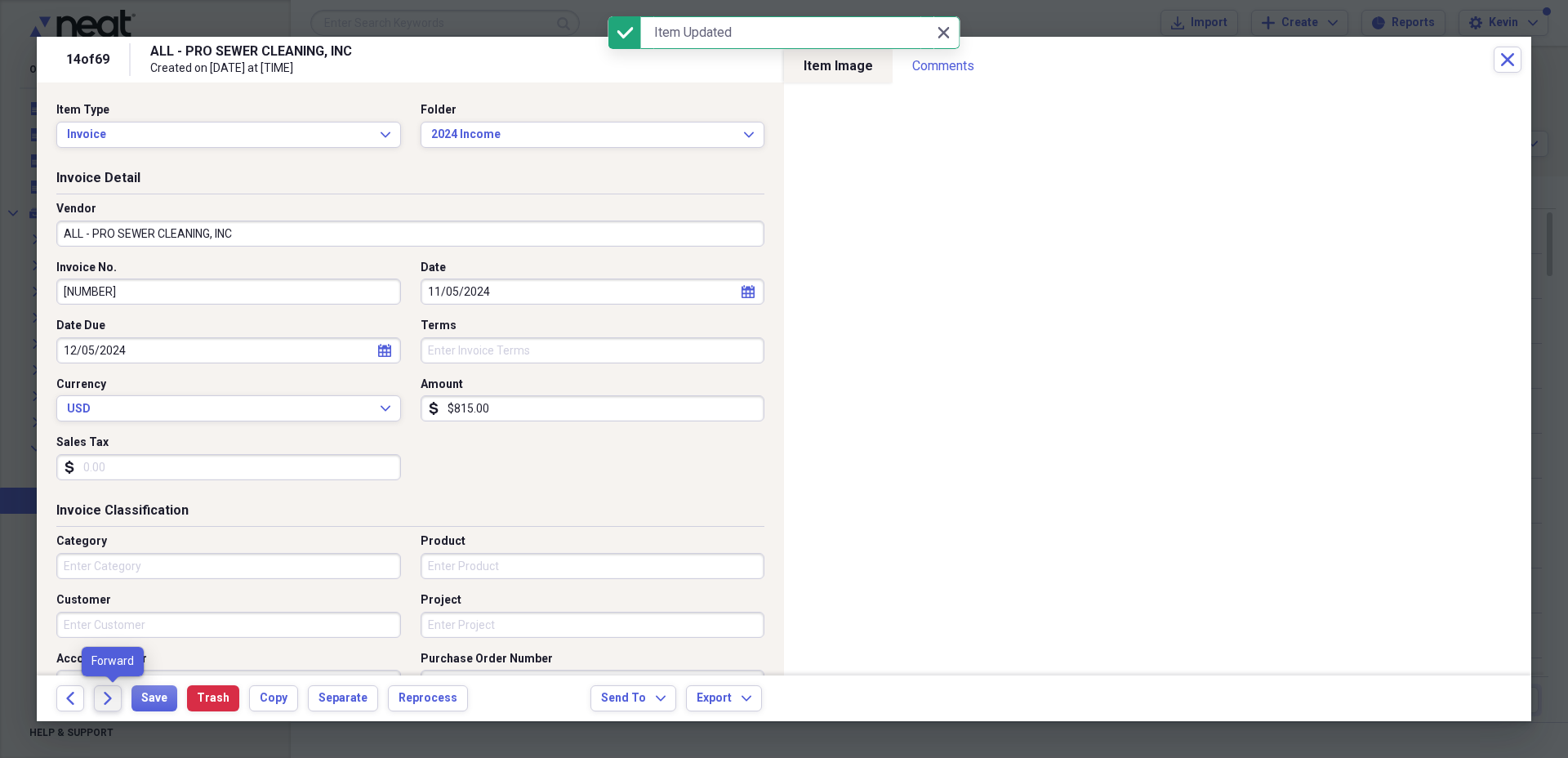 click on "Forward" at bounding box center [108, 698] 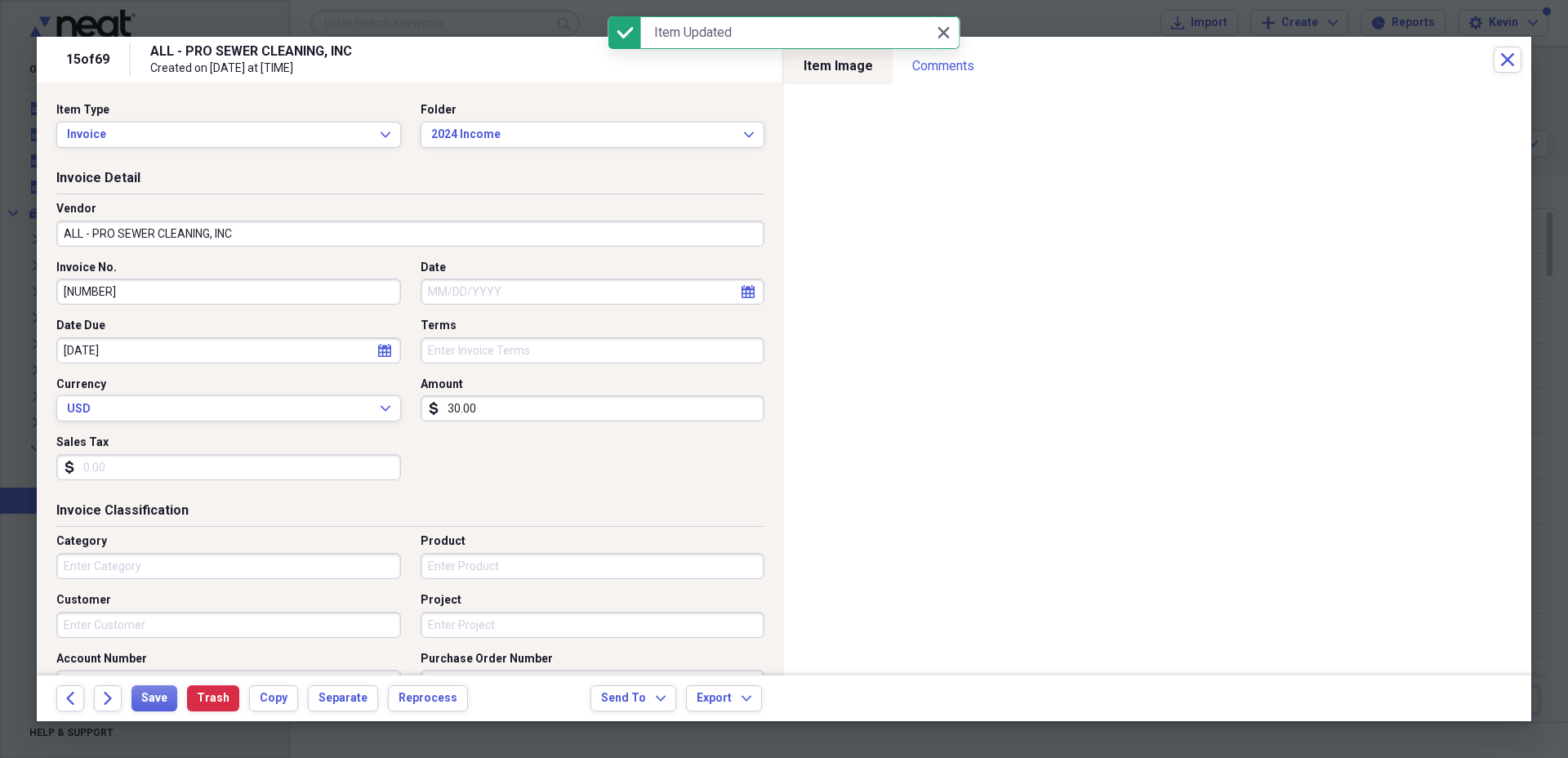 click on "Date" at bounding box center [593, 292] 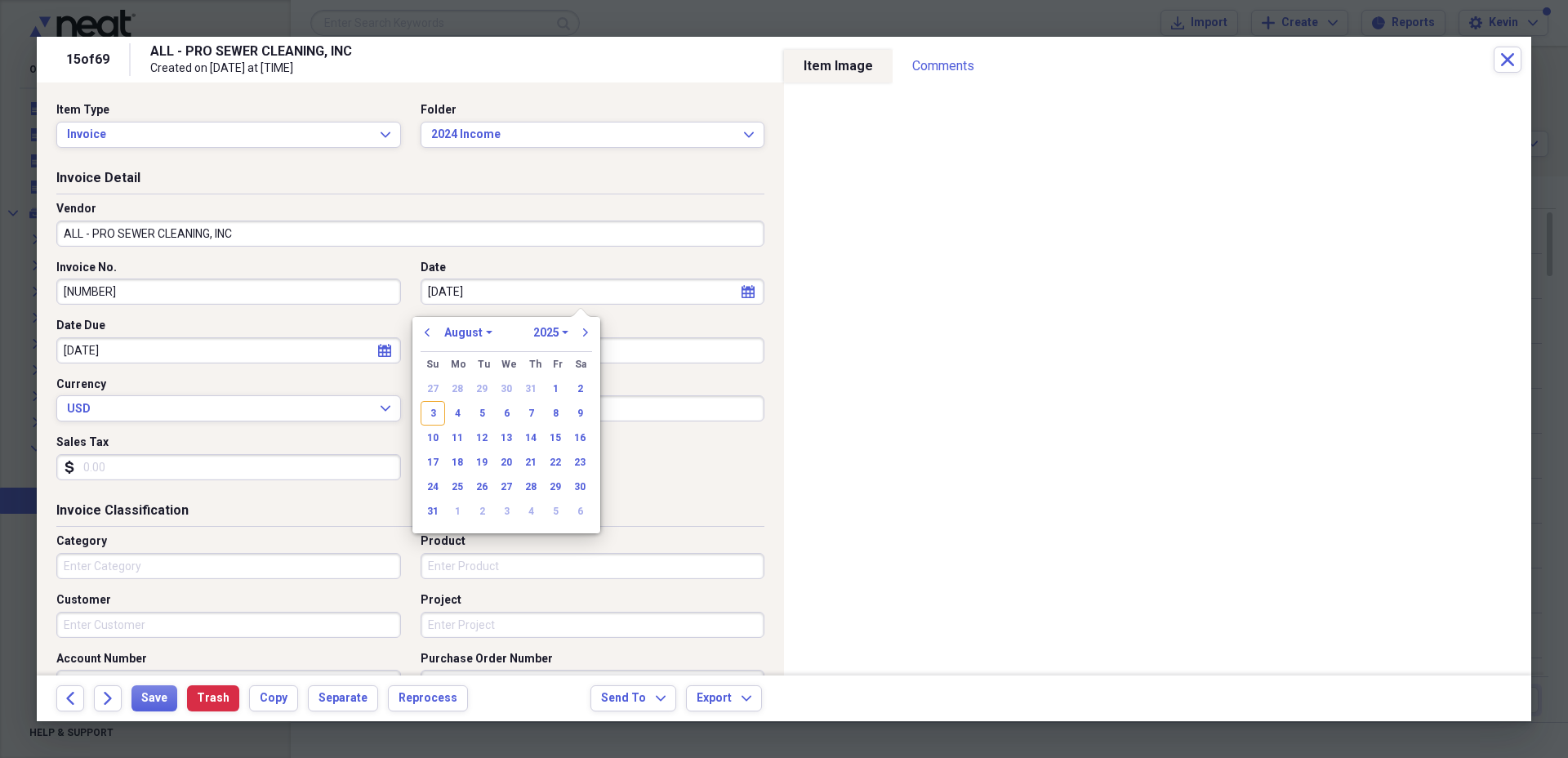 type on "11/13/20" 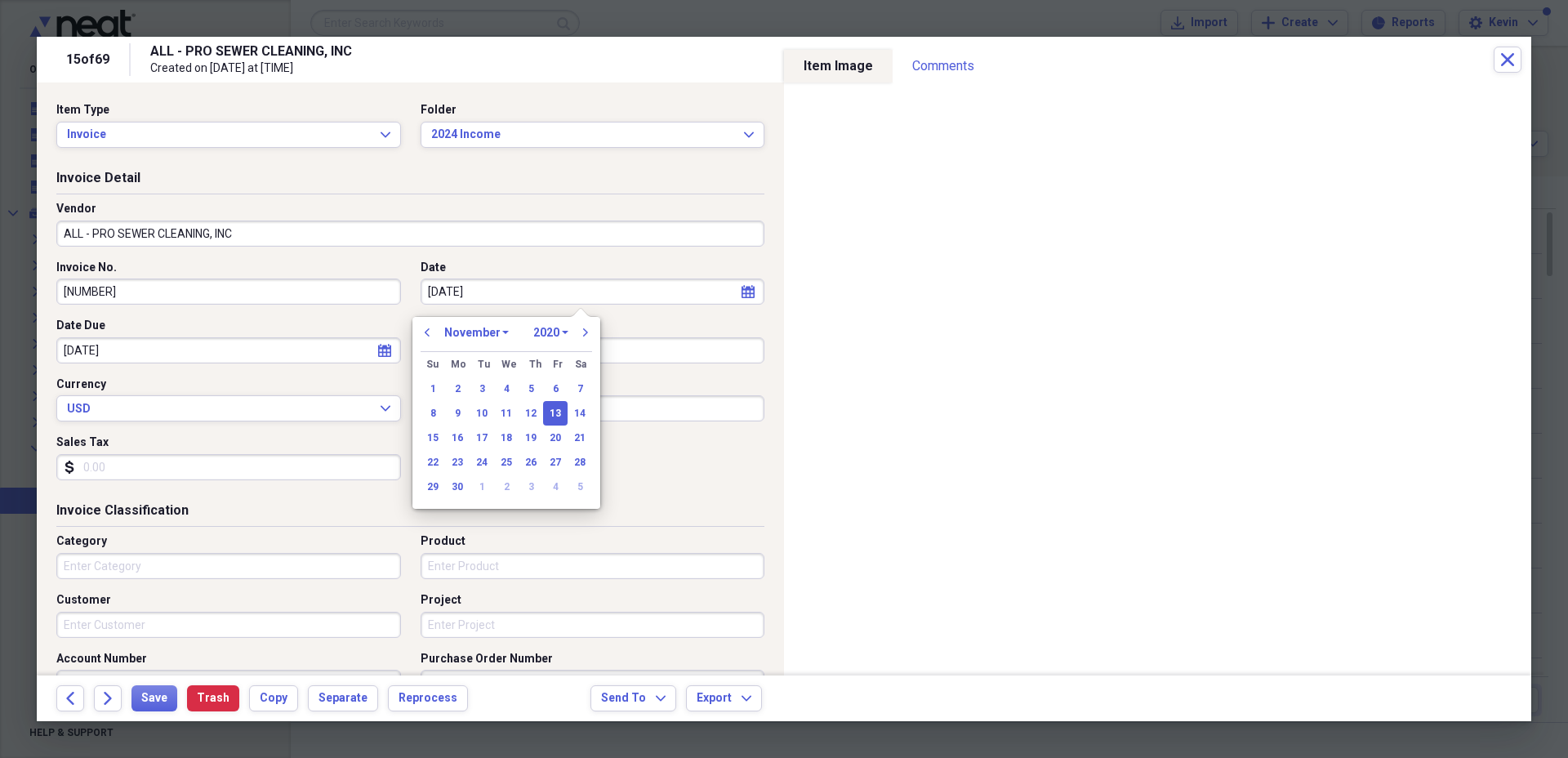 type on "[MM]/[DD]/[YYYY]" 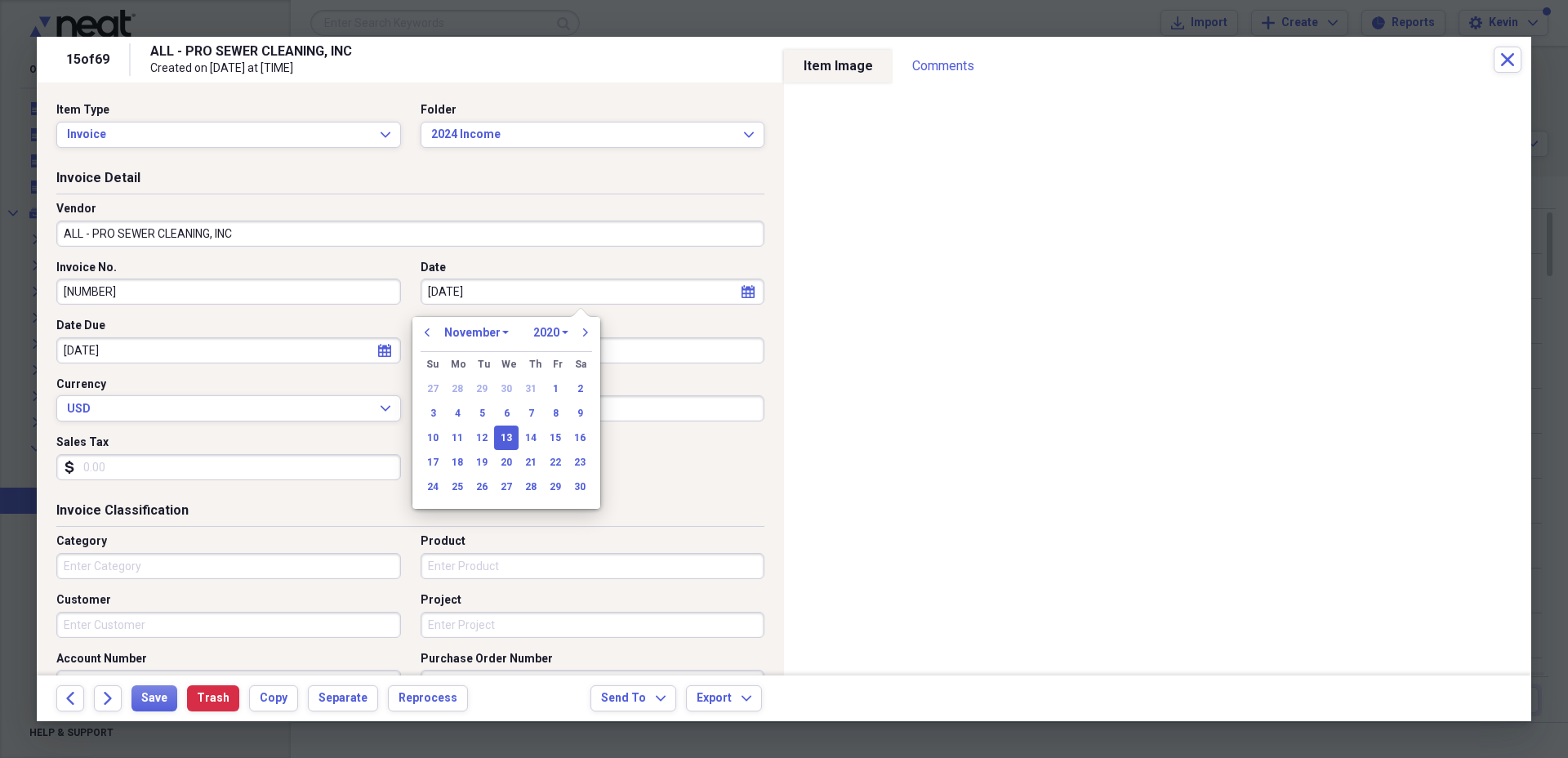 select on "2024" 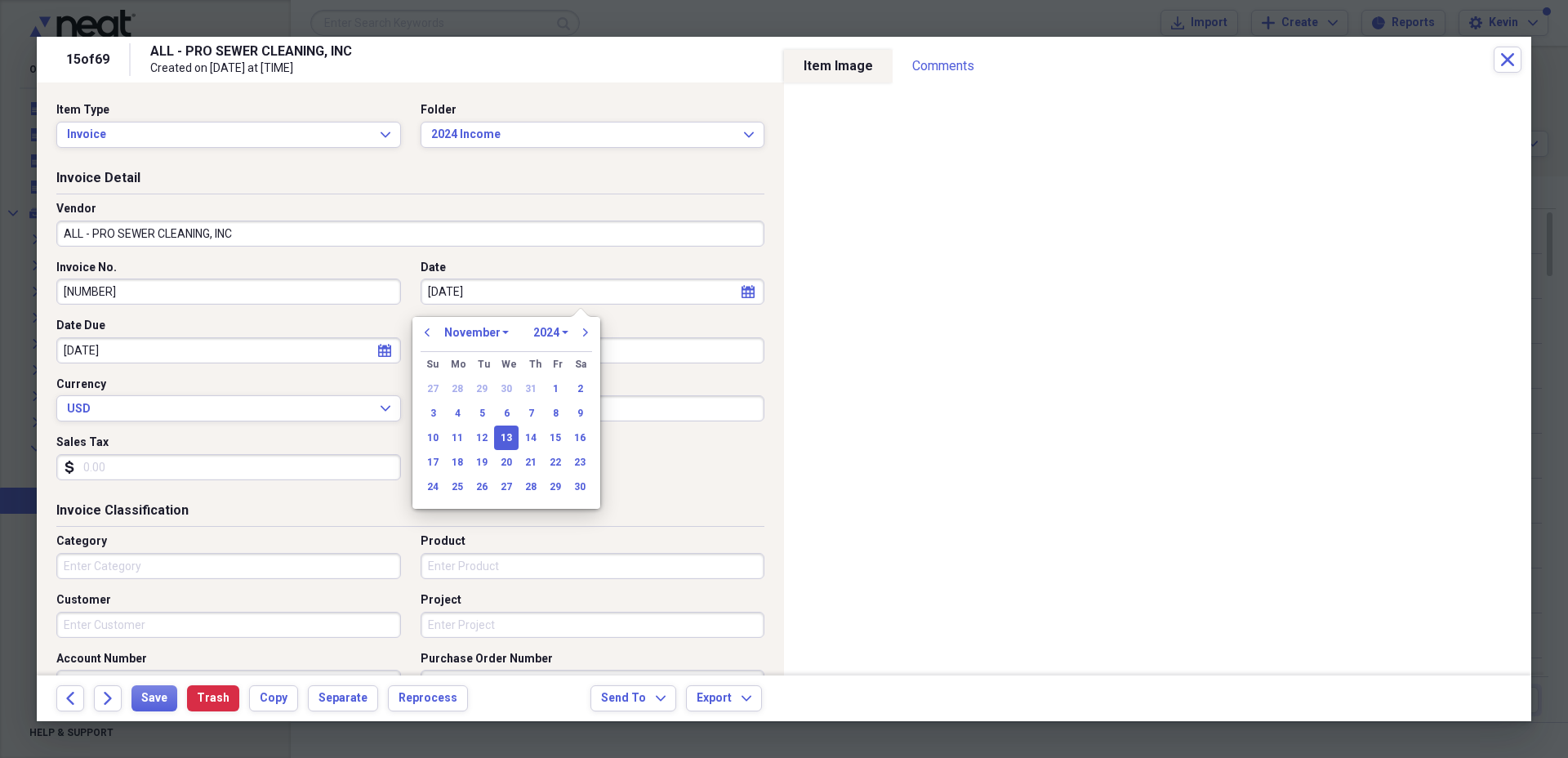 type on "[MM]/[DD]/[YYYY]" 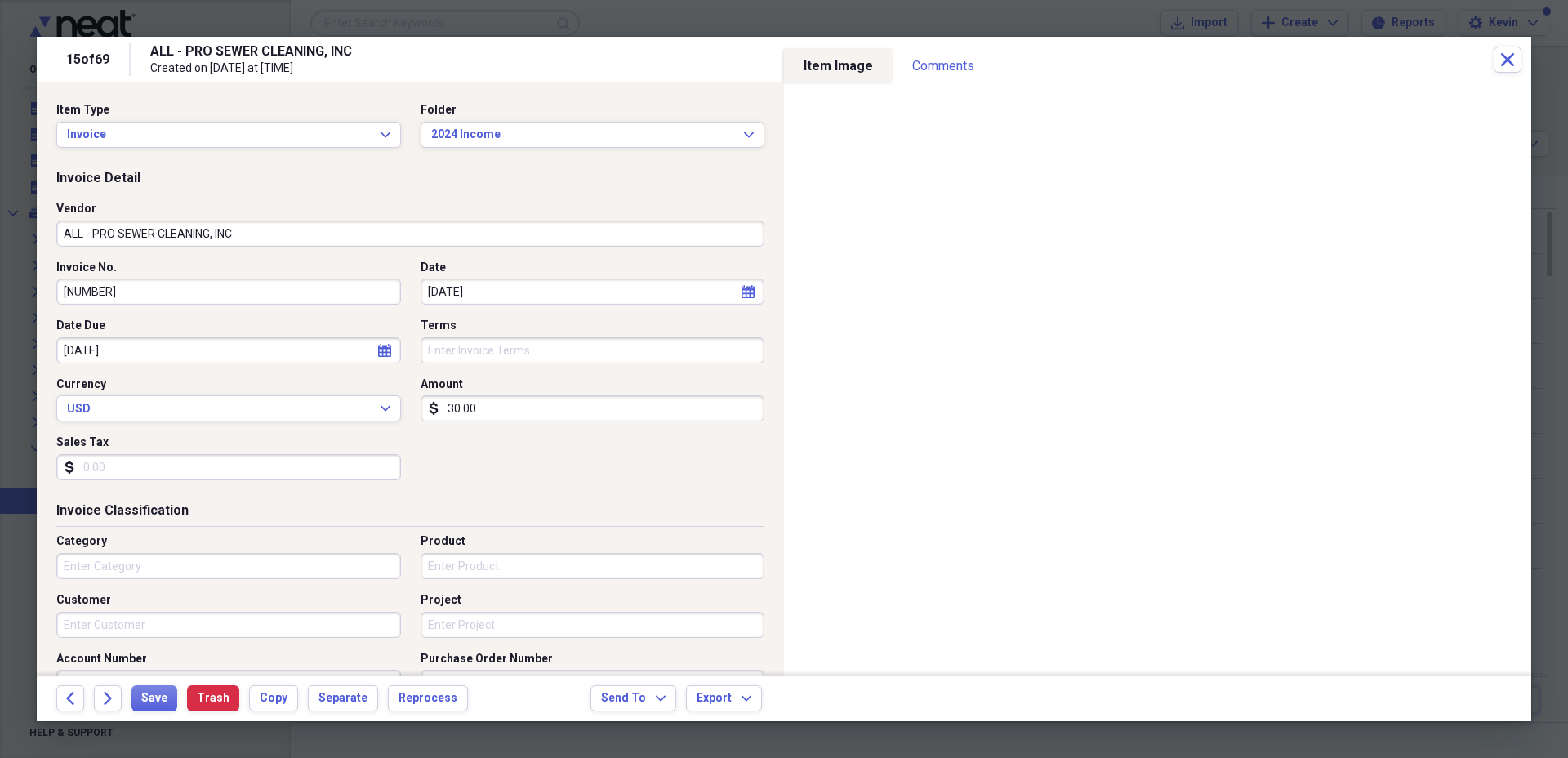 click 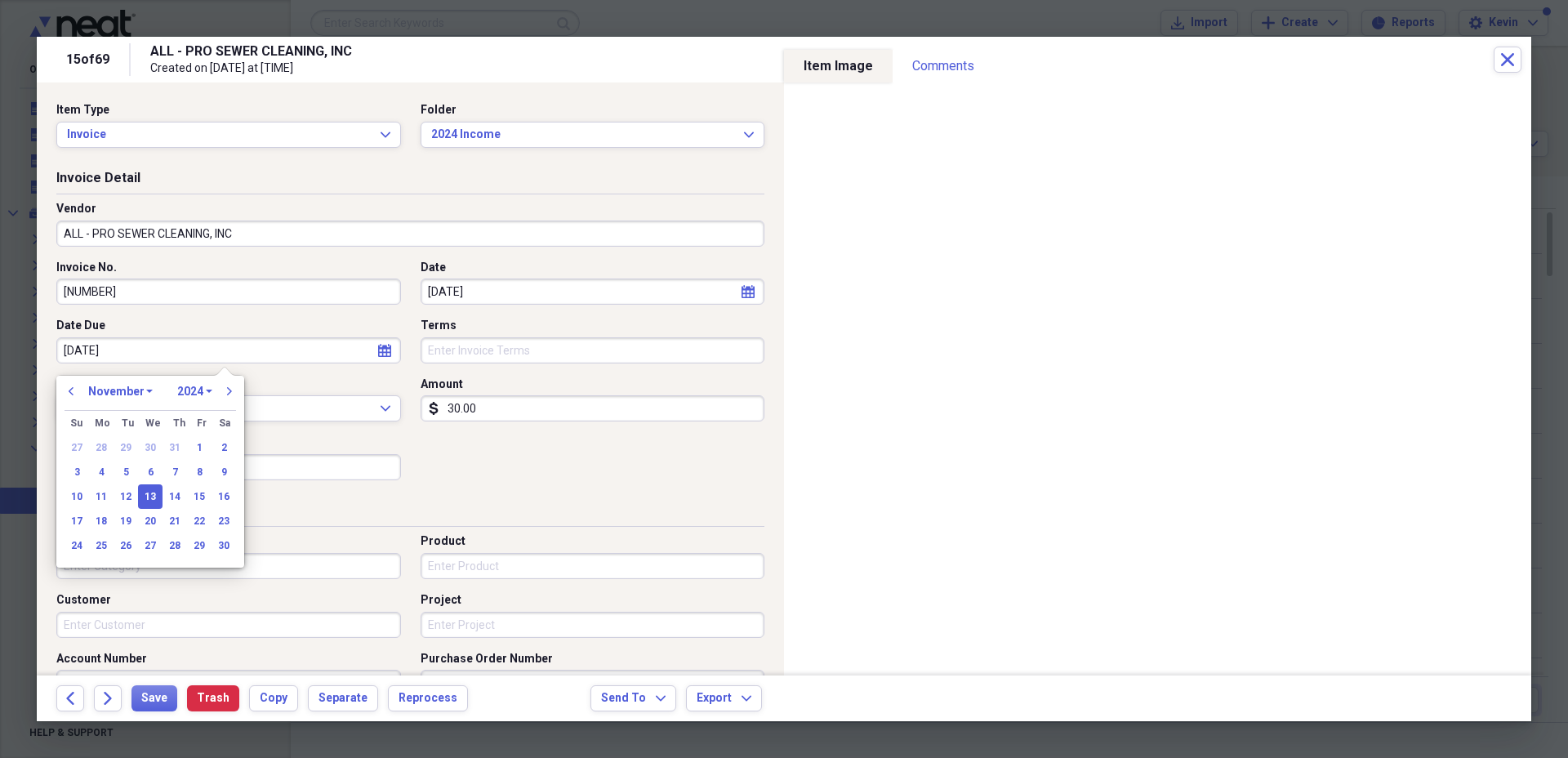 click on "January February March April May June July August September October November December" at bounding box center [120, 391] 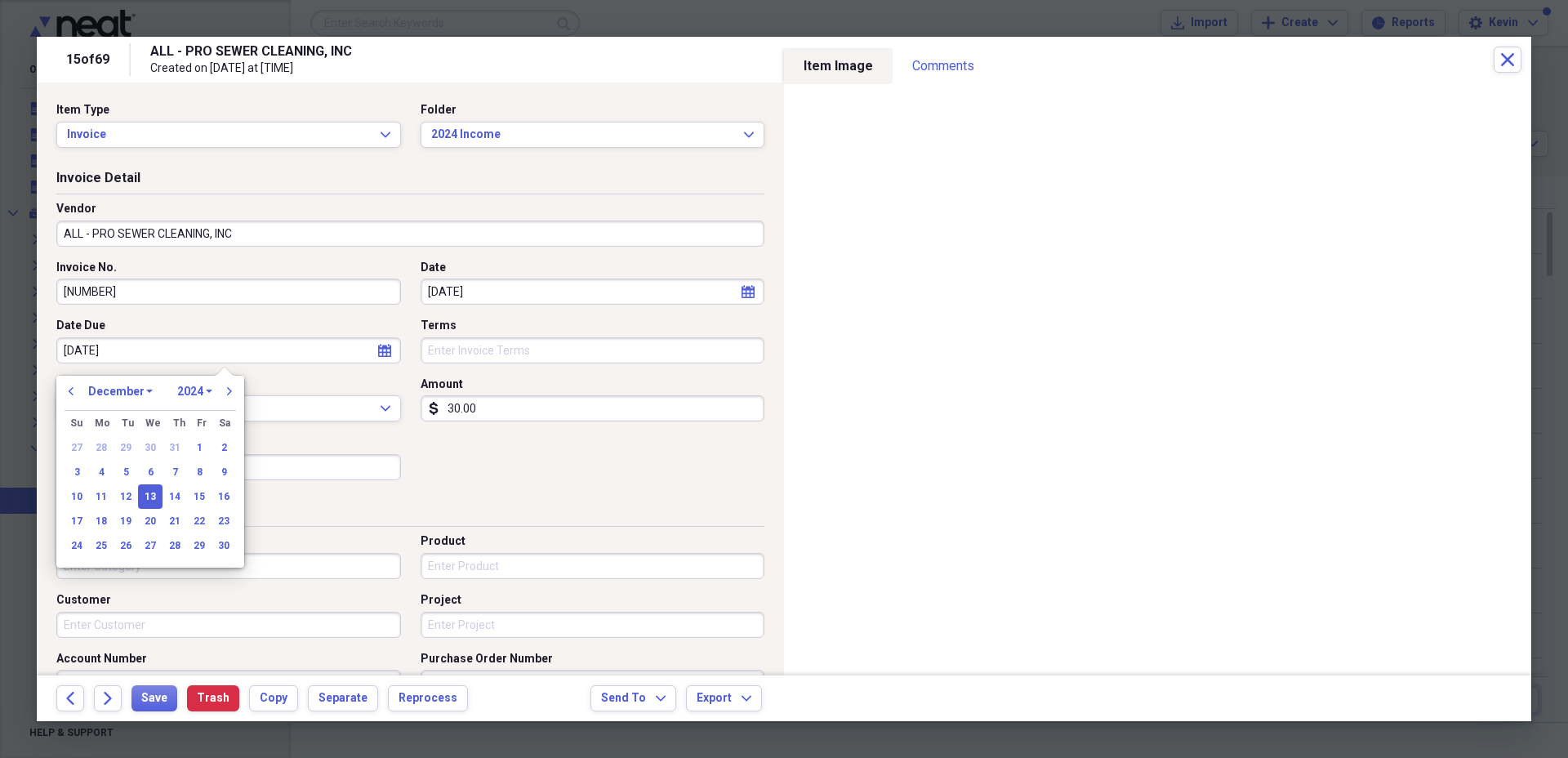 click on "January February March April May June July August September October November December" at bounding box center [120, 391] 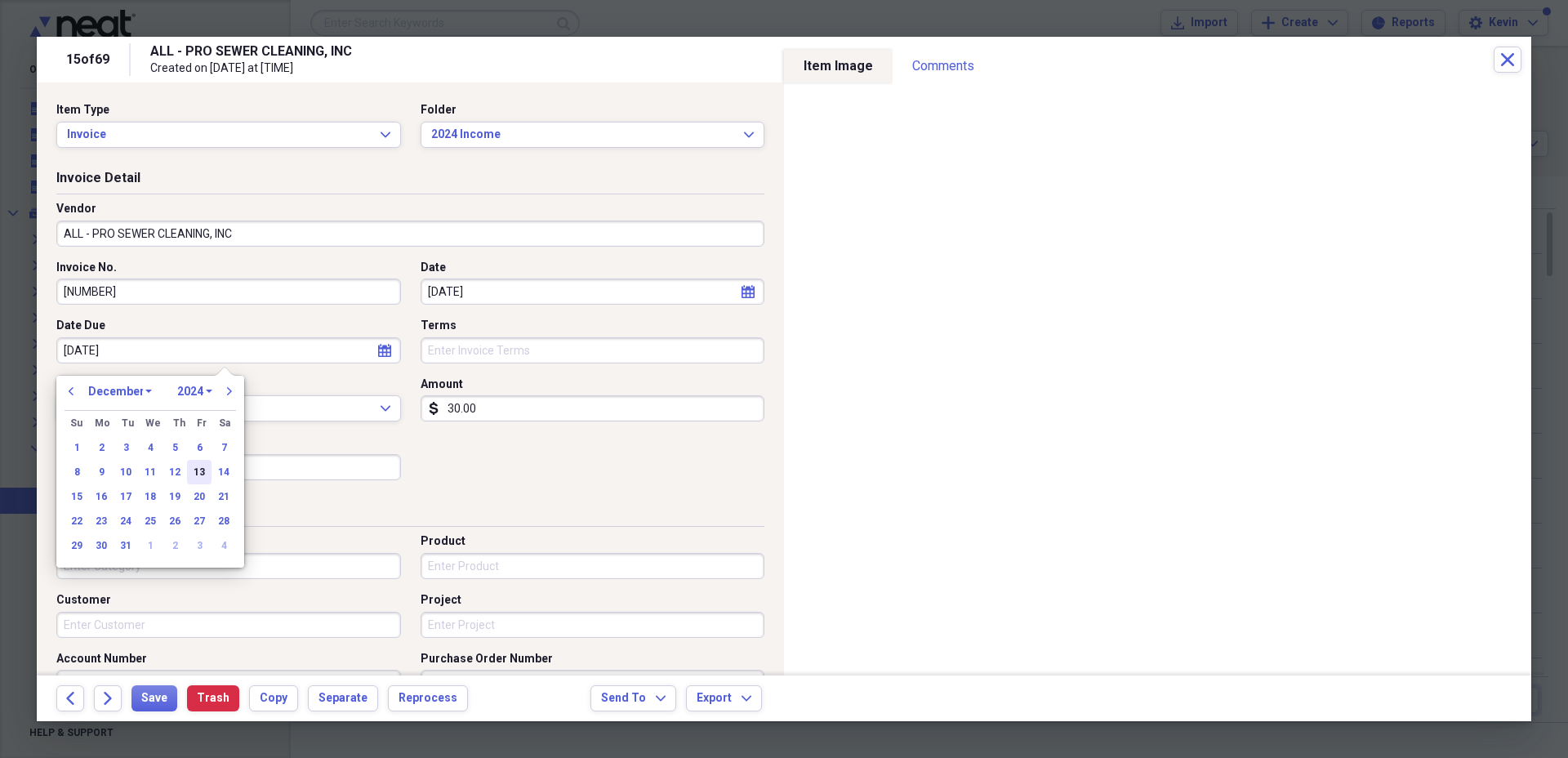 click on "13" at bounding box center (199, 472) 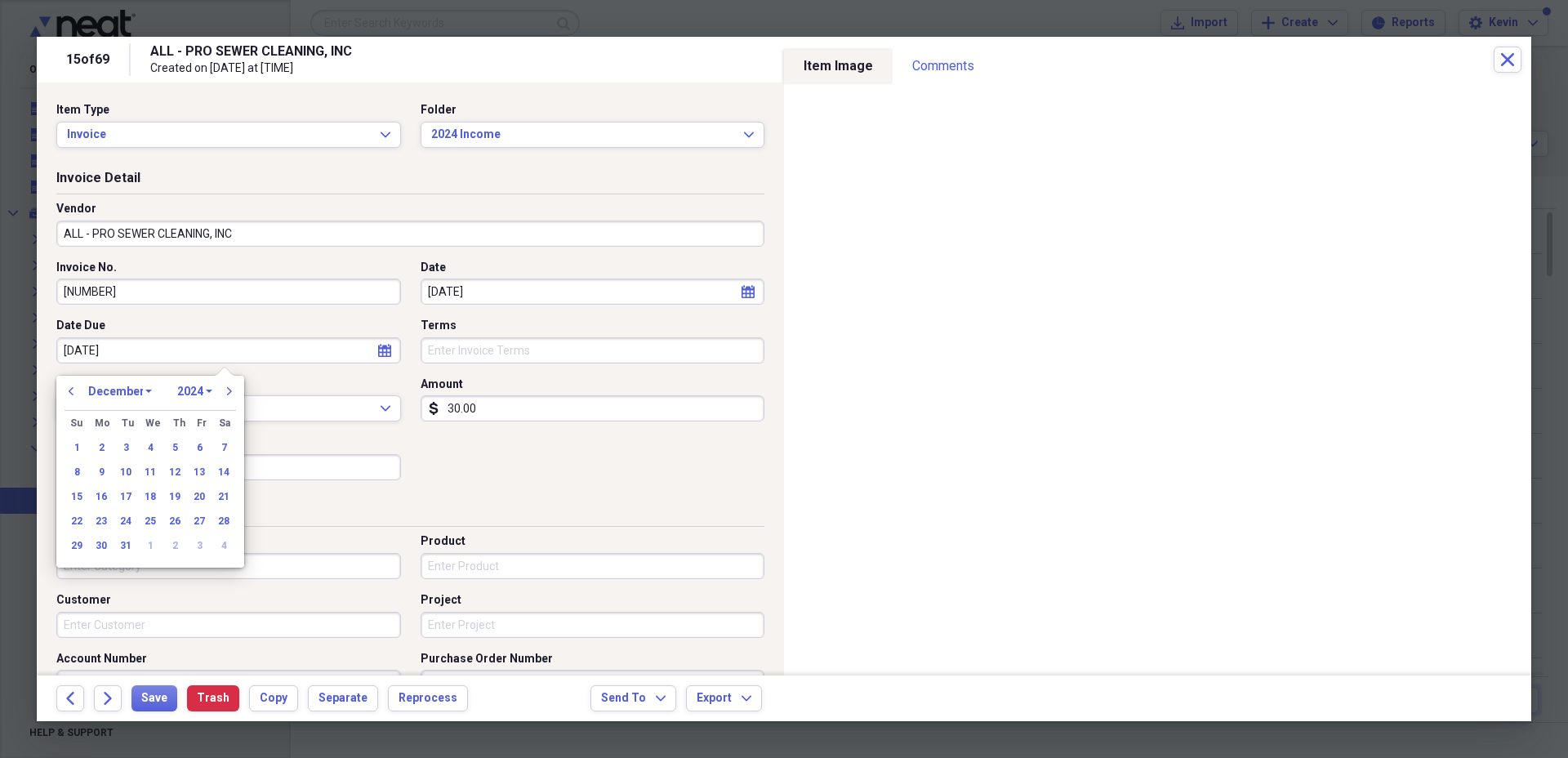 type on "12/13/2024" 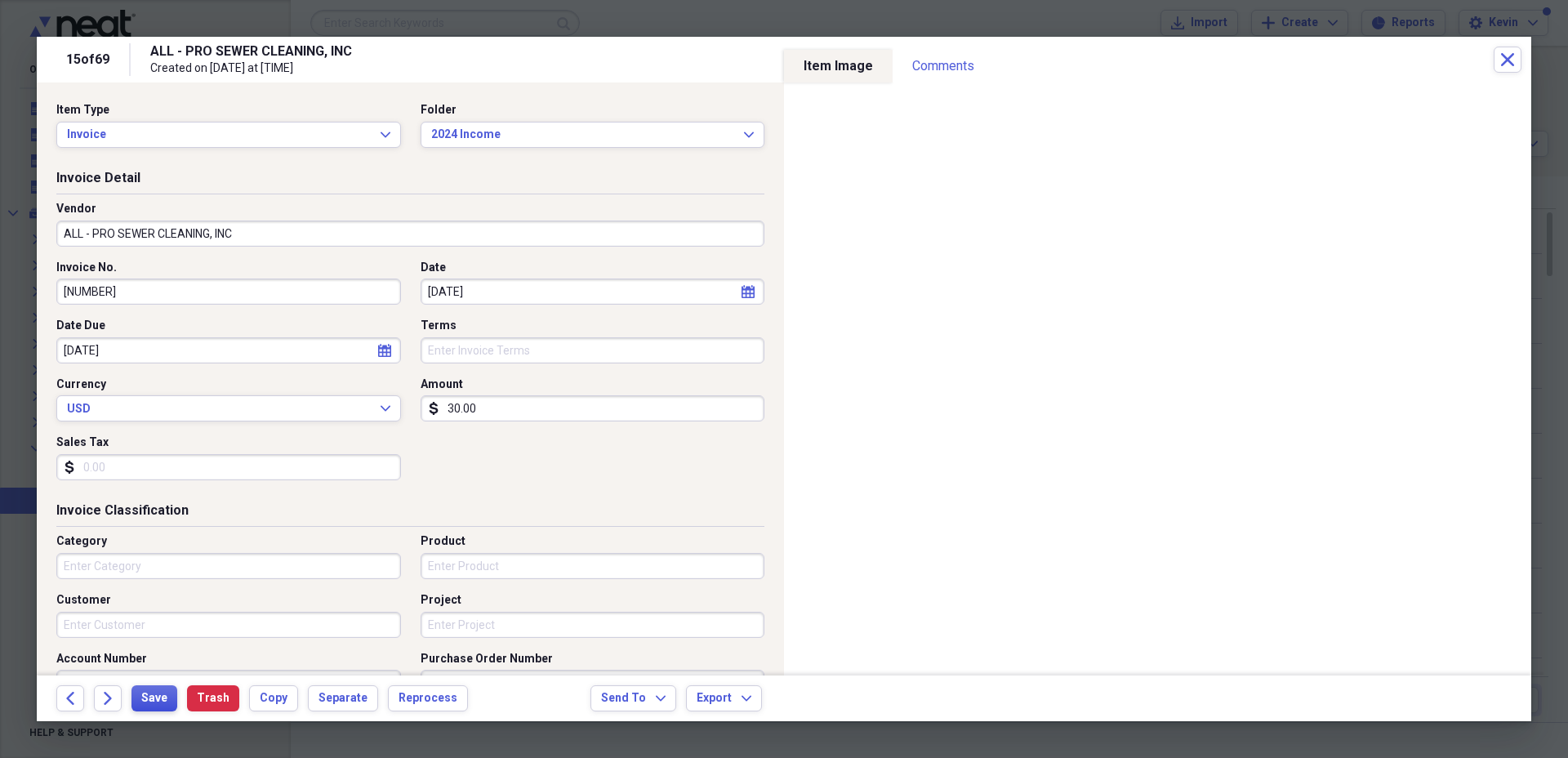 click on "Save" at bounding box center [154, 698] 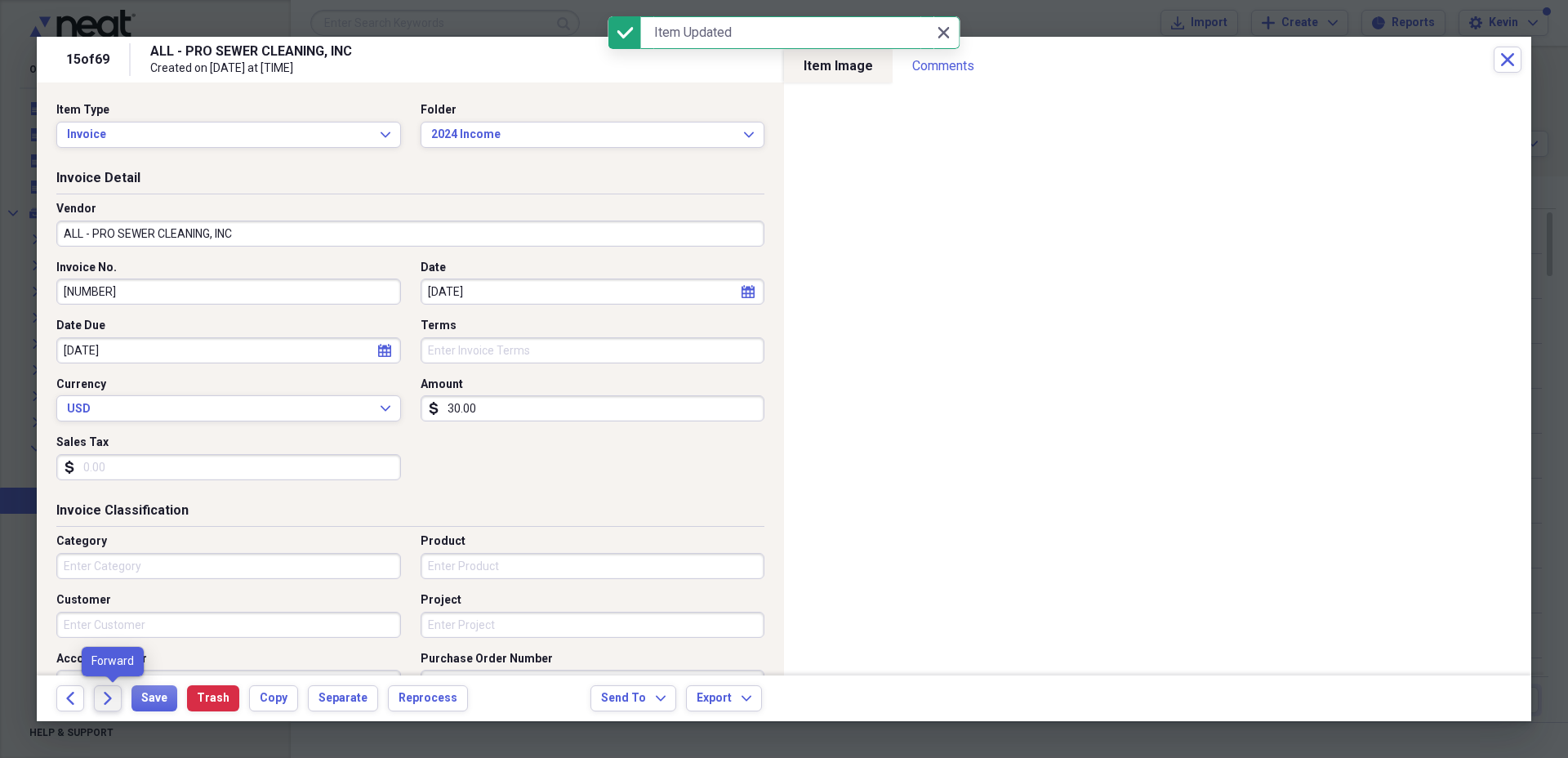 click 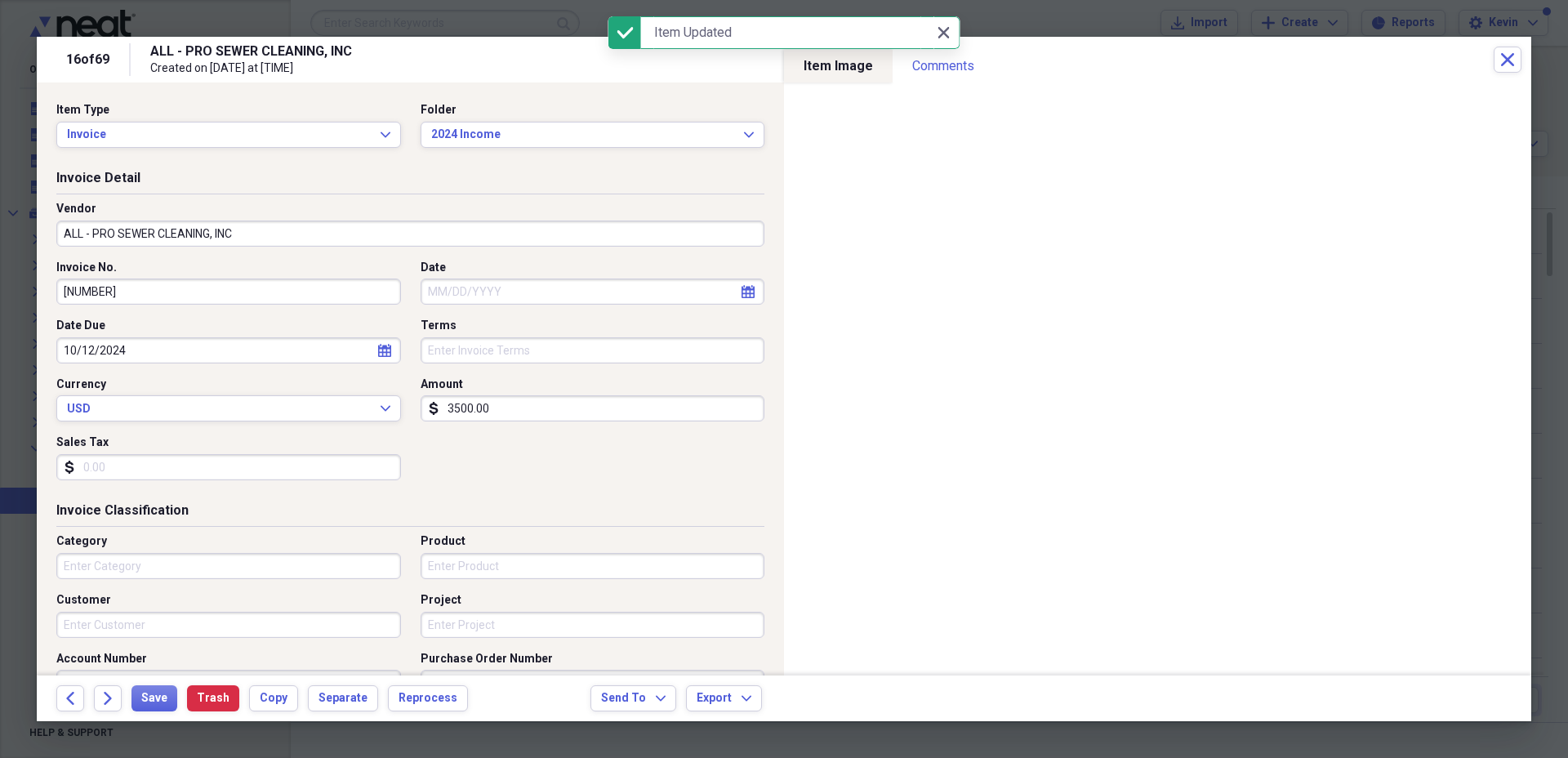 click on "Date" at bounding box center (593, 292) 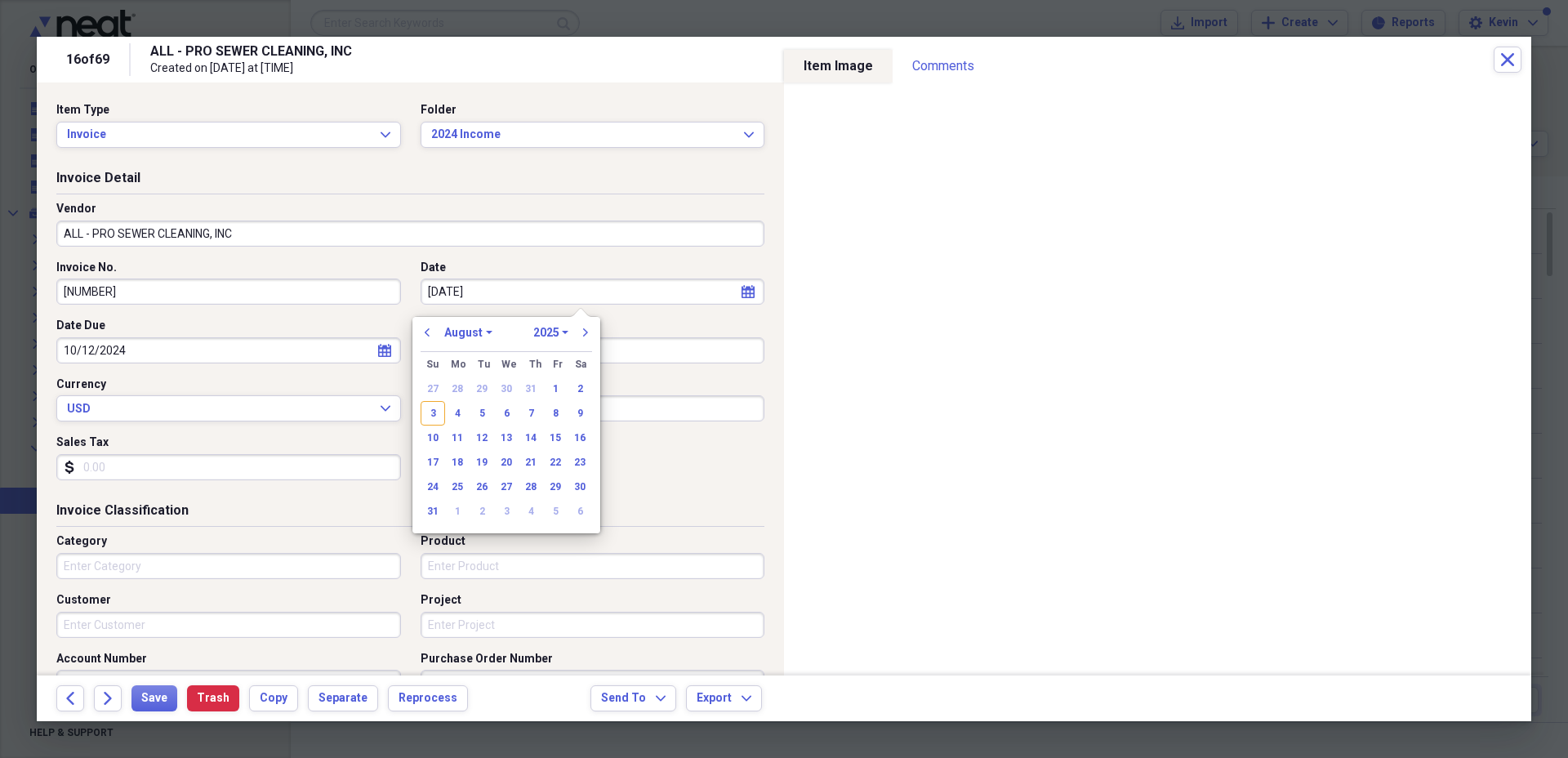 type on "10/12/20" 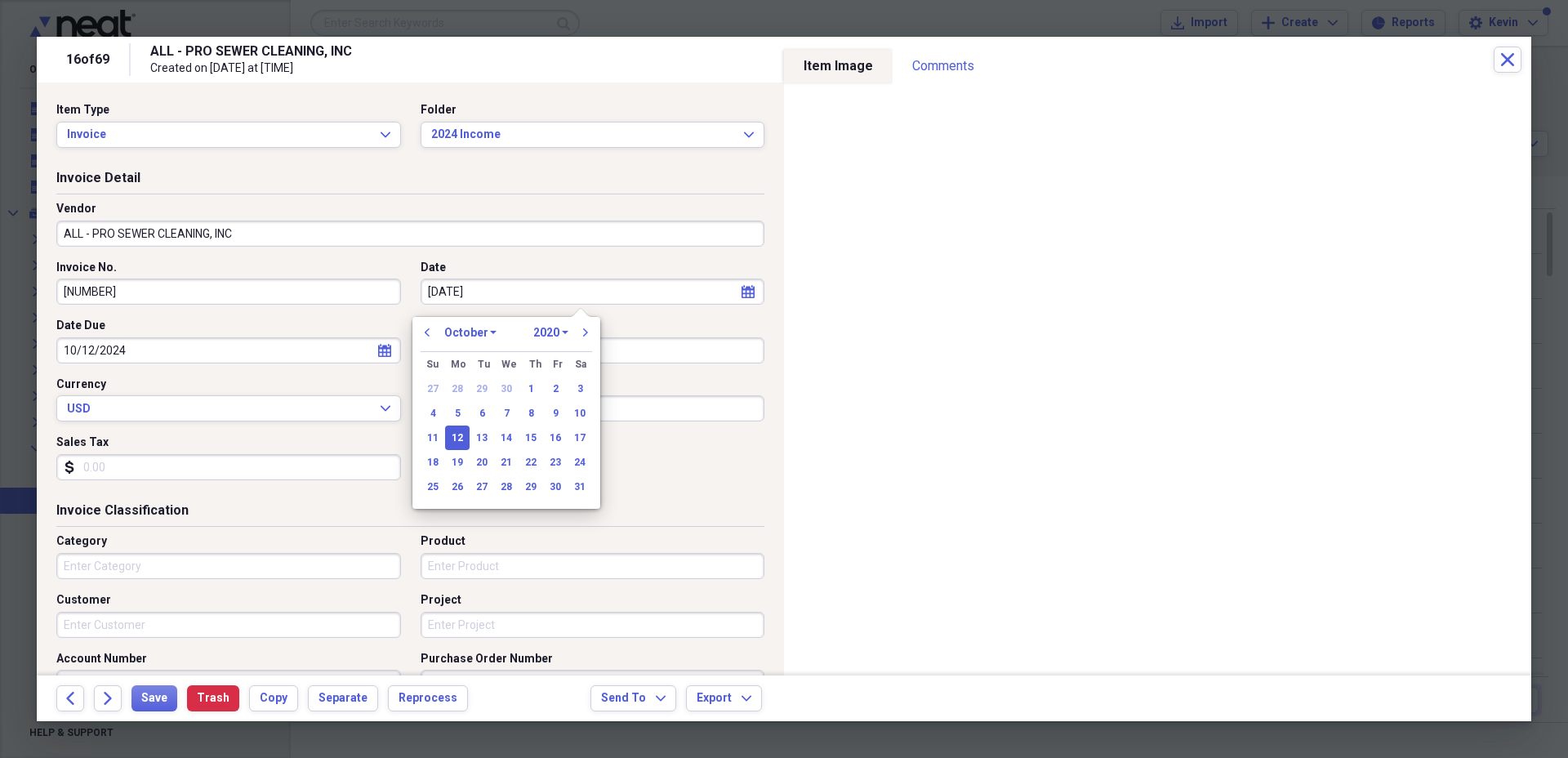 type on "10/12/2024" 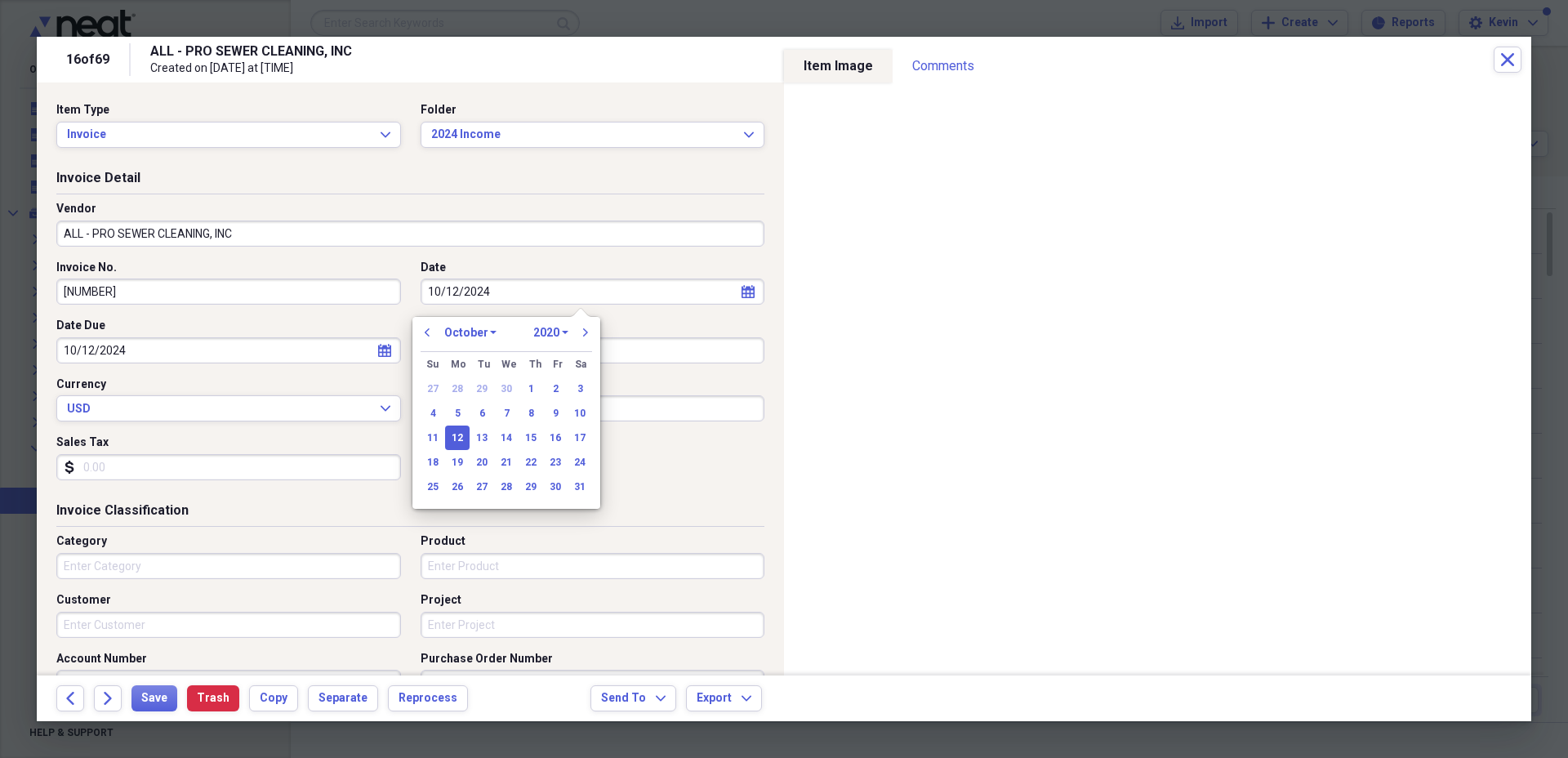 select on "2024" 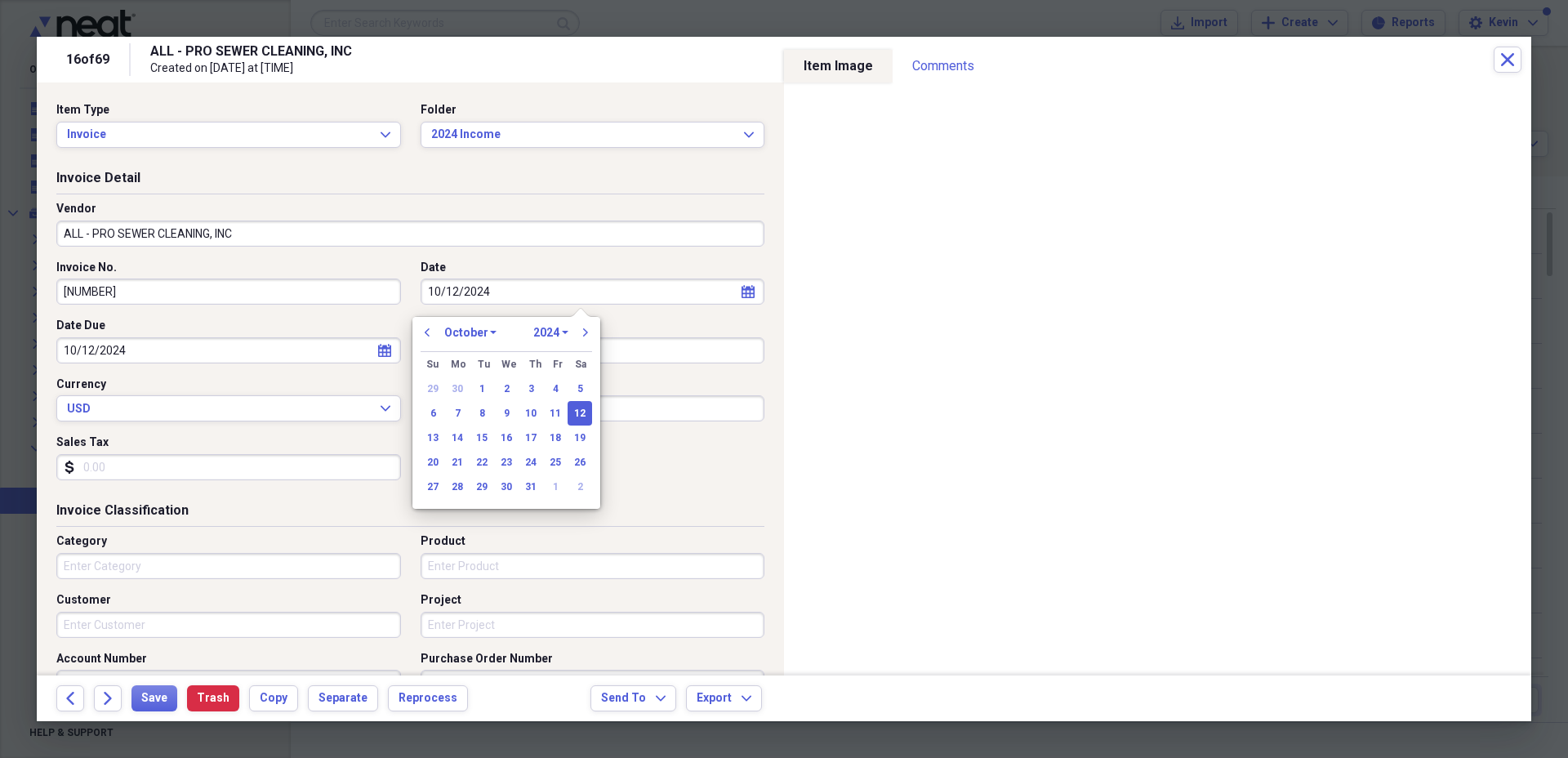 type on "10/12/2024" 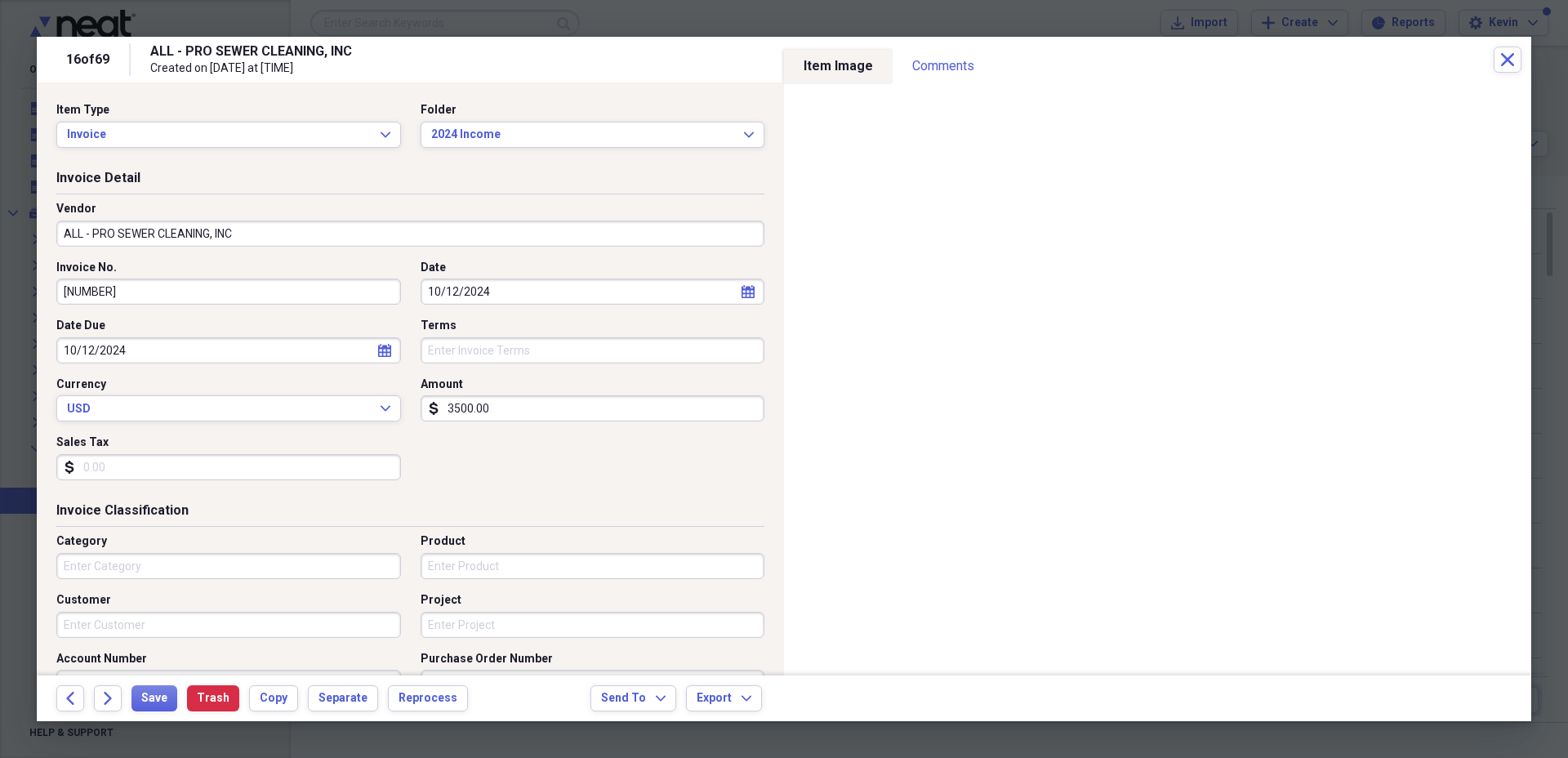 click 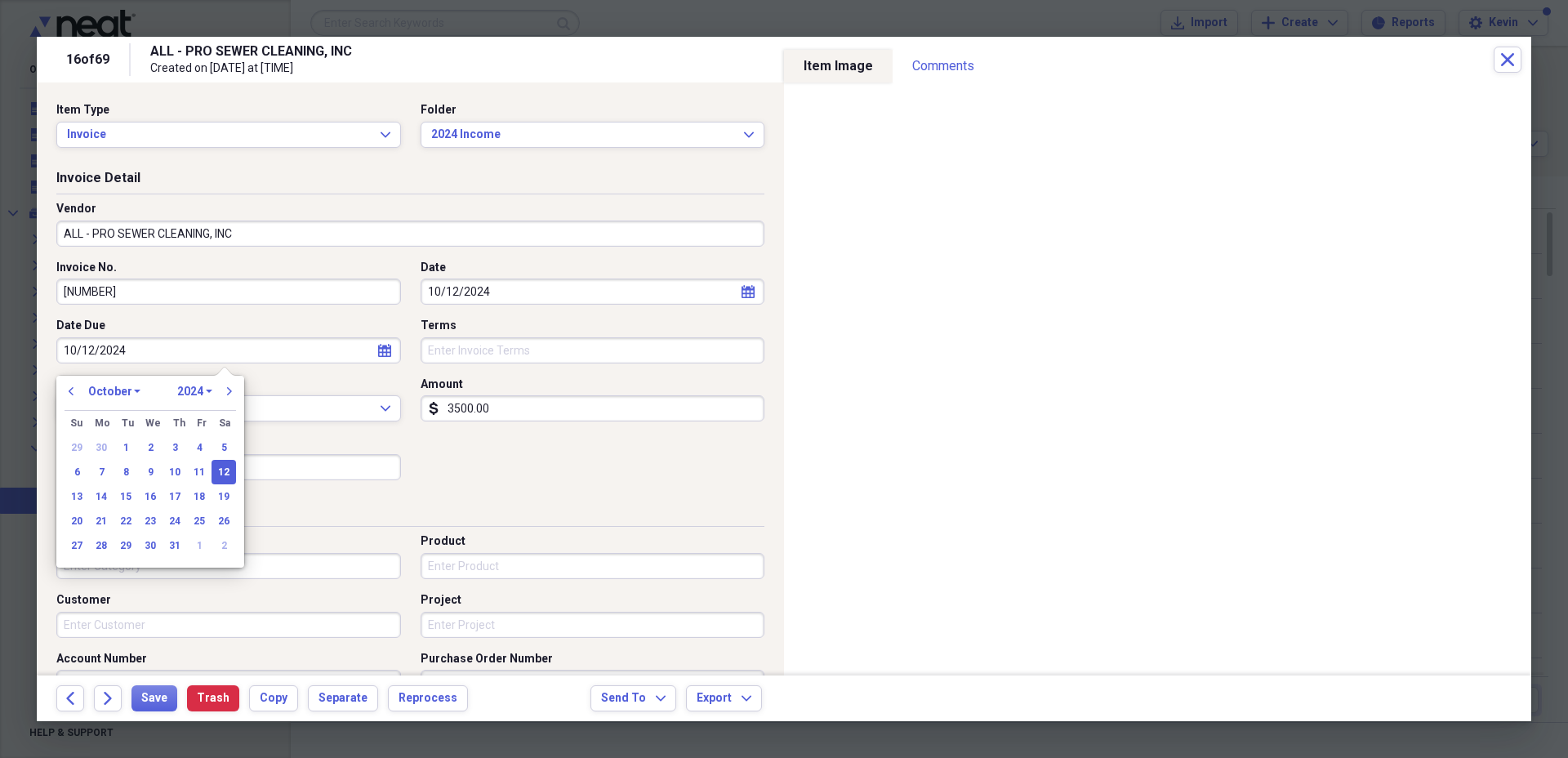 click on "January February March April May June July August September October November December" at bounding box center (114, 391) 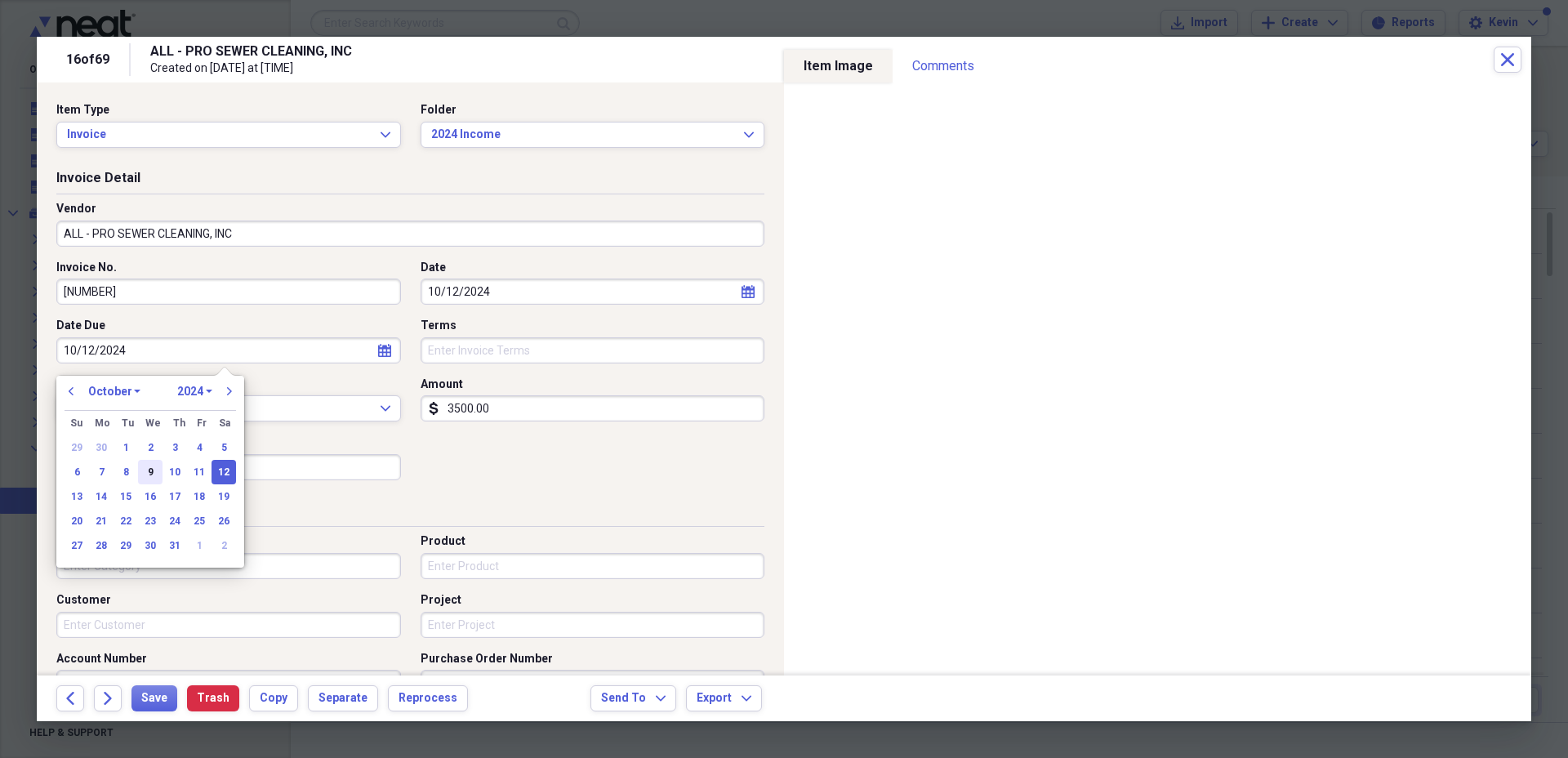 select on "10" 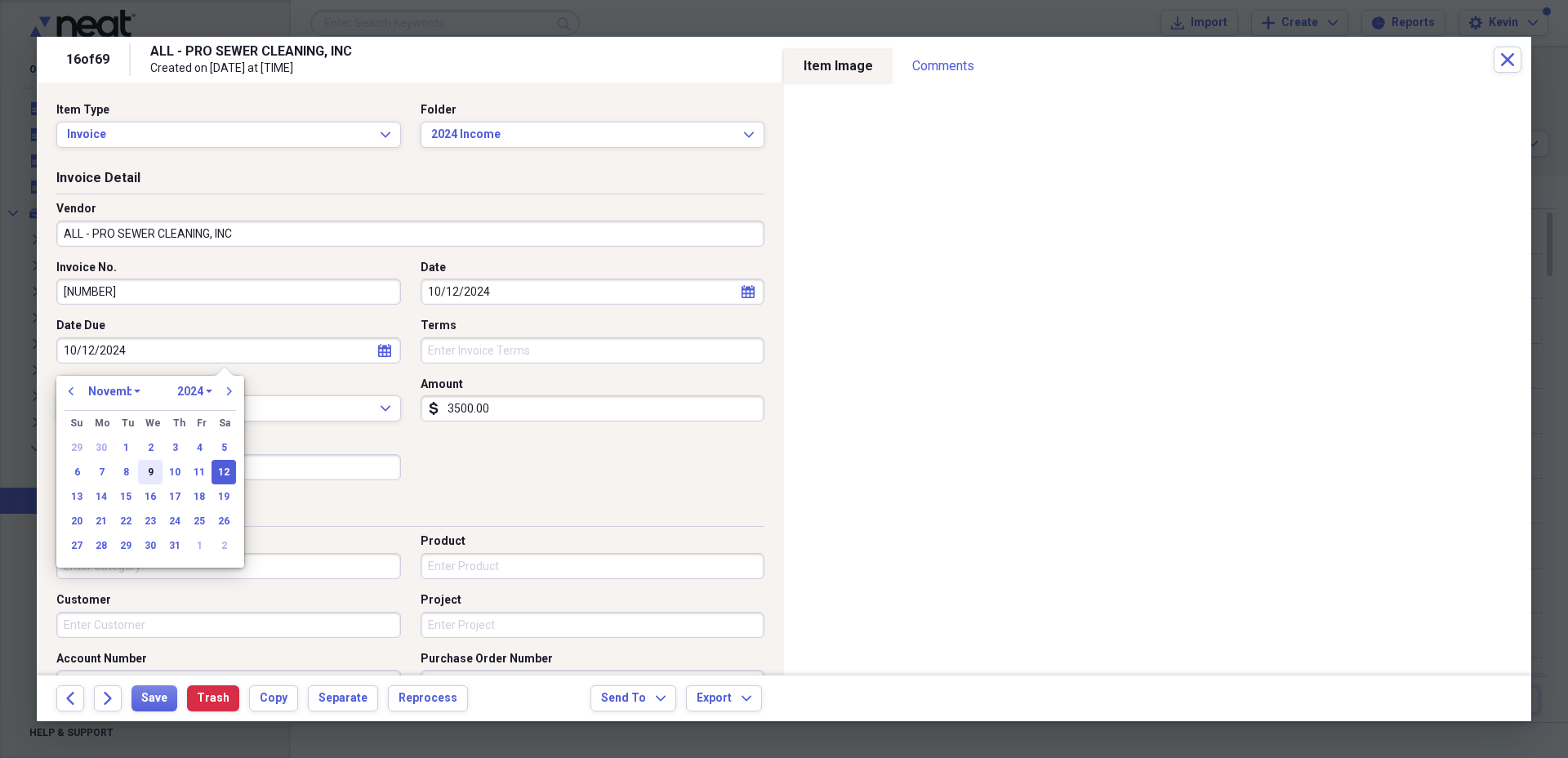 click on "January February March April May June July August September October November December" at bounding box center [114, 391] 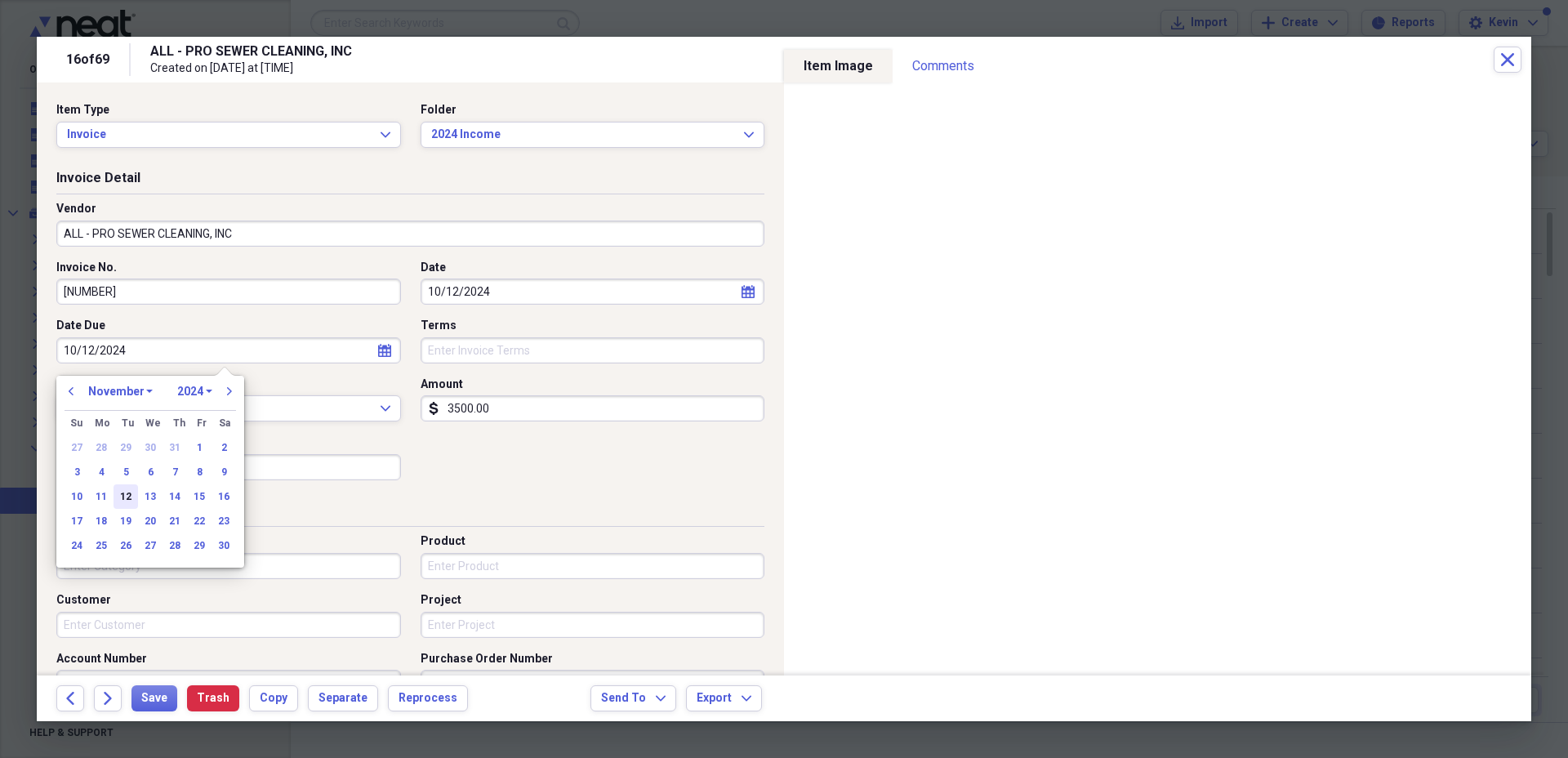click on "12" at bounding box center (126, 497) 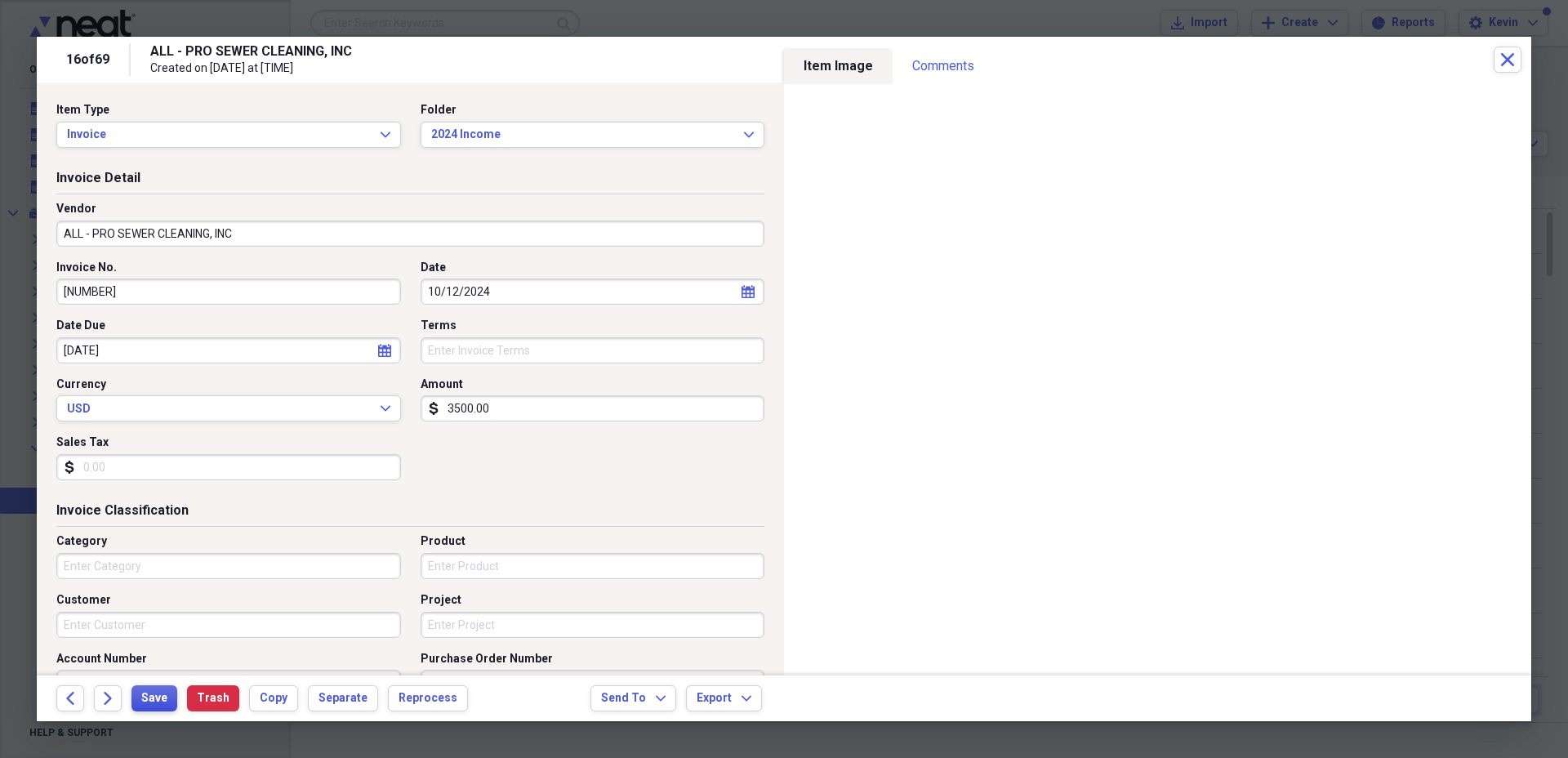 click on "Save" at bounding box center [154, 698] 